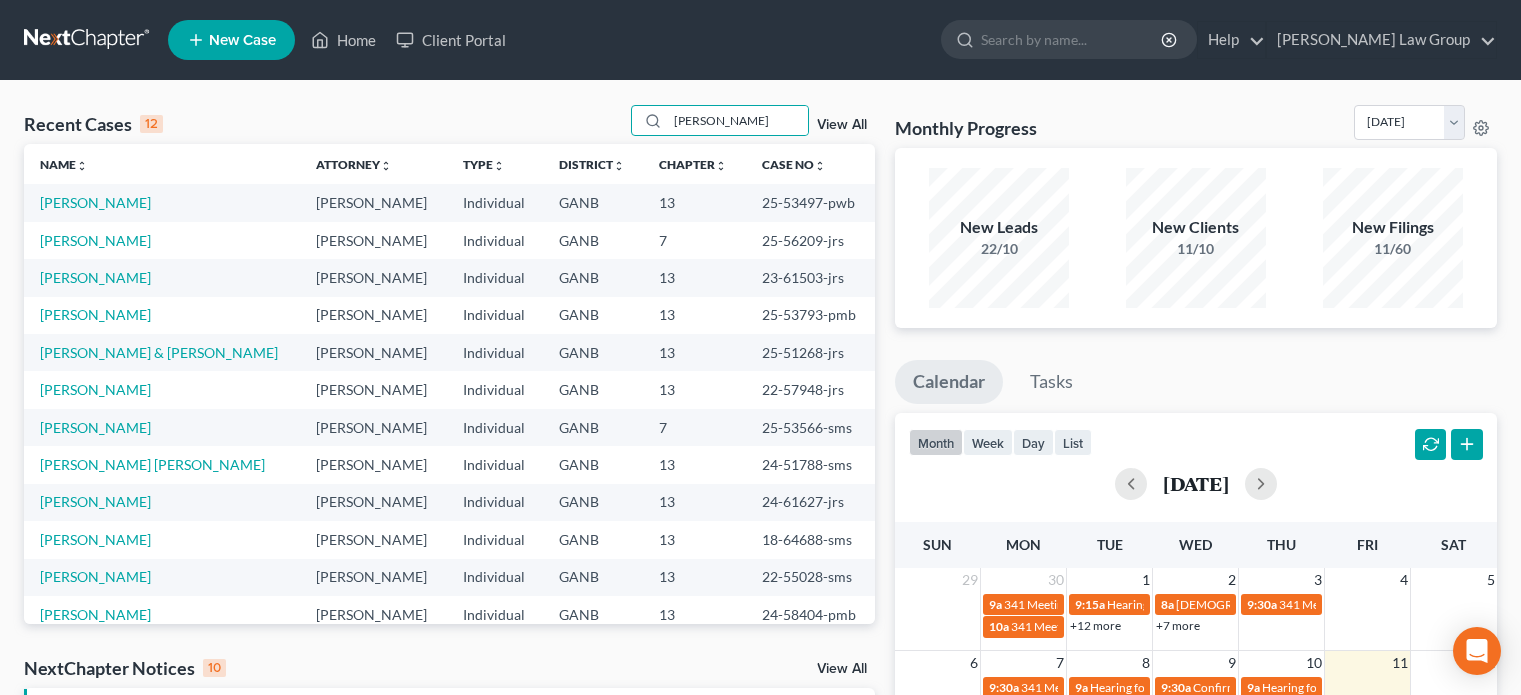 scroll, scrollTop: 0, scrollLeft: 0, axis: both 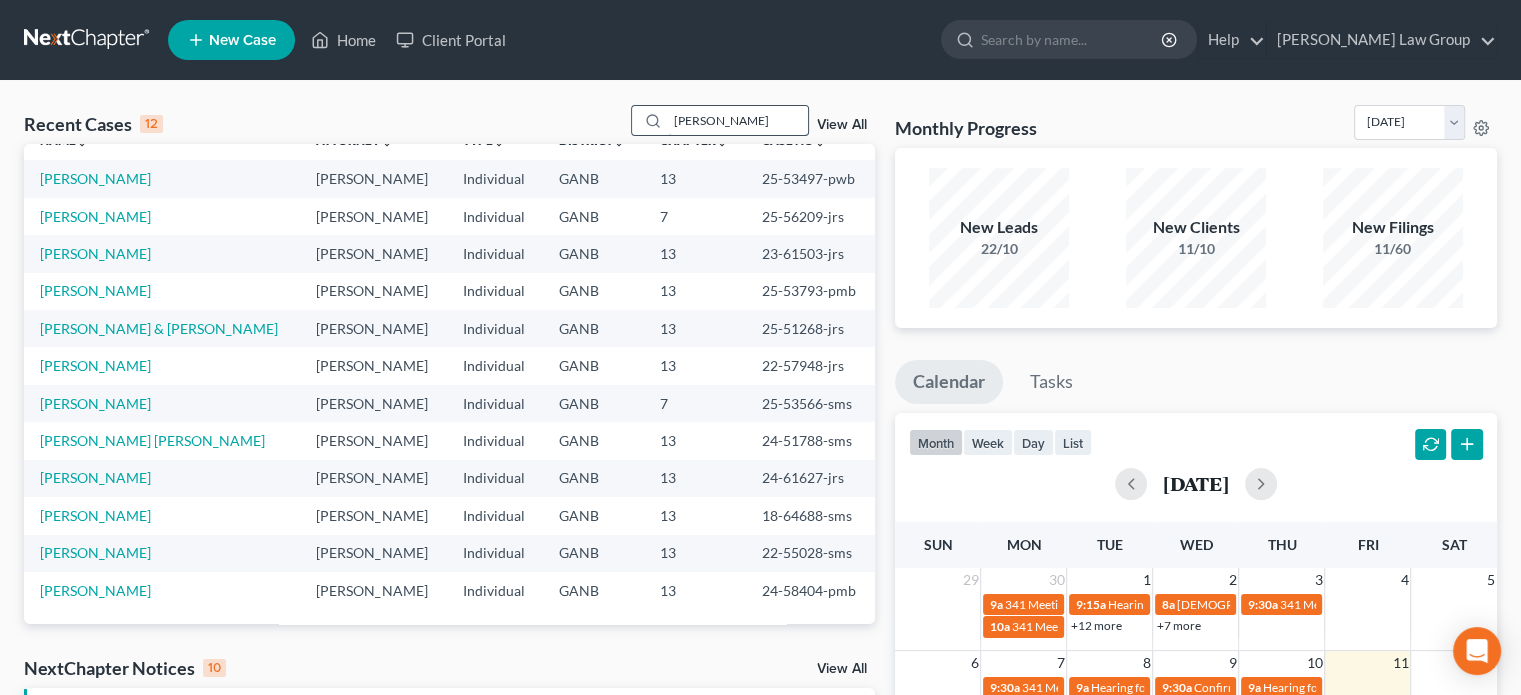 click on "[PERSON_NAME]" at bounding box center [738, 120] 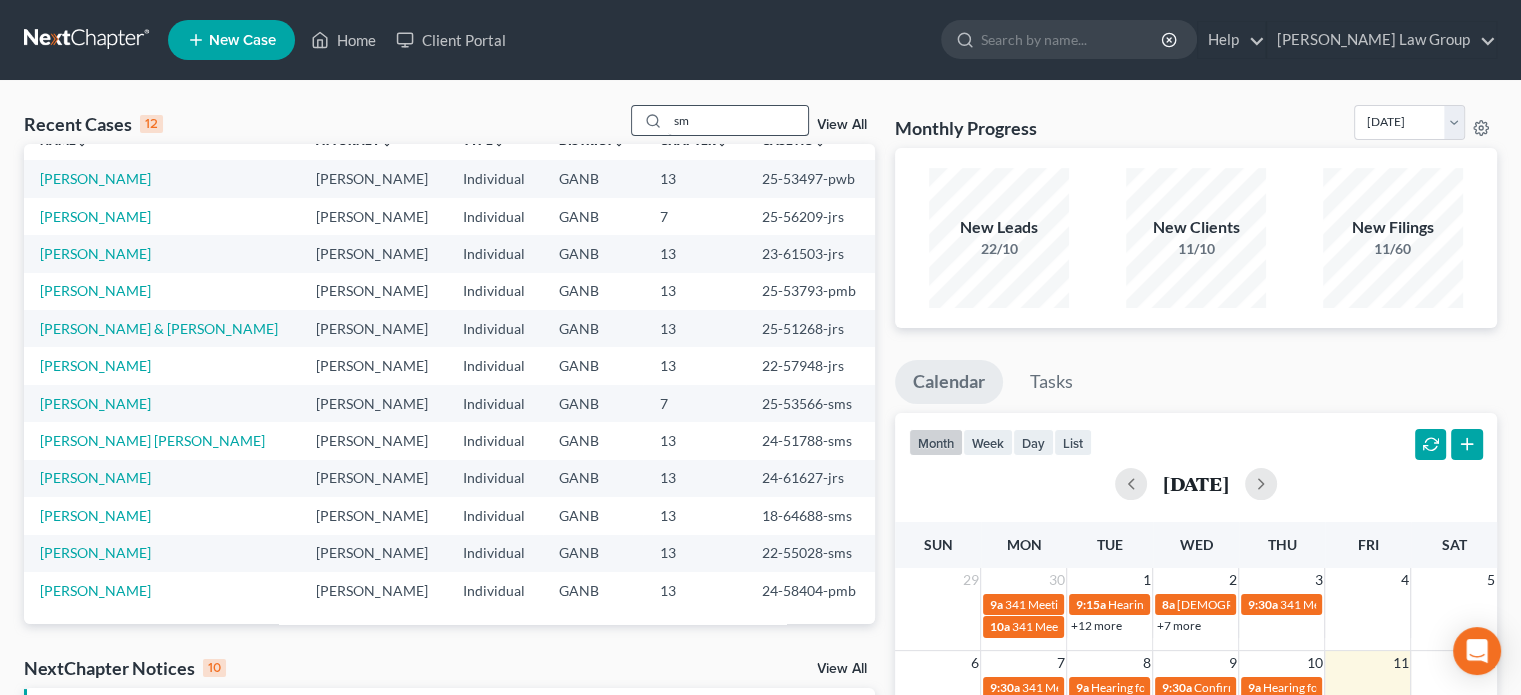 type on "s" 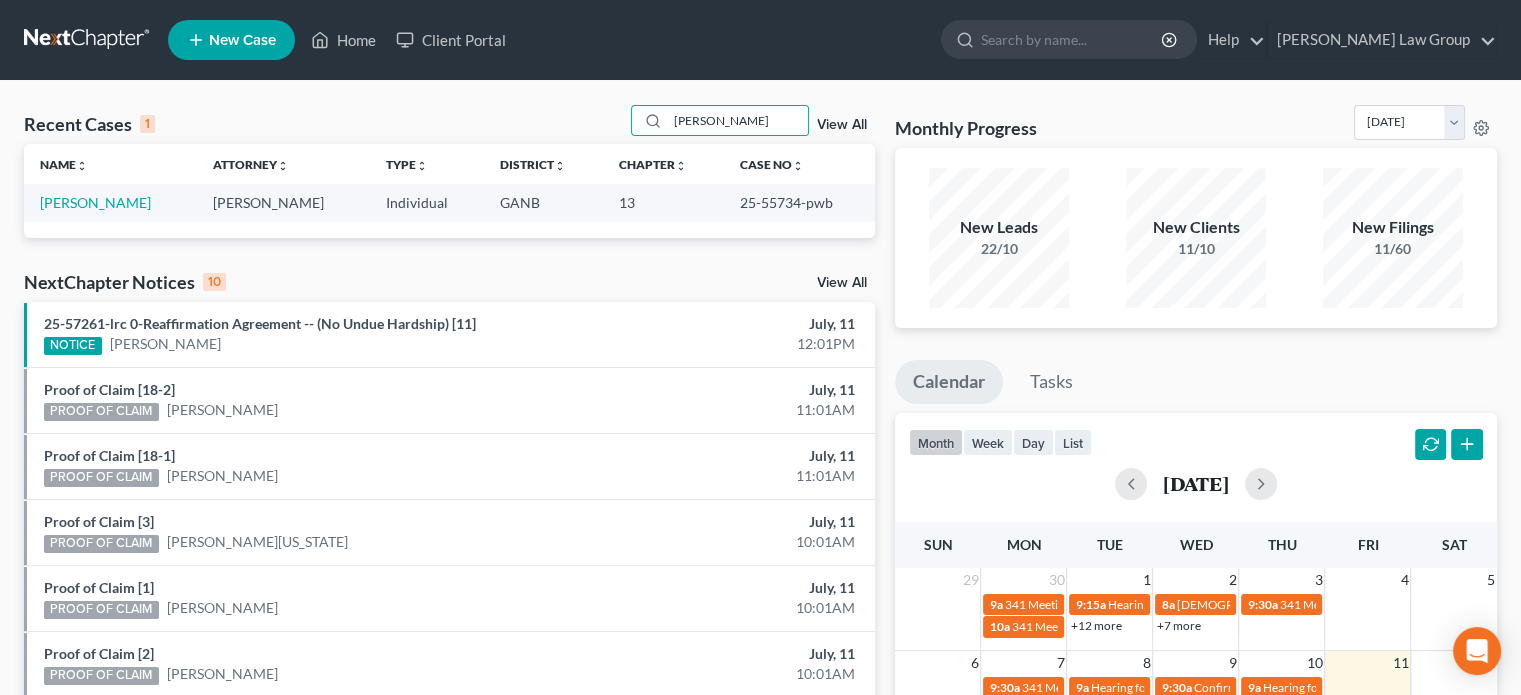 scroll, scrollTop: 0, scrollLeft: 0, axis: both 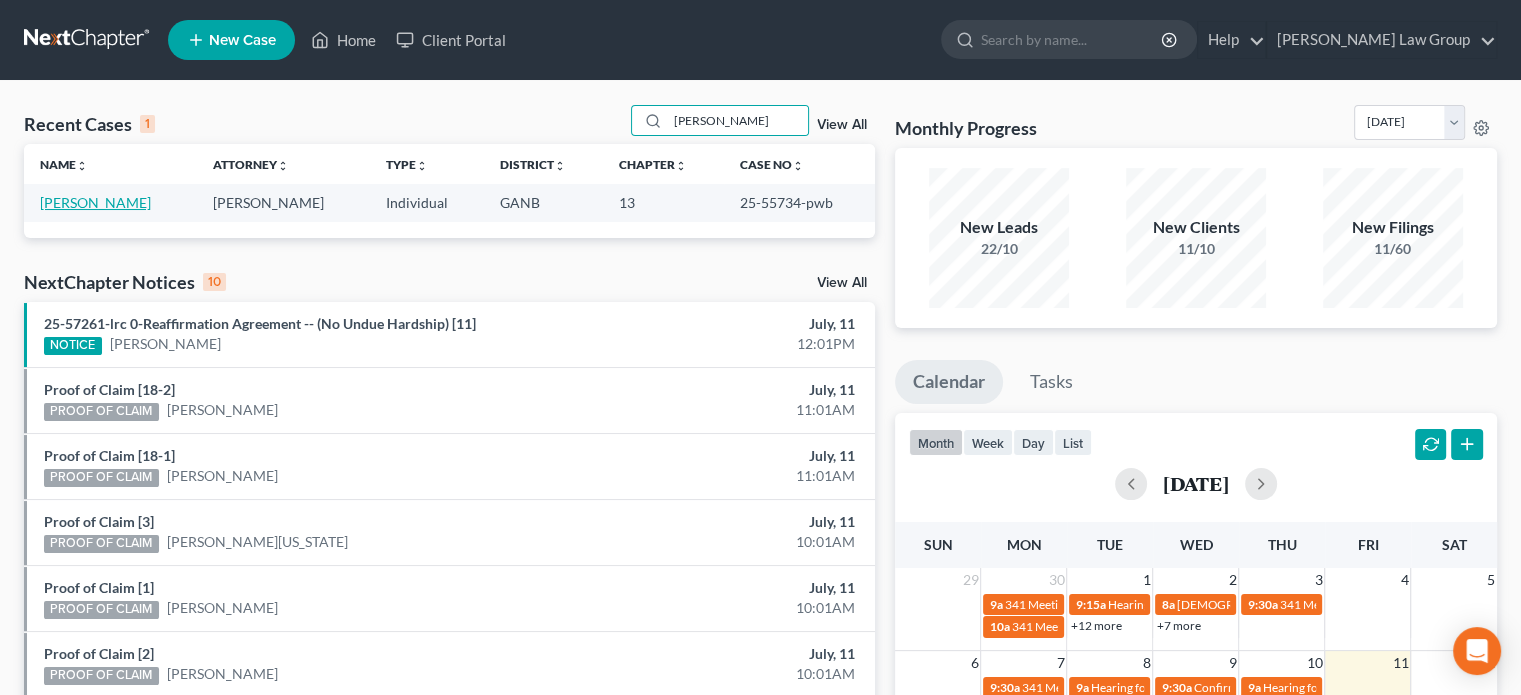 type on "[PERSON_NAME]" 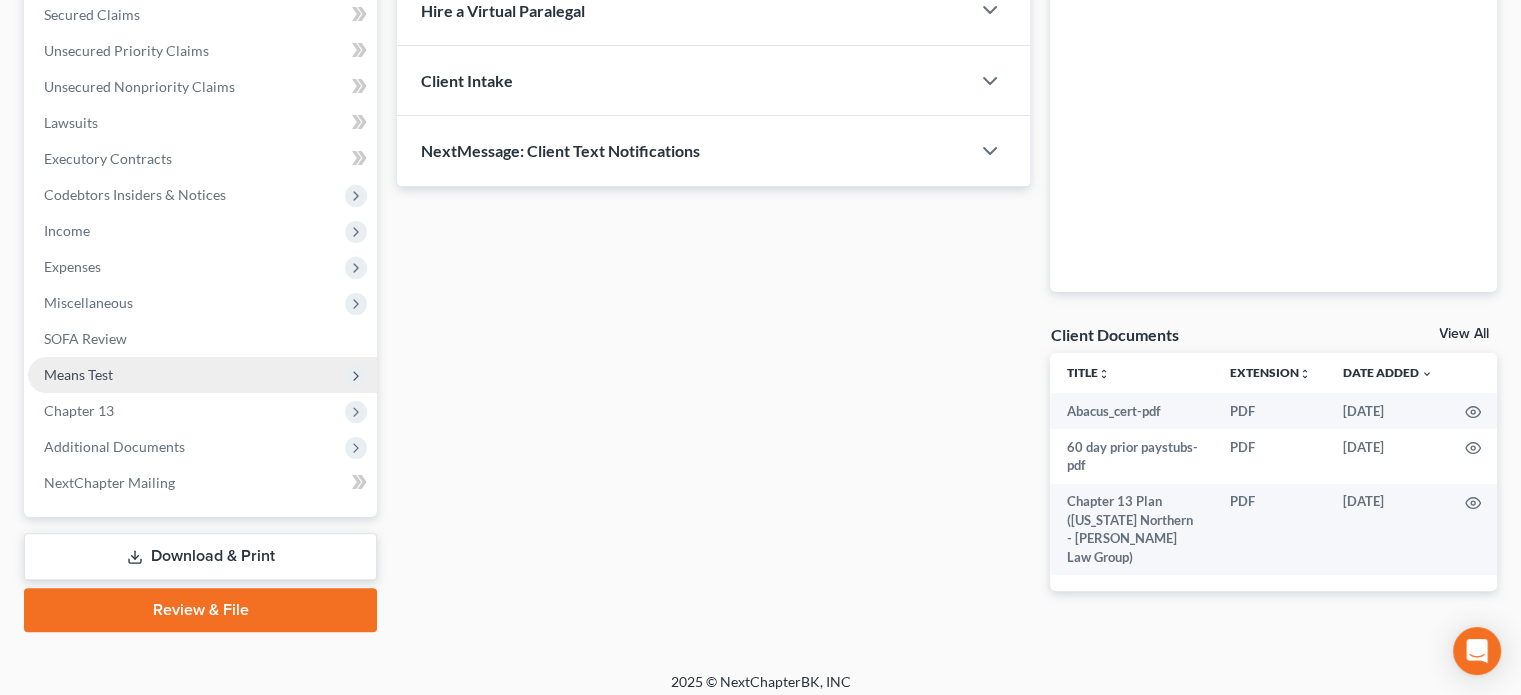 scroll, scrollTop: 438, scrollLeft: 0, axis: vertical 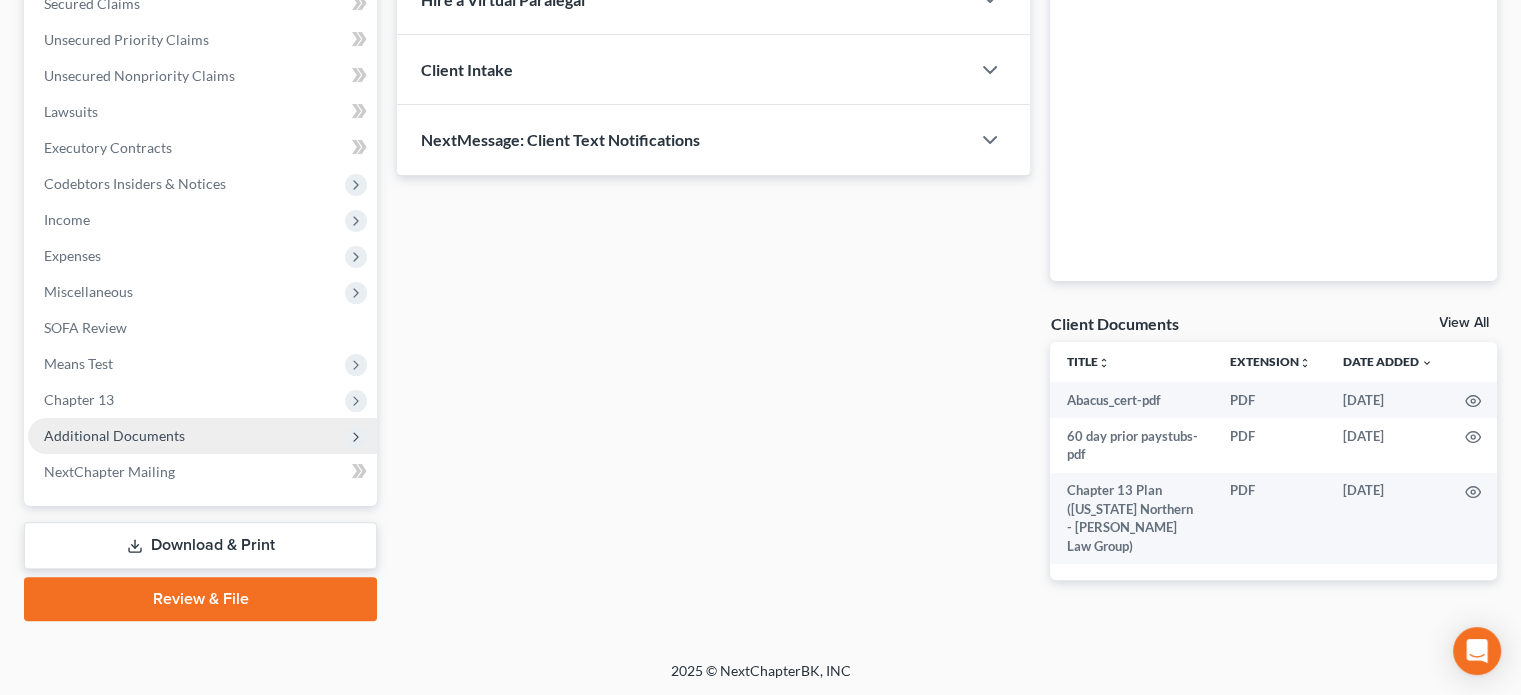 click on "Additional Documents" at bounding box center [114, 435] 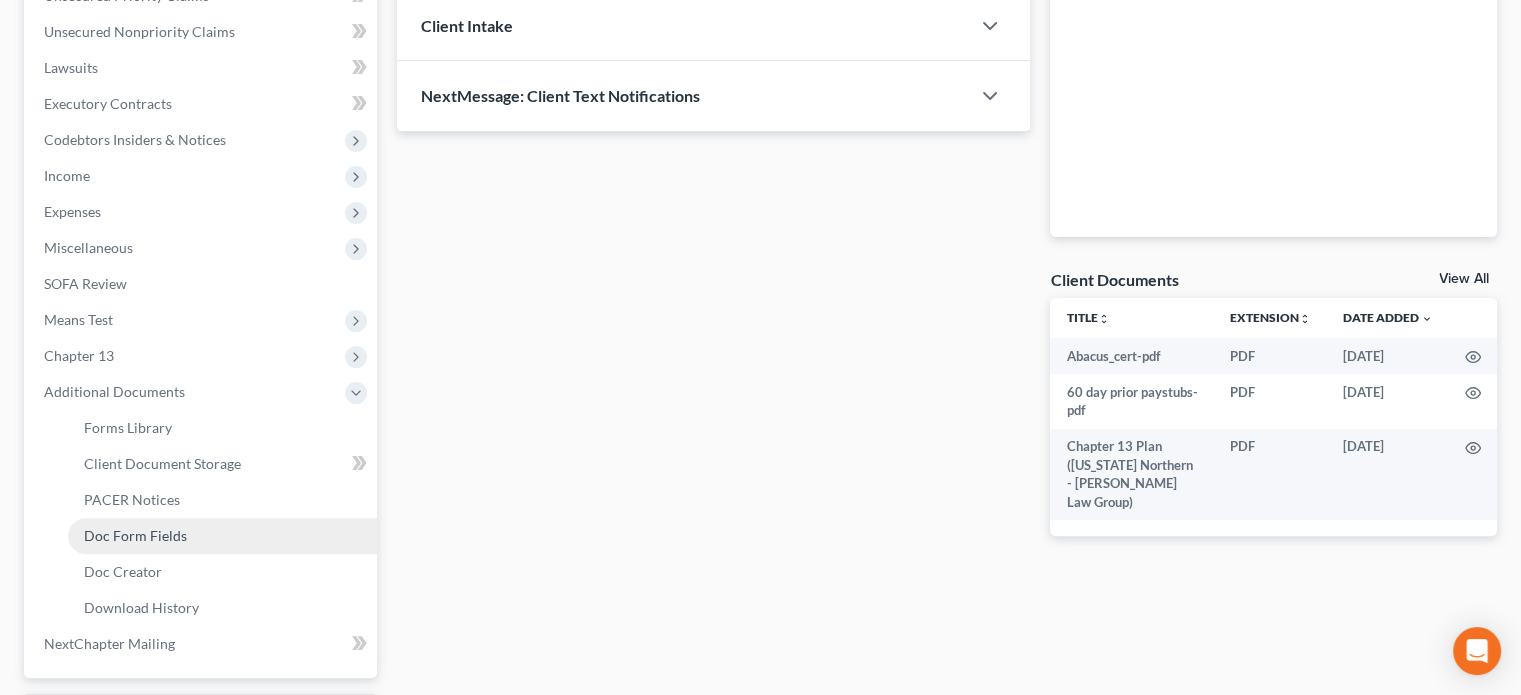 scroll, scrollTop: 538, scrollLeft: 0, axis: vertical 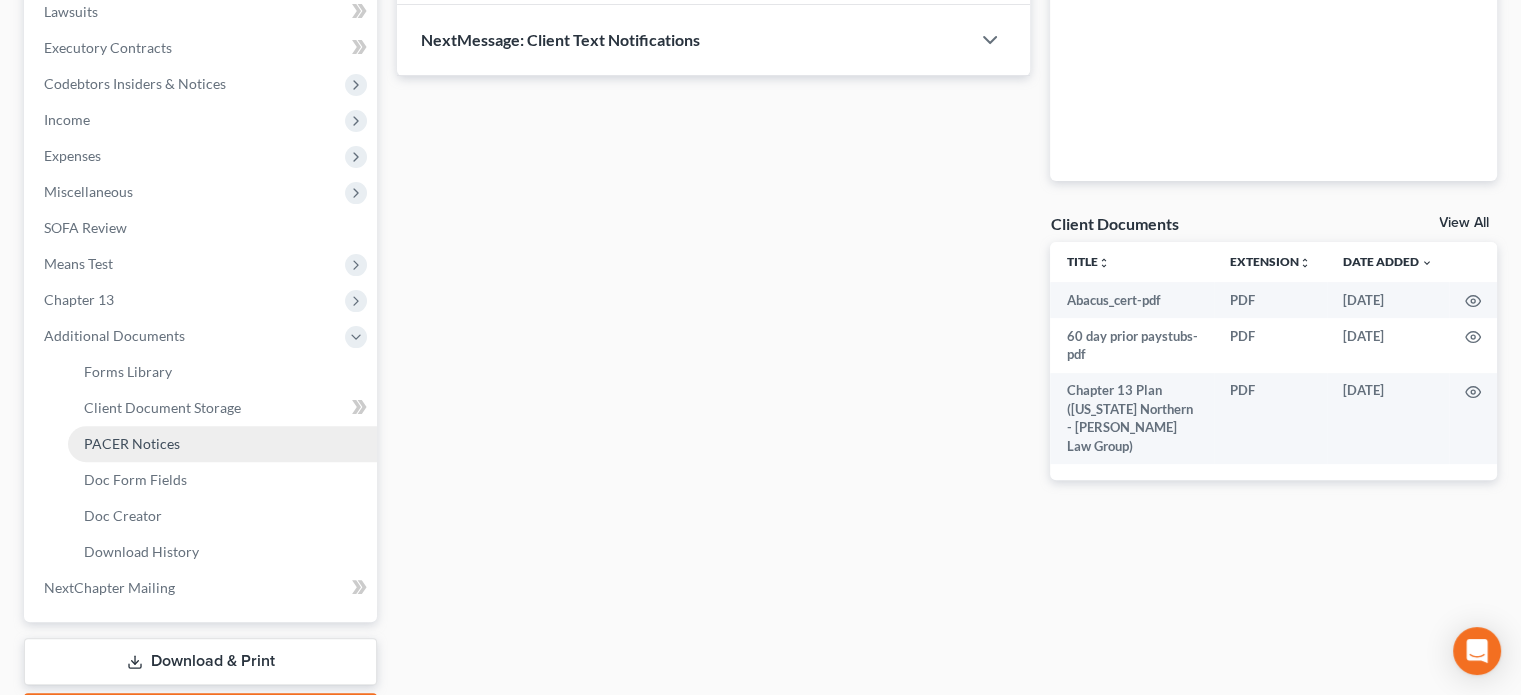 click on "PACER Notices" at bounding box center (132, 443) 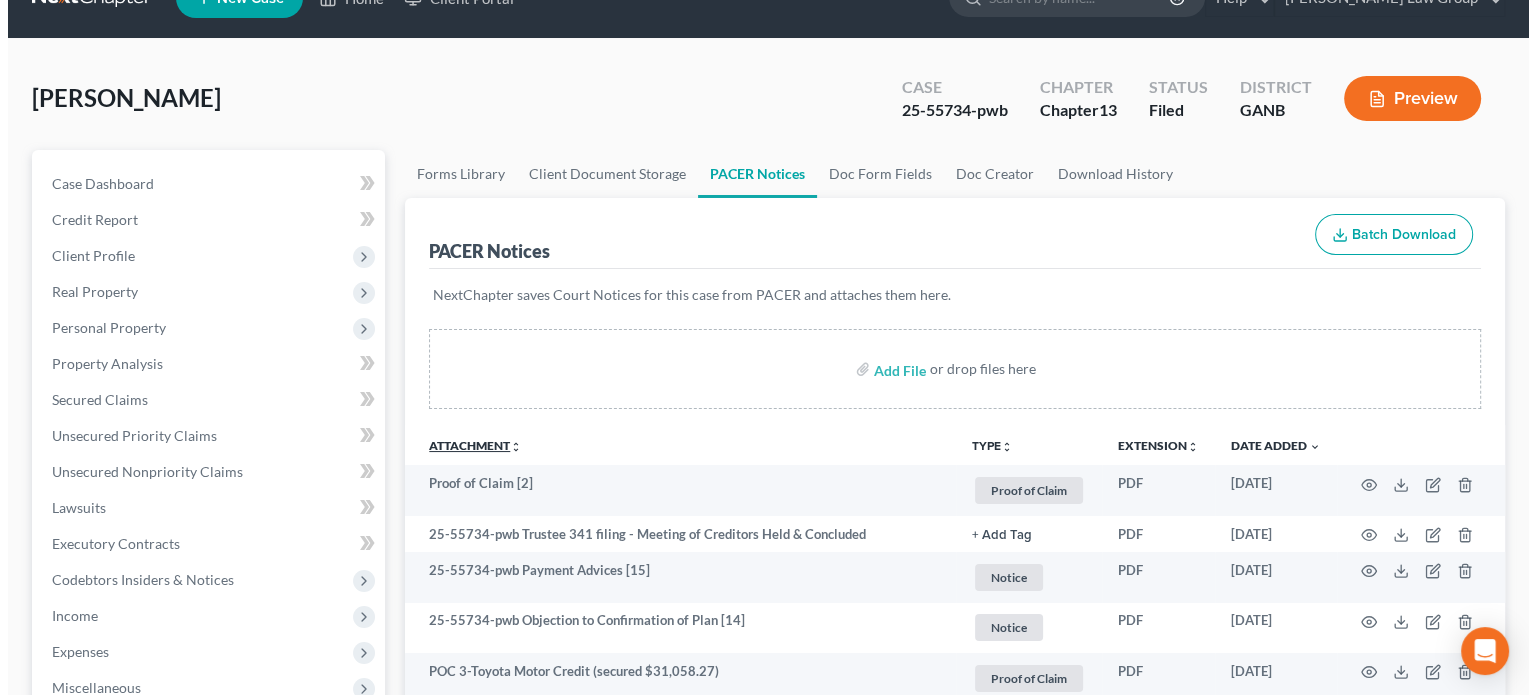 scroll, scrollTop: 0, scrollLeft: 0, axis: both 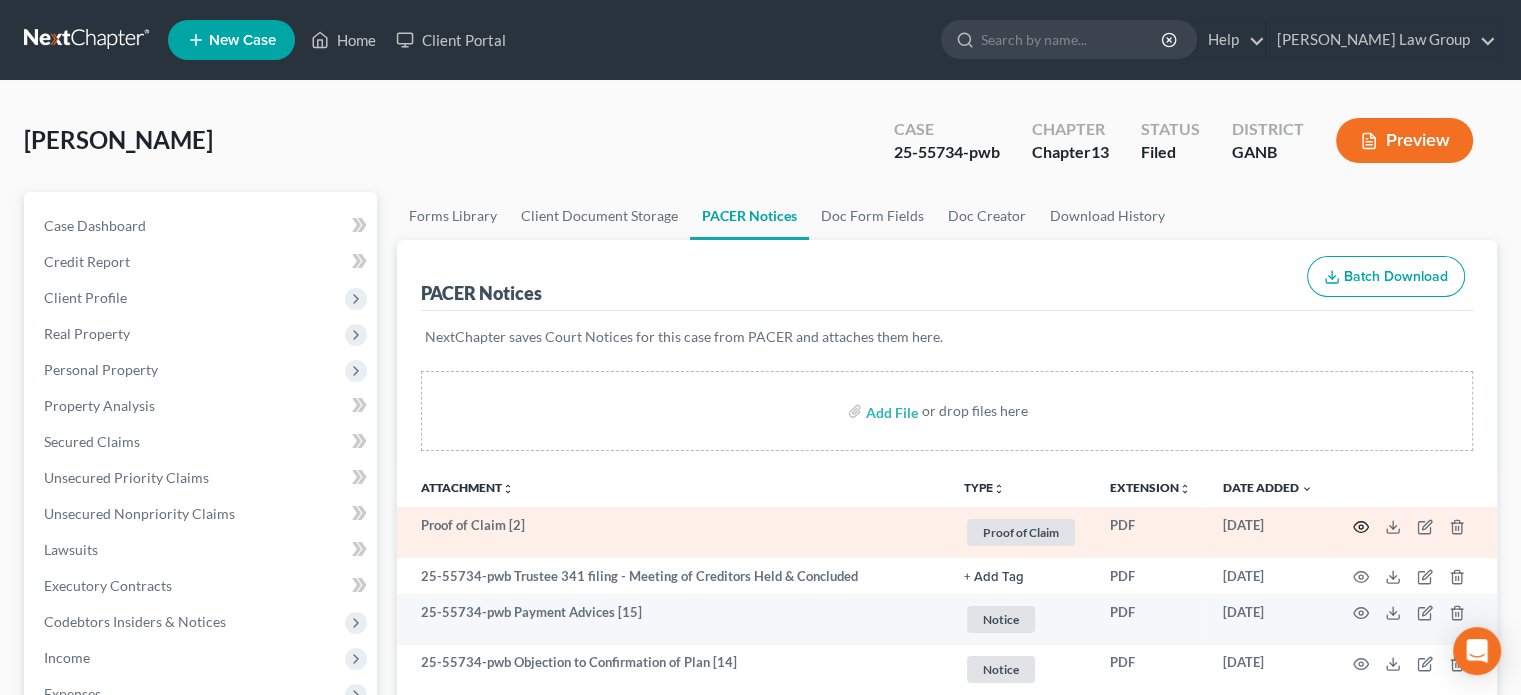 click 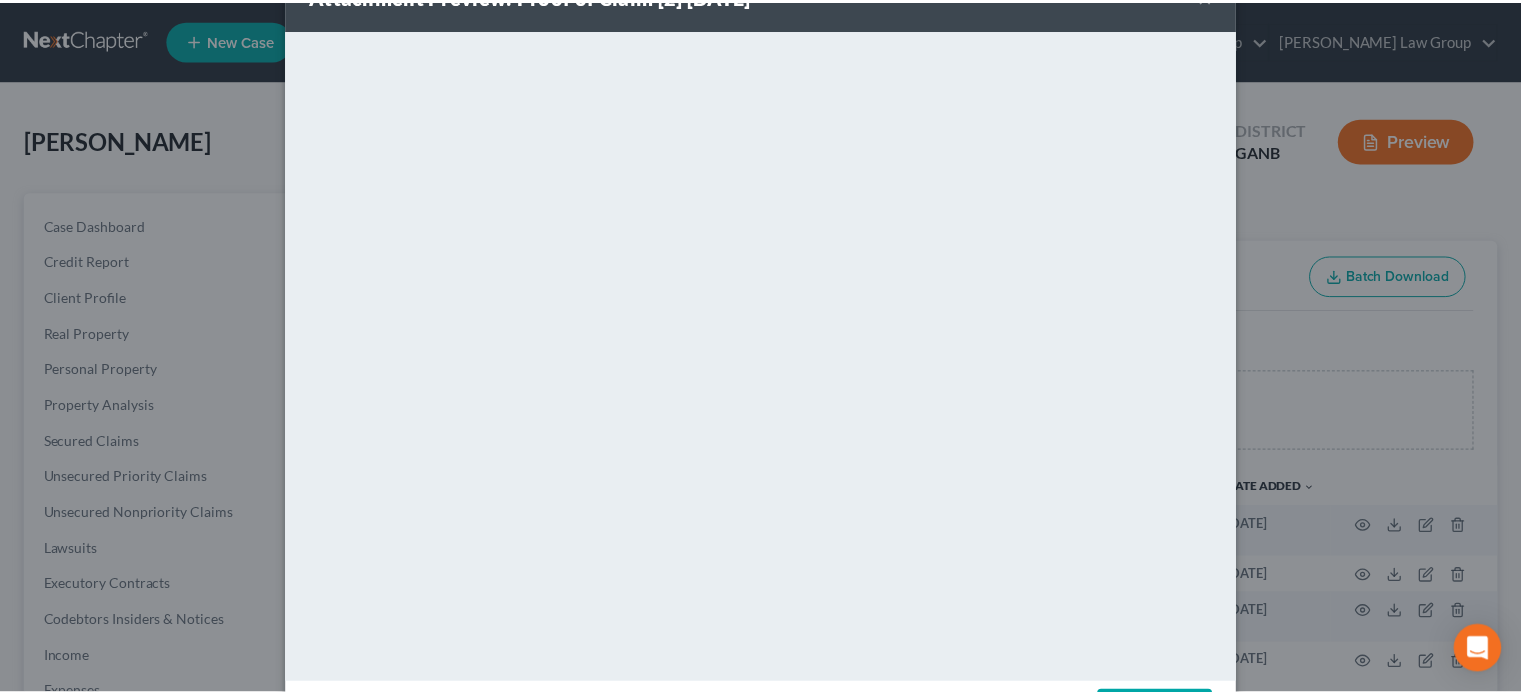 scroll, scrollTop: 0, scrollLeft: 0, axis: both 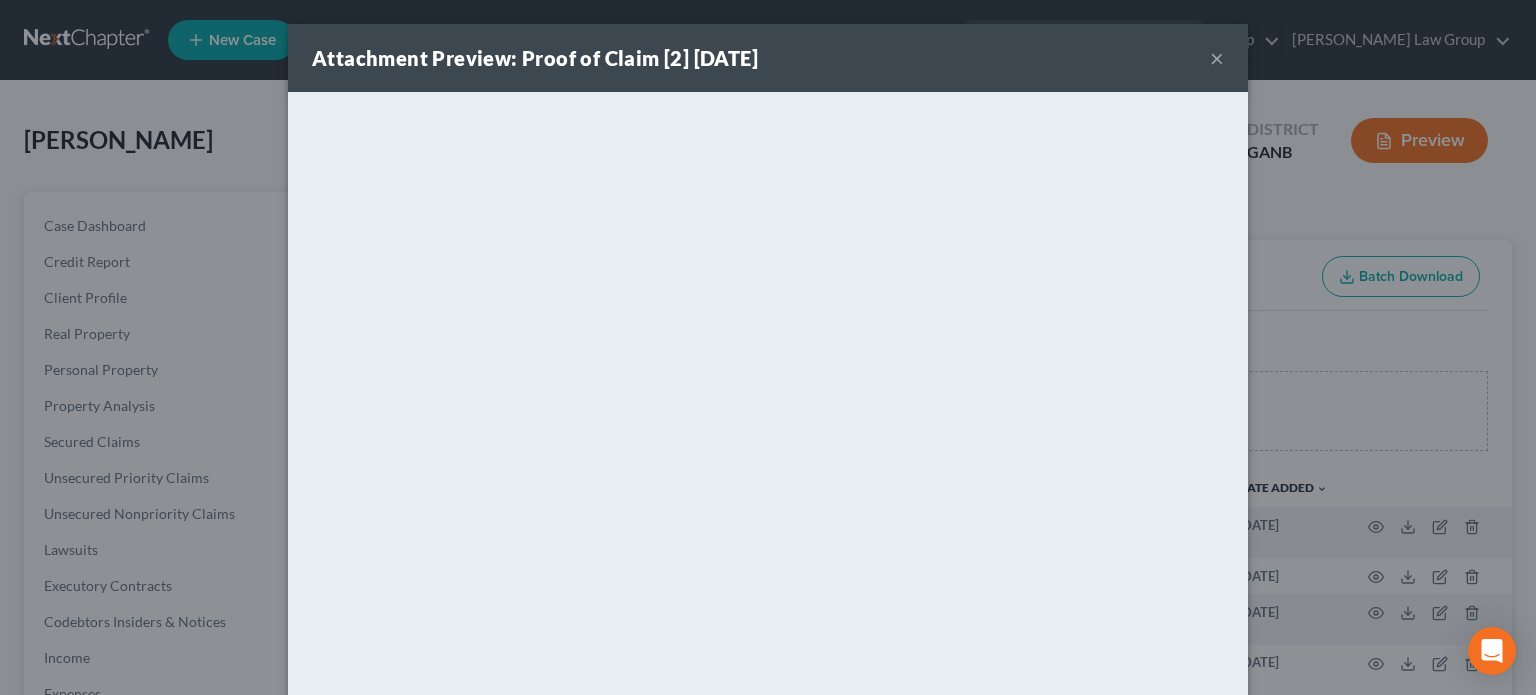 drag, startPoint x: 1208, startPoint y: 55, endPoint x: 1275, endPoint y: 139, distance: 107.44766 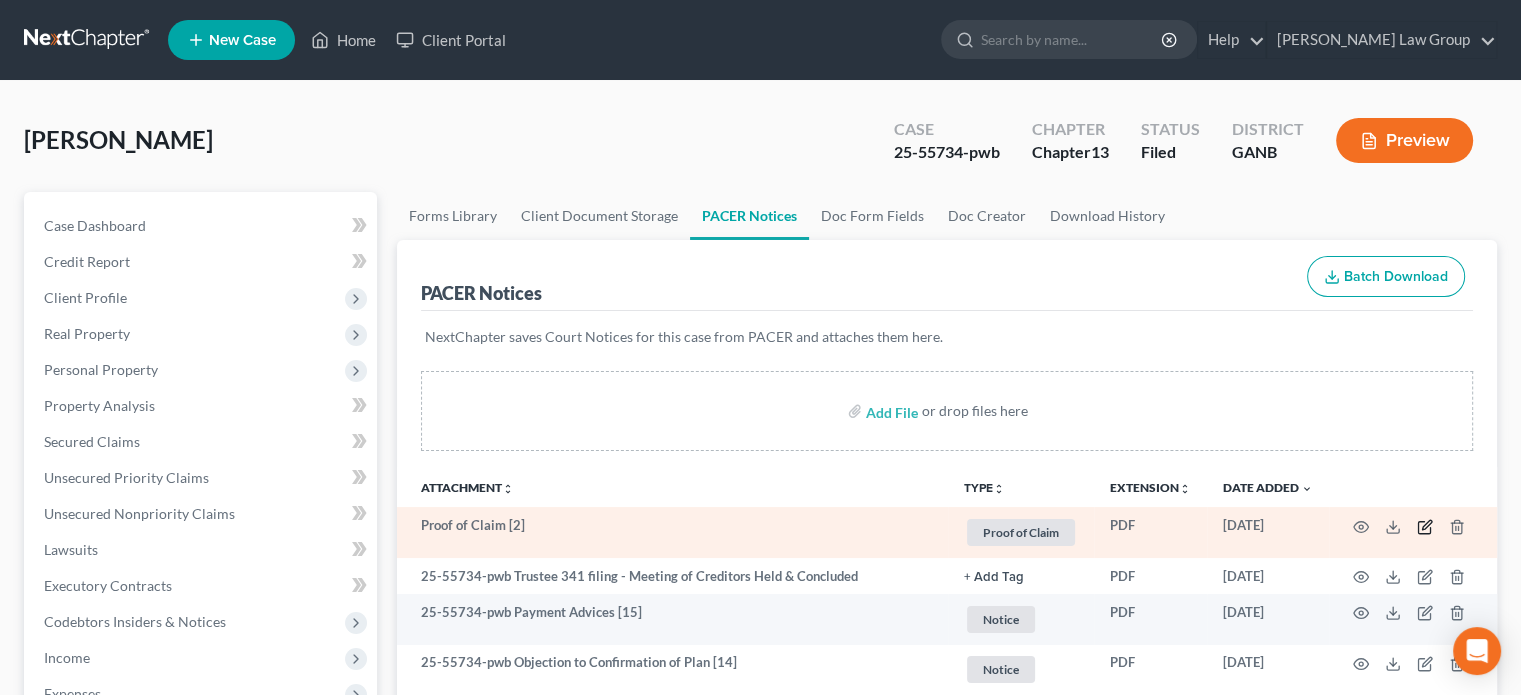 click 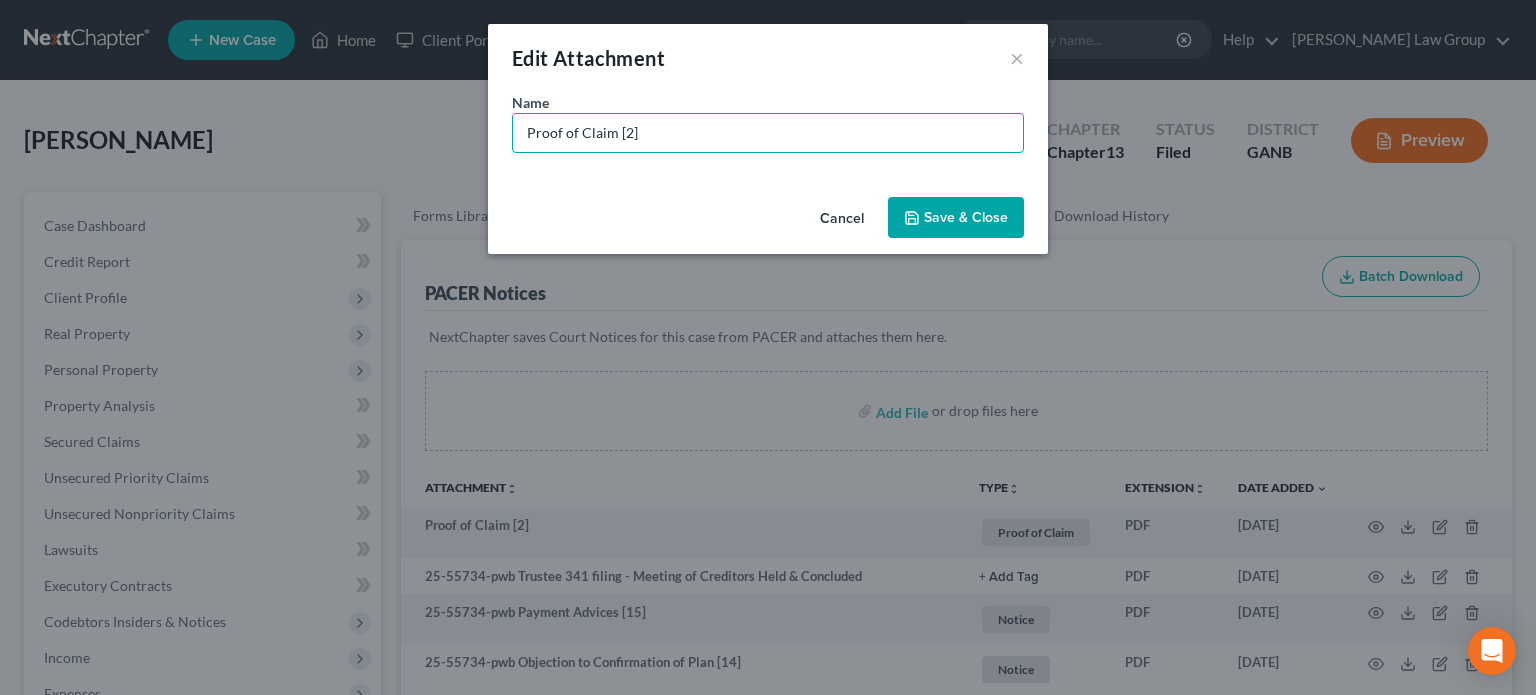 drag, startPoint x: 647, startPoint y: 135, endPoint x: 0, endPoint y: -13, distance: 663.71155 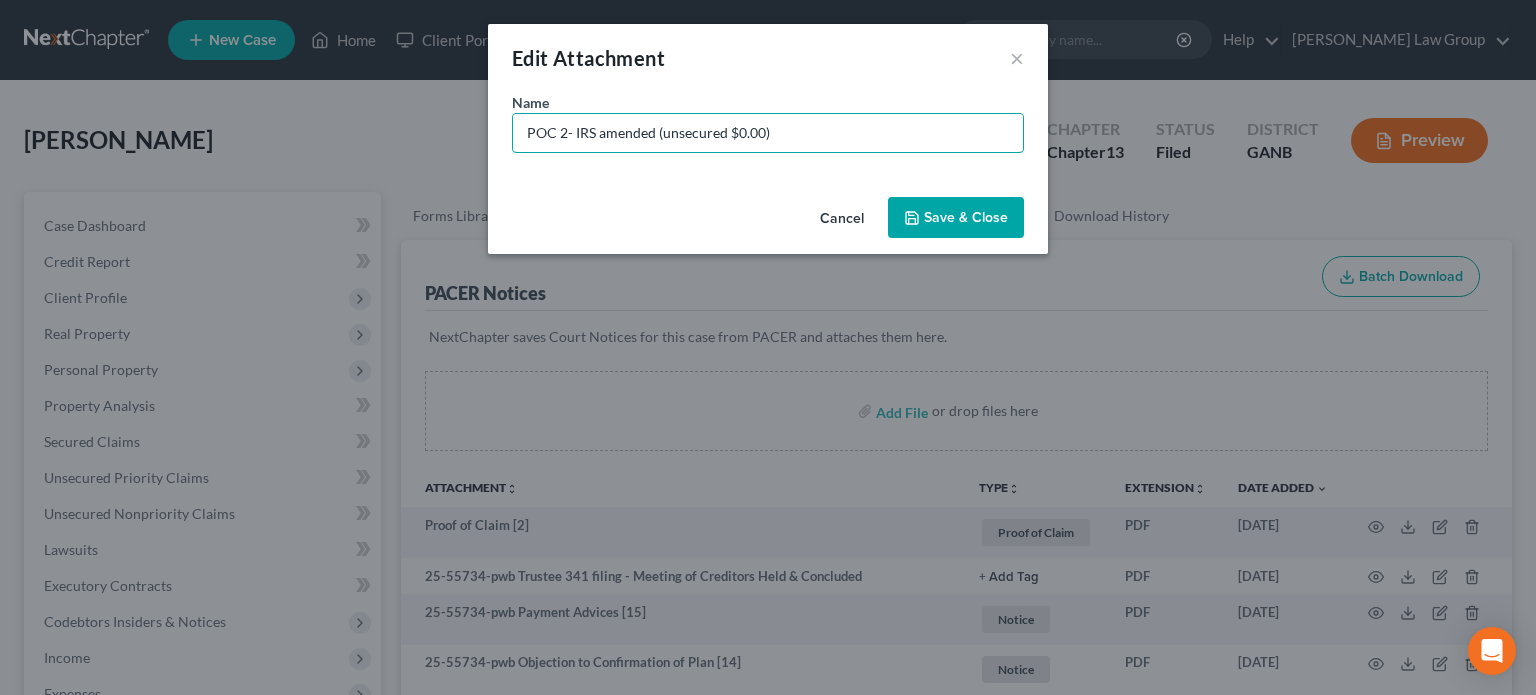 type on "POC 2- IRS amended (unsecured $0.00)" 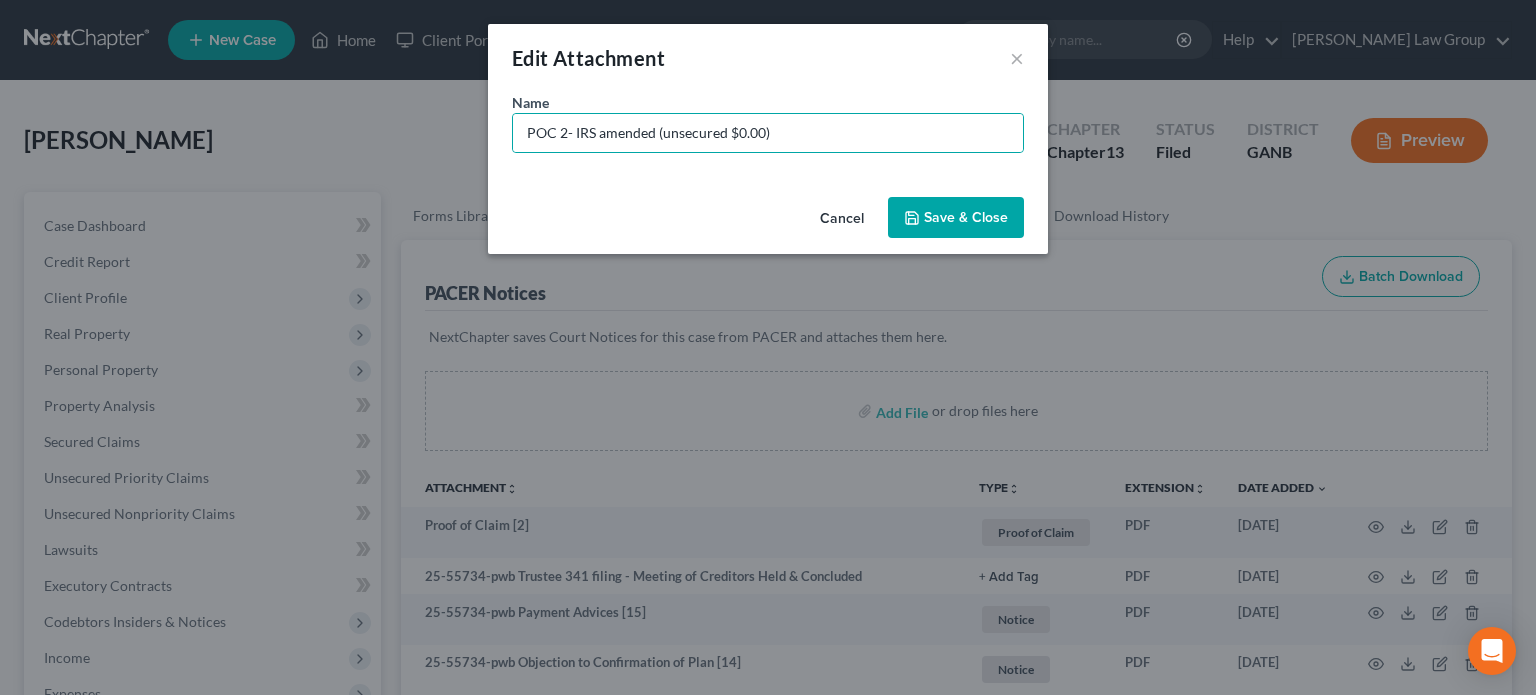 click on "Save & Close" at bounding box center (966, 217) 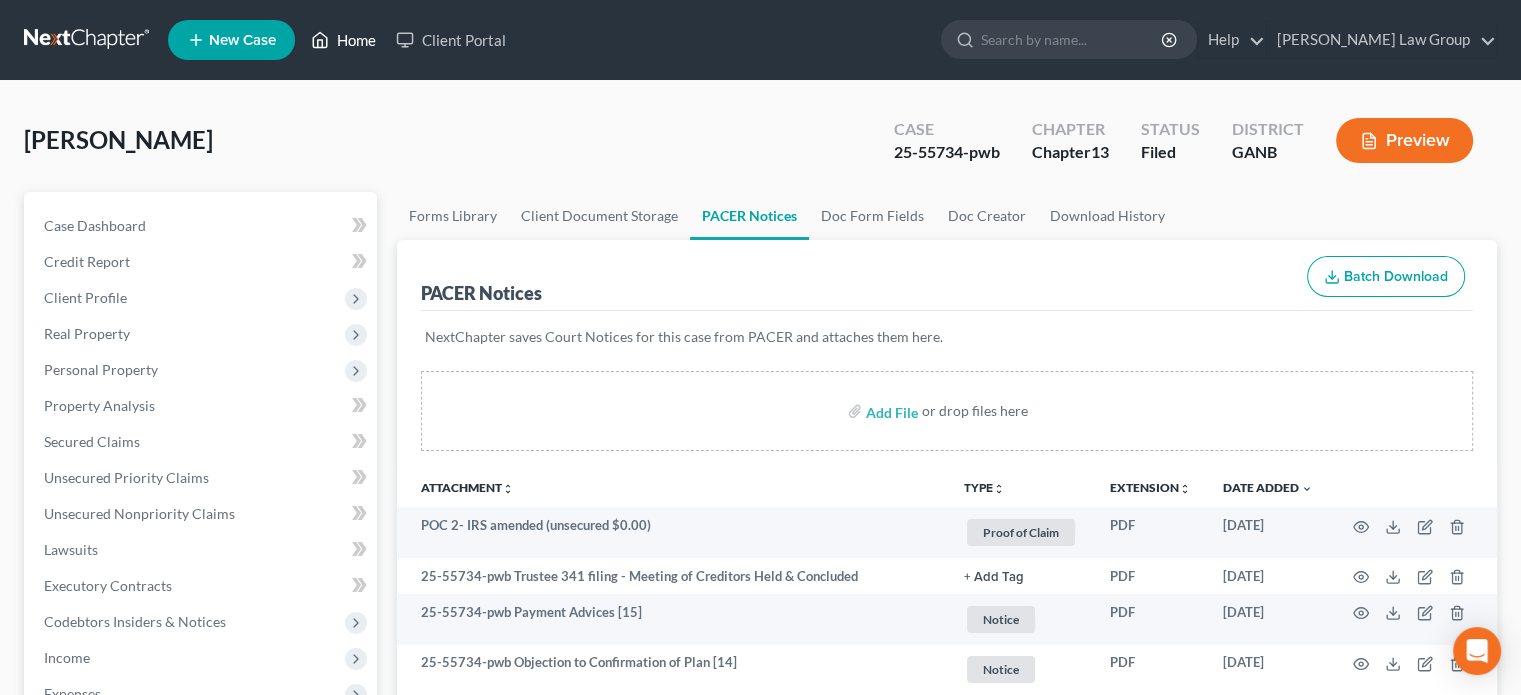 click on "Home" at bounding box center [343, 40] 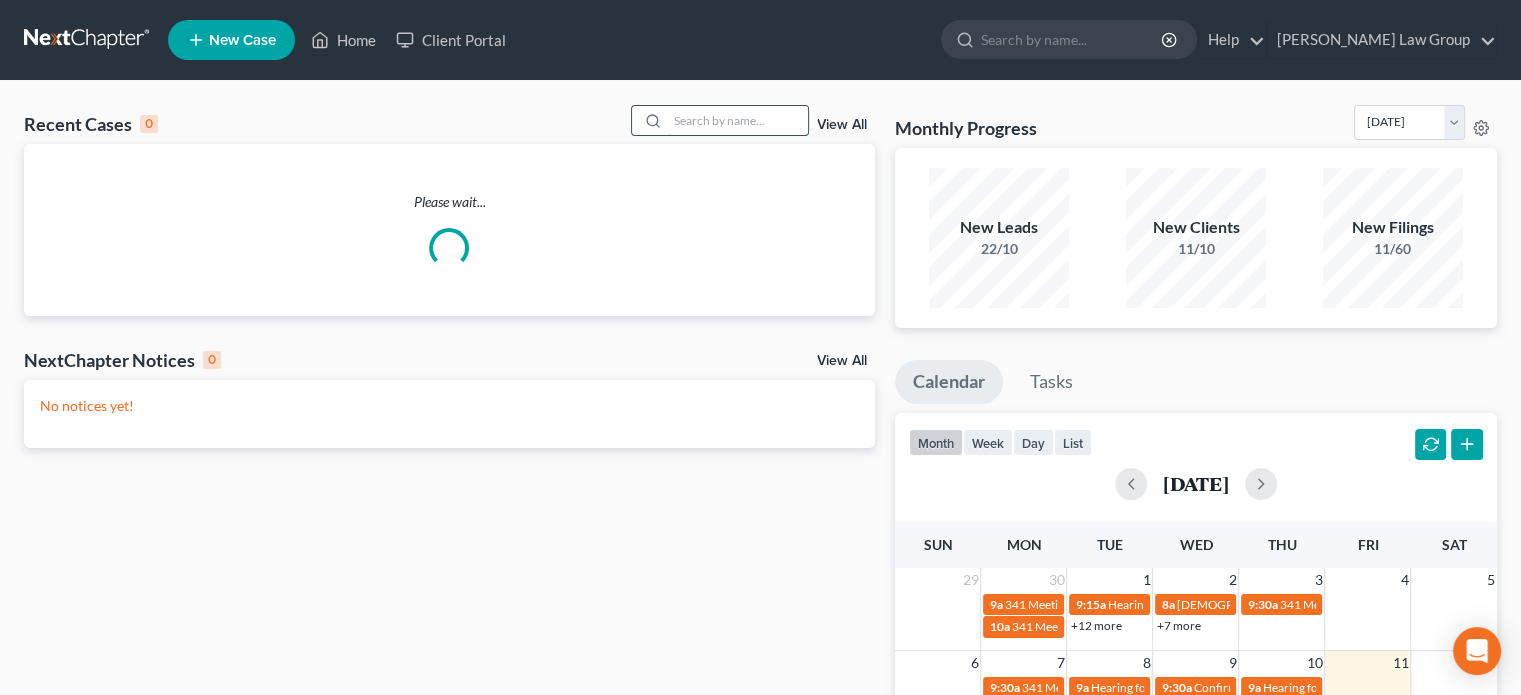 click at bounding box center (738, 120) 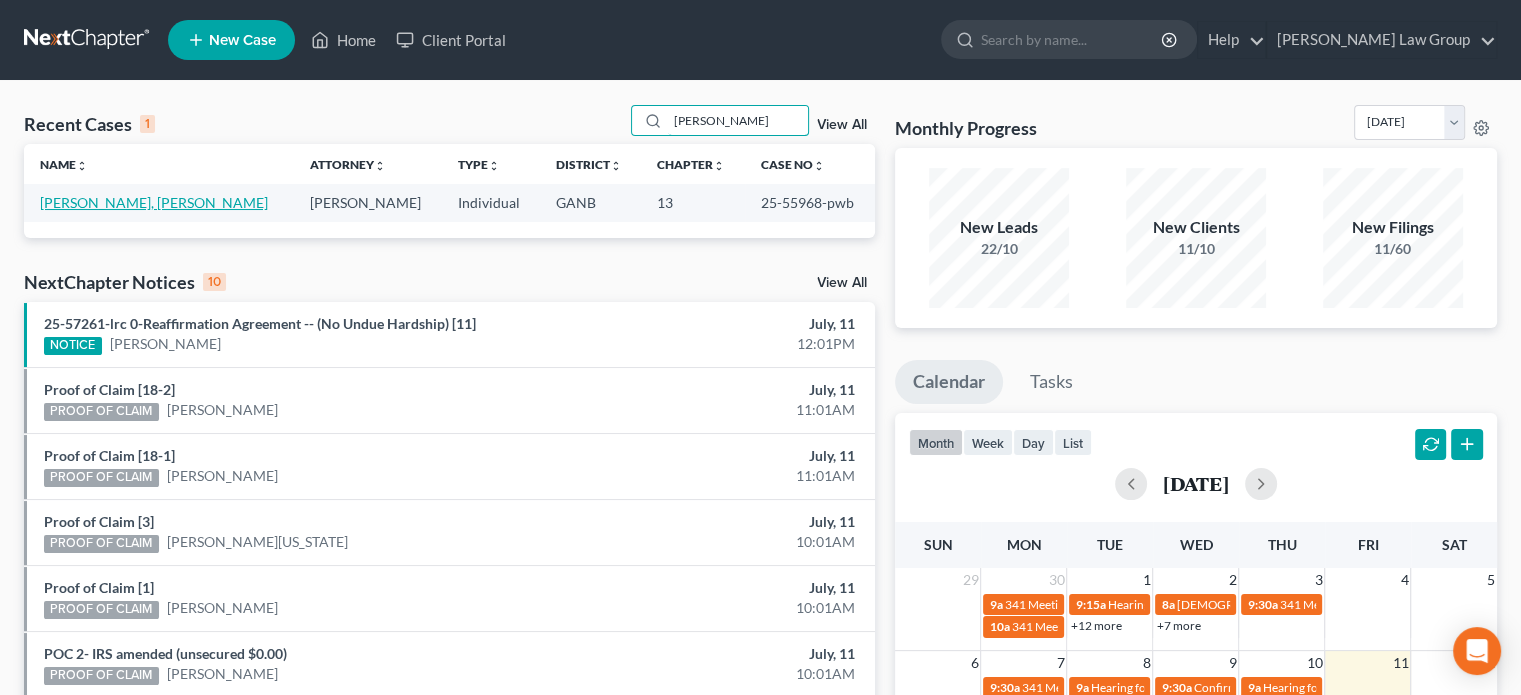 type on "[PERSON_NAME]" 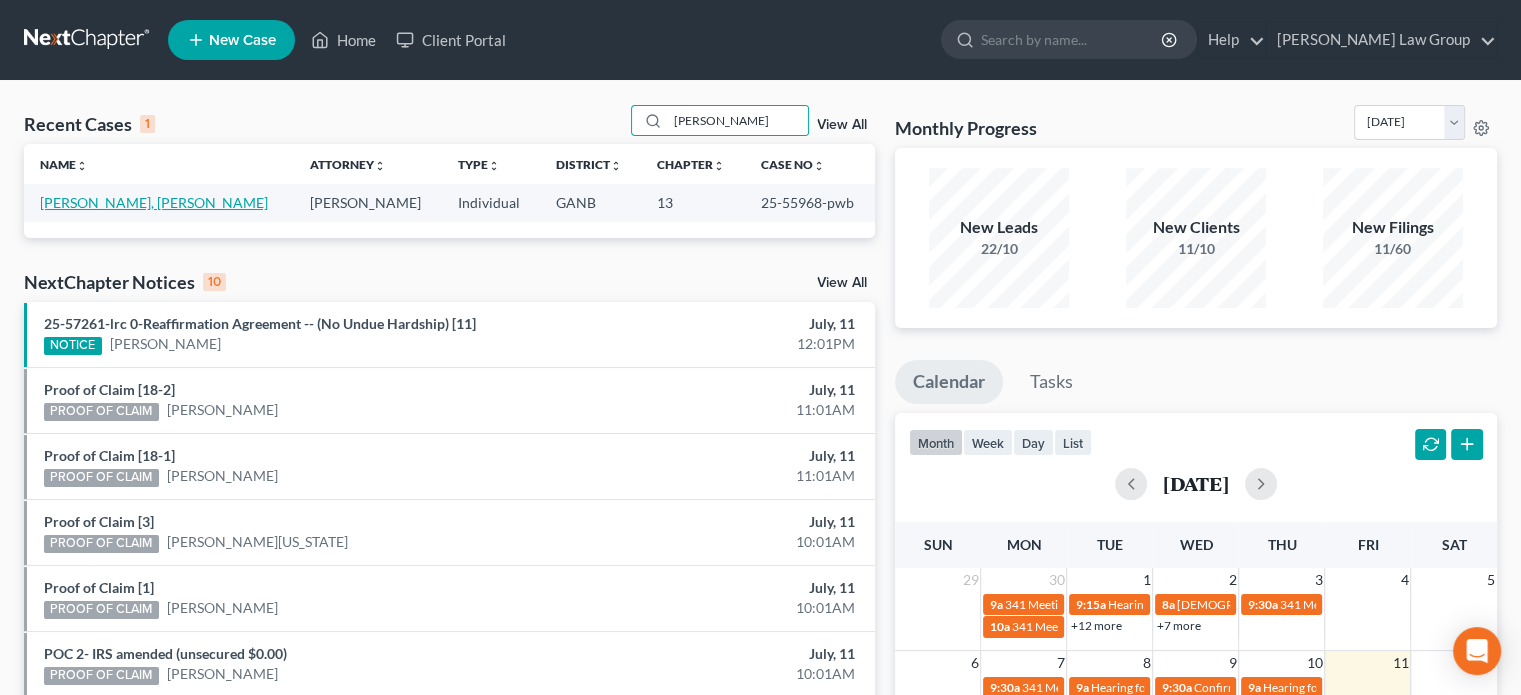 click on "[PERSON_NAME], [PERSON_NAME]" at bounding box center [154, 202] 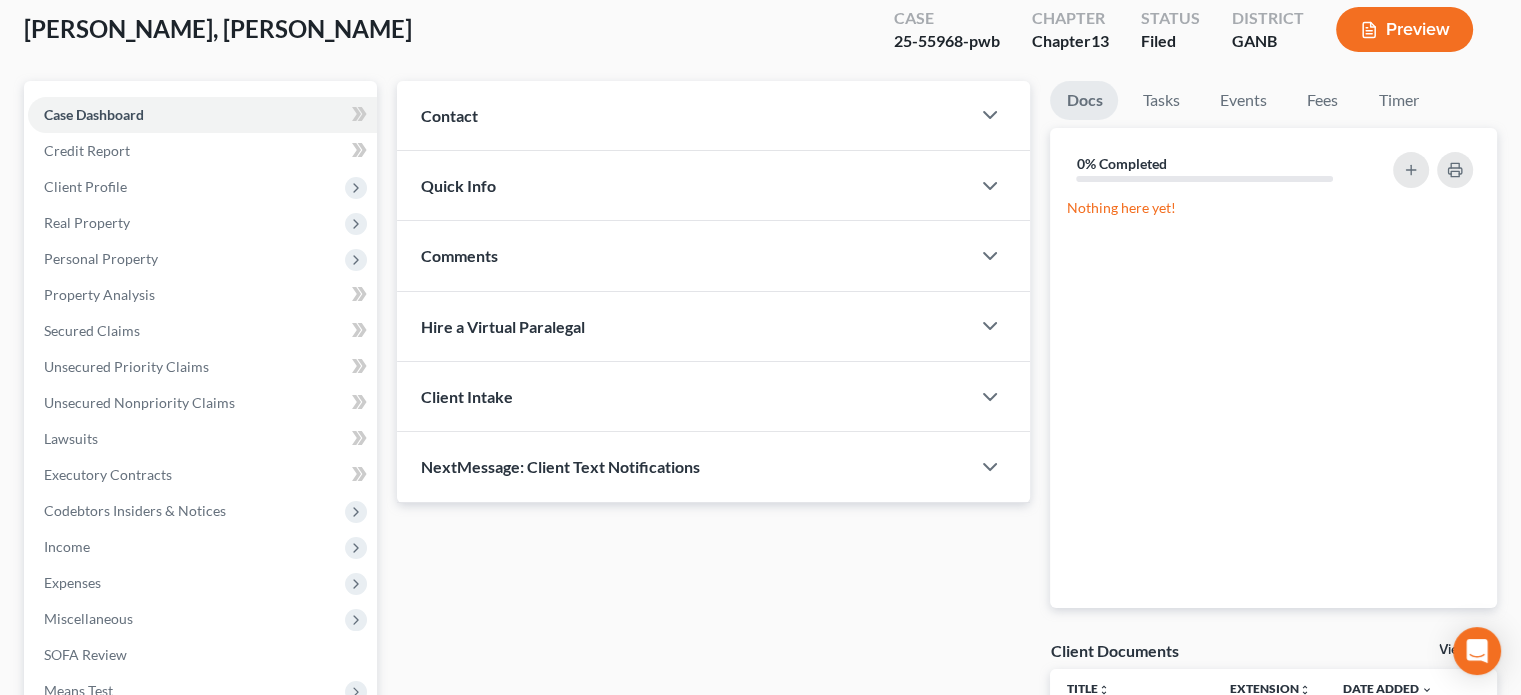 scroll, scrollTop: 438, scrollLeft: 0, axis: vertical 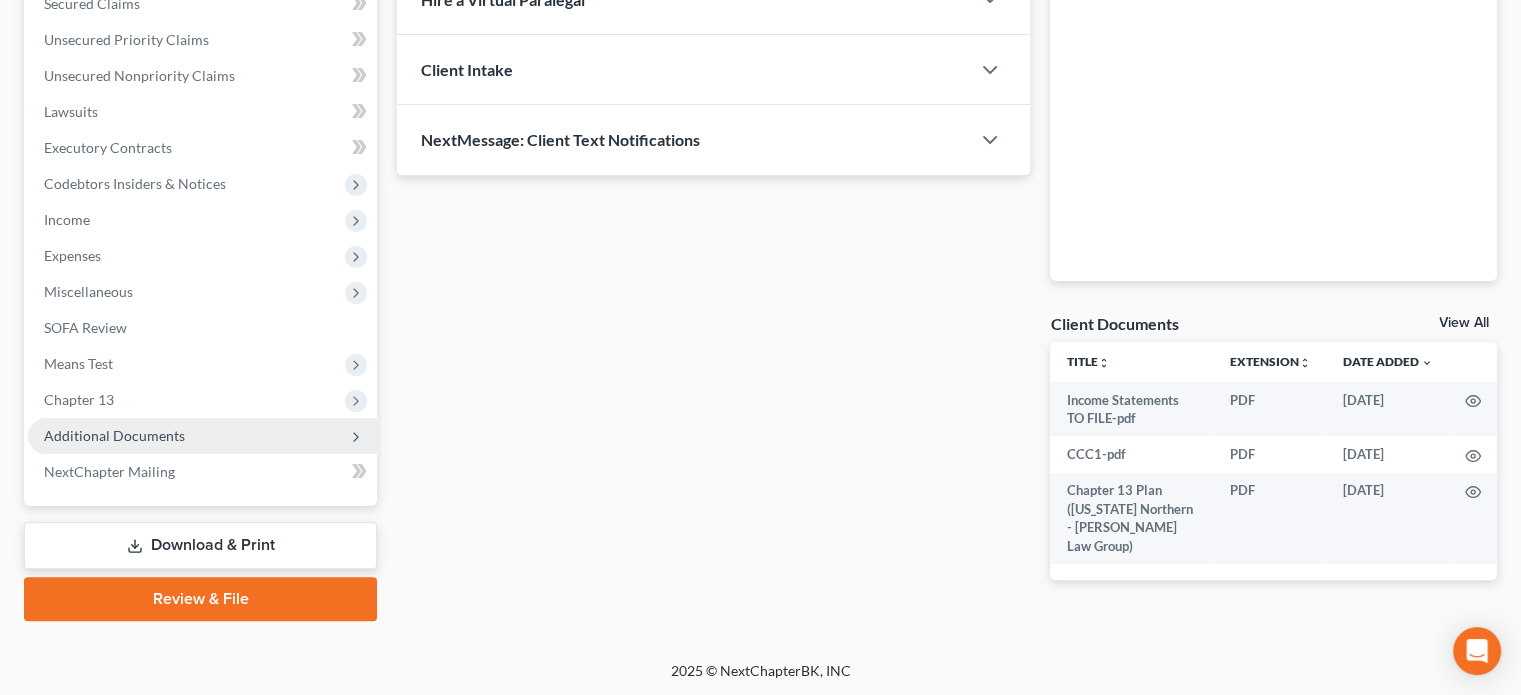 click on "Additional Documents" at bounding box center (114, 435) 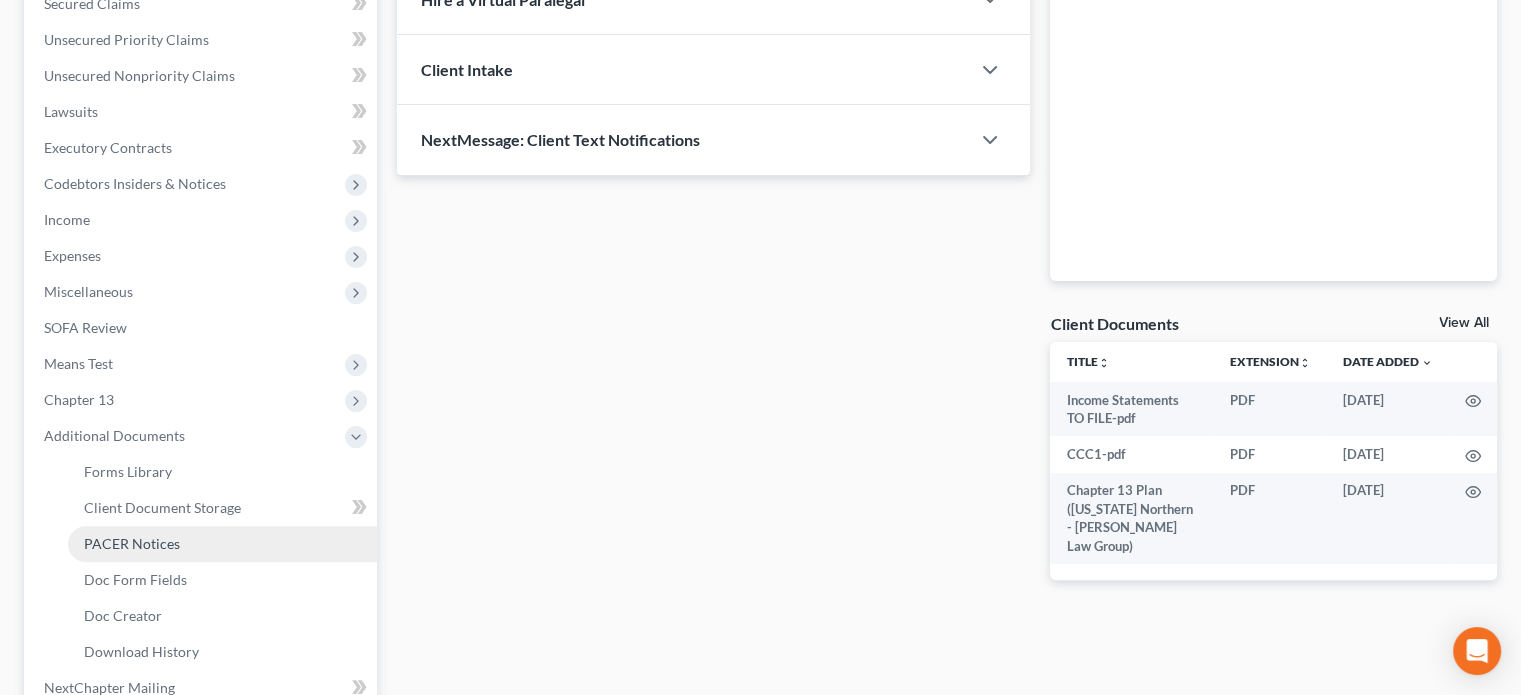 click on "PACER Notices" at bounding box center (132, 543) 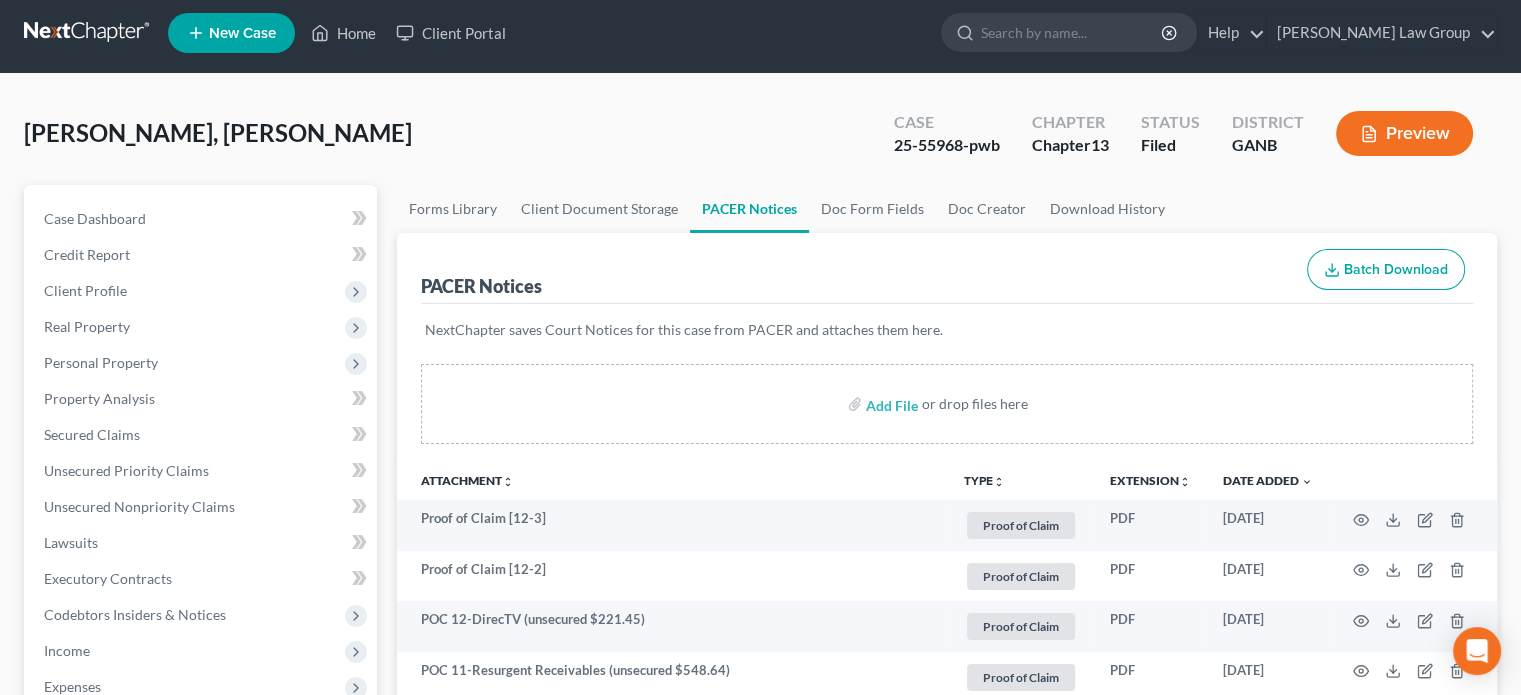 scroll, scrollTop: 0, scrollLeft: 0, axis: both 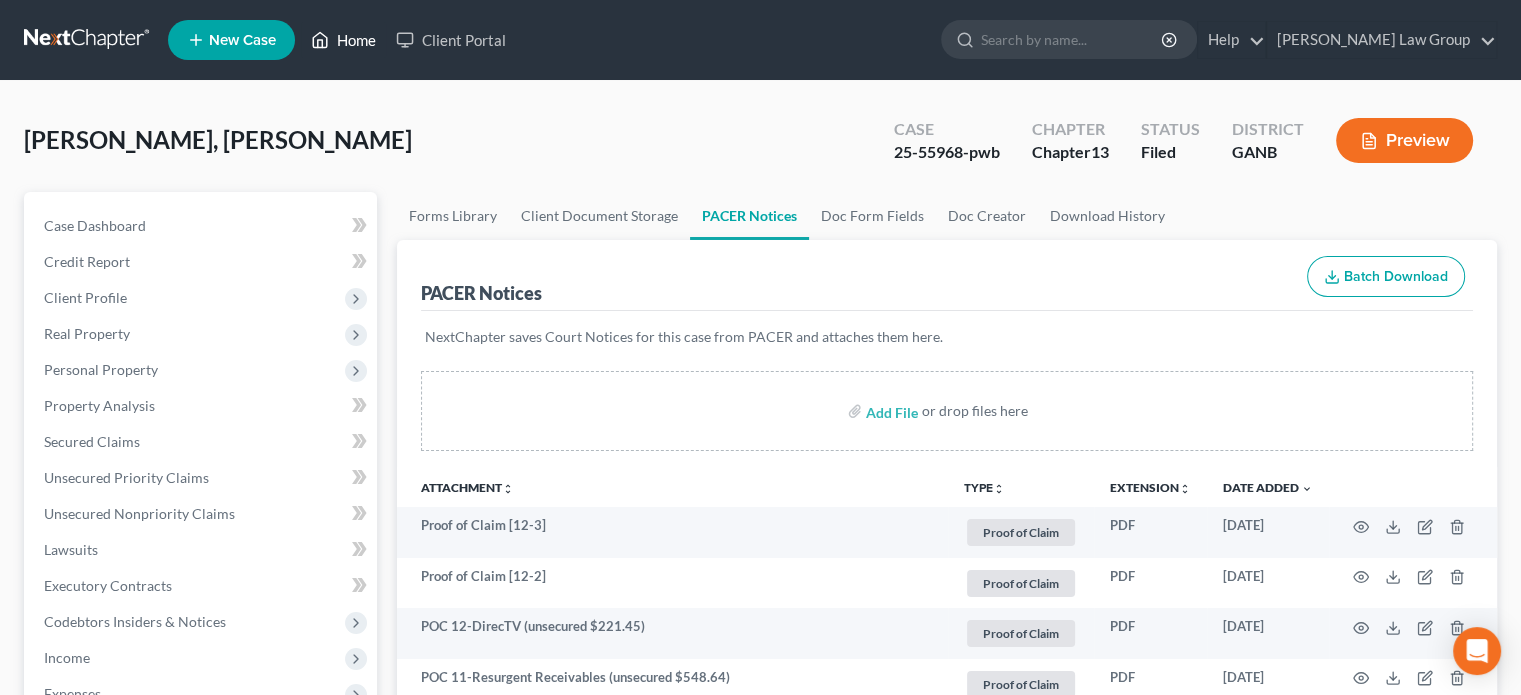 click on "Home" at bounding box center (343, 40) 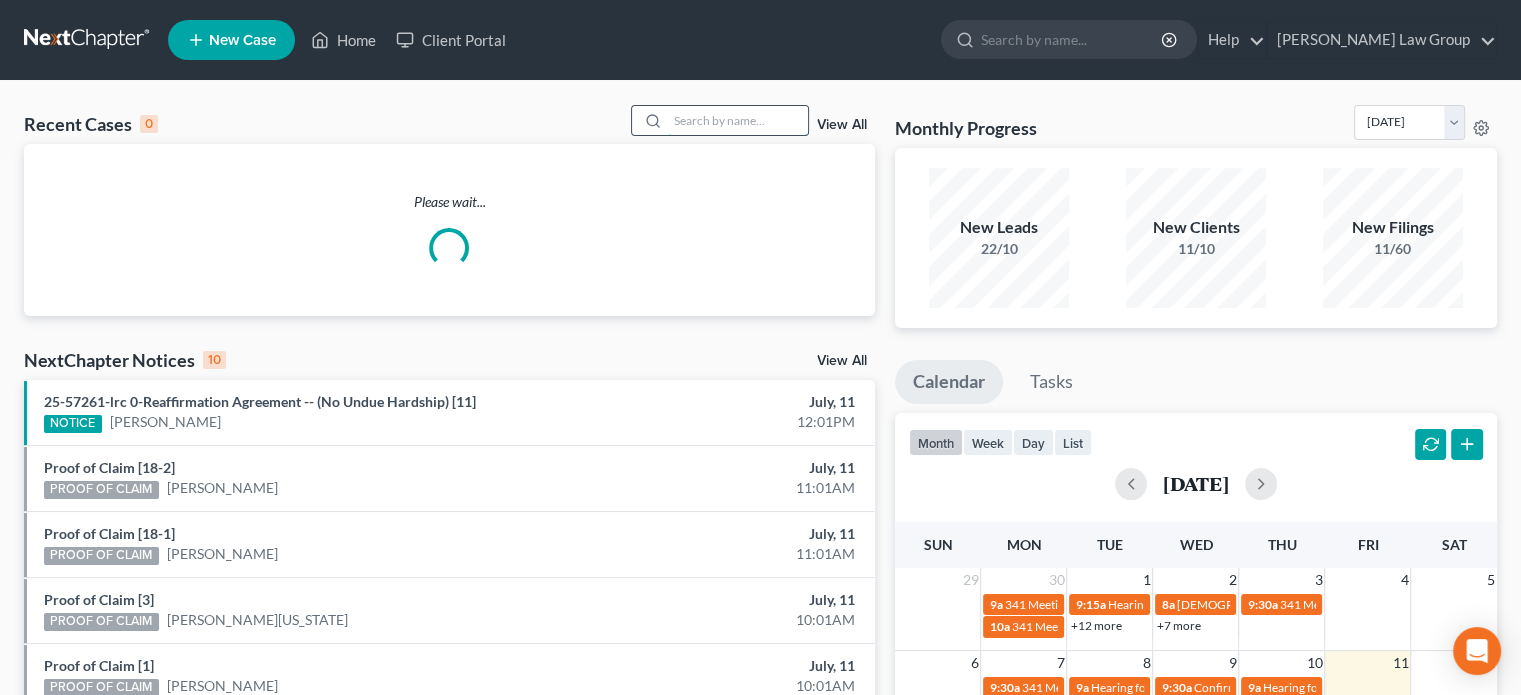 click at bounding box center (738, 120) 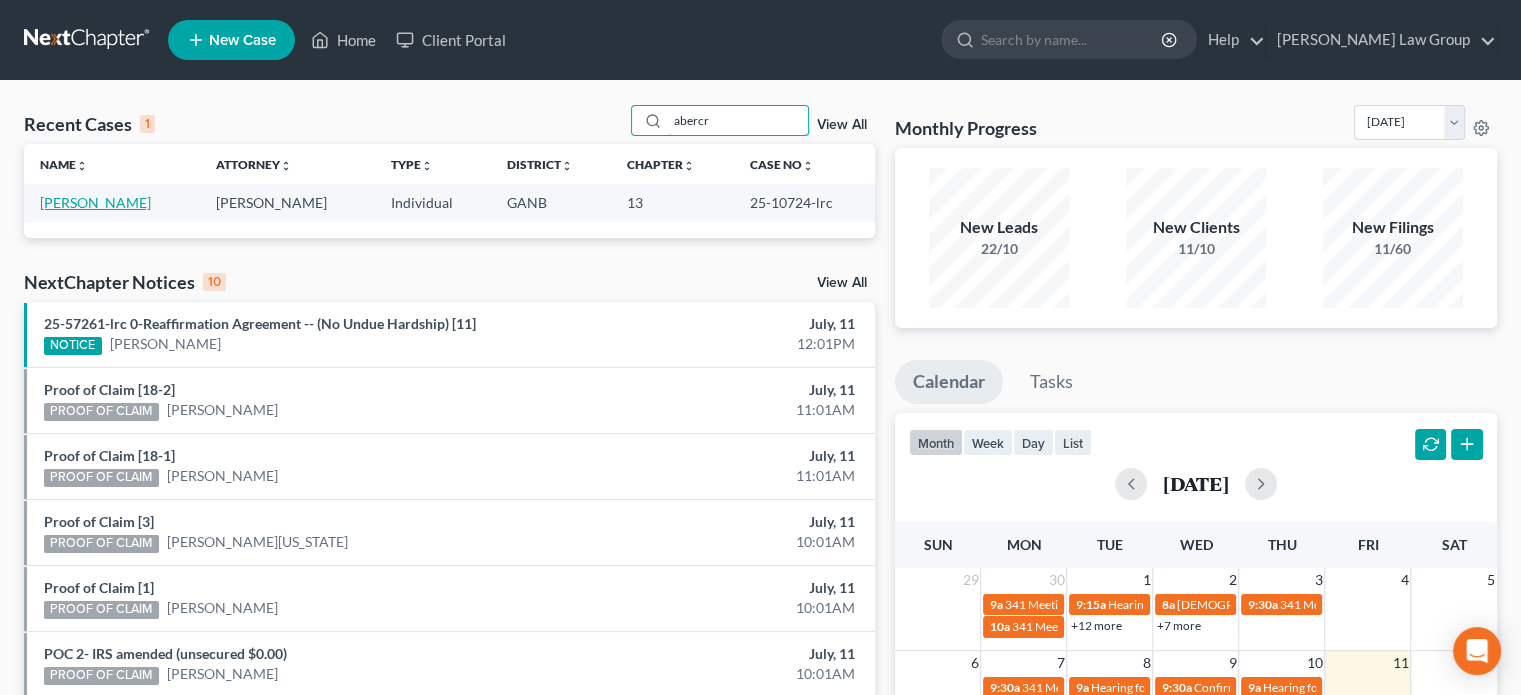 type on "abercr" 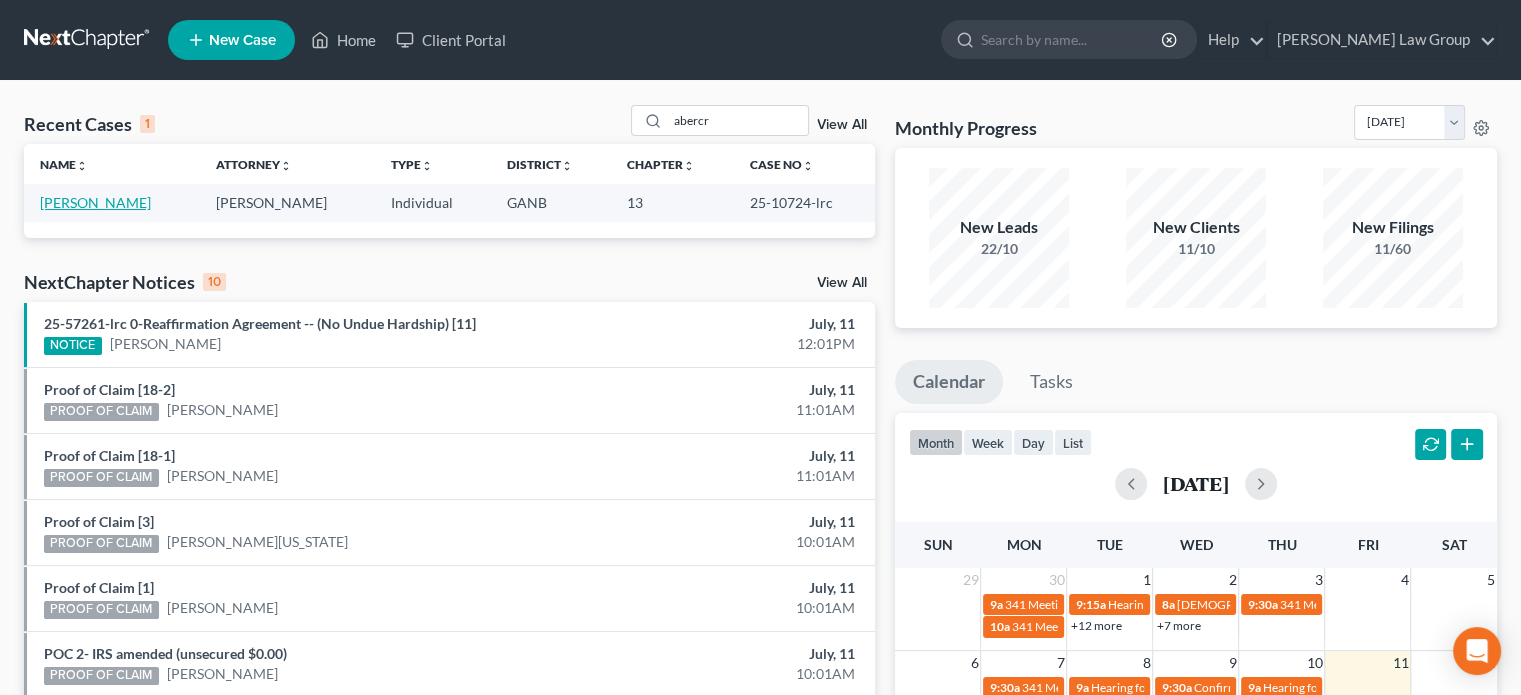click on "[PERSON_NAME]" at bounding box center [95, 202] 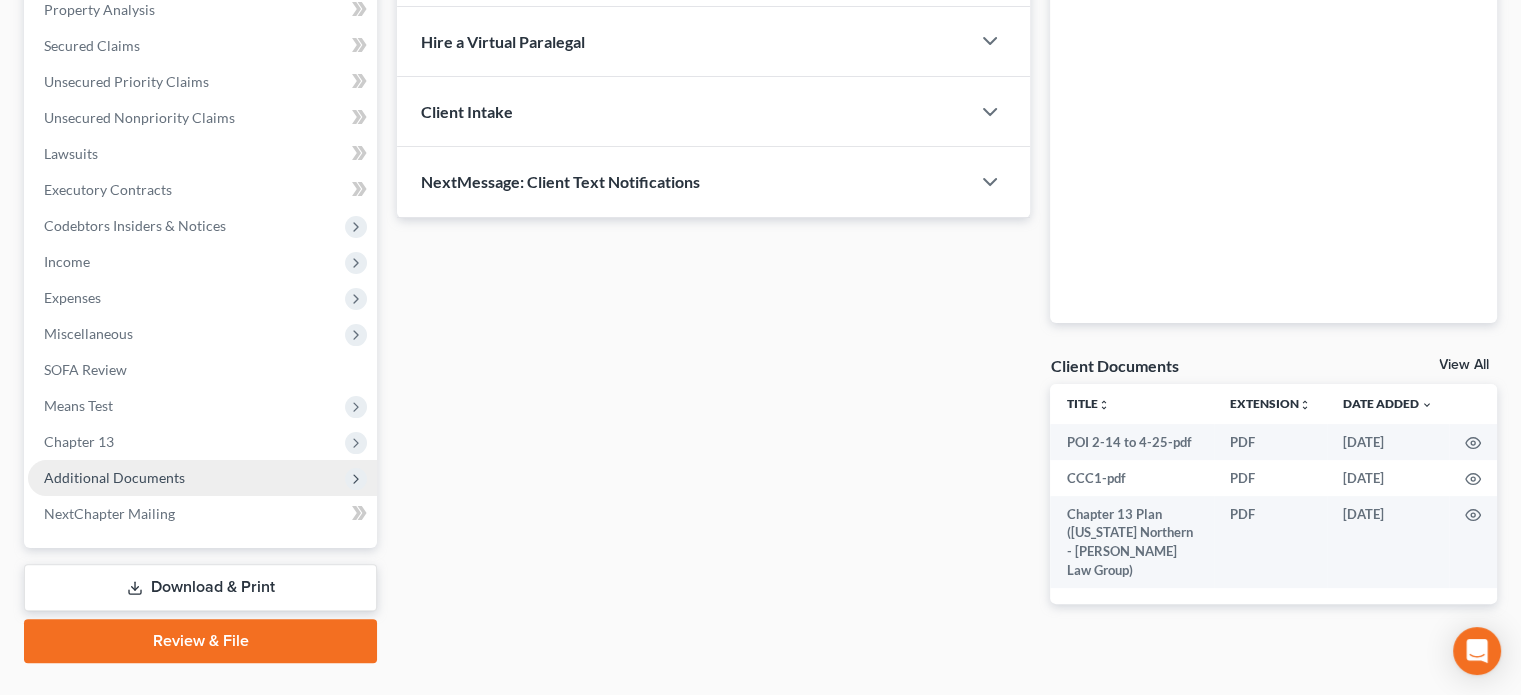 scroll, scrollTop: 400, scrollLeft: 0, axis: vertical 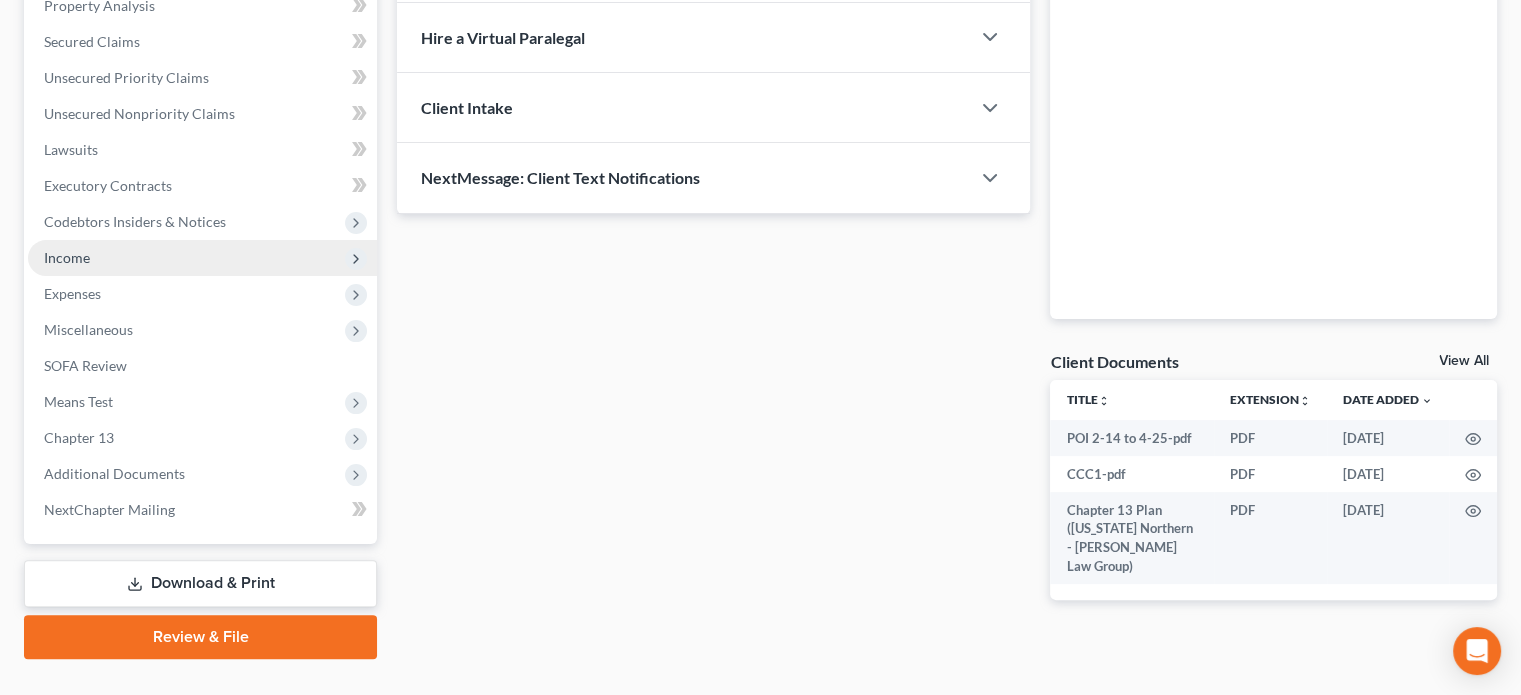 click on "Income" at bounding box center (67, 257) 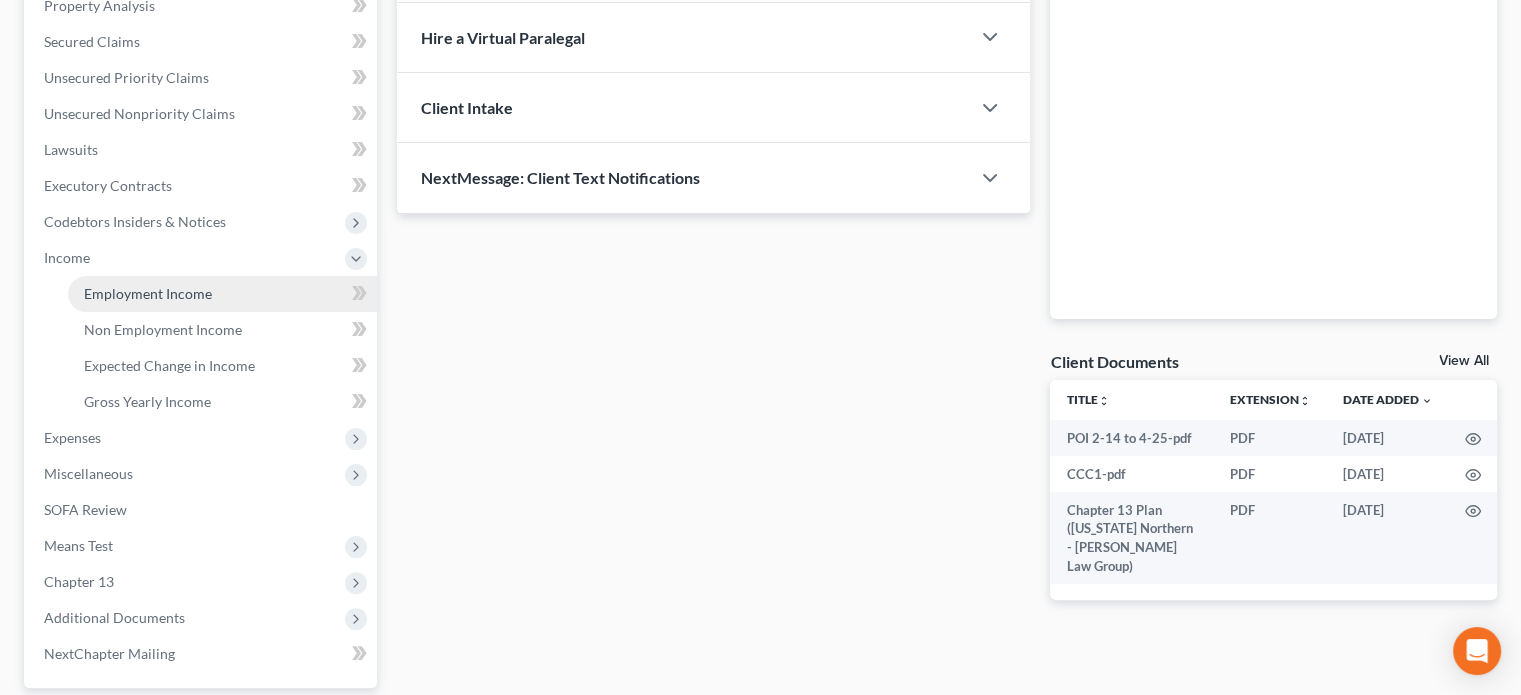 click on "Employment Income" at bounding box center (148, 293) 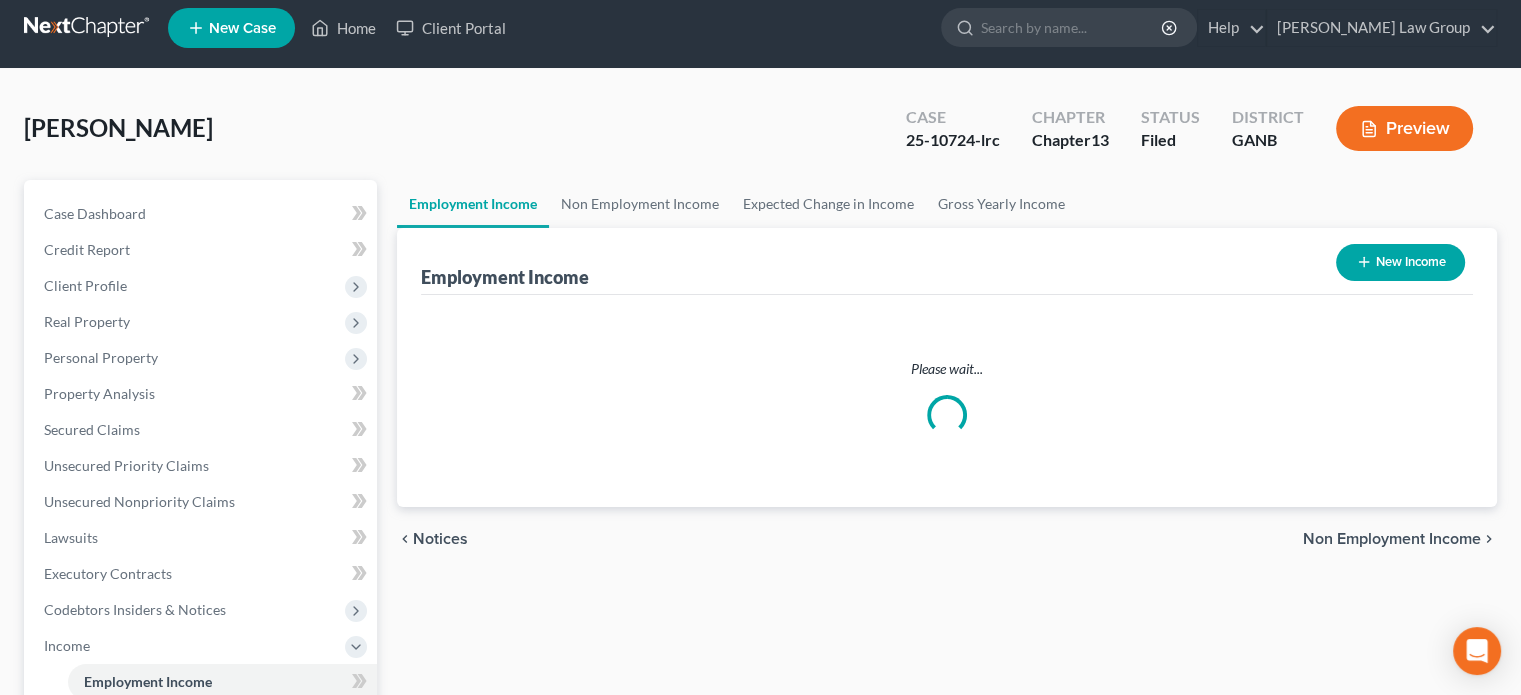 scroll, scrollTop: 0, scrollLeft: 0, axis: both 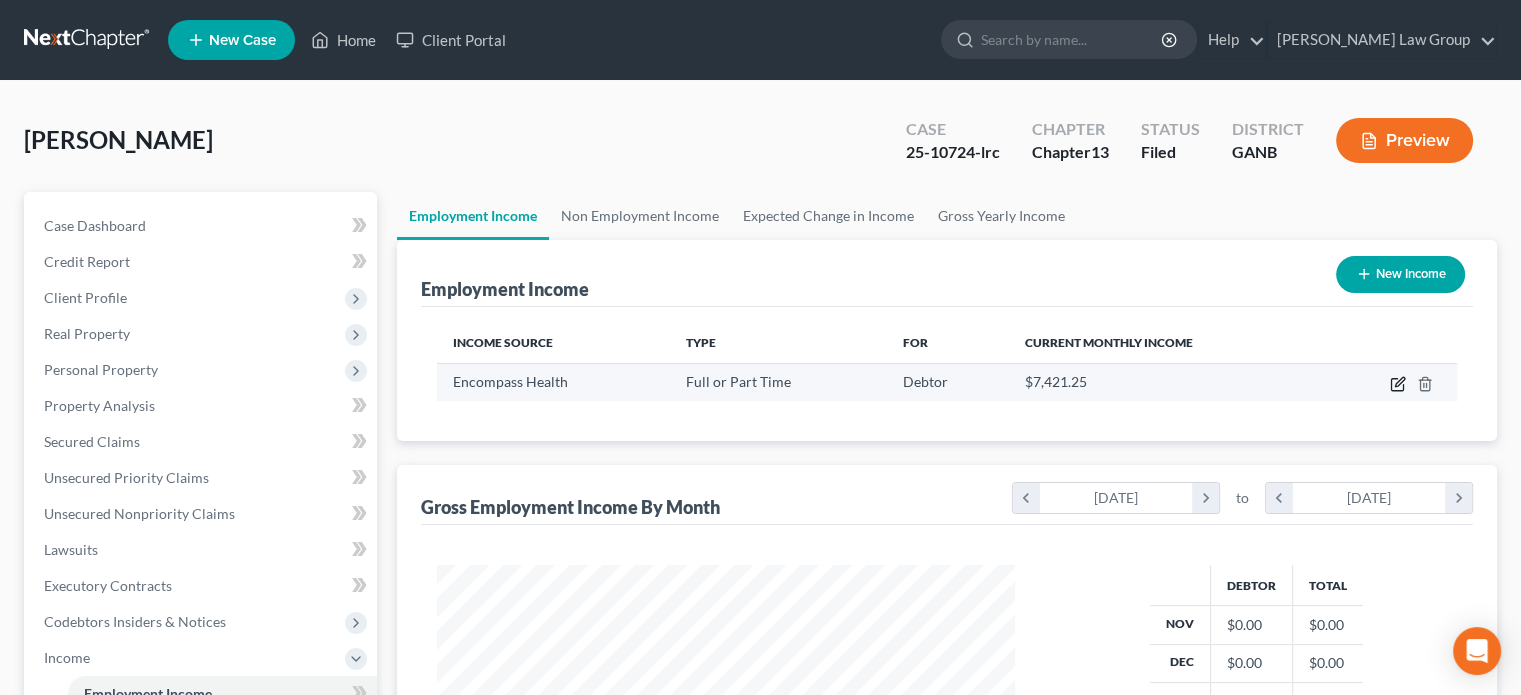 click 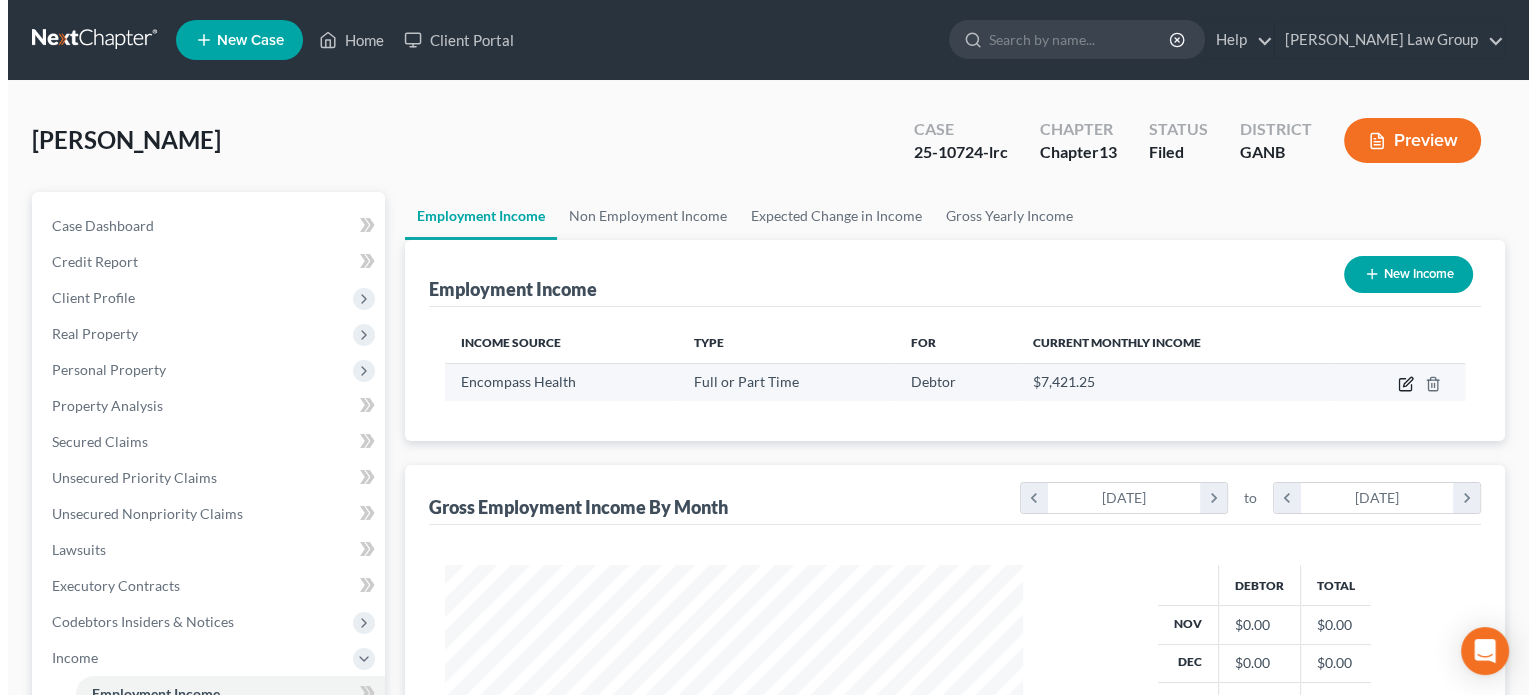 scroll, scrollTop: 999643, scrollLeft: 999375, axis: both 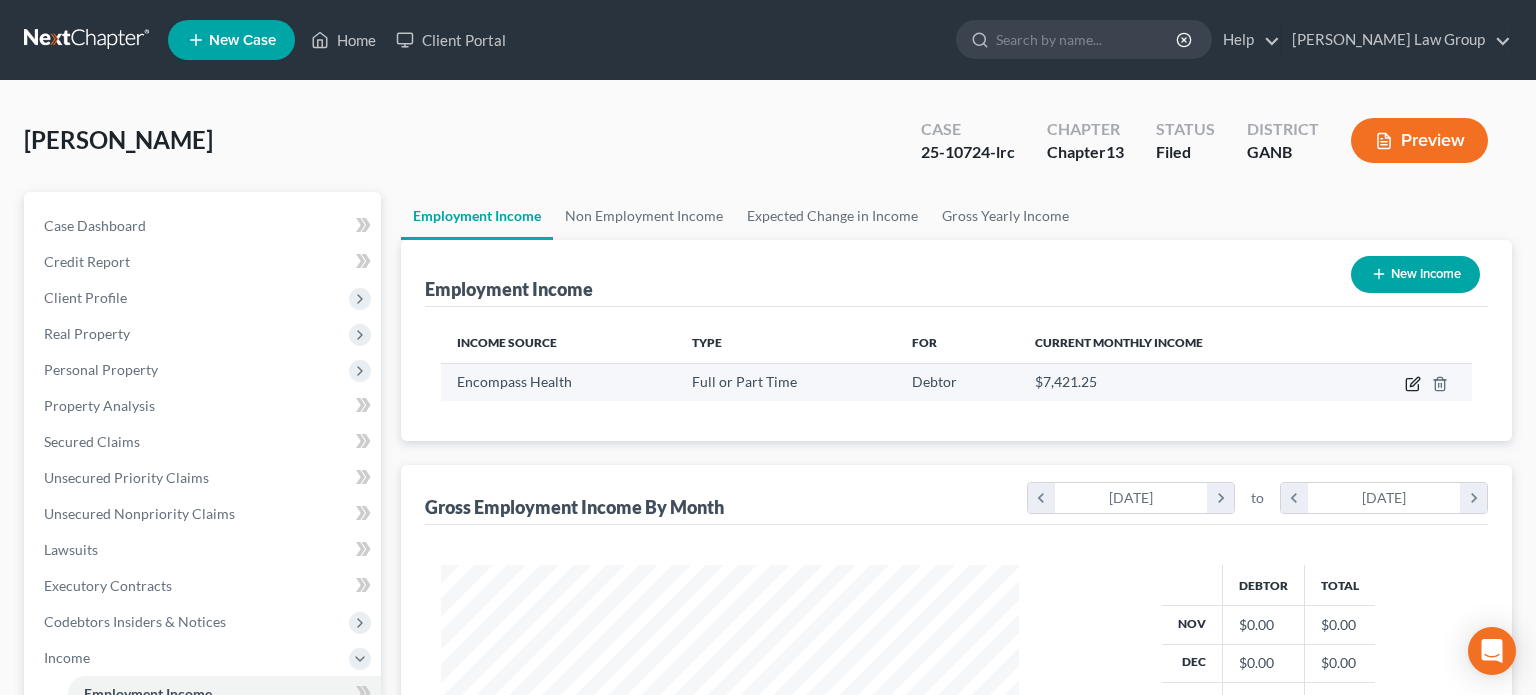 select on "0" 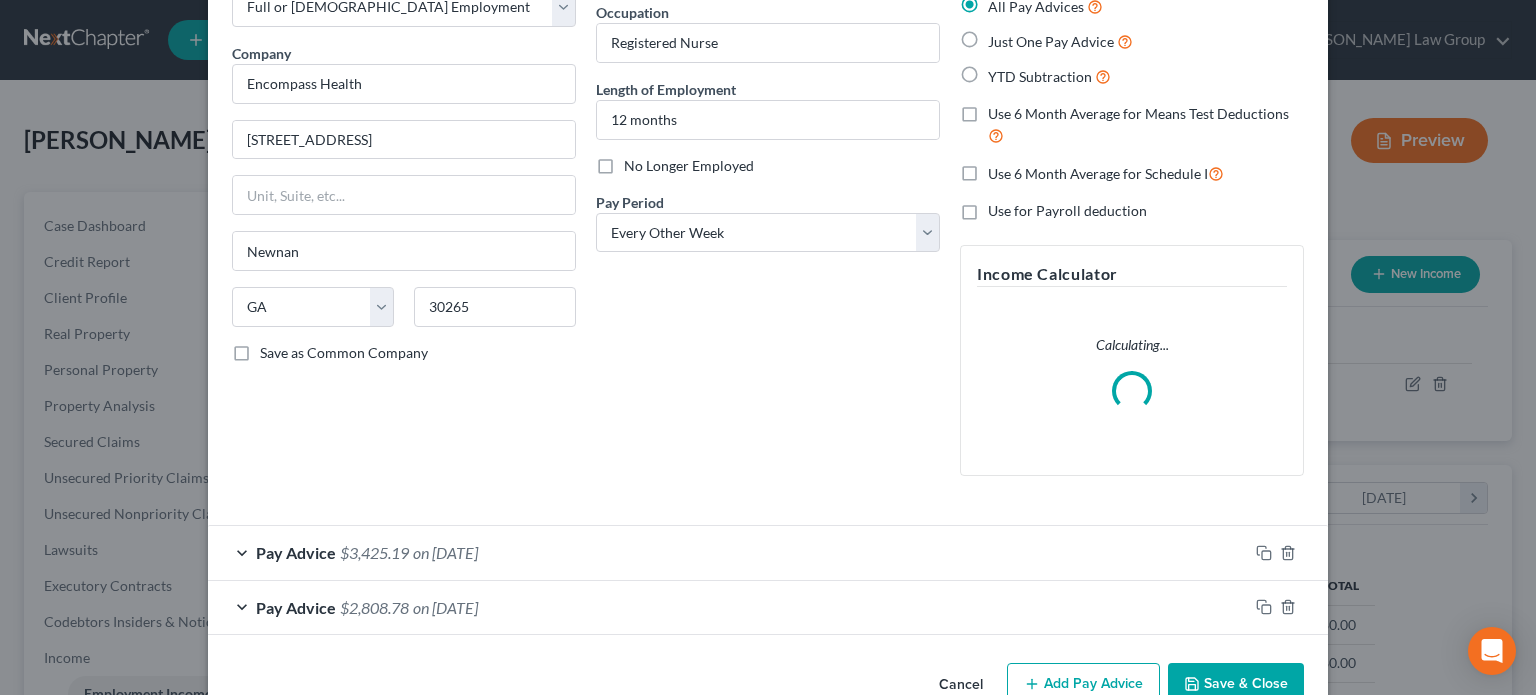scroll, scrollTop: 174, scrollLeft: 0, axis: vertical 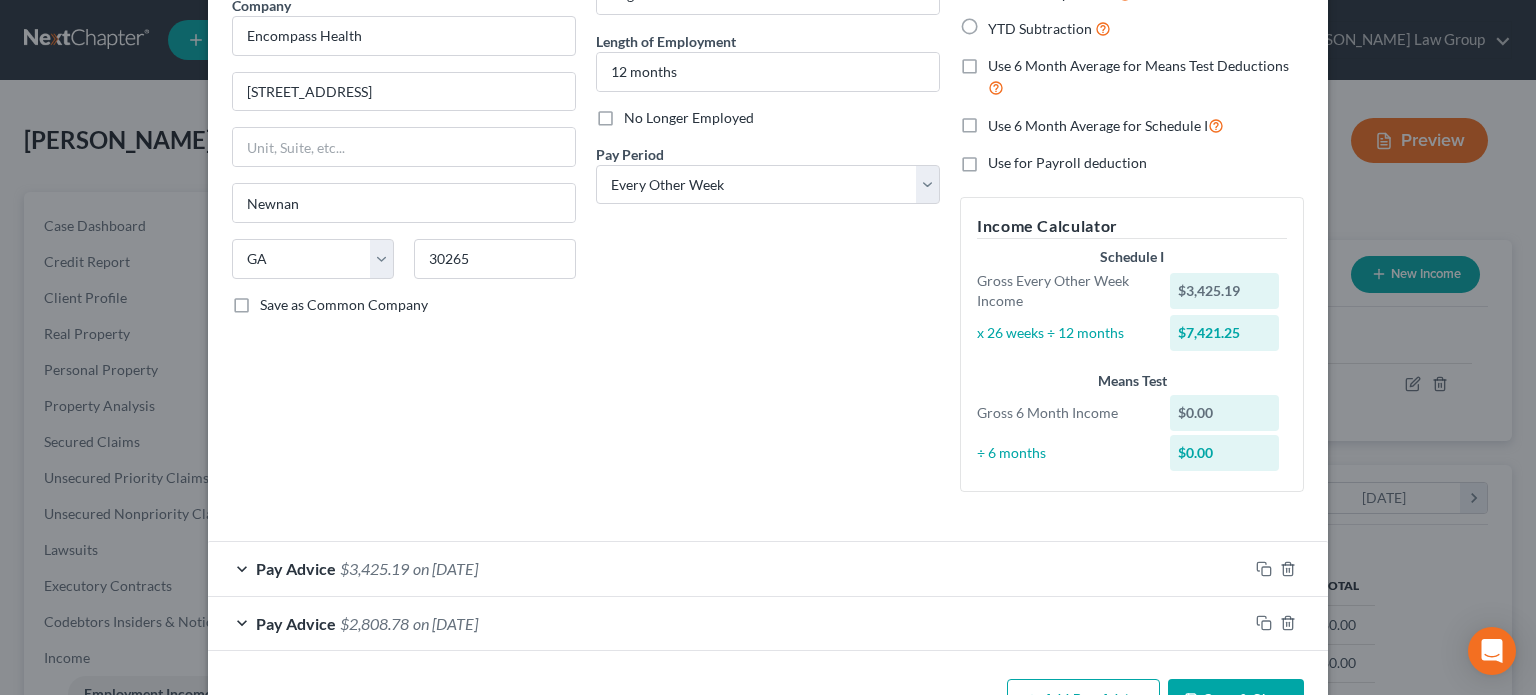 click on "on [DATE]" at bounding box center [445, 568] 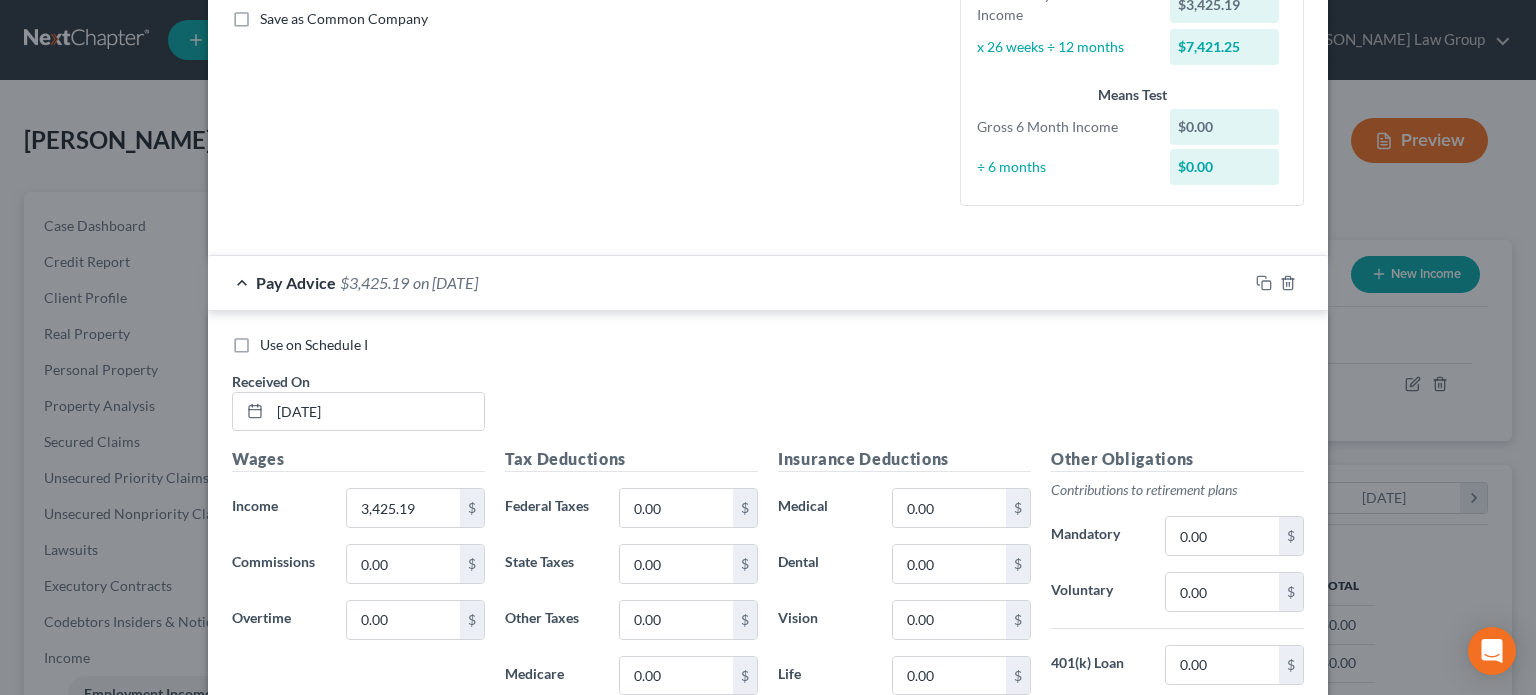 scroll, scrollTop: 574, scrollLeft: 0, axis: vertical 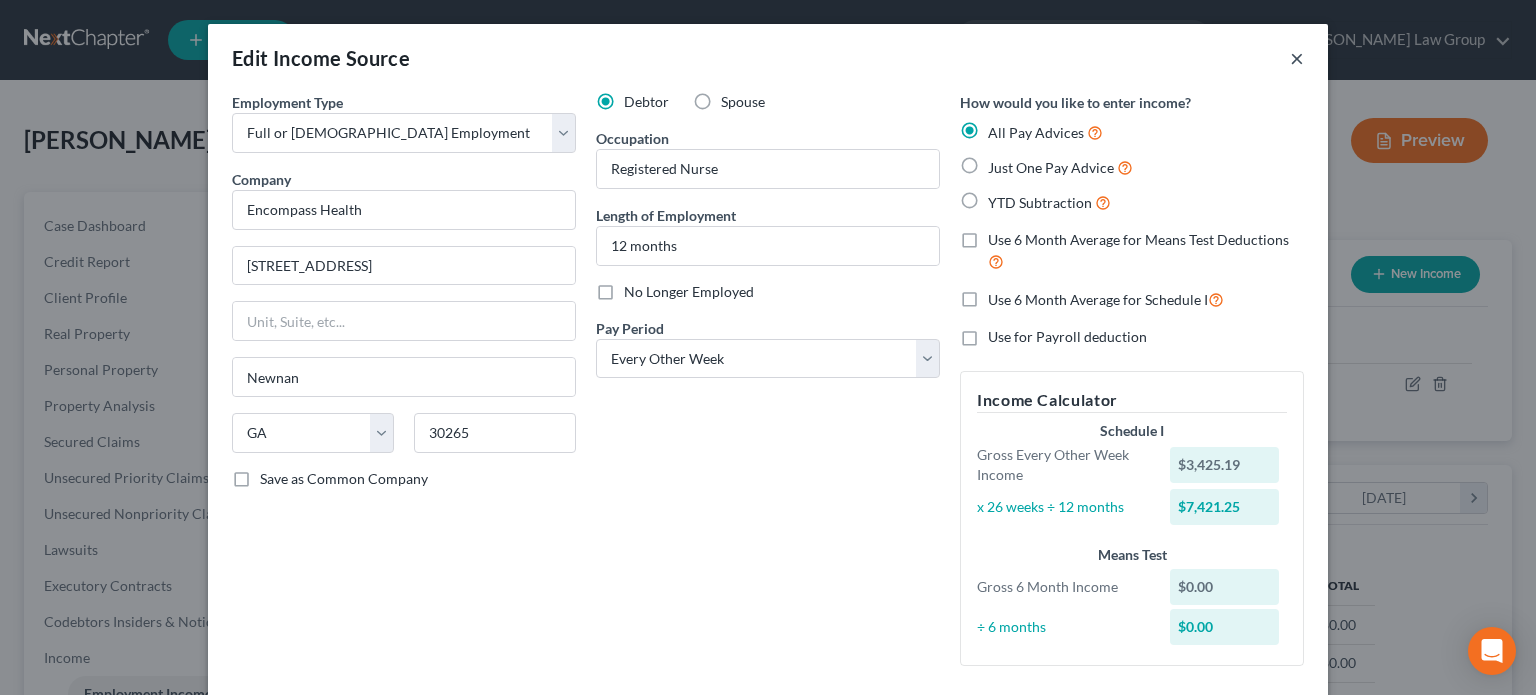type 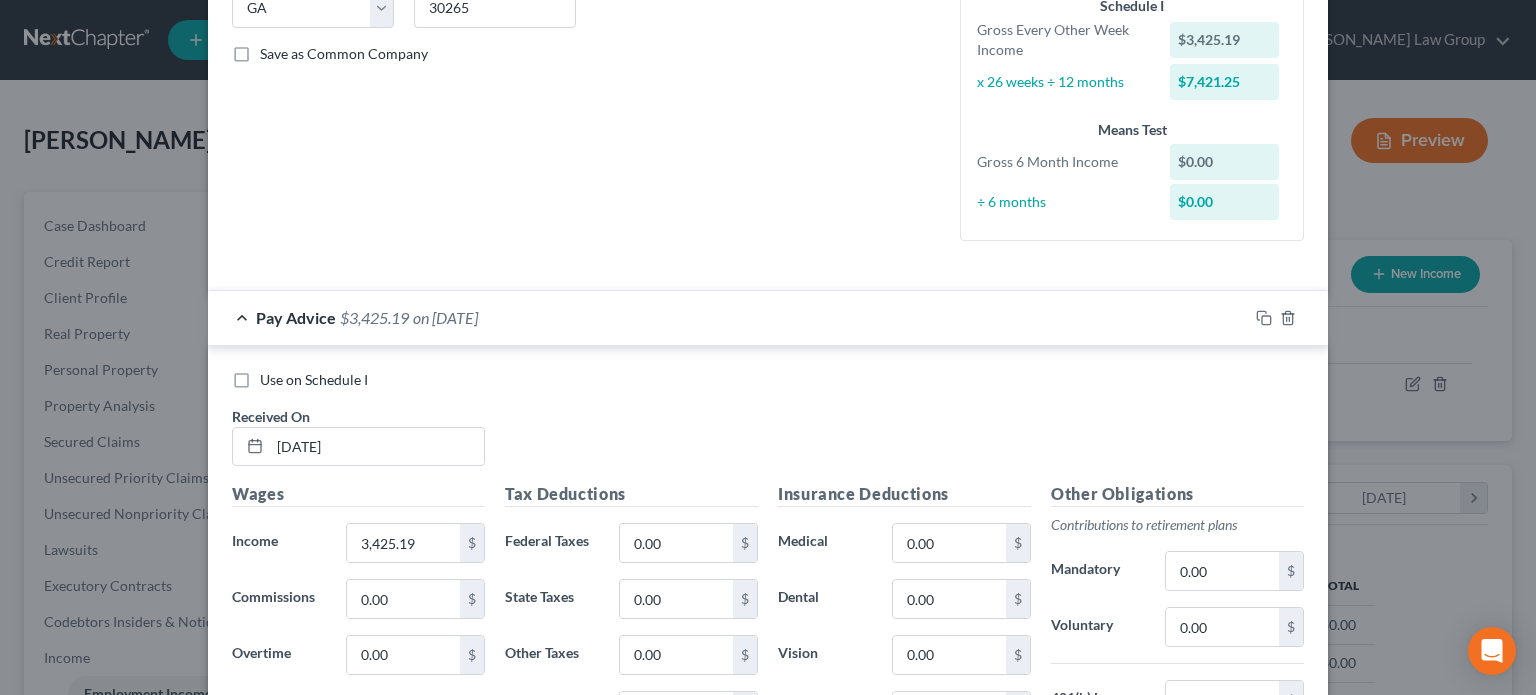 scroll, scrollTop: 500, scrollLeft: 0, axis: vertical 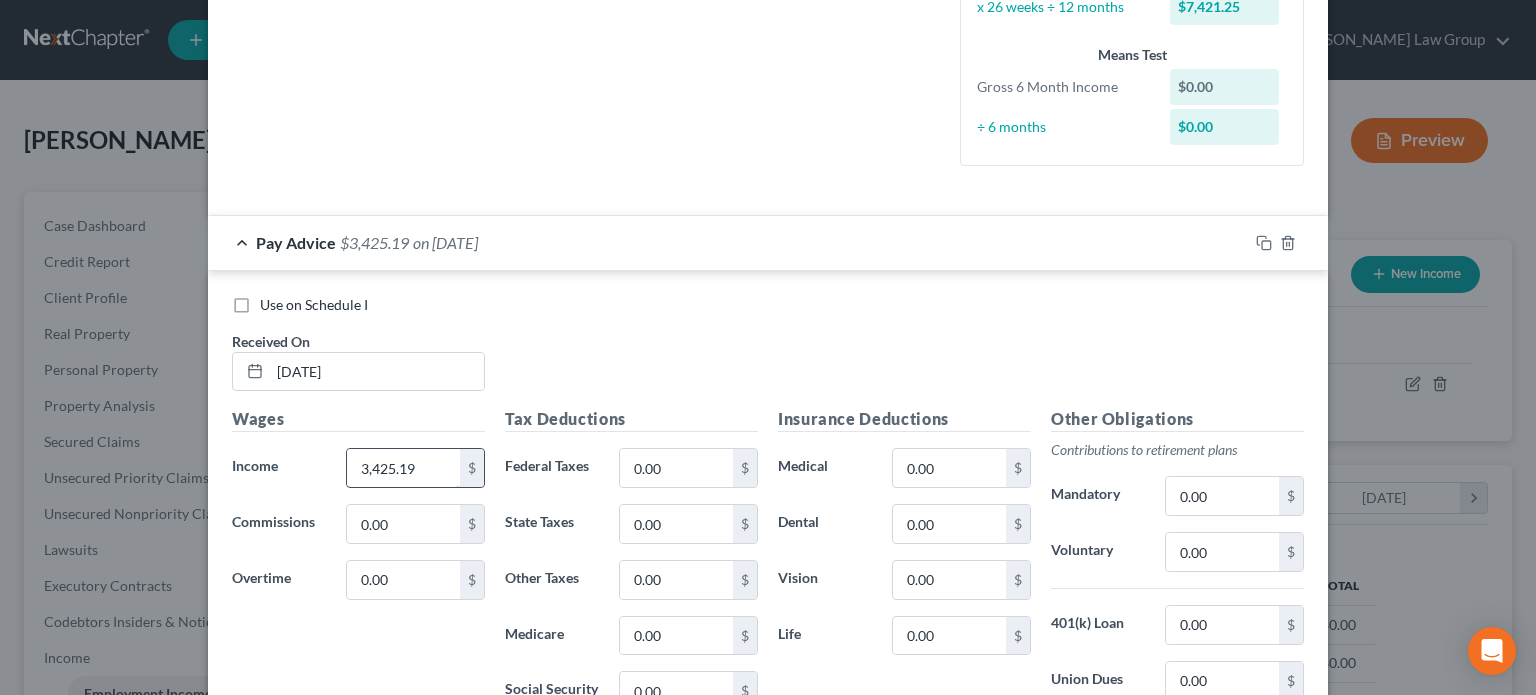 click on "3,425.19" at bounding box center (403, 468) 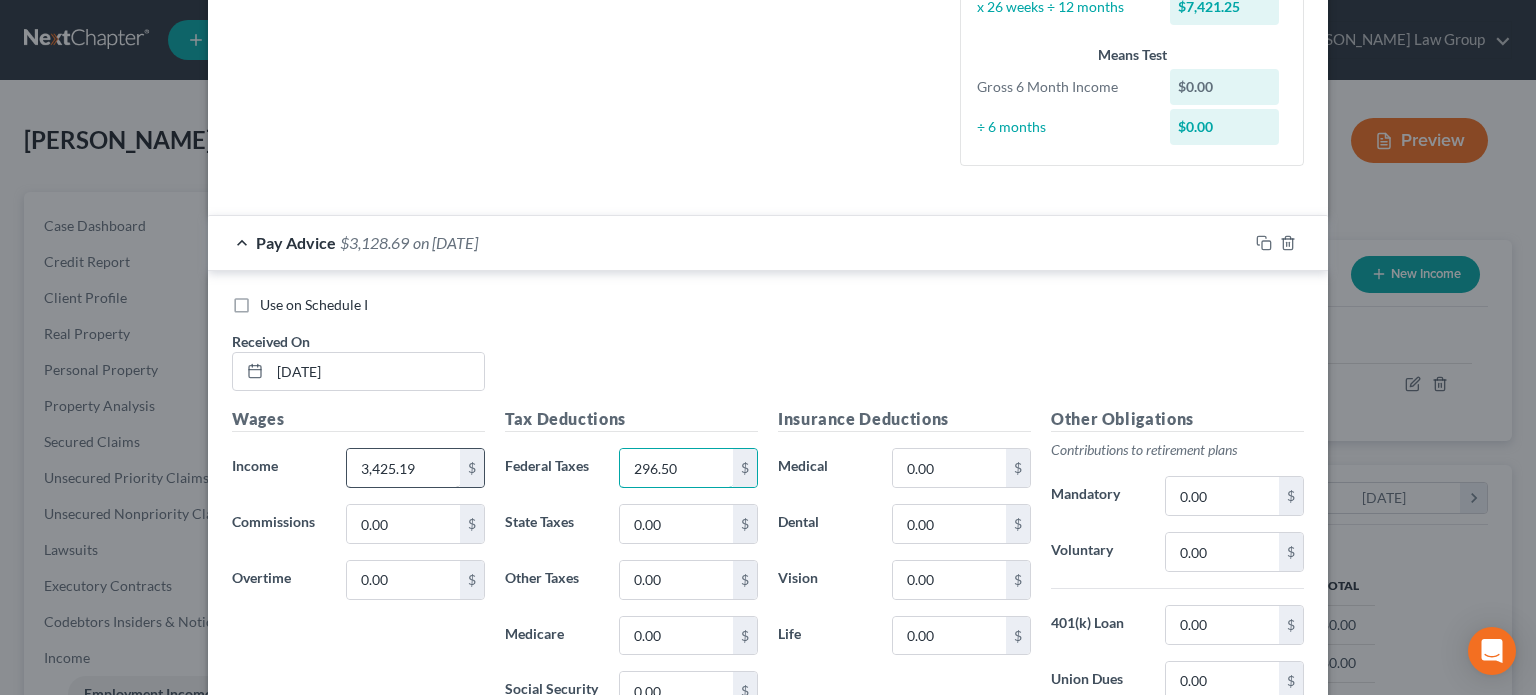 type on "296.50" 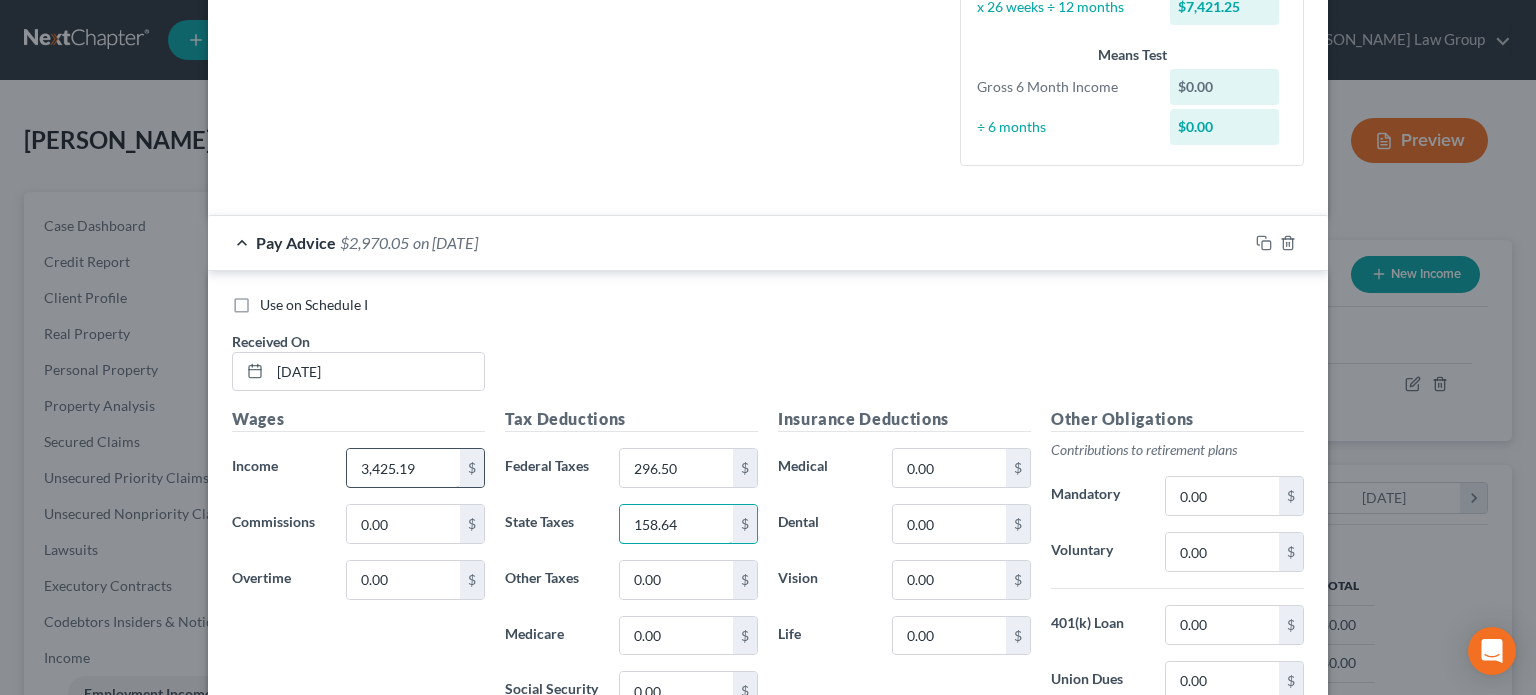 type on "158.64" 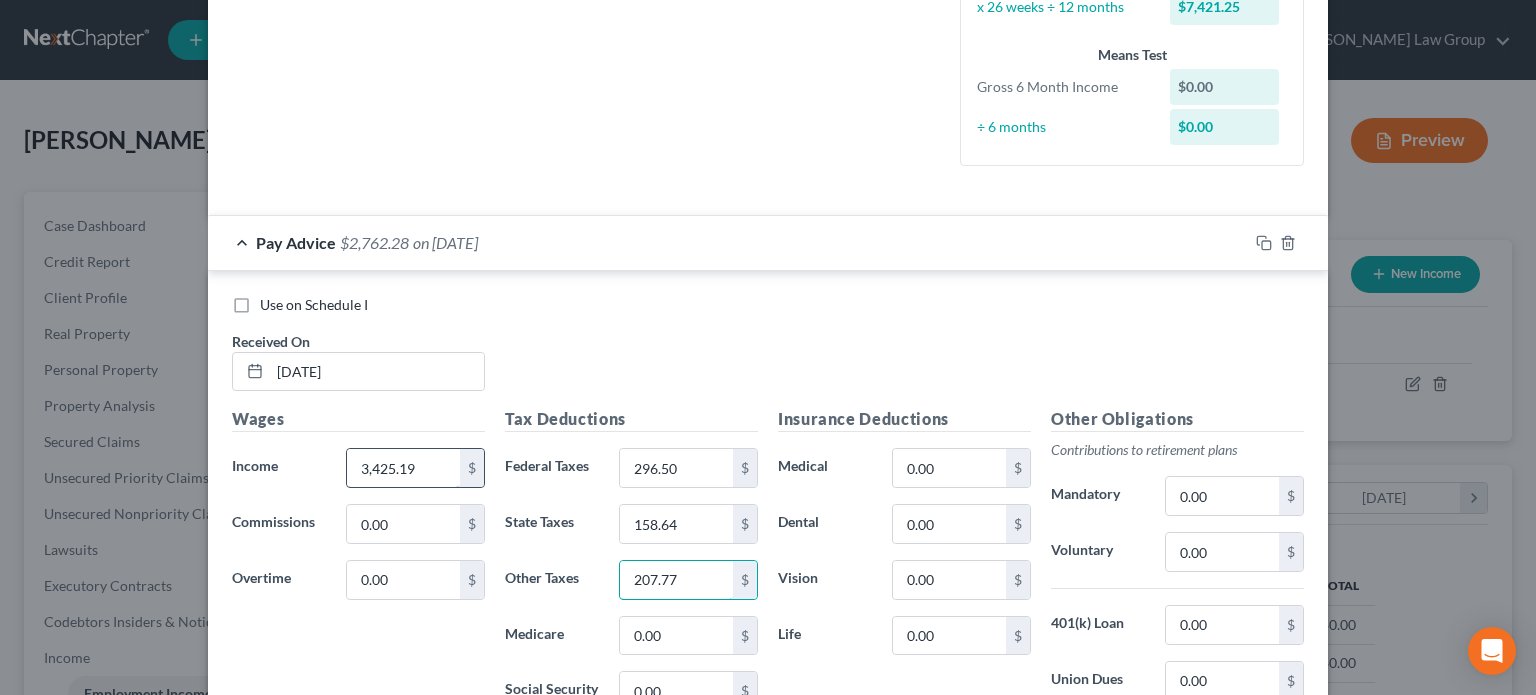 type on "207.77" 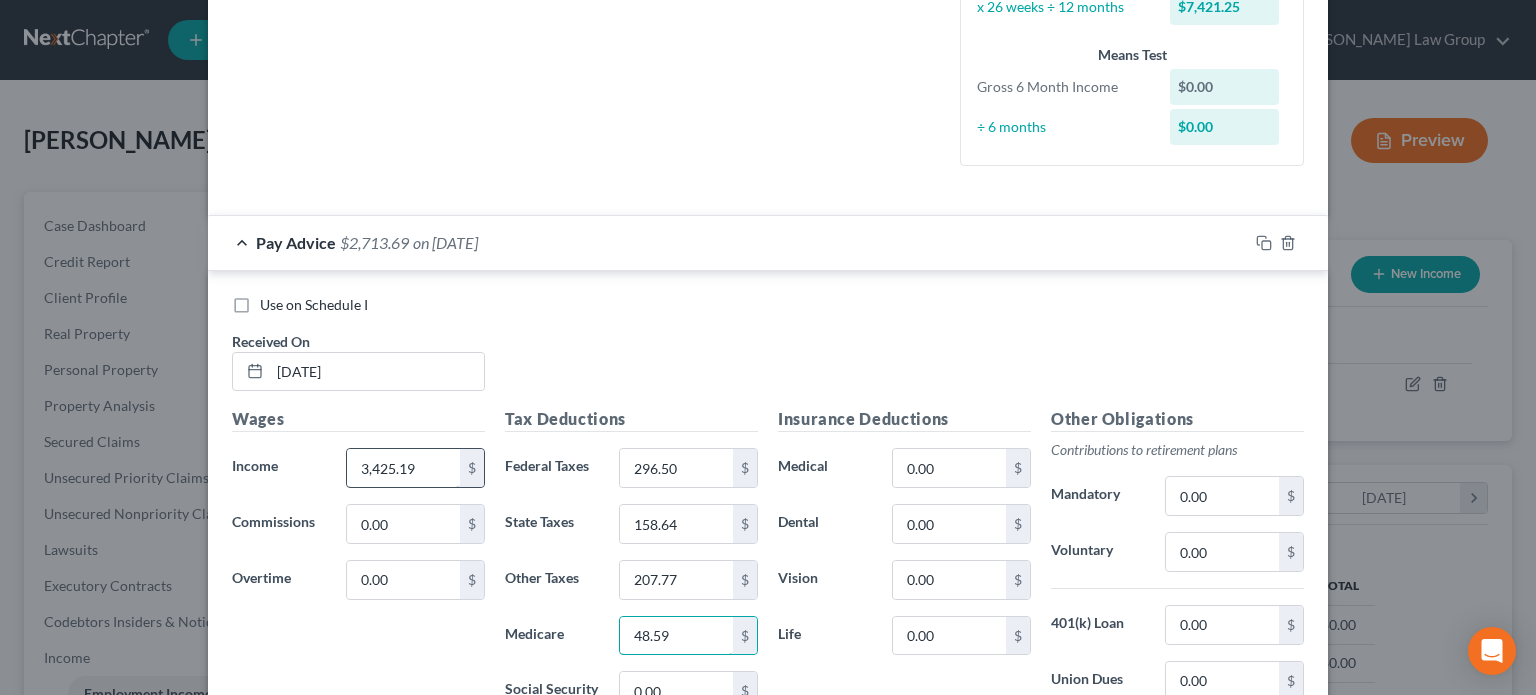 type on "48.59" 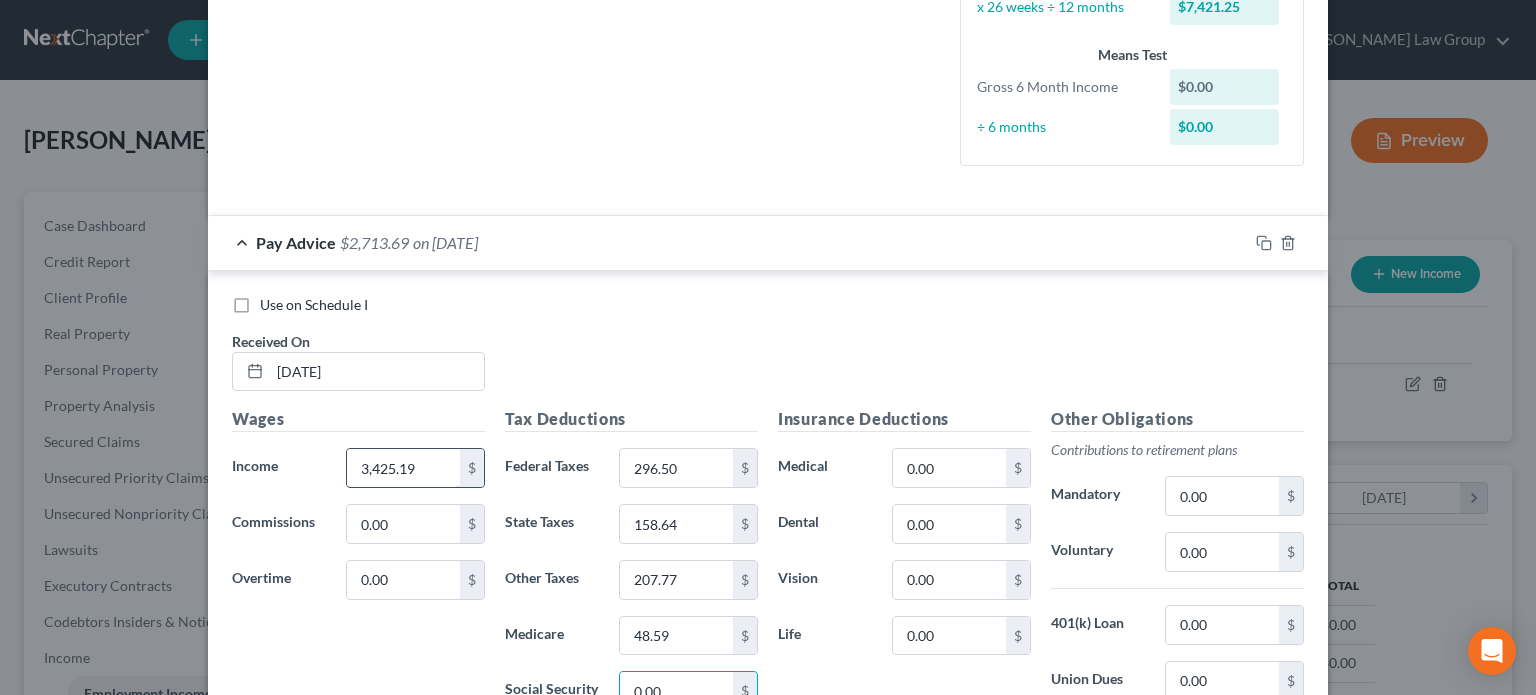 scroll, scrollTop: 512, scrollLeft: 0, axis: vertical 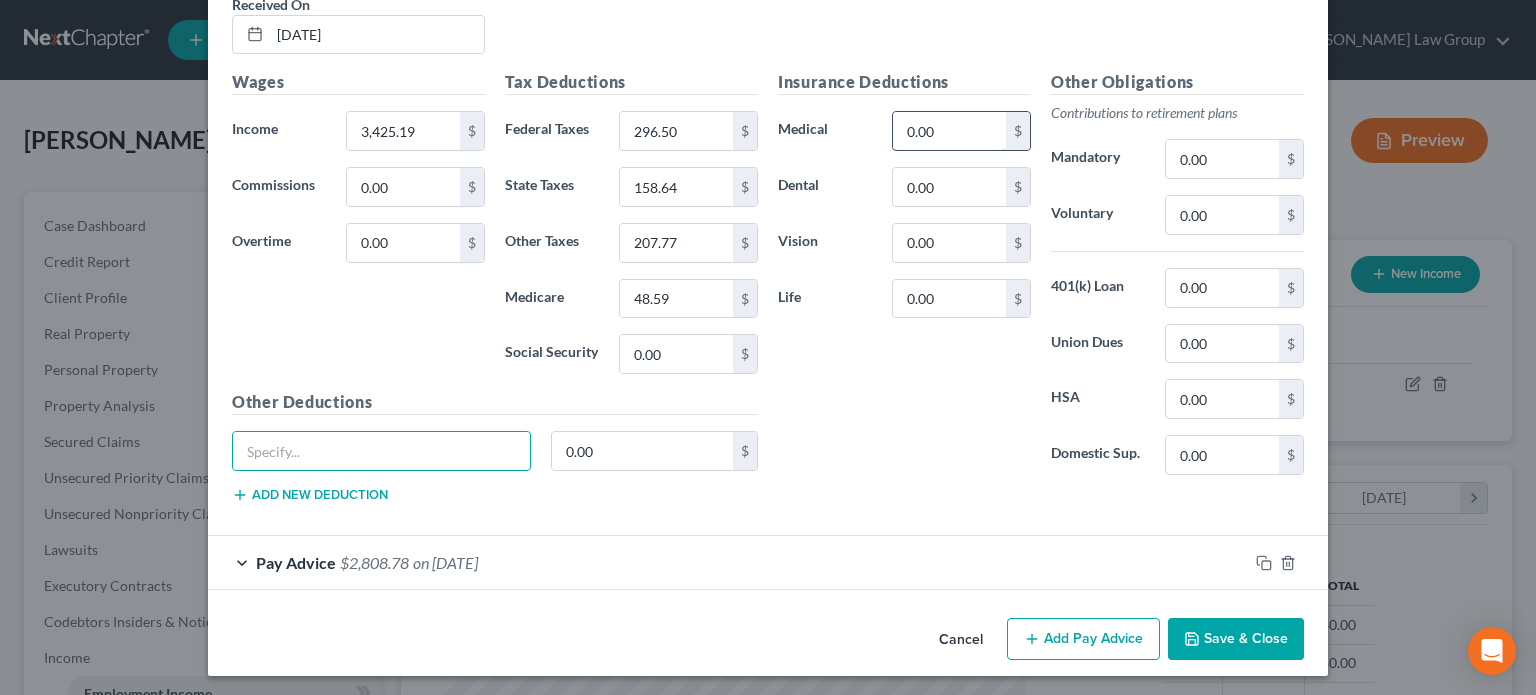 click on "0.00" at bounding box center (949, 131) 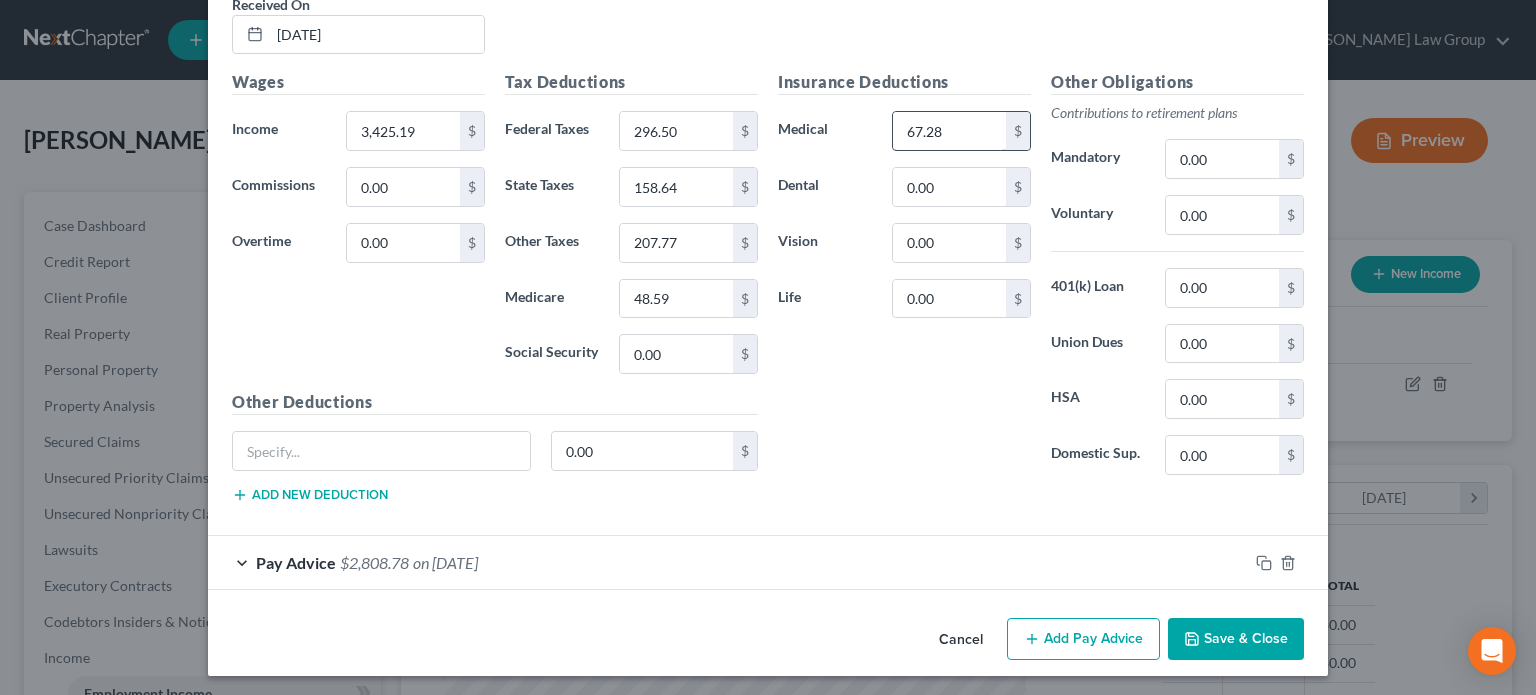 type on "67.28" 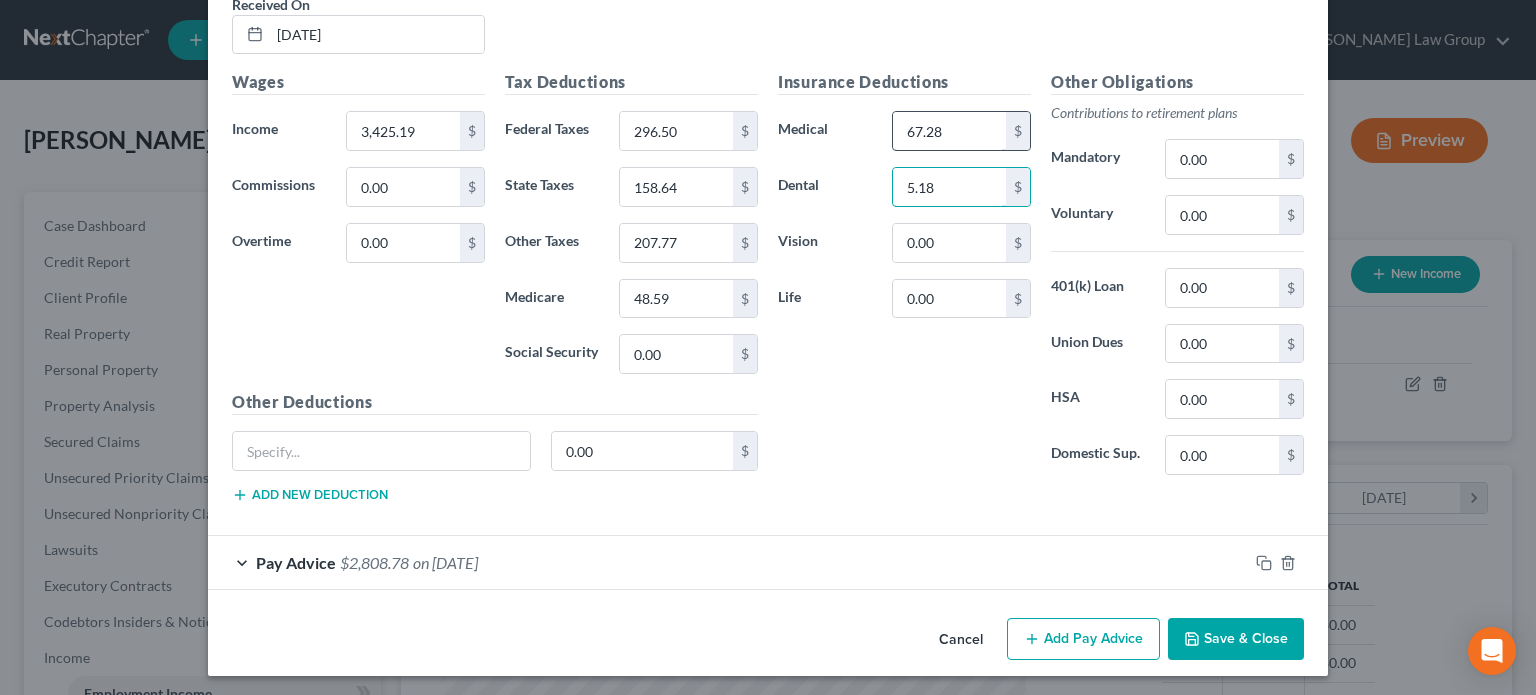 type on "5.18" 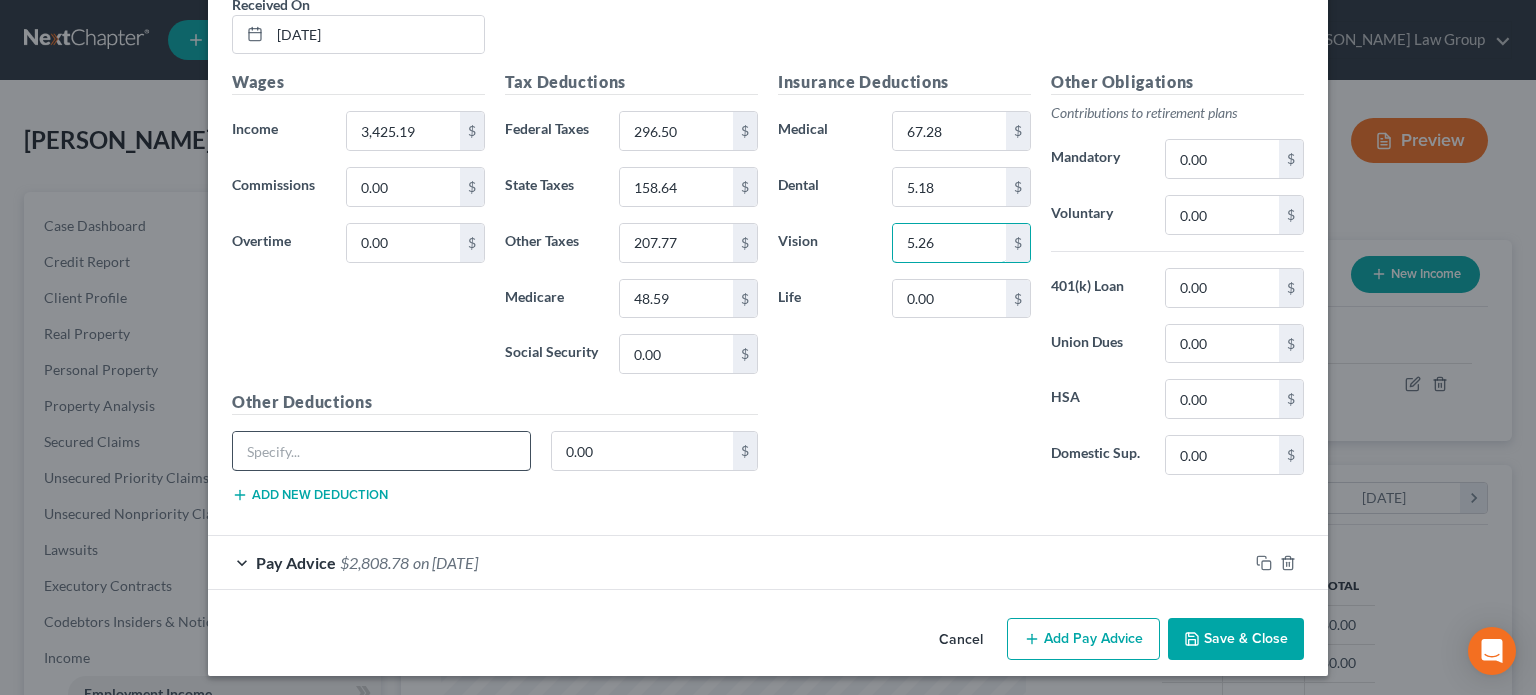 type on "5.26" 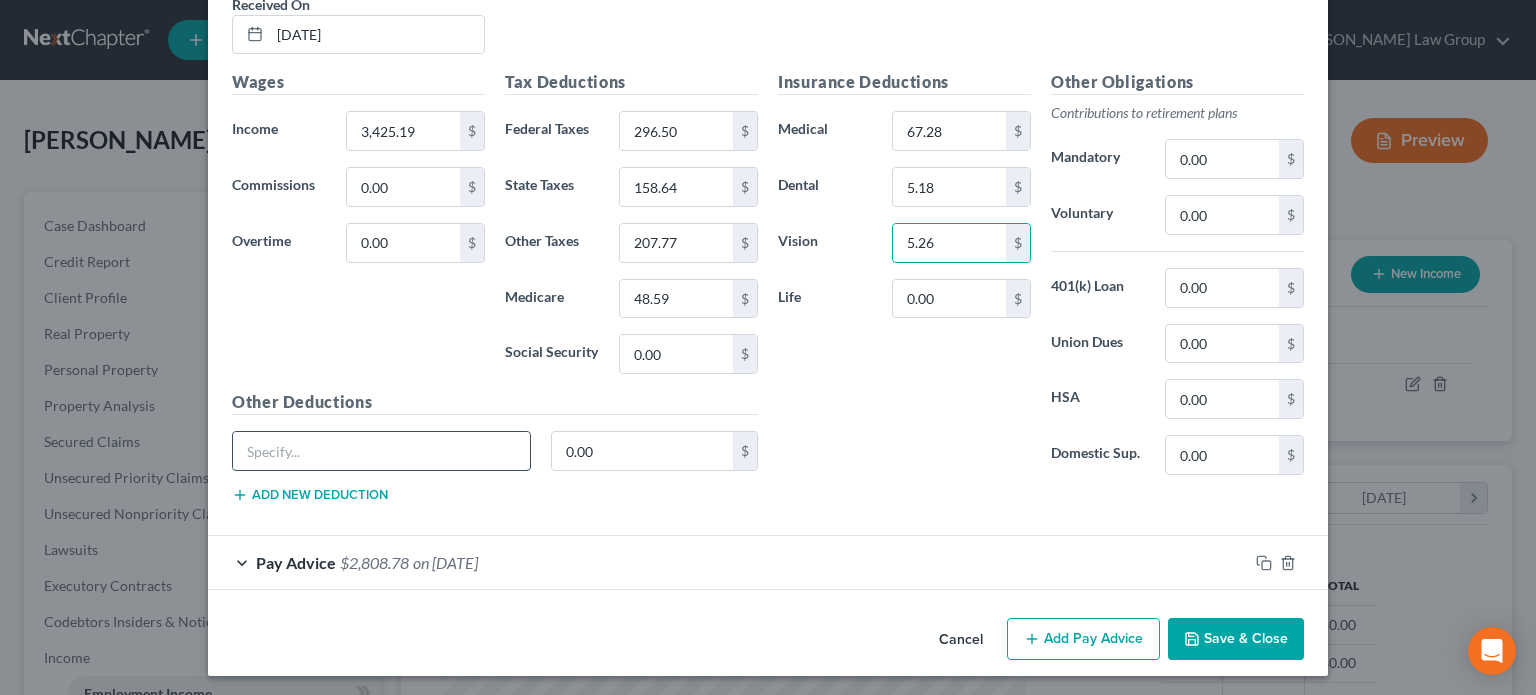 click at bounding box center [381, 451] 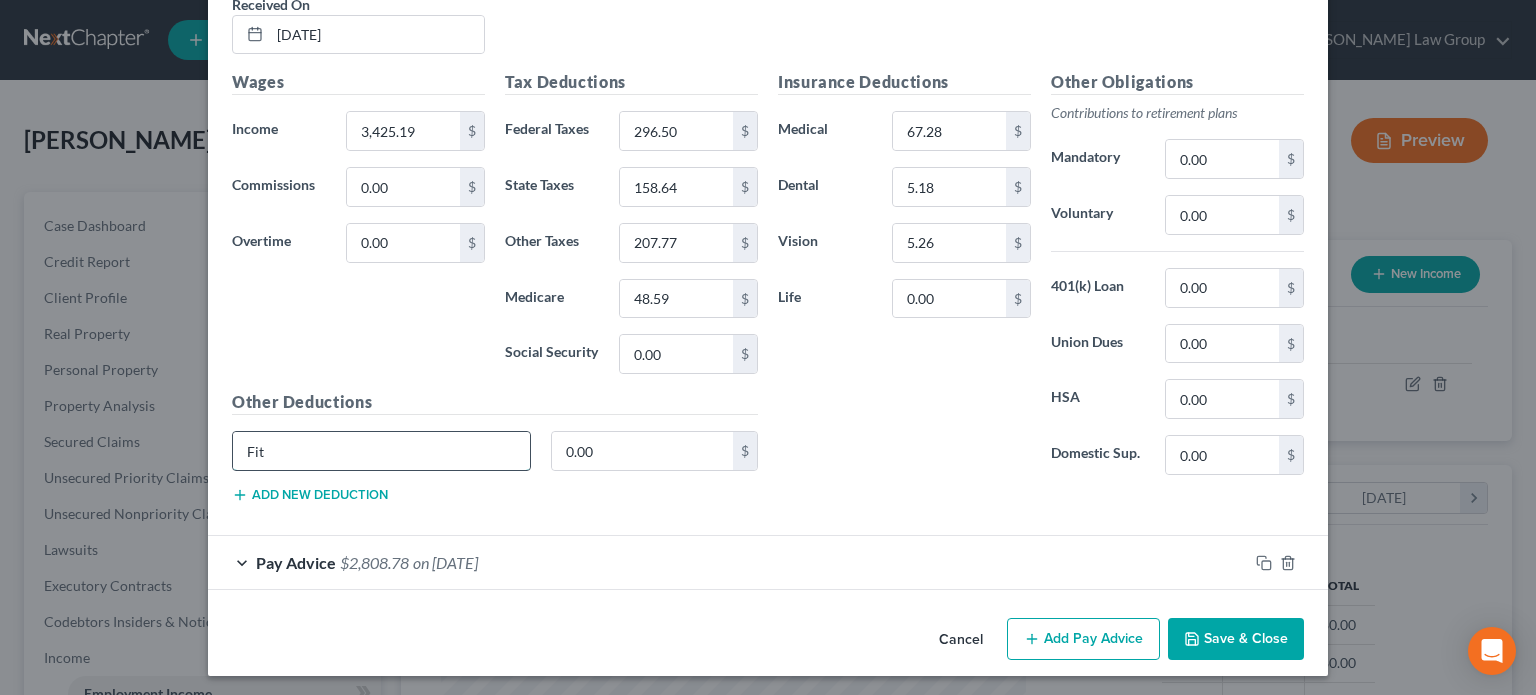 type on "Fitness" 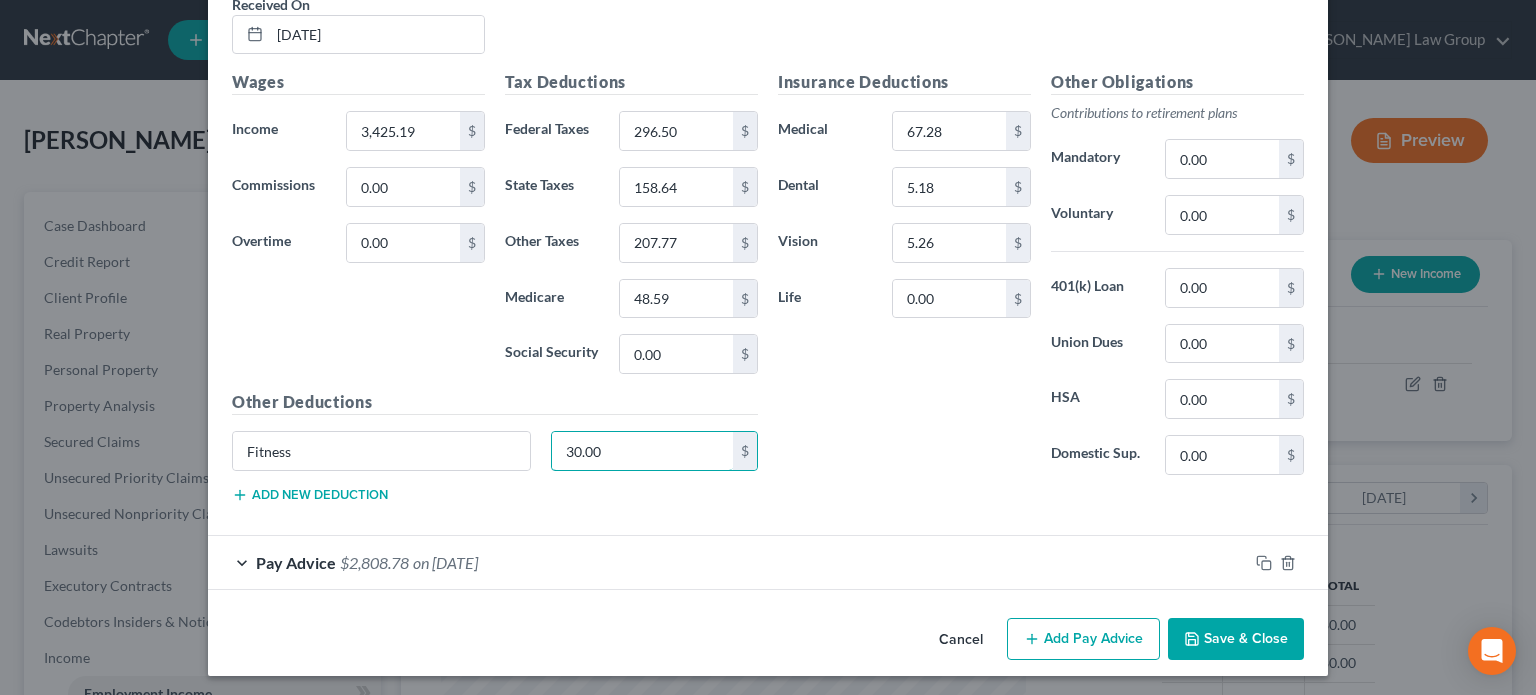 type on "30.00" 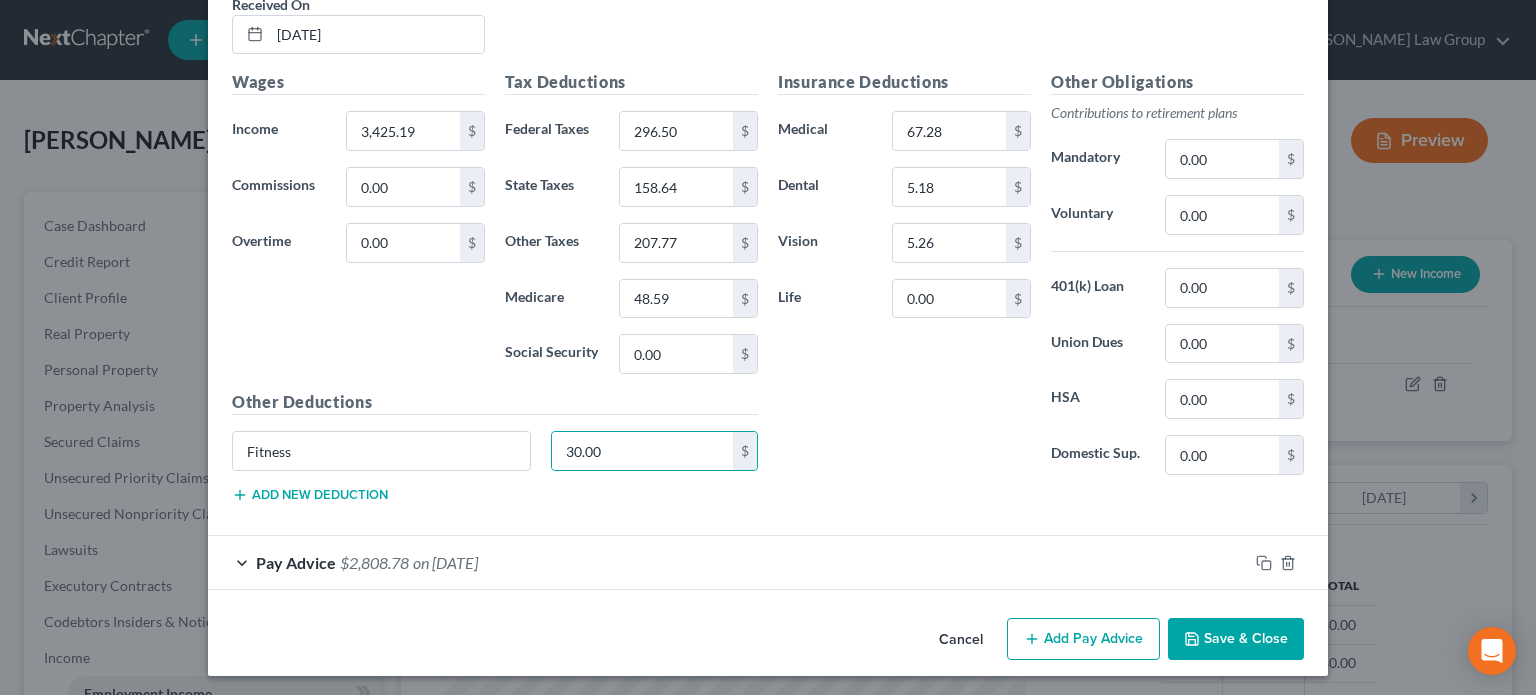 click on "Add new deduction" at bounding box center [310, 495] 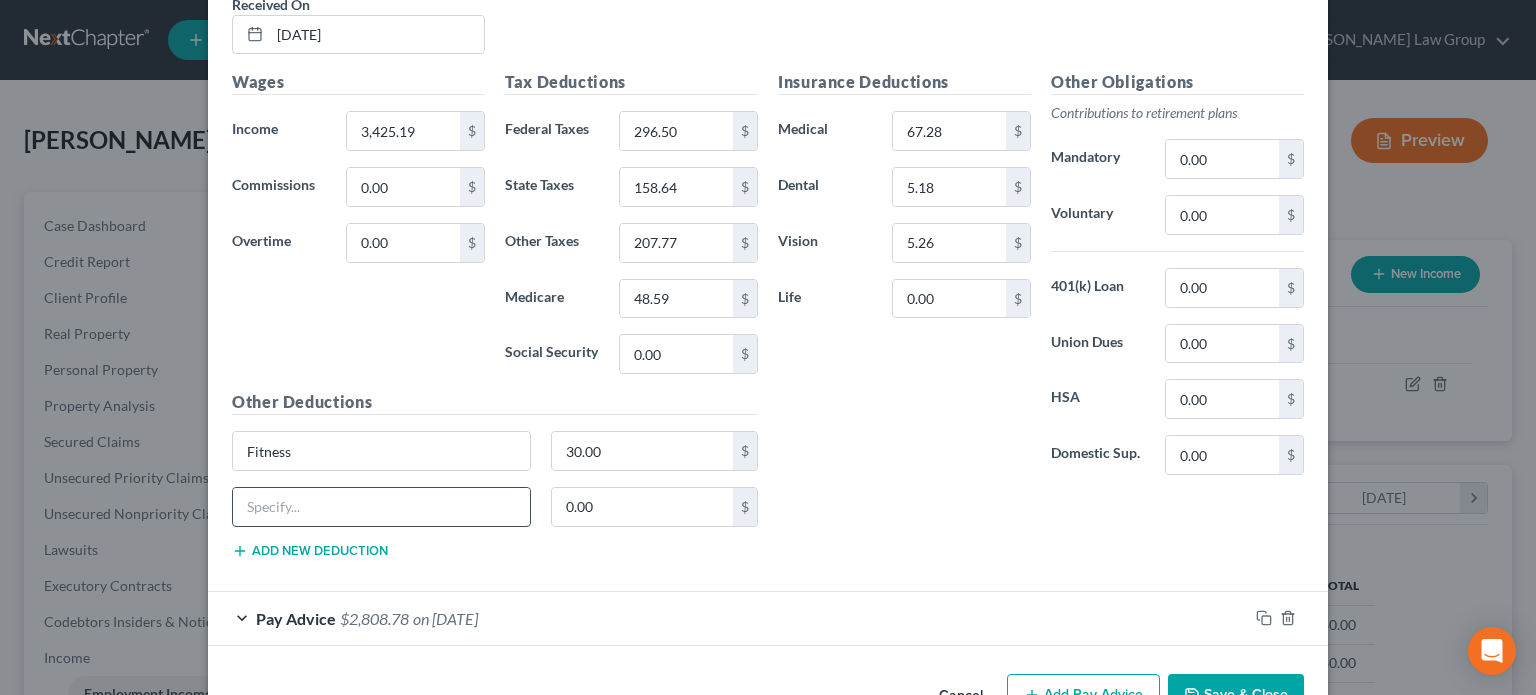 click at bounding box center [381, 507] 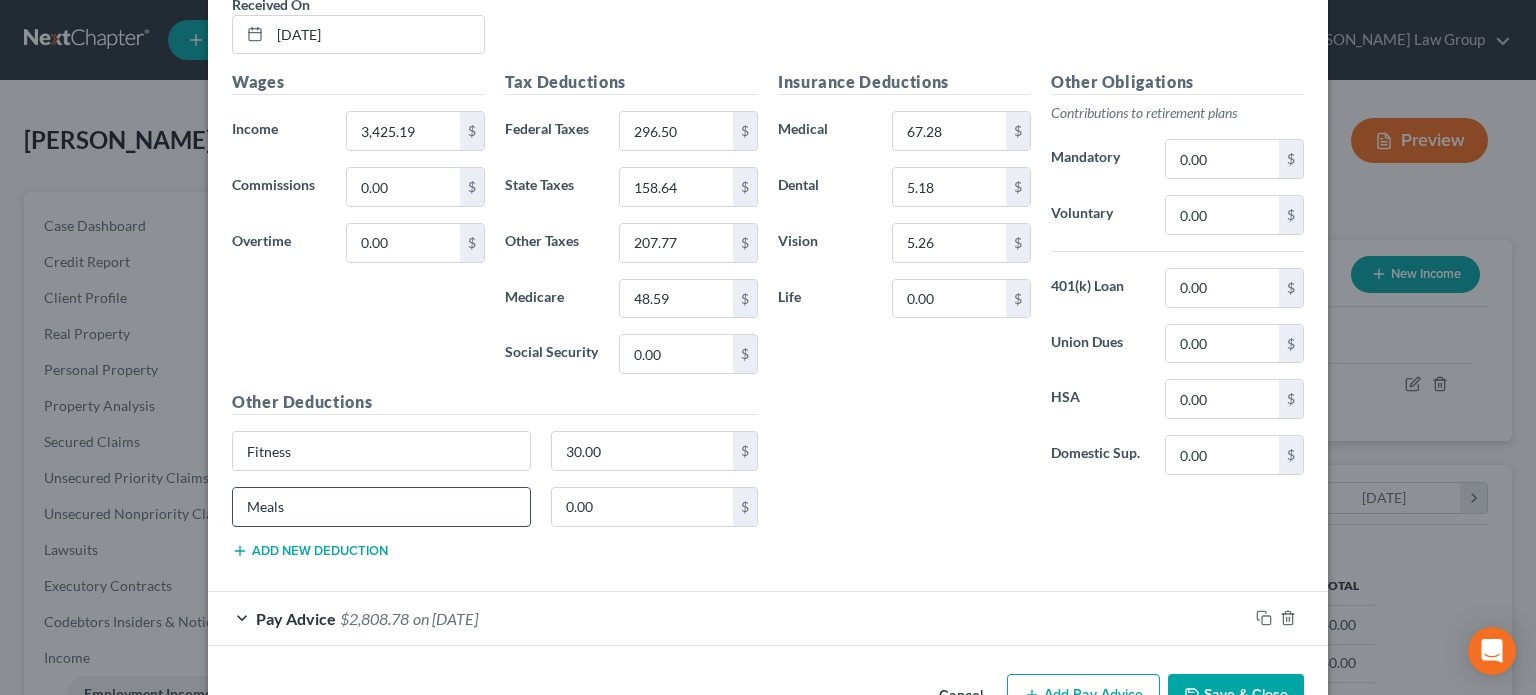 type on "Meals" 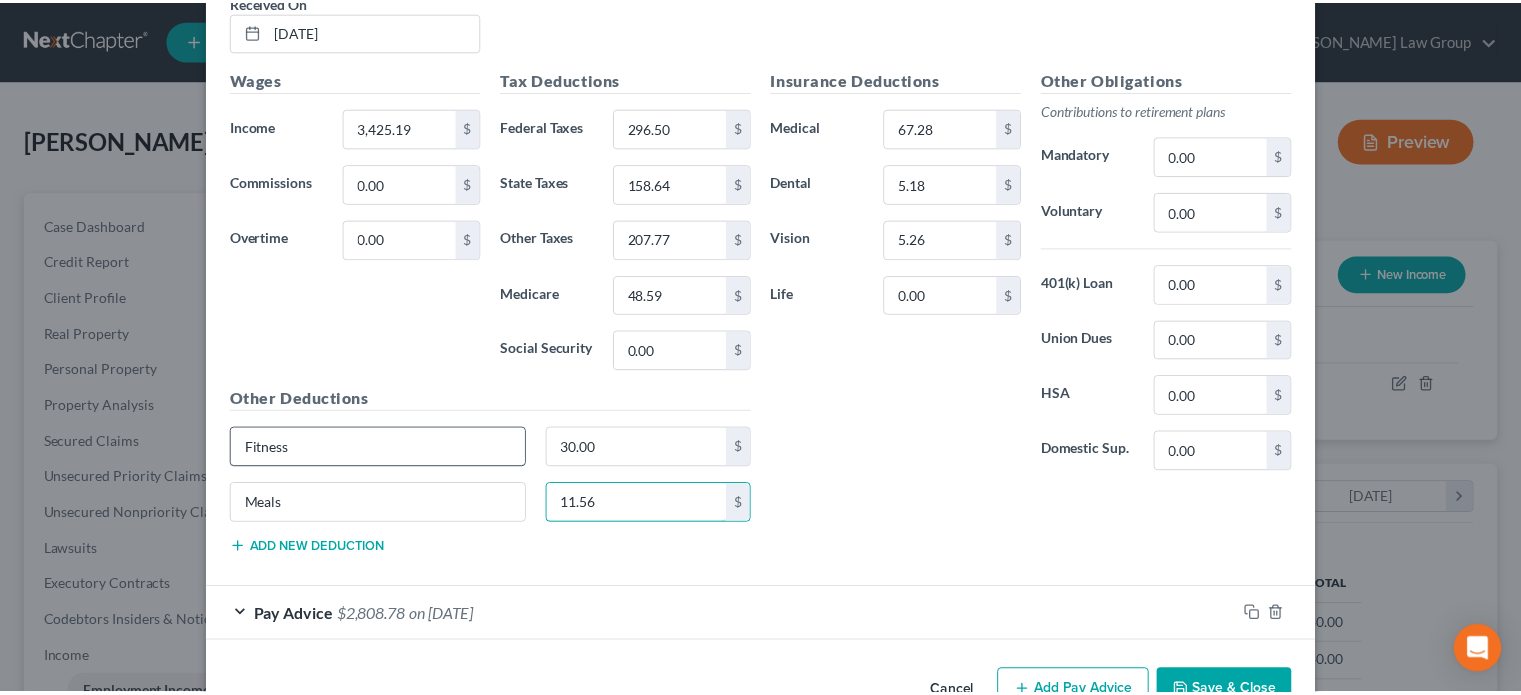 scroll, scrollTop: 892, scrollLeft: 0, axis: vertical 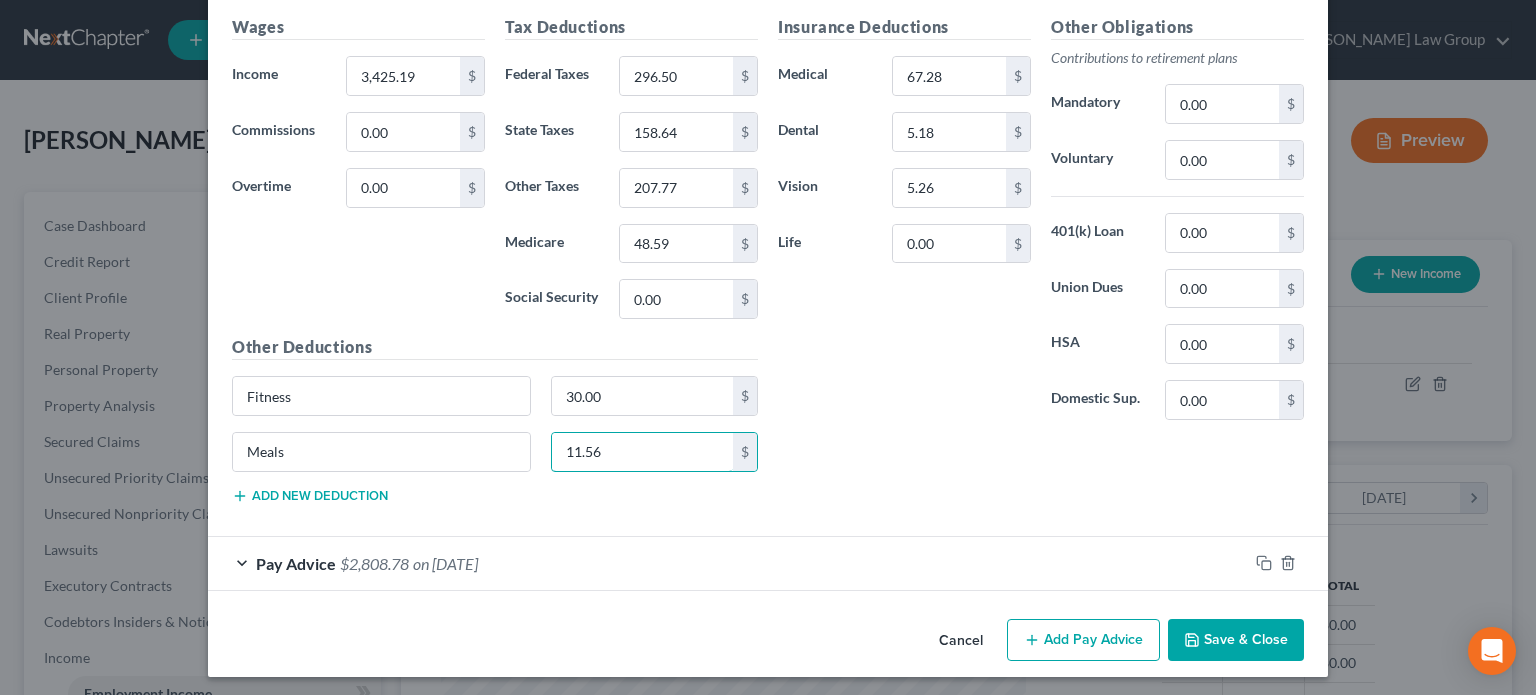 type on "11.56" 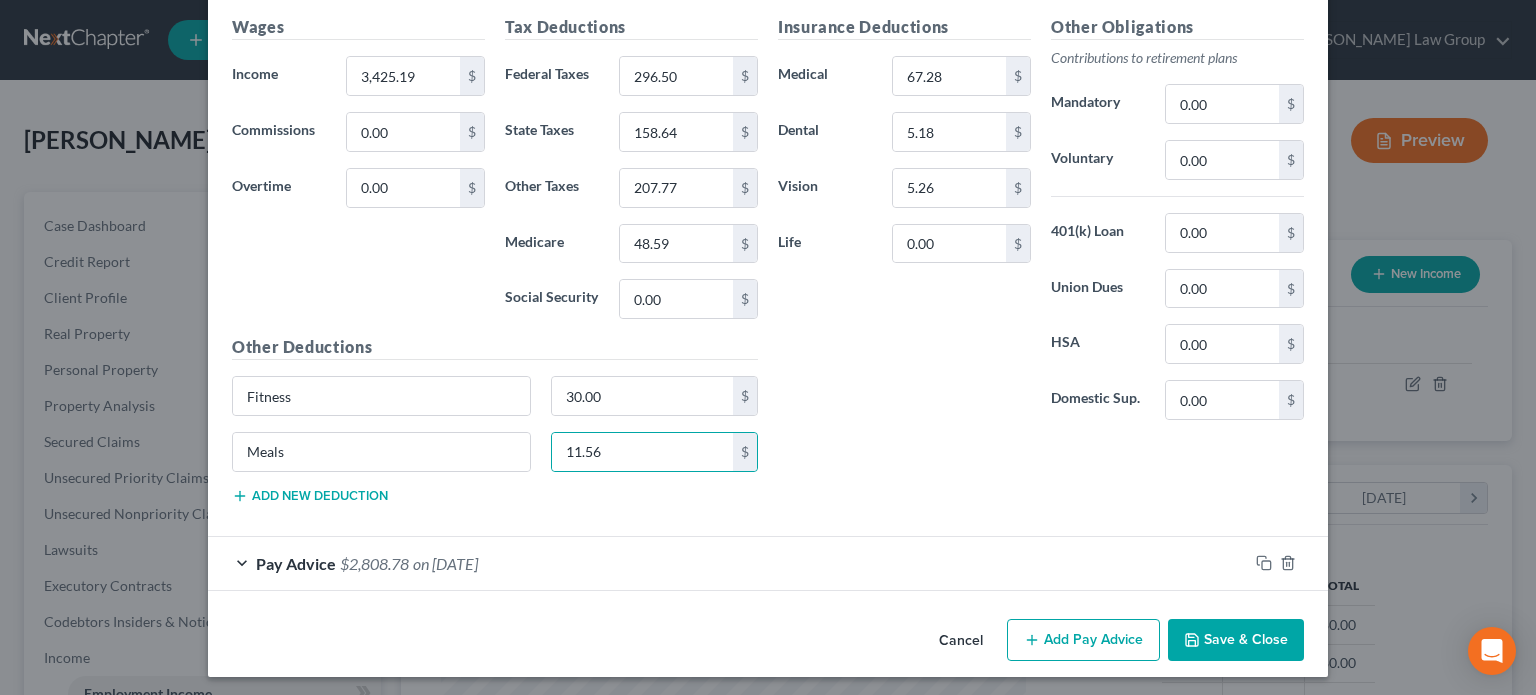 click on "Save & Close" at bounding box center (1236, 640) 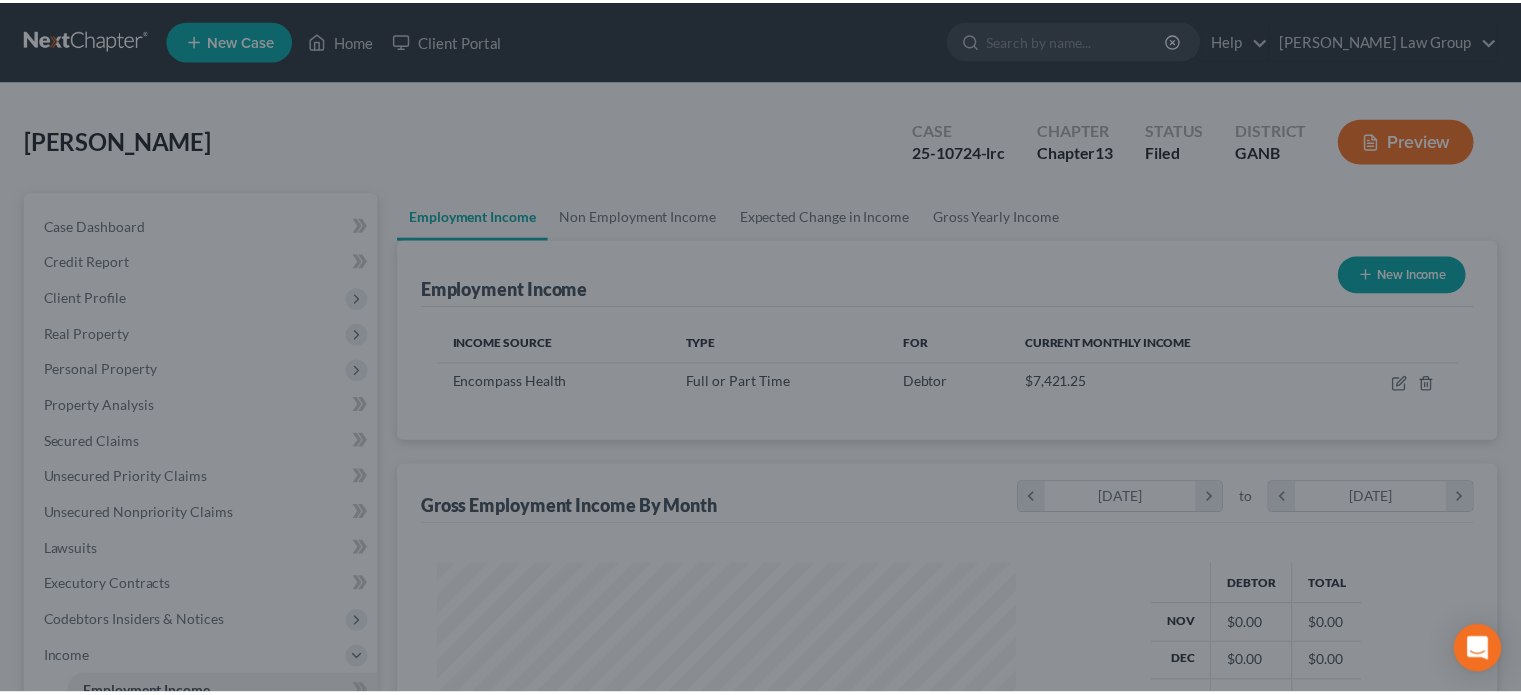 scroll, scrollTop: 356, scrollLeft: 617, axis: both 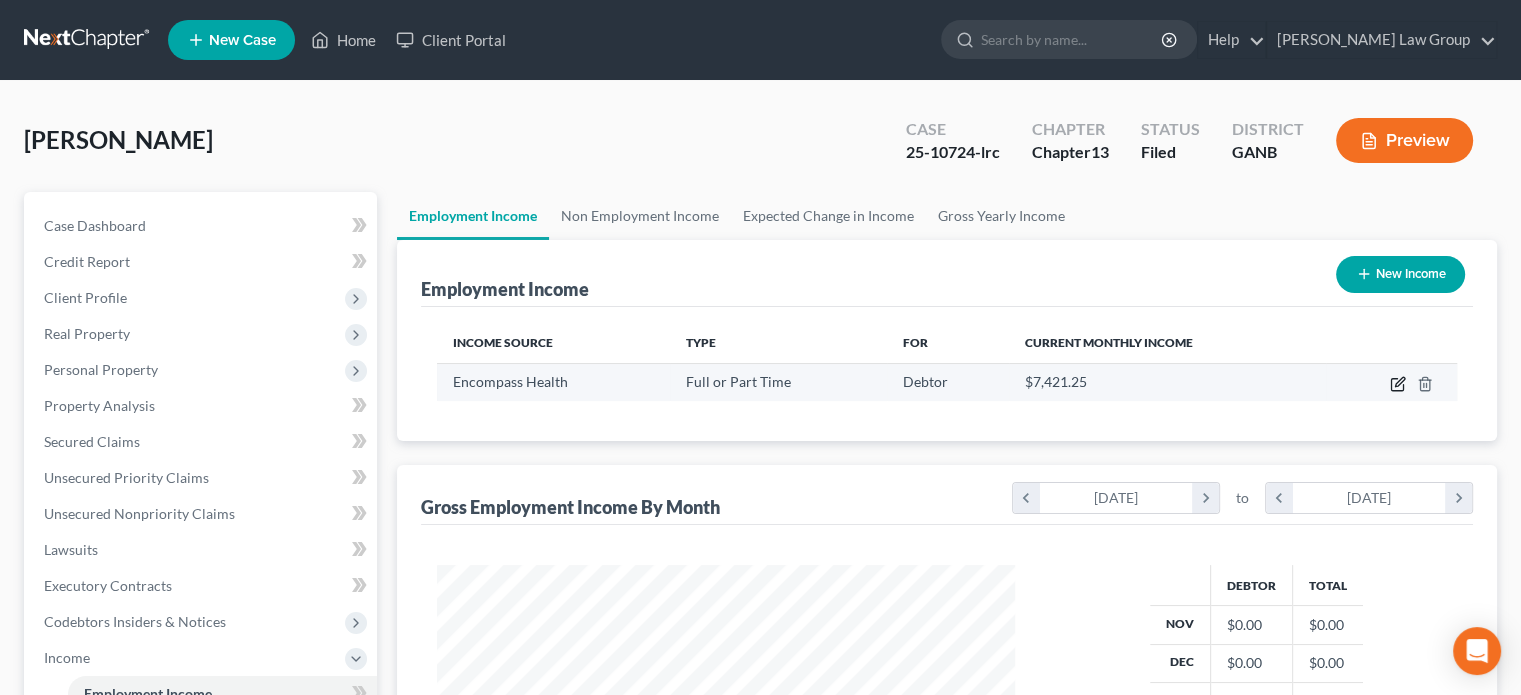 click 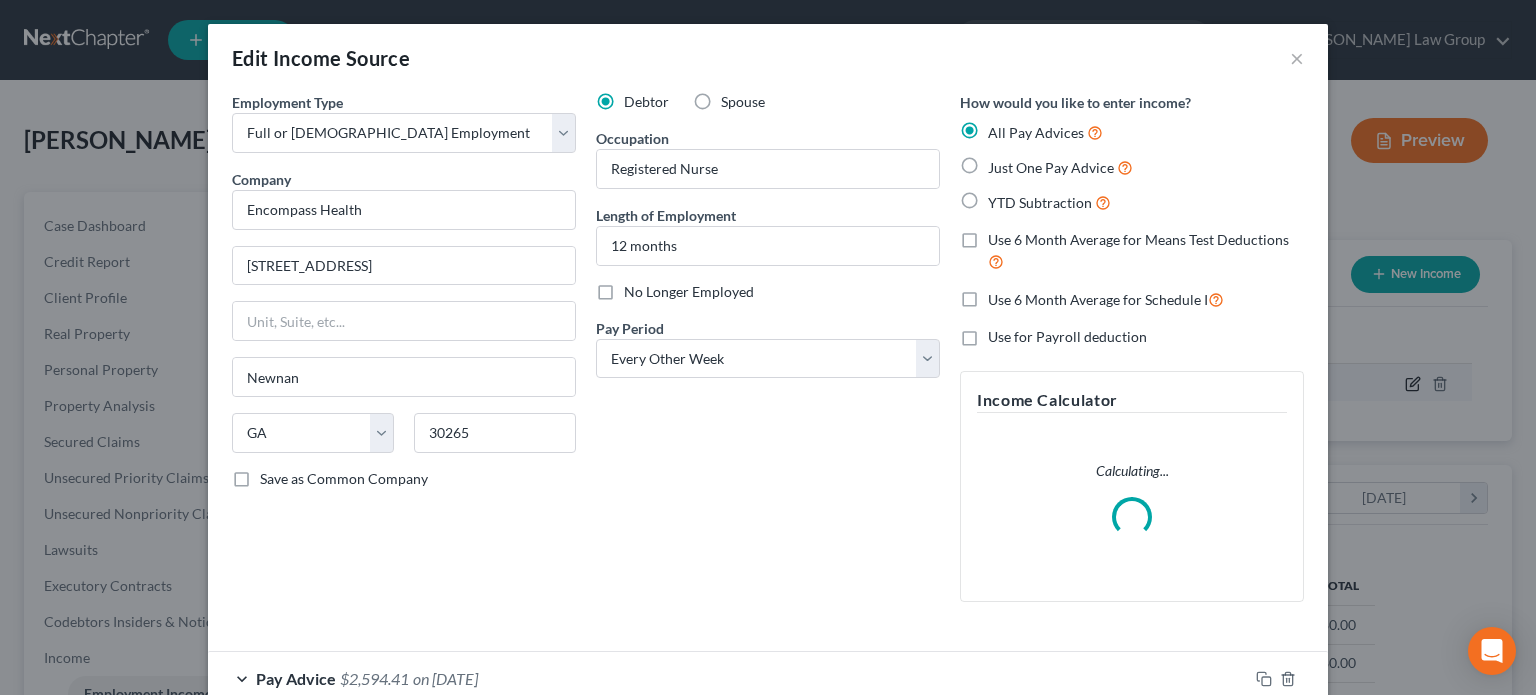scroll, scrollTop: 999643, scrollLeft: 999375, axis: both 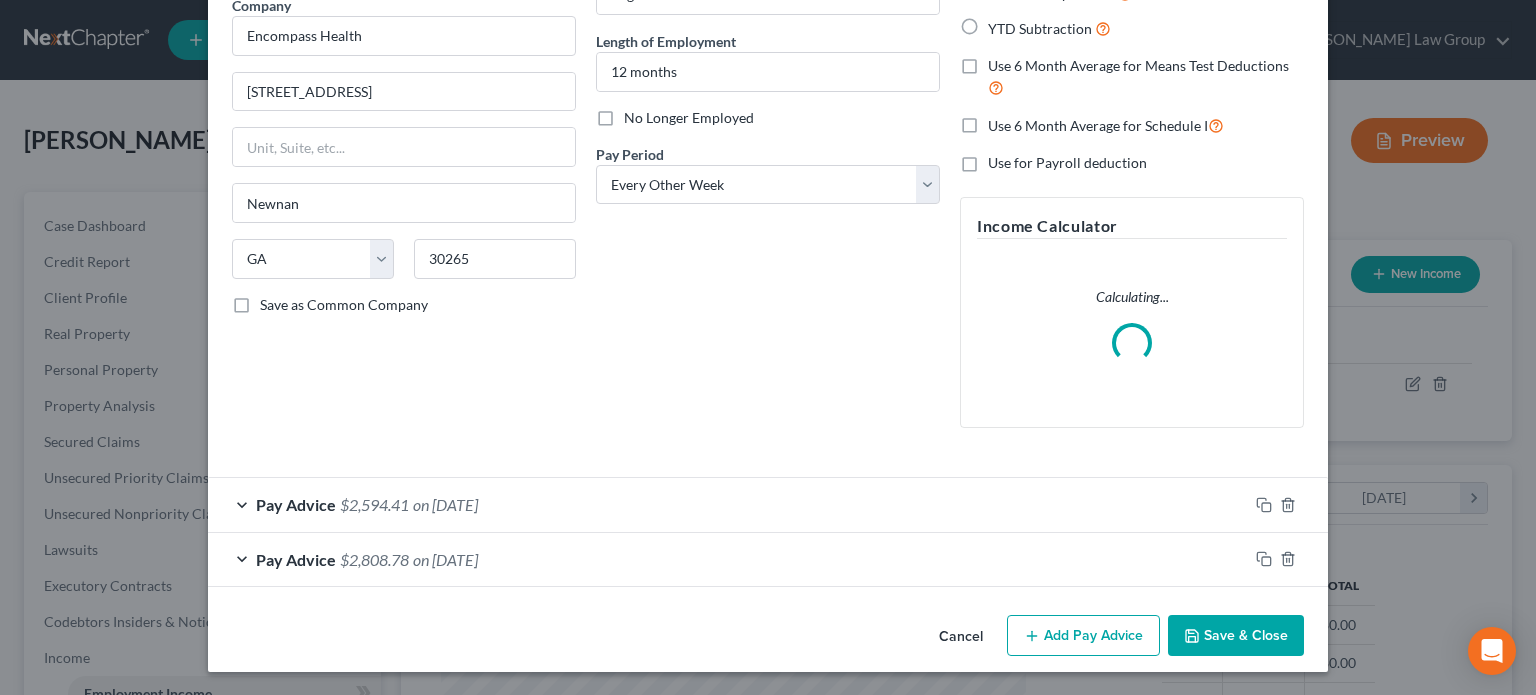 click on "Add Pay Advice" at bounding box center (1083, 636) 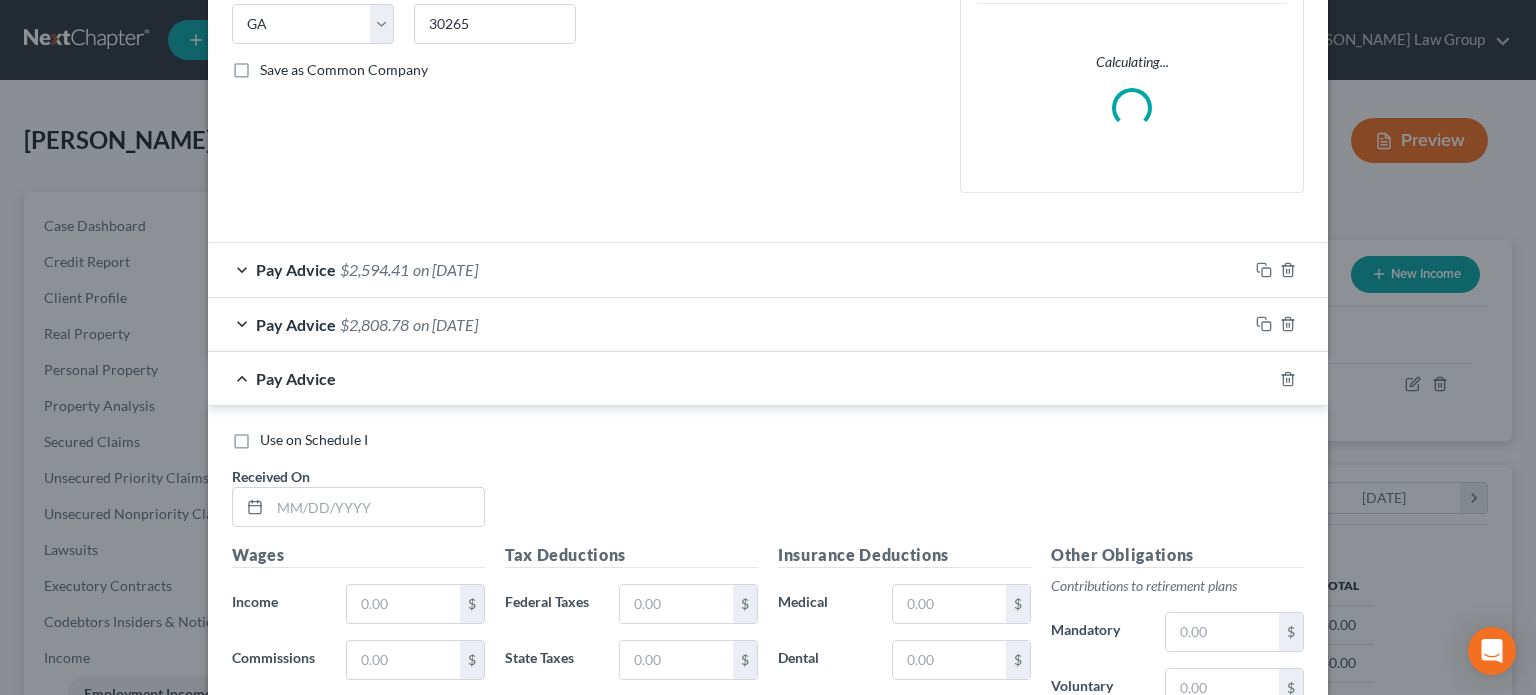 scroll, scrollTop: 474, scrollLeft: 0, axis: vertical 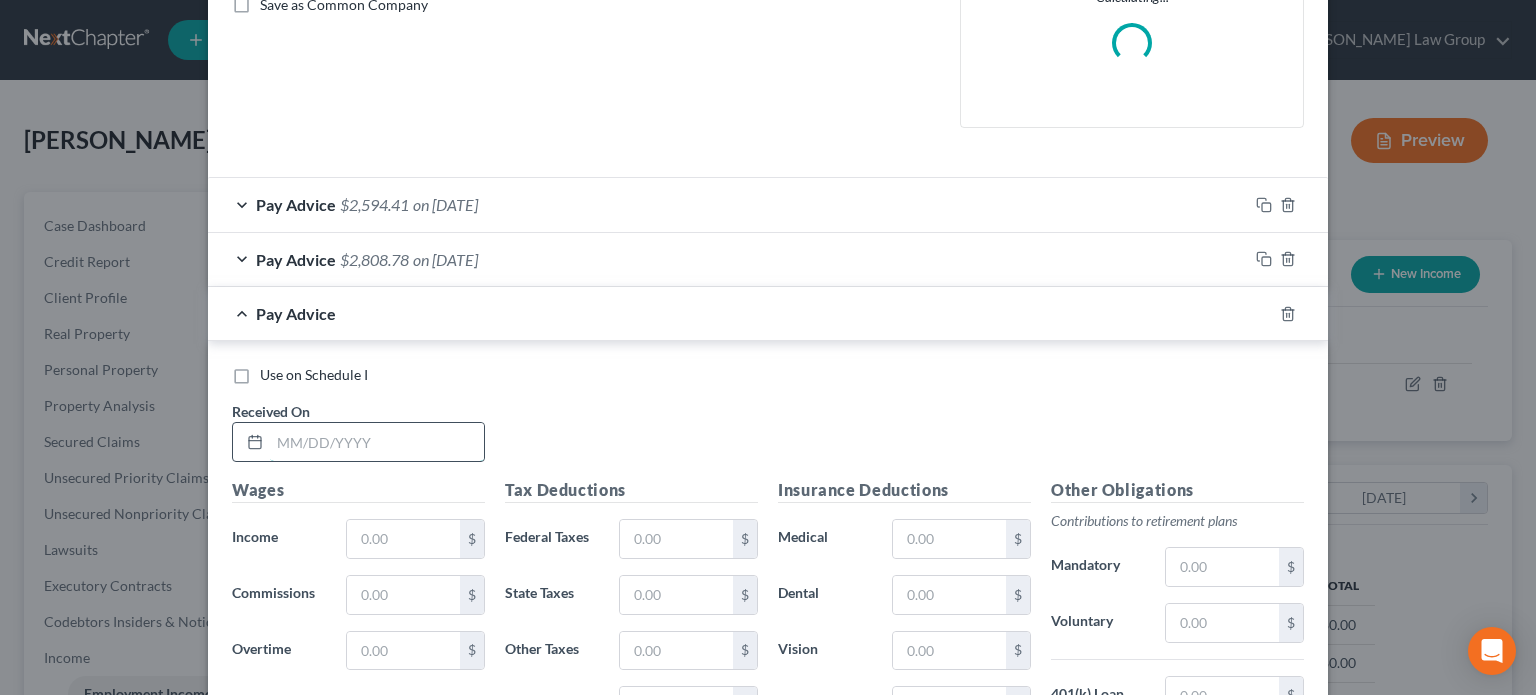 click at bounding box center [377, 442] 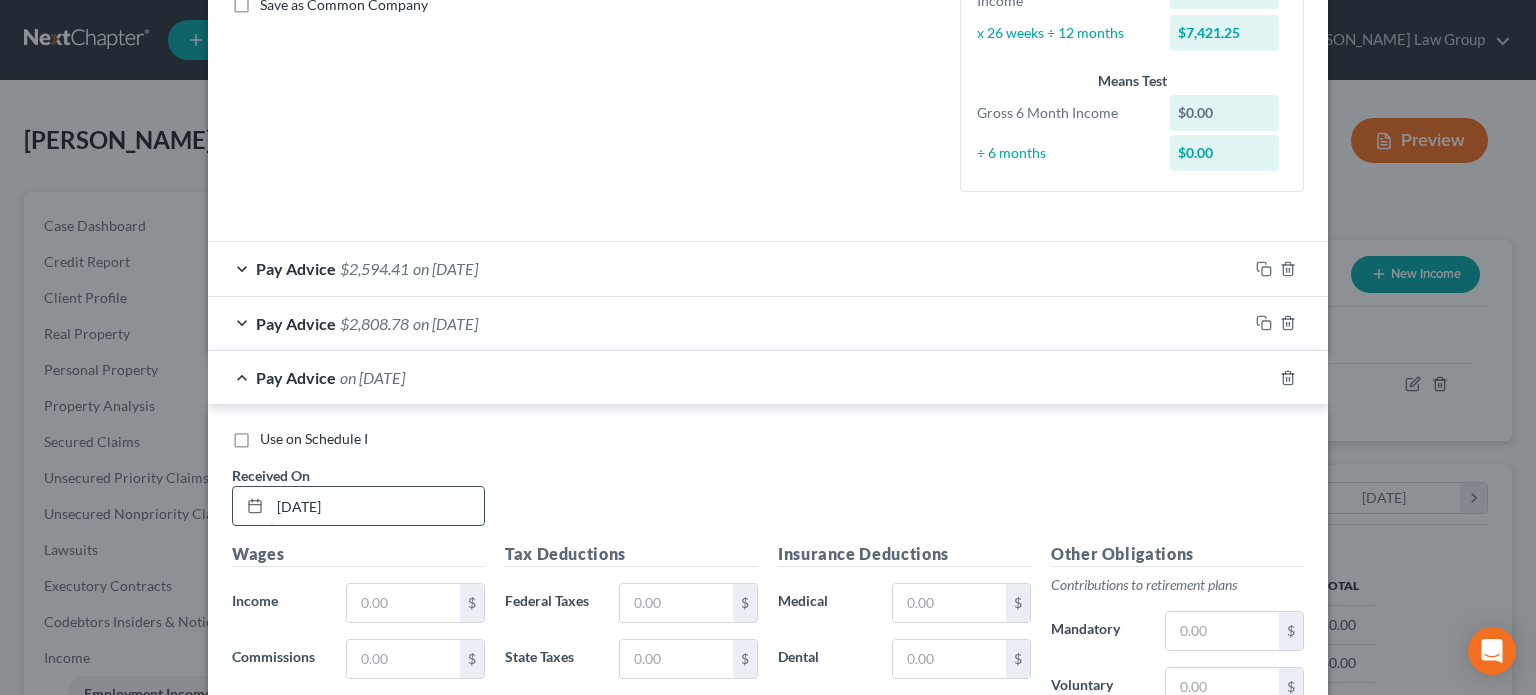 type on "[DATE]" 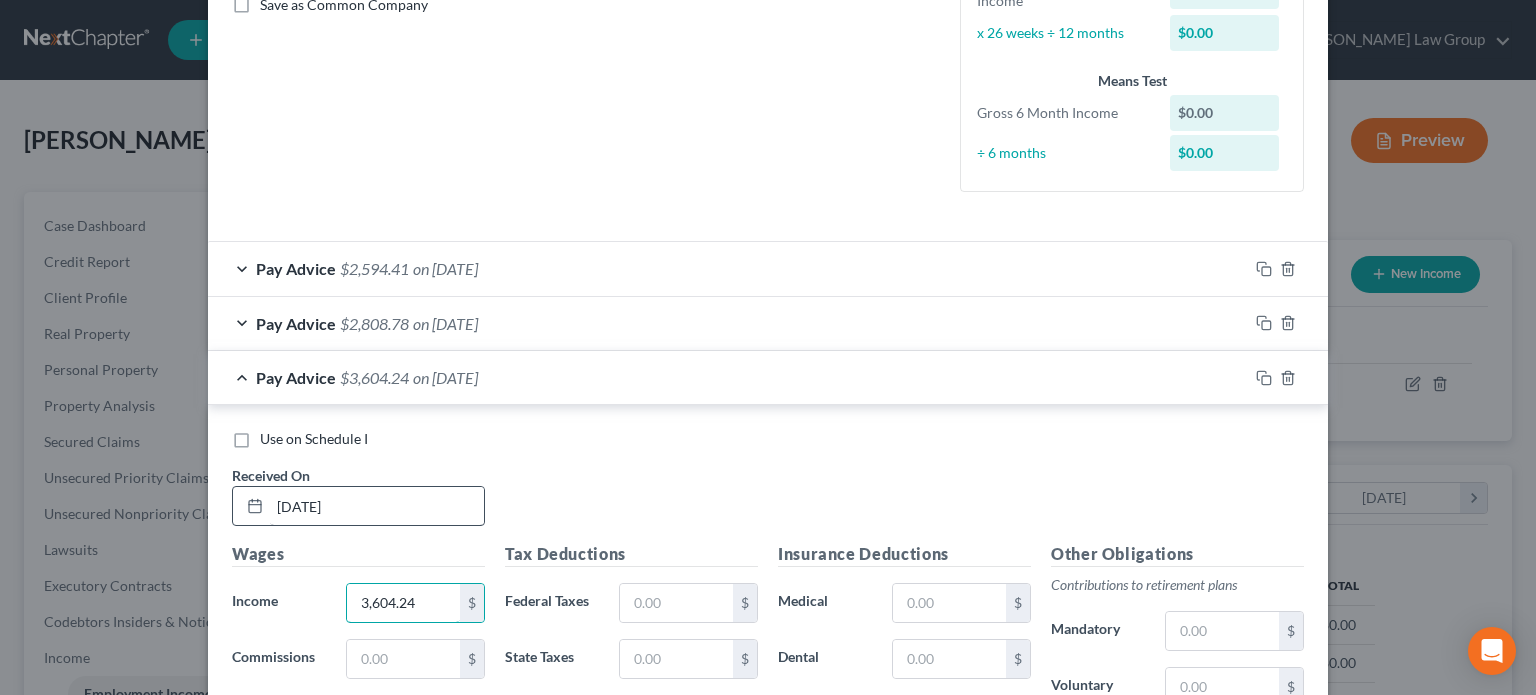 type on "3,604.24" 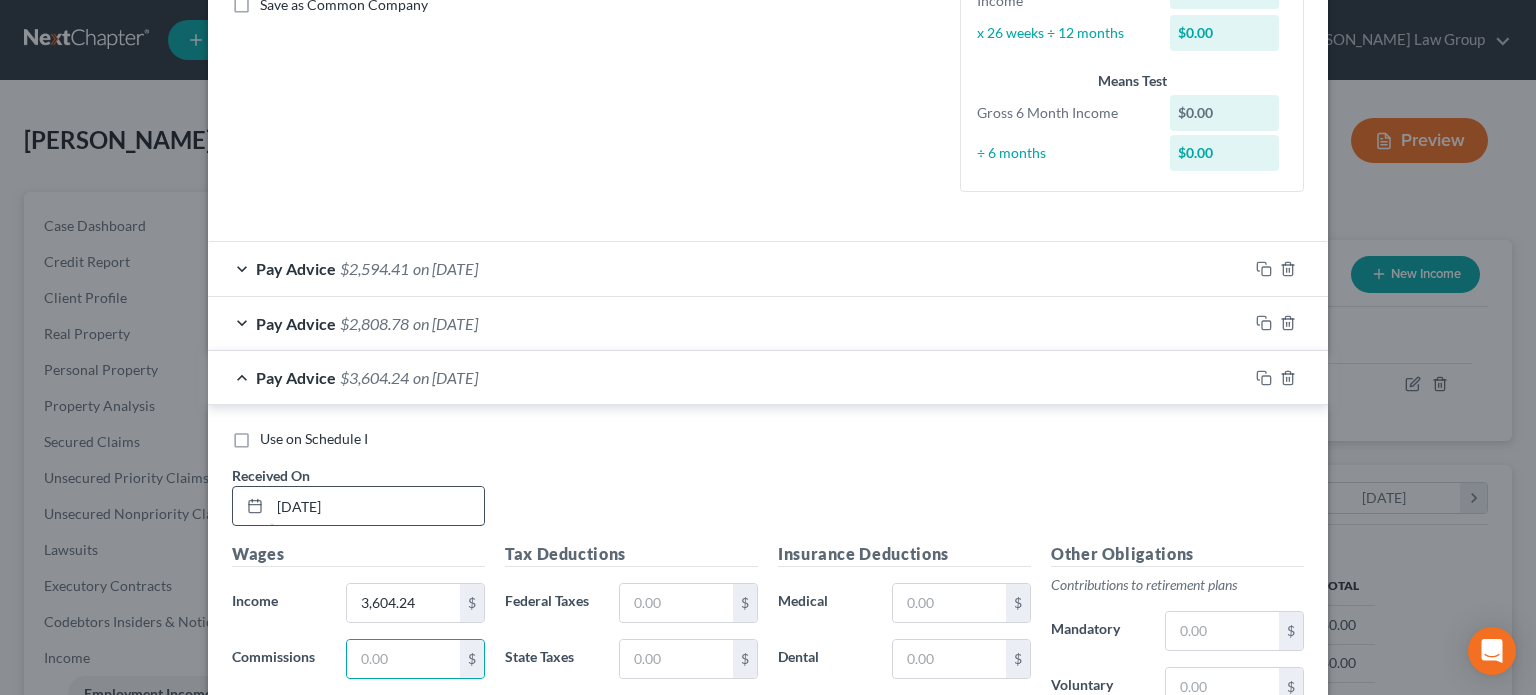 scroll, scrollTop: 509, scrollLeft: 0, axis: vertical 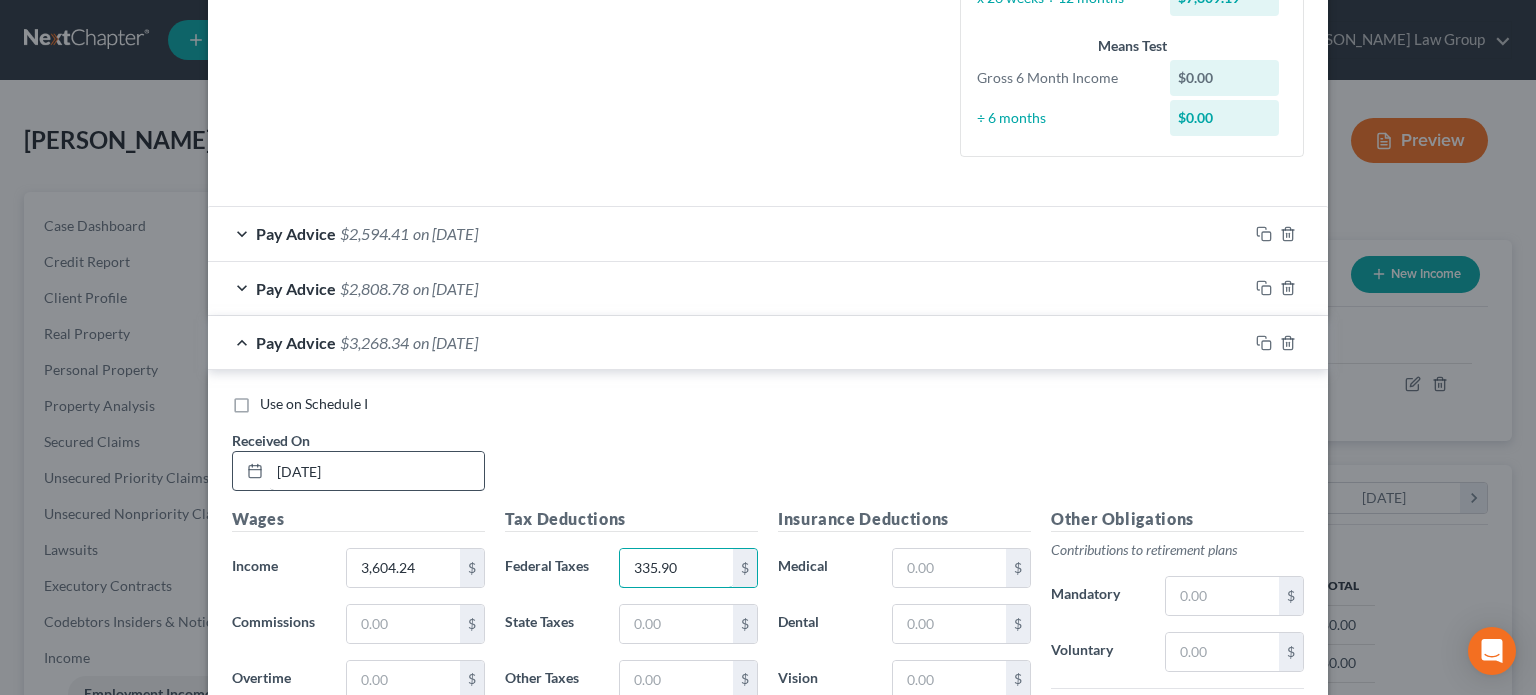 type on "335.90" 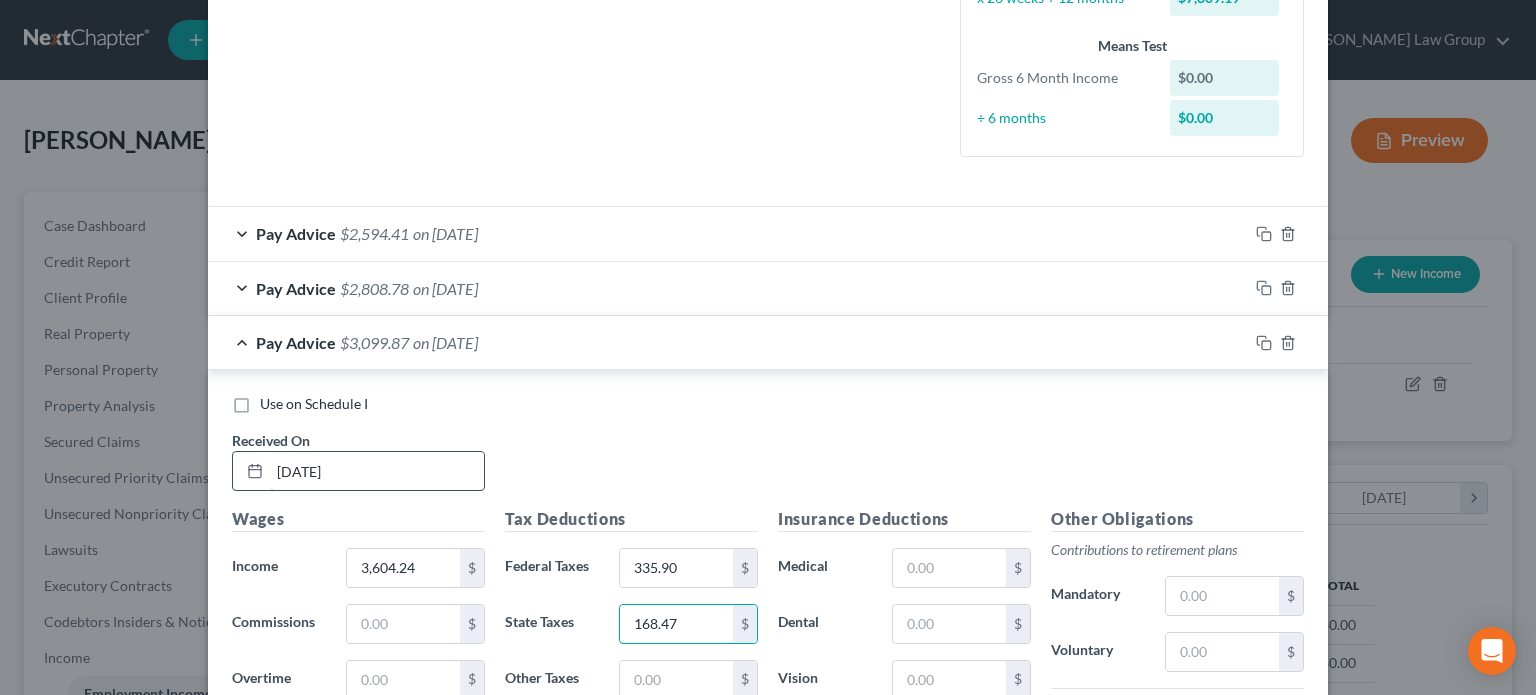type on "168.47" 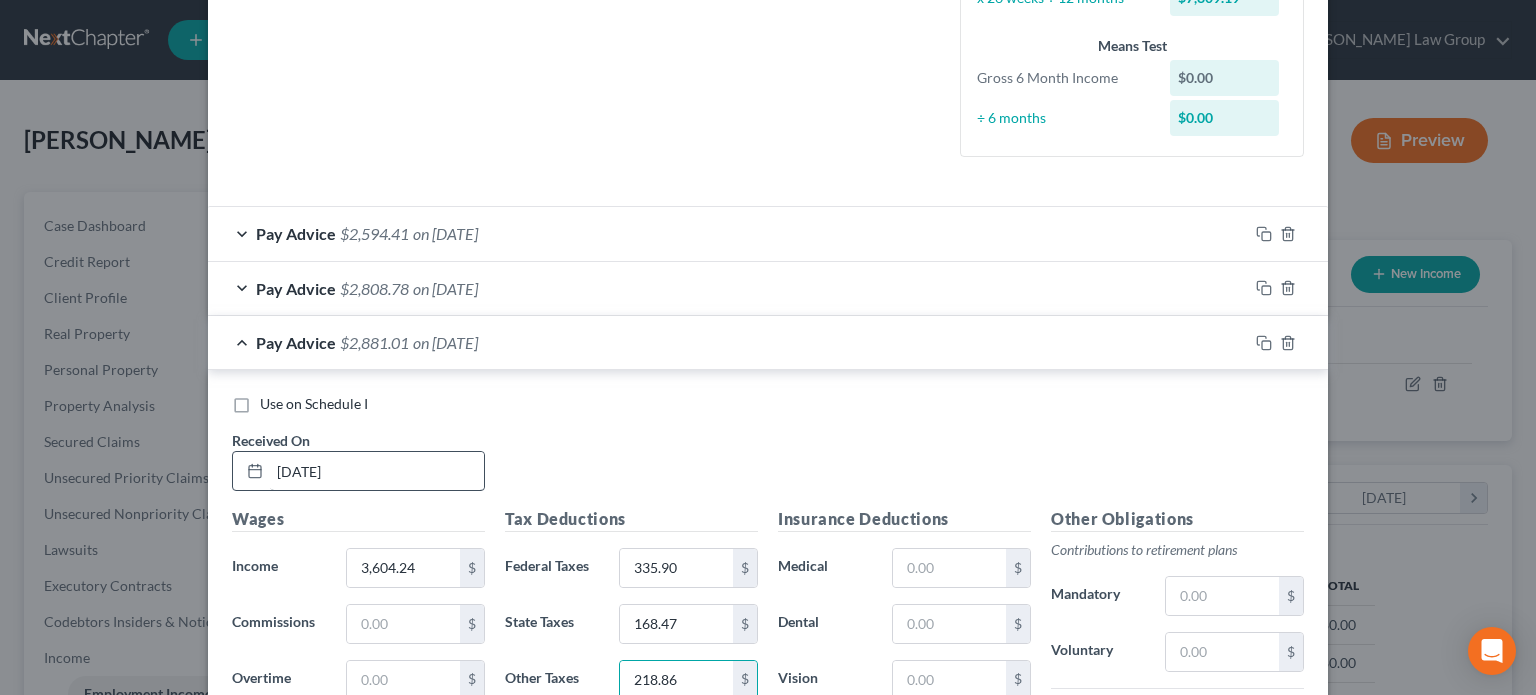 type on "218.86" 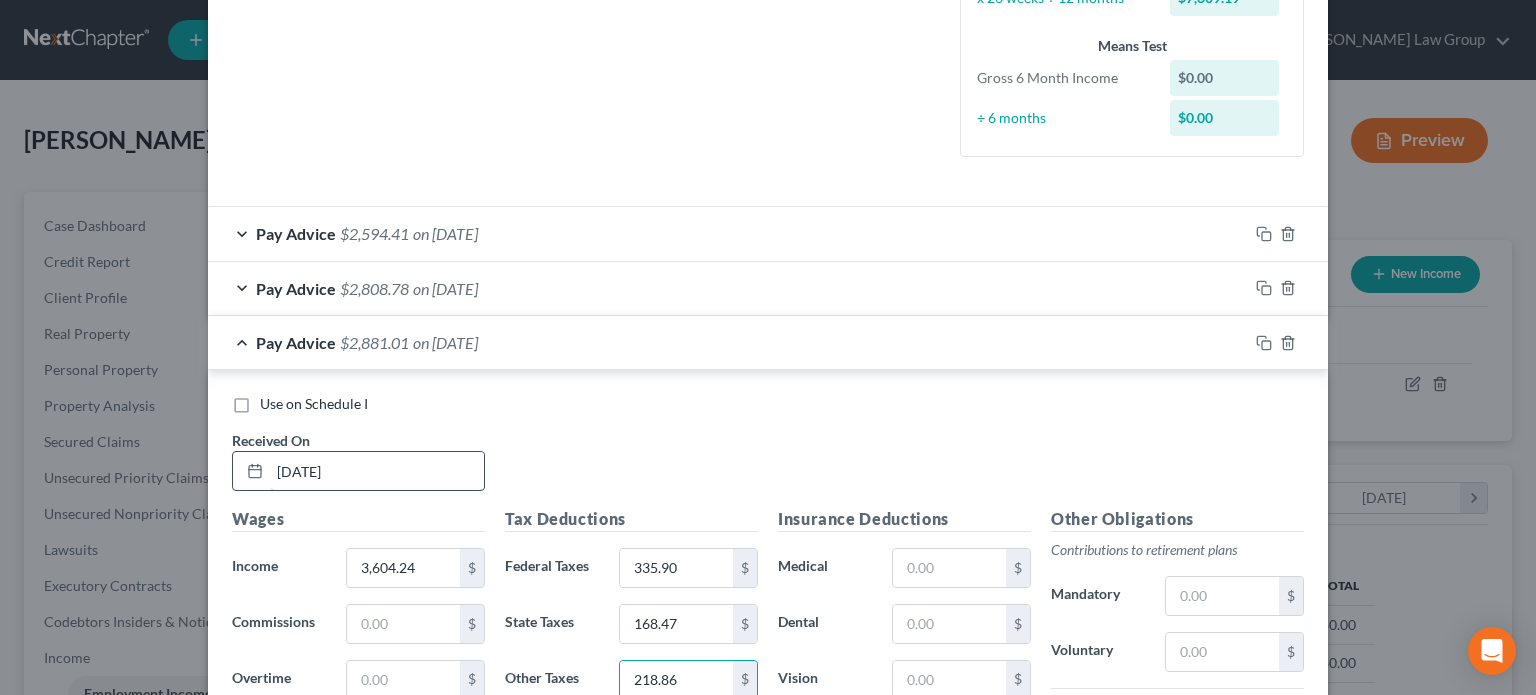 scroll, scrollTop: 890, scrollLeft: 0, axis: vertical 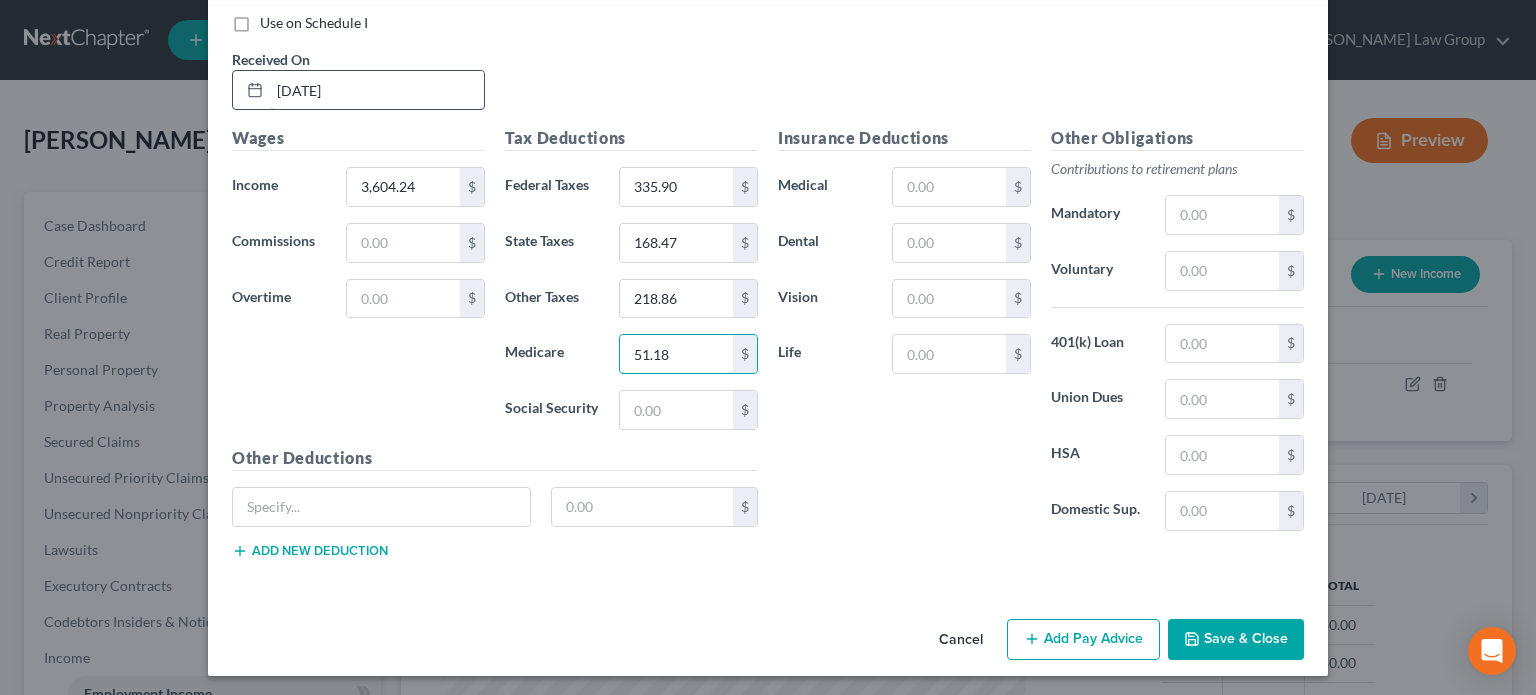type on "51.18" 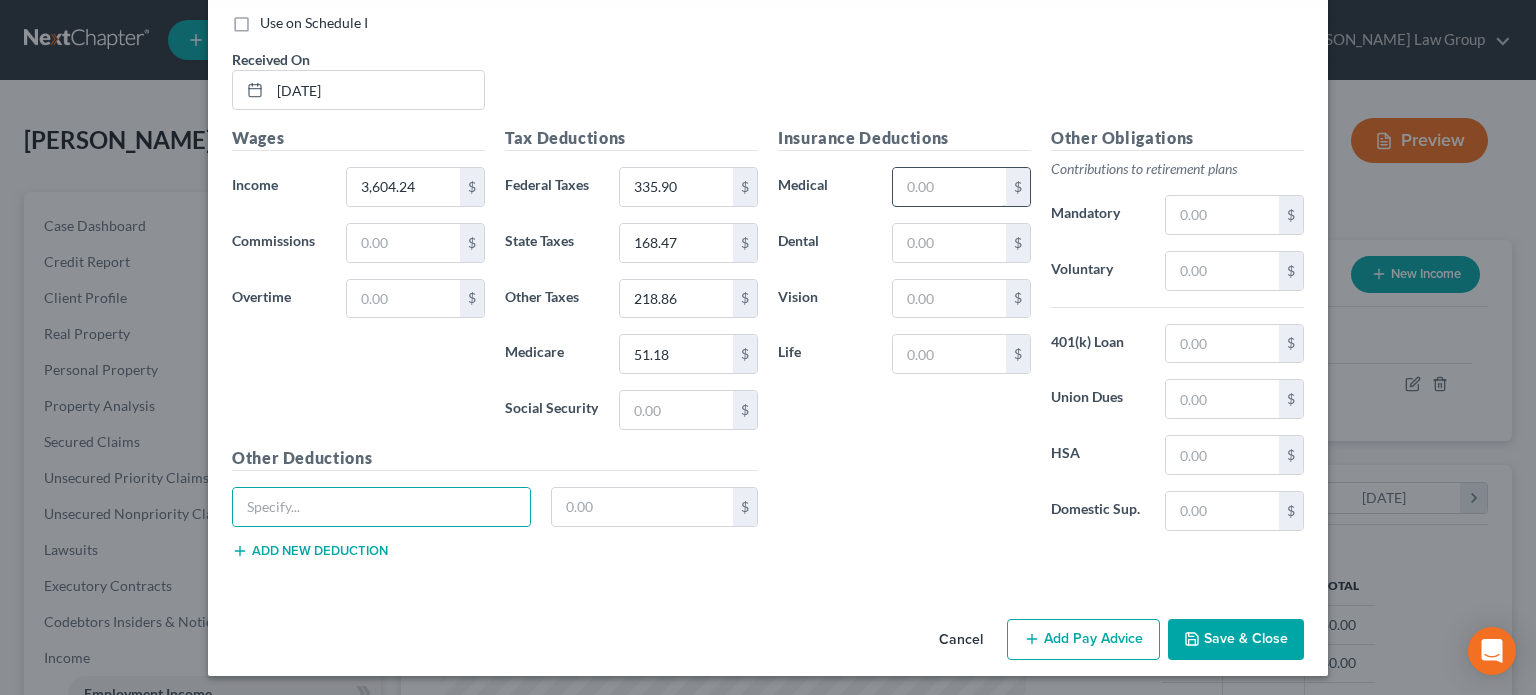 click at bounding box center [949, 187] 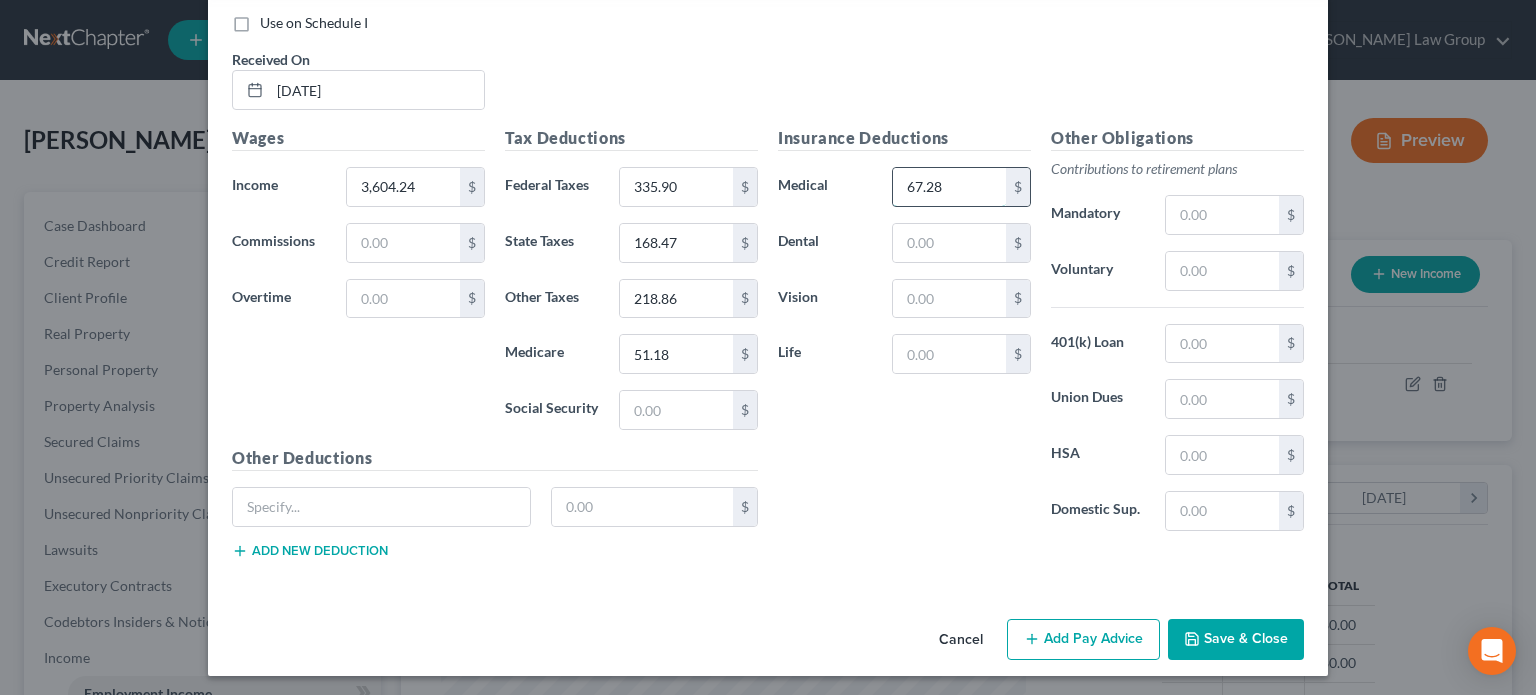 type on "67.28" 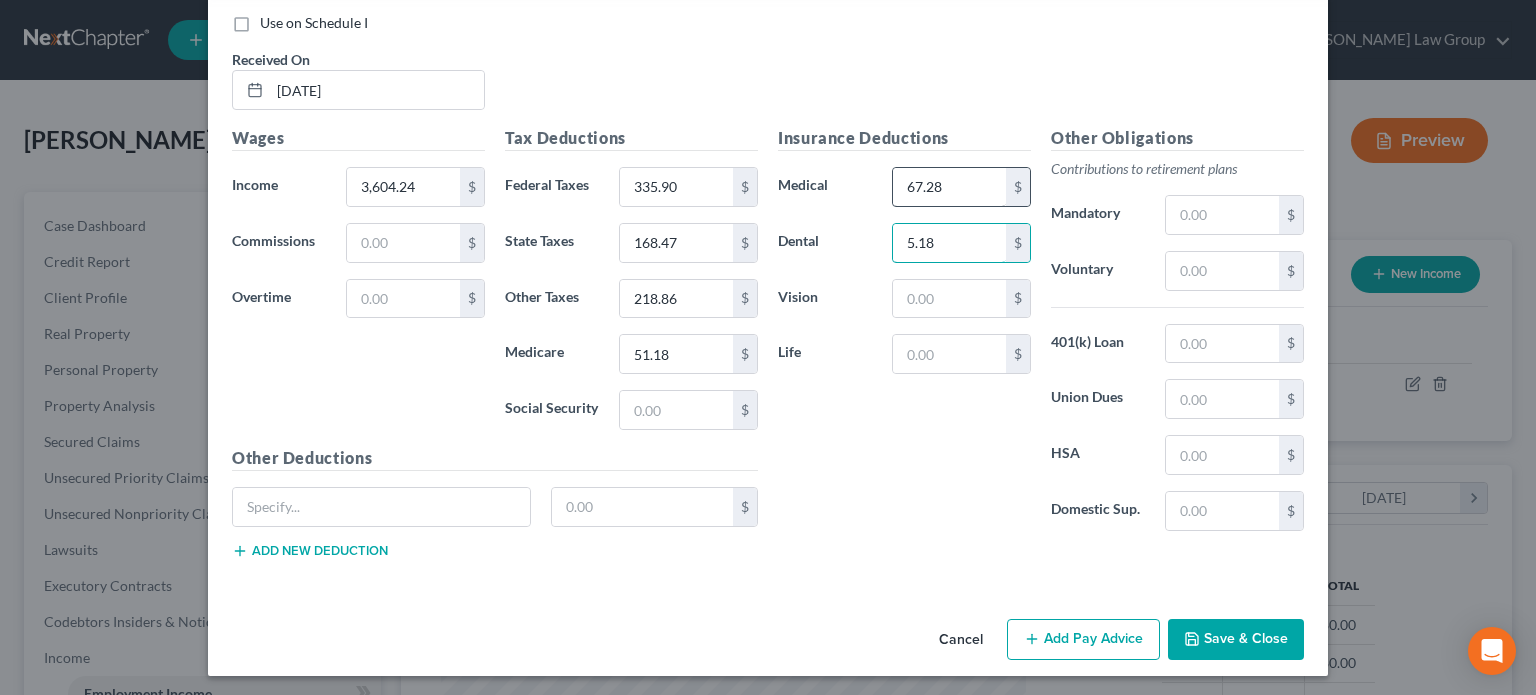 type on "5.18" 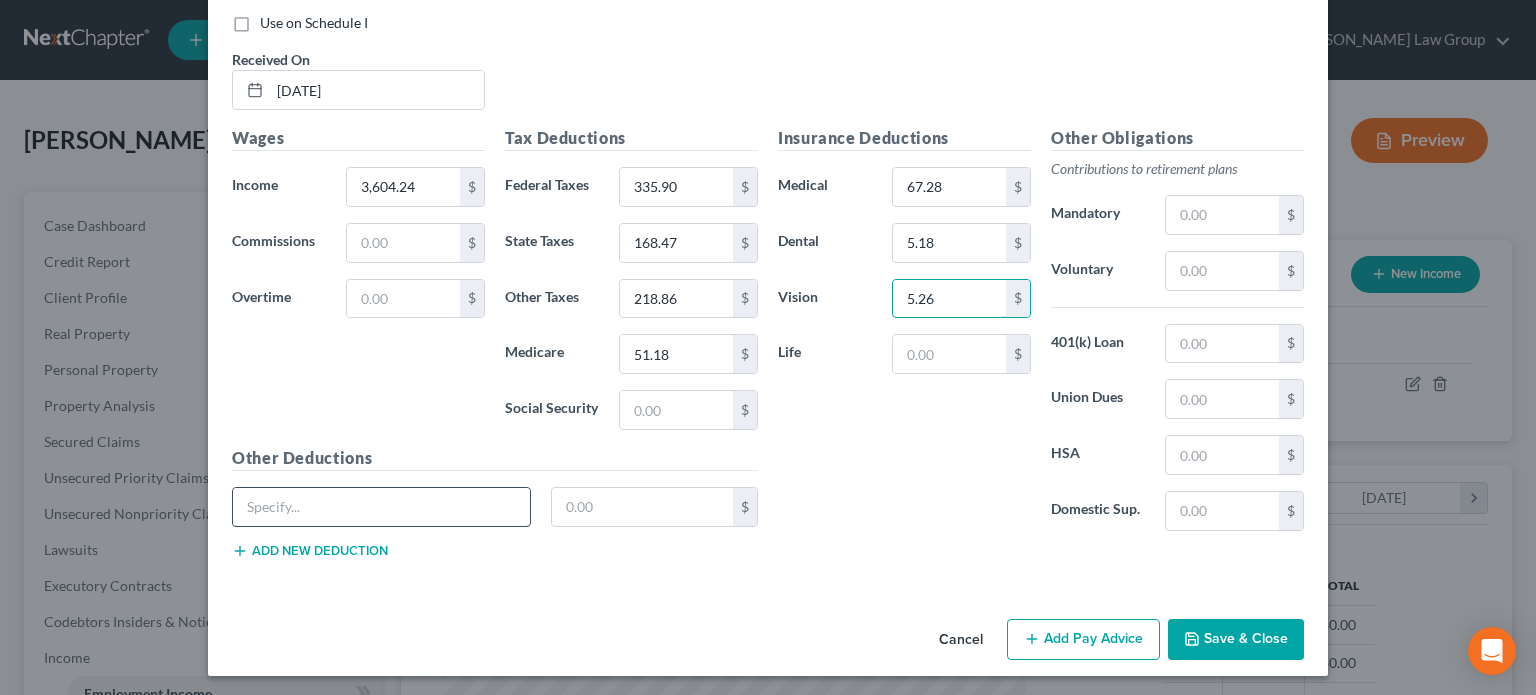 type on "5.26" 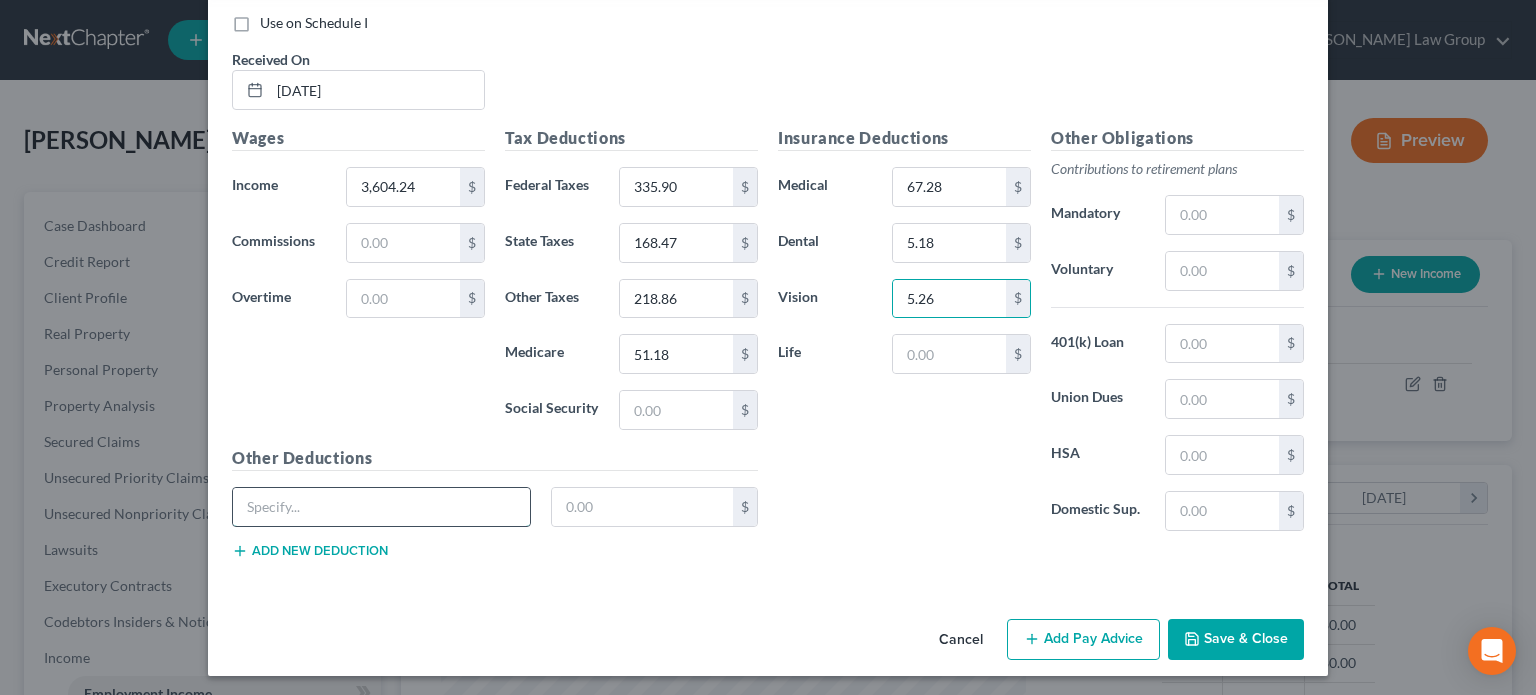click at bounding box center (381, 507) 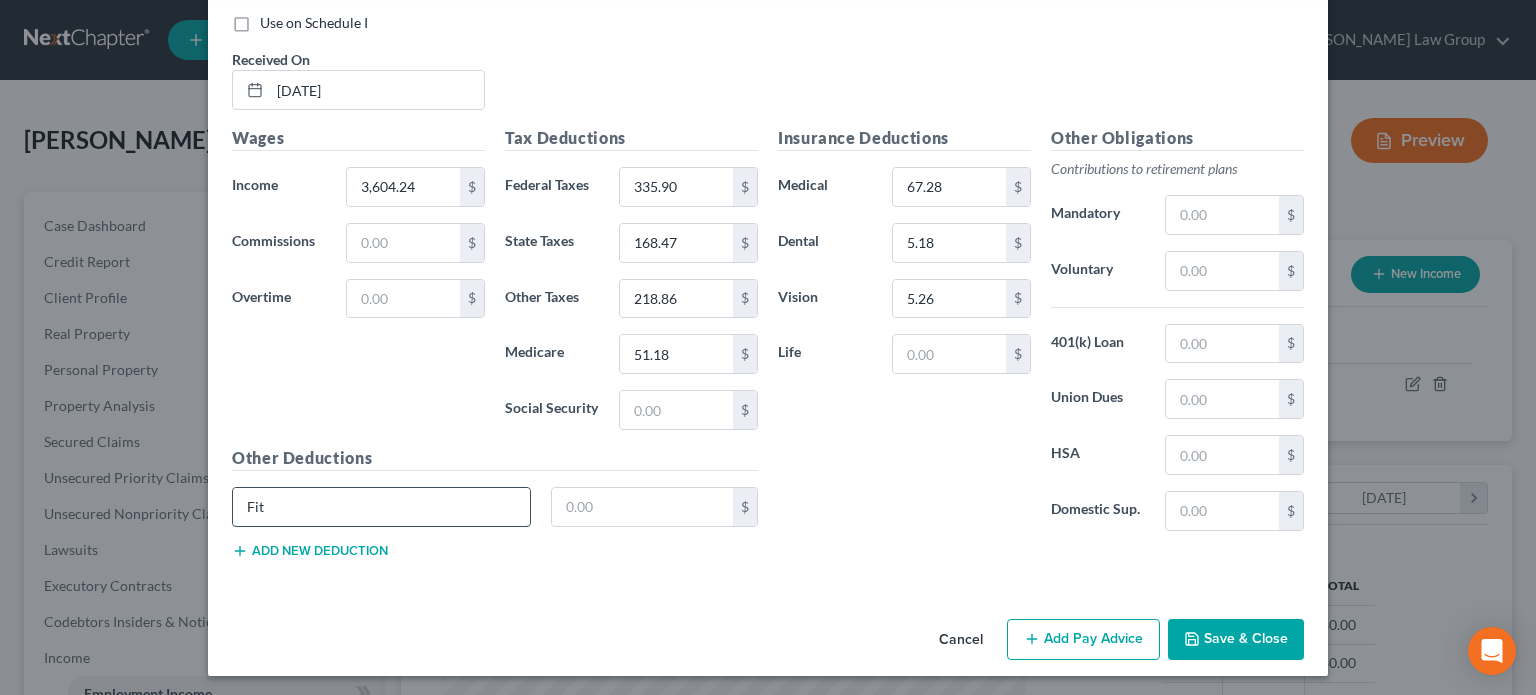 type on "Fitness" 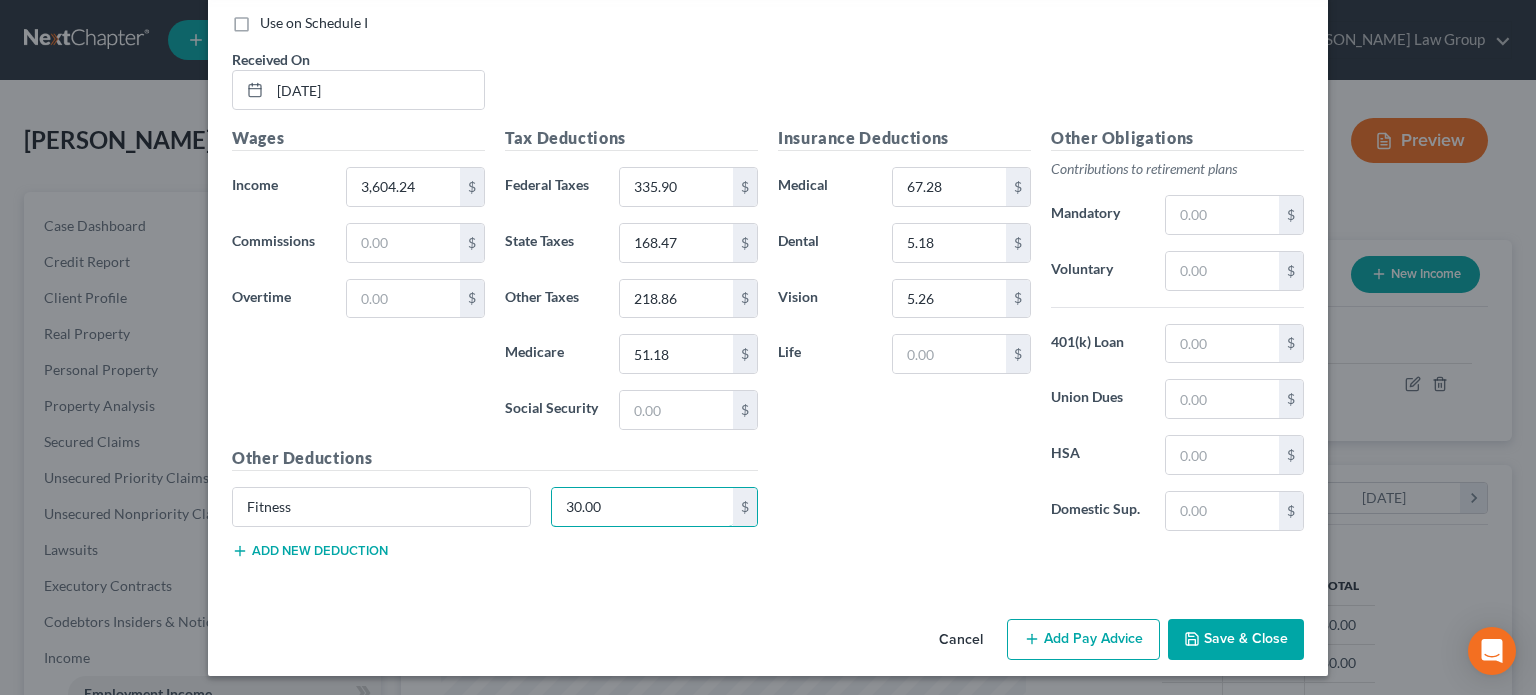 type on "30.00" 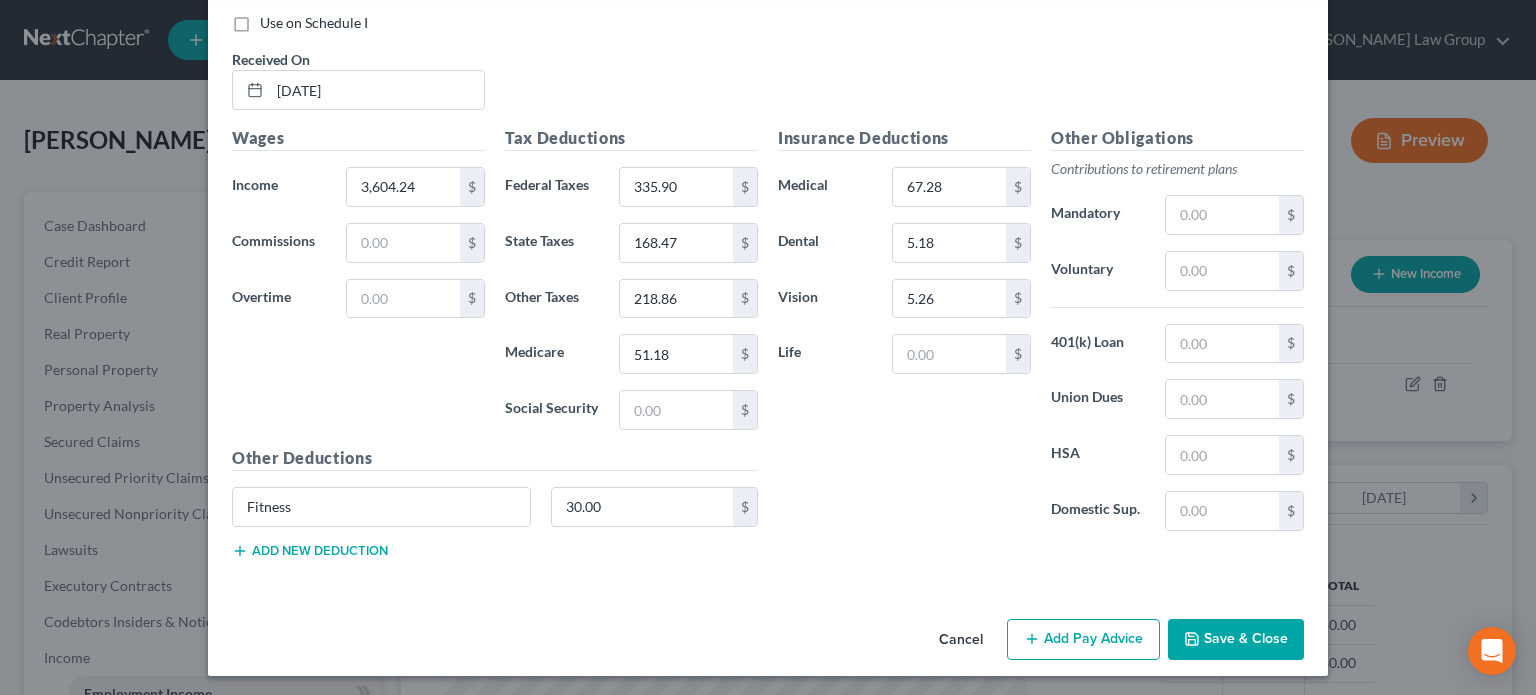 click on "Add new deduction" at bounding box center (310, 551) 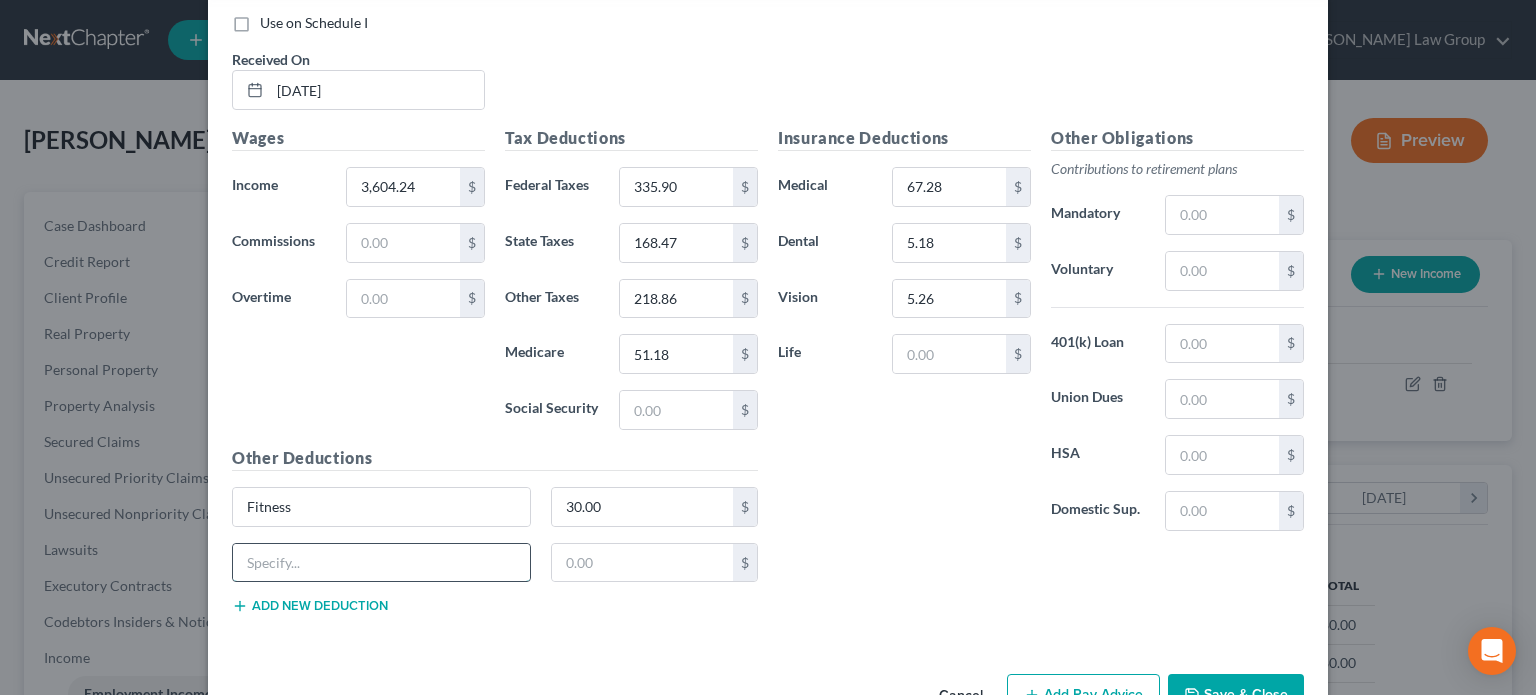 click at bounding box center (381, 563) 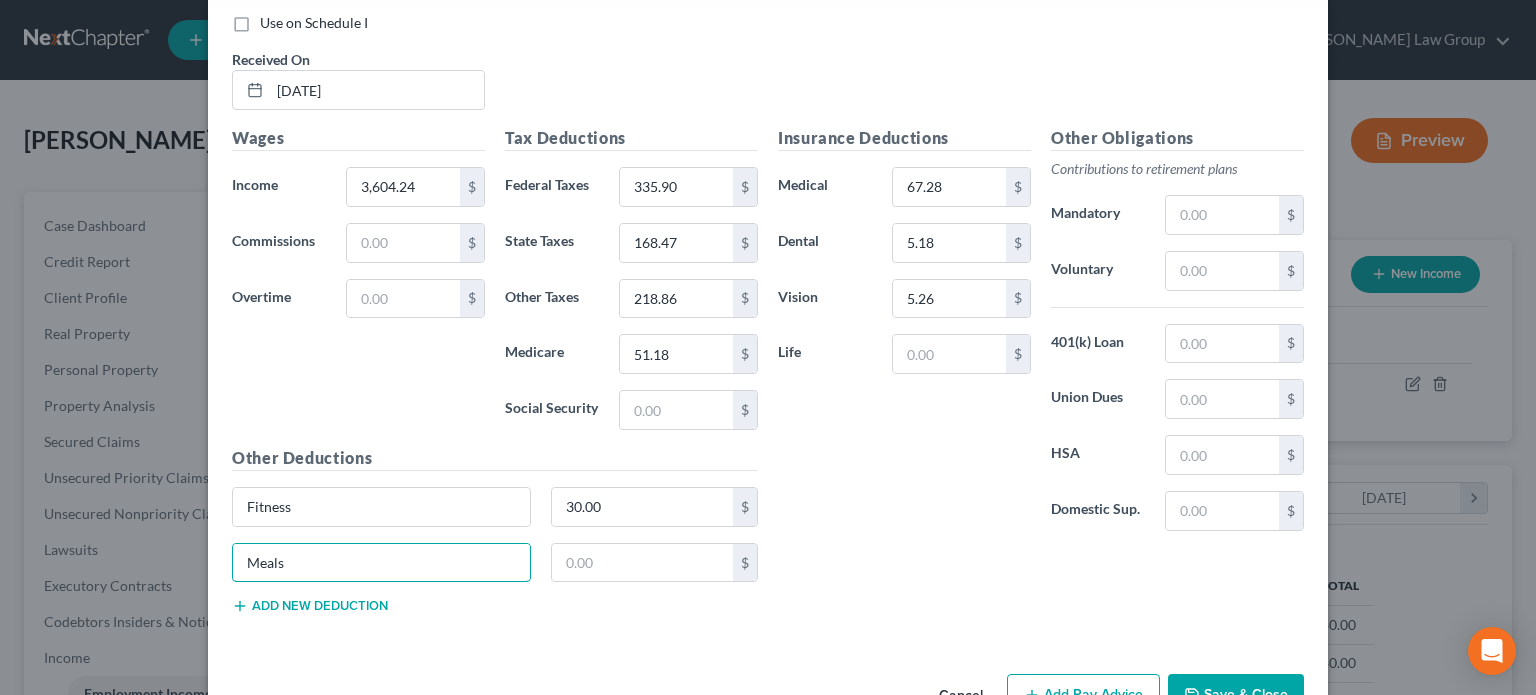 type on "Meals" 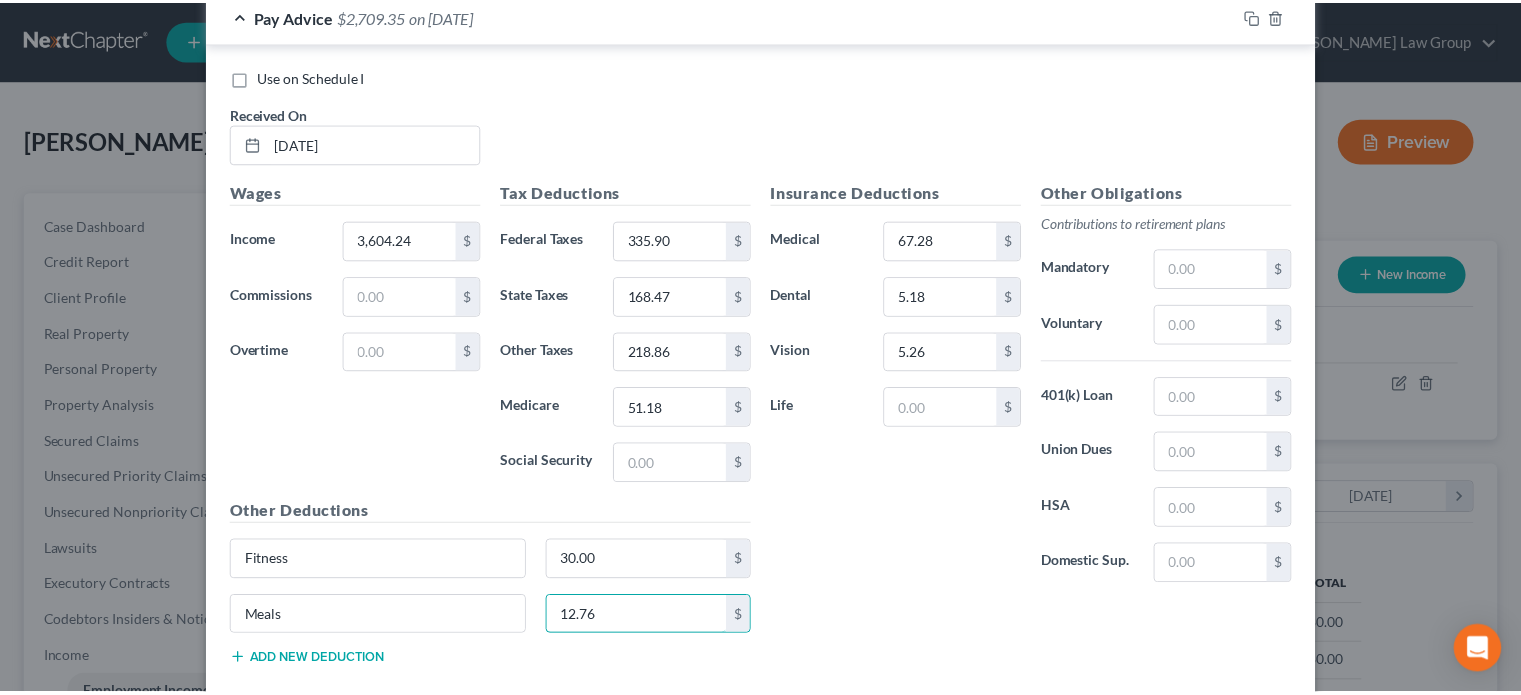 scroll, scrollTop: 946, scrollLeft: 0, axis: vertical 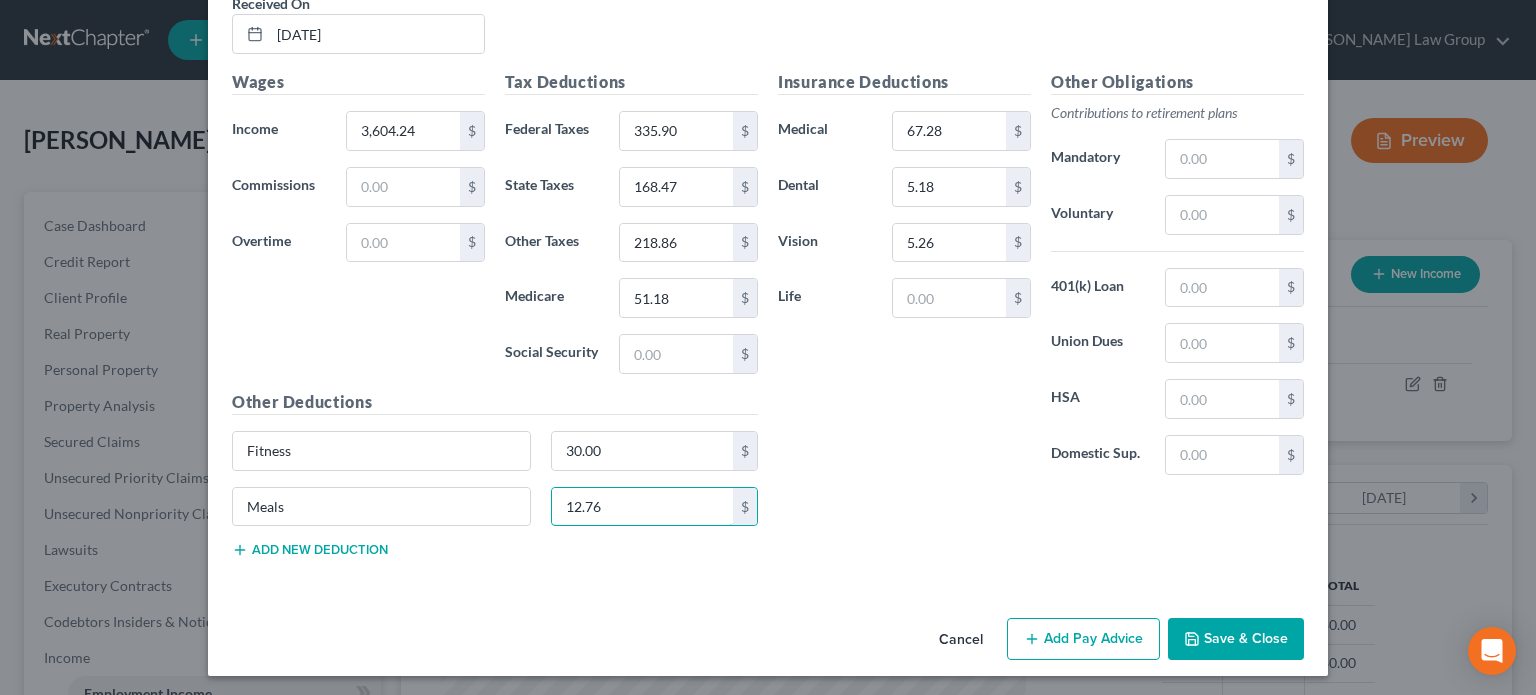 type on "12.76" 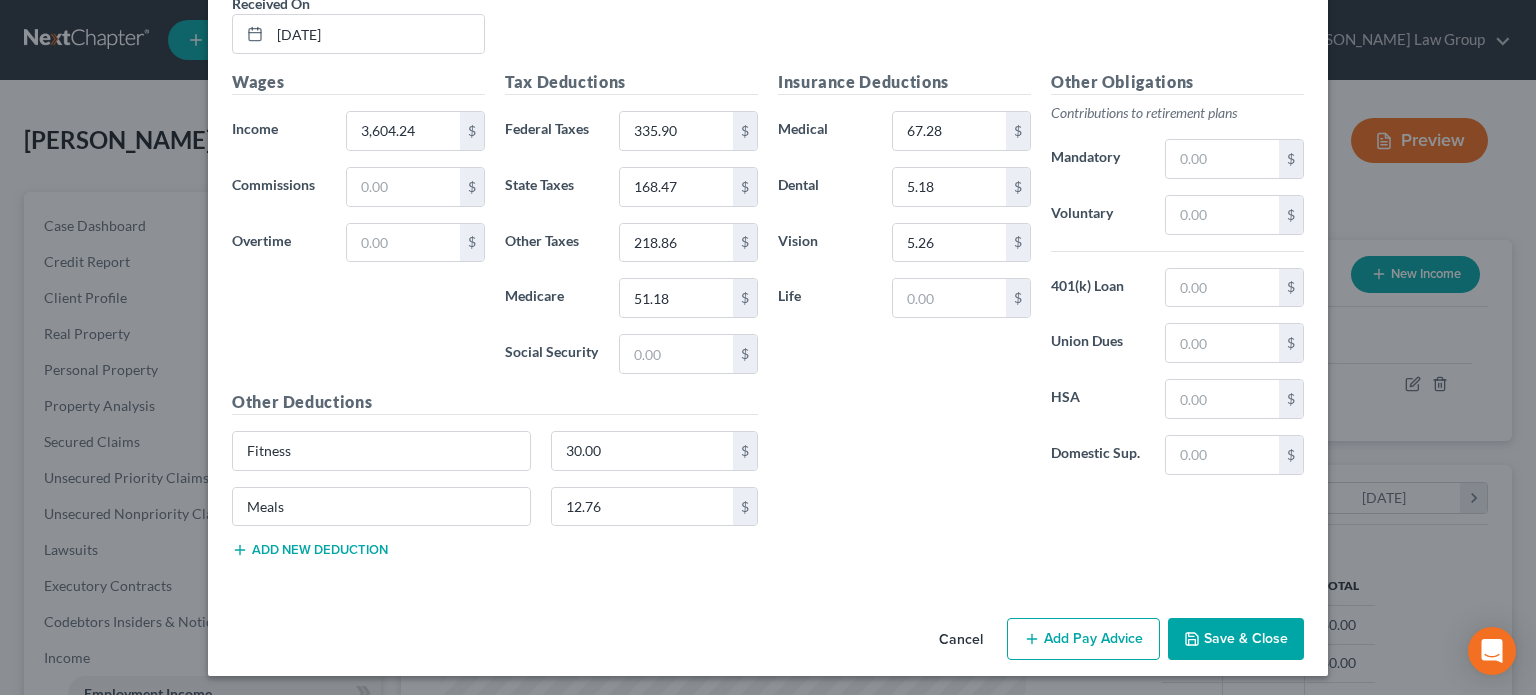 click on "Save & Close" at bounding box center (1236, 639) 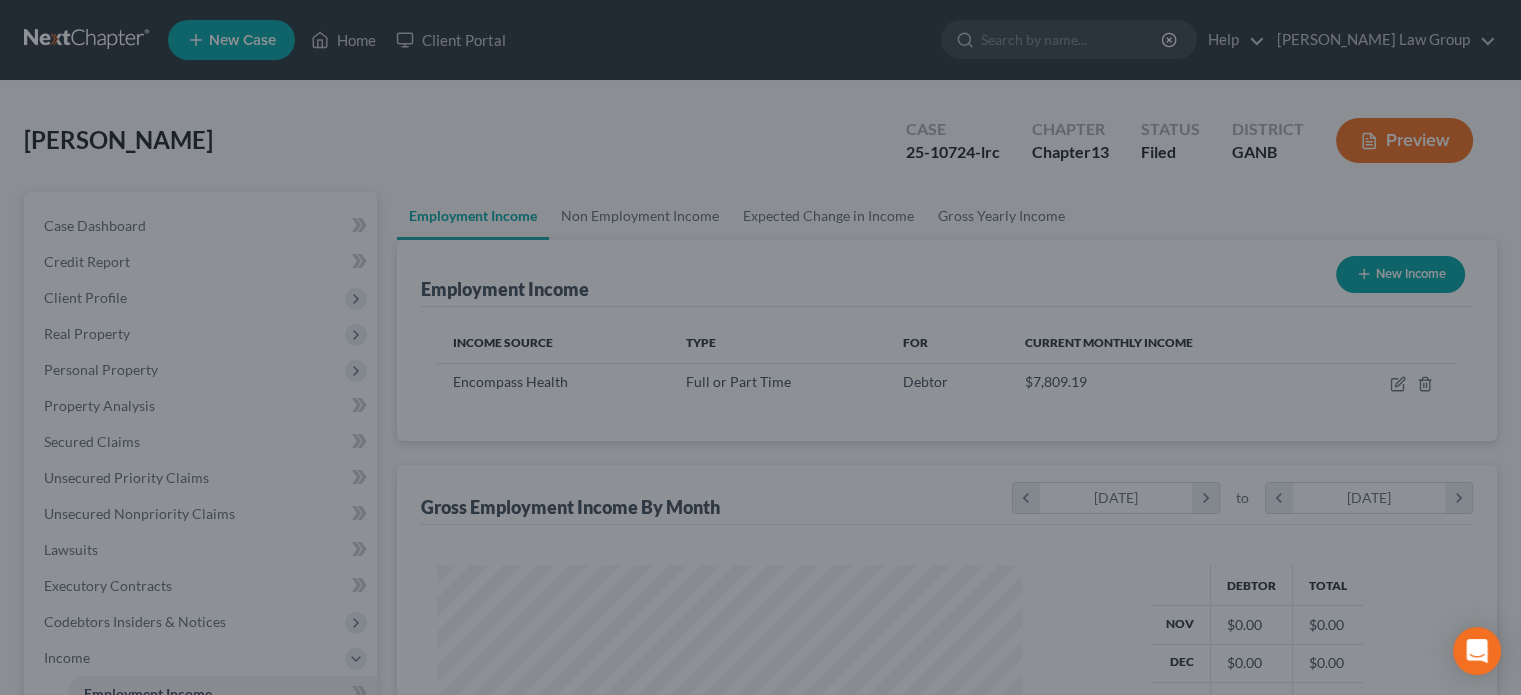 scroll, scrollTop: 356, scrollLeft: 617, axis: both 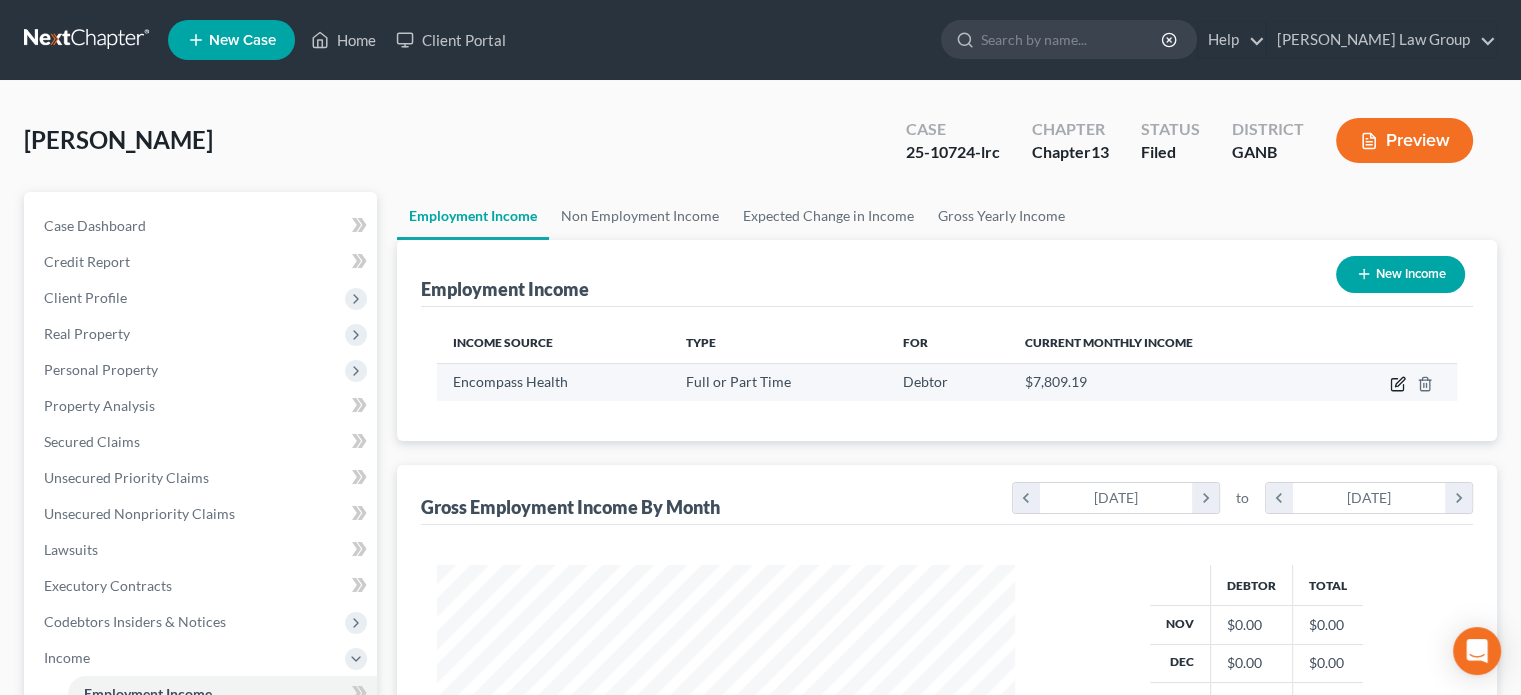 click 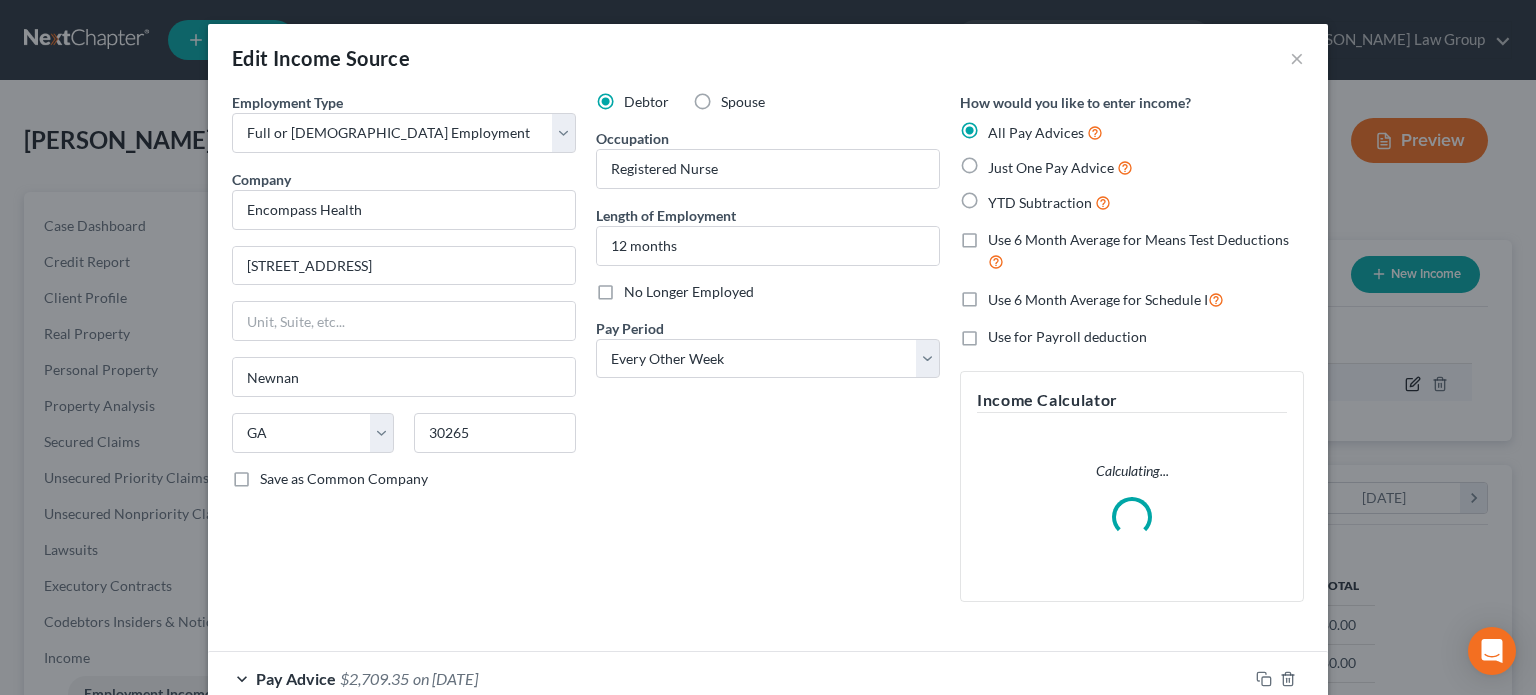 scroll, scrollTop: 999643, scrollLeft: 999375, axis: both 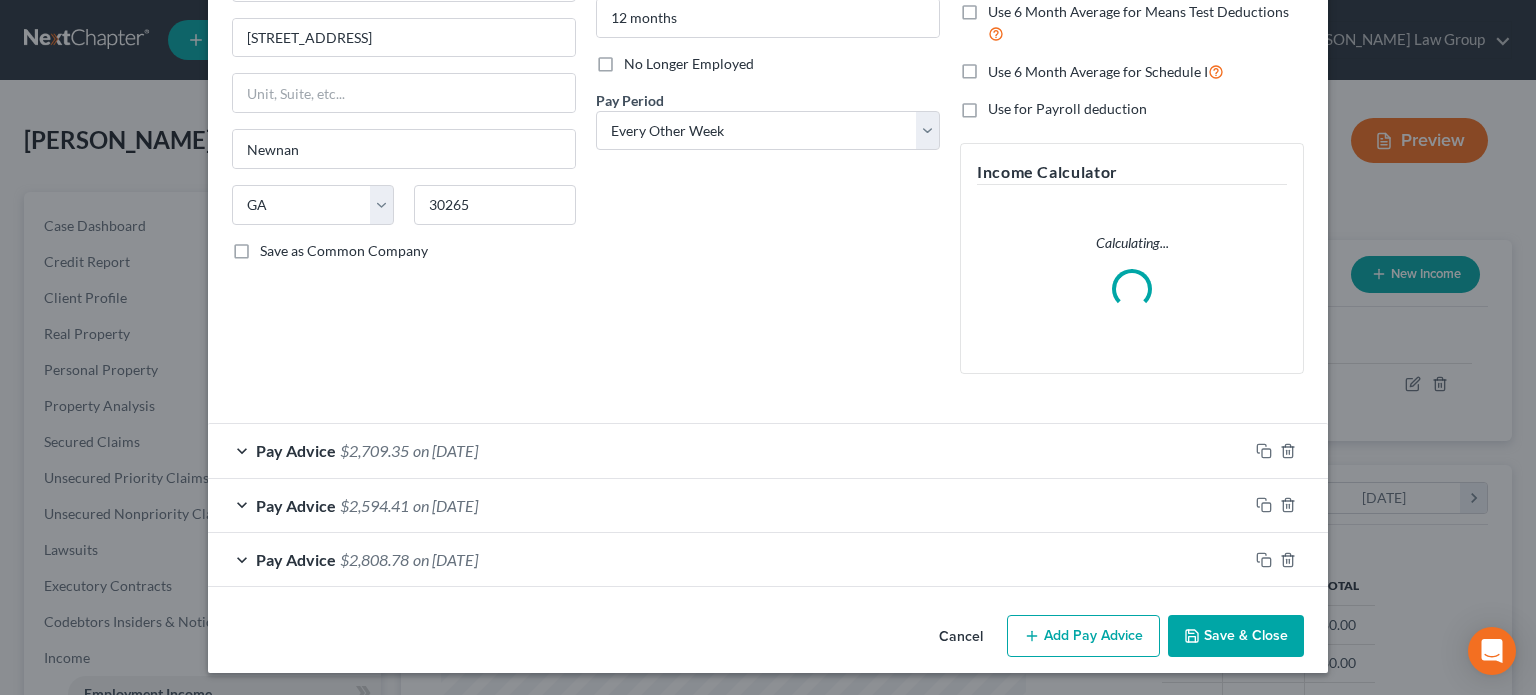 click on "Add Pay Advice" at bounding box center [1083, 636] 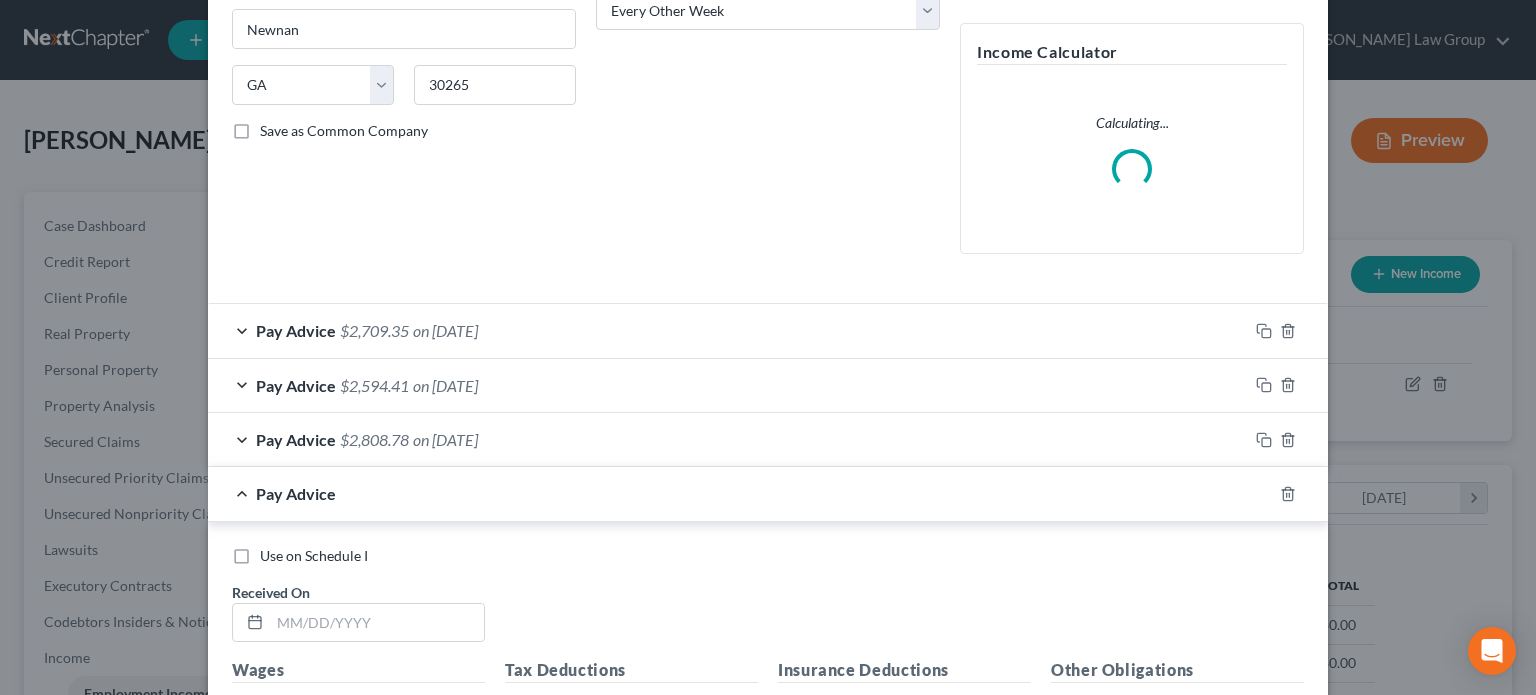 scroll, scrollTop: 428, scrollLeft: 0, axis: vertical 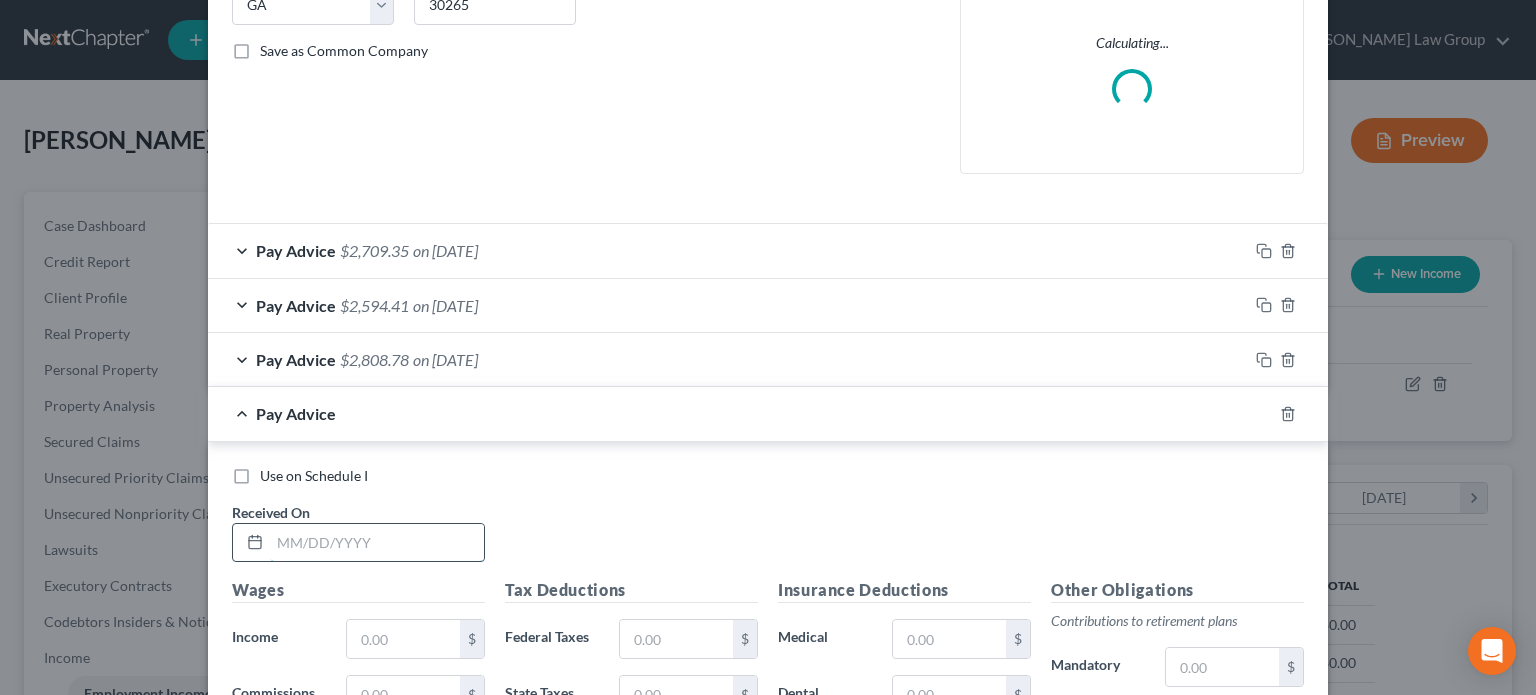 click at bounding box center (377, 543) 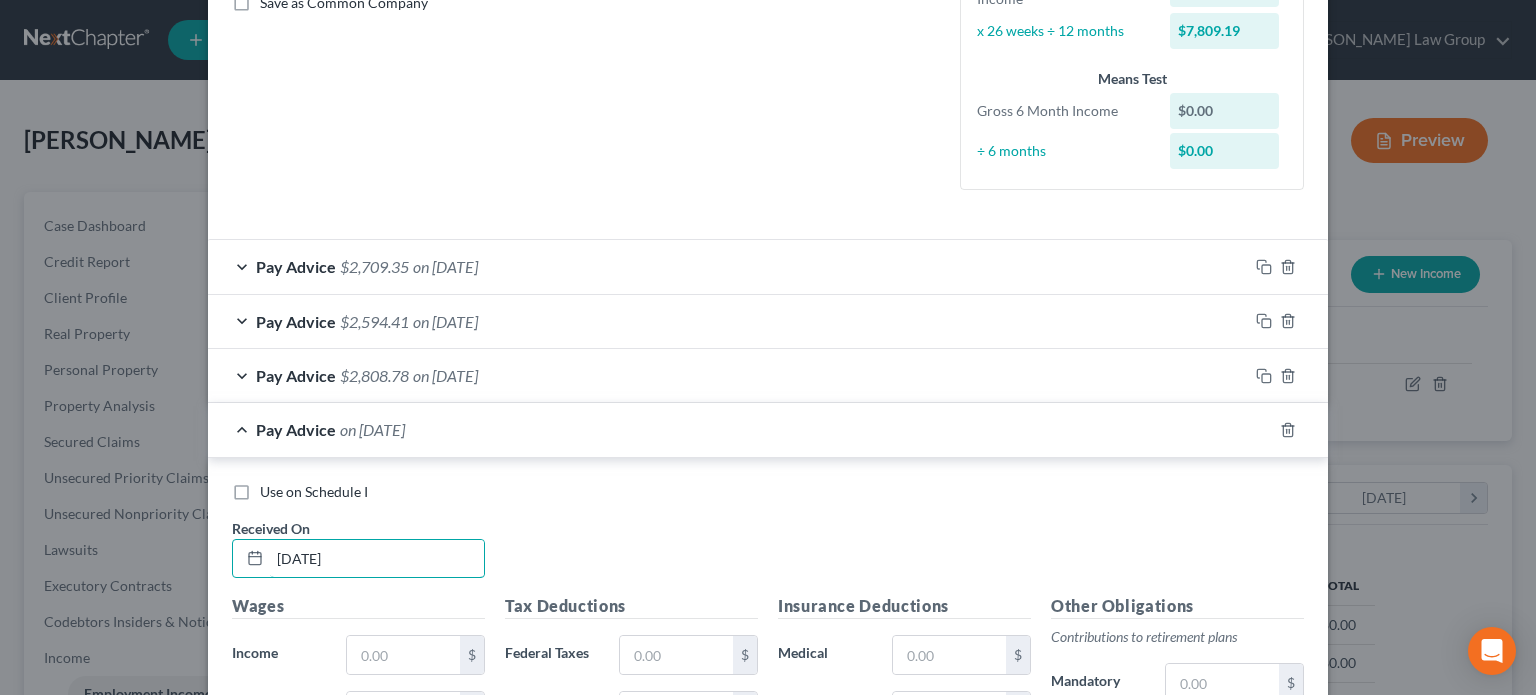 scroll, scrollTop: 728, scrollLeft: 0, axis: vertical 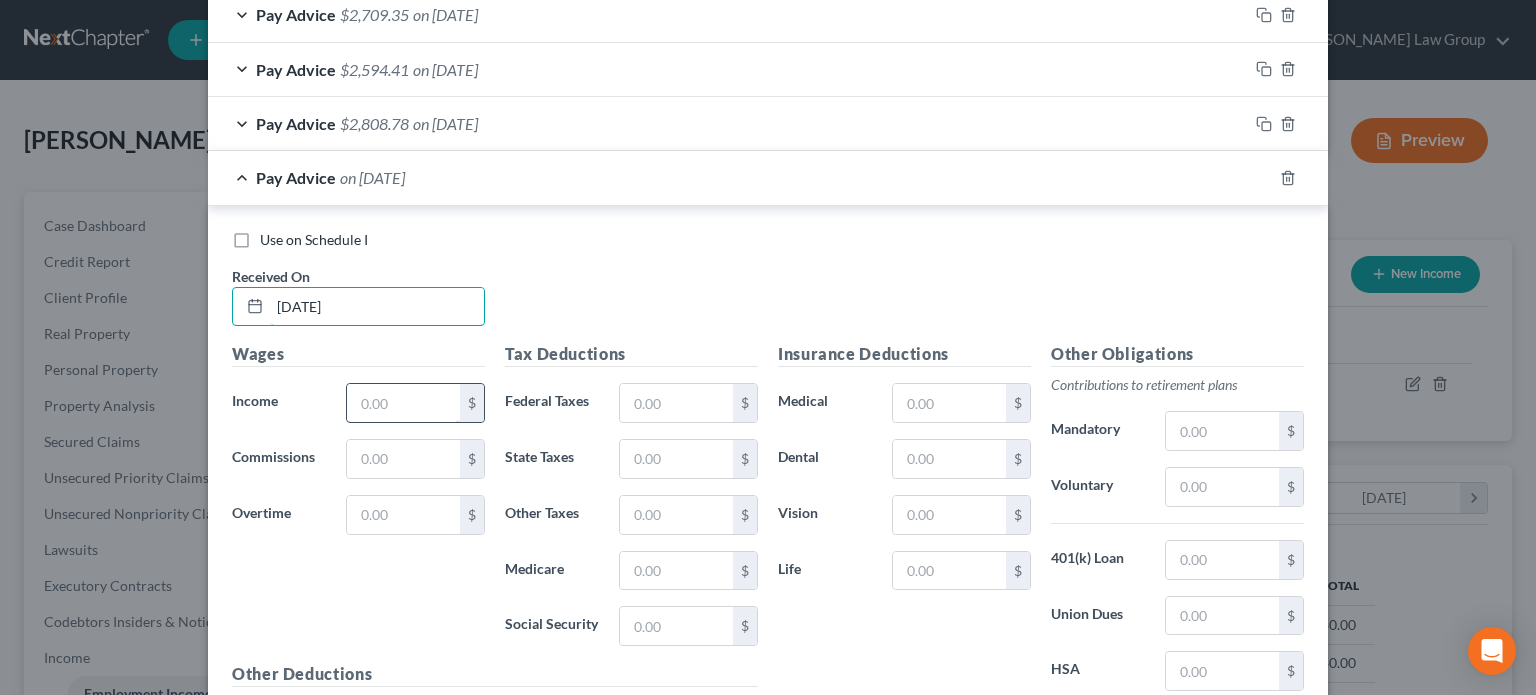 type on "[DATE]" 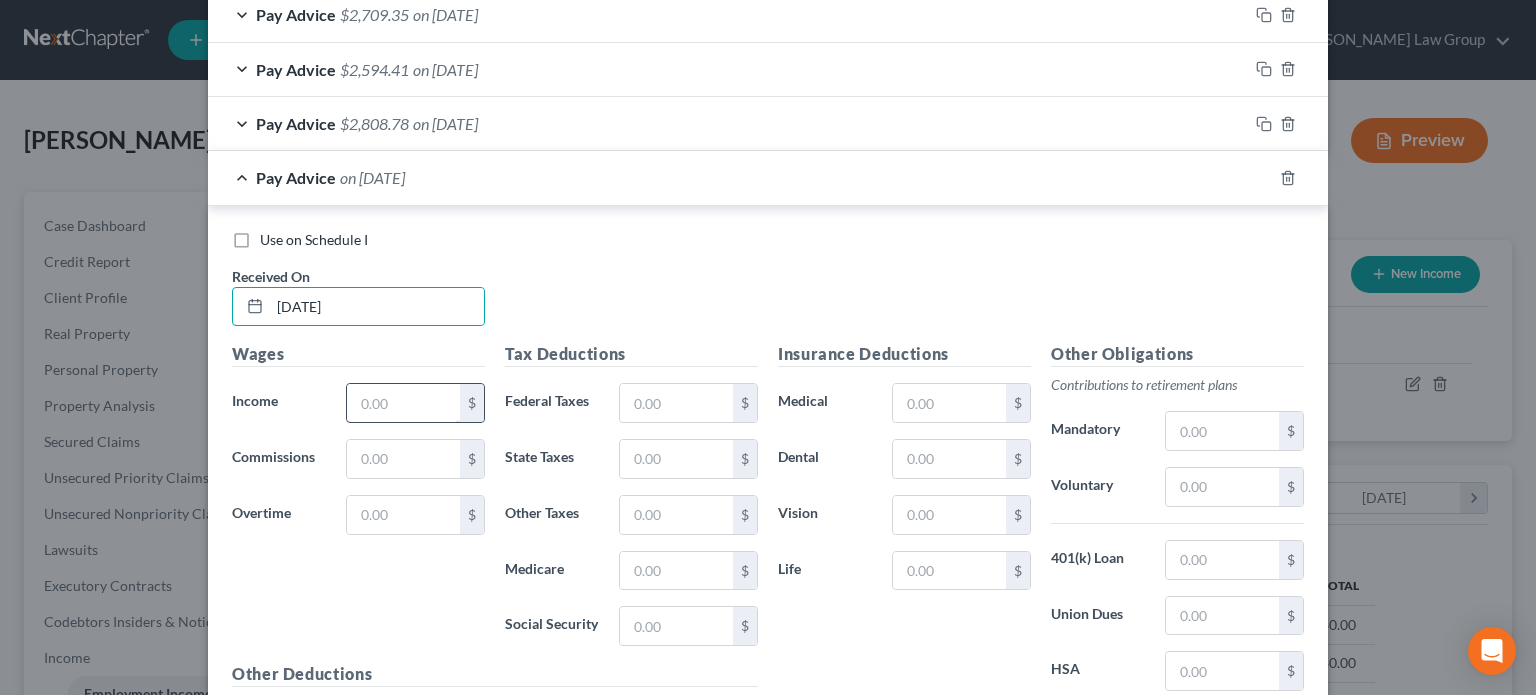 click at bounding box center (403, 403) 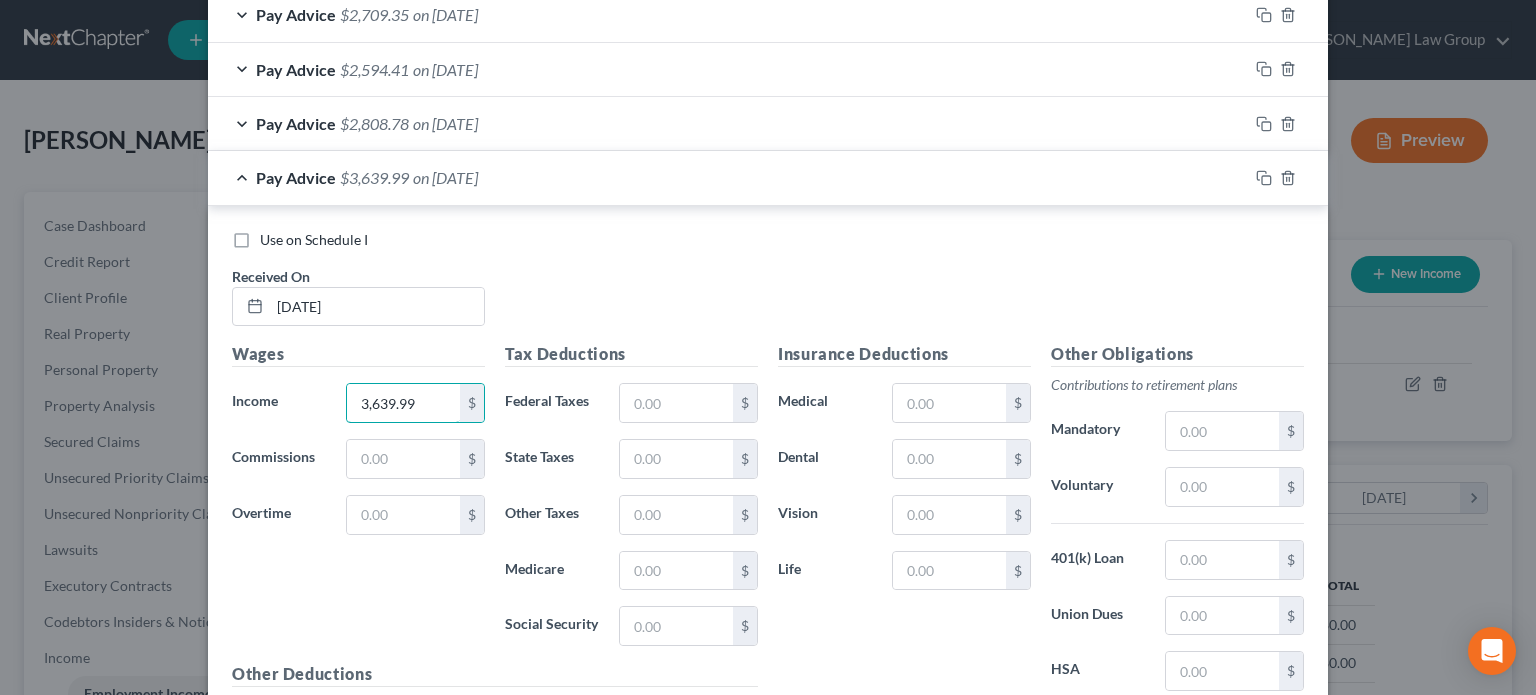 type on "3,639.99" 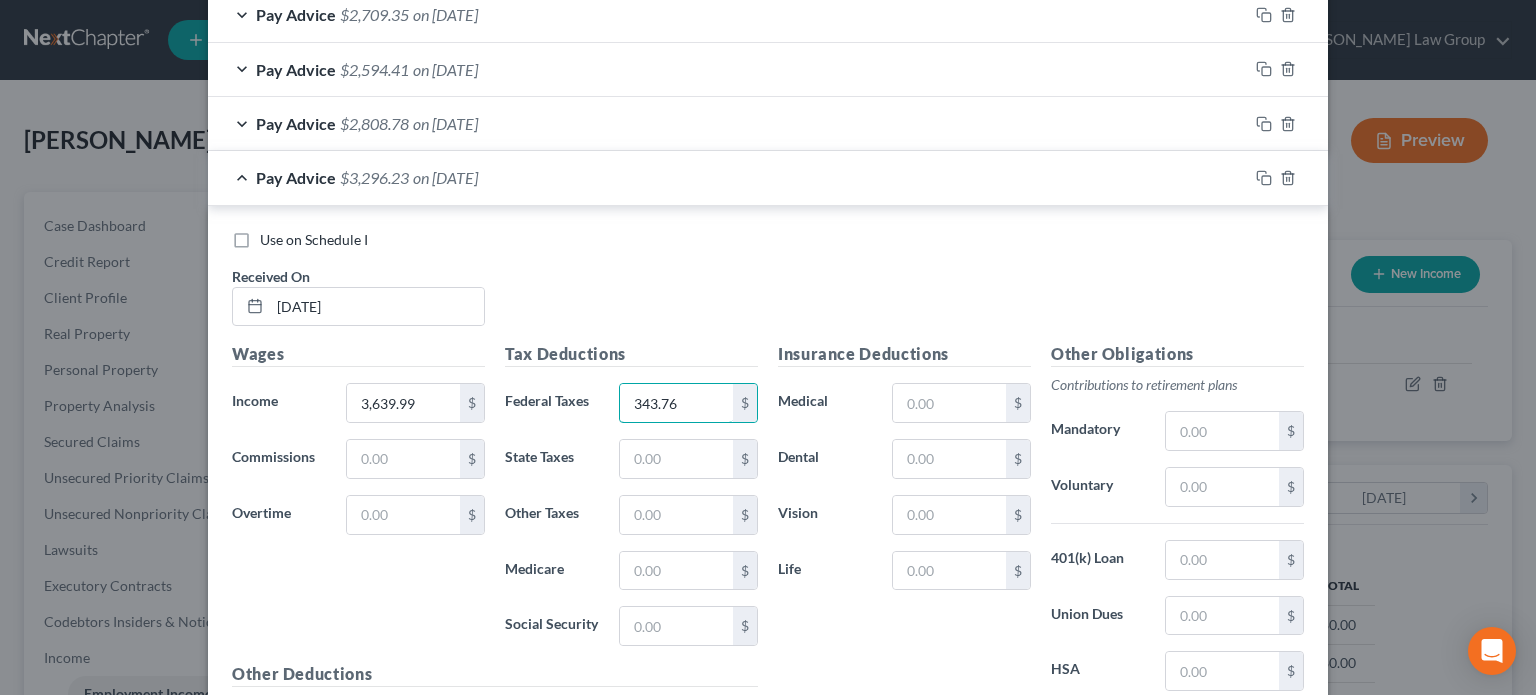 type on "343.76" 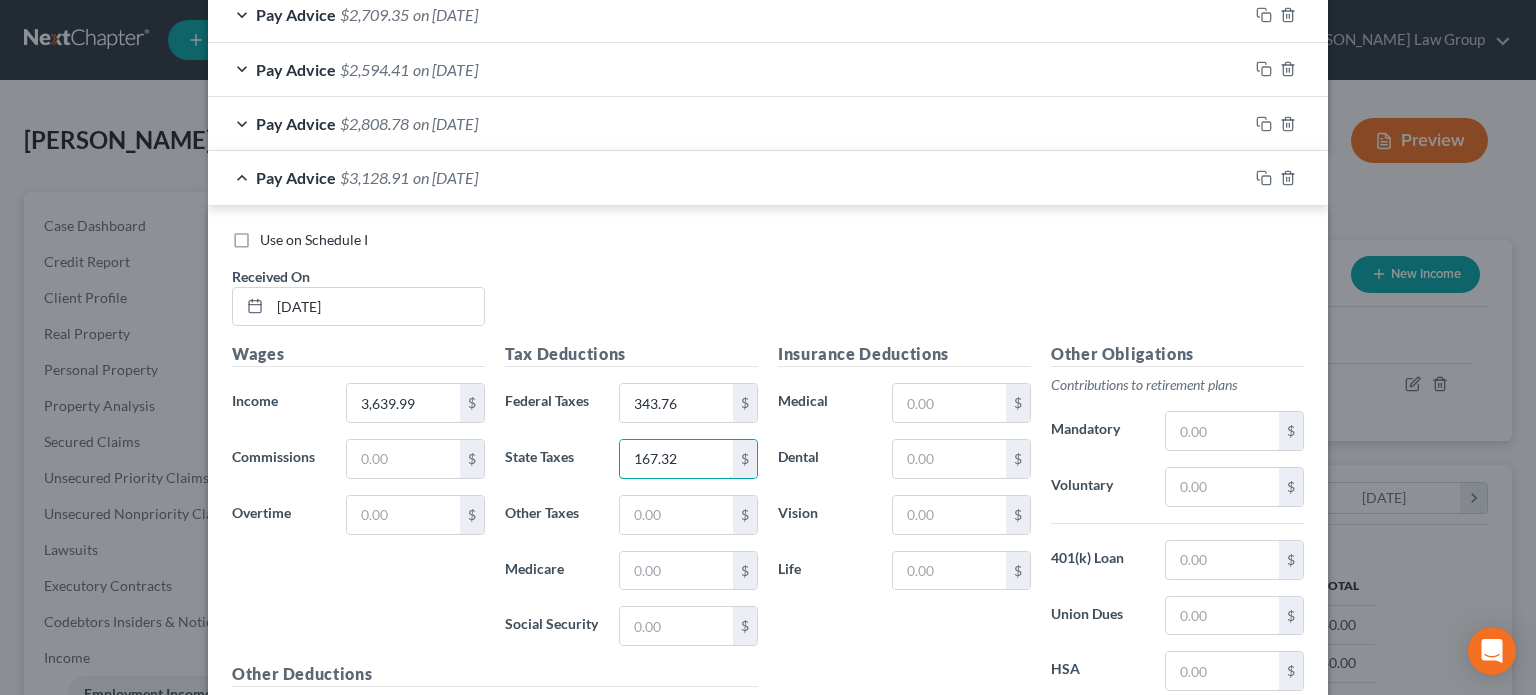 type on "167.32" 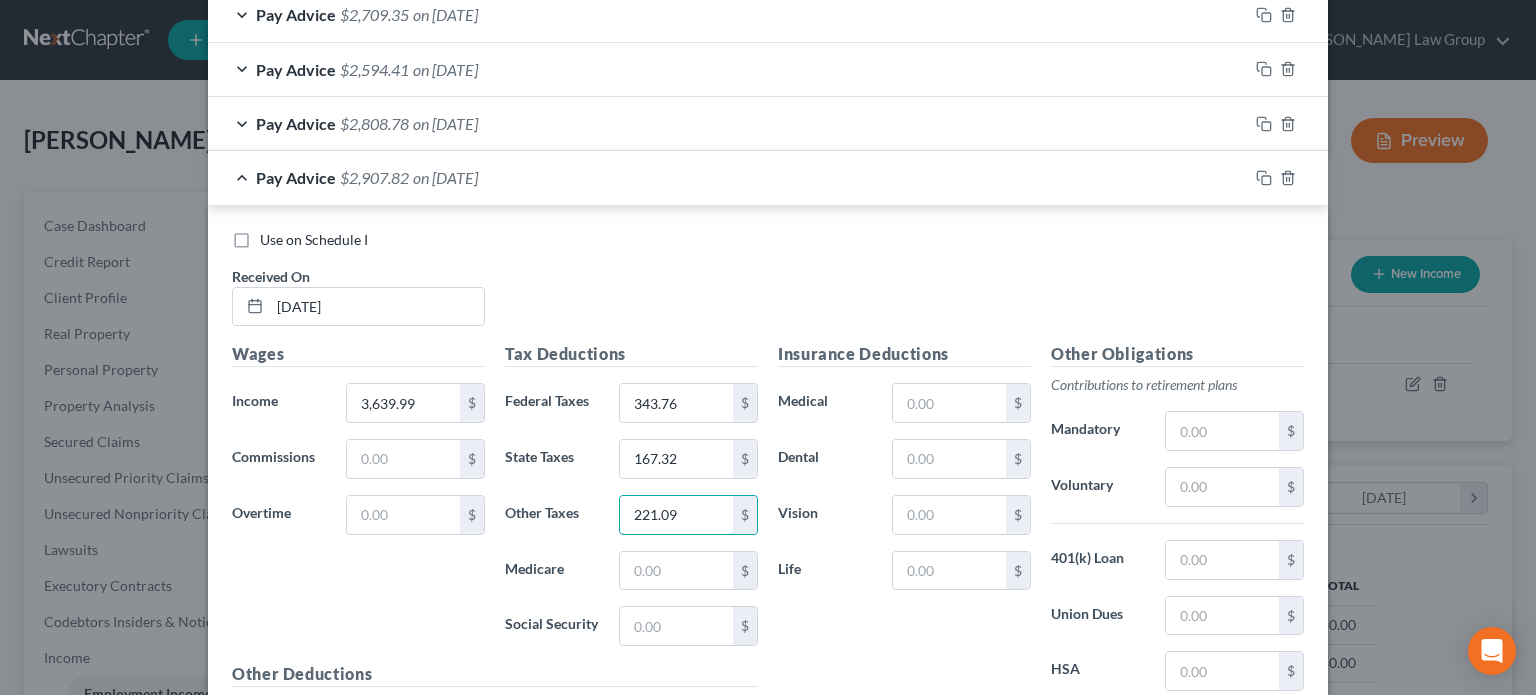 type on "221.09" 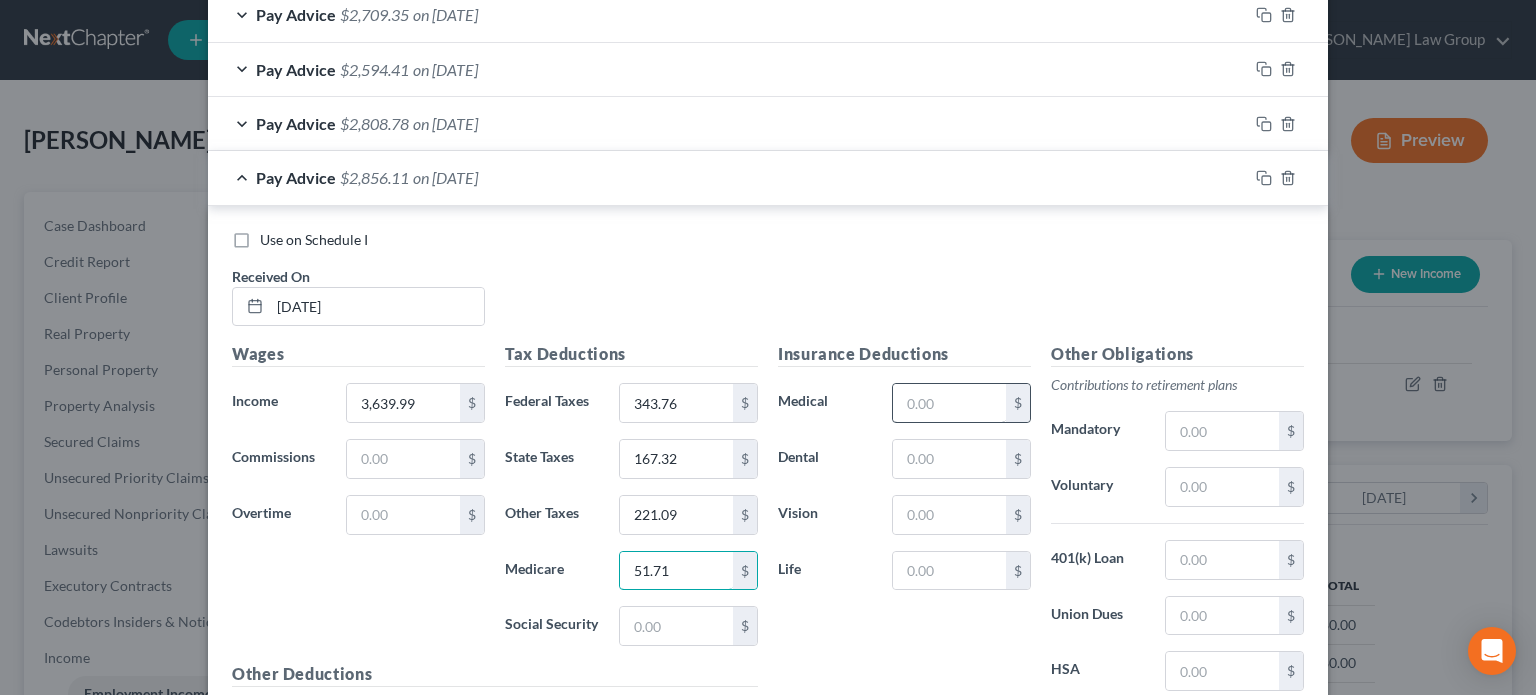 type on "51.71" 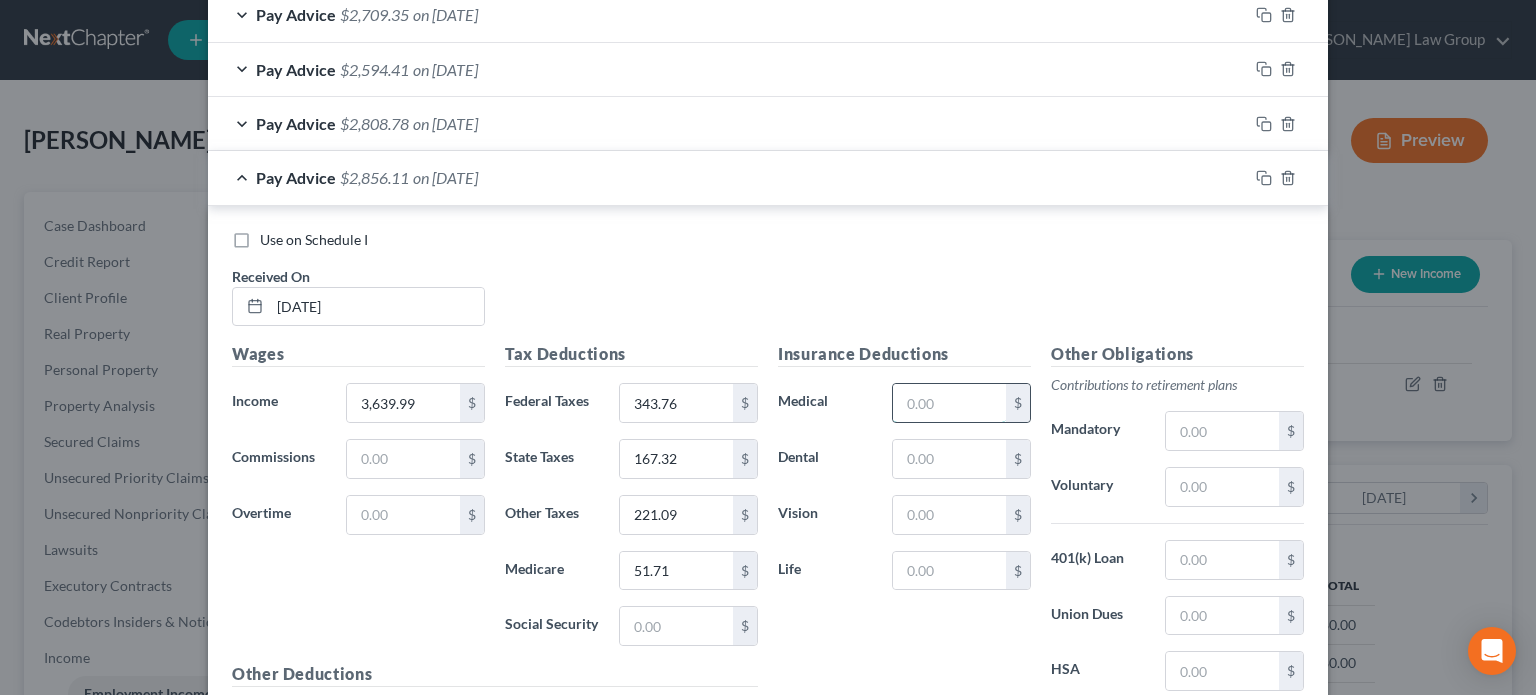 click at bounding box center (949, 403) 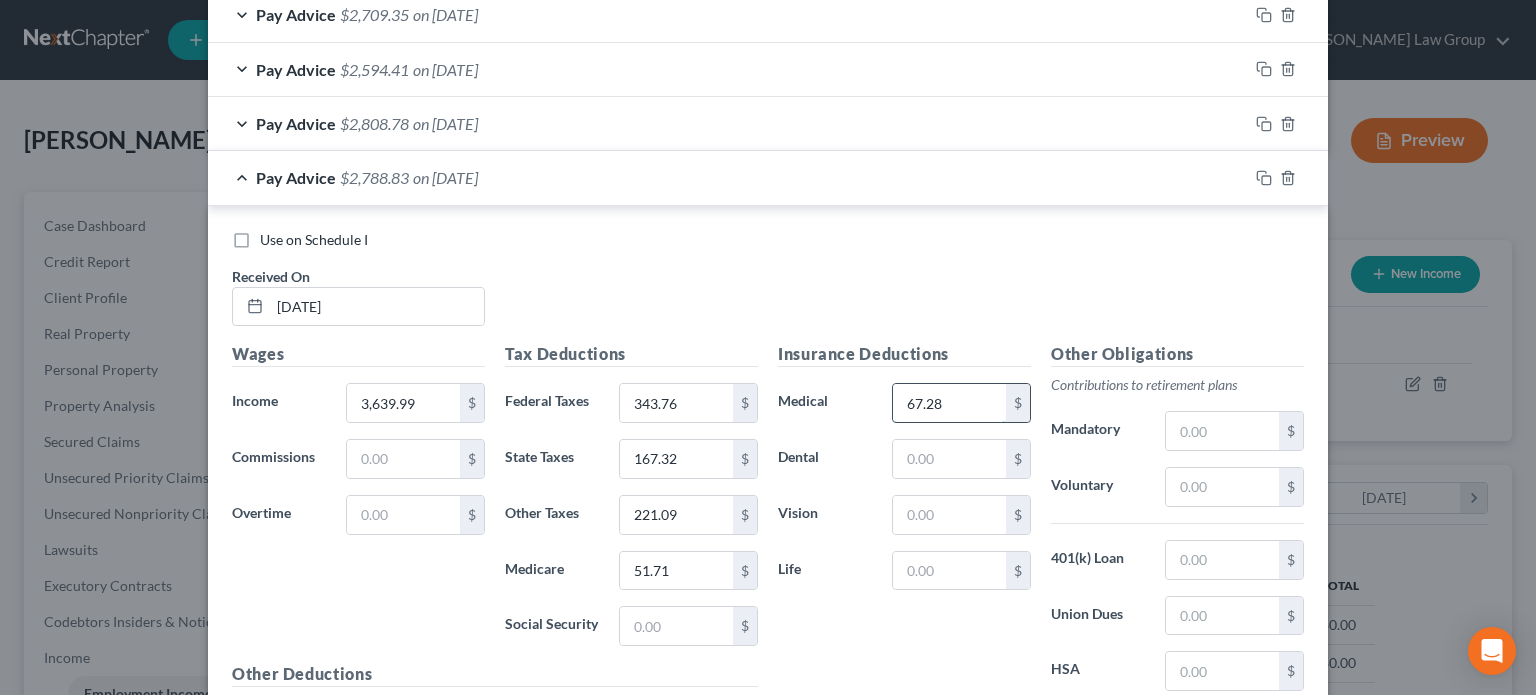 type on "67.28" 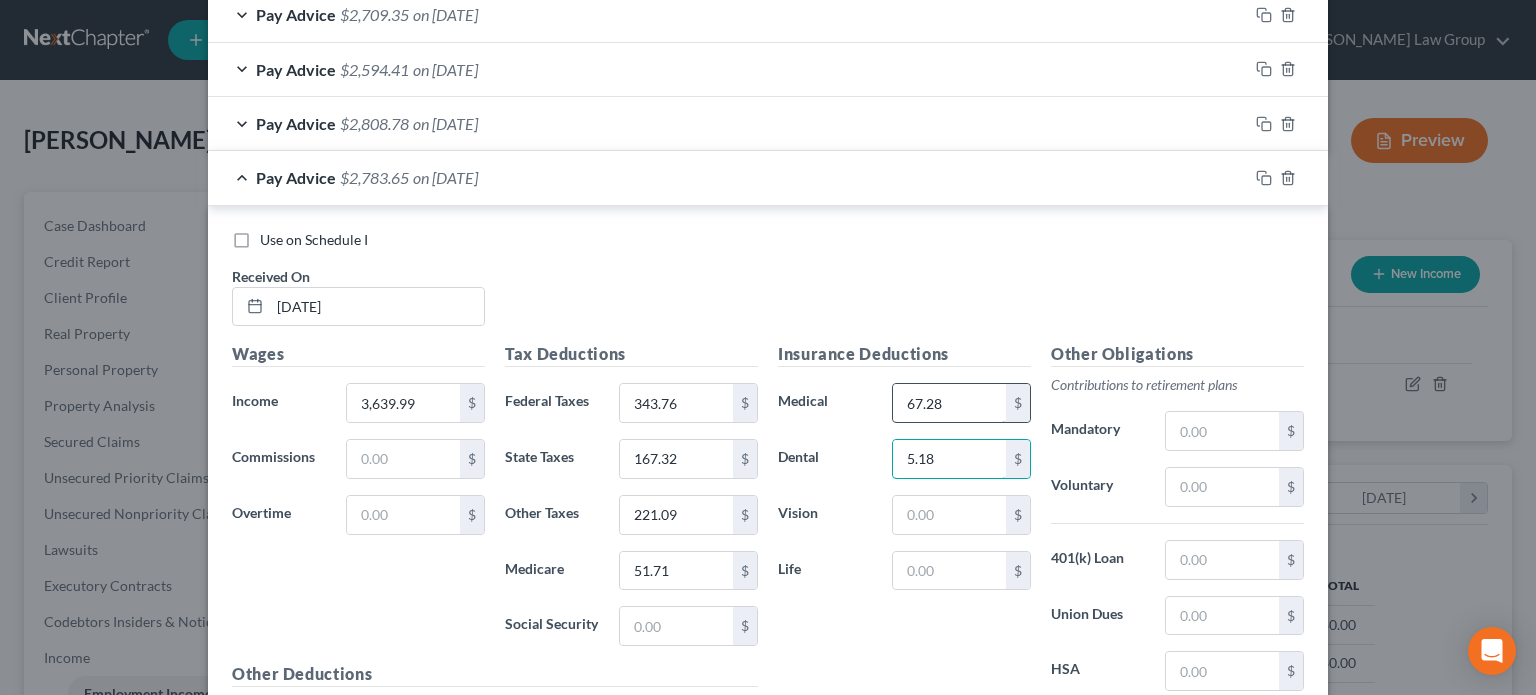 type on "5.18" 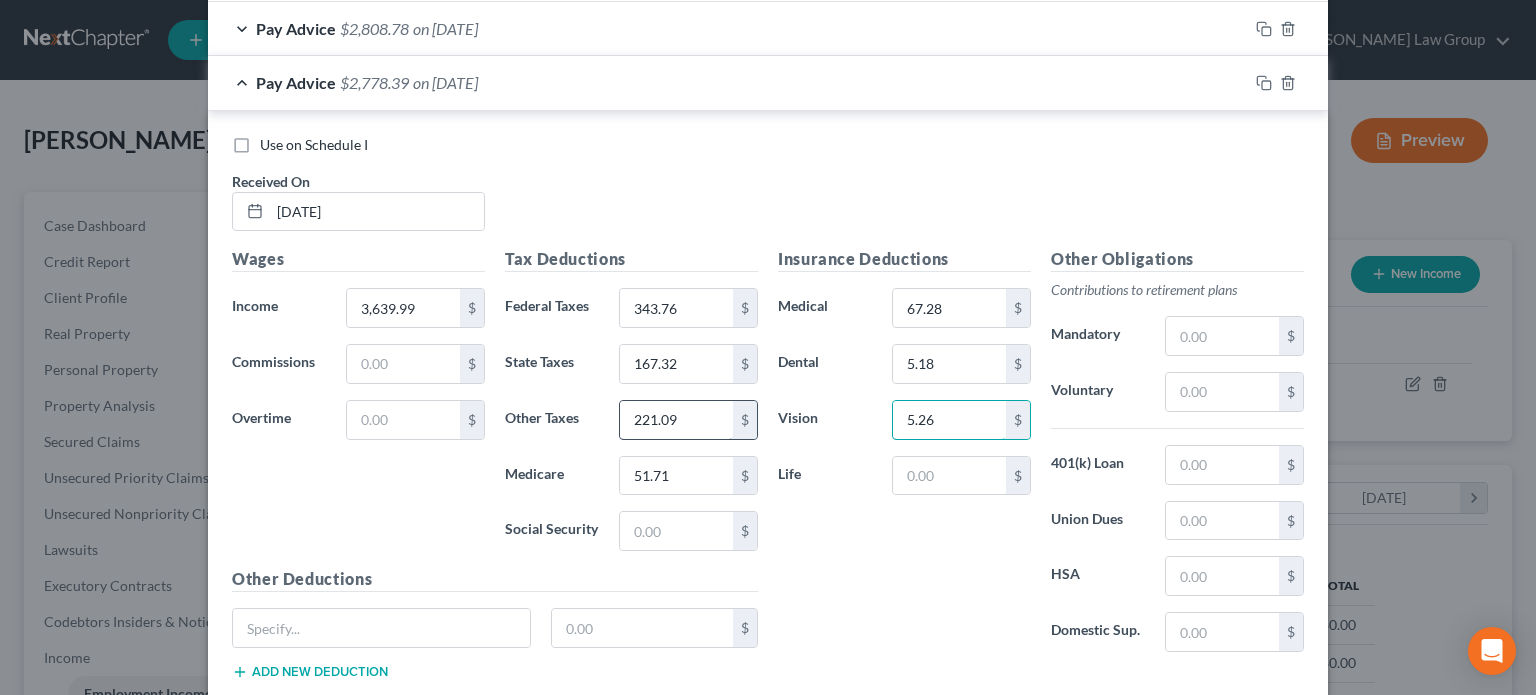 scroll, scrollTop: 828, scrollLeft: 0, axis: vertical 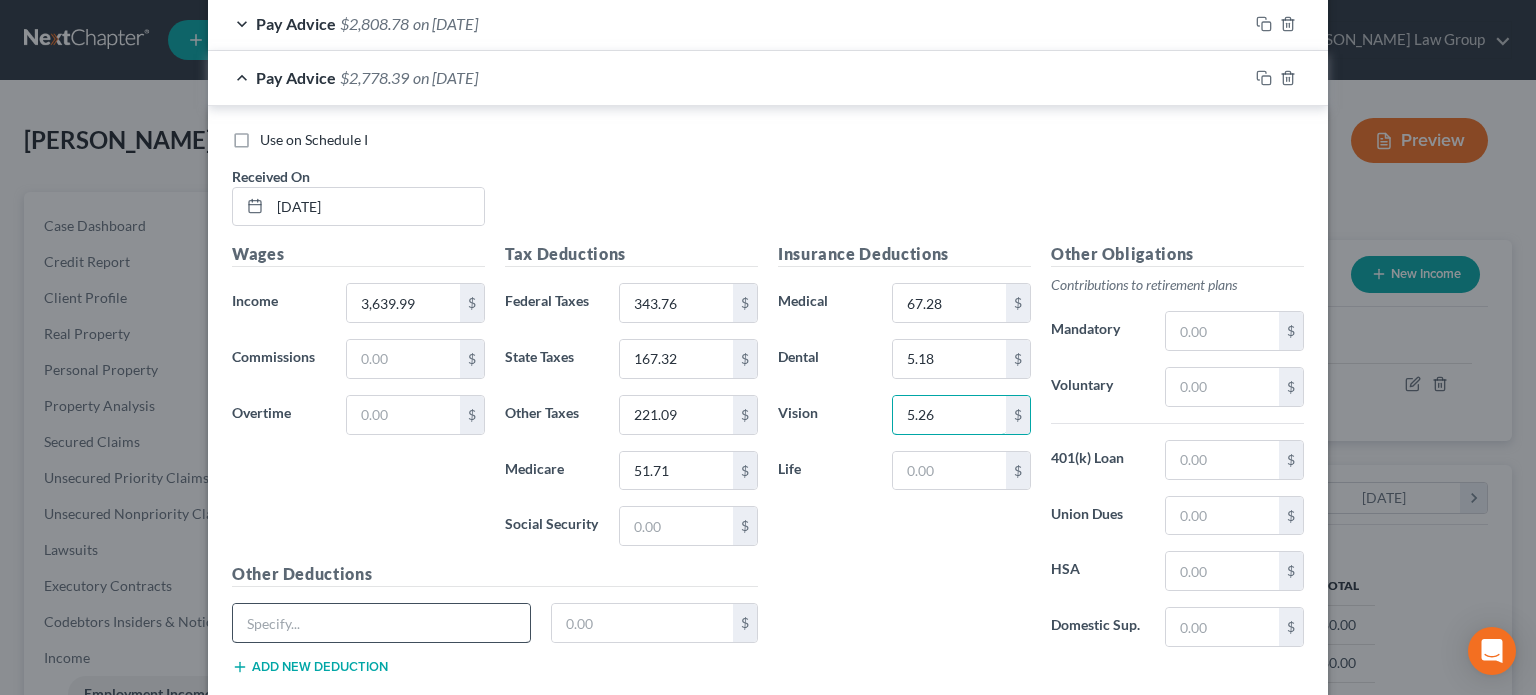 type on "5.26" 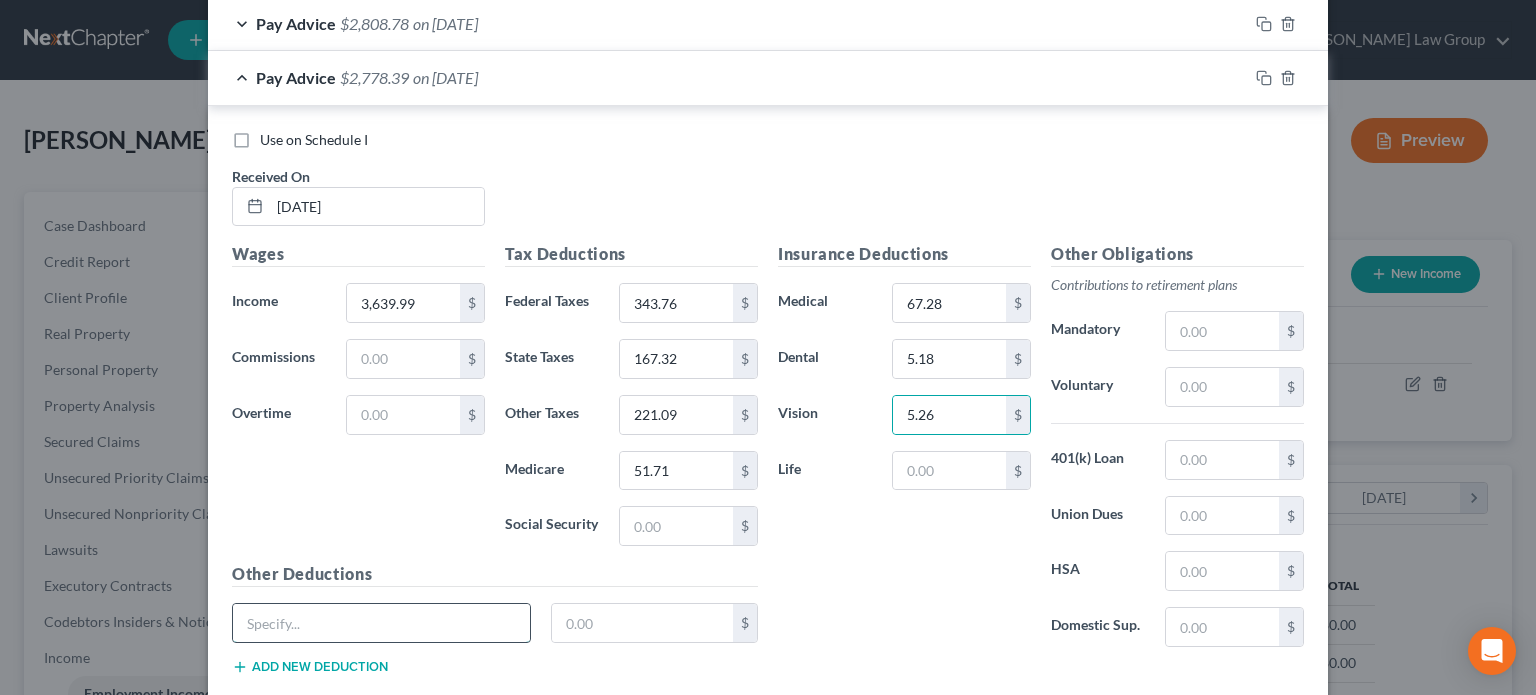 click at bounding box center (381, 623) 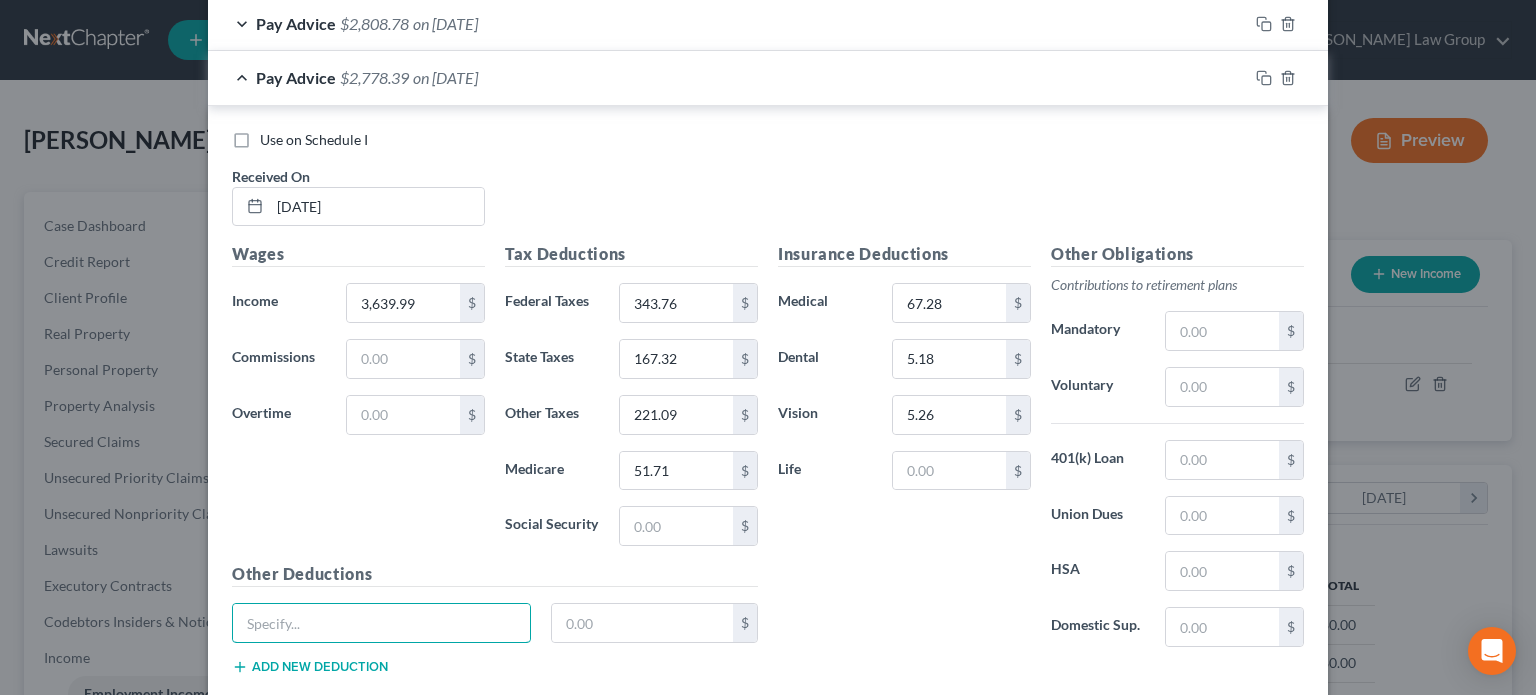 type on "Fitness" 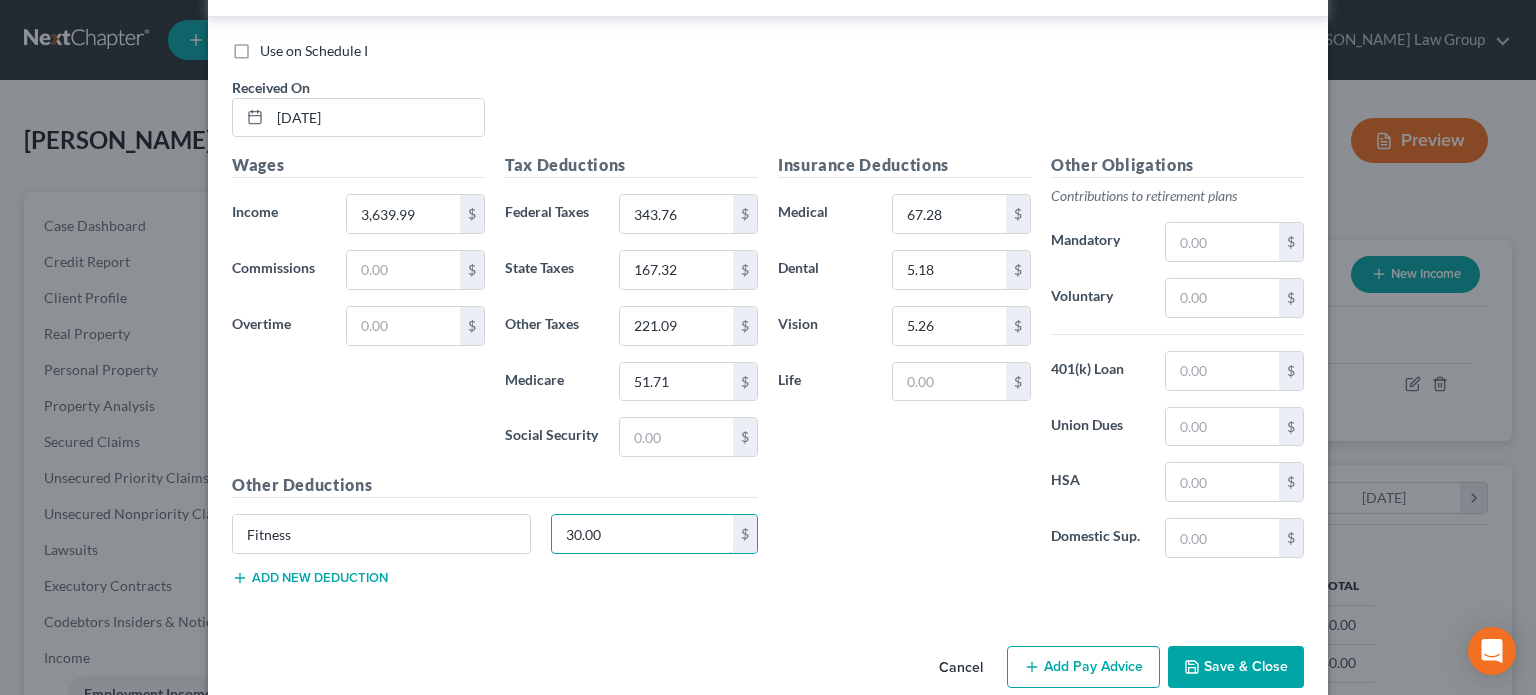 scroll, scrollTop: 944, scrollLeft: 0, axis: vertical 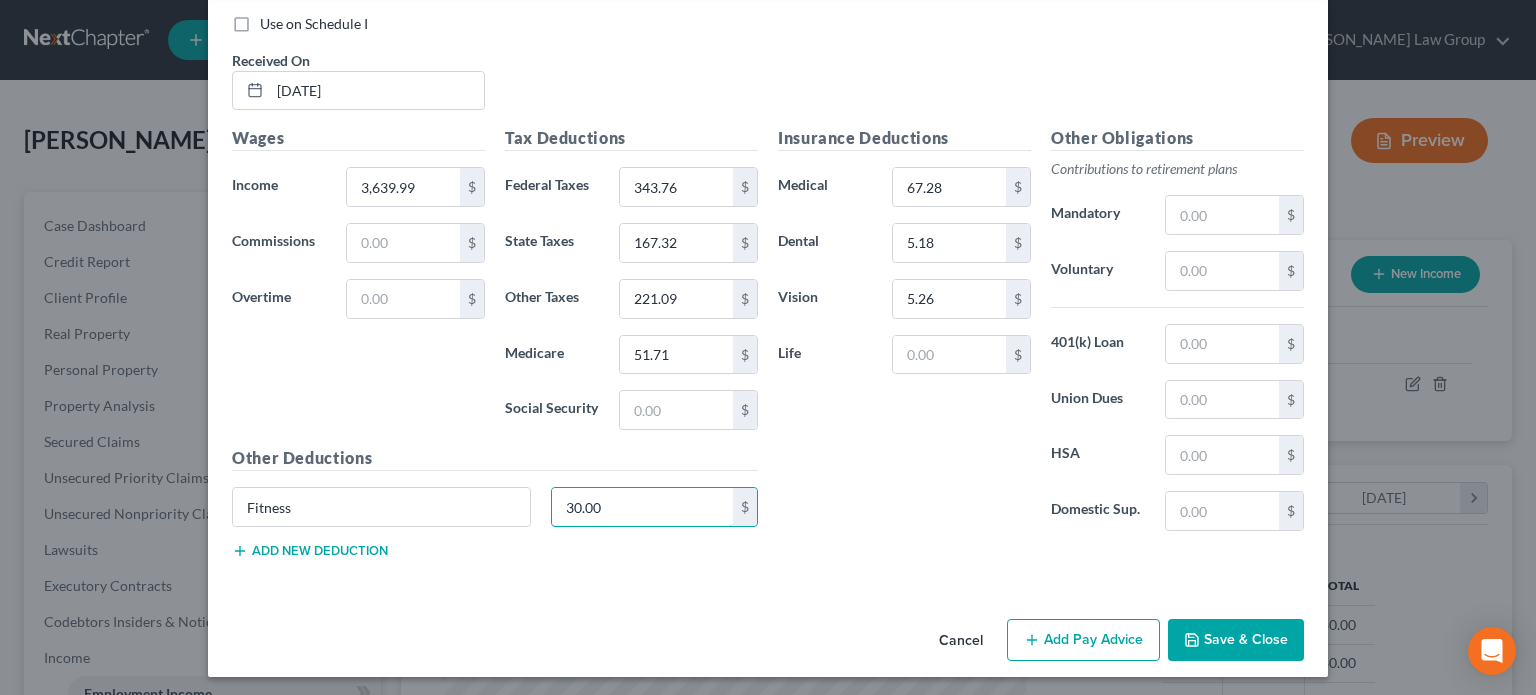 type on "30.00" 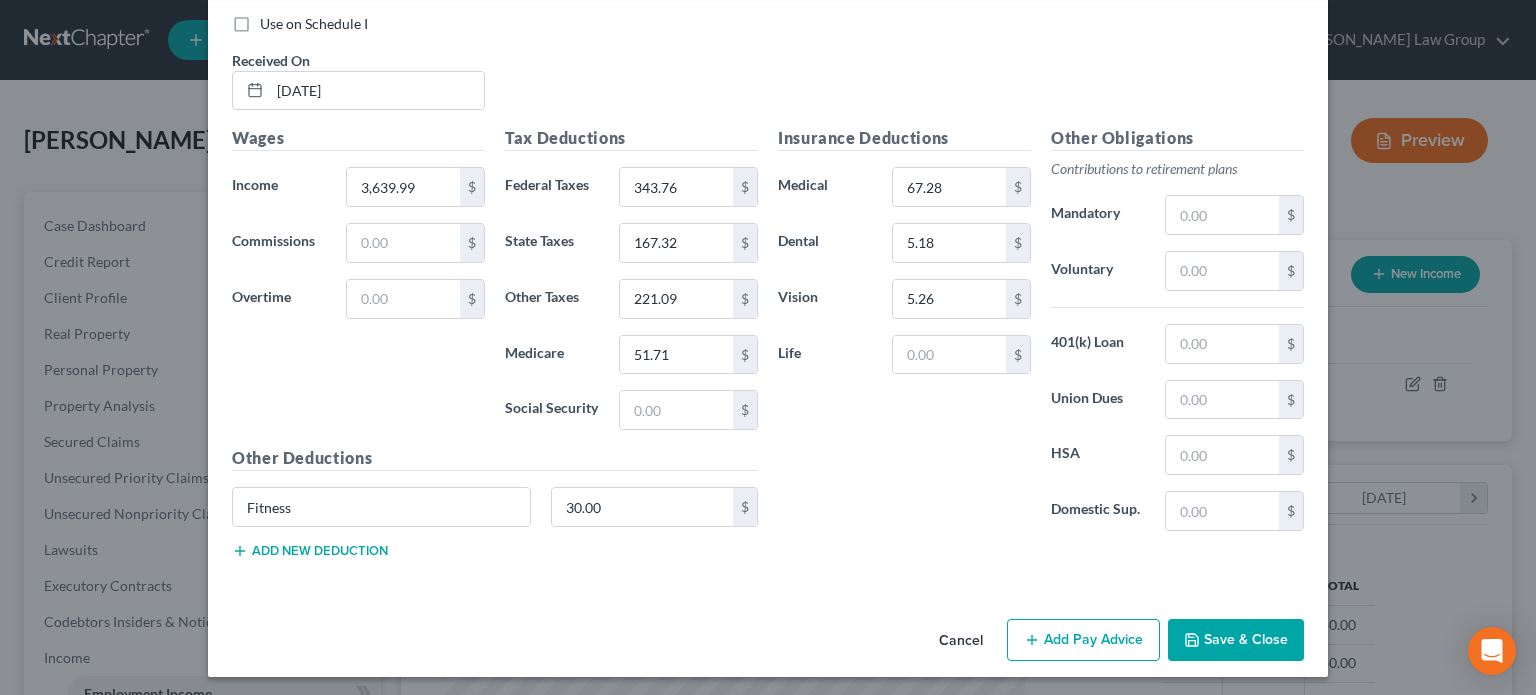 click on "Add new deduction" at bounding box center (310, 551) 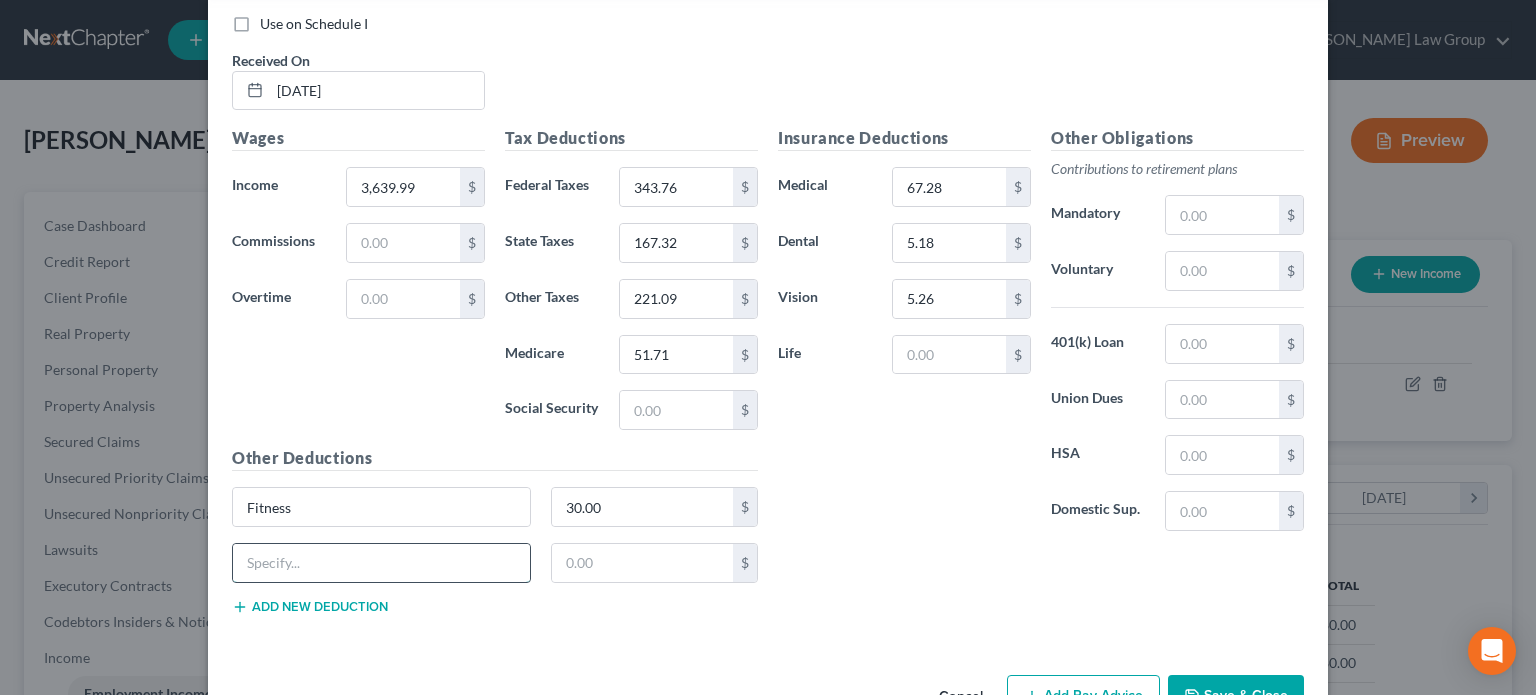 click at bounding box center (381, 563) 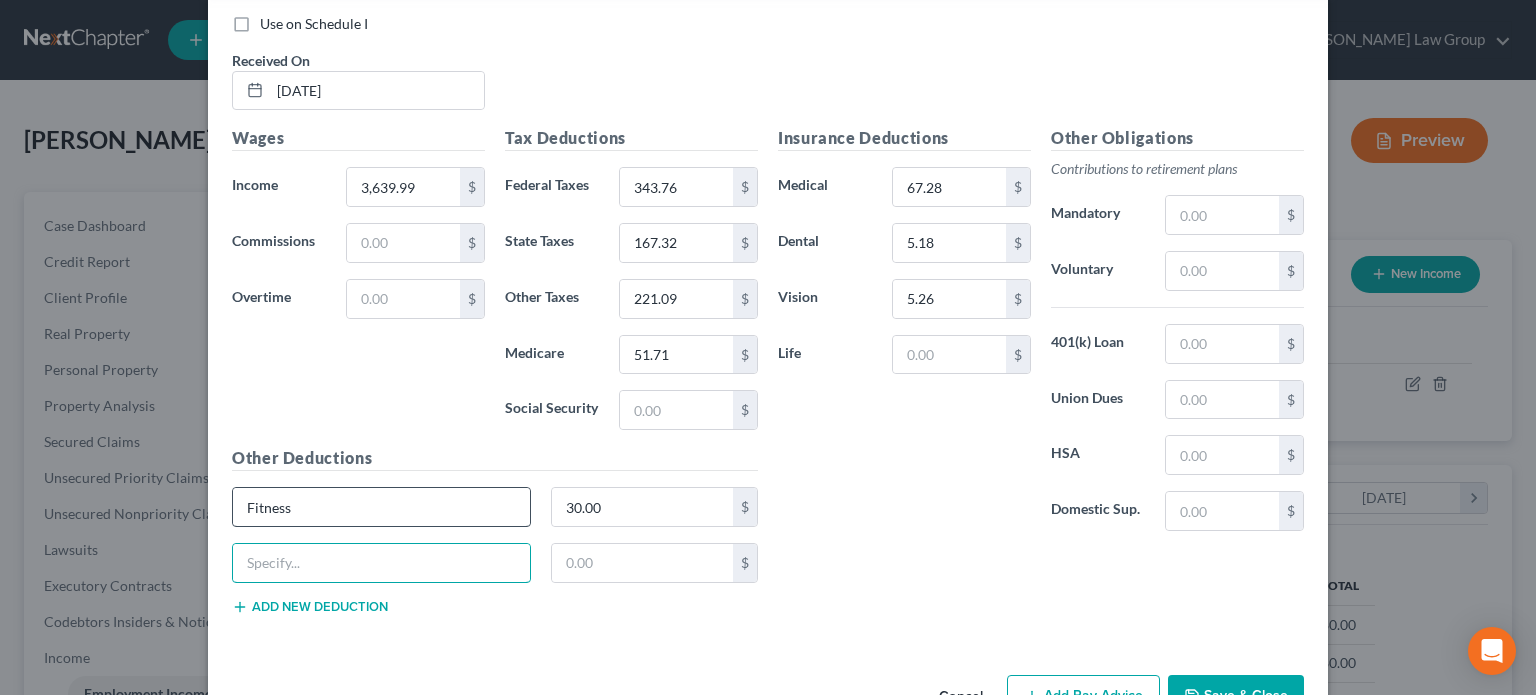 type on "Meals" 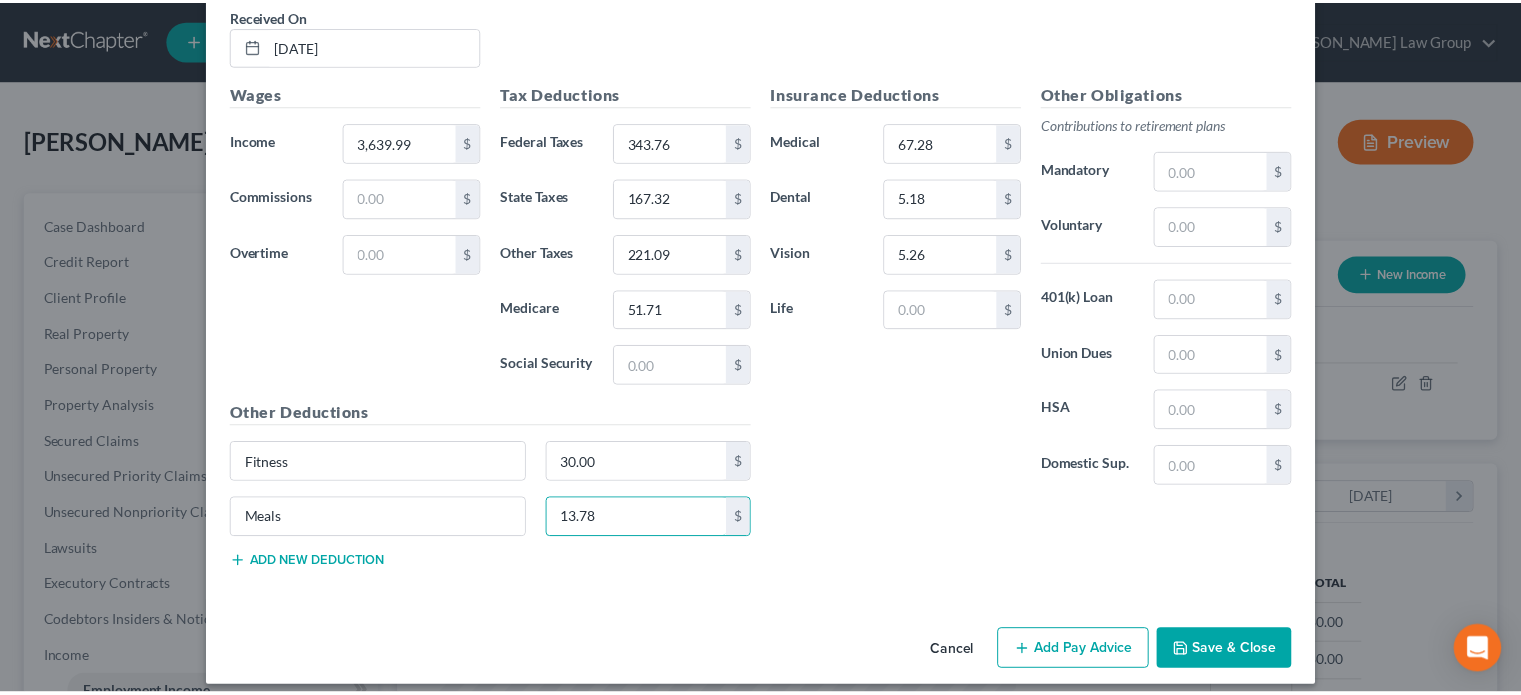 scroll, scrollTop: 1000, scrollLeft: 0, axis: vertical 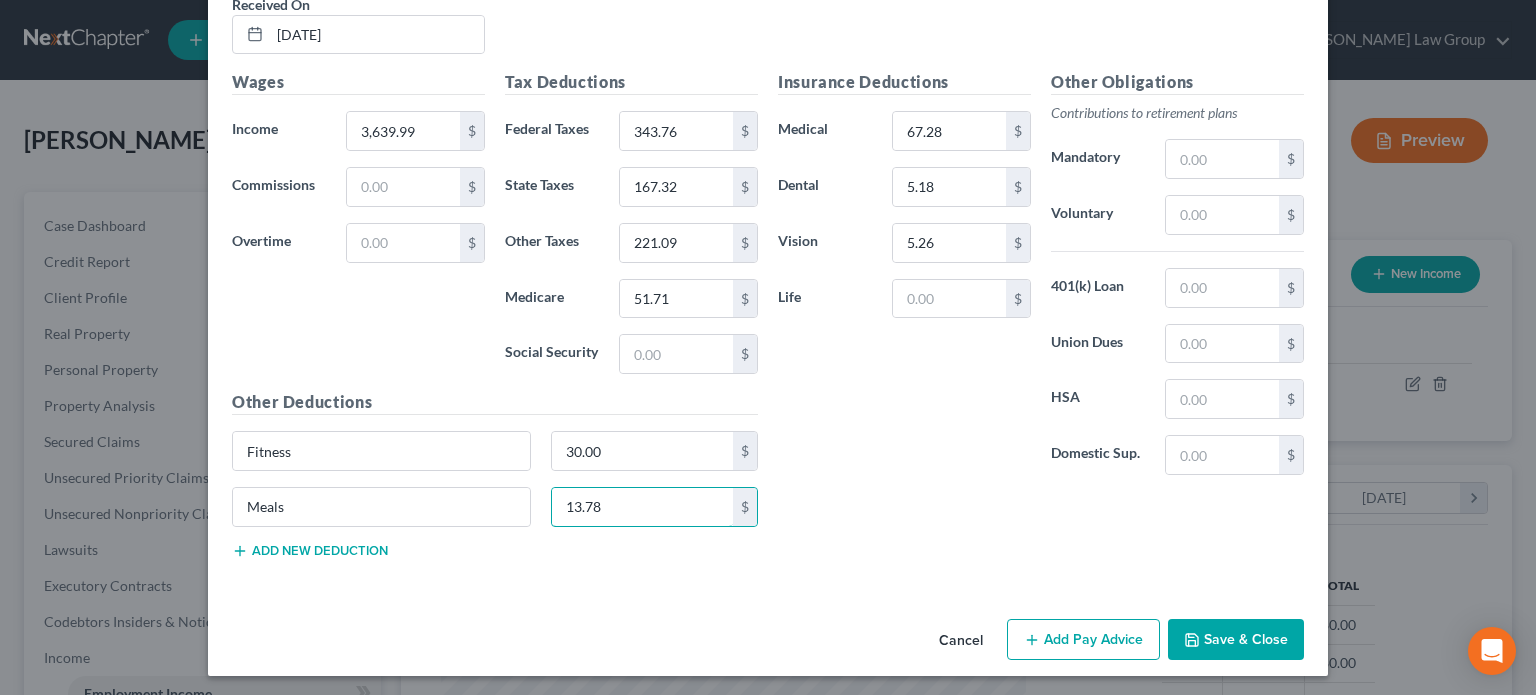 type on "13.78" 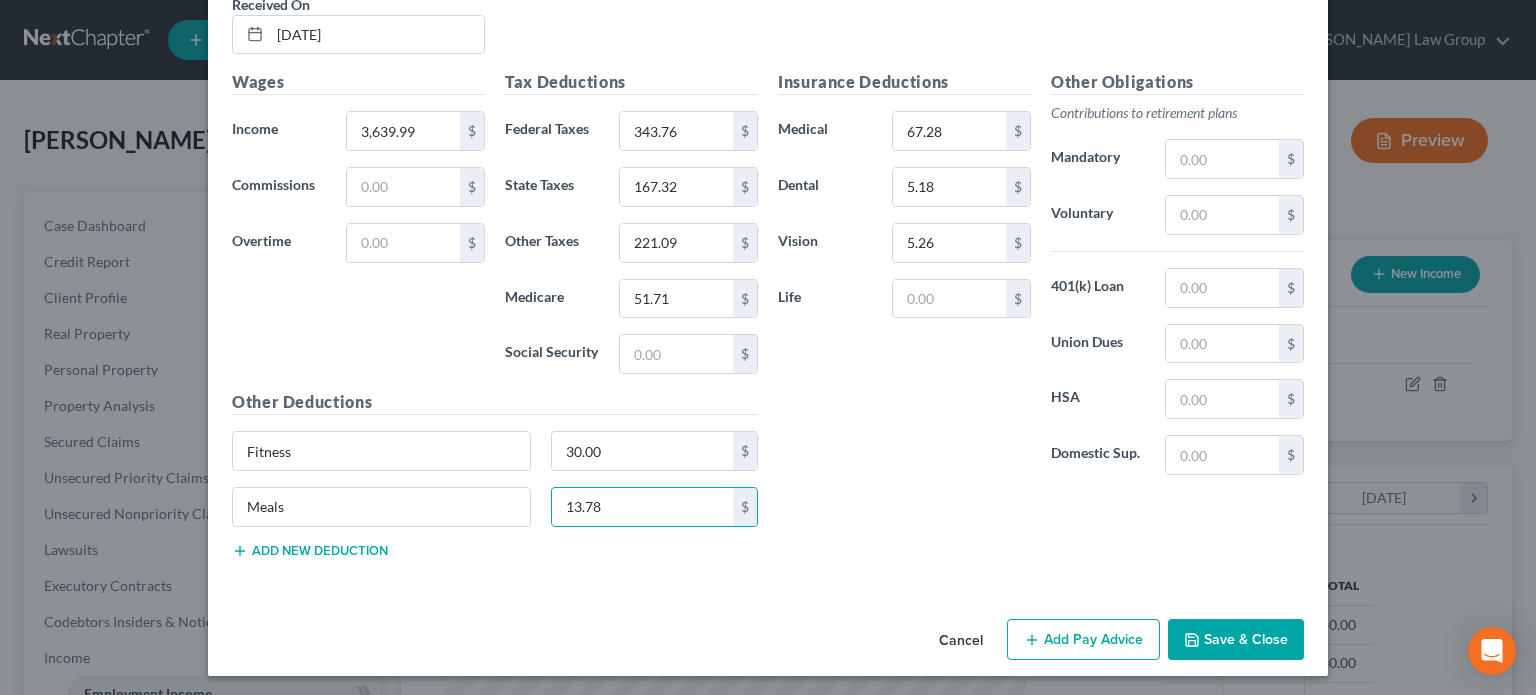 click on "Save & Close" at bounding box center (1236, 640) 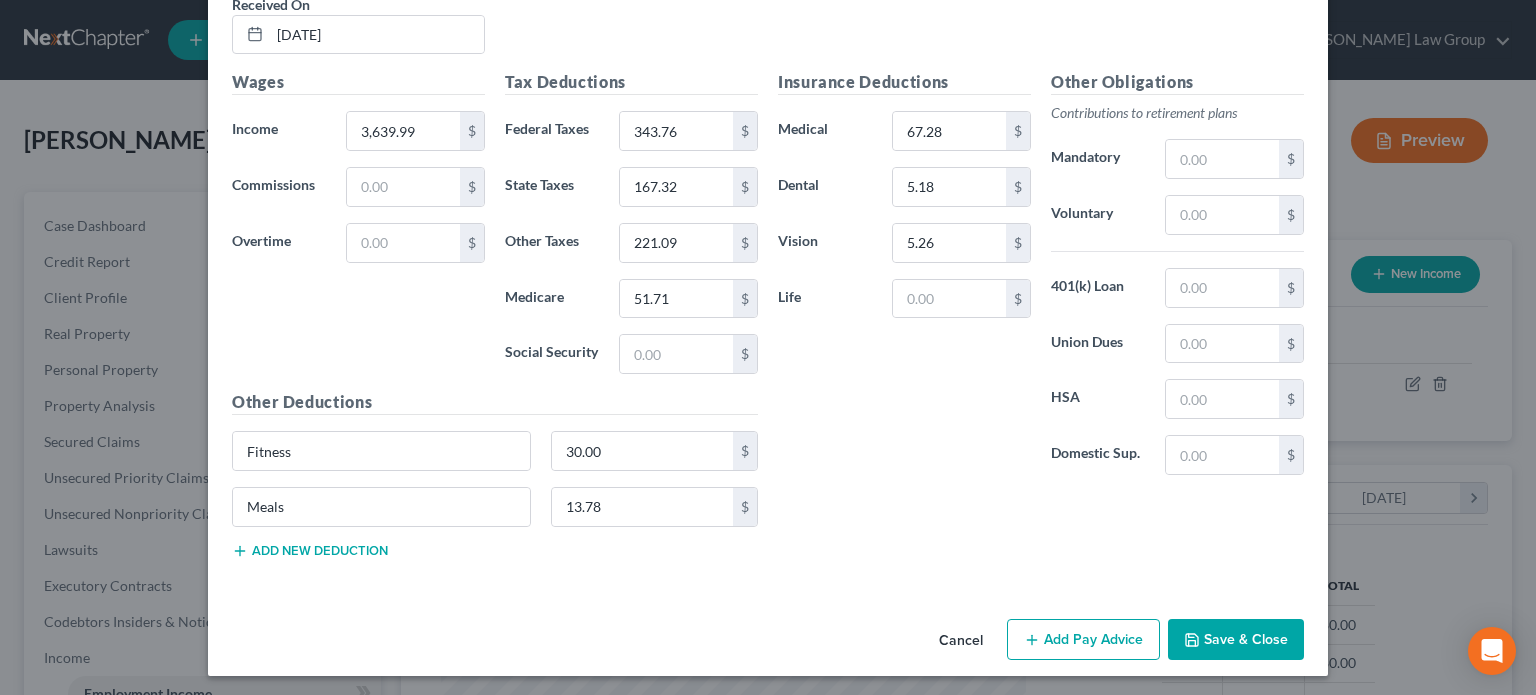 click on "Save & Close" at bounding box center [1236, 640] 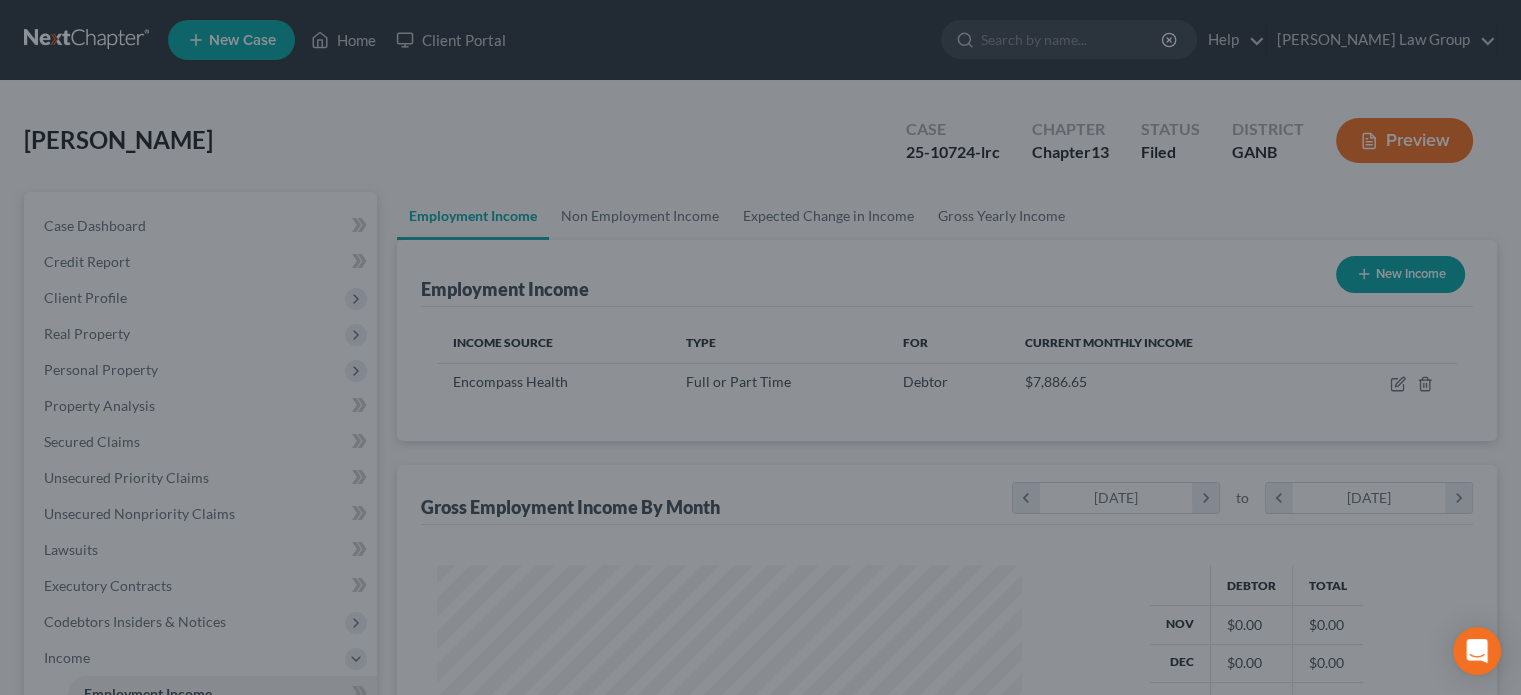 scroll, scrollTop: 356, scrollLeft: 617, axis: both 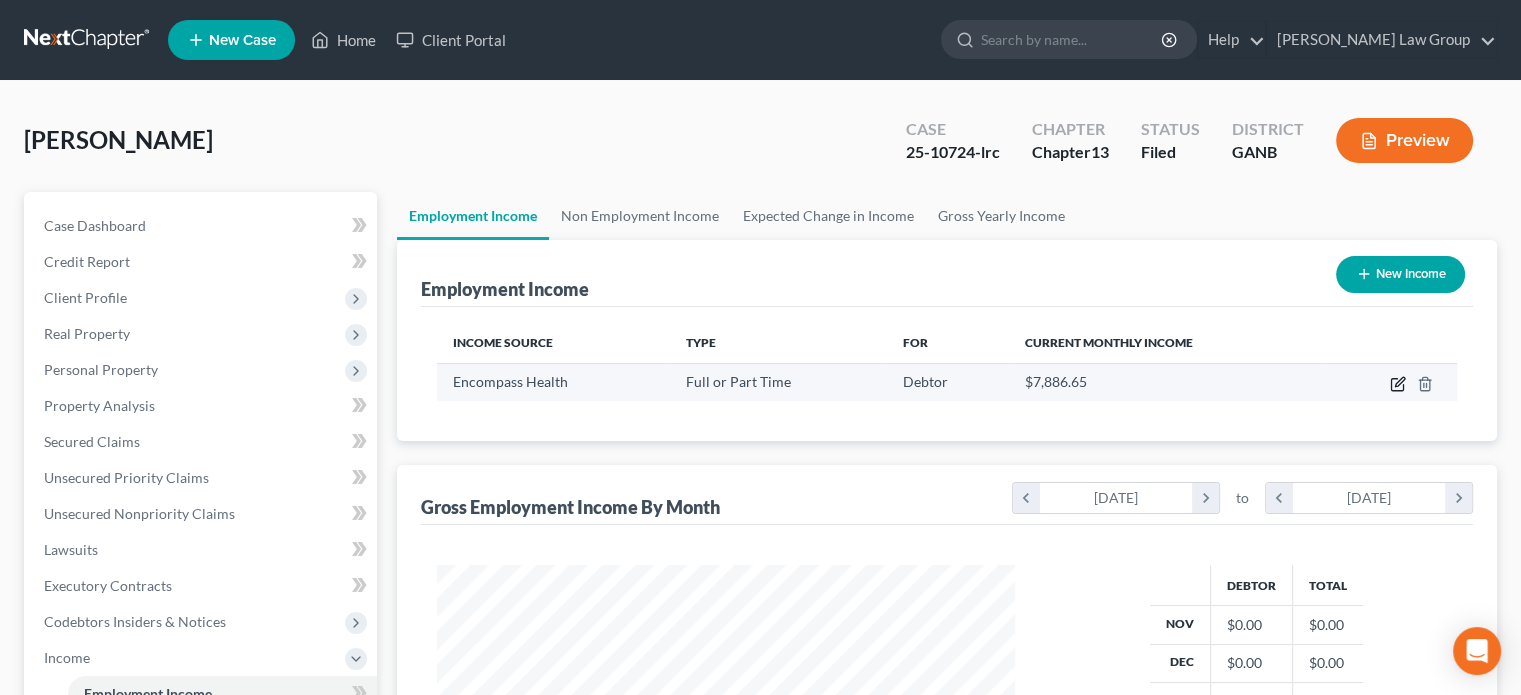 click 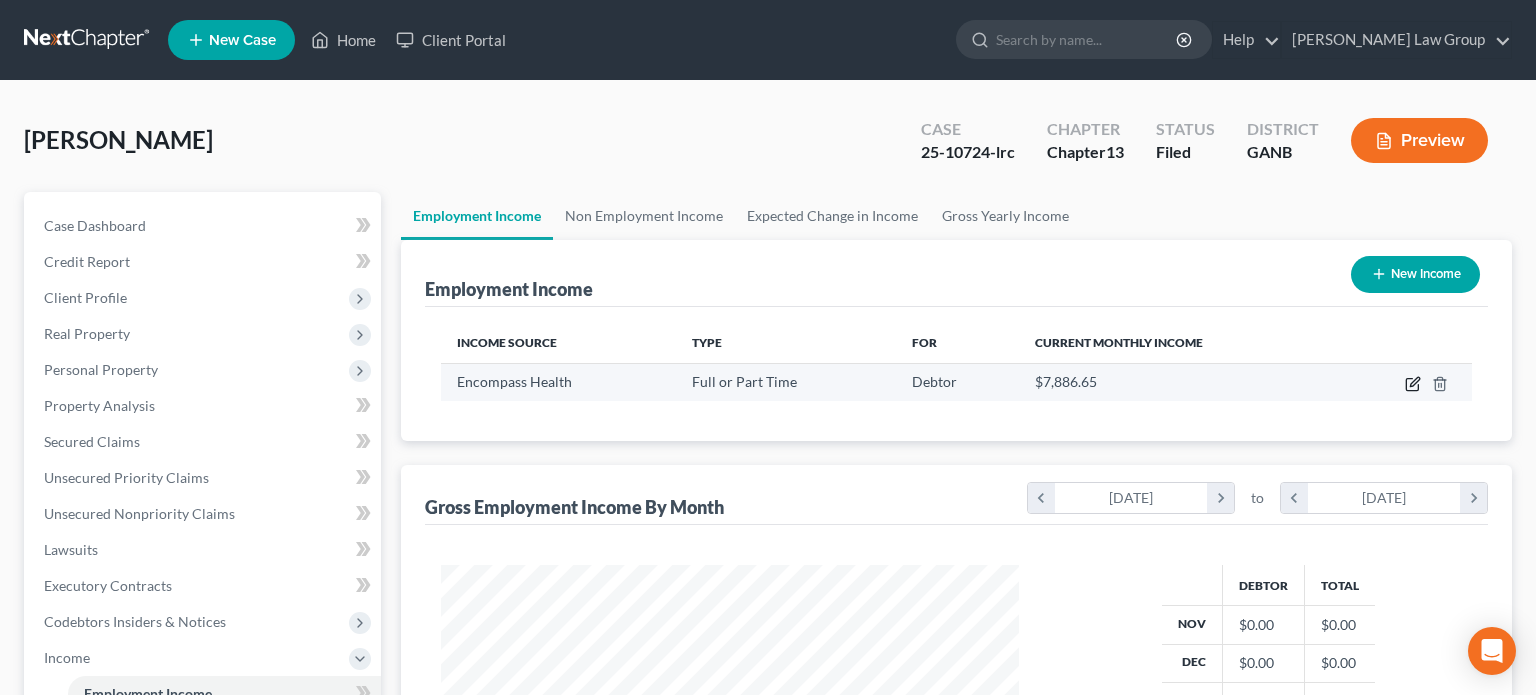 scroll, scrollTop: 999643, scrollLeft: 999375, axis: both 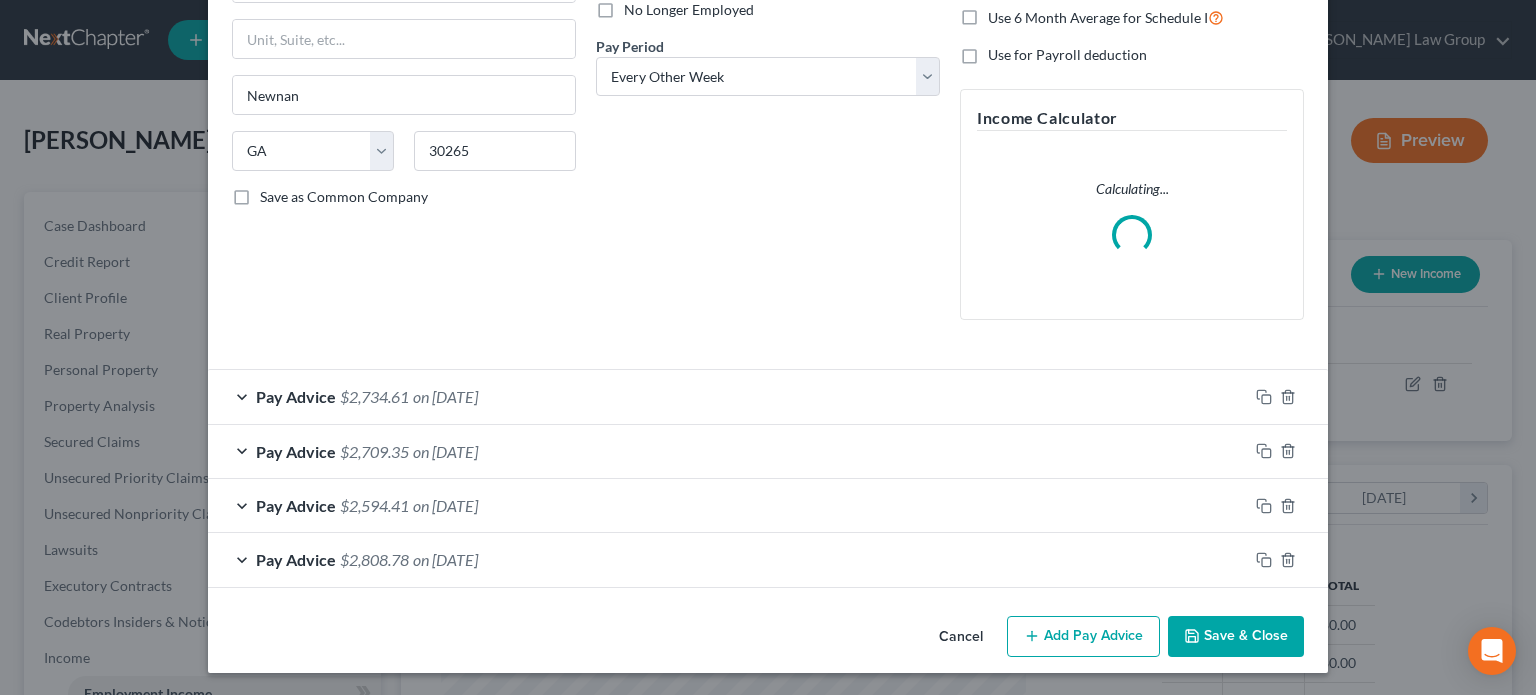 click on "Add Pay Advice" at bounding box center [1083, 637] 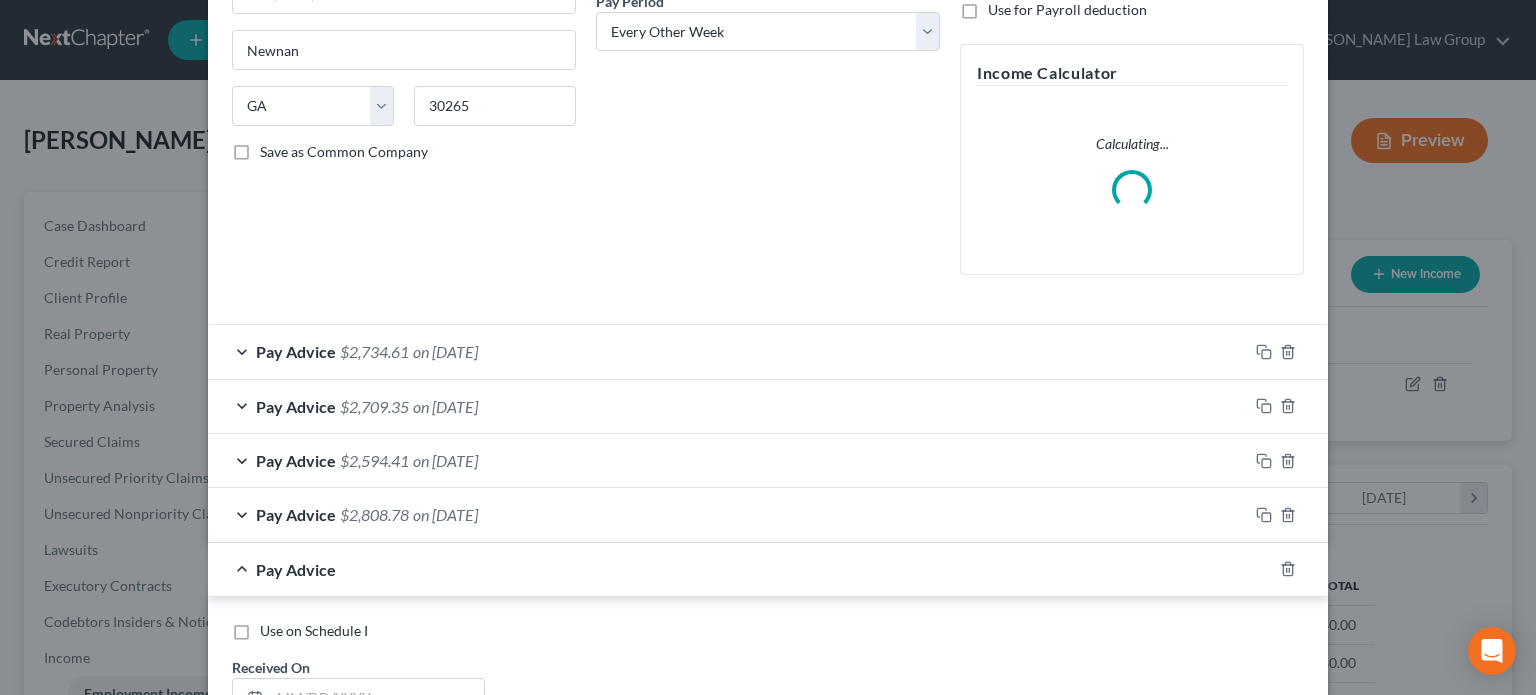 scroll, scrollTop: 382, scrollLeft: 0, axis: vertical 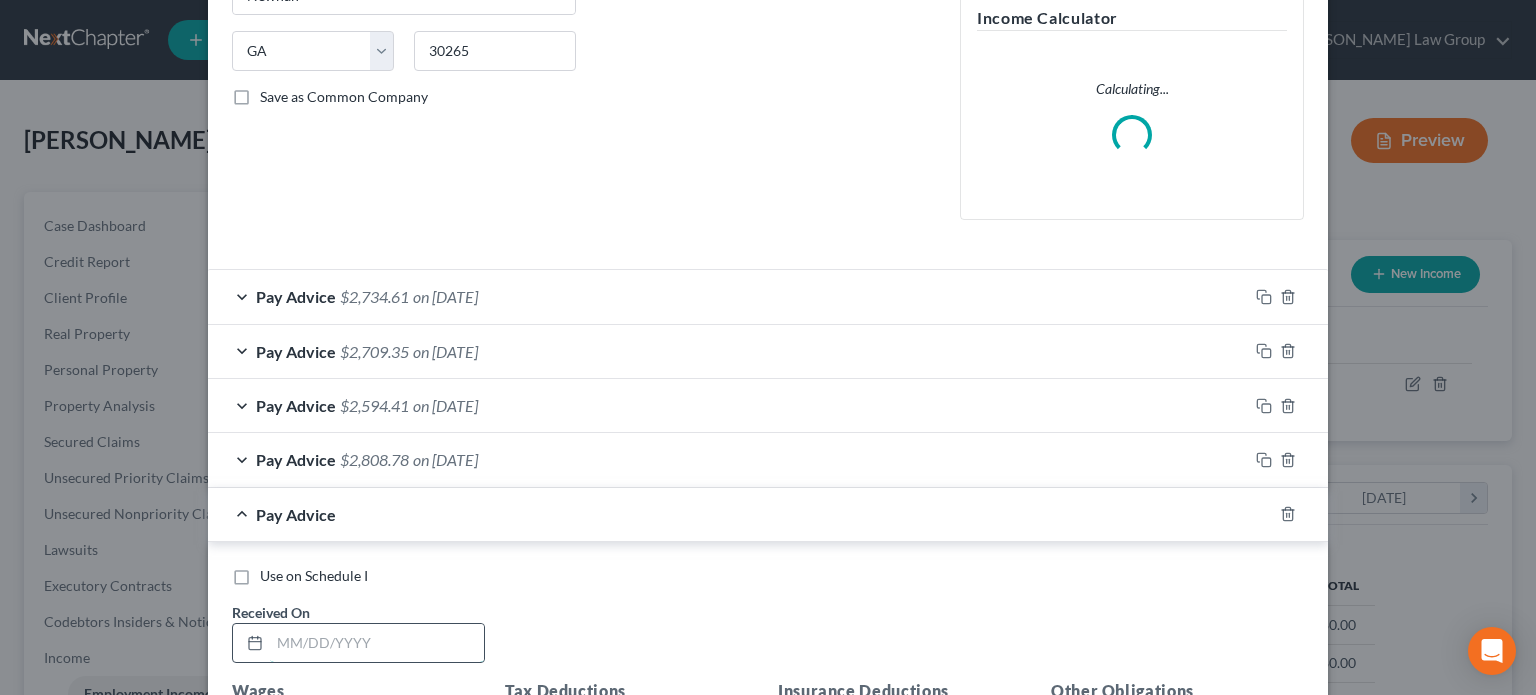 click at bounding box center [377, 643] 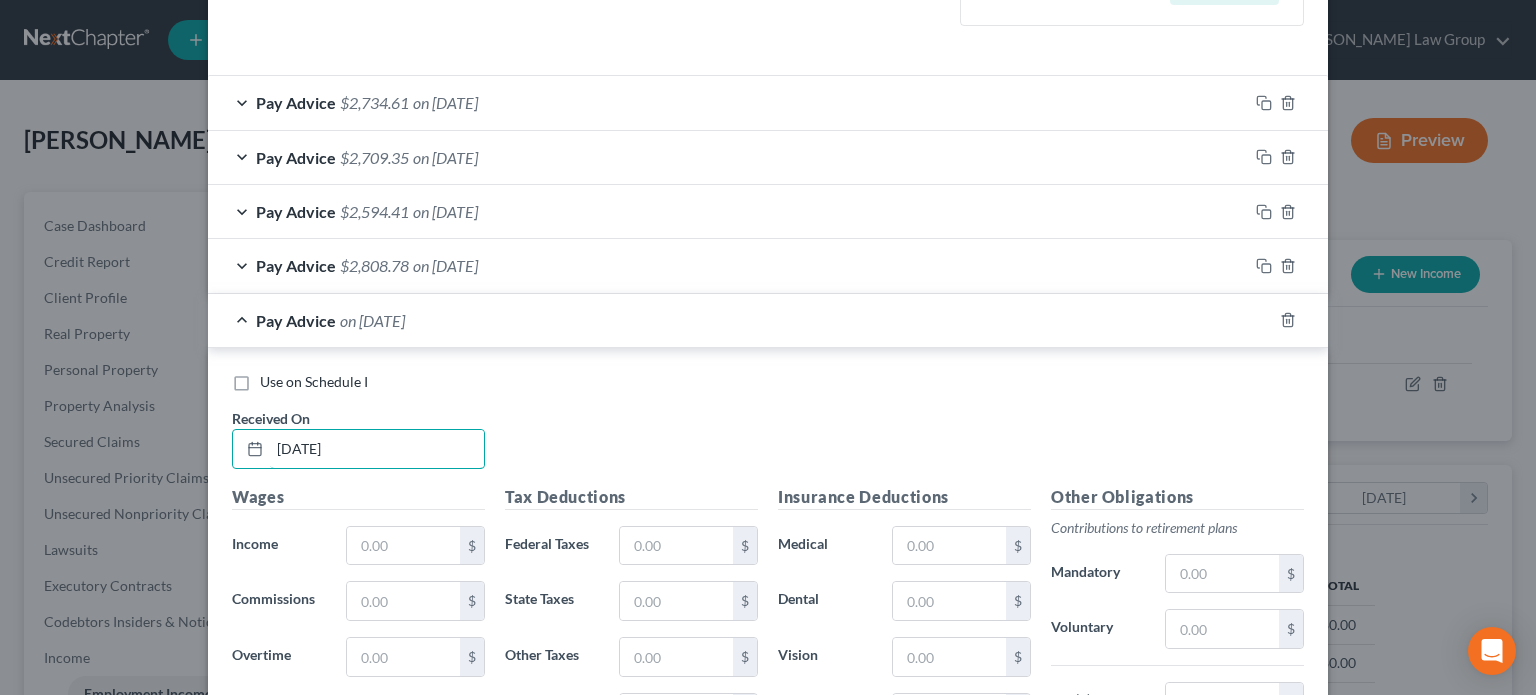 scroll, scrollTop: 800, scrollLeft: 0, axis: vertical 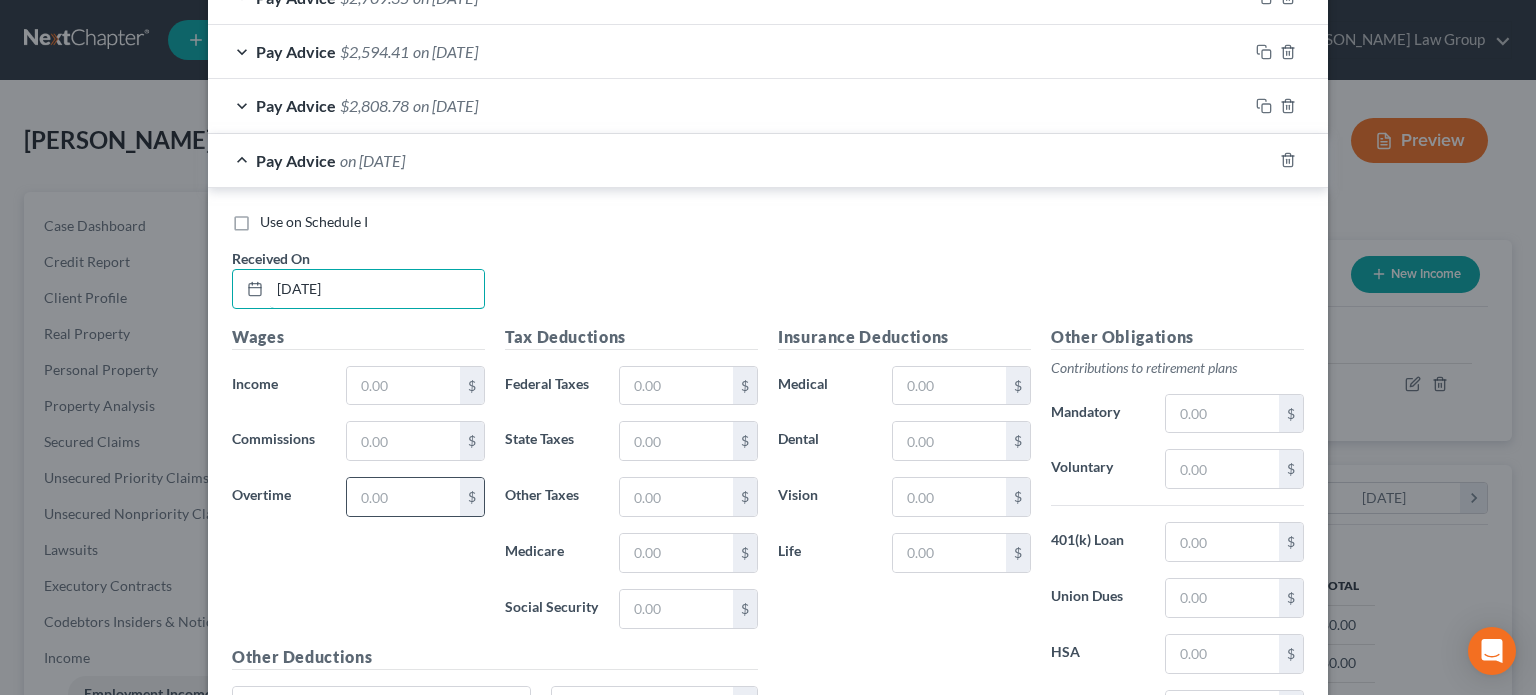 type on "[DATE]" 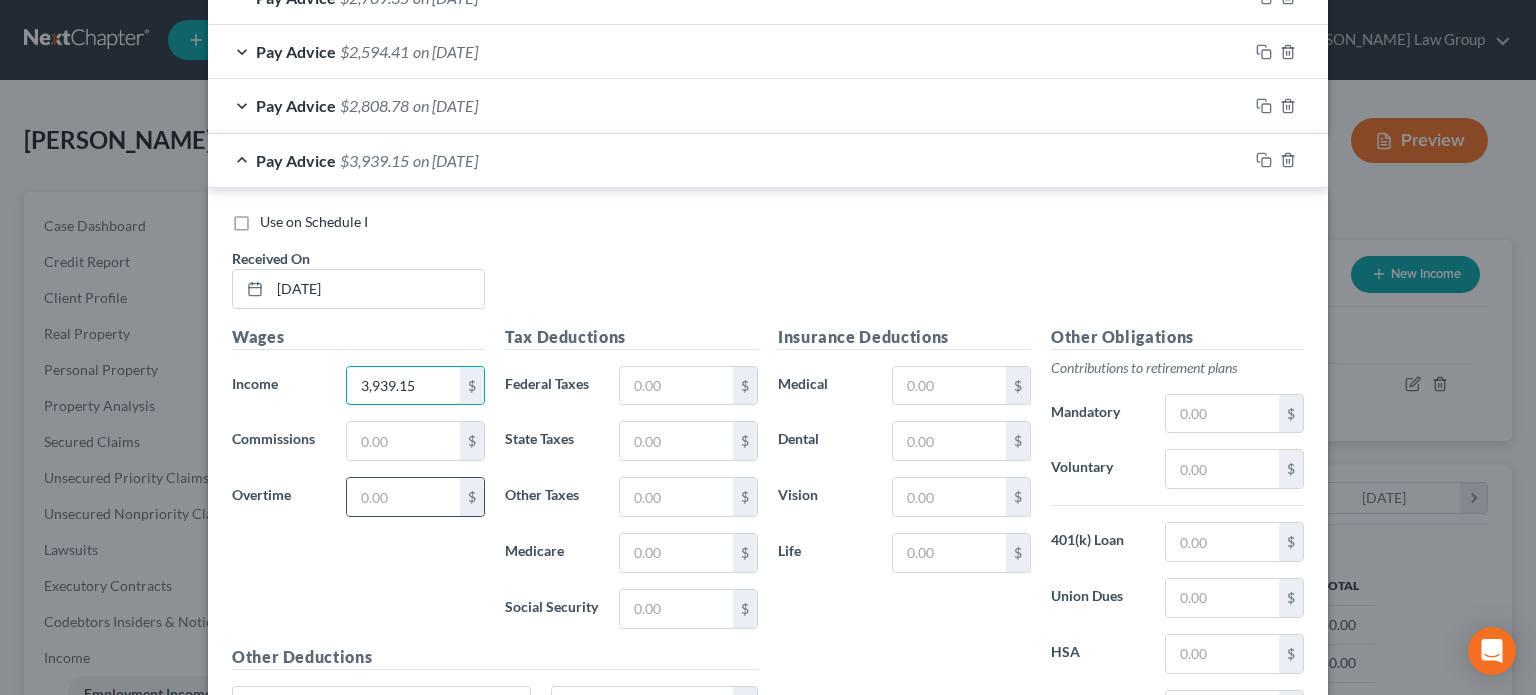 type on "3,939.15" 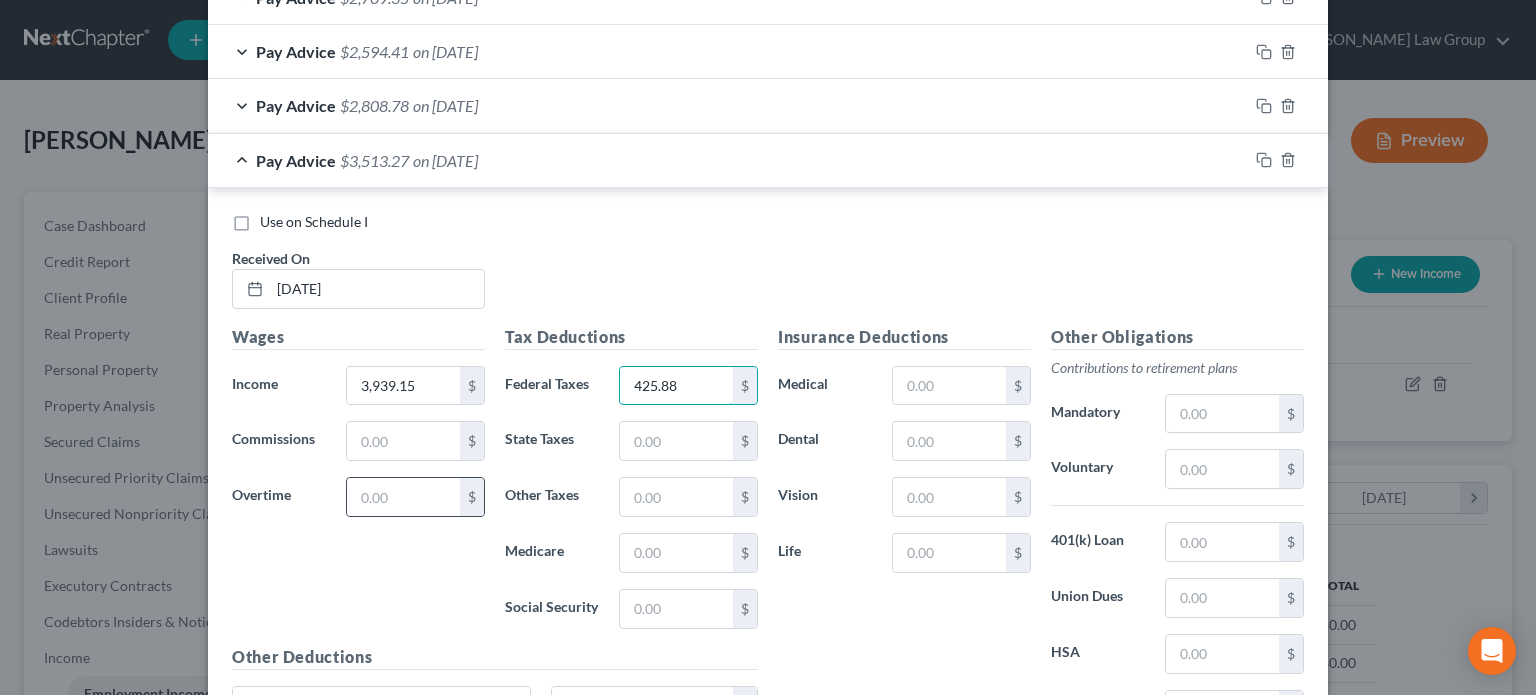 type on "425.88" 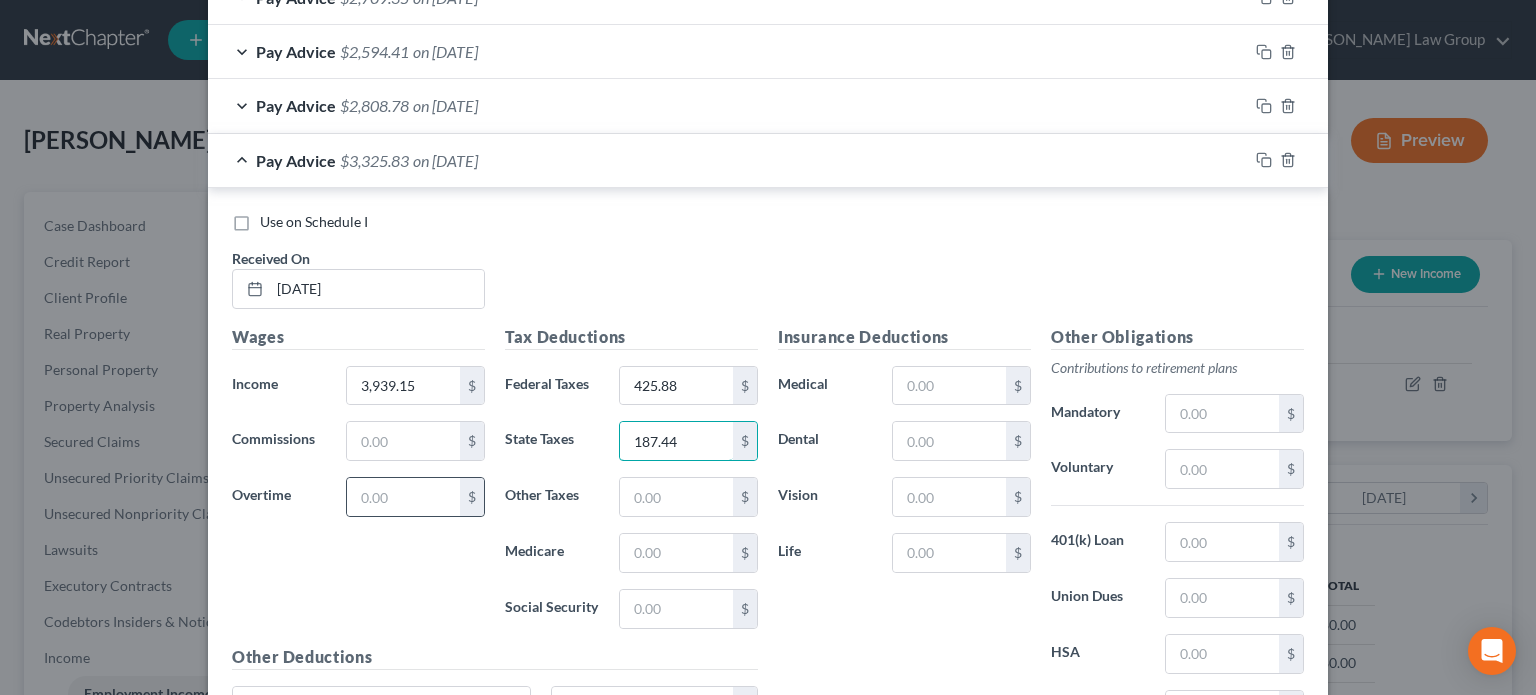 type on "187.44" 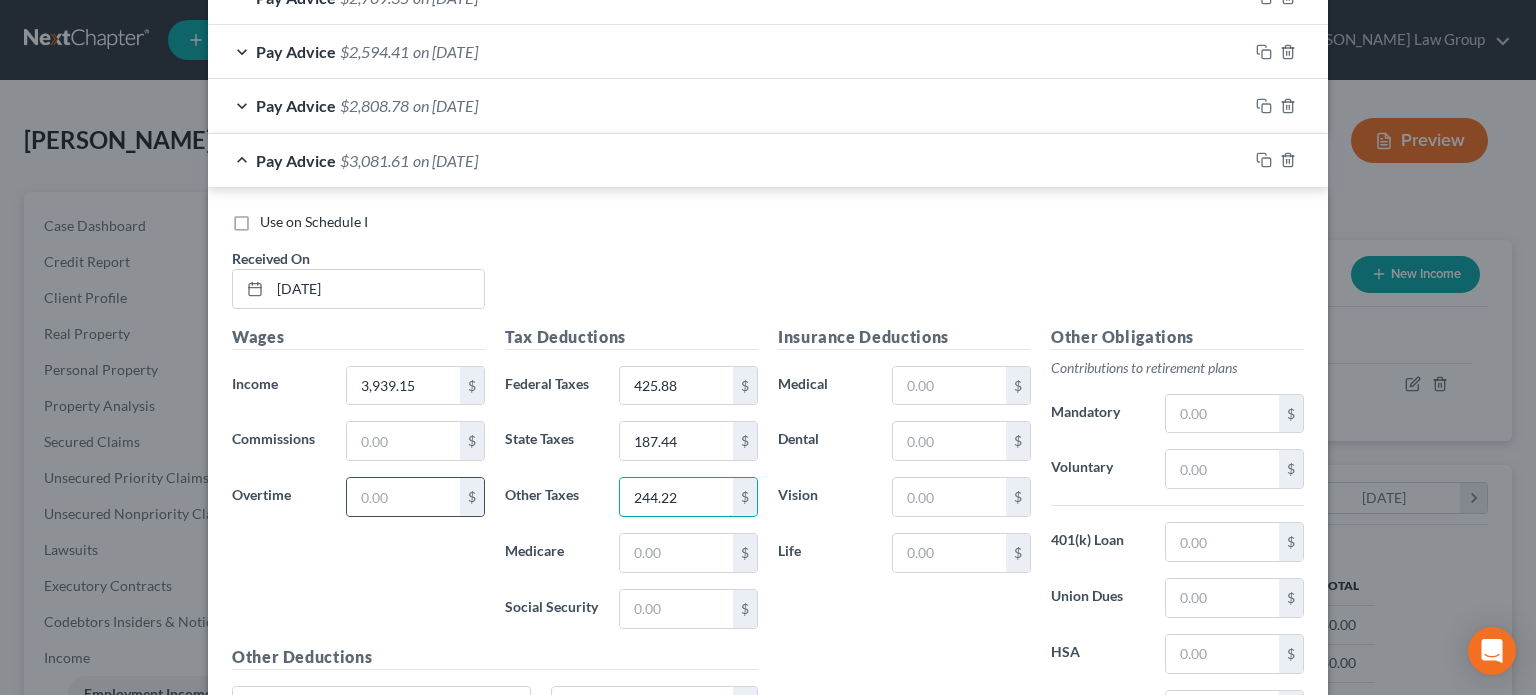 type on "244.22" 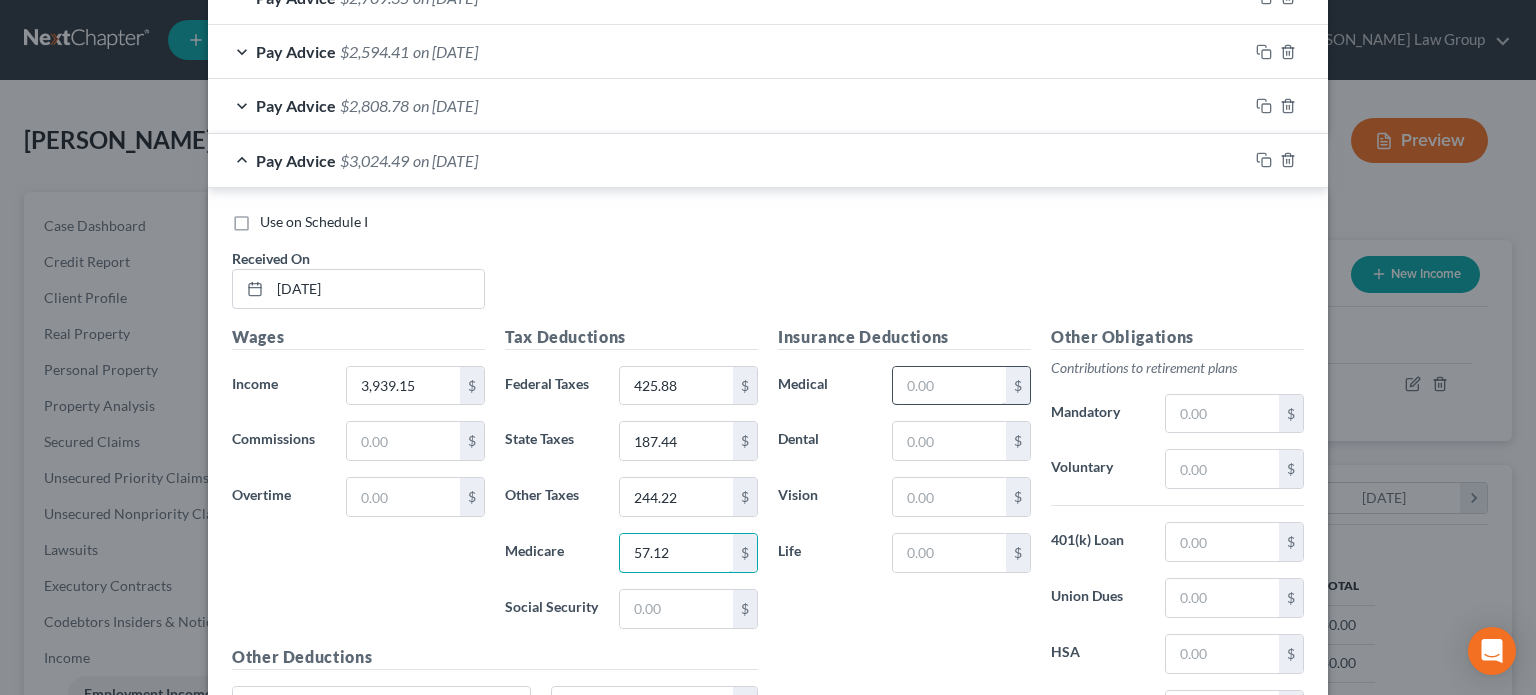 type on "57.12" 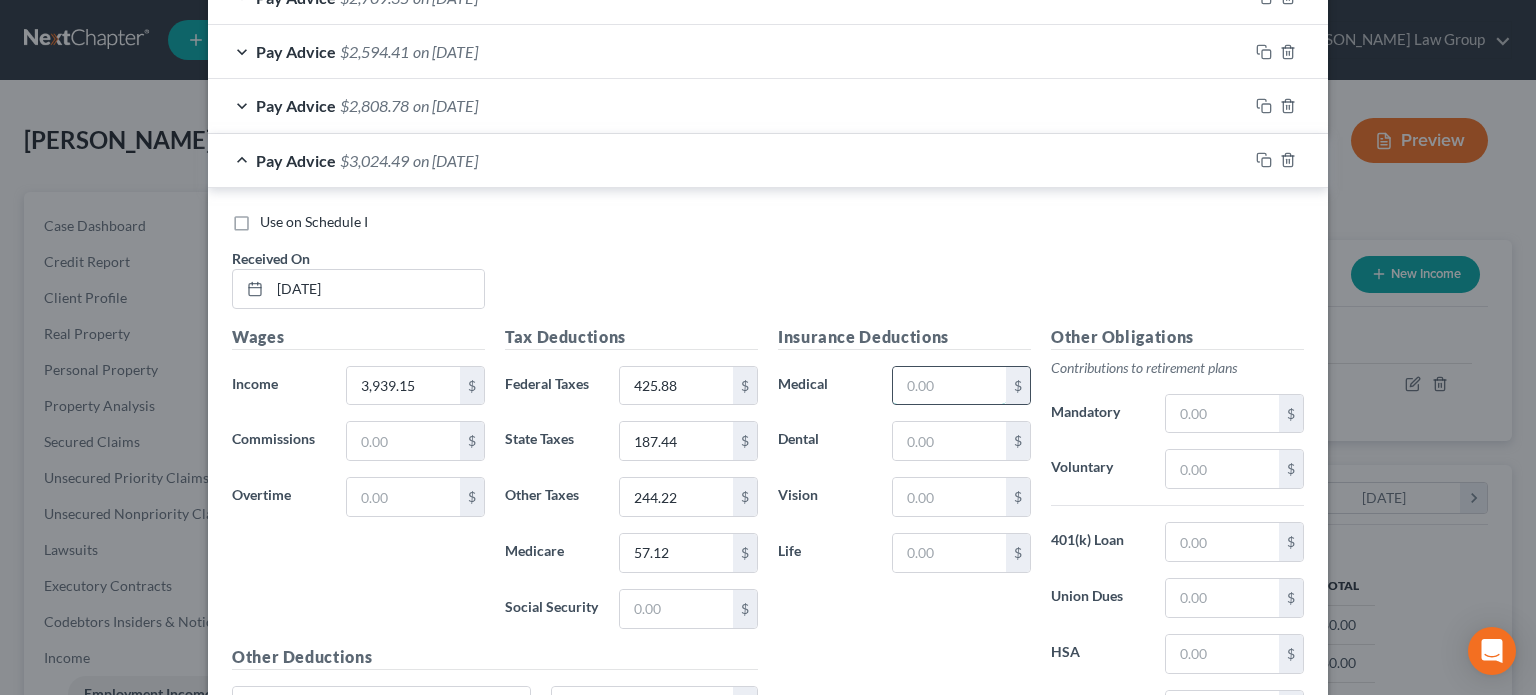 click at bounding box center (949, 386) 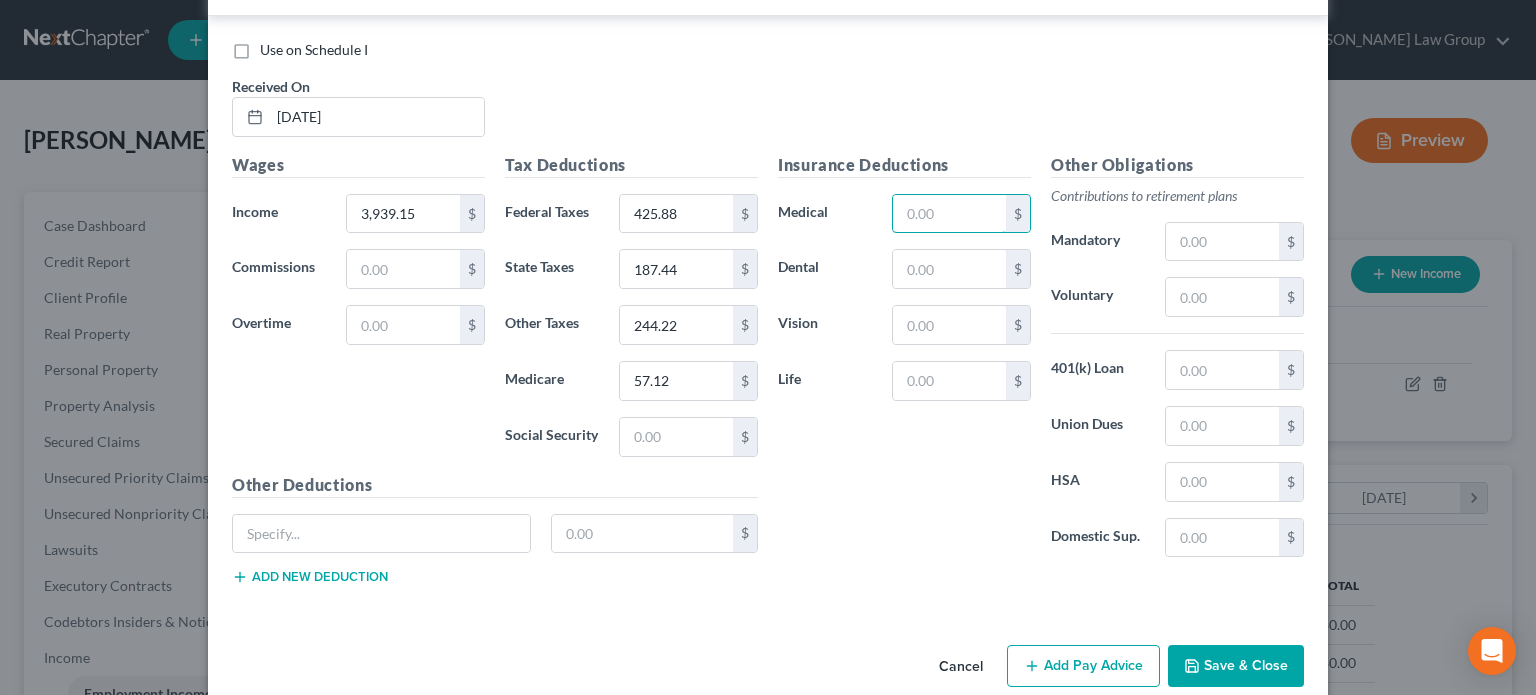 scroll, scrollTop: 999, scrollLeft: 0, axis: vertical 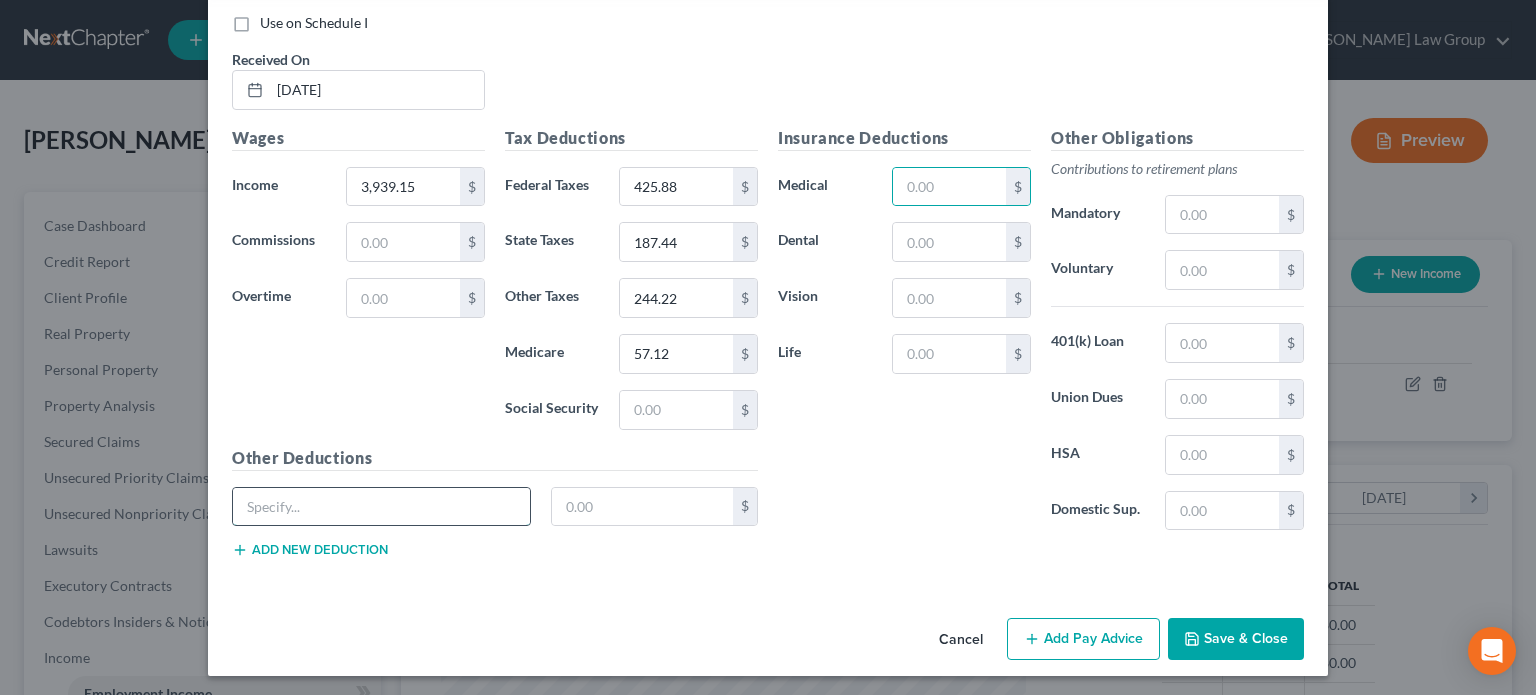 click at bounding box center (381, 507) 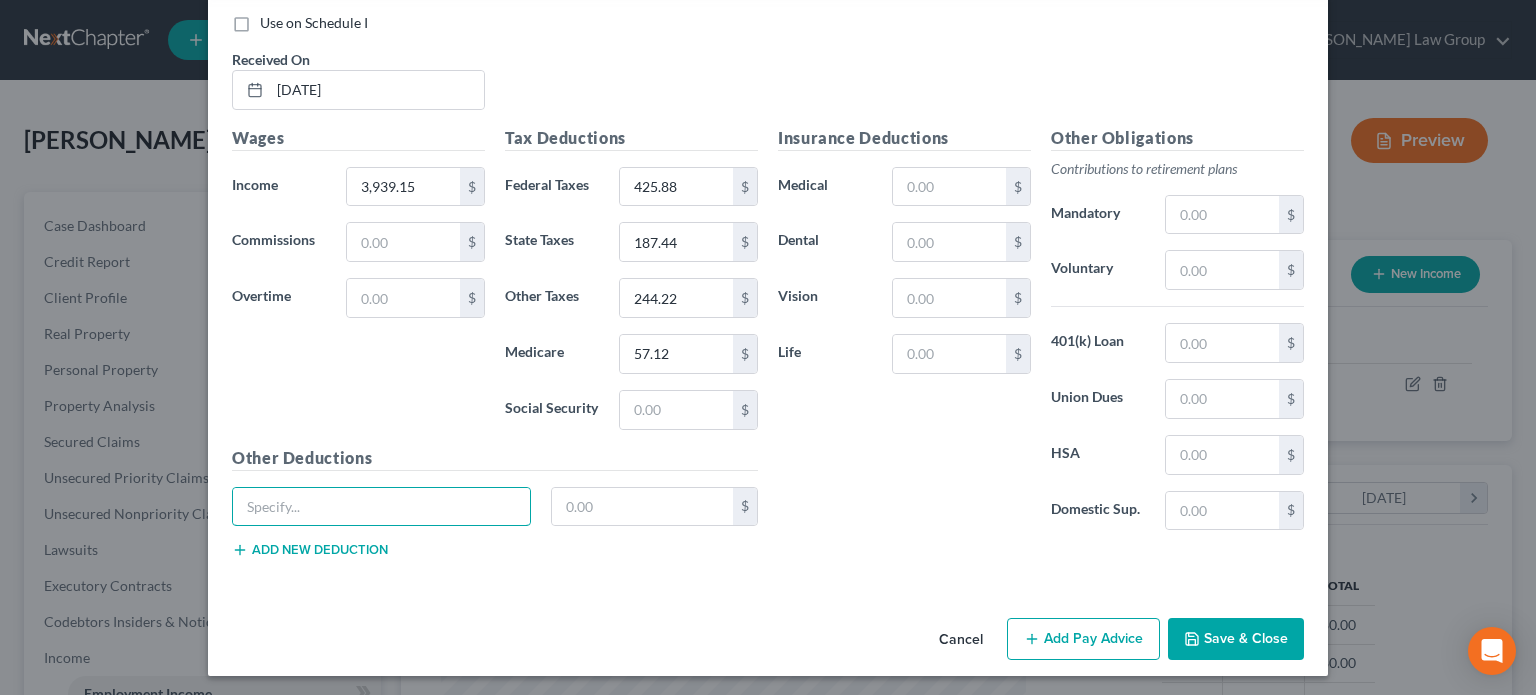 type on "Fitness" 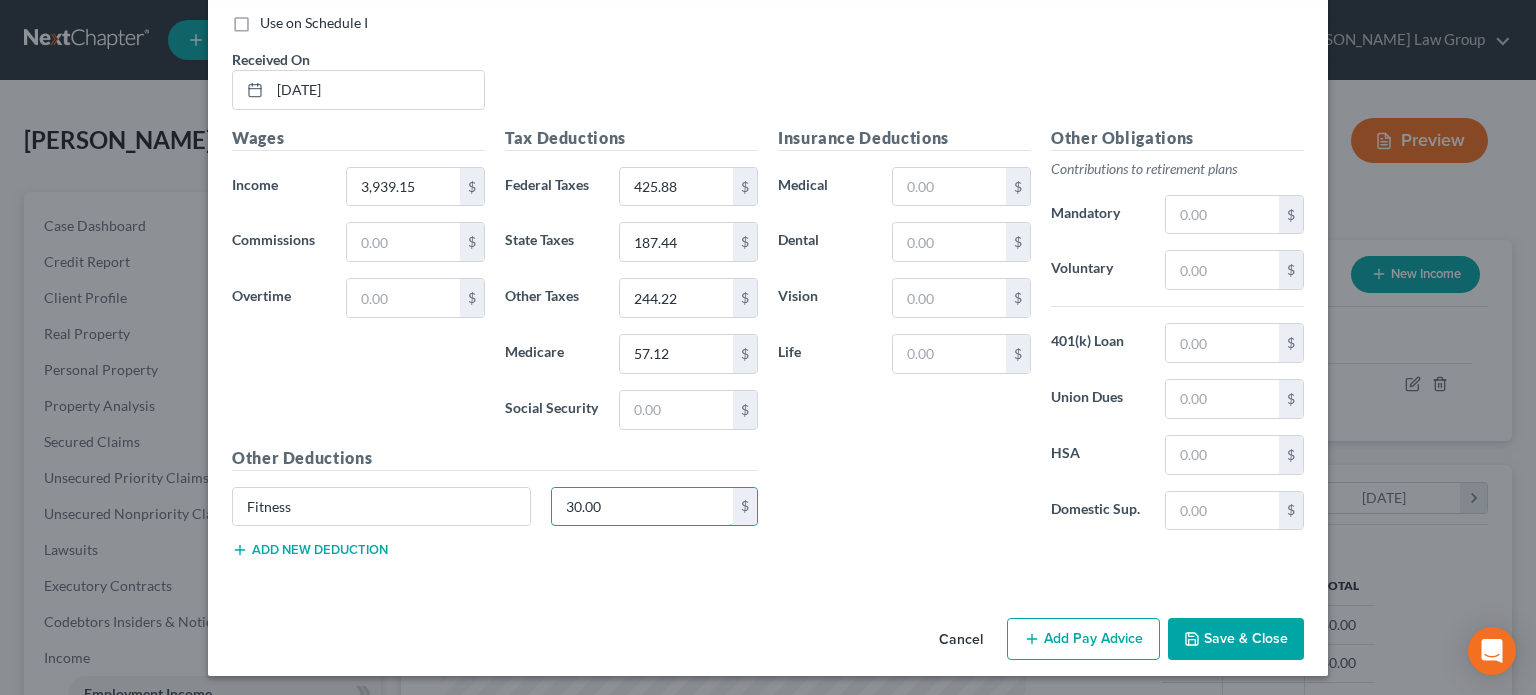 type on "30.00" 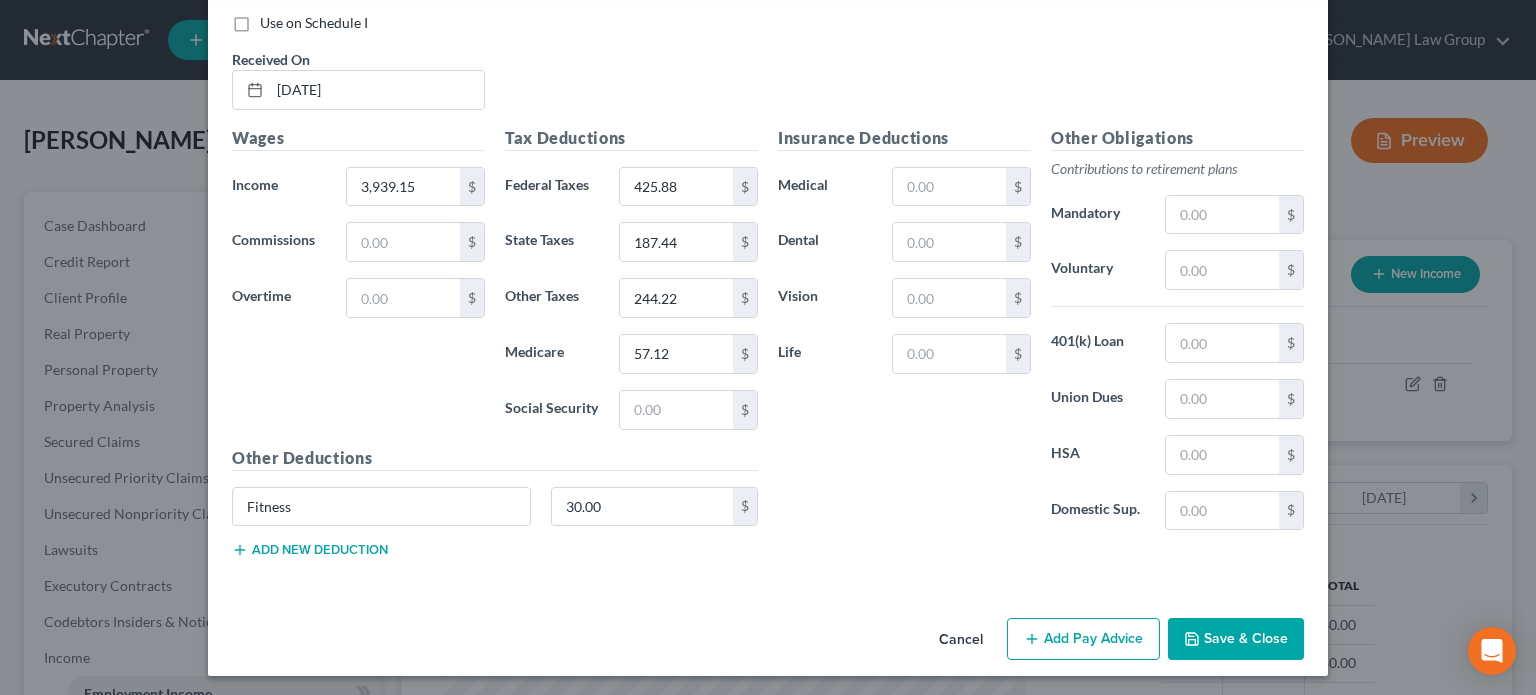 click on "Other Deductions Fitness 30.00 $ Add new deduction" at bounding box center (495, 510) 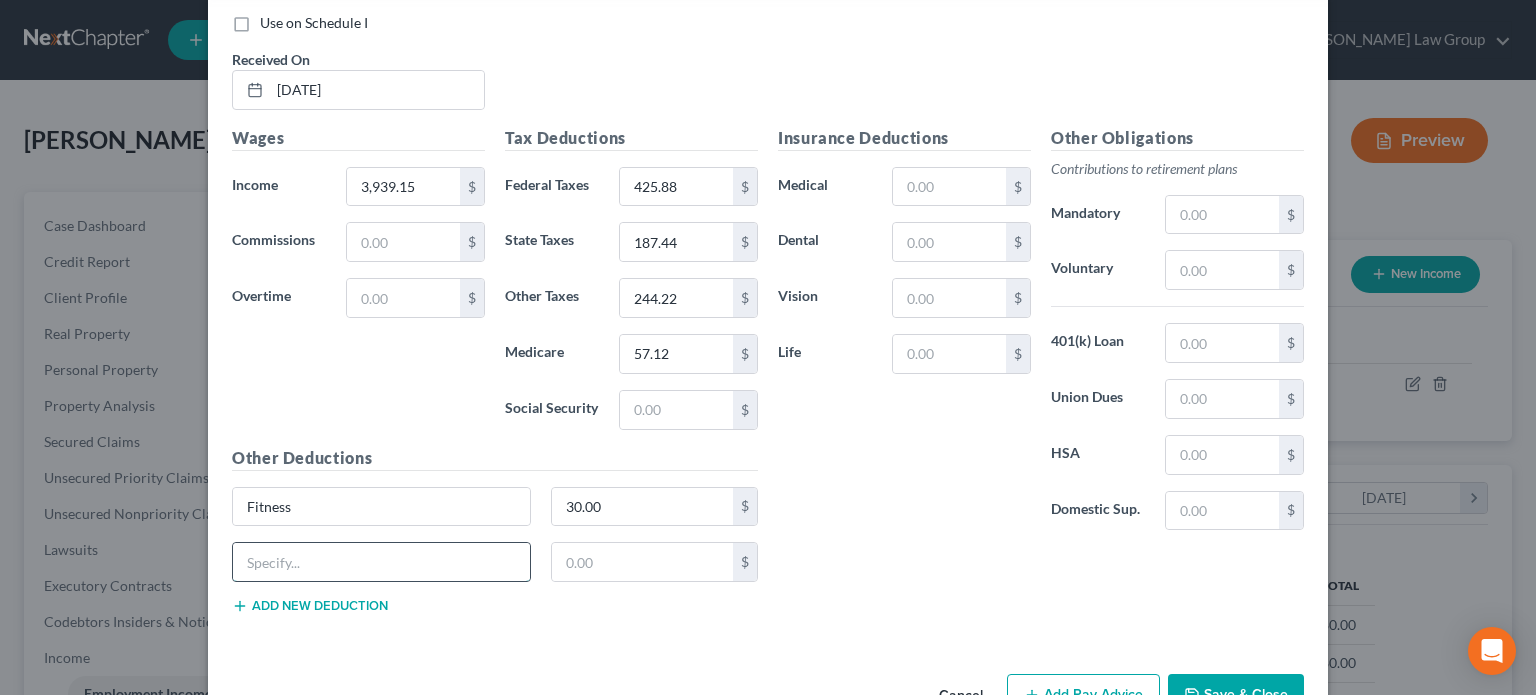 click at bounding box center [381, 562] 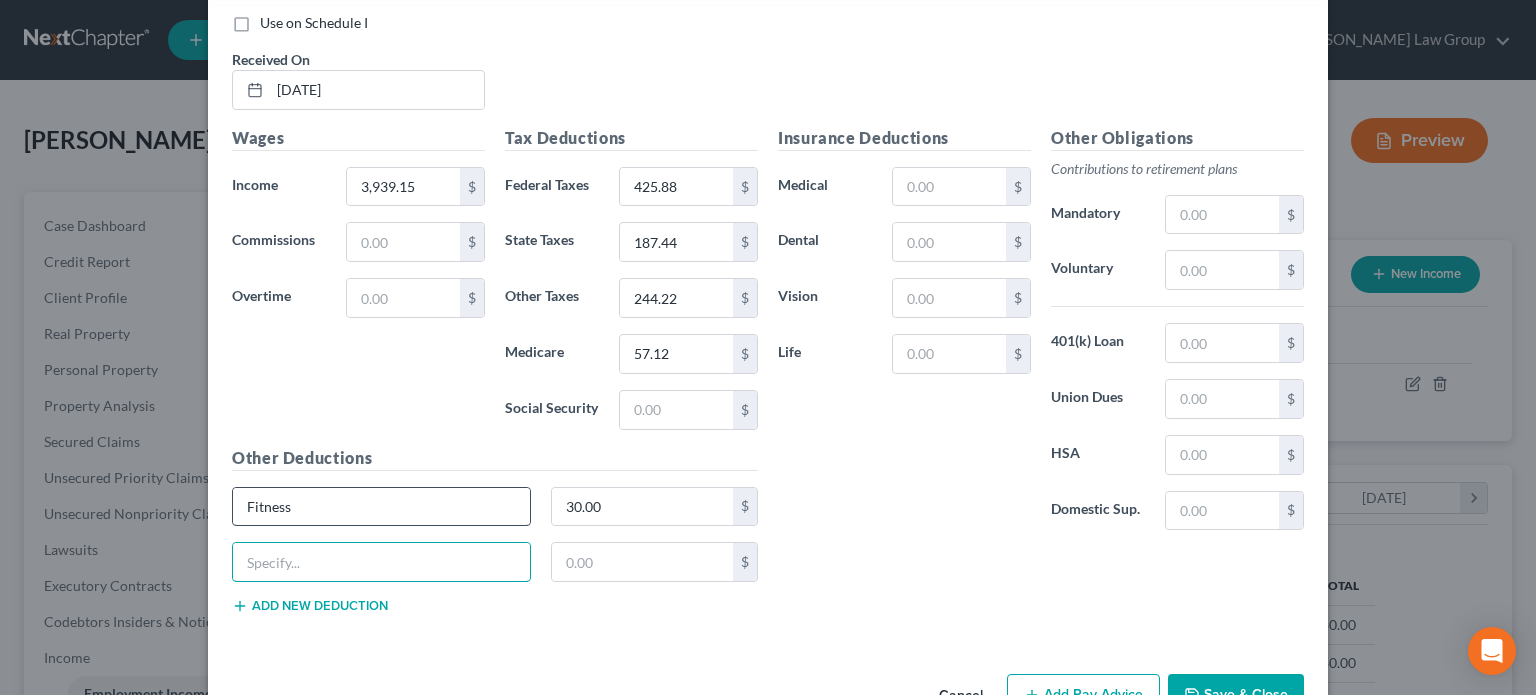 type on "Meals" 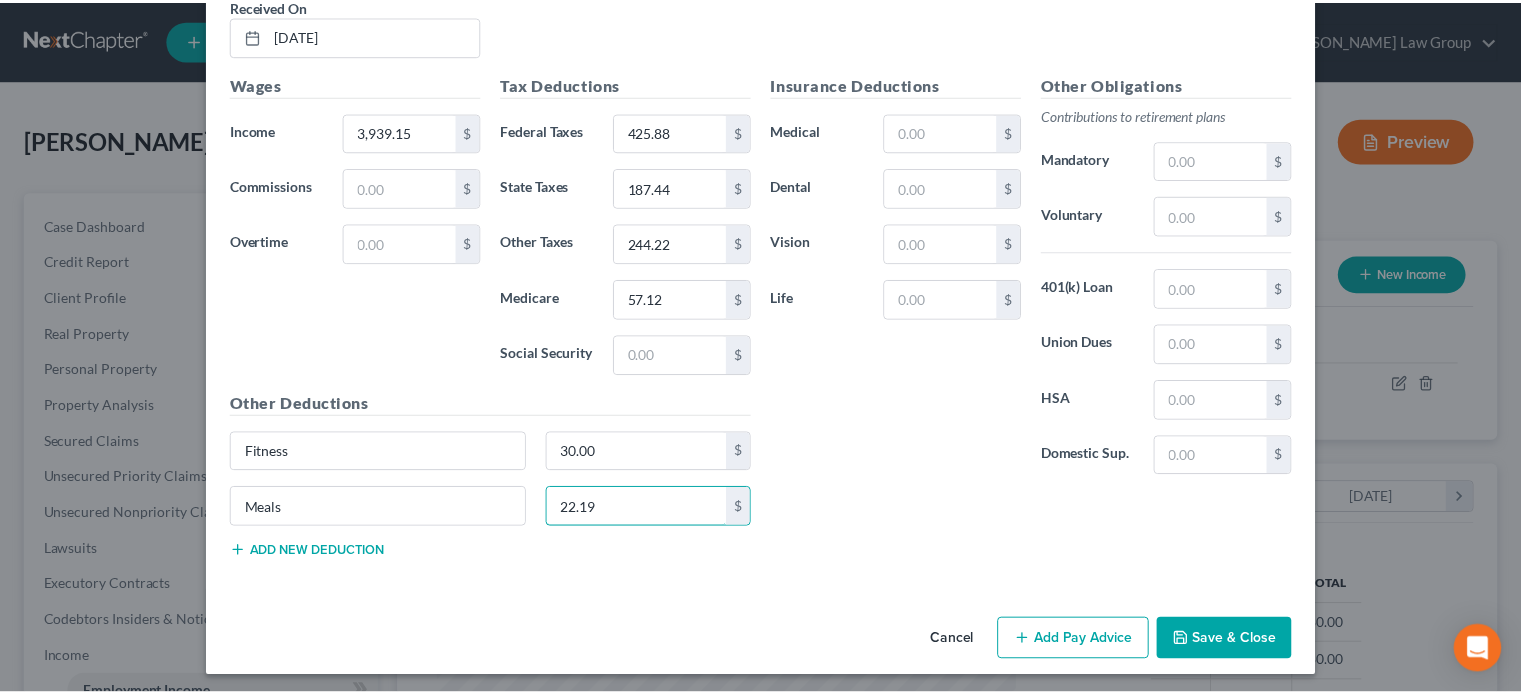 scroll, scrollTop: 1054, scrollLeft: 0, axis: vertical 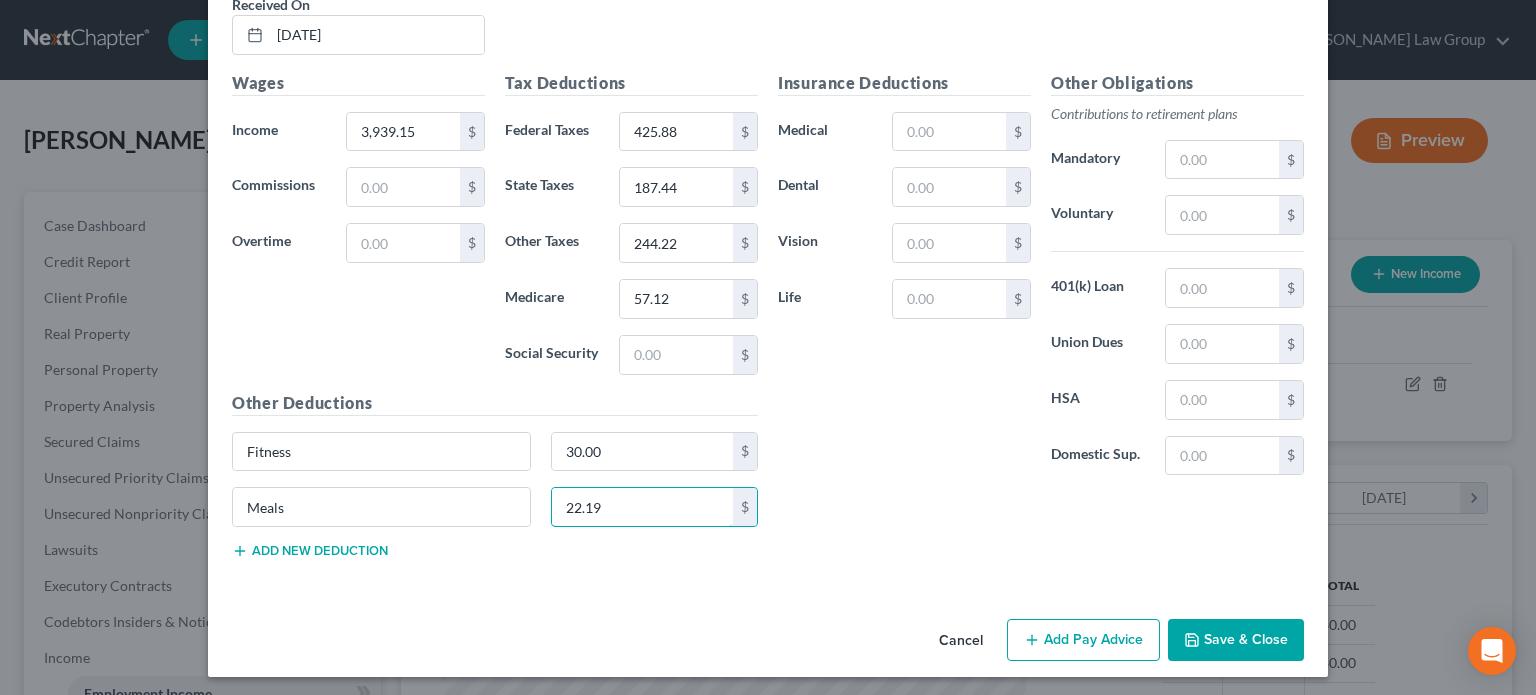 type on "22.19" 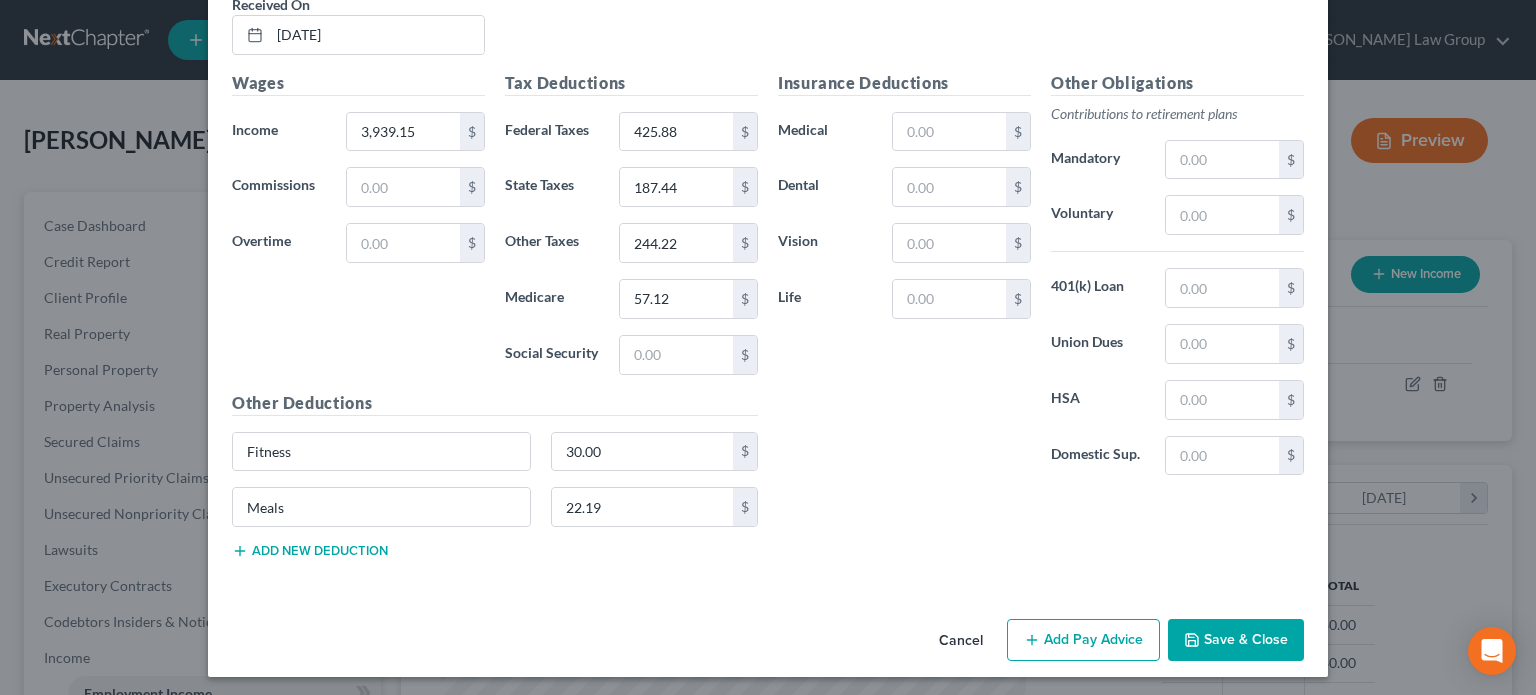 click on "Save & Close" at bounding box center (1236, 640) 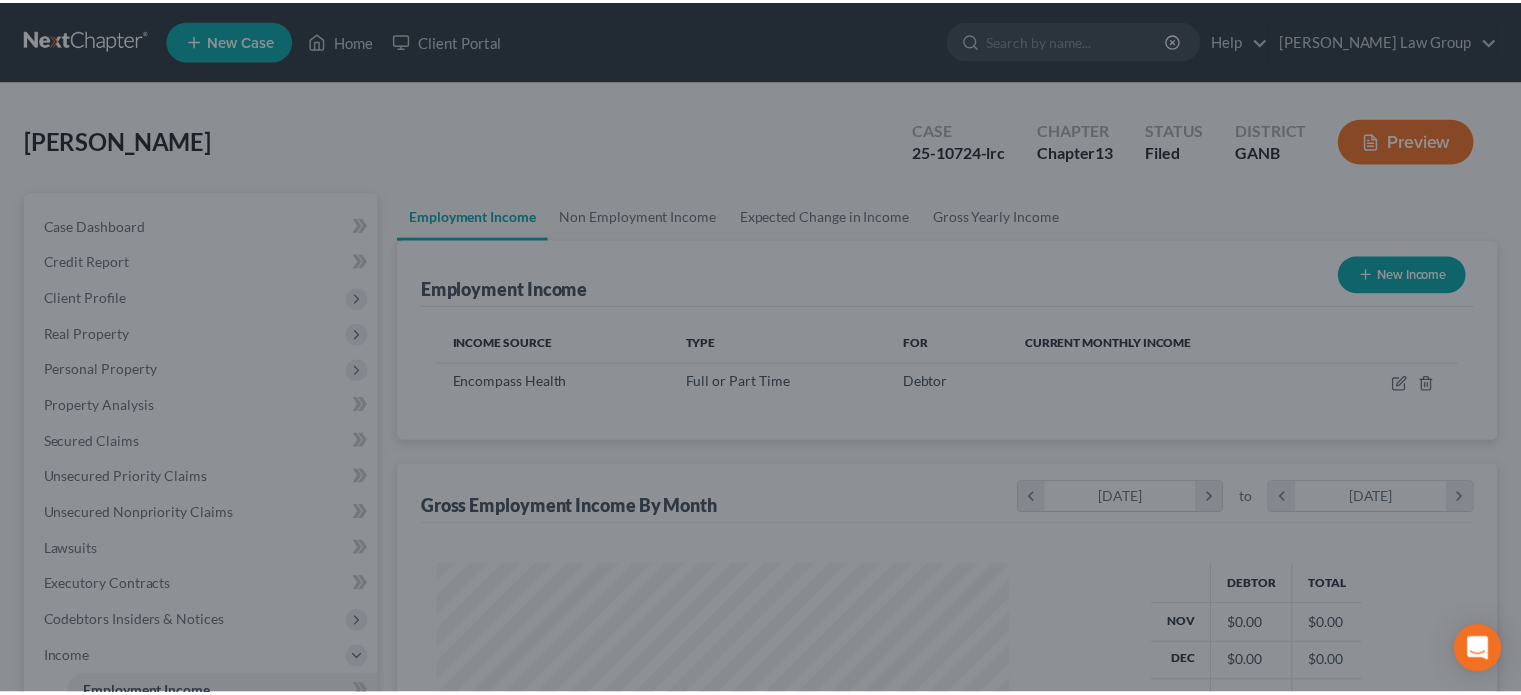 scroll, scrollTop: 356, scrollLeft: 617, axis: both 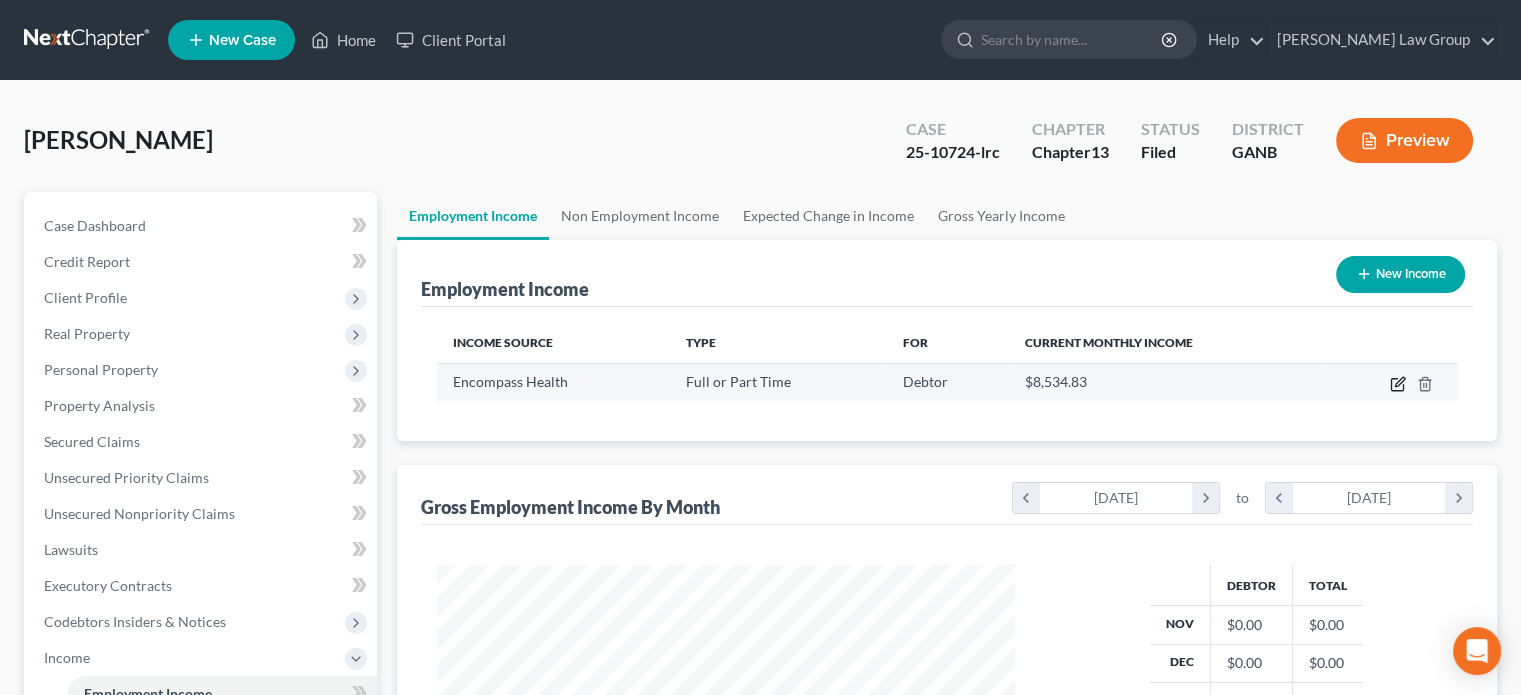 click 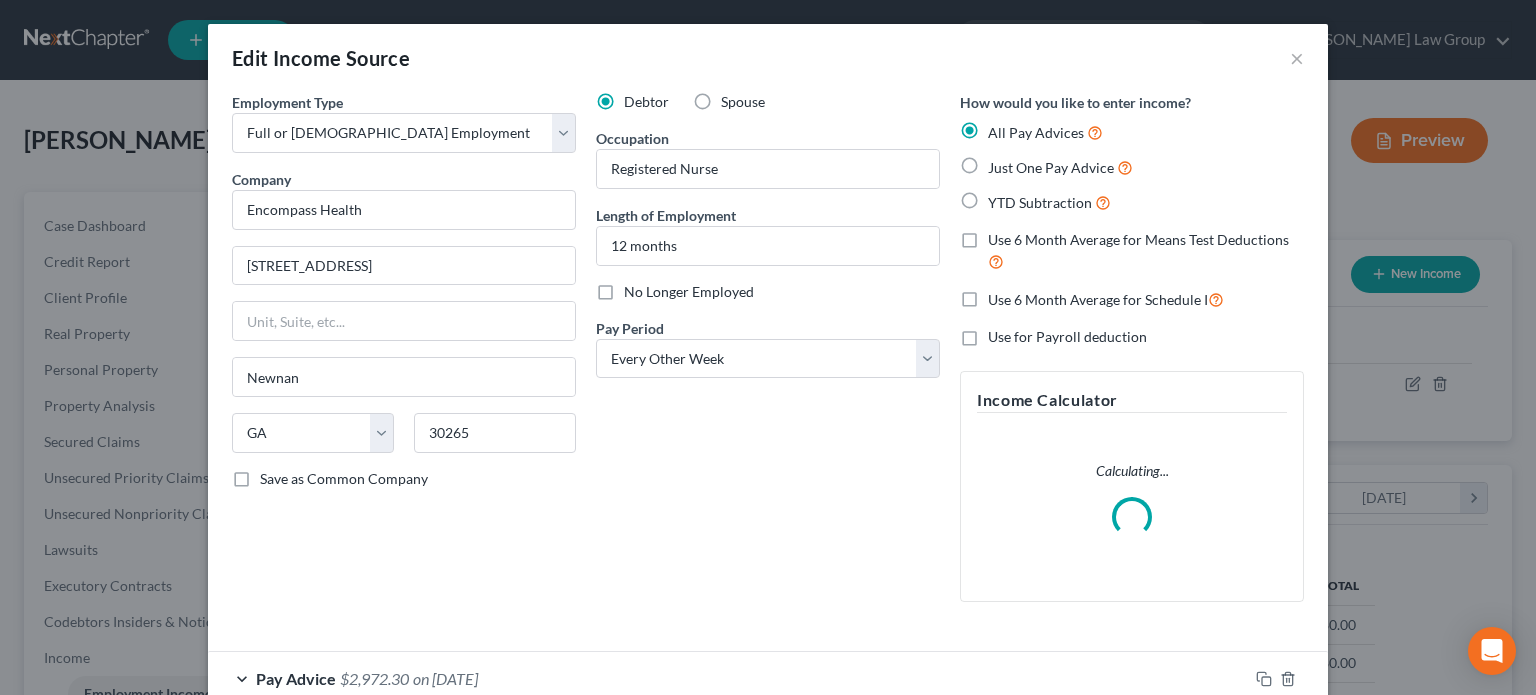 scroll, scrollTop: 999643, scrollLeft: 999375, axis: both 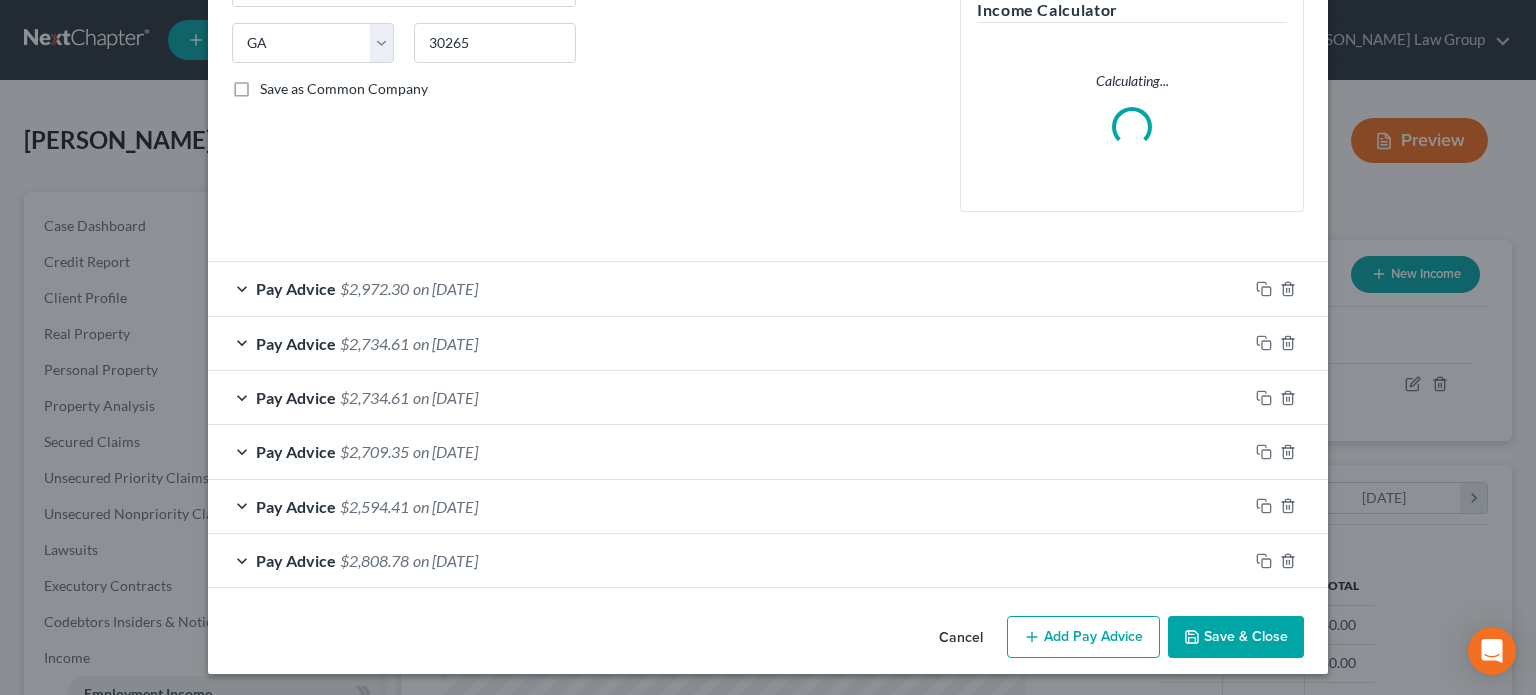 click on "Add Pay Advice" at bounding box center (1083, 637) 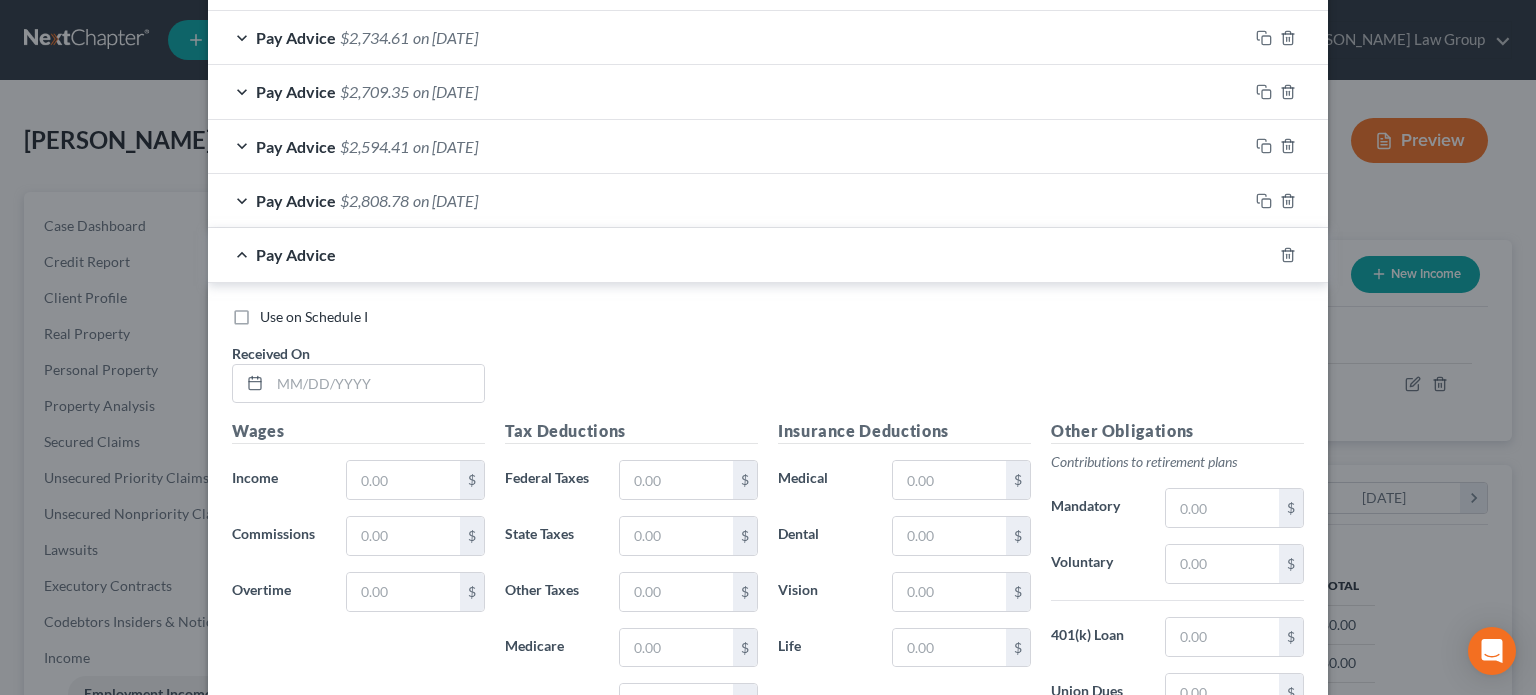 scroll, scrollTop: 790, scrollLeft: 0, axis: vertical 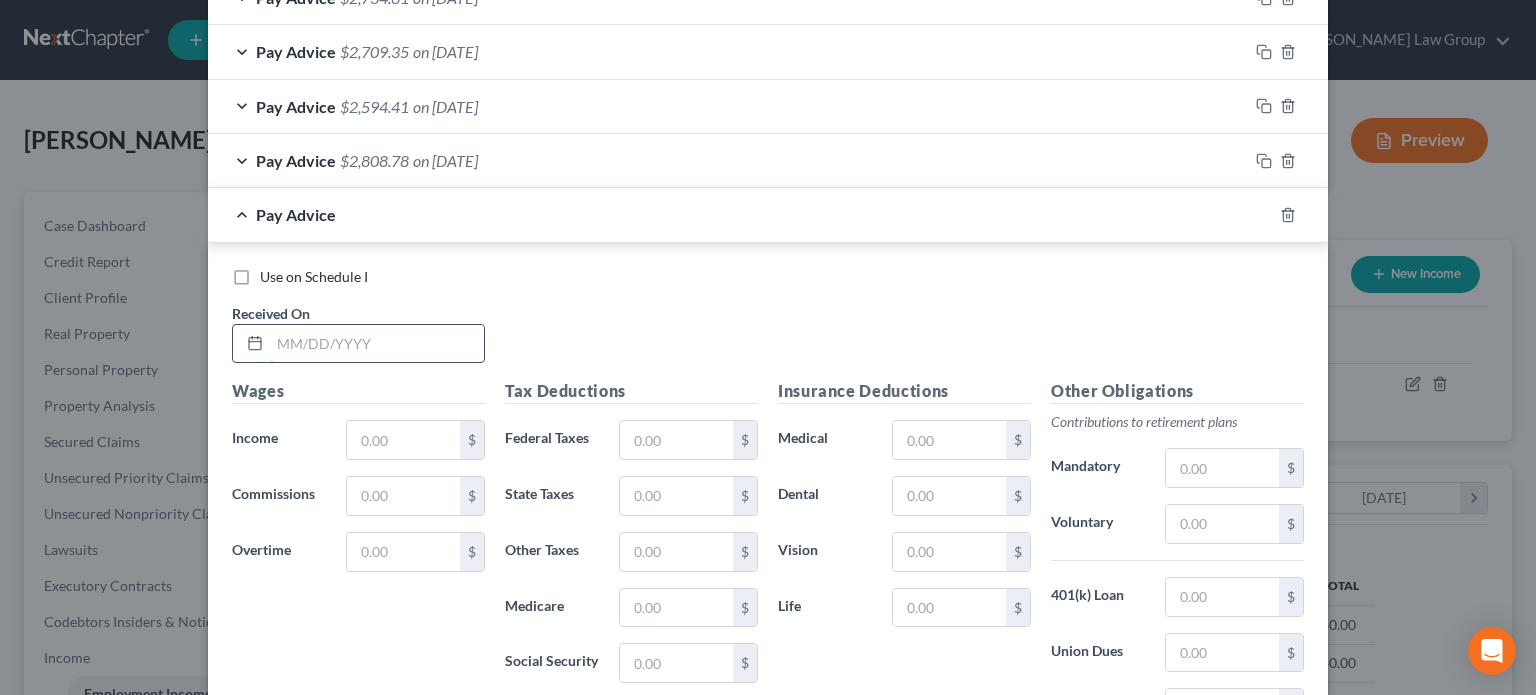 click at bounding box center [377, 344] 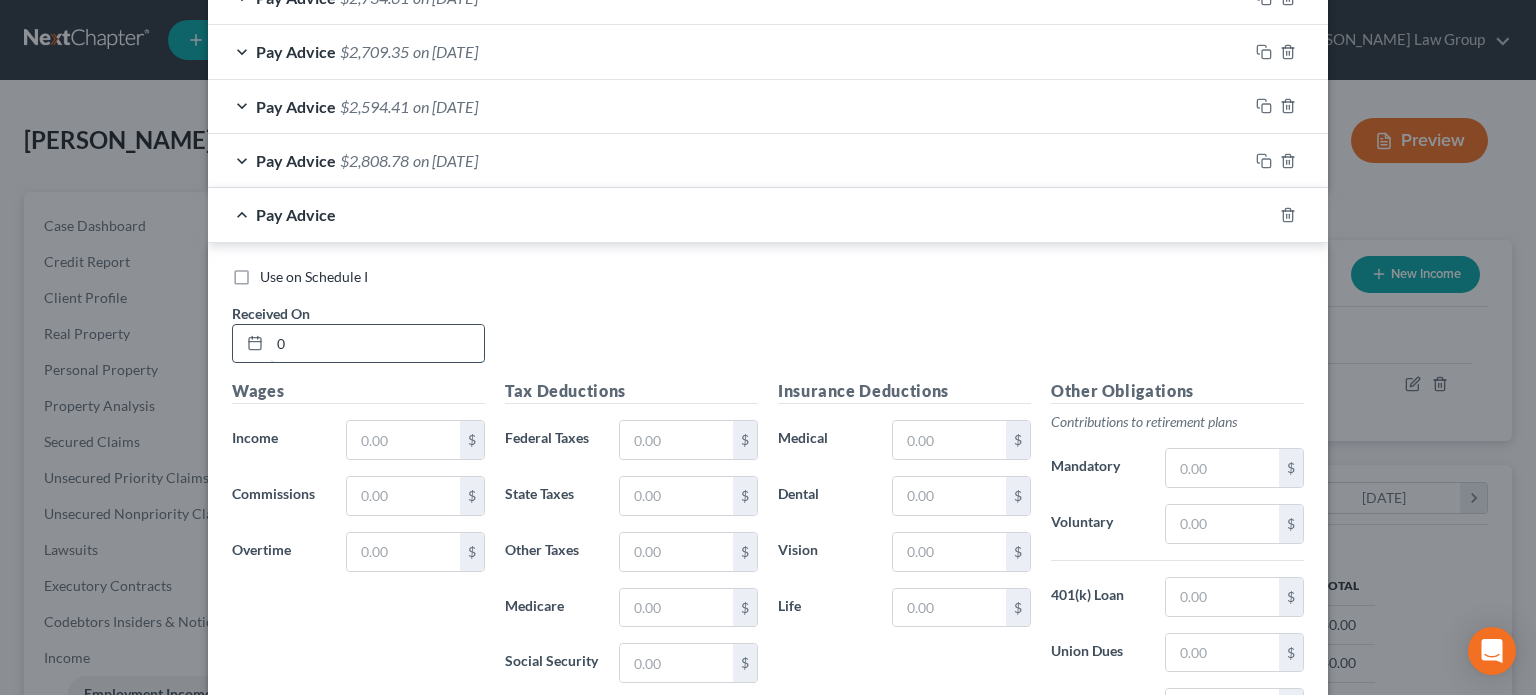scroll, scrollTop: 854, scrollLeft: 0, axis: vertical 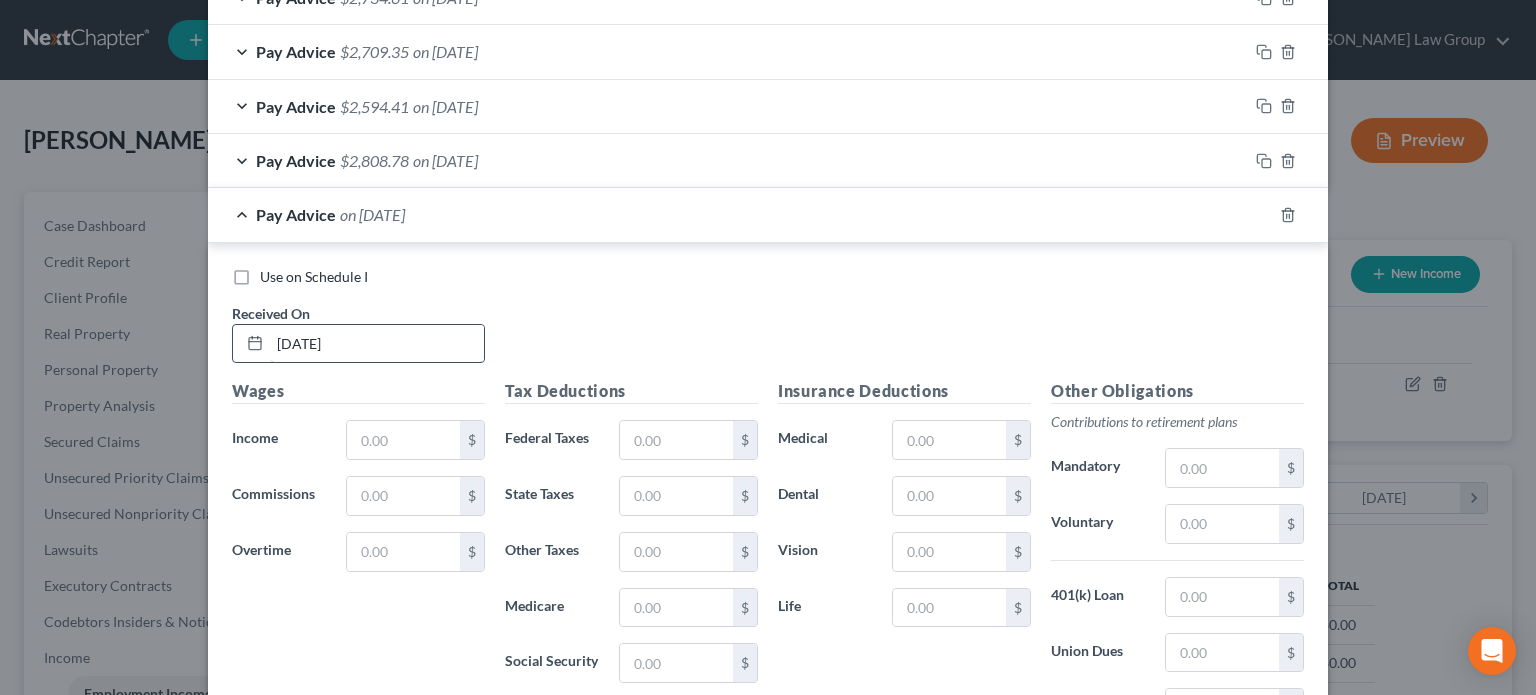 type on "[DATE]" 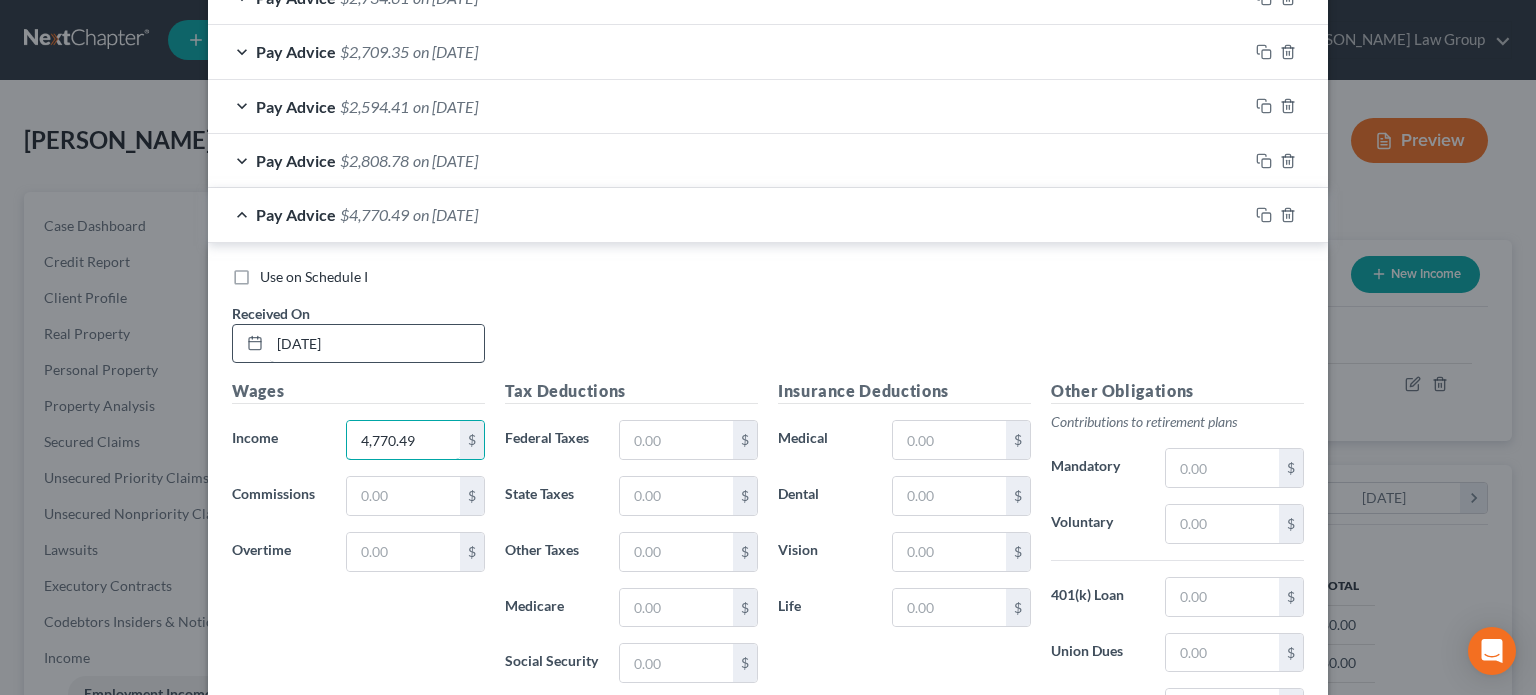 type on "4,770.49" 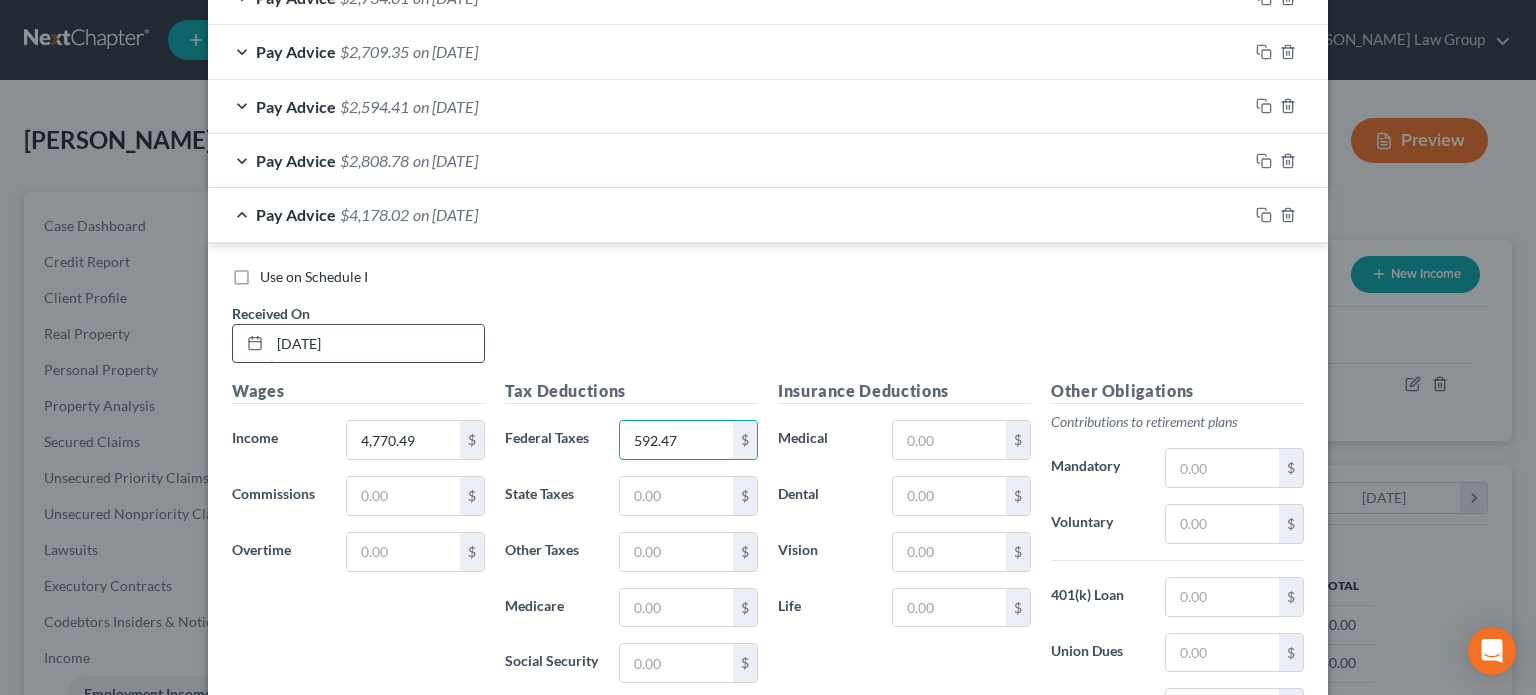 type on "592.47" 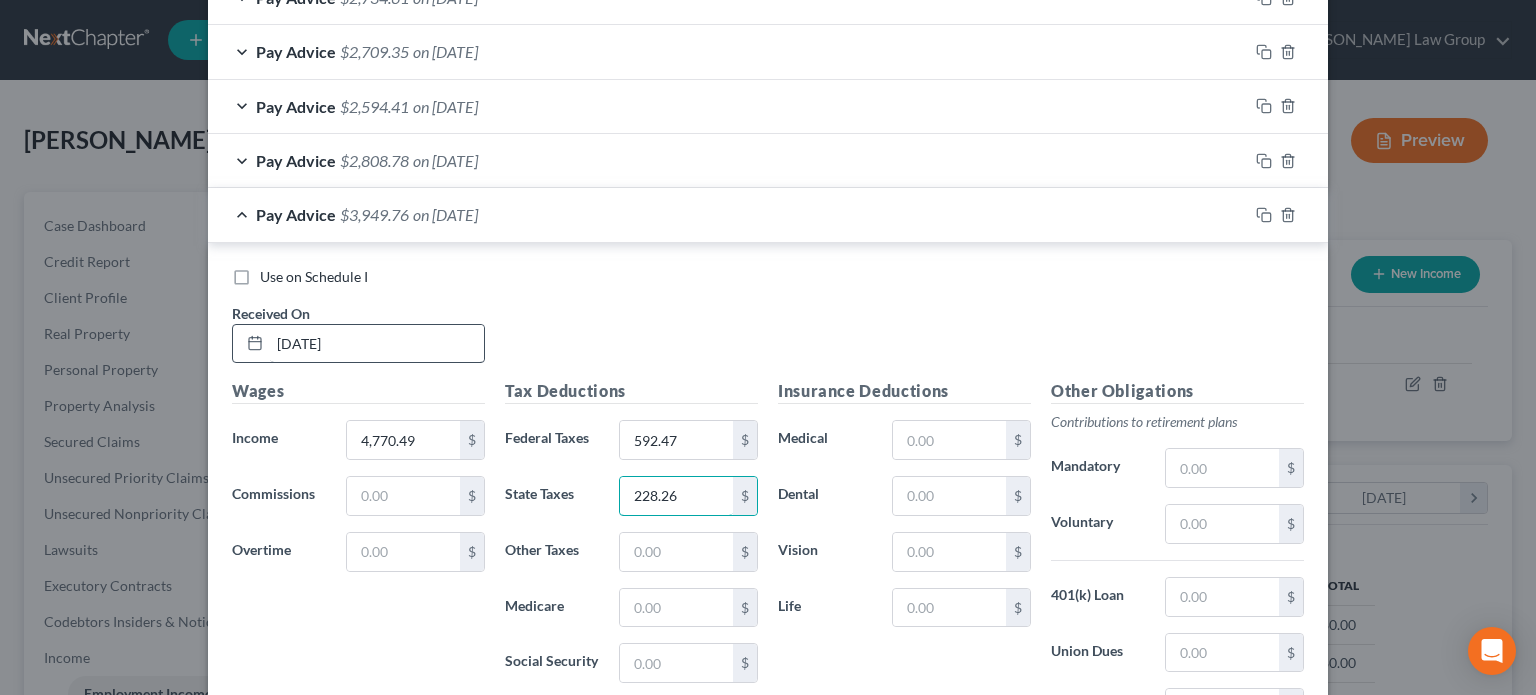 type on "228.26" 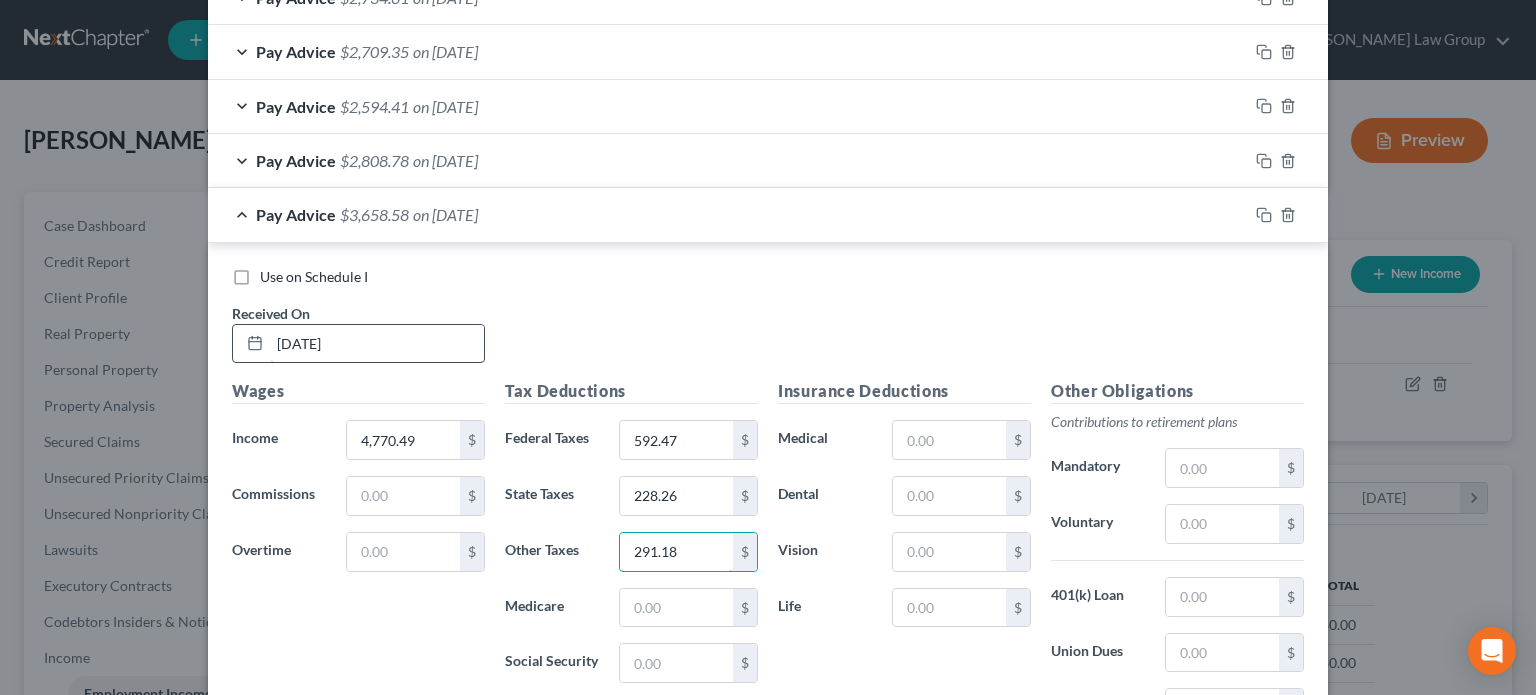 type on "291.18" 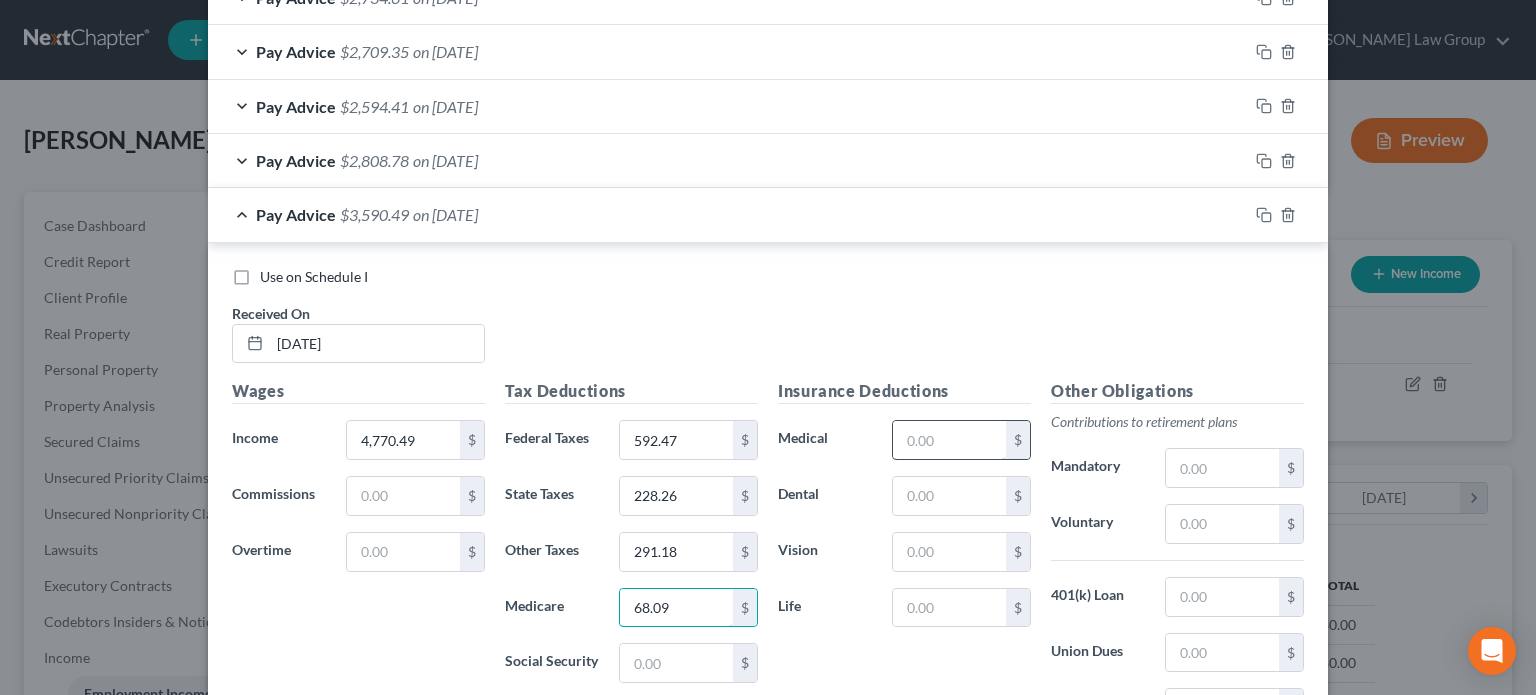 type on "68.09" 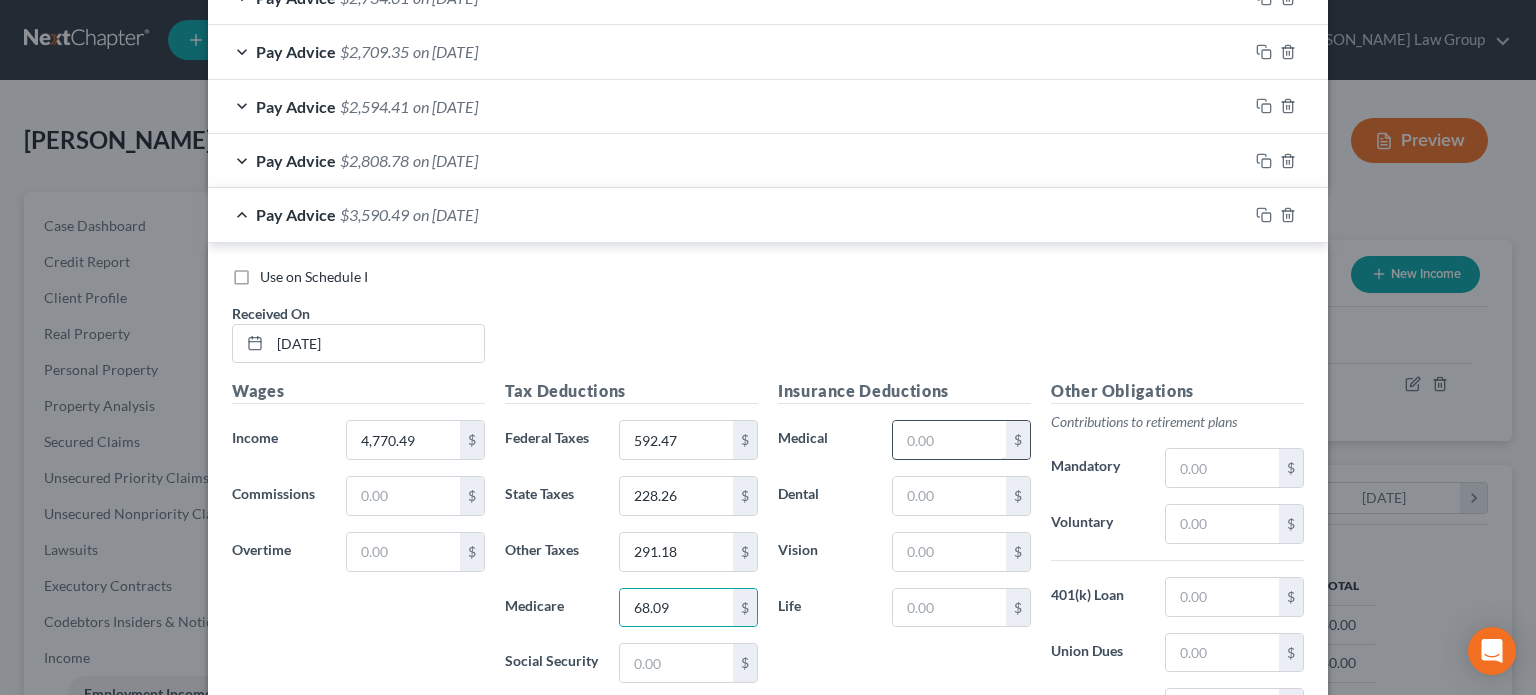 click at bounding box center [949, 440] 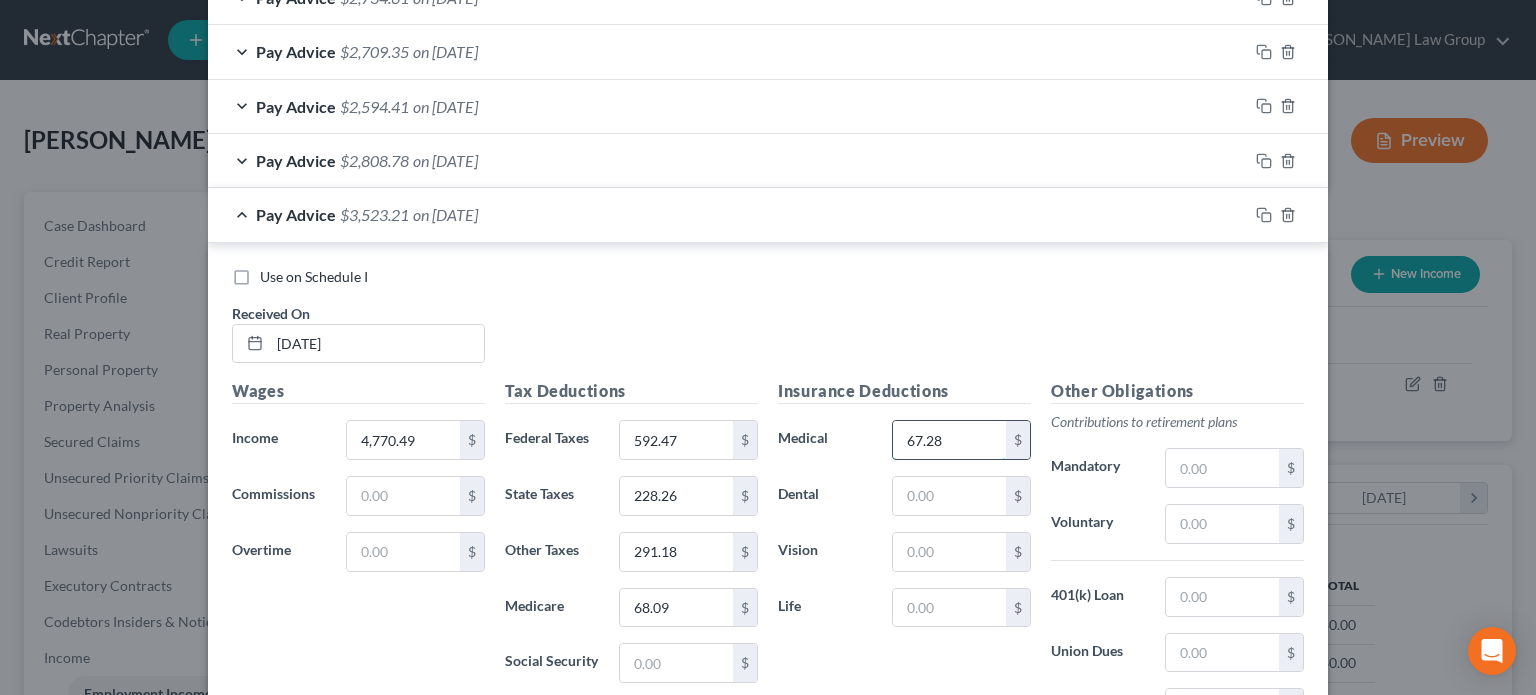 type on "67.28" 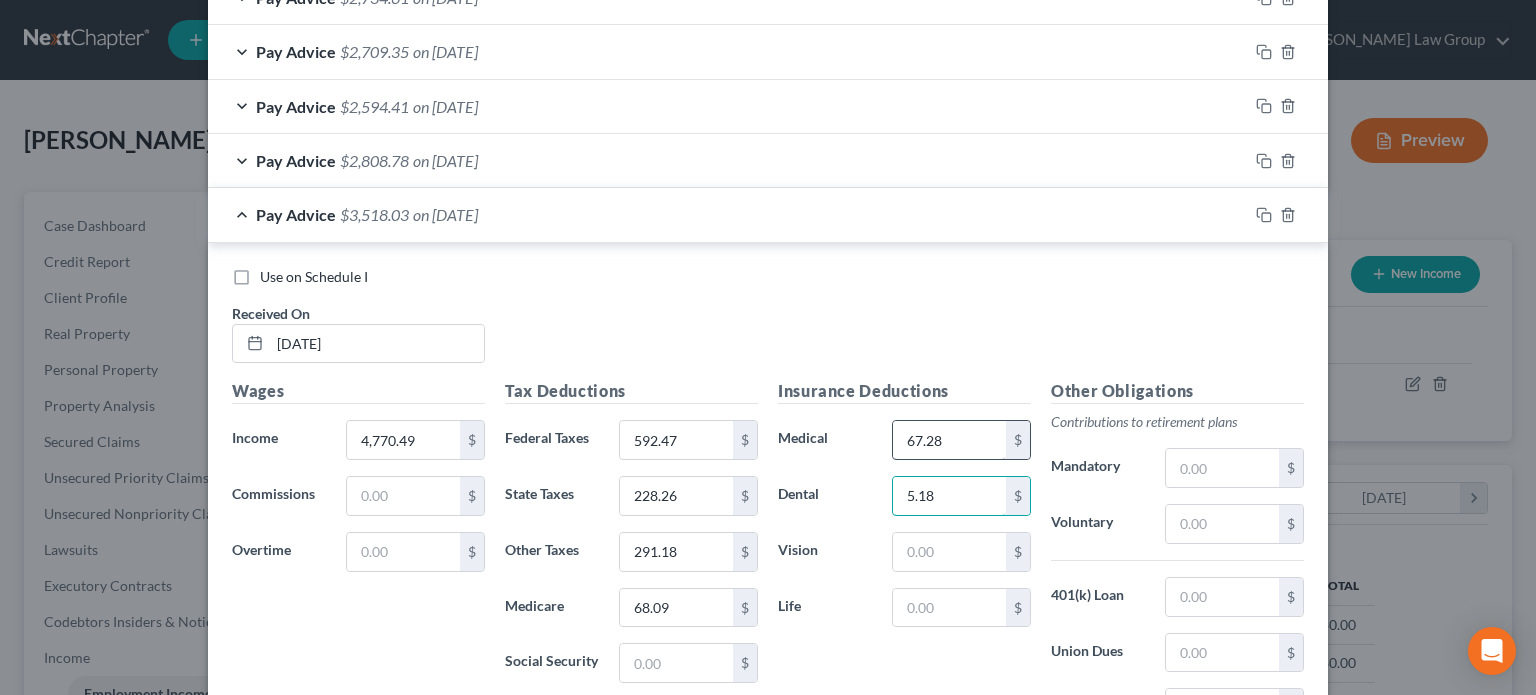 type on "5.18" 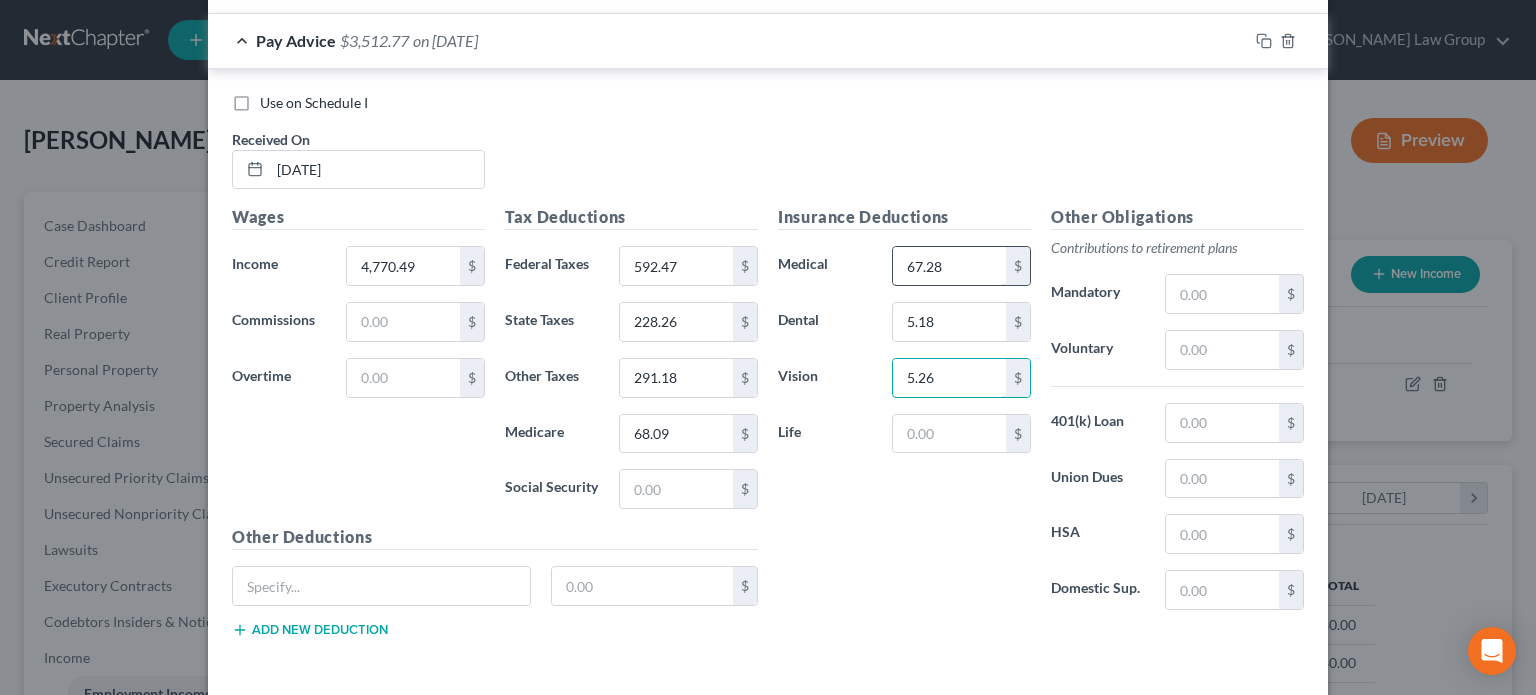 scroll, scrollTop: 1054, scrollLeft: 0, axis: vertical 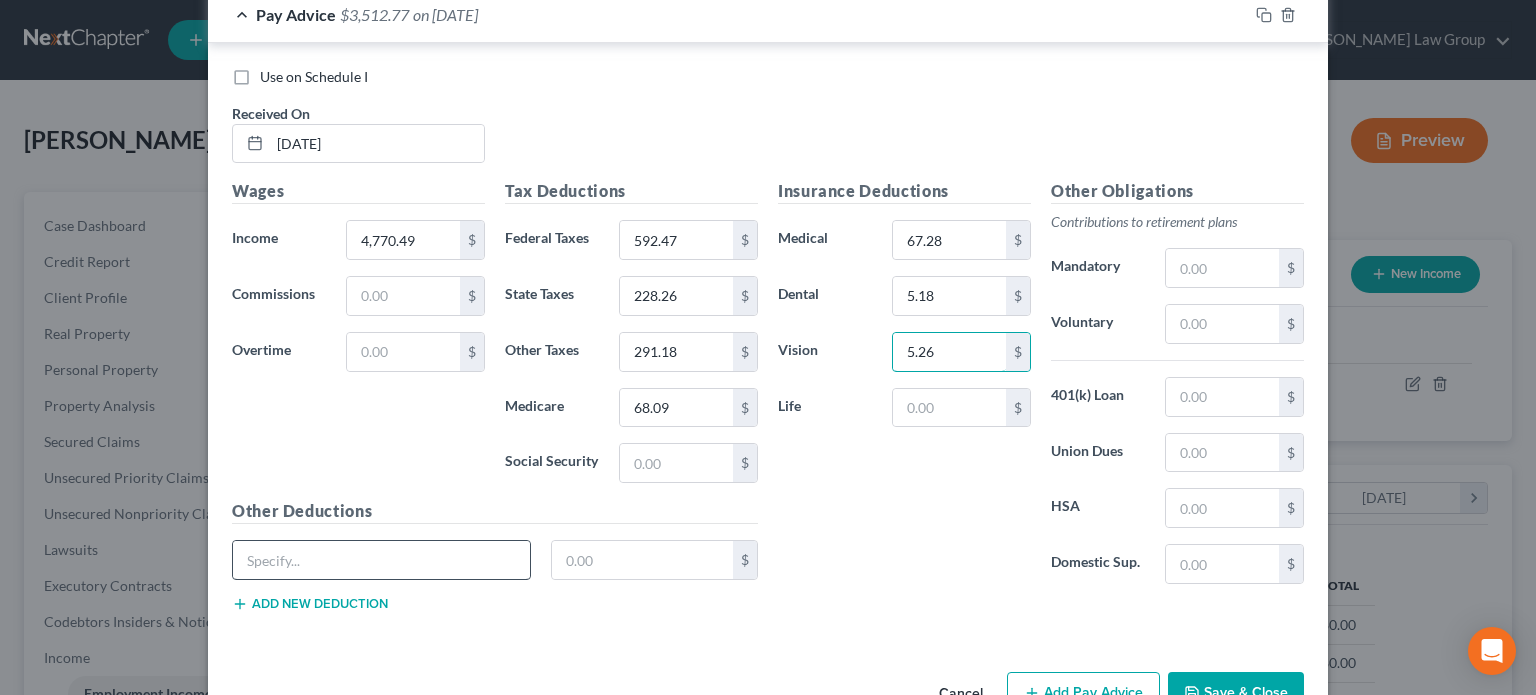 type on "5.26" 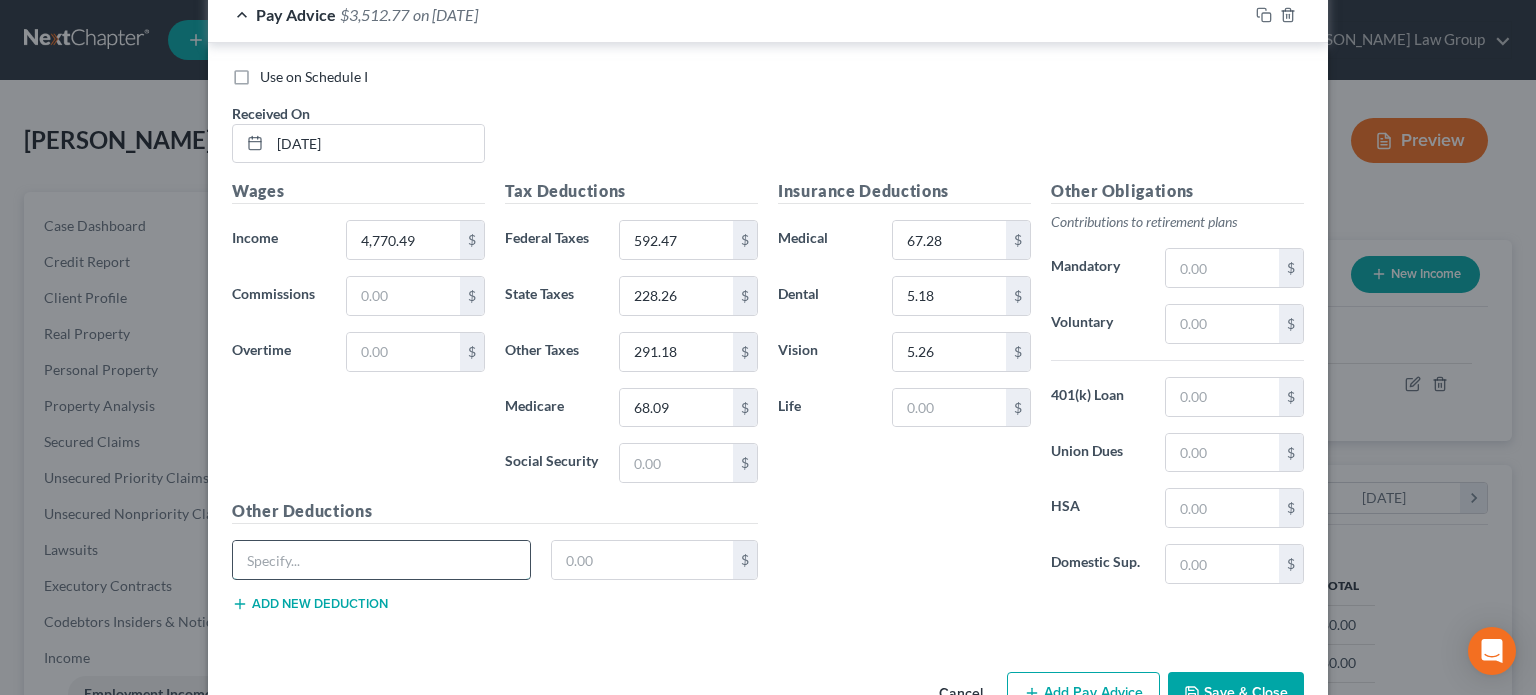 click at bounding box center (381, 560) 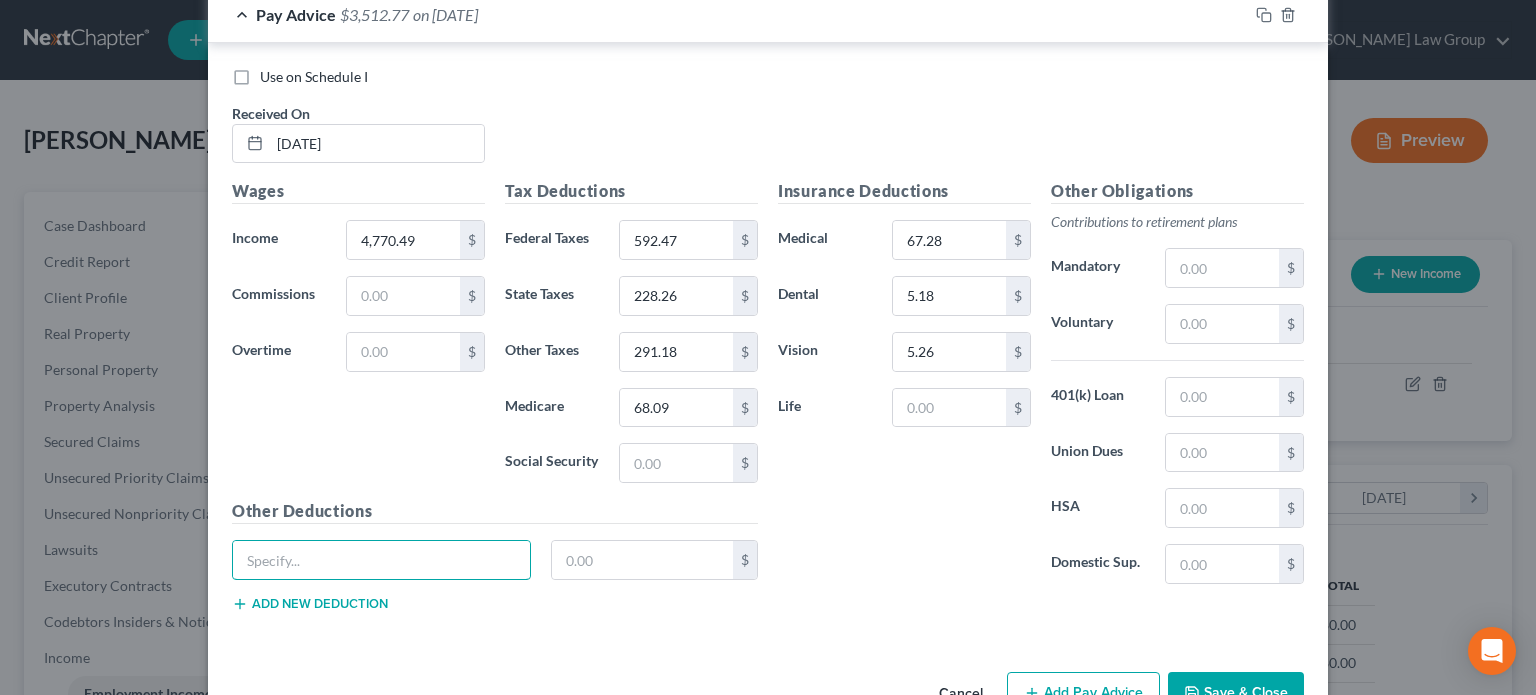 type on "Fitness" 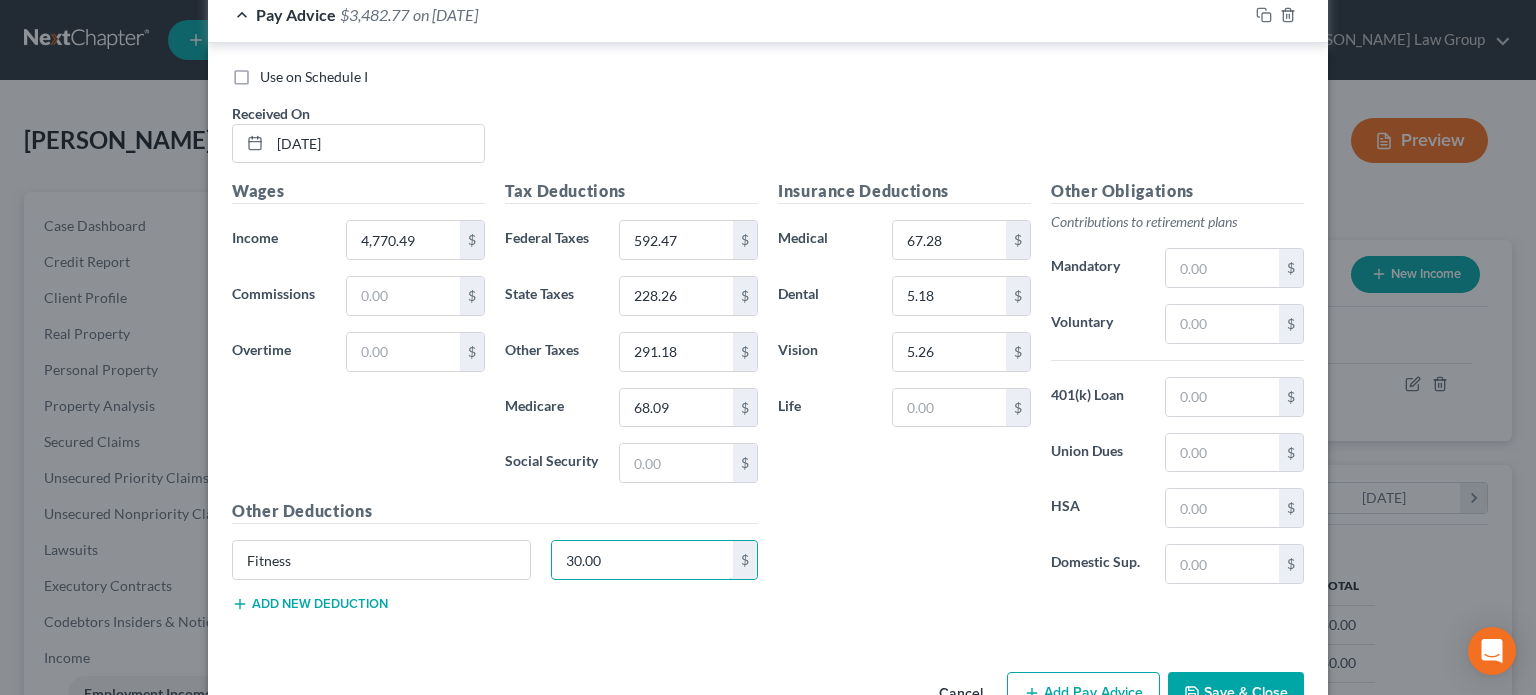 type on "30.00" 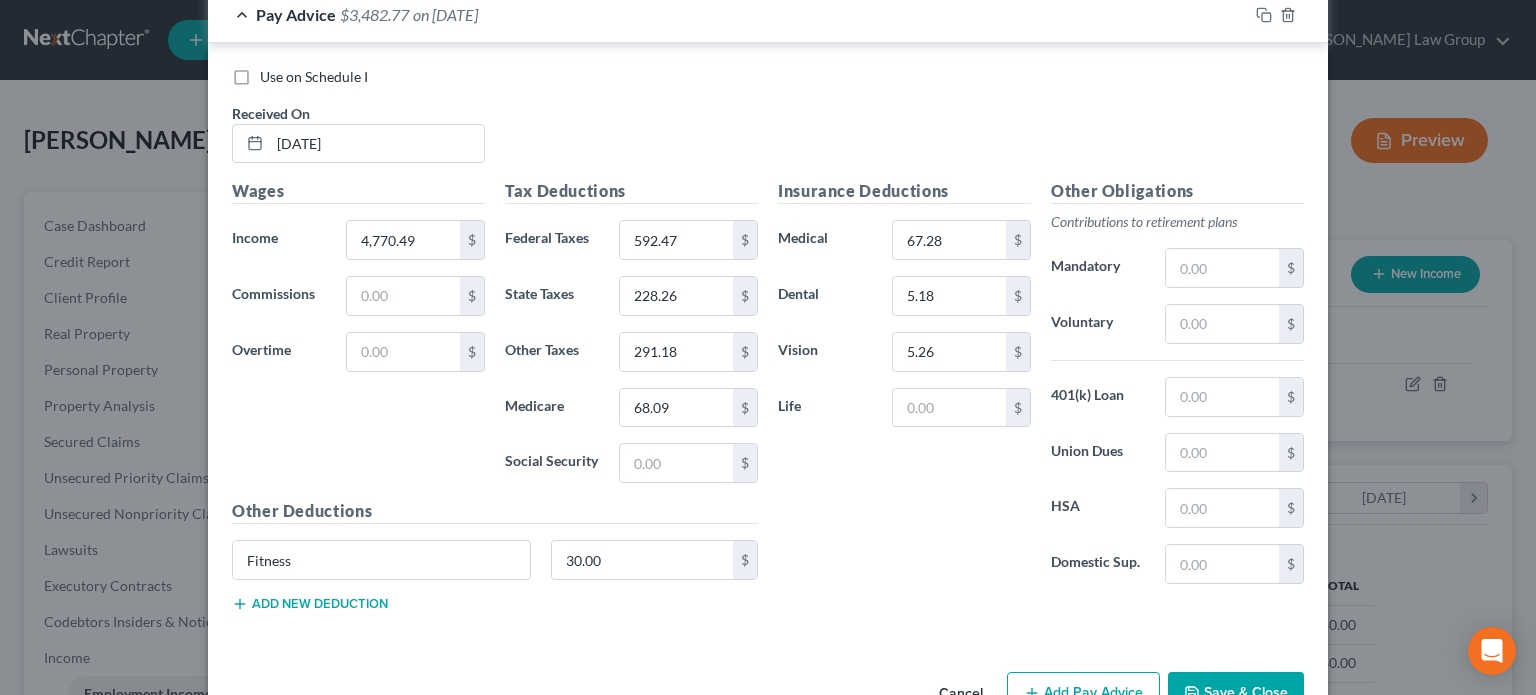 click on "Add new deduction" at bounding box center (310, 604) 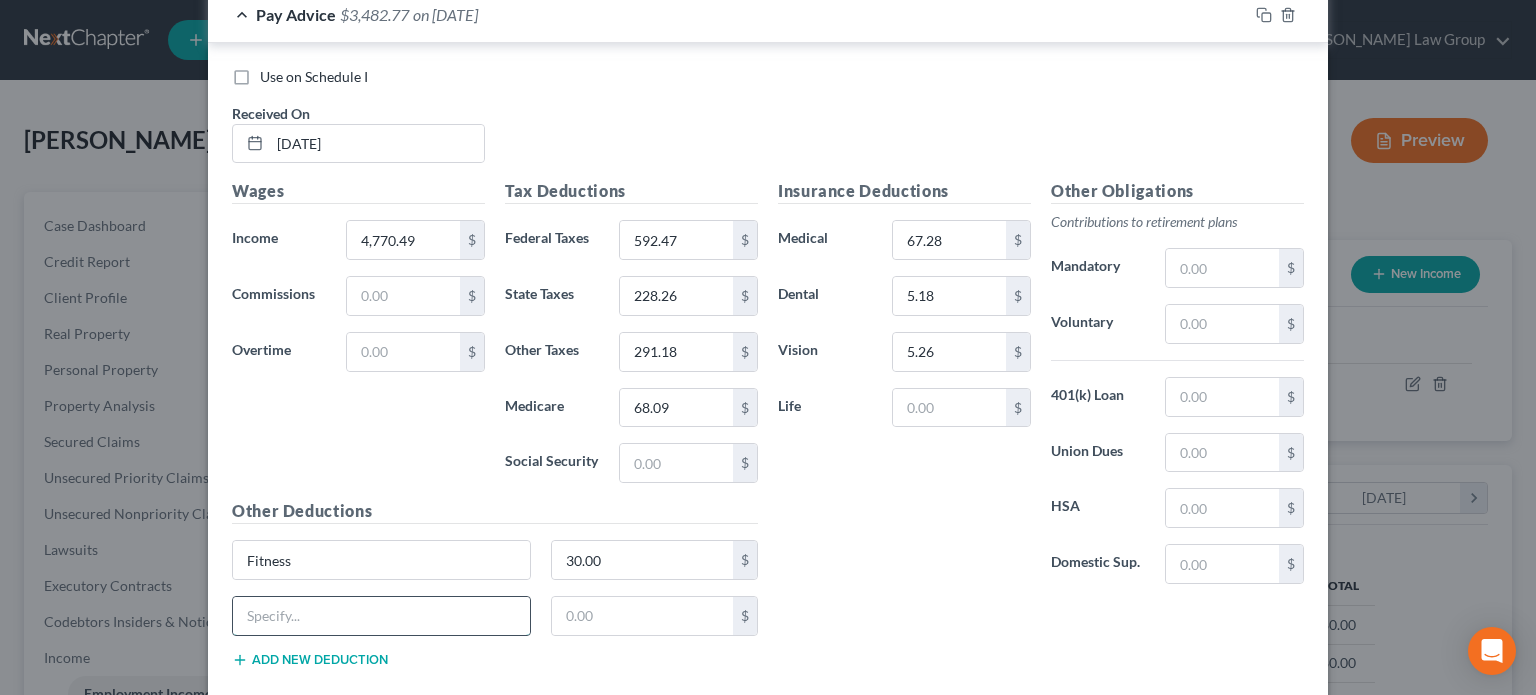 click at bounding box center (381, 616) 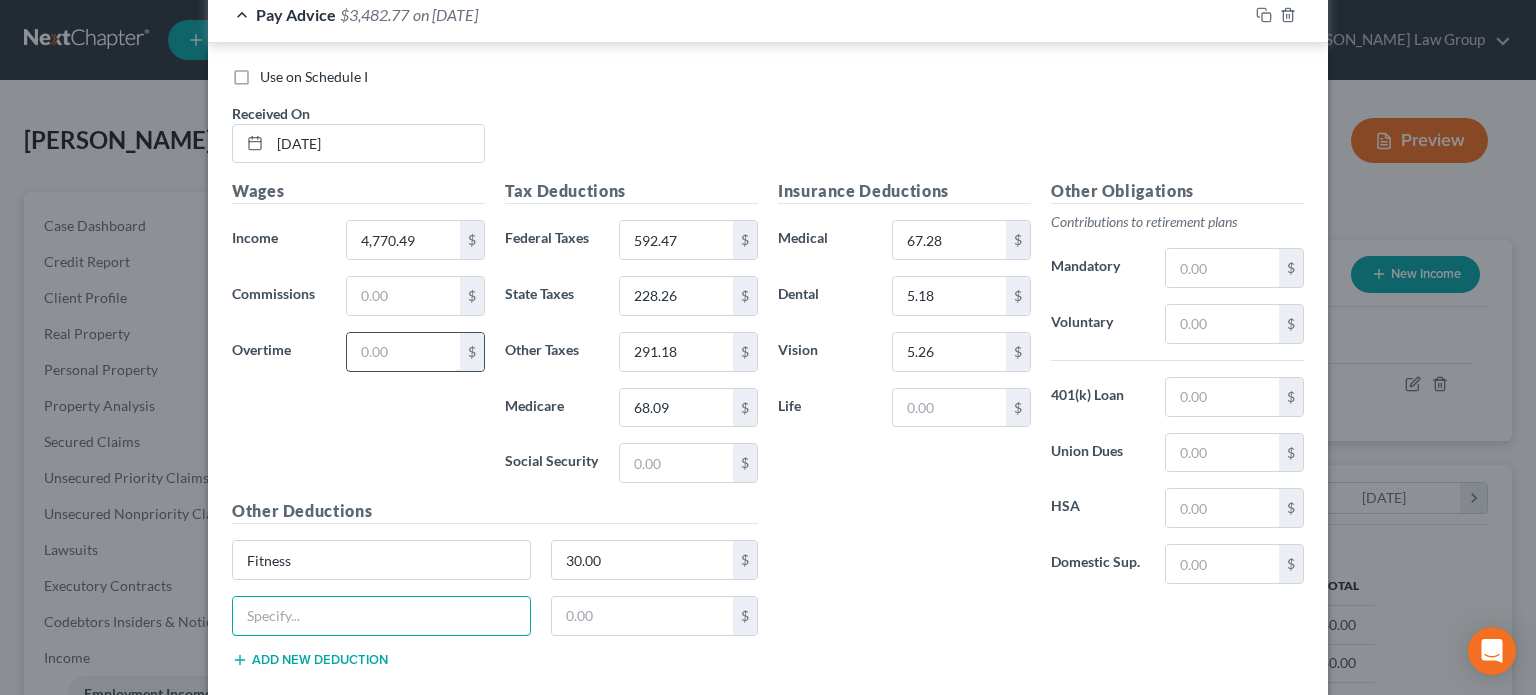 type on "Meals" 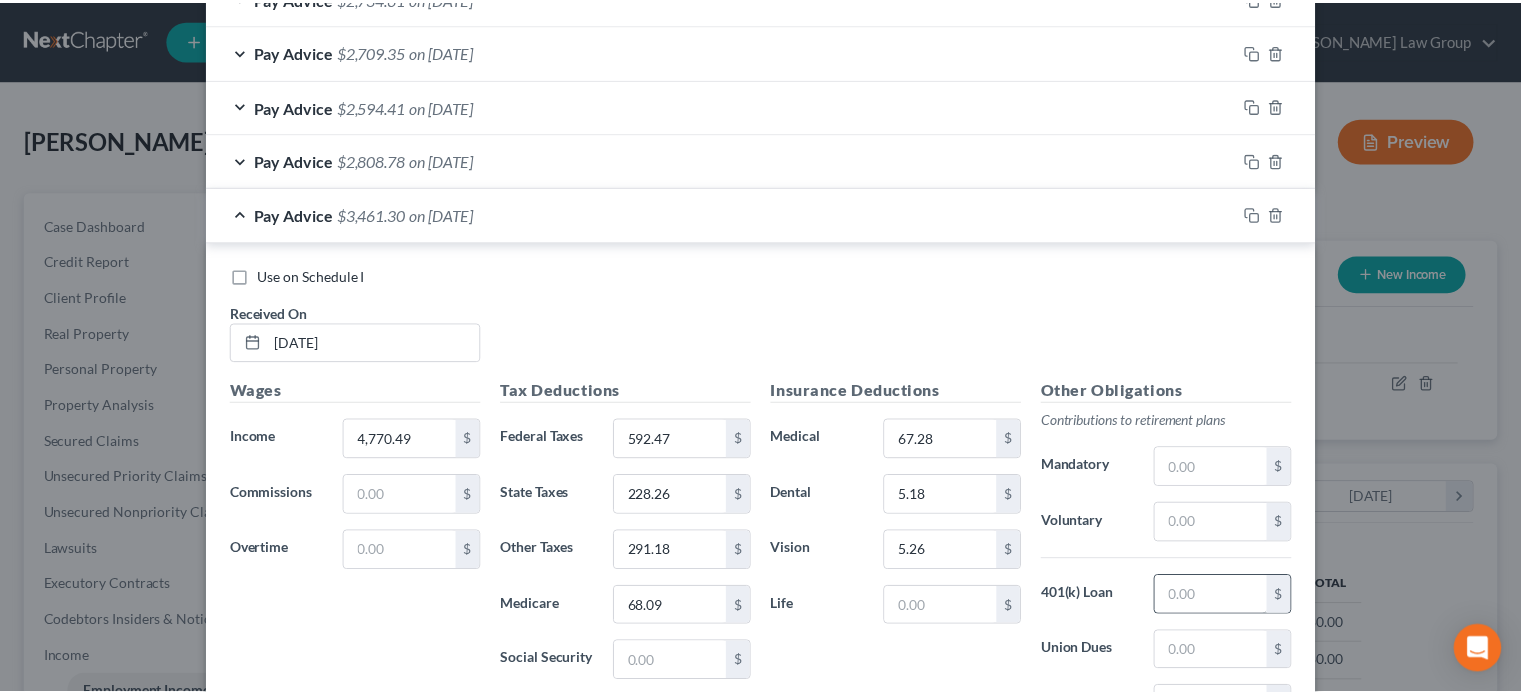 scroll, scrollTop: 1162, scrollLeft: 0, axis: vertical 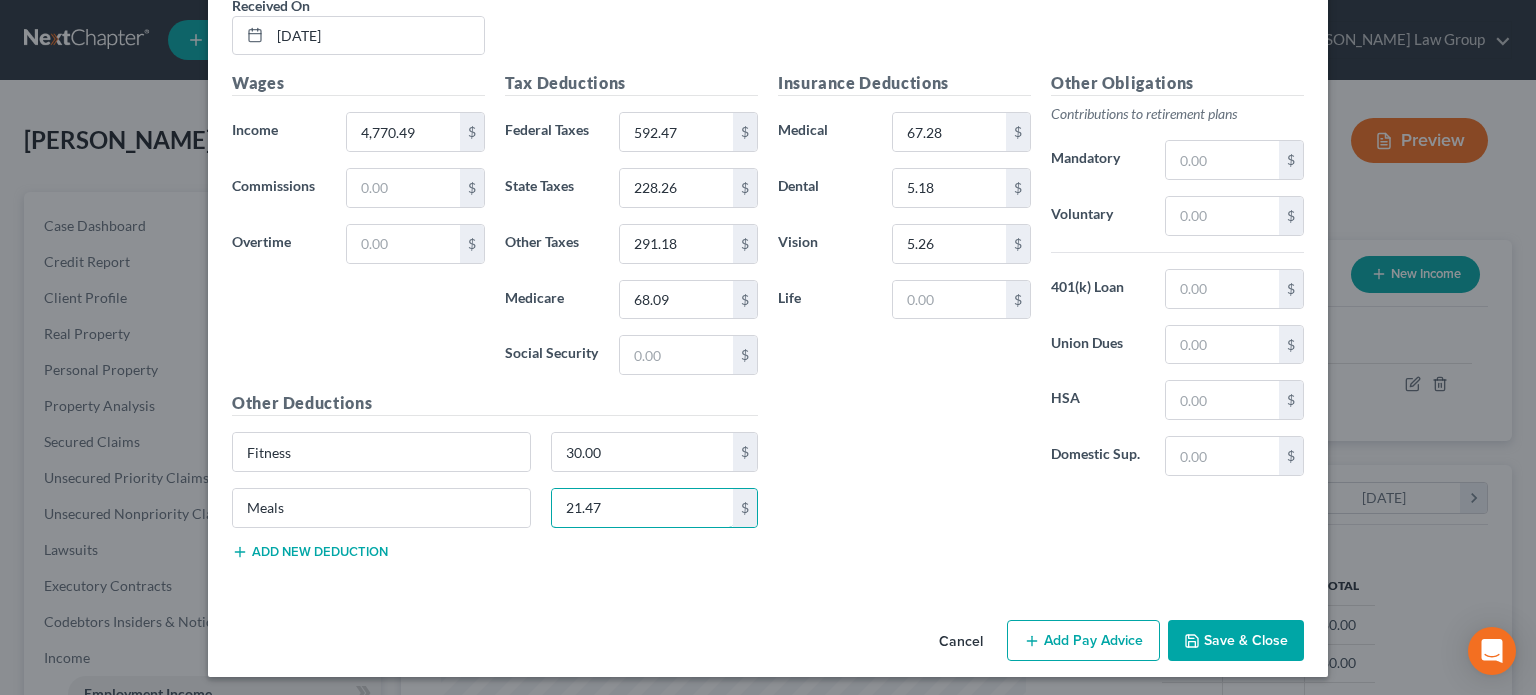type on "21.47" 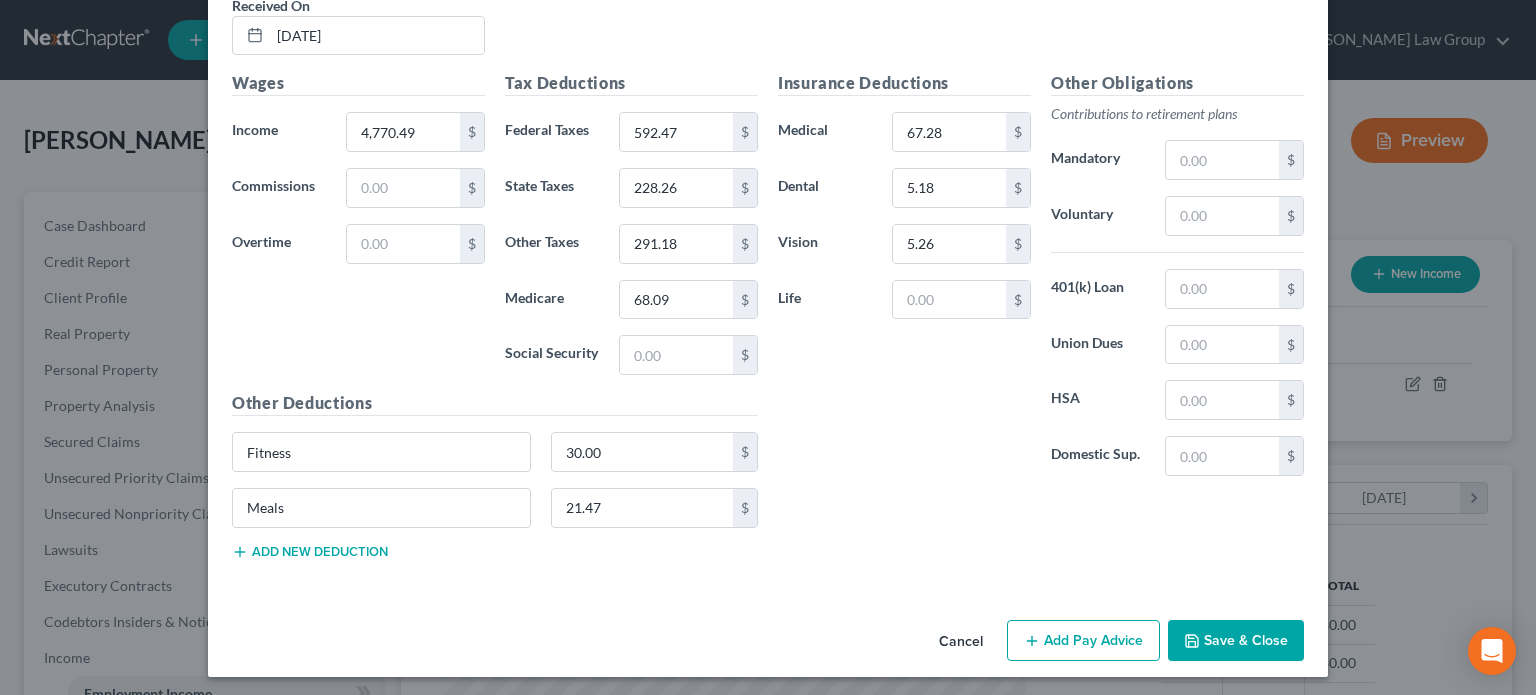 click on "Save & Close" at bounding box center [1236, 641] 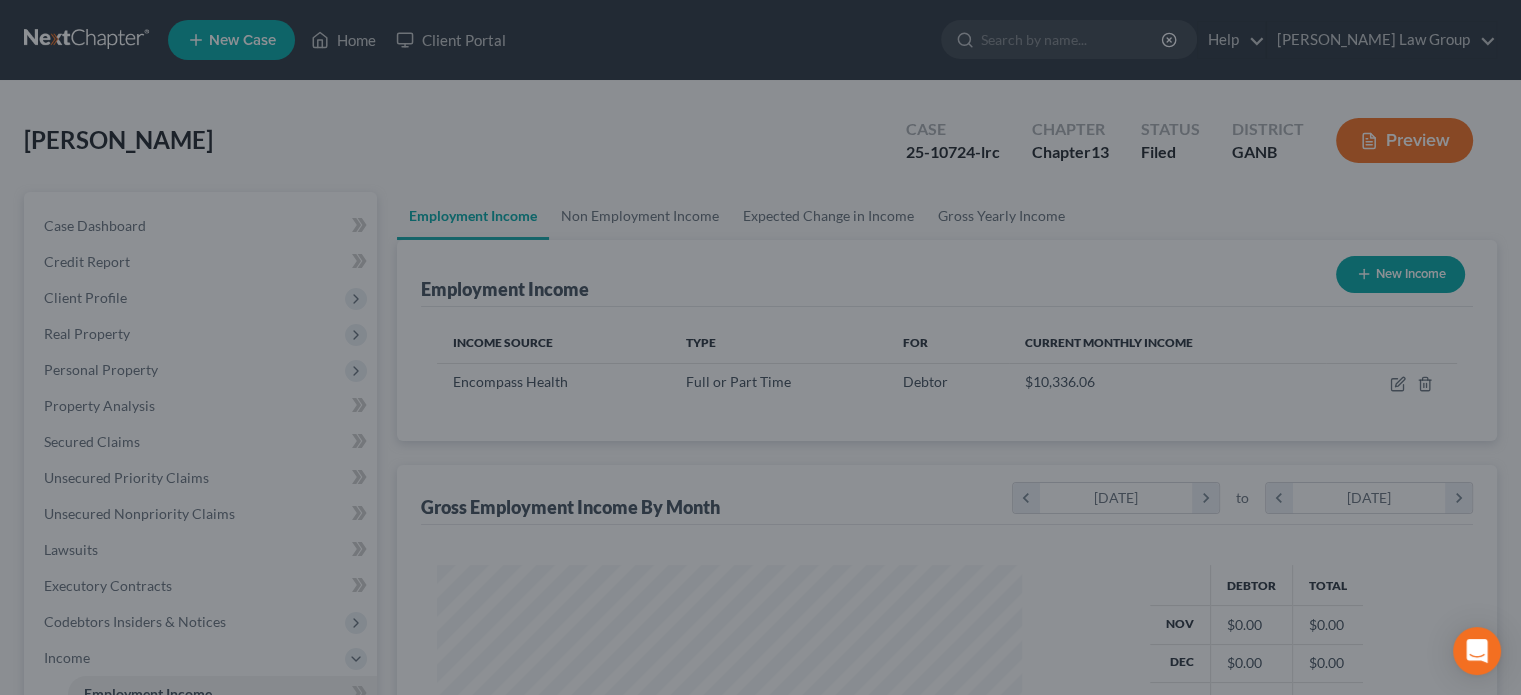 scroll, scrollTop: 356, scrollLeft: 617, axis: both 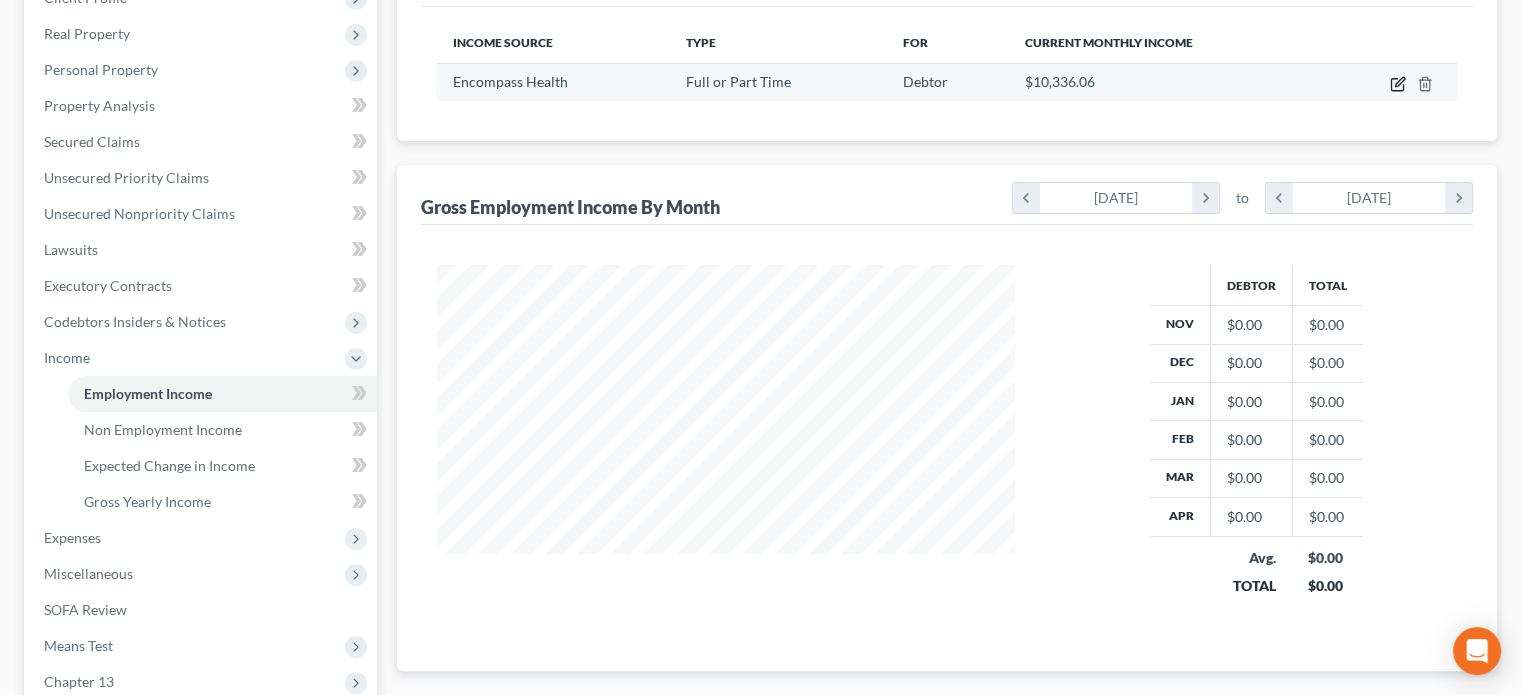 click 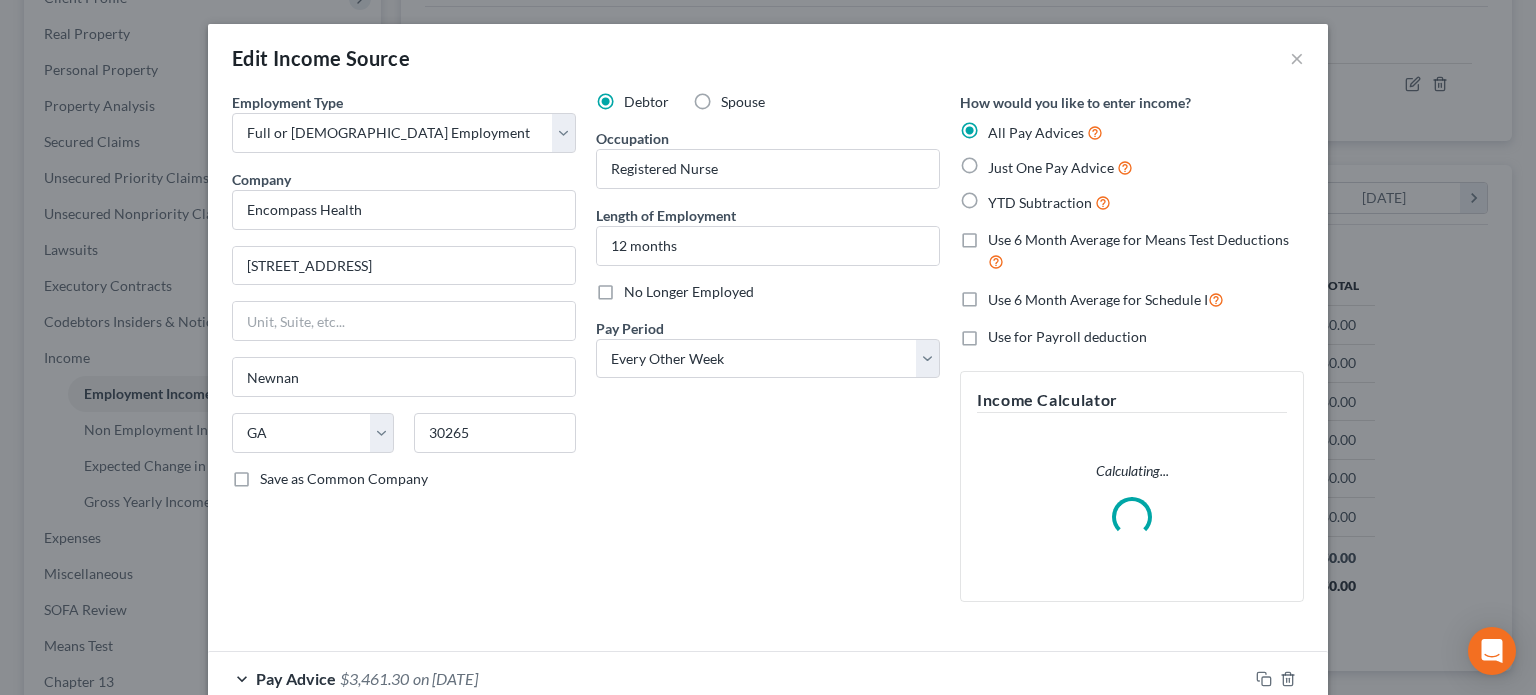 scroll, scrollTop: 999643, scrollLeft: 999375, axis: both 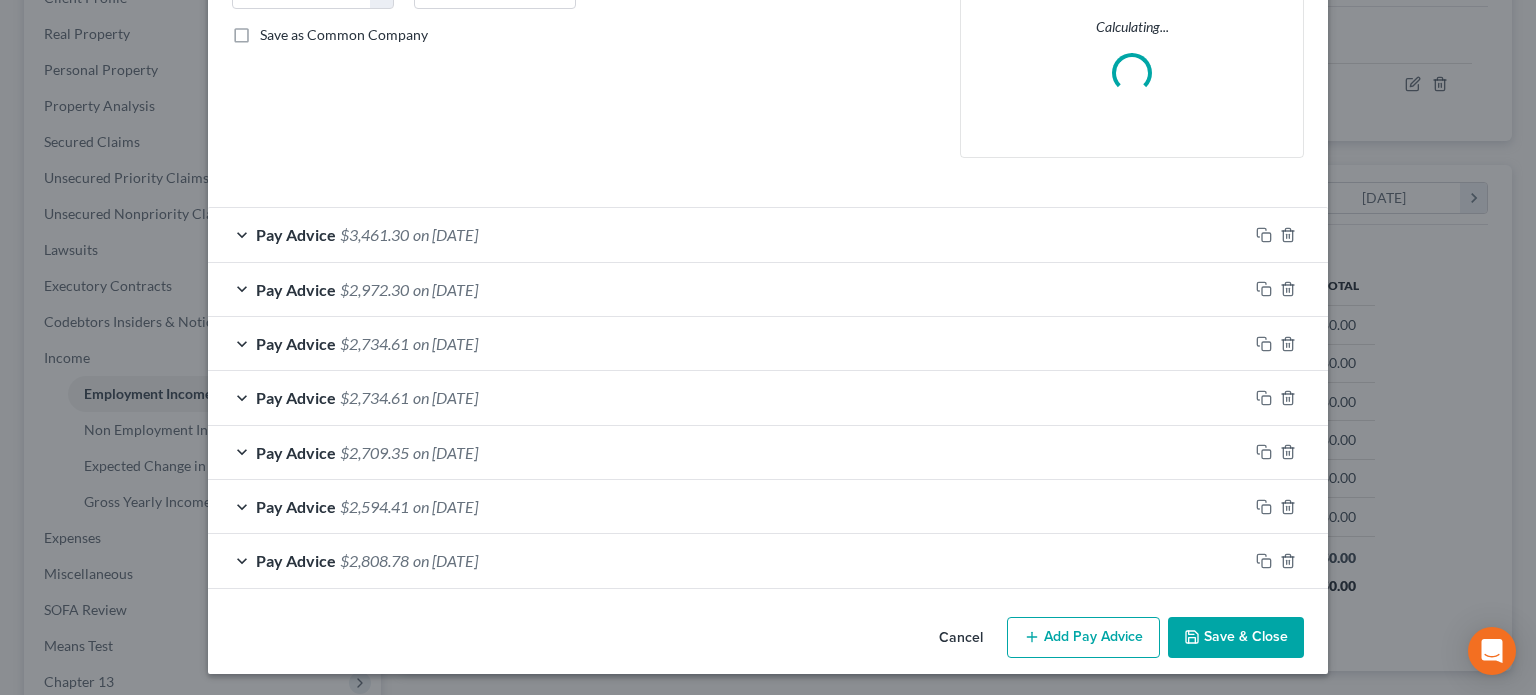 click on "Add Pay Advice" at bounding box center (1083, 638) 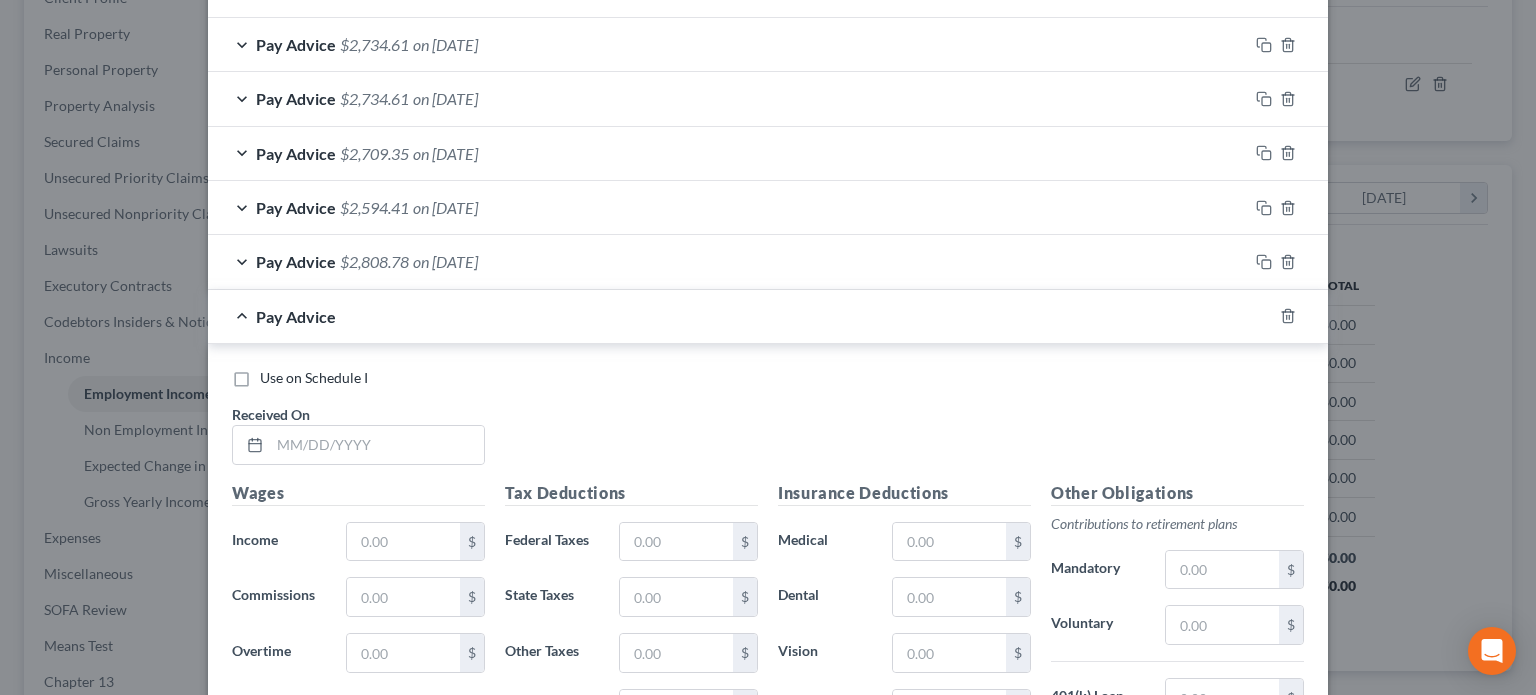 scroll, scrollTop: 744, scrollLeft: 0, axis: vertical 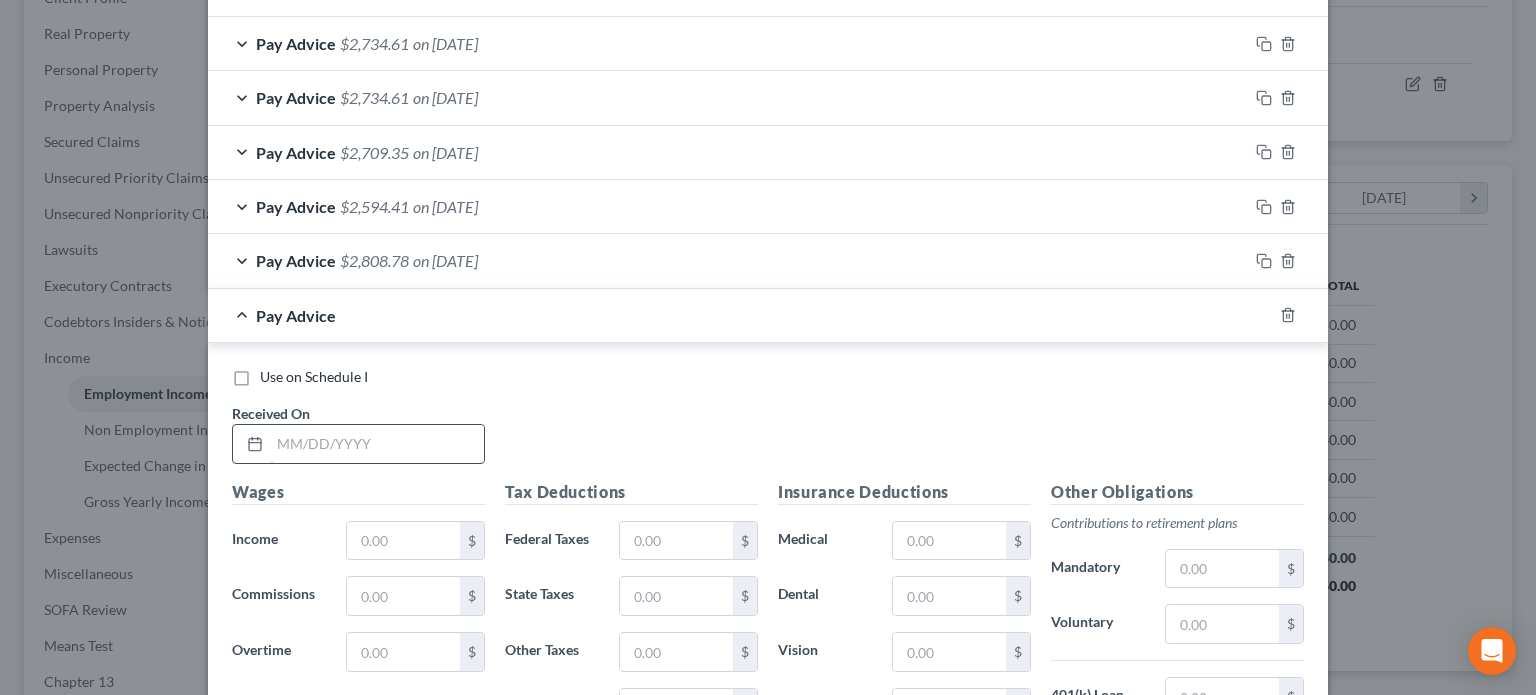 click at bounding box center (377, 444) 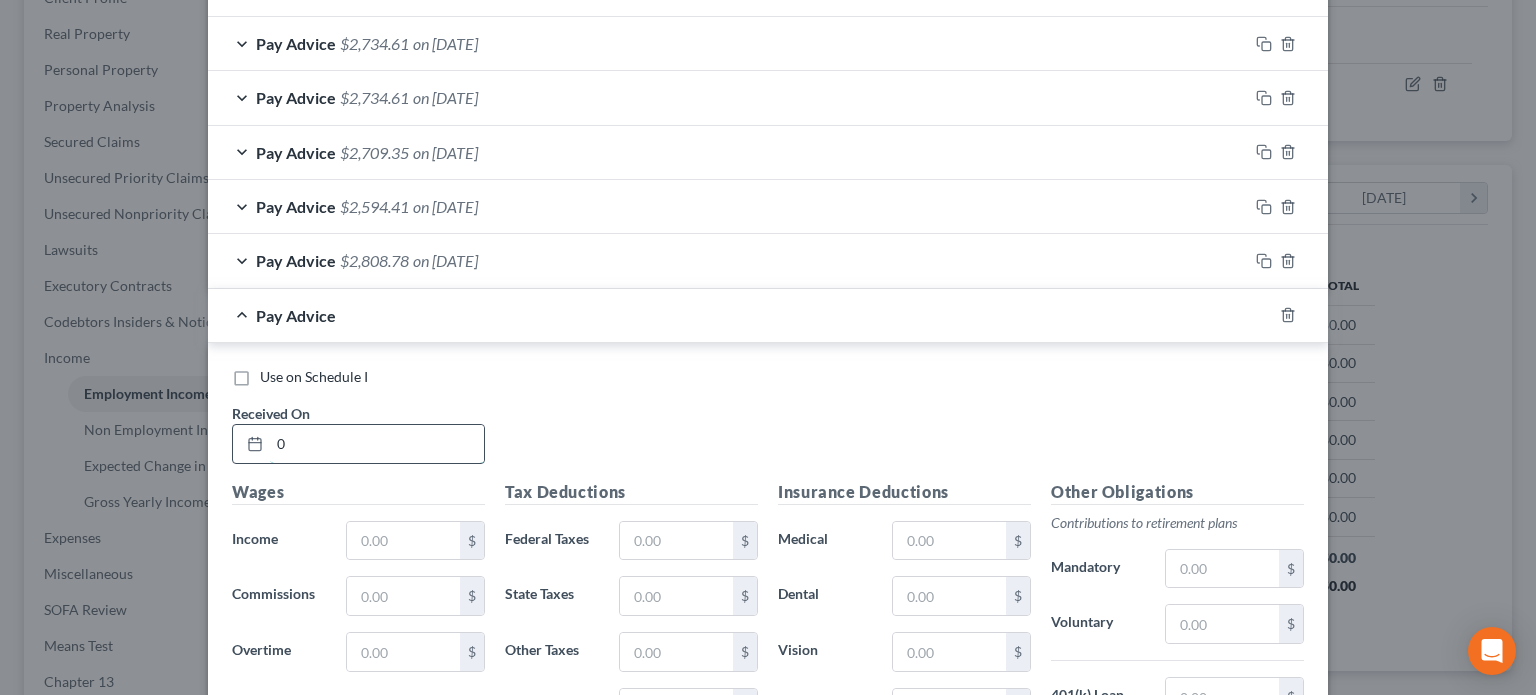scroll, scrollTop: 808, scrollLeft: 0, axis: vertical 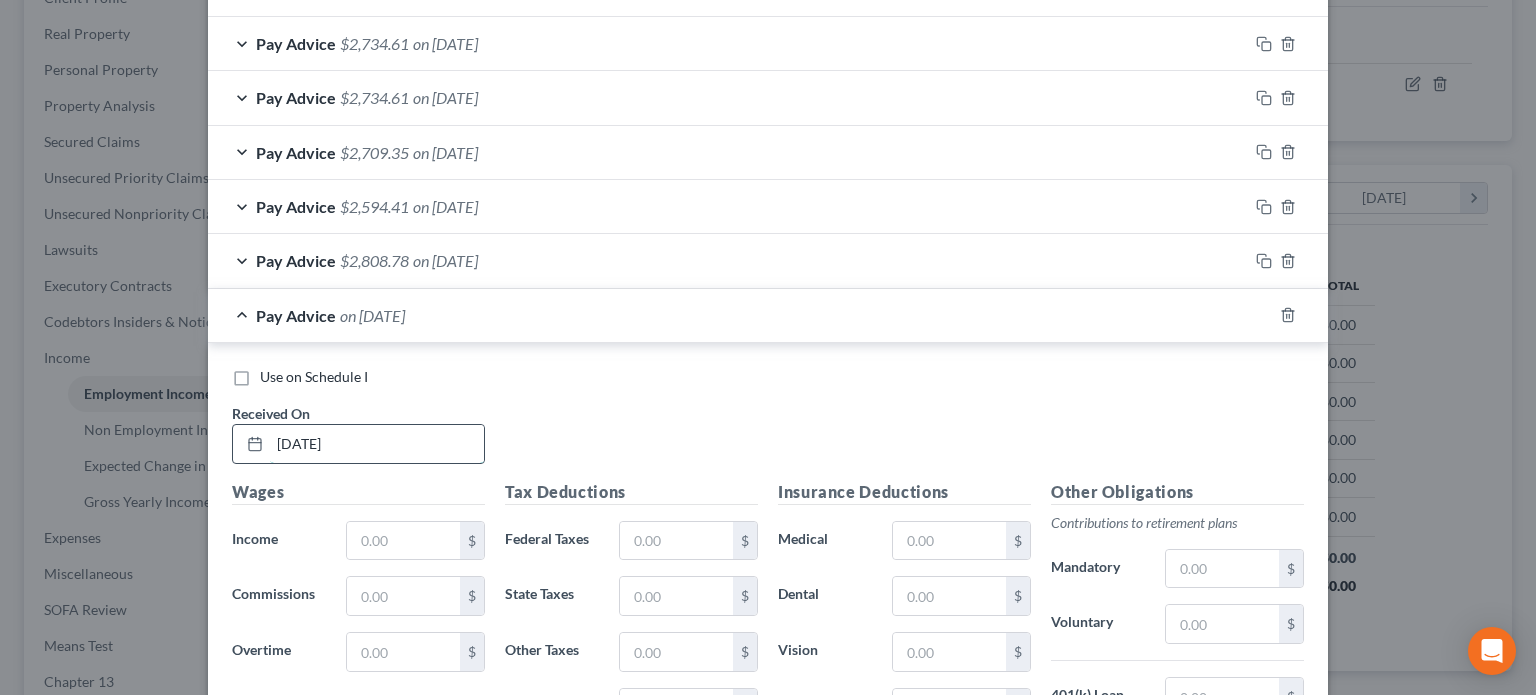 type on "[DATE]" 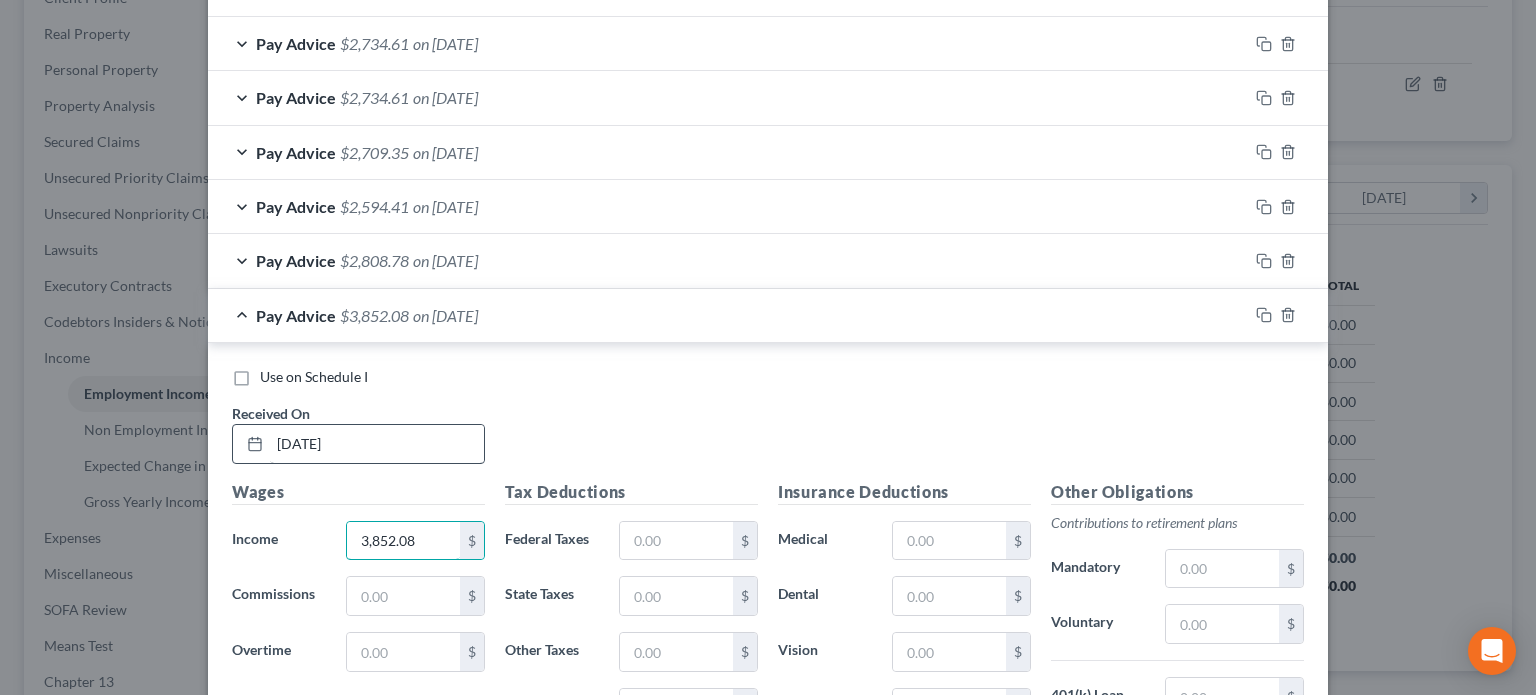 type on "3,852.08" 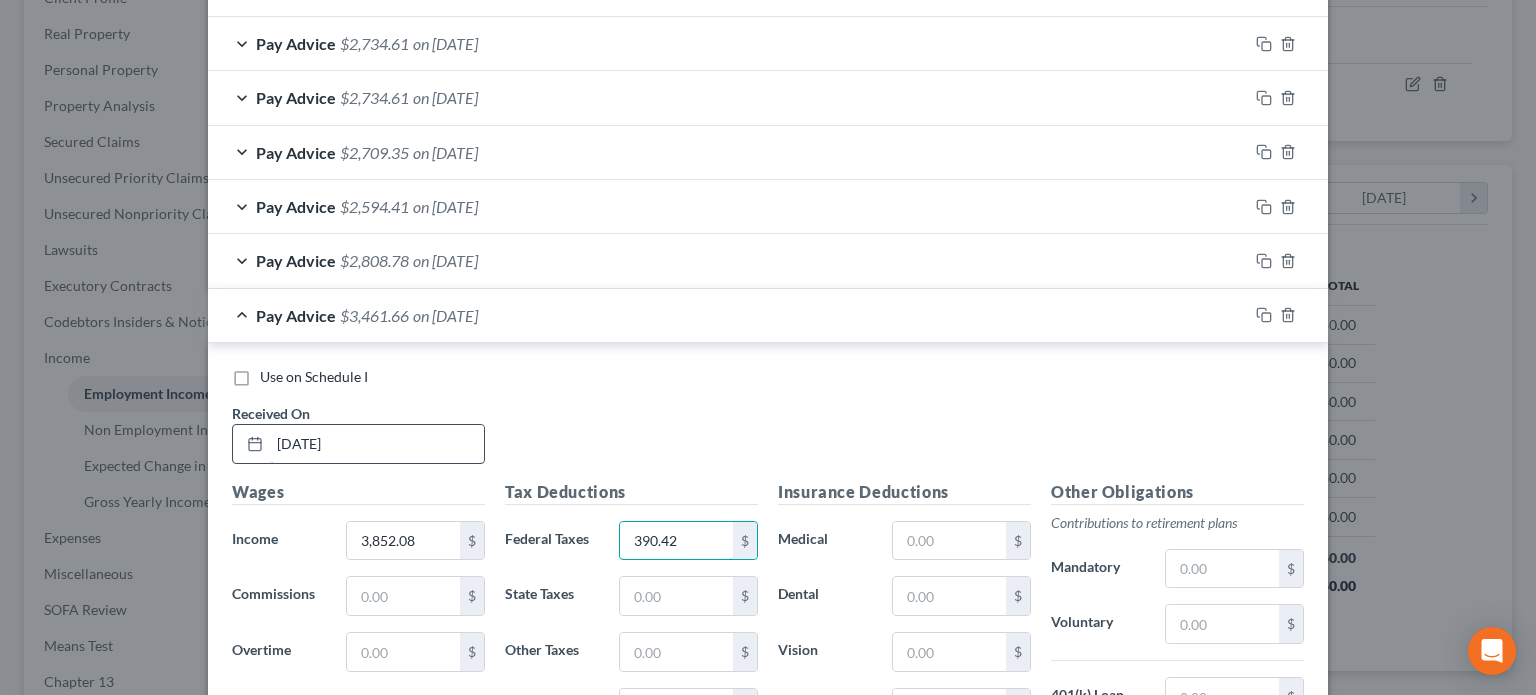 type on "390.42" 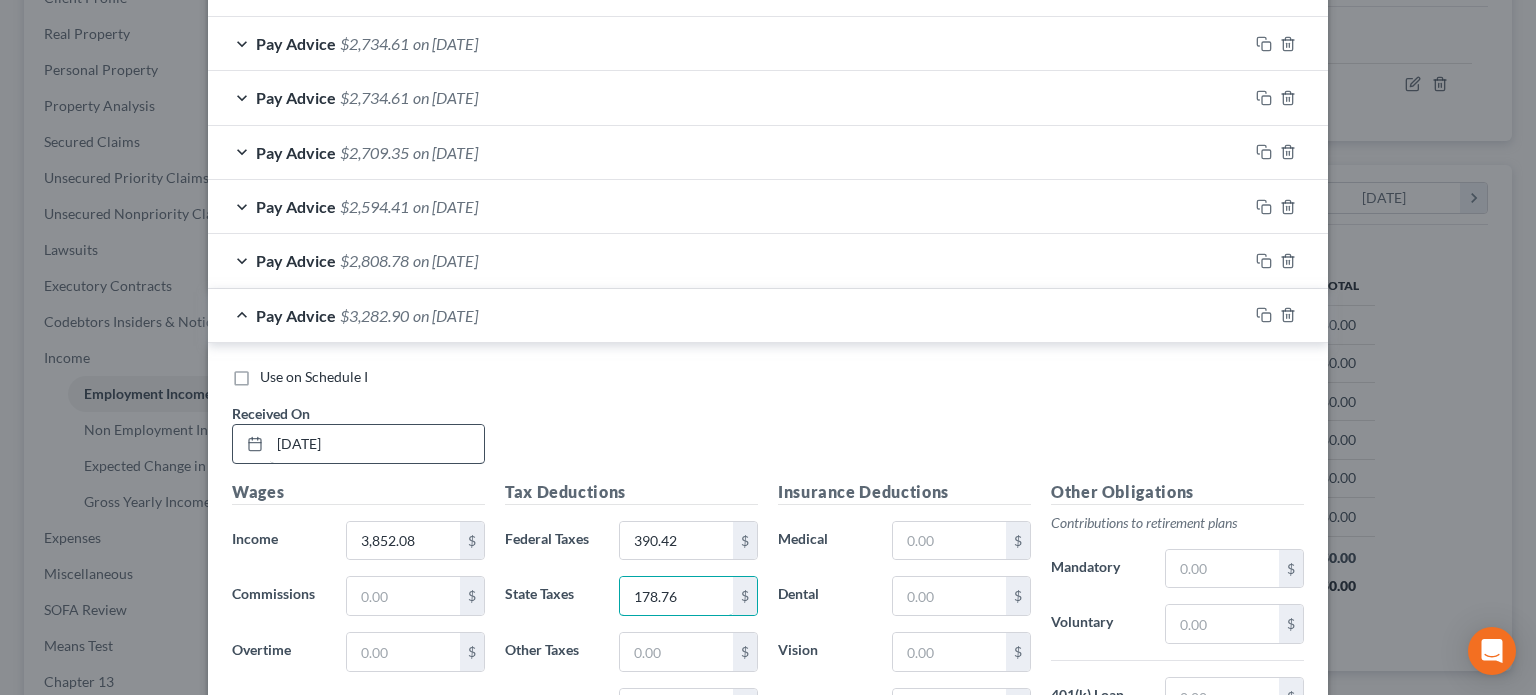 type on "178.76" 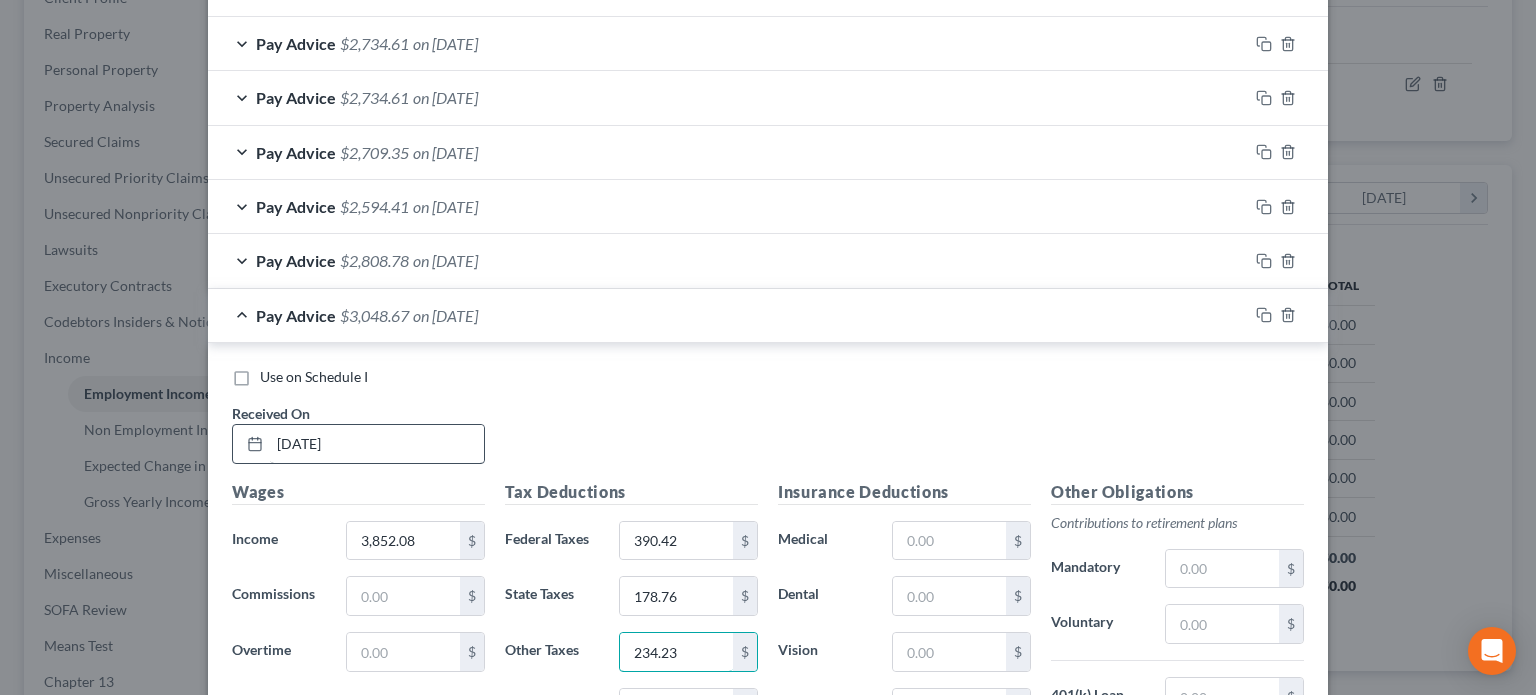 type on "234.23" 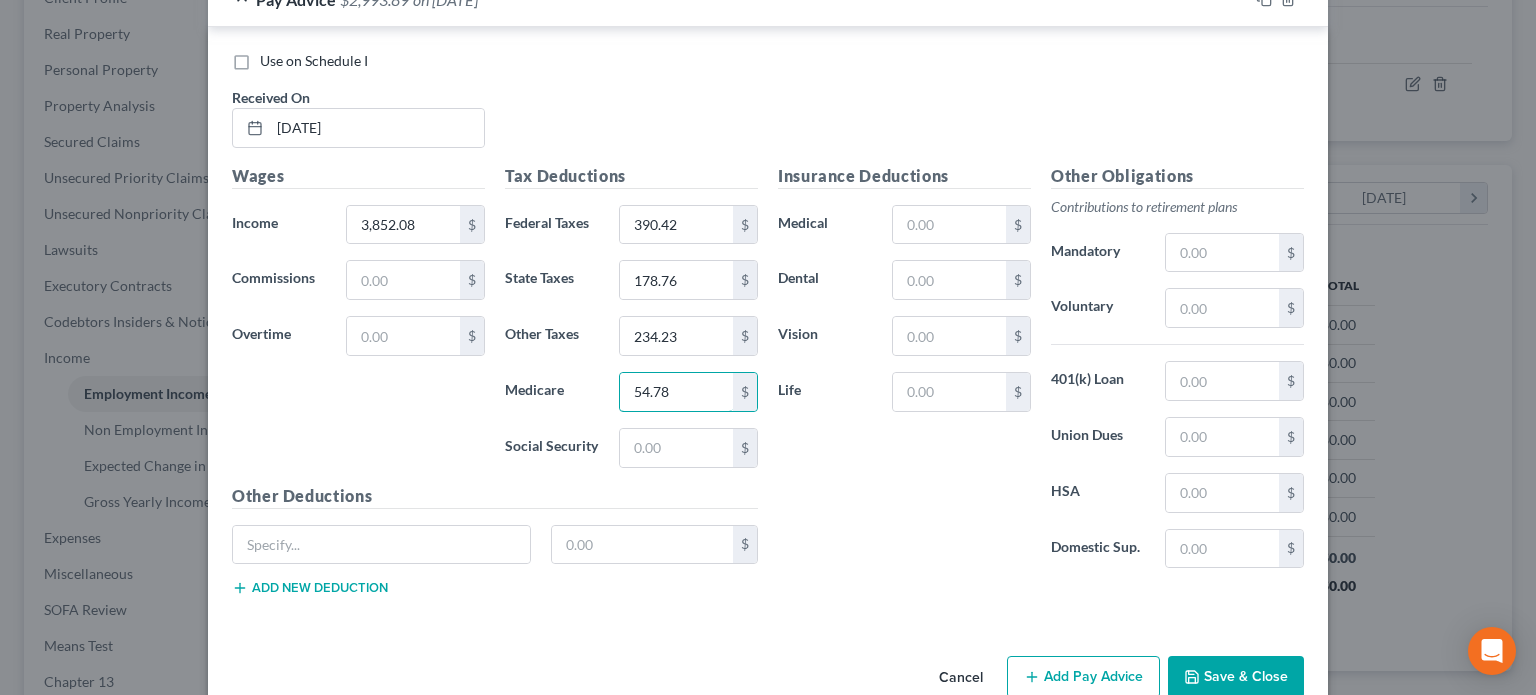 scroll, scrollTop: 1135, scrollLeft: 0, axis: vertical 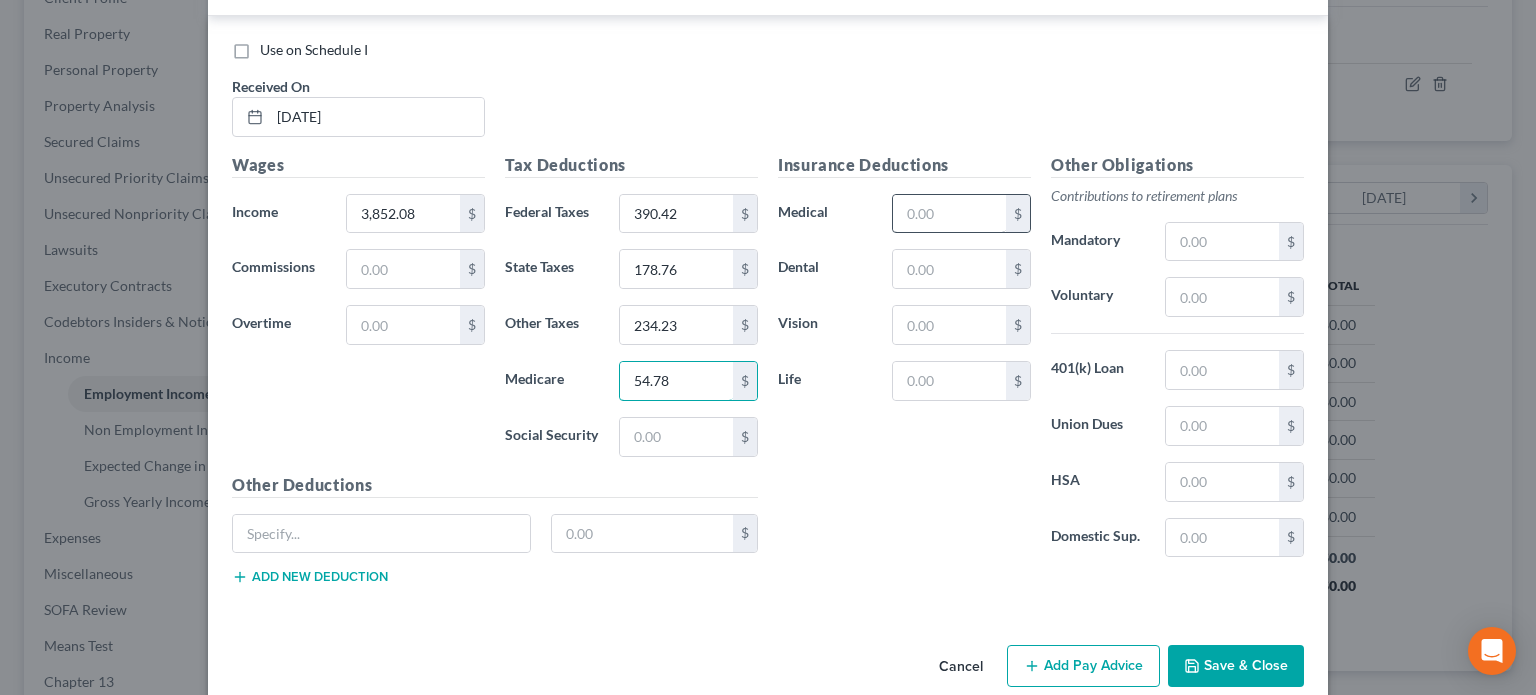 type on "54.78" 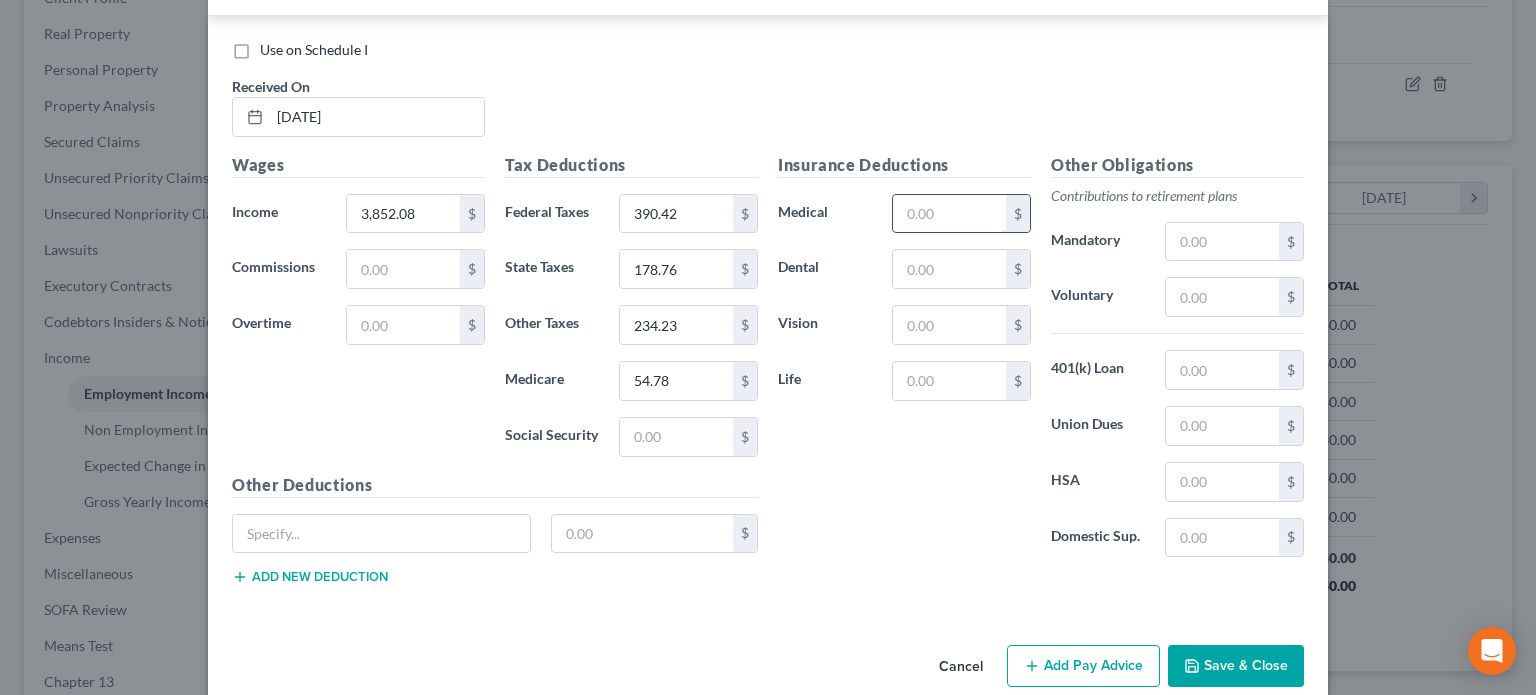 click at bounding box center [949, 214] 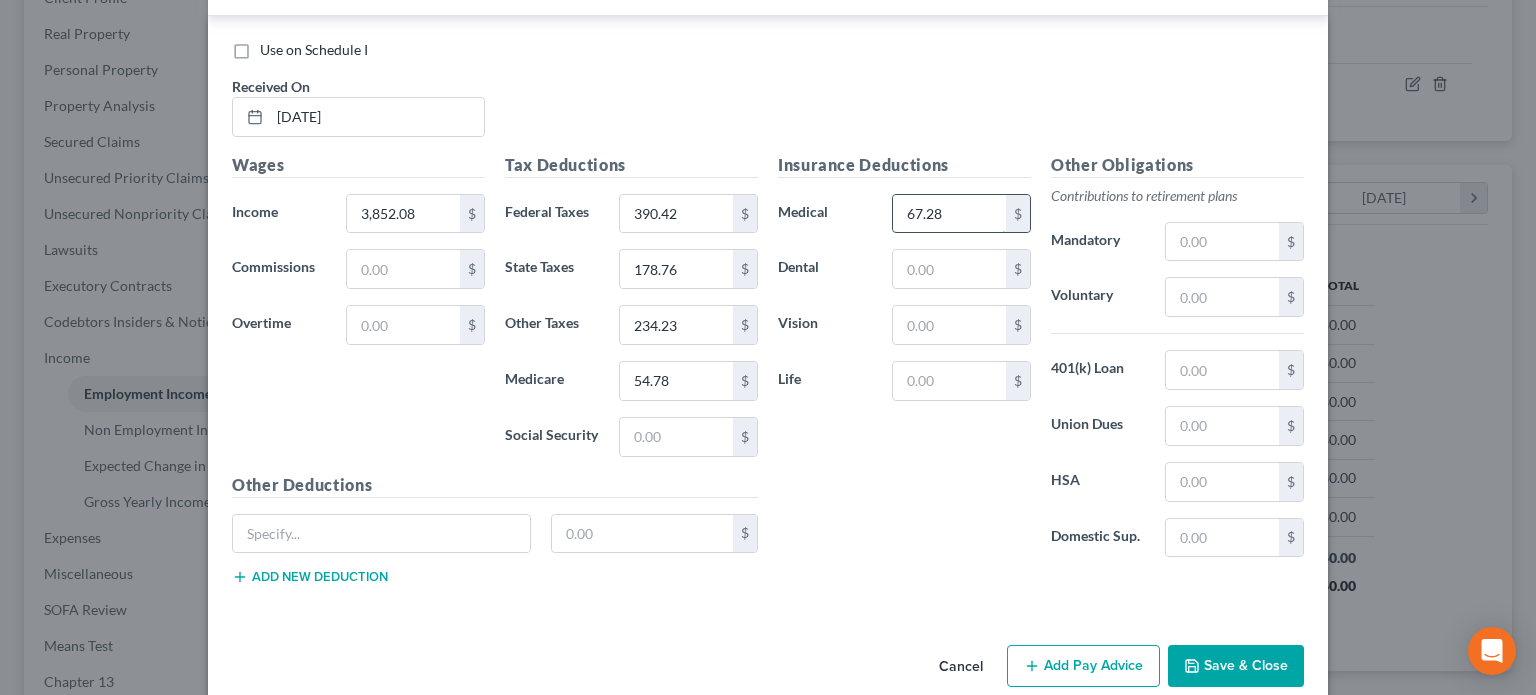 type on "67.28" 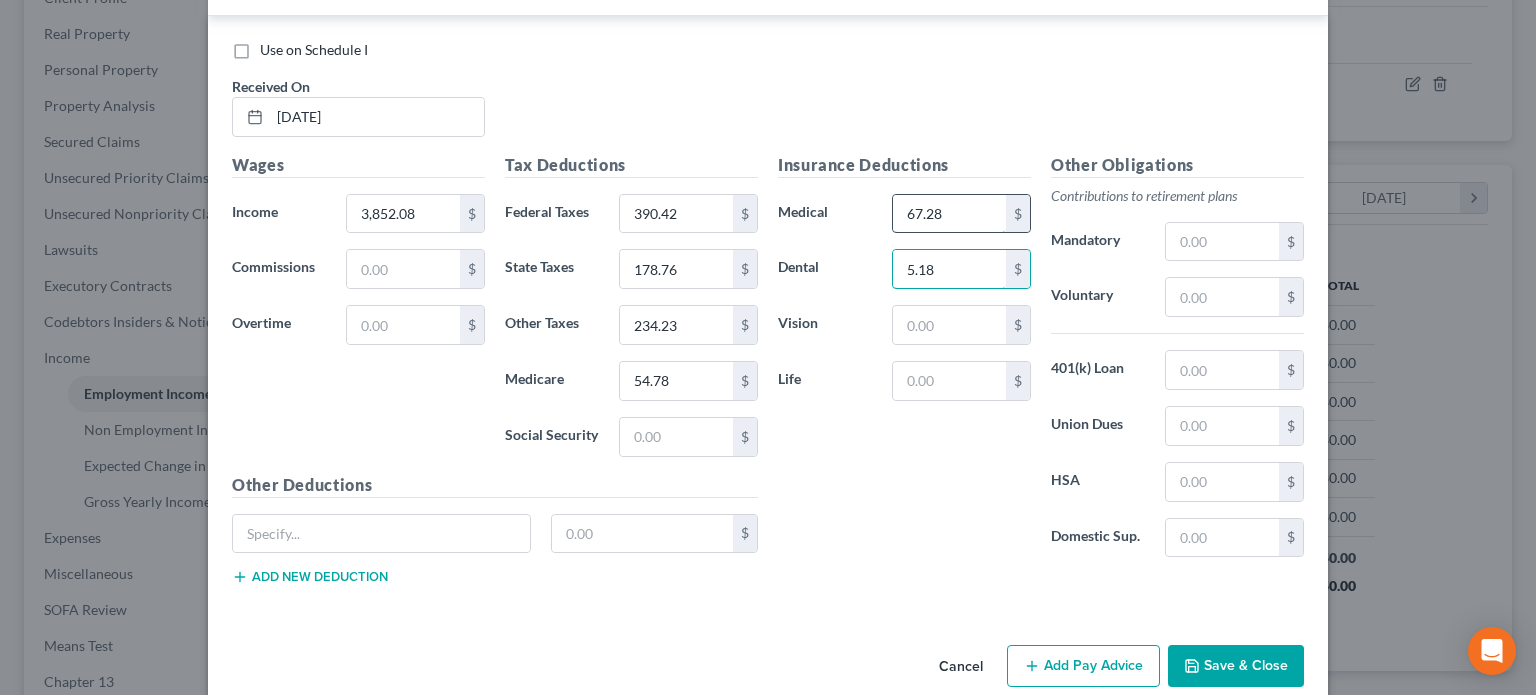 type on "5.18" 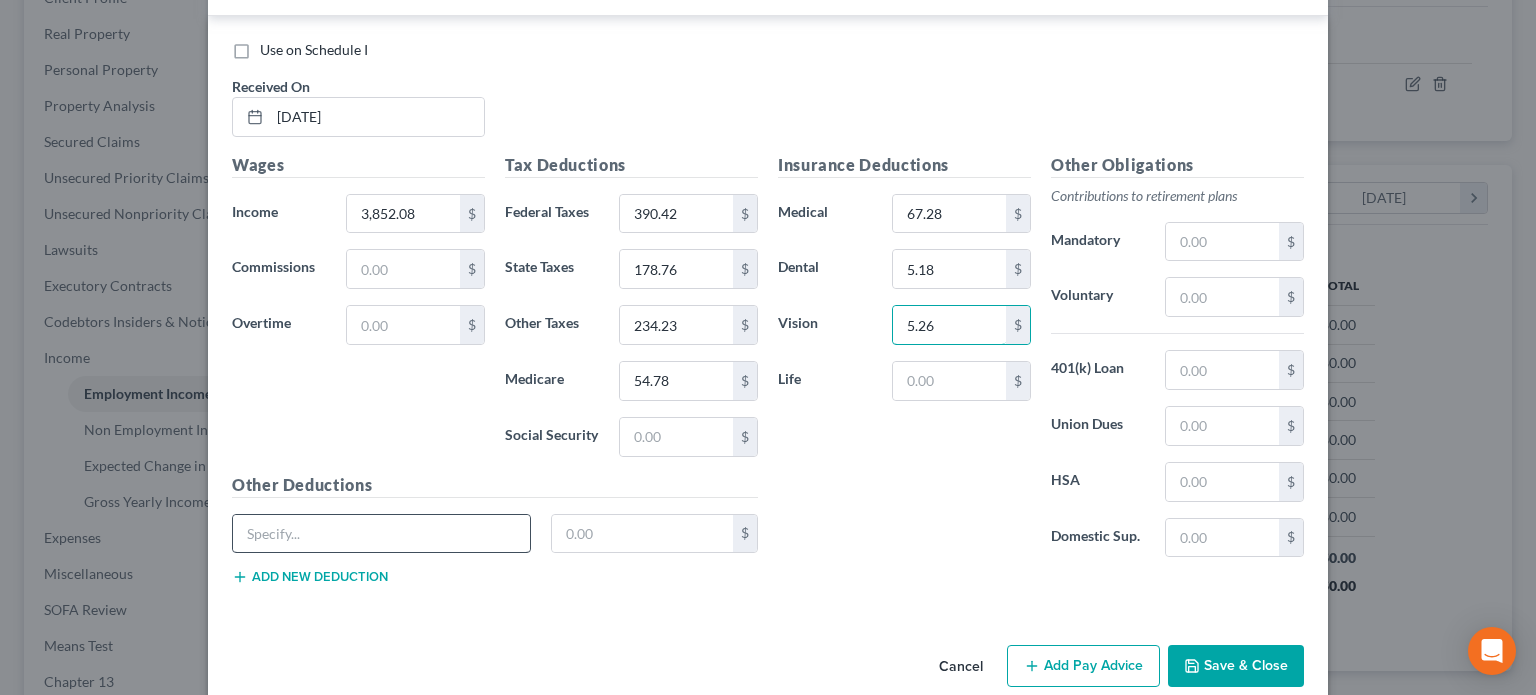 type on "5.26" 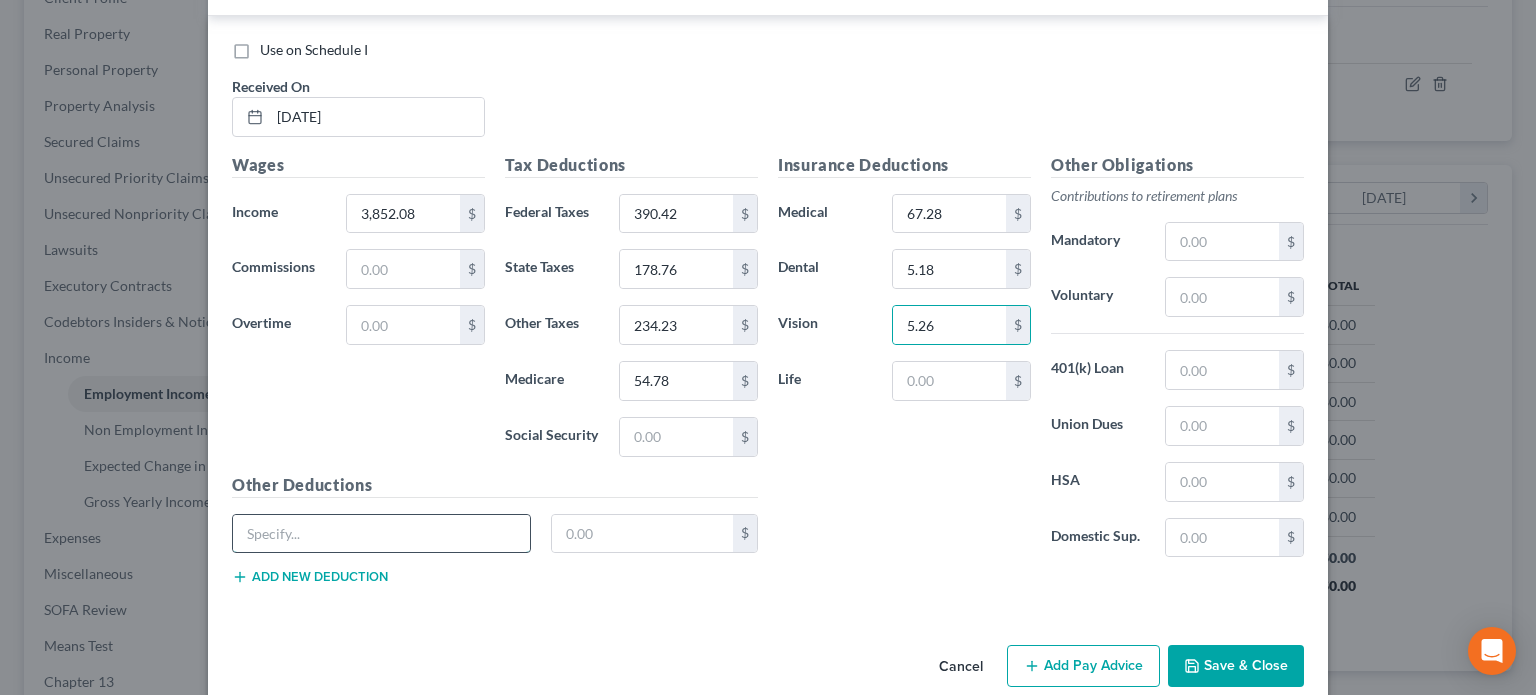 click at bounding box center [381, 534] 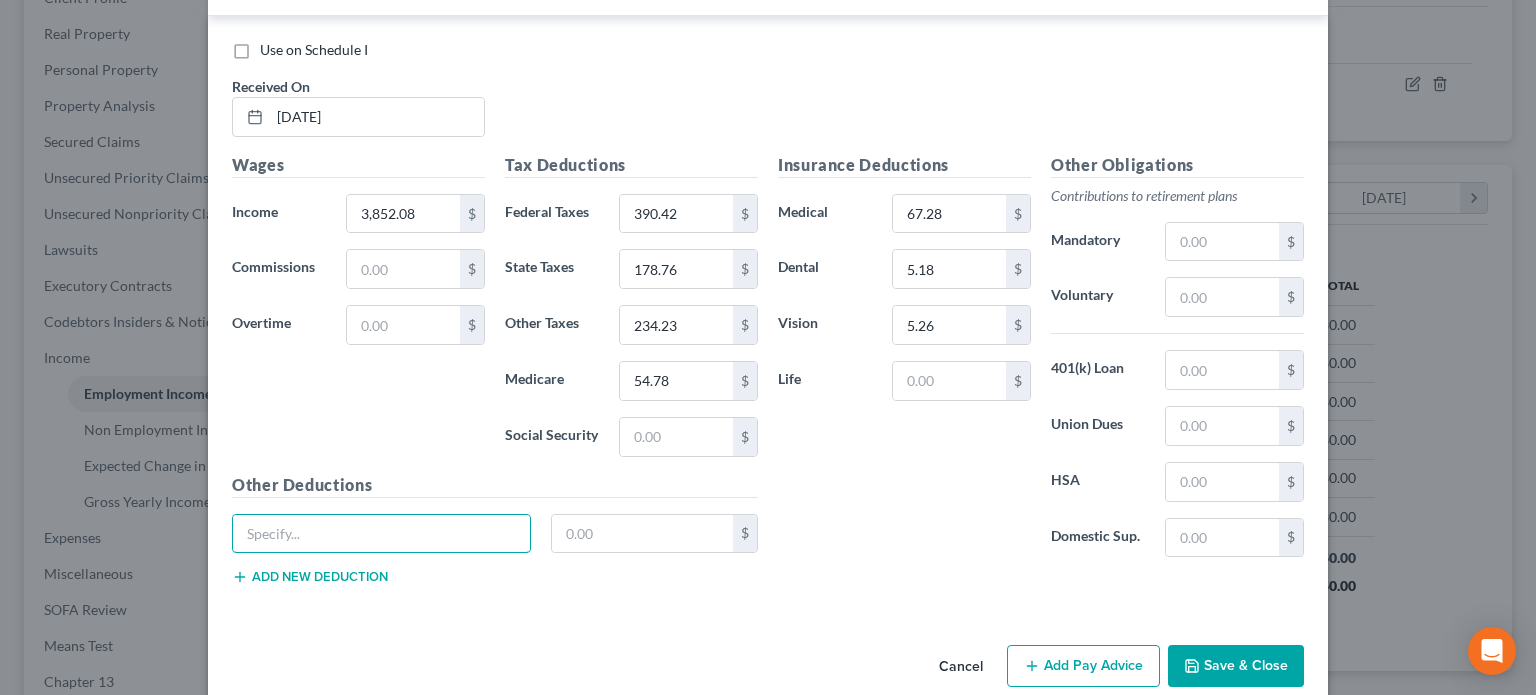 type on "Fitness" 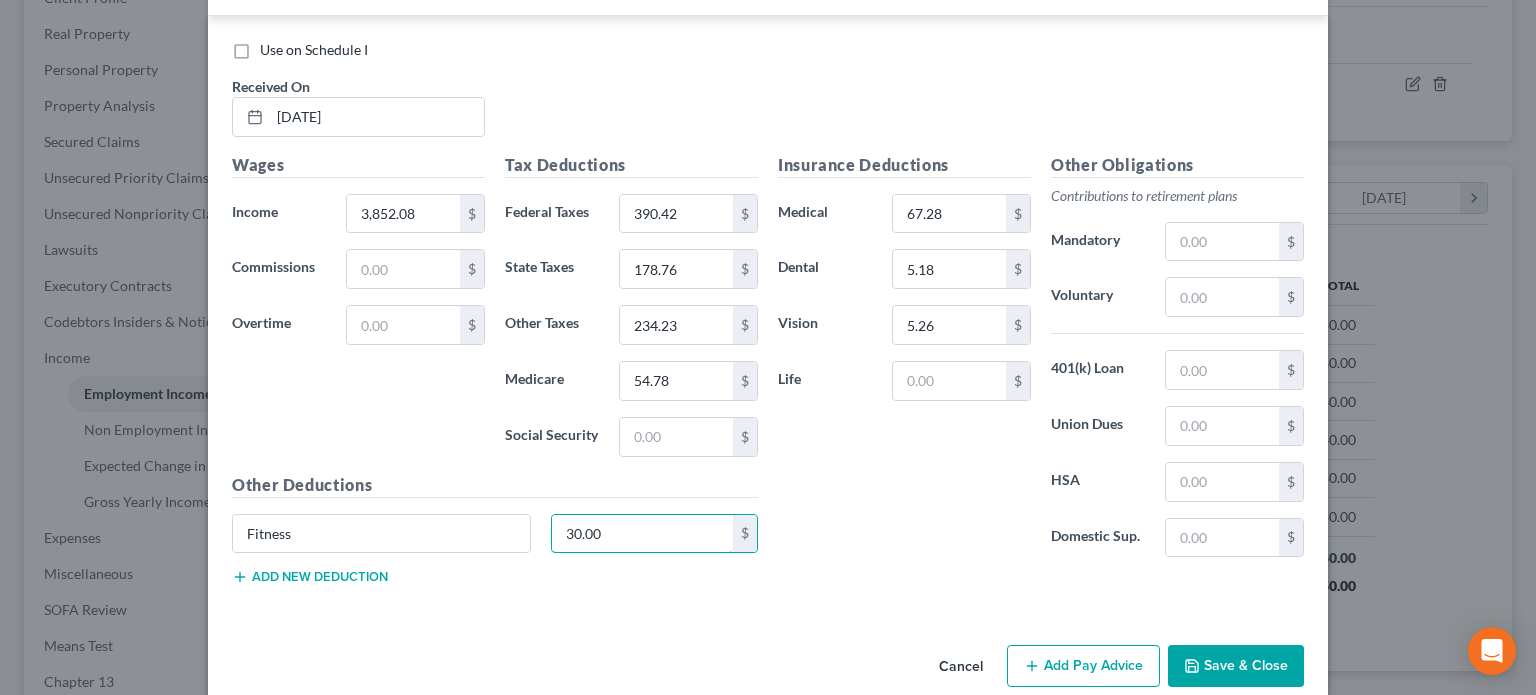 type on "30.00" 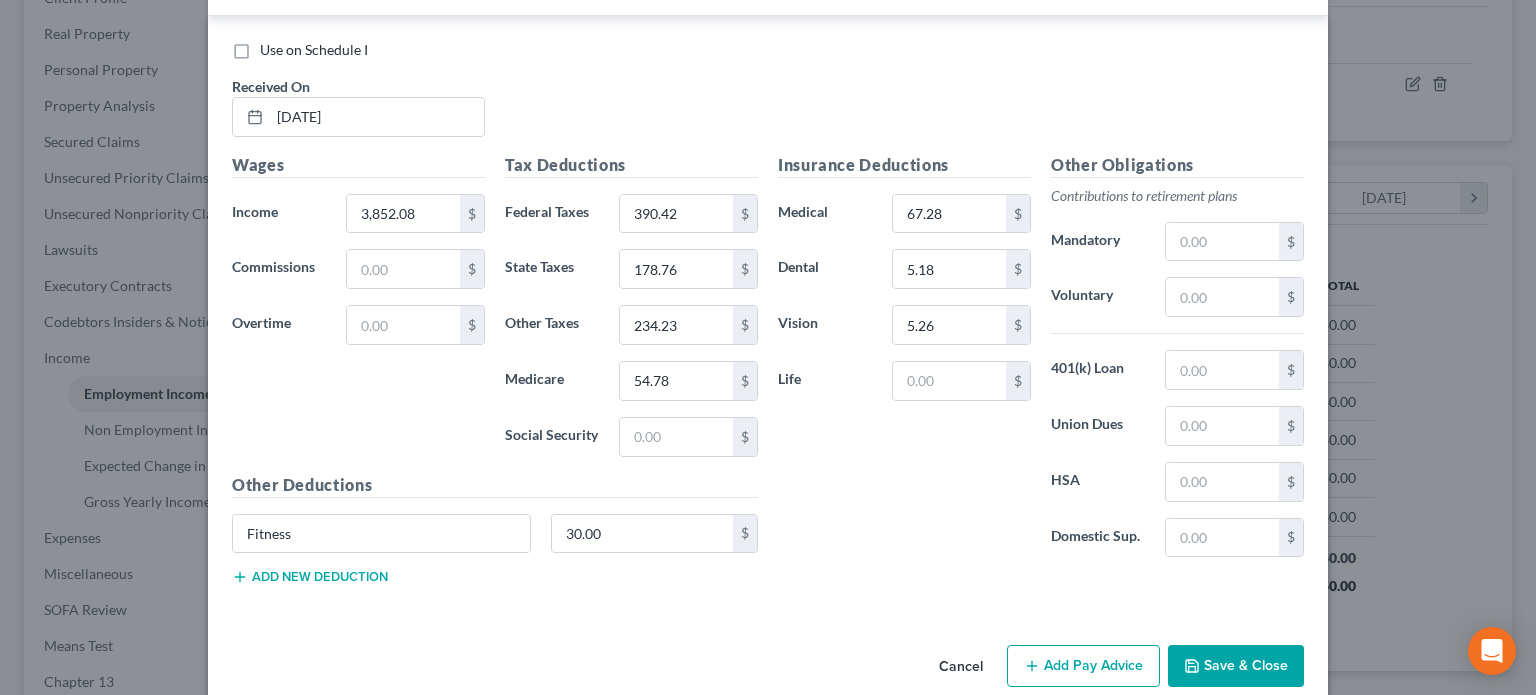 click on "Add new deduction" at bounding box center [310, 577] 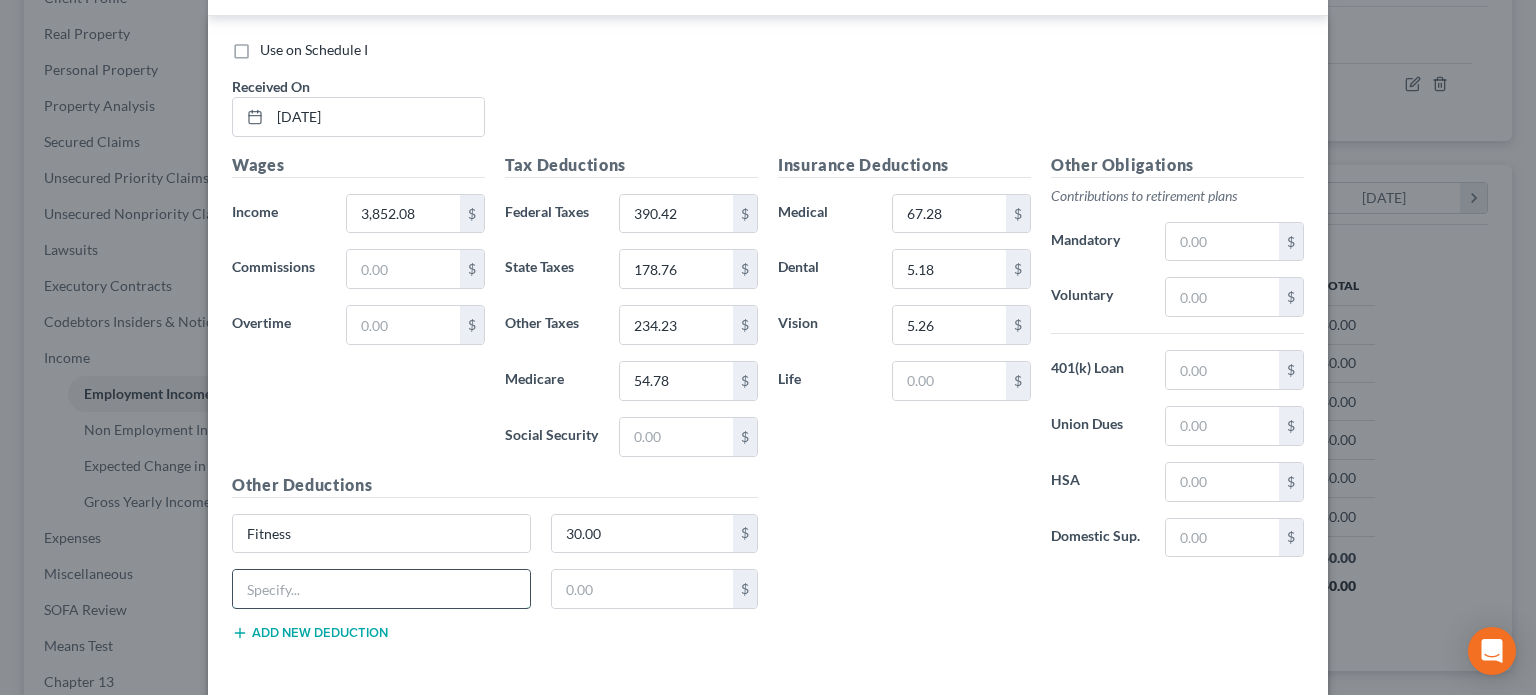 click at bounding box center [381, 589] 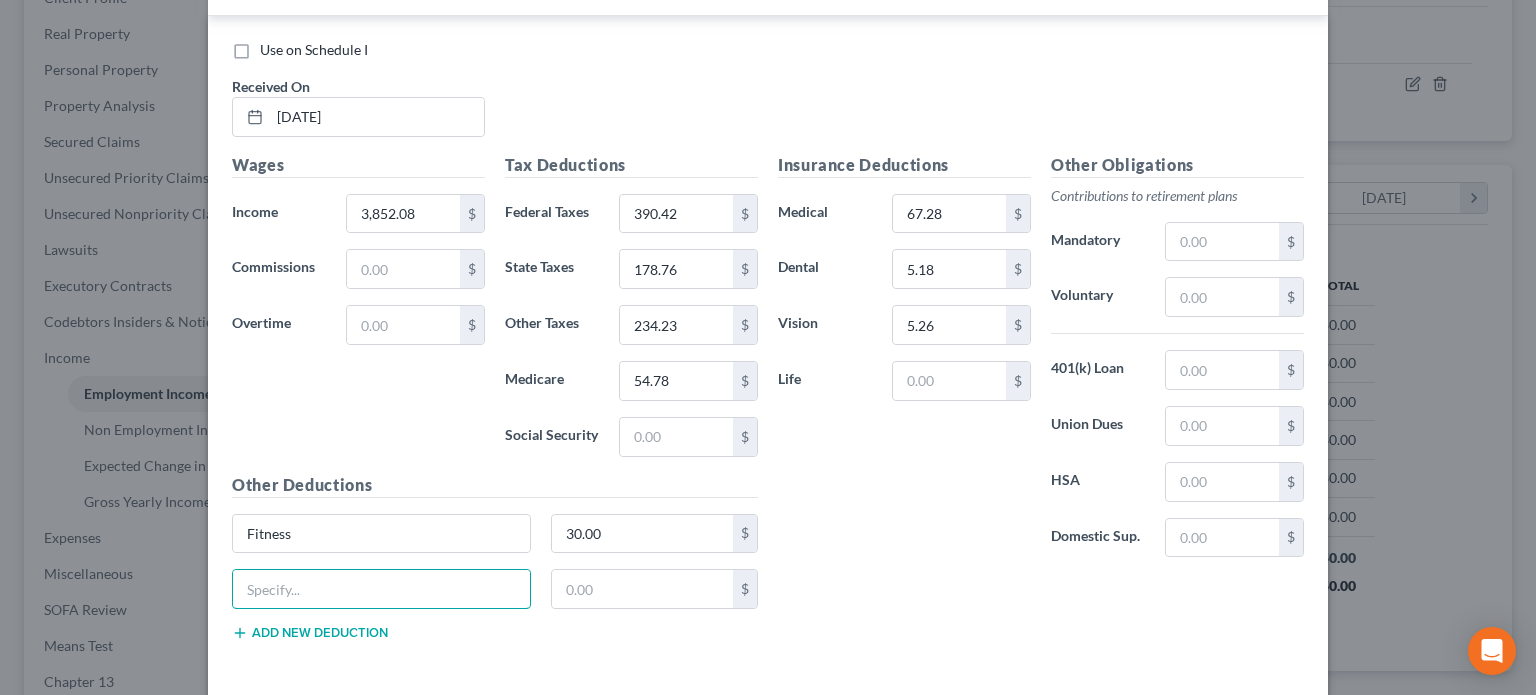 type on "Meals" 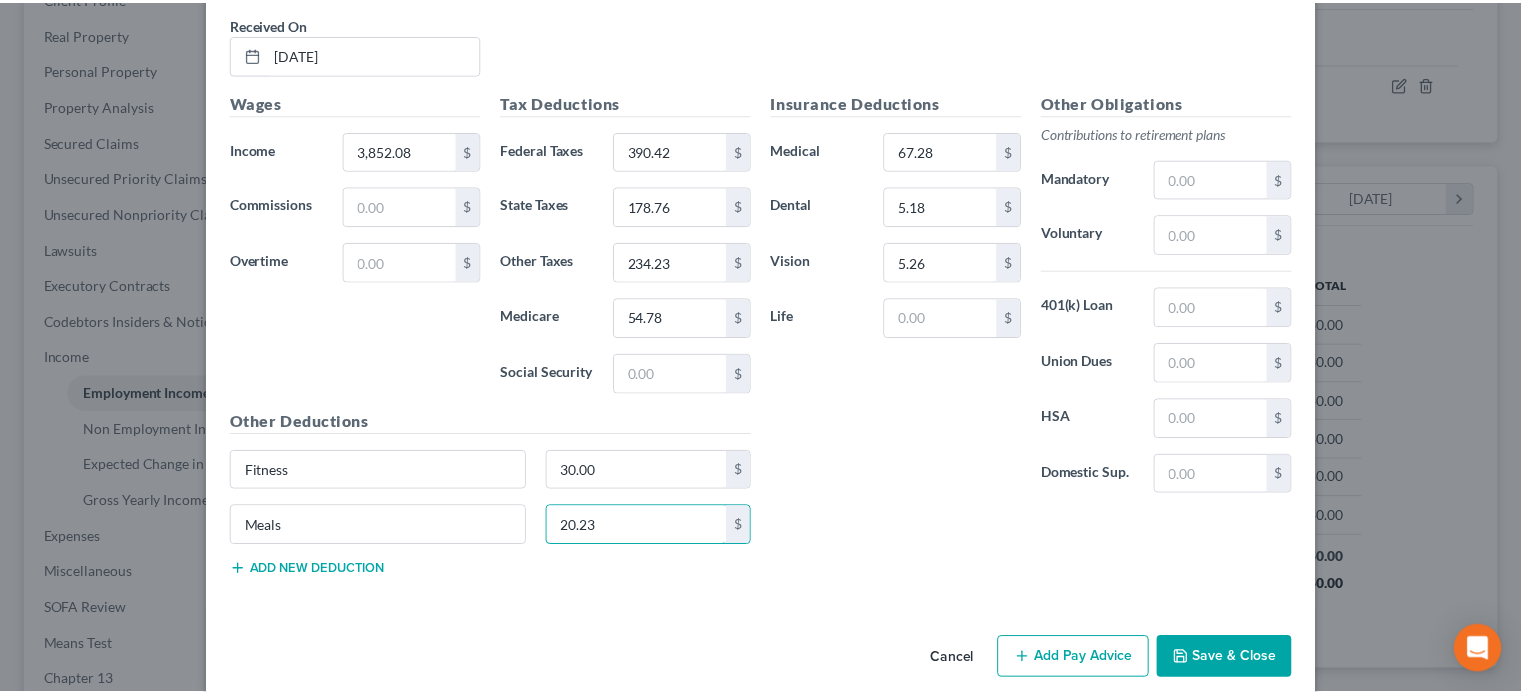 scroll, scrollTop: 1216, scrollLeft: 0, axis: vertical 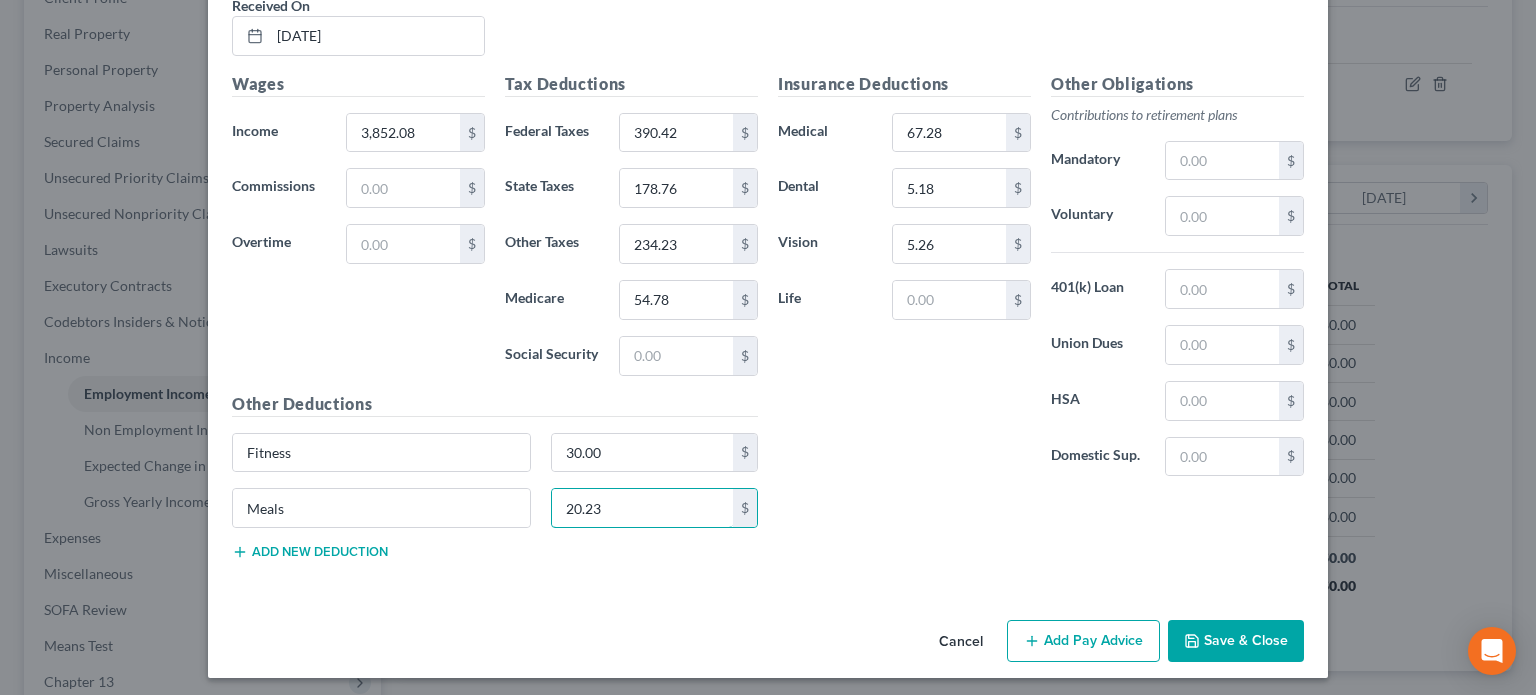 type on "20.23" 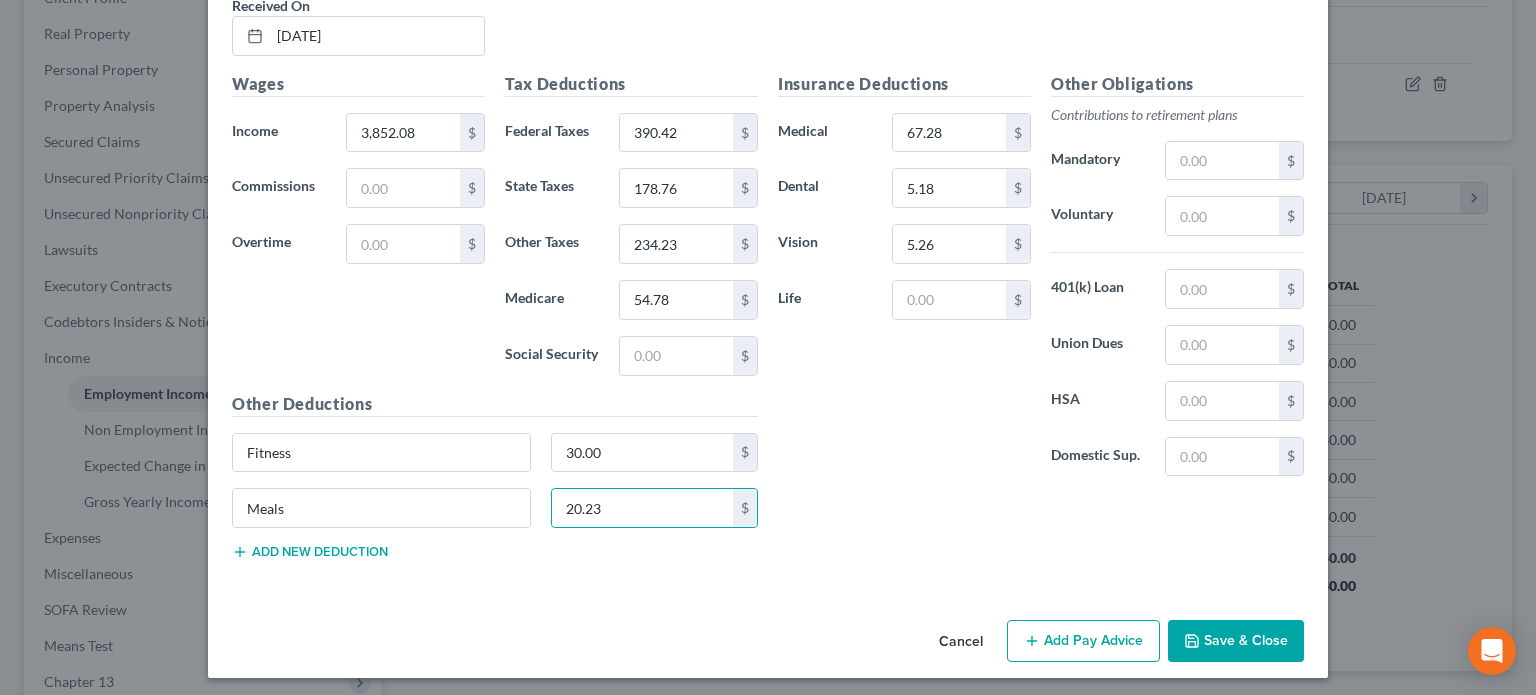 click on "Save & Close" at bounding box center (1236, 641) 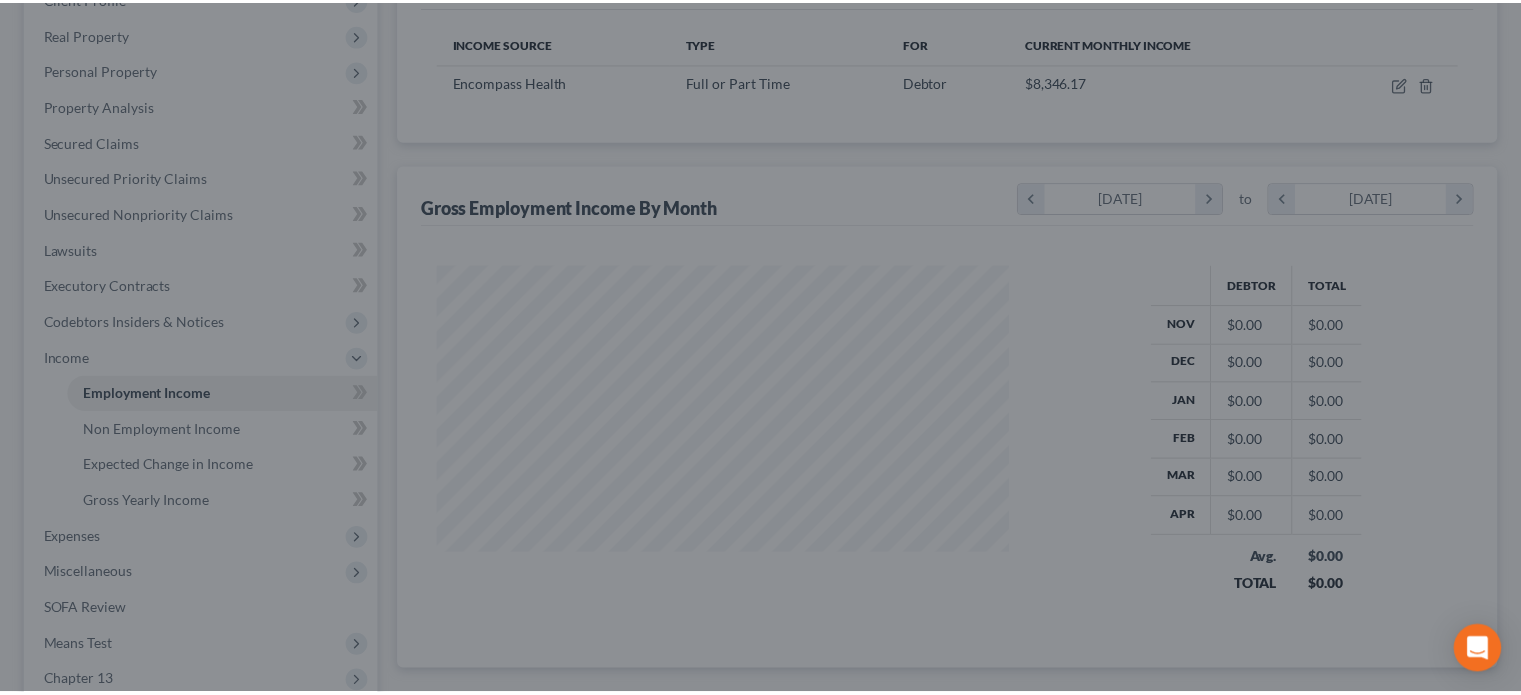 scroll, scrollTop: 356, scrollLeft: 617, axis: both 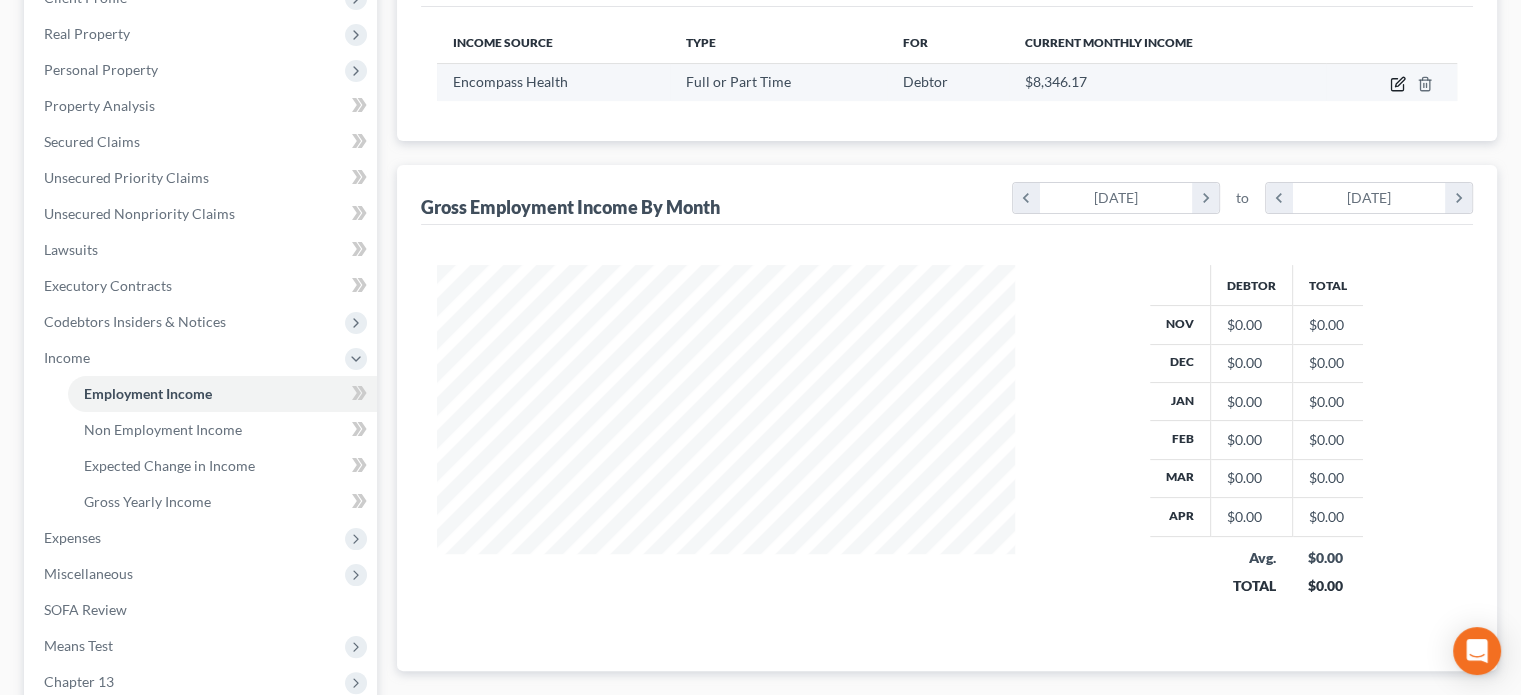 click 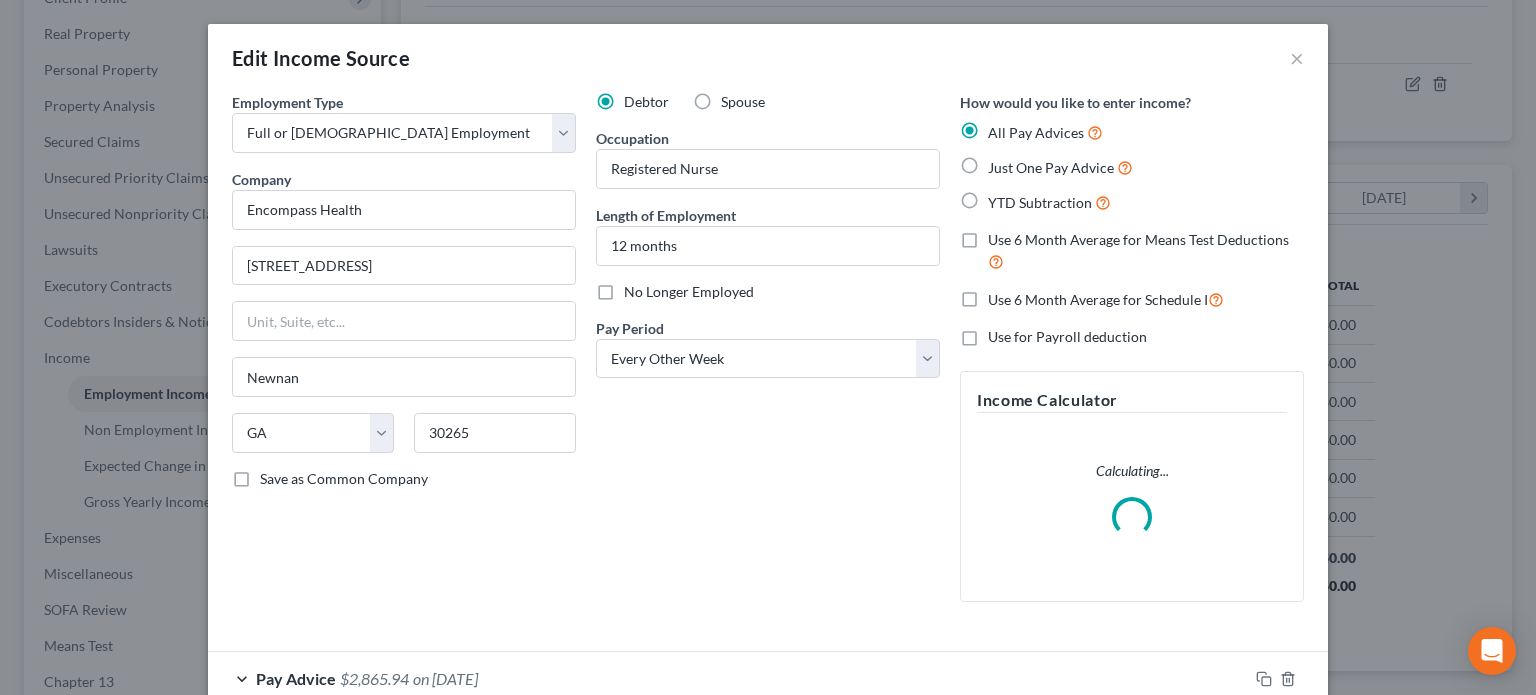 scroll, scrollTop: 999643, scrollLeft: 999375, axis: both 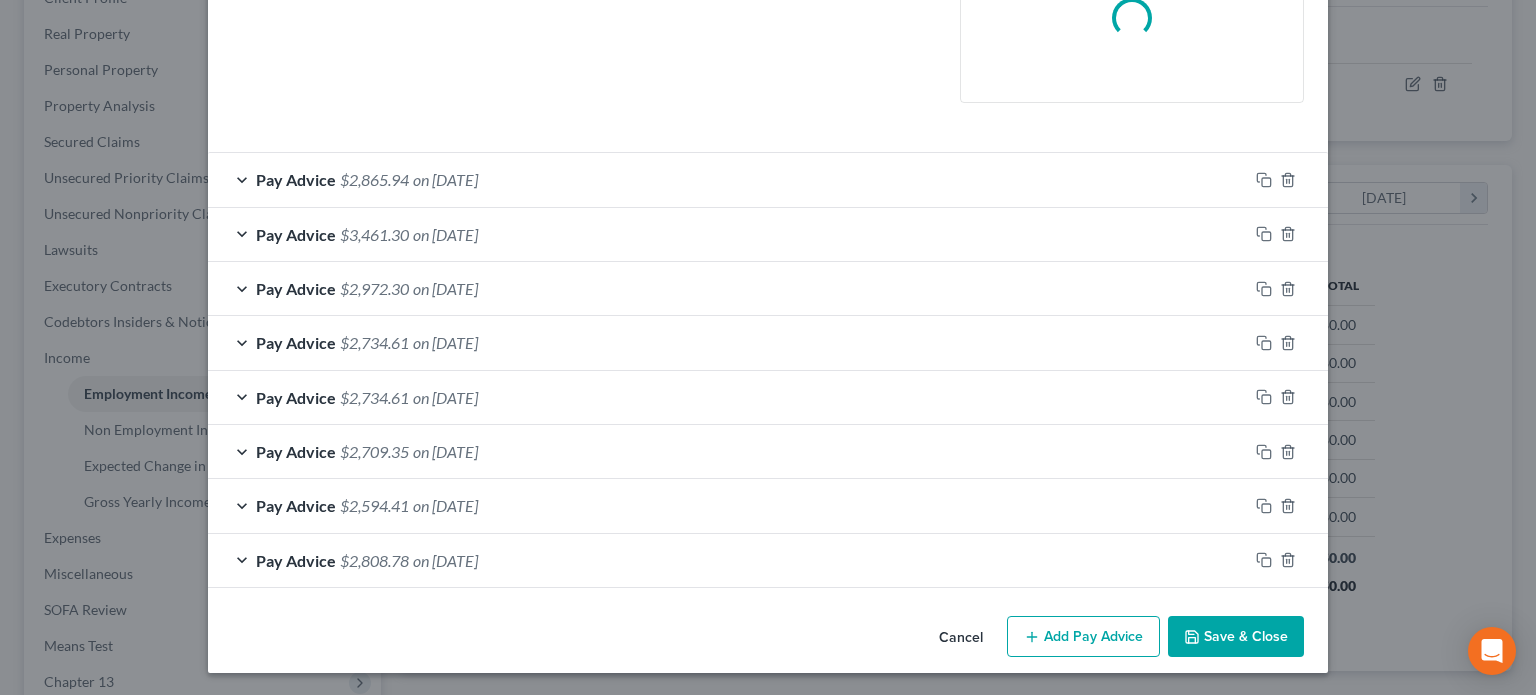 click on "Add Pay Advice" at bounding box center [1083, 637] 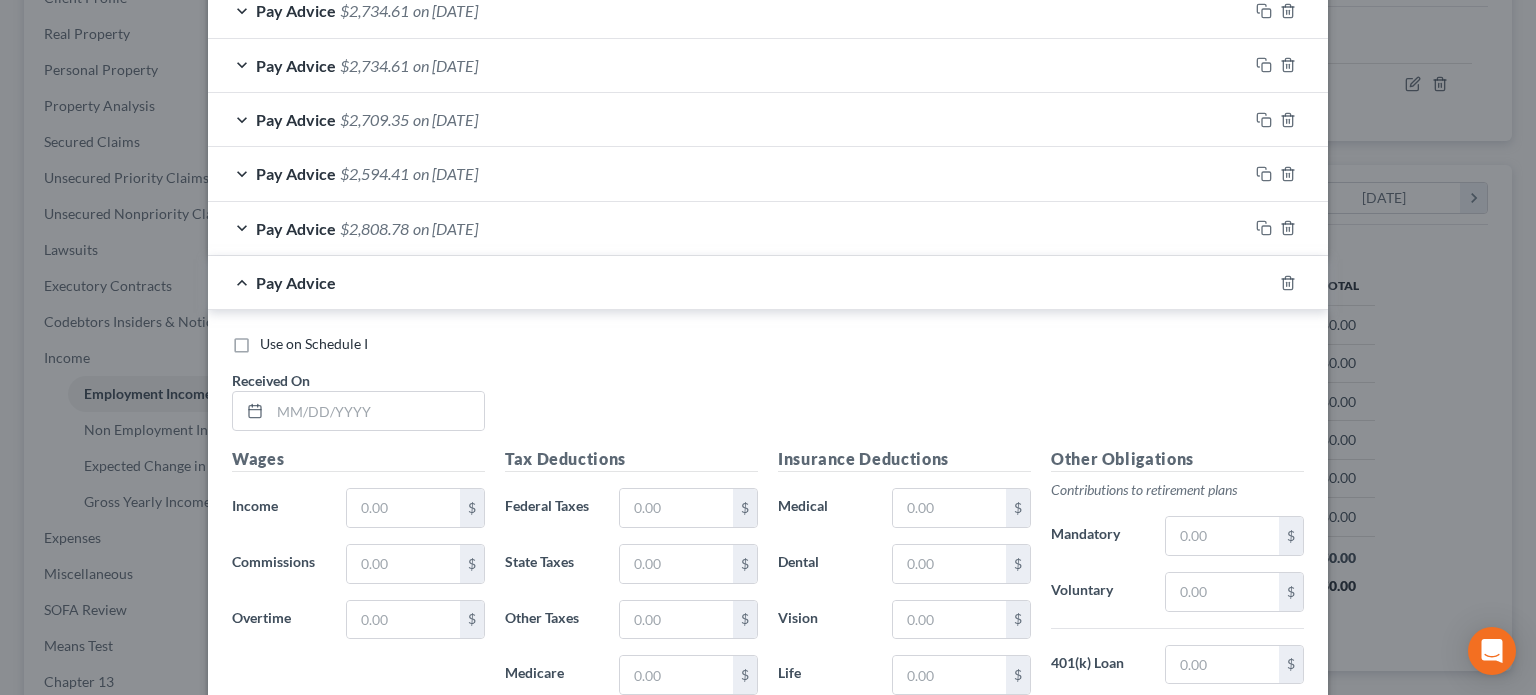 scroll, scrollTop: 899, scrollLeft: 0, axis: vertical 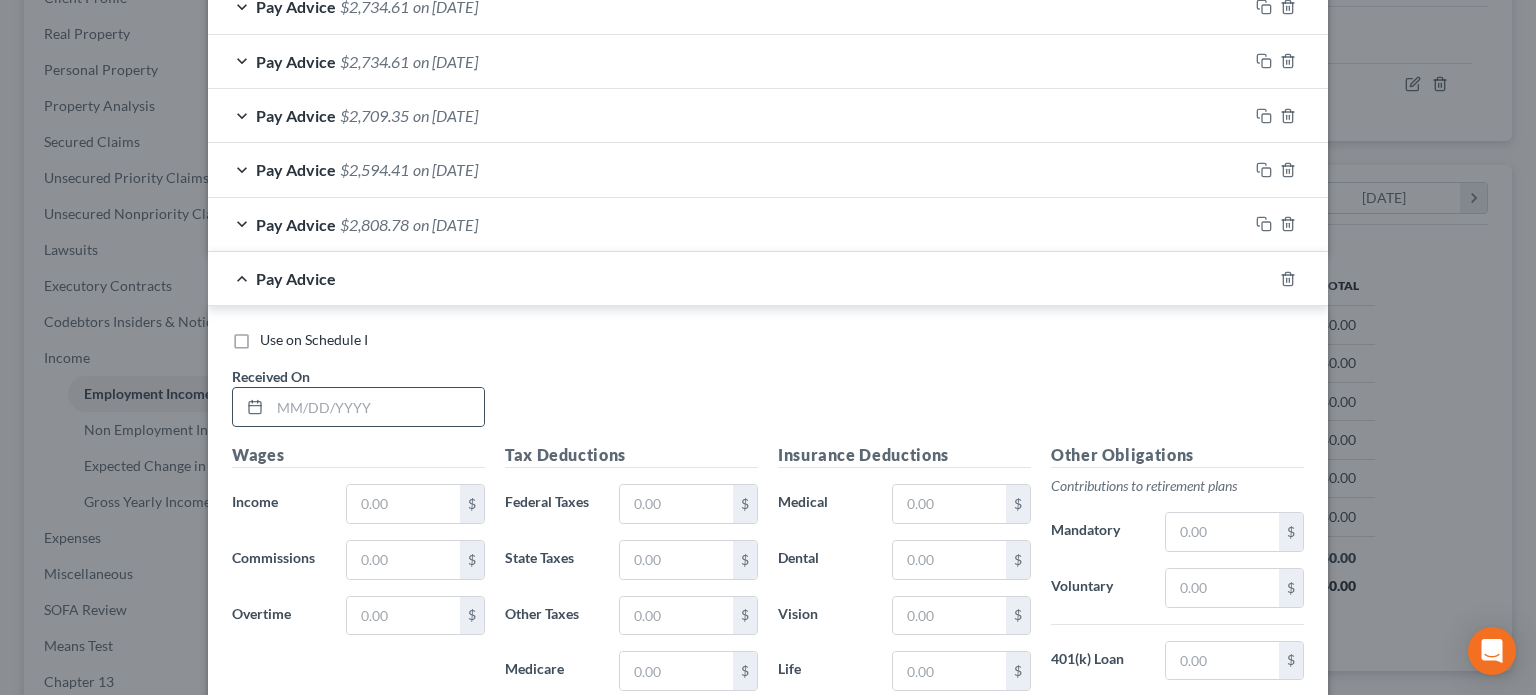 click at bounding box center [251, 407] 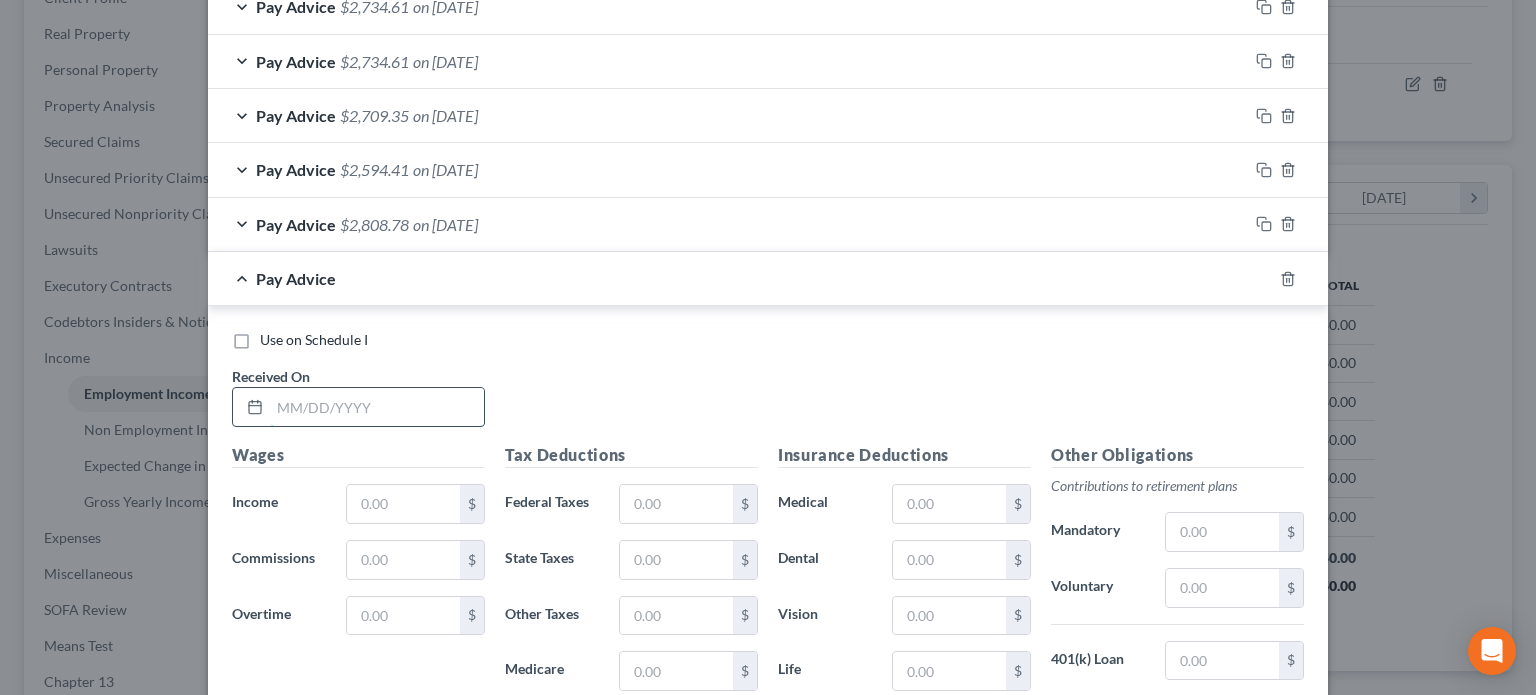 click at bounding box center (377, 407) 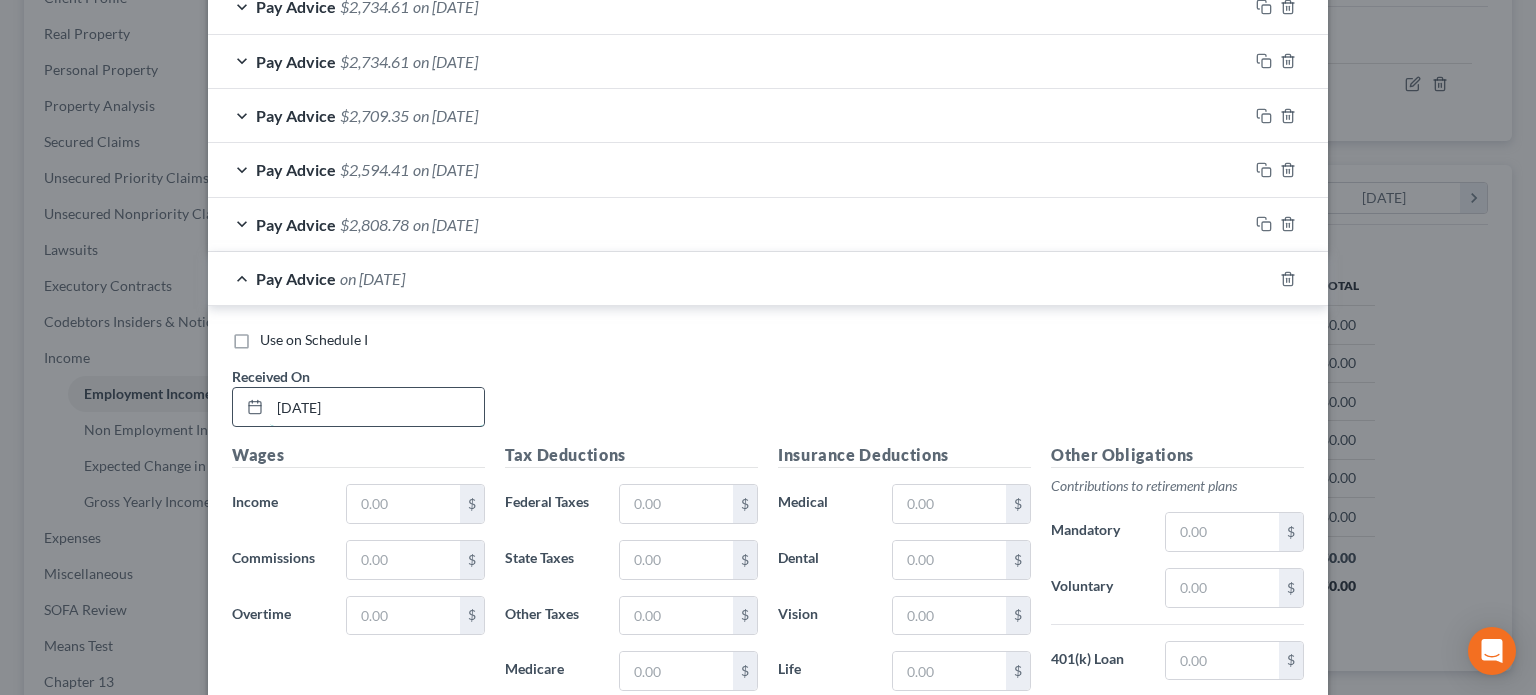 type on "[DATE]" 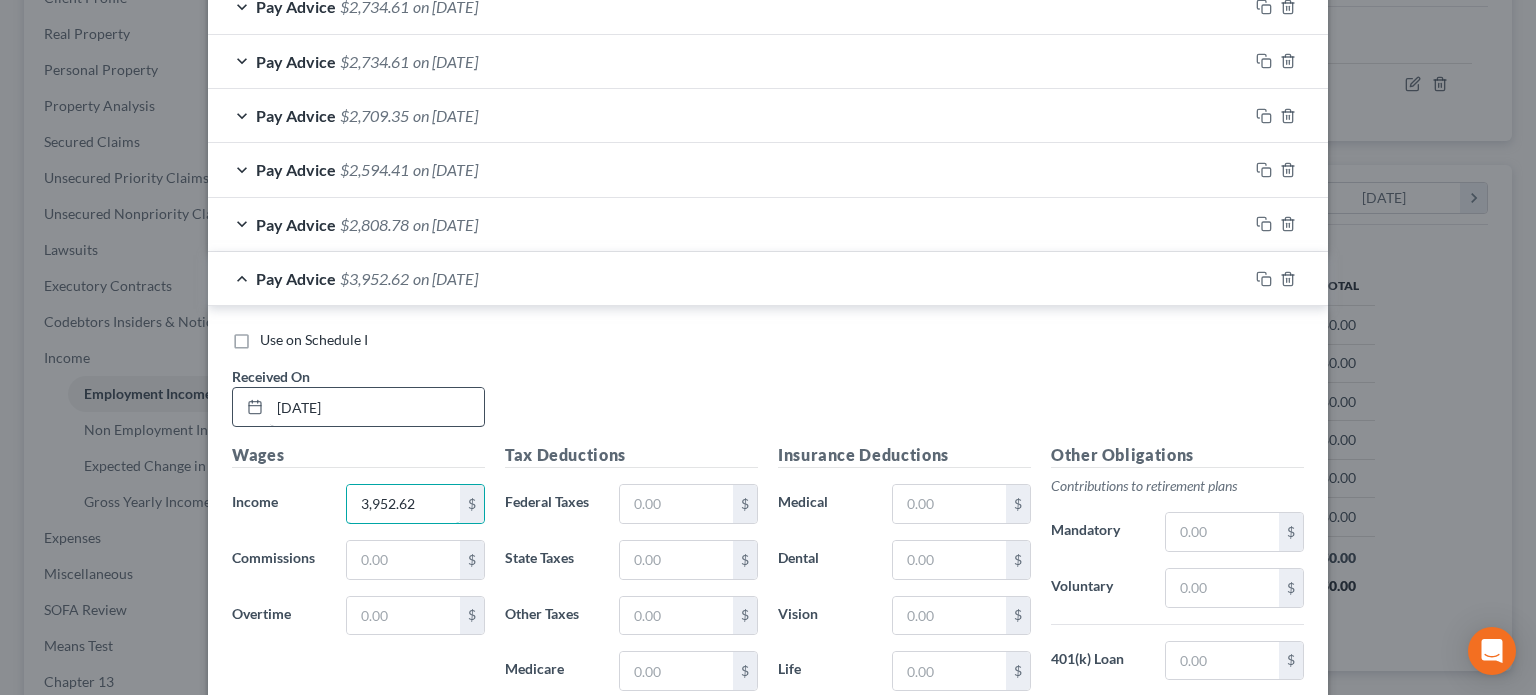 type on "3,952.62" 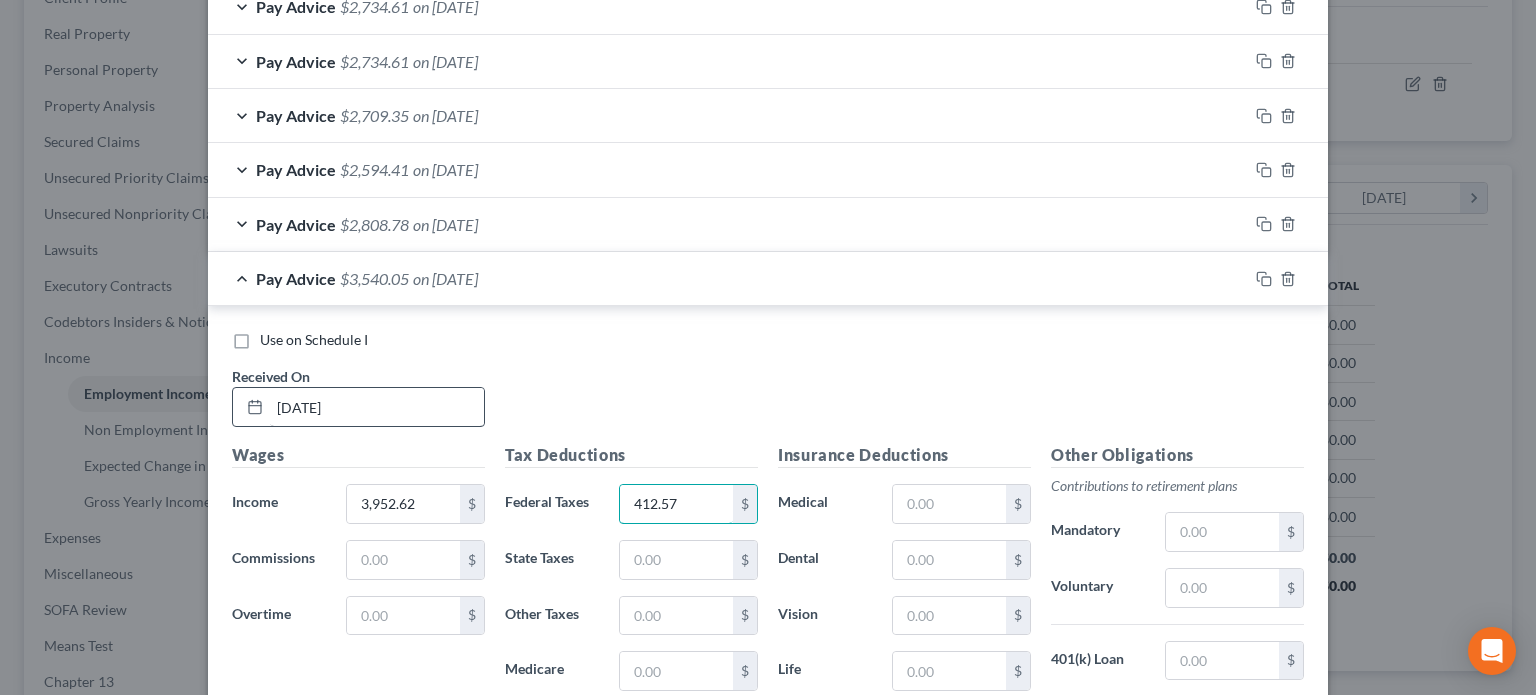 type on "412.57" 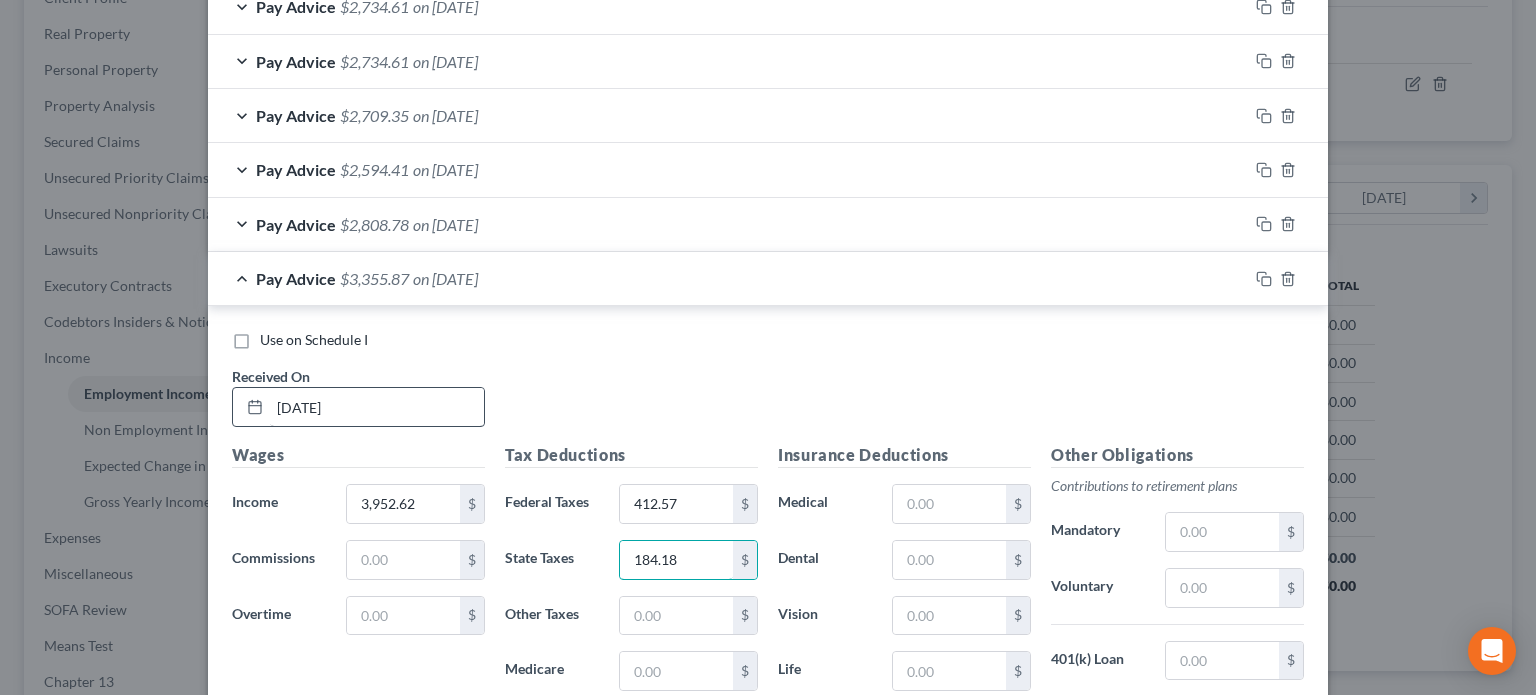 type on "184.18" 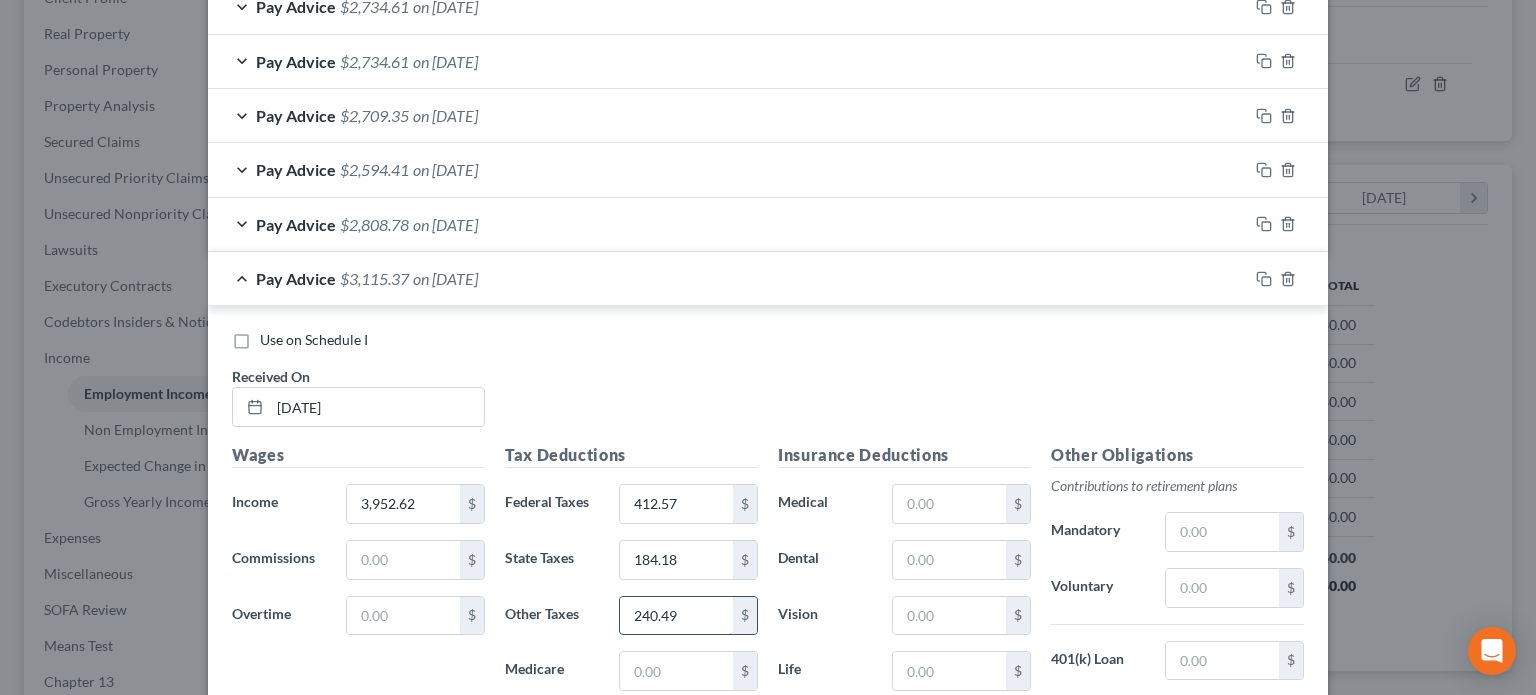 click on "240.49" at bounding box center (676, 616) 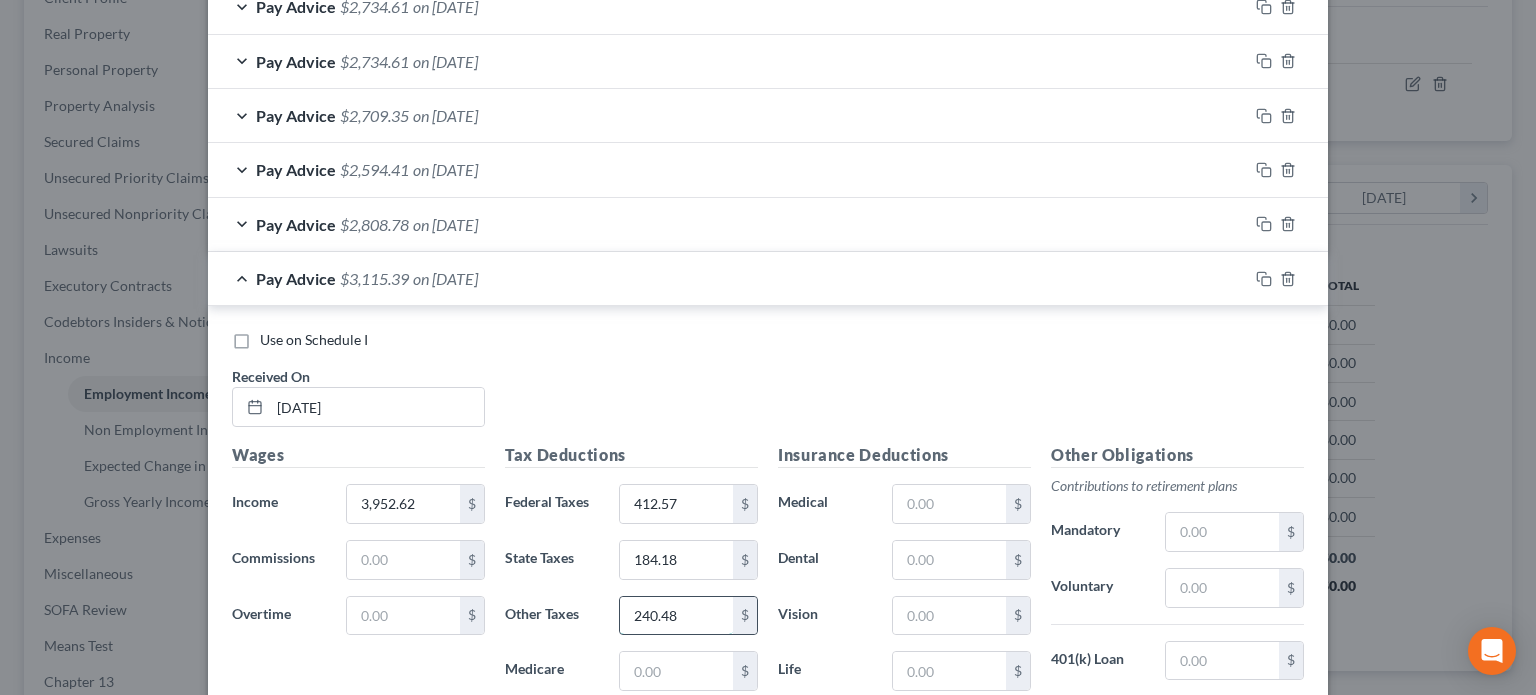 type on "240.48" 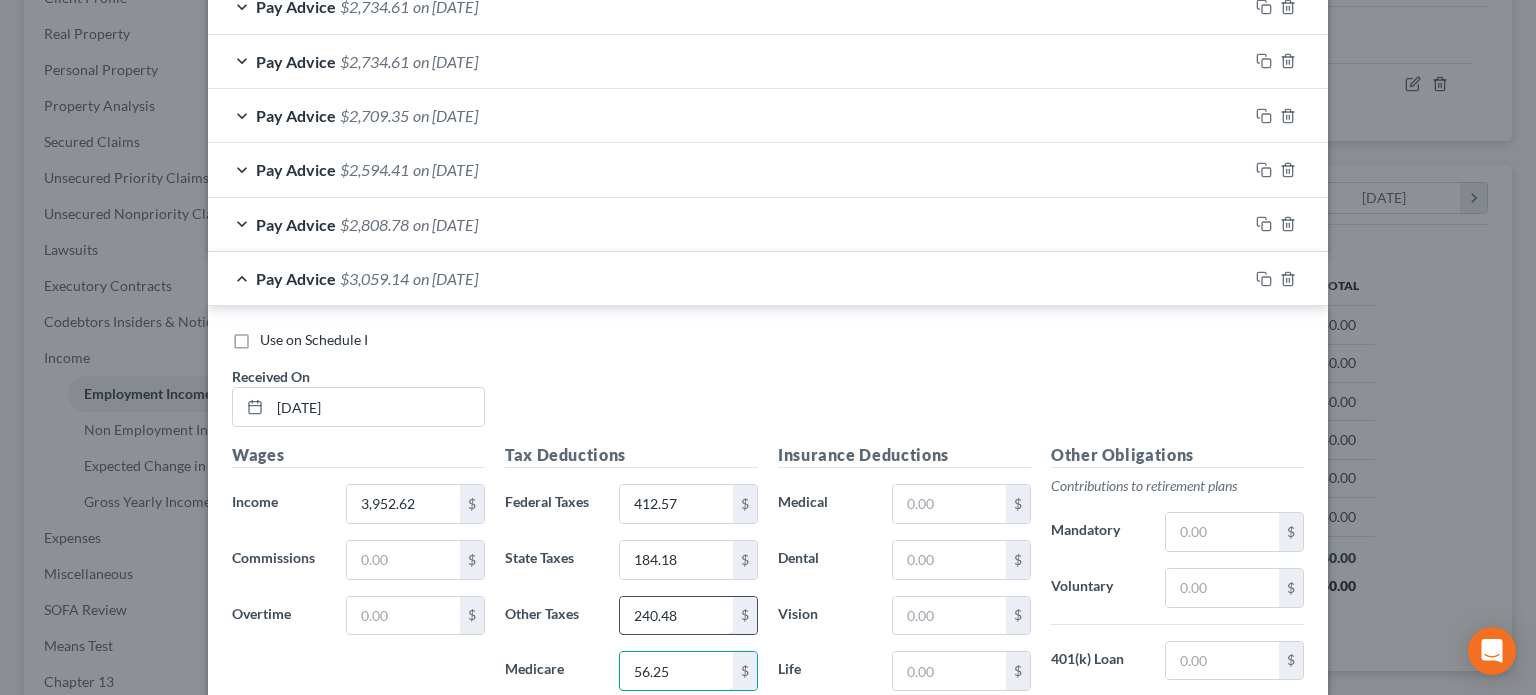 type on "56.25" 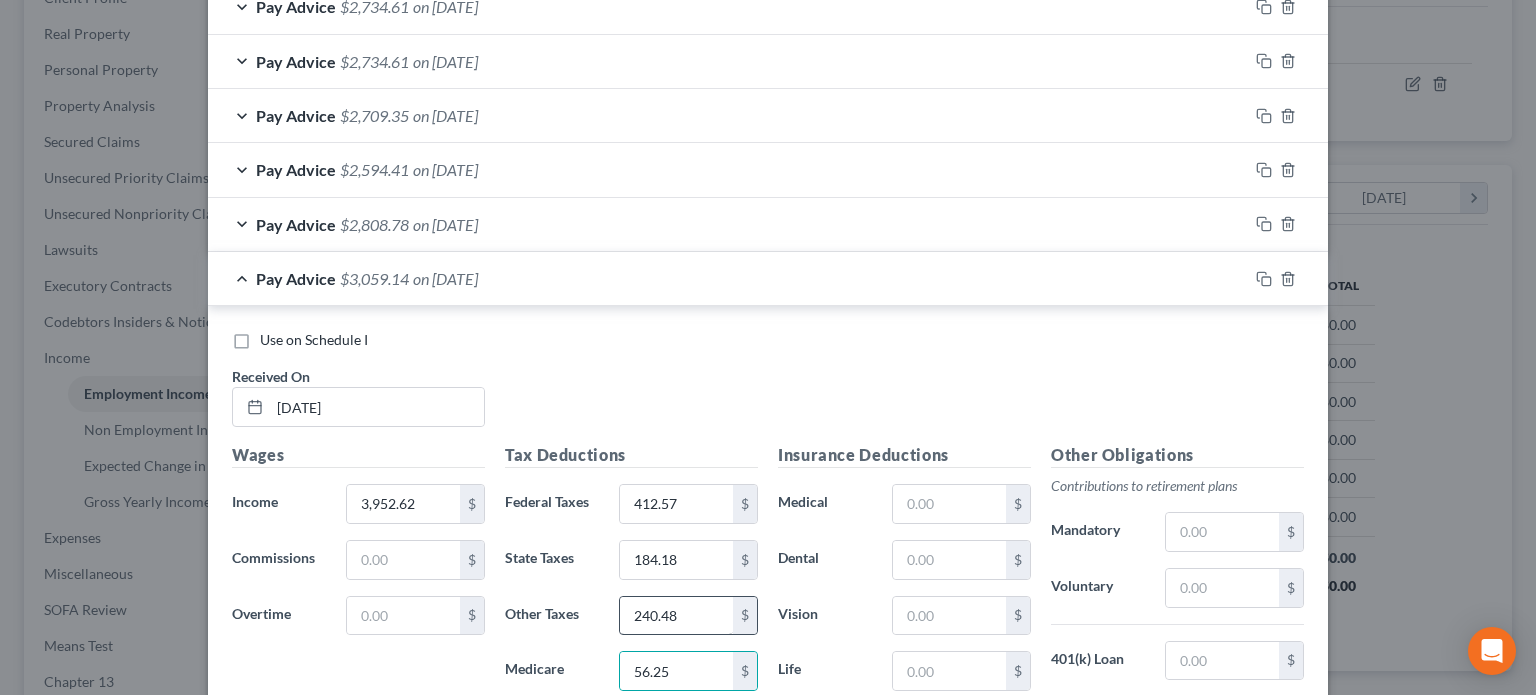 scroll, scrollTop: 1215, scrollLeft: 0, axis: vertical 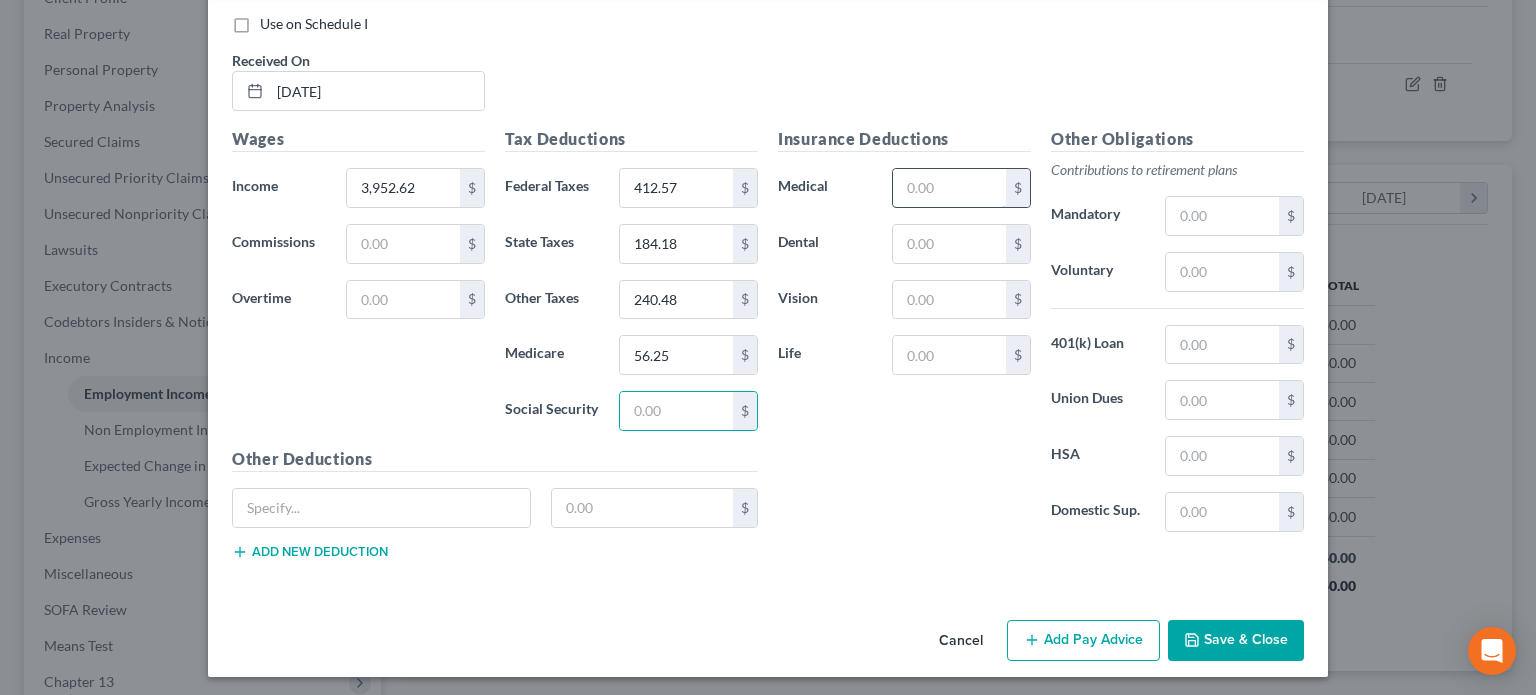 click at bounding box center (949, 188) 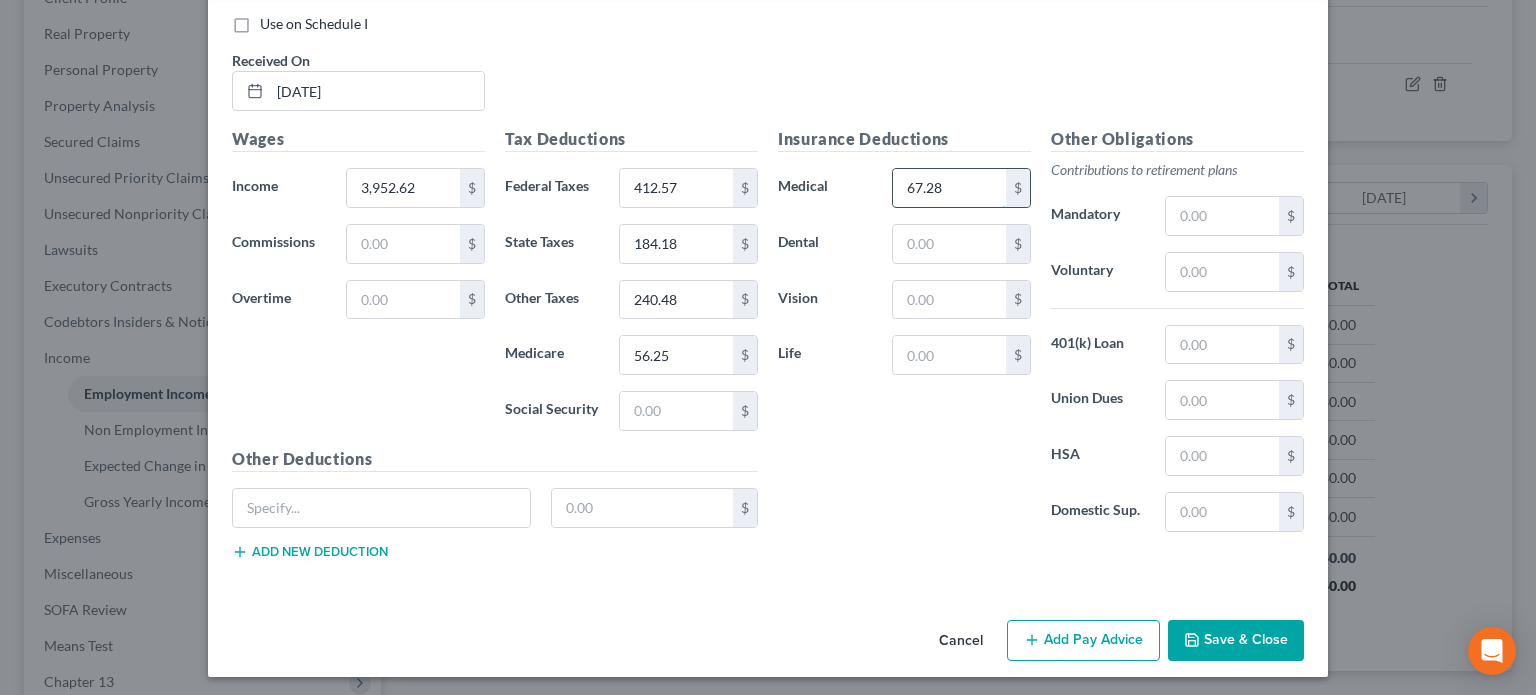 type on "67.28" 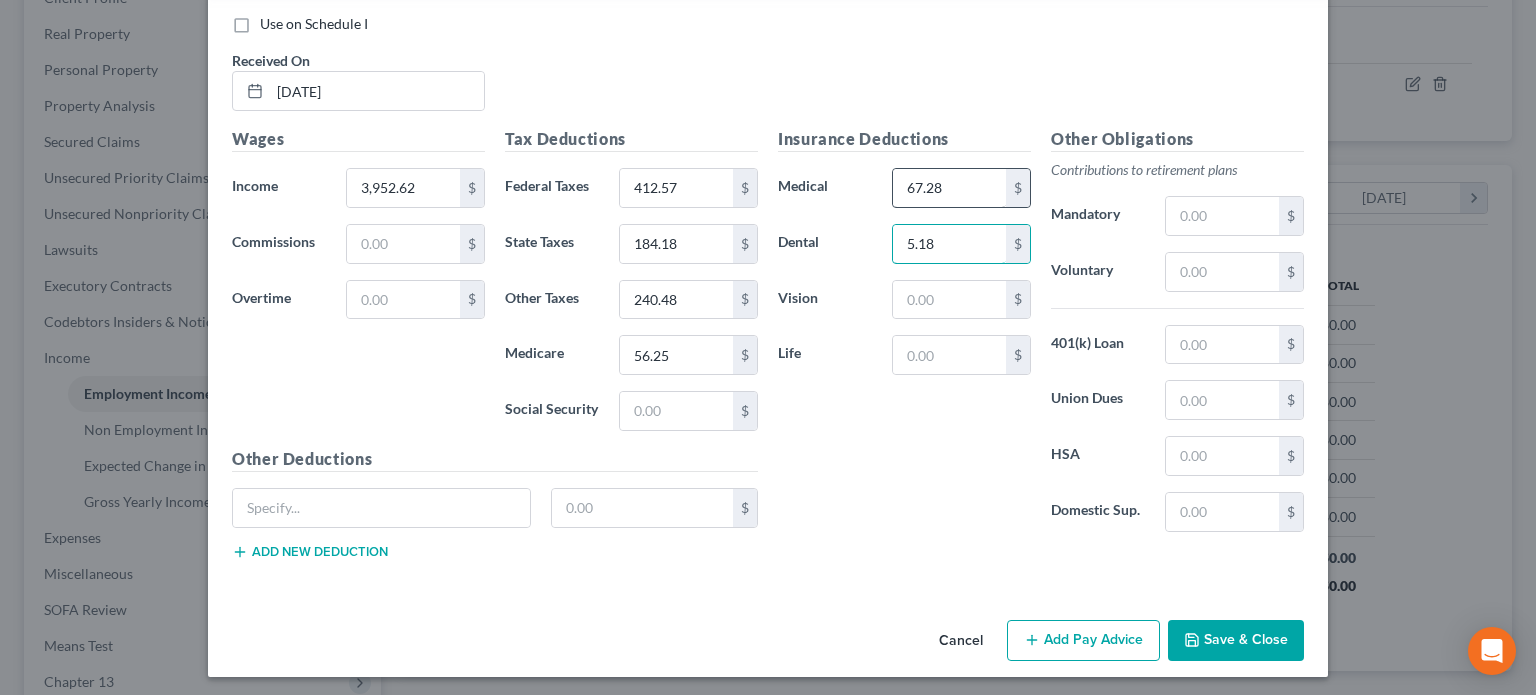 type on "5.18" 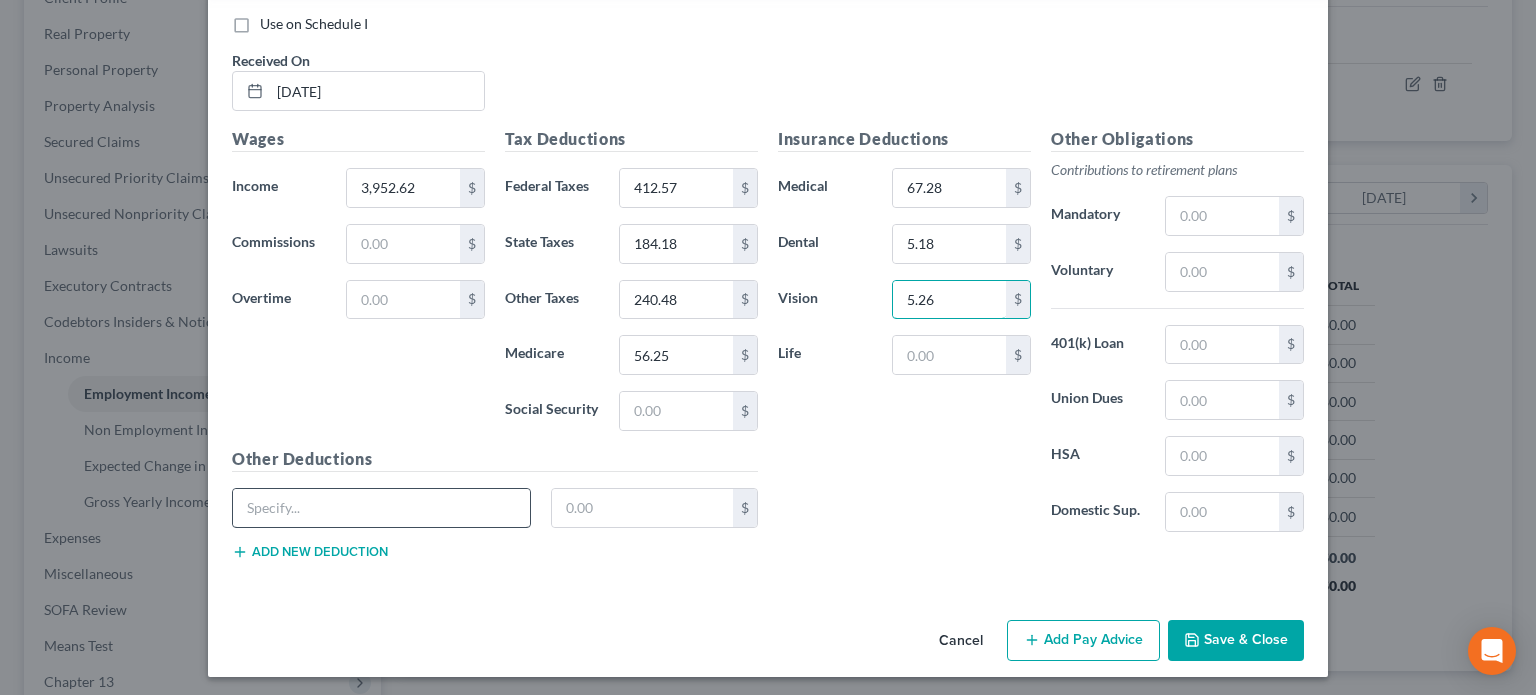 type on "5.26" 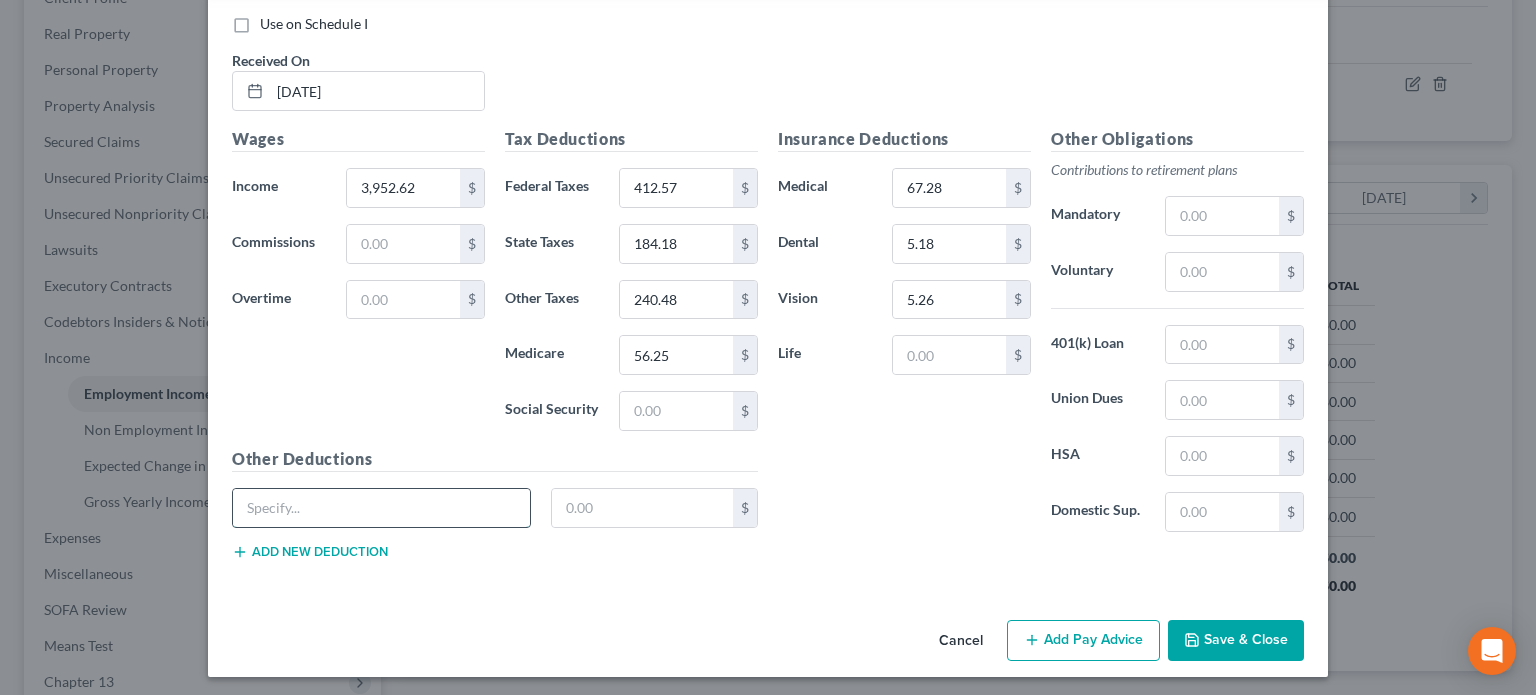 click at bounding box center [381, 508] 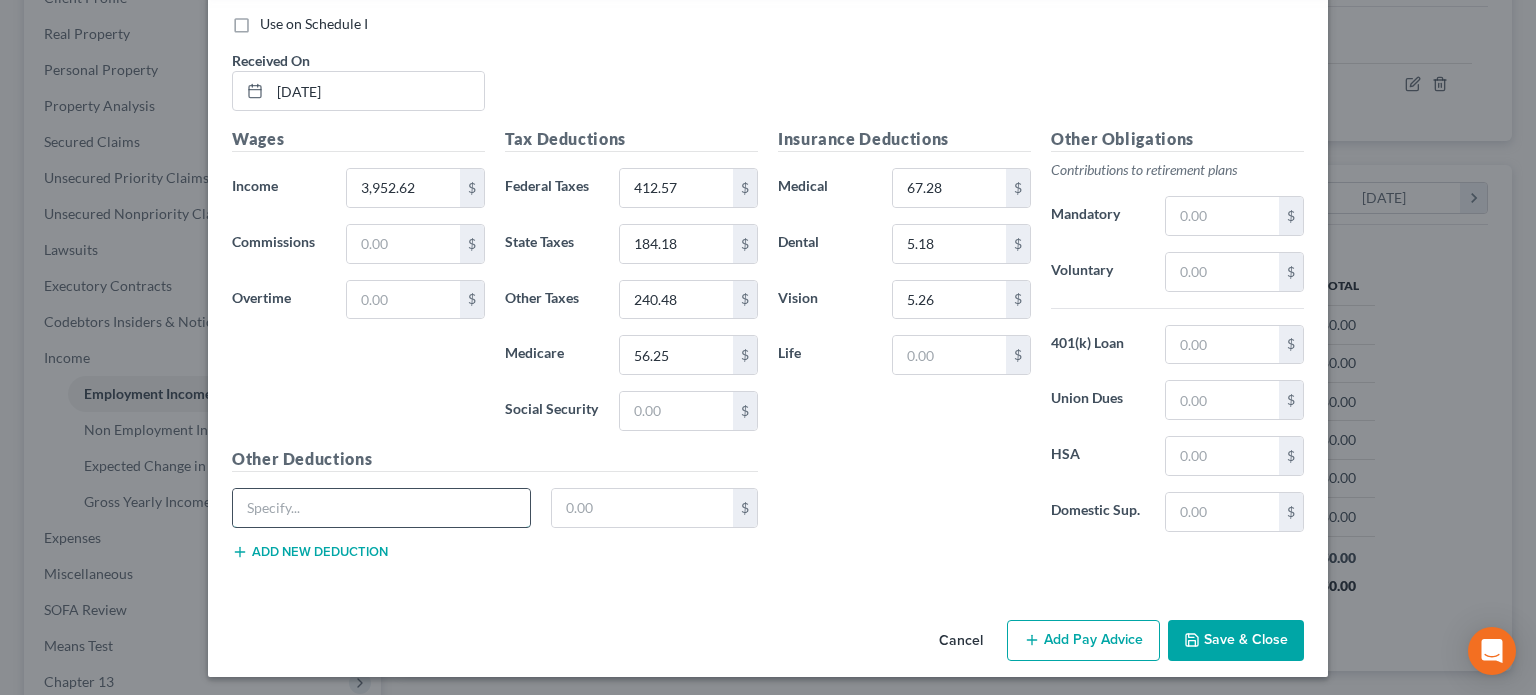 type on "Fitness" 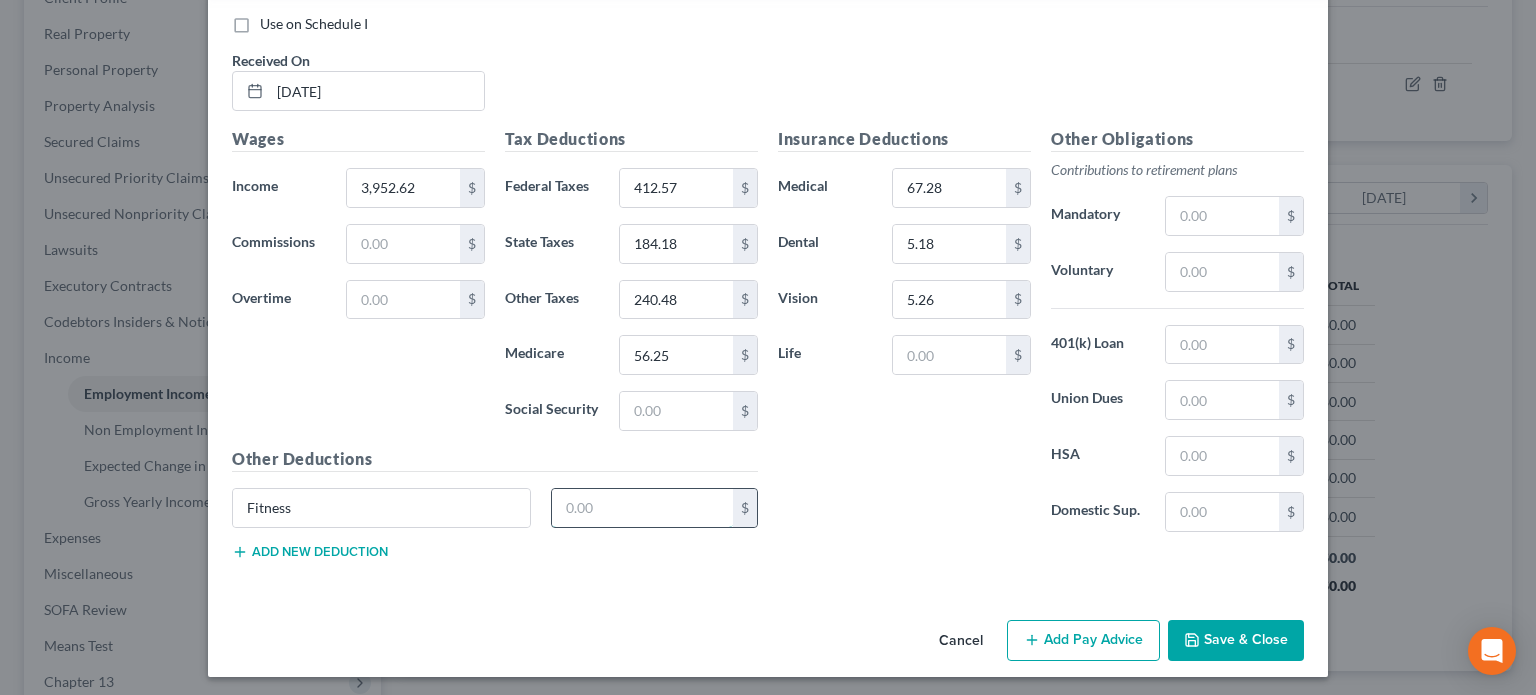 click at bounding box center (643, 508) 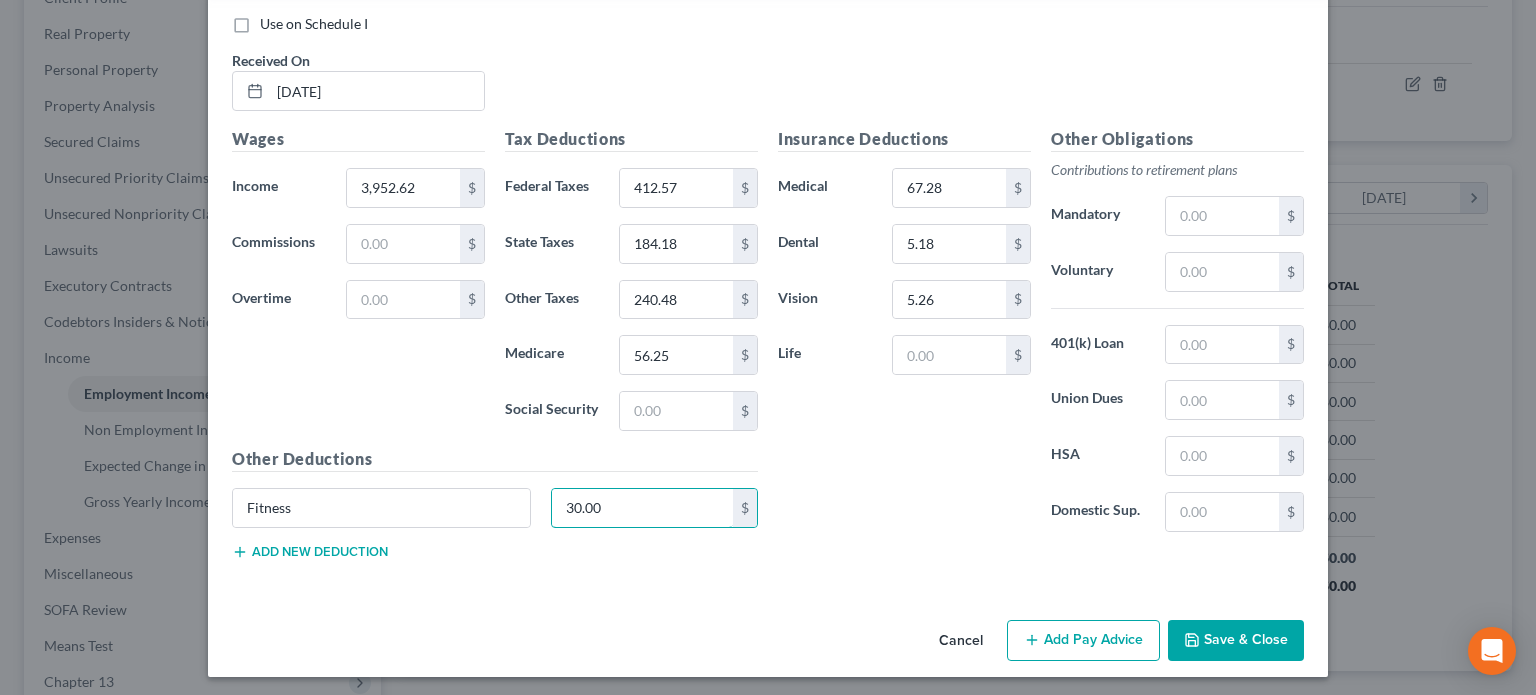 type on "30.00" 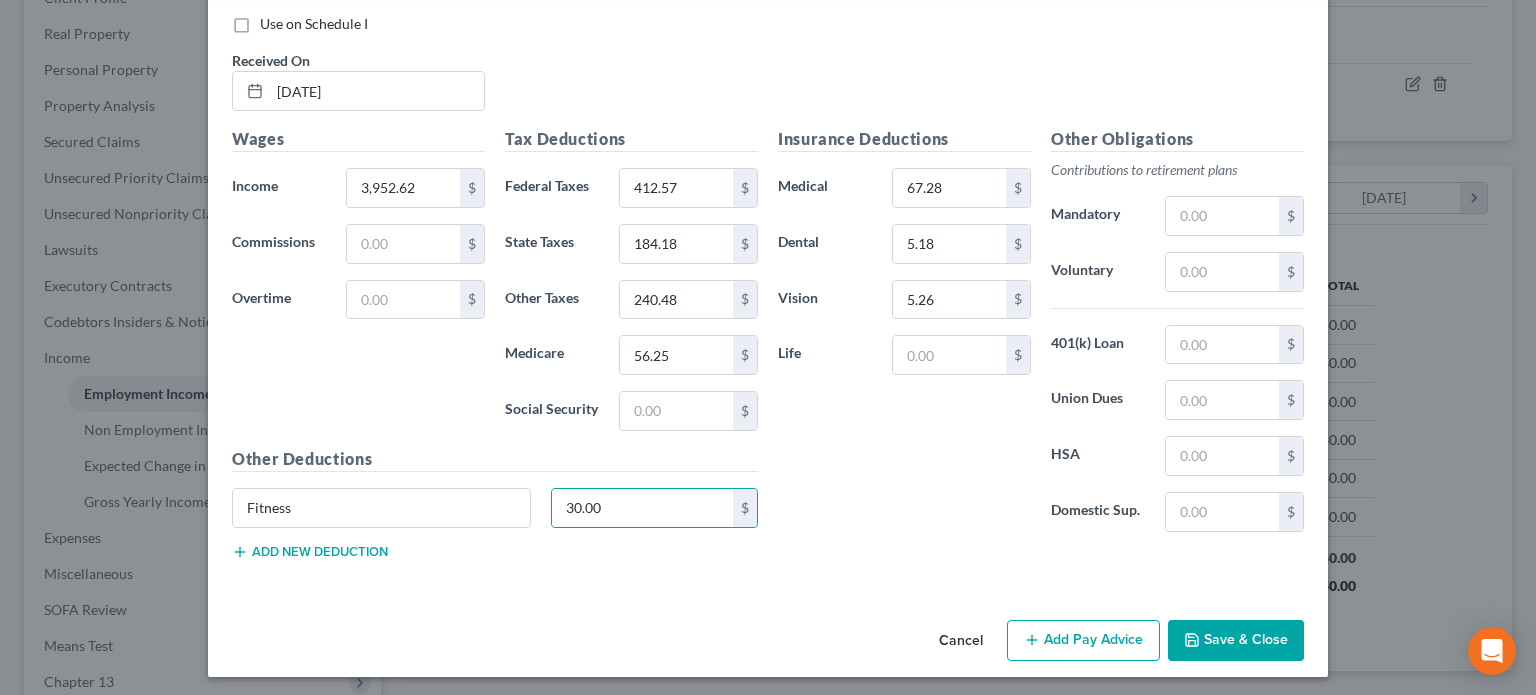 click on "Add new deduction" at bounding box center (310, 552) 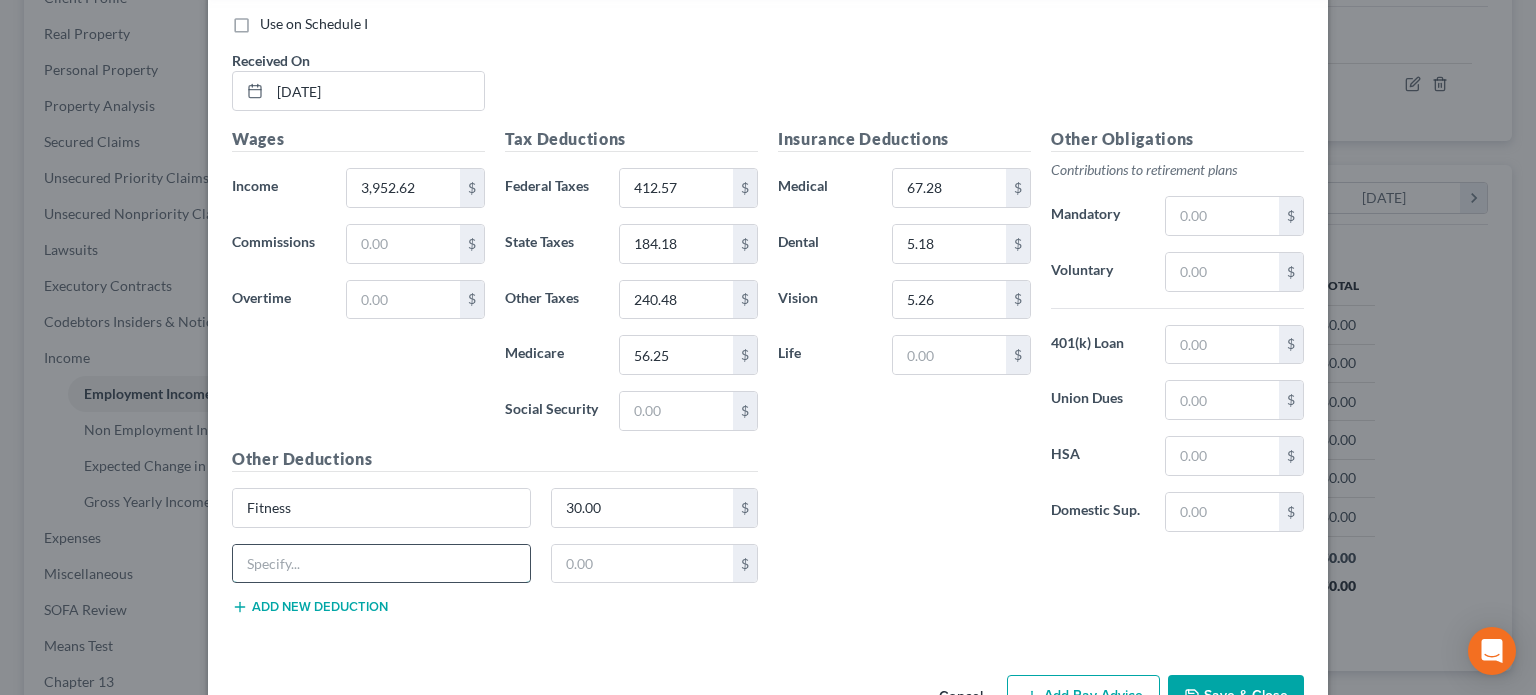 click at bounding box center [381, 564] 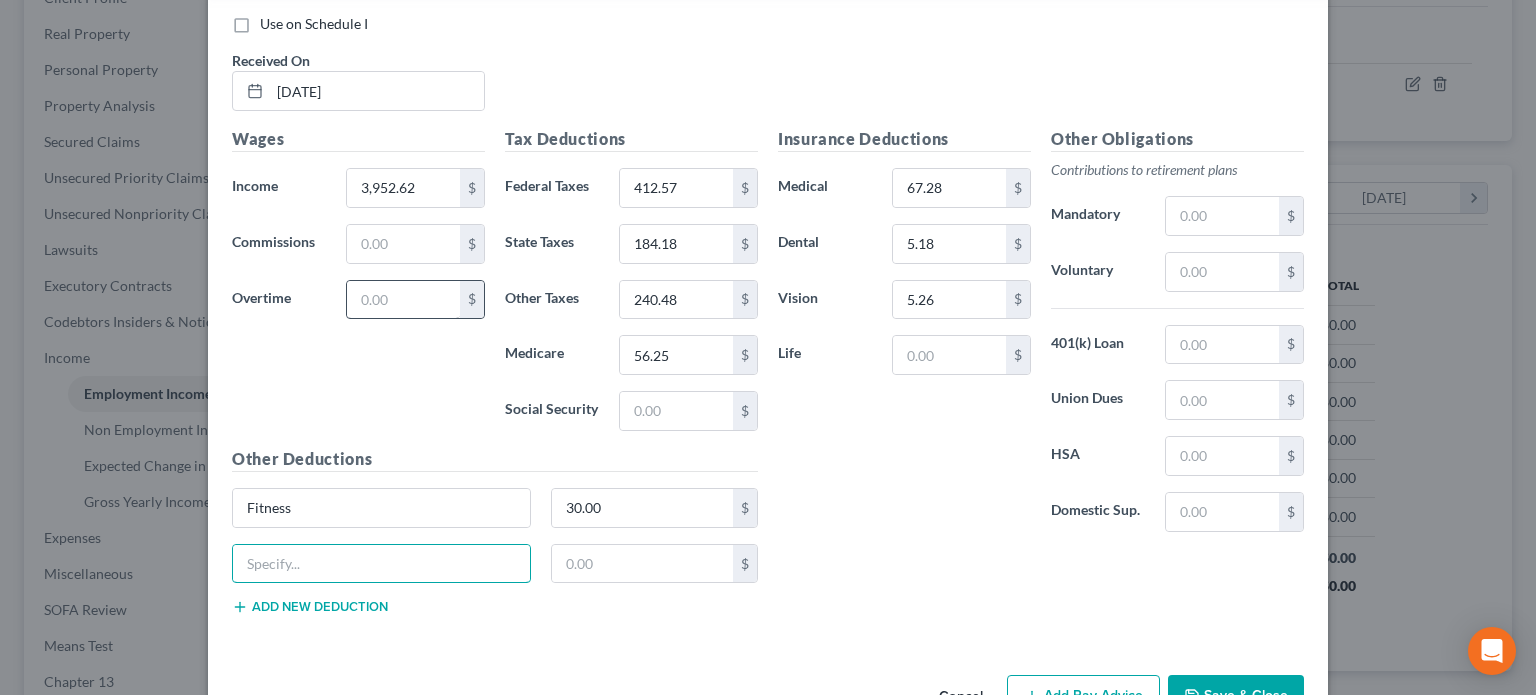type on "Meals" 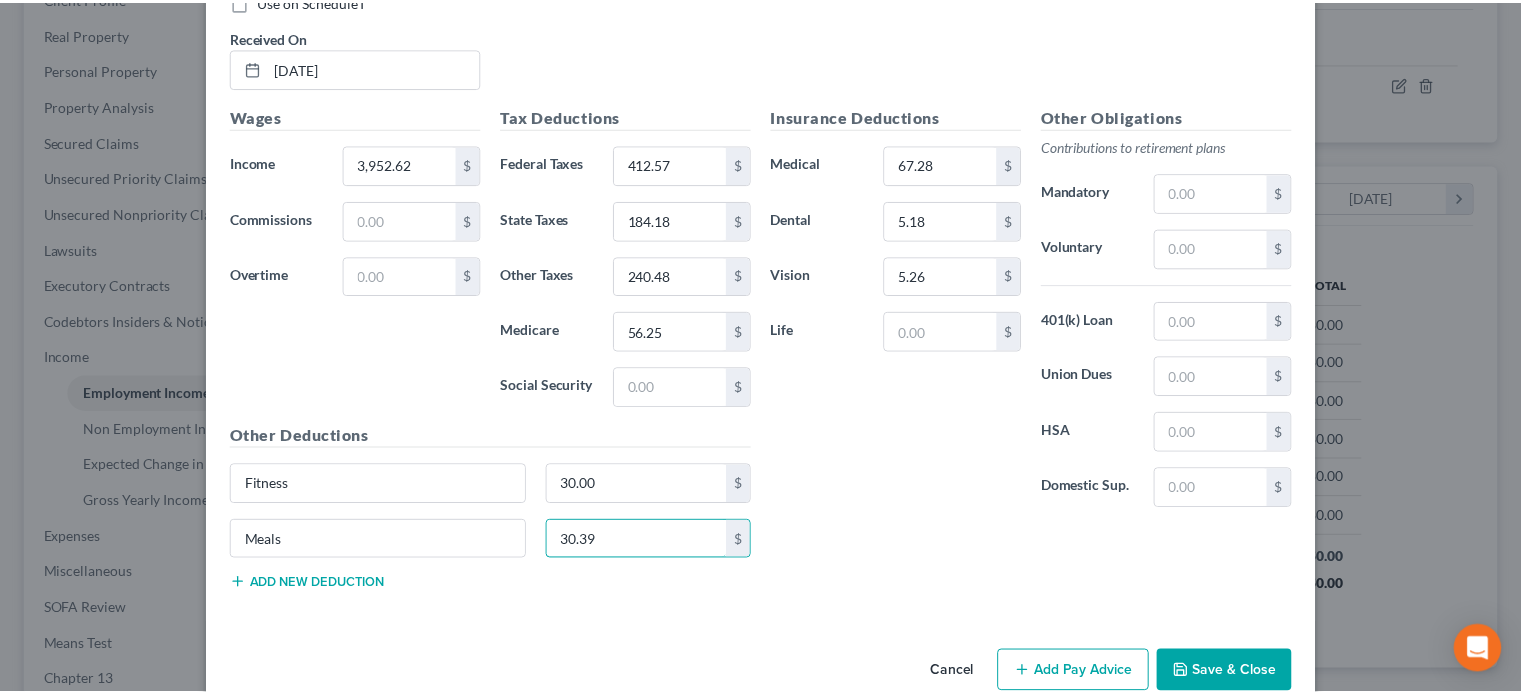 scroll, scrollTop: 1270, scrollLeft: 0, axis: vertical 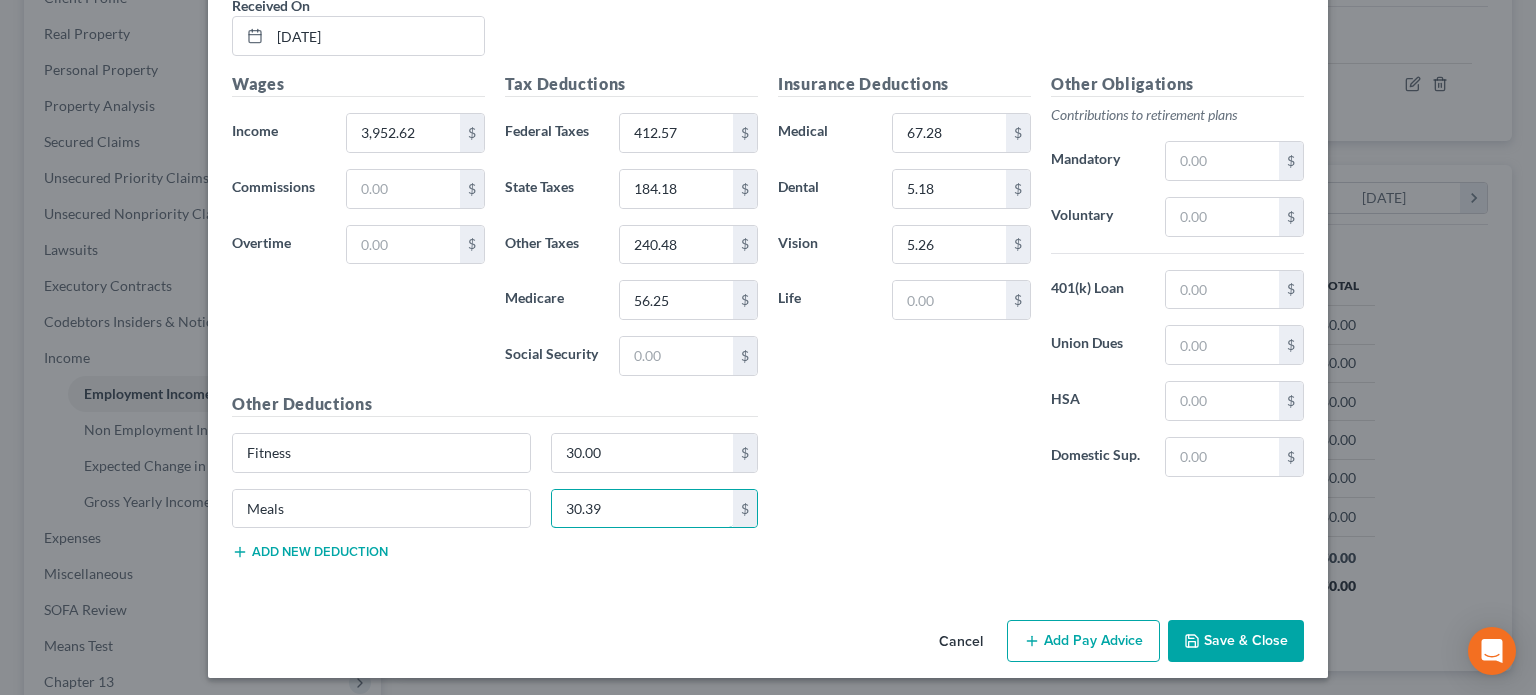 type on "30.39" 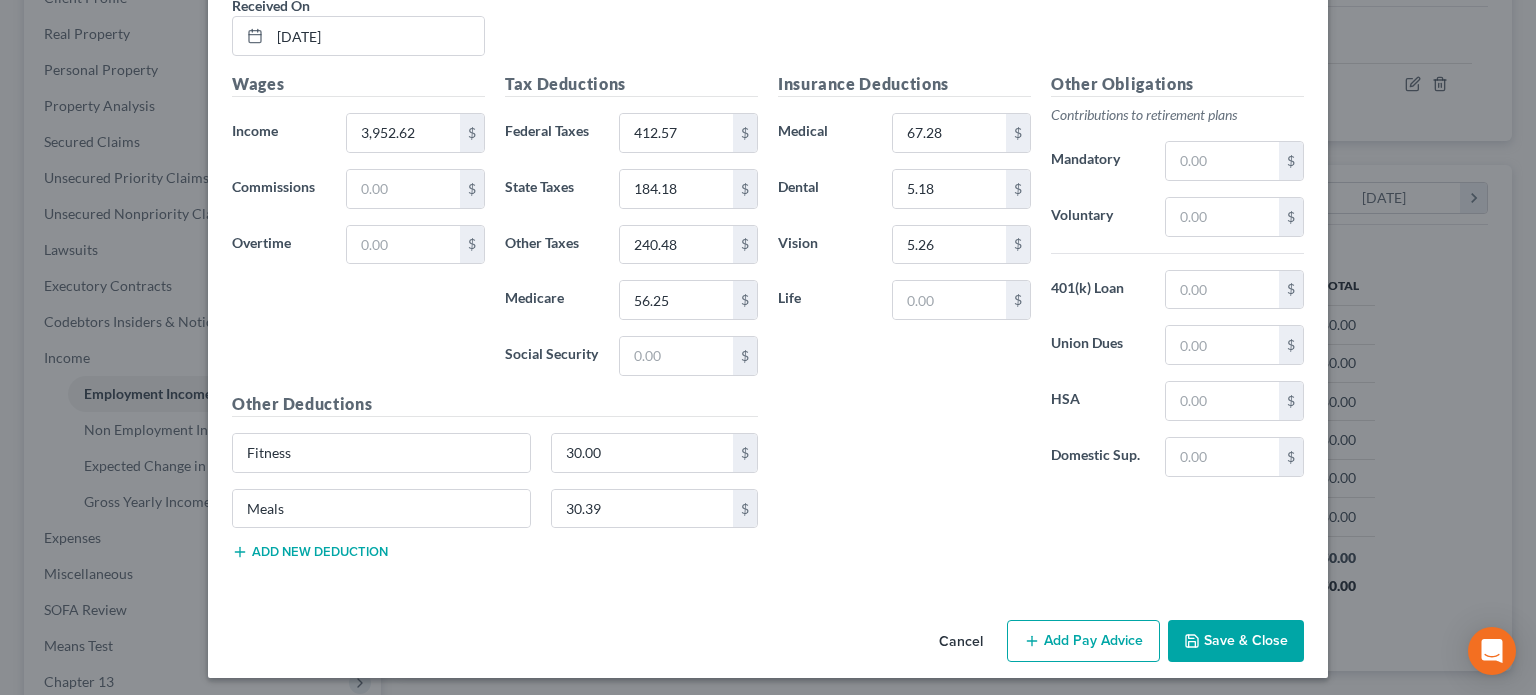 click on "Save & Close" at bounding box center (1236, 641) 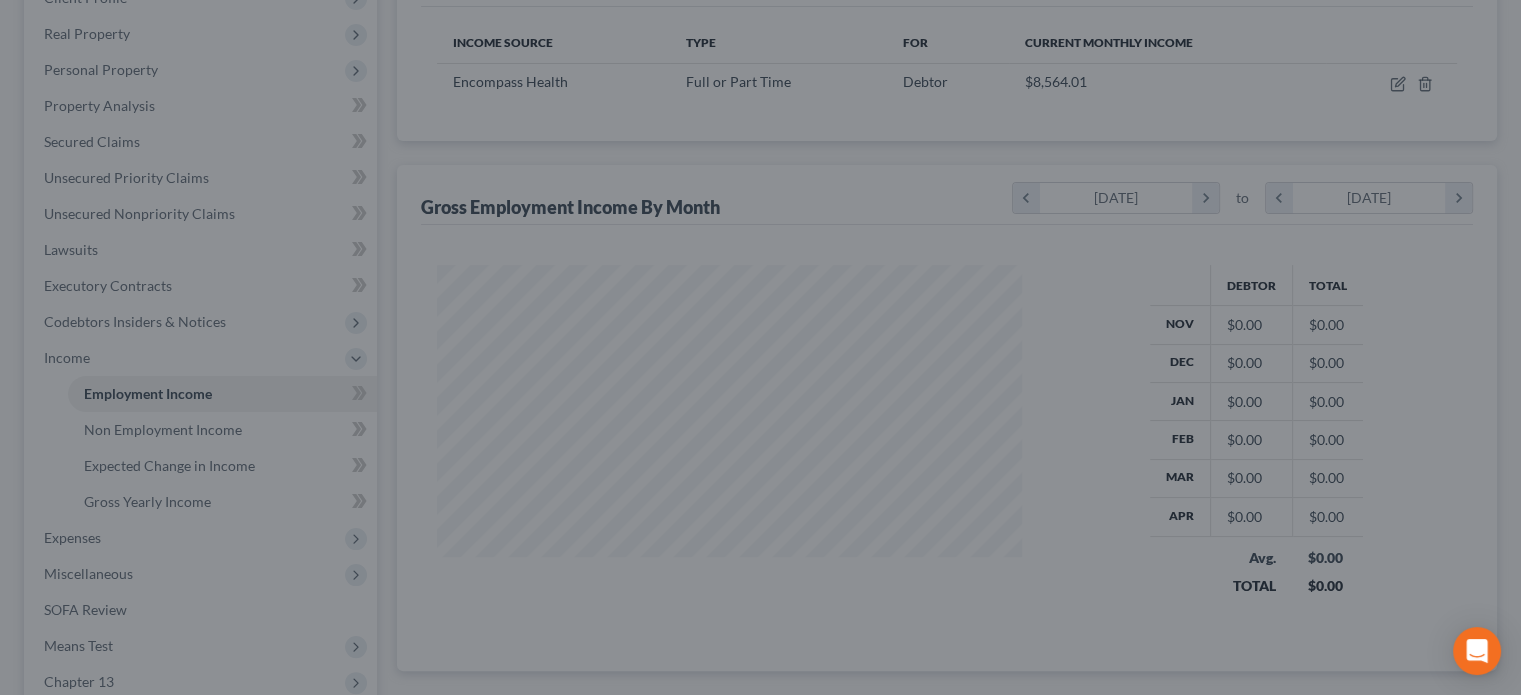 scroll, scrollTop: 356, scrollLeft: 617, axis: both 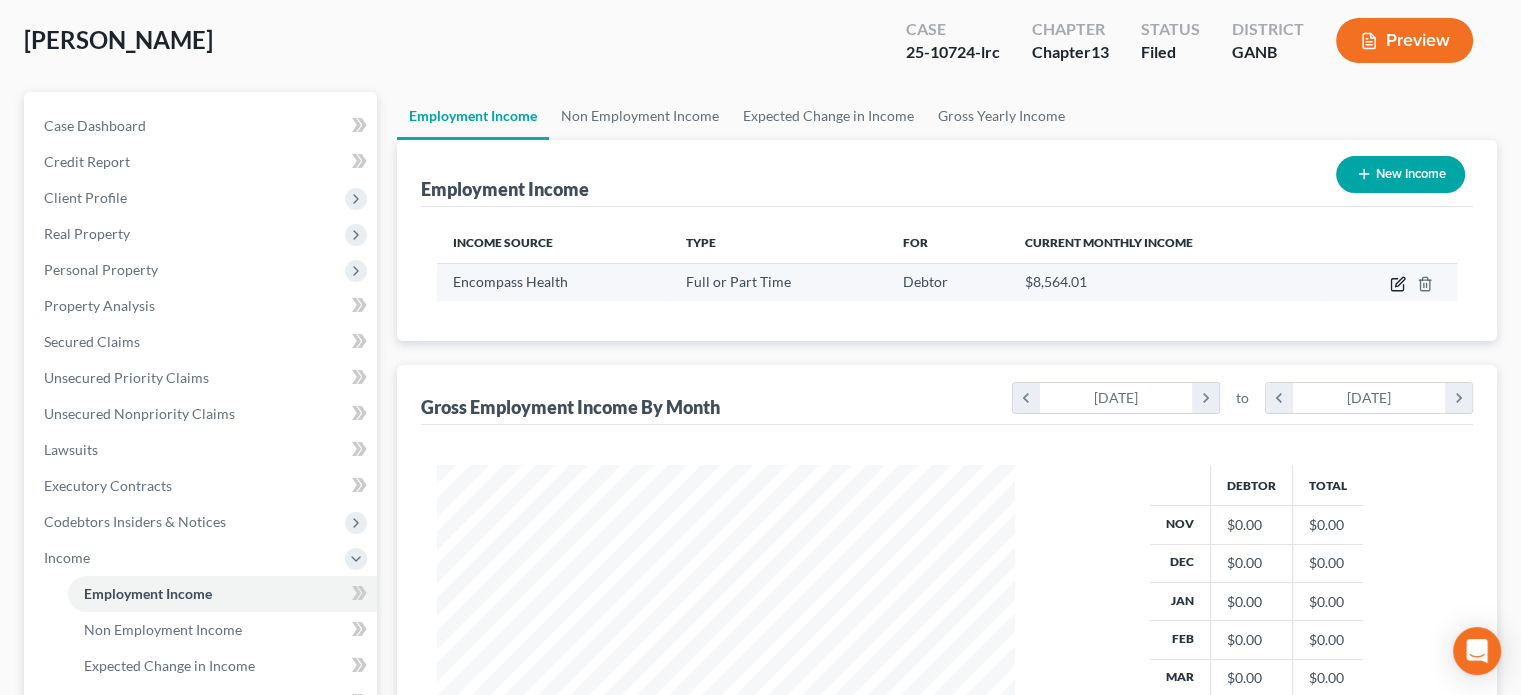 click 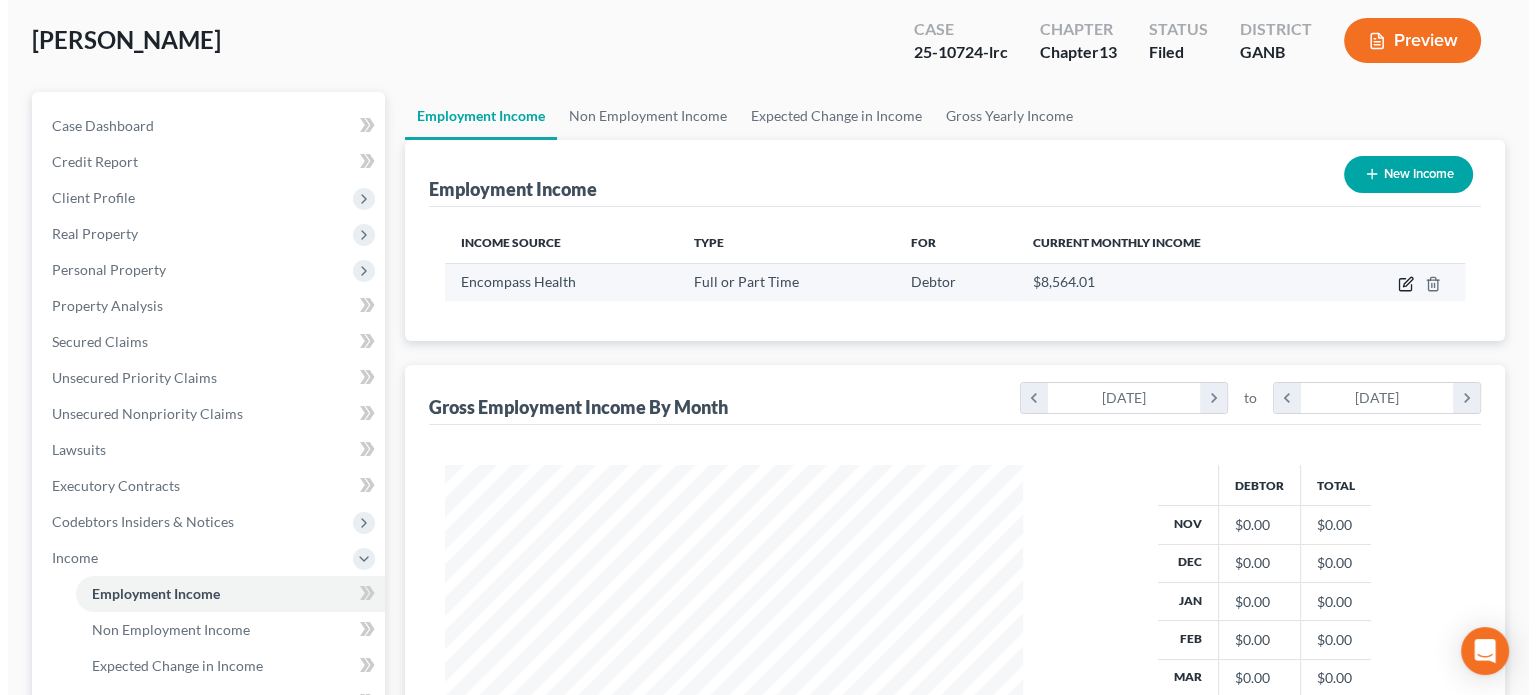 select on "0" 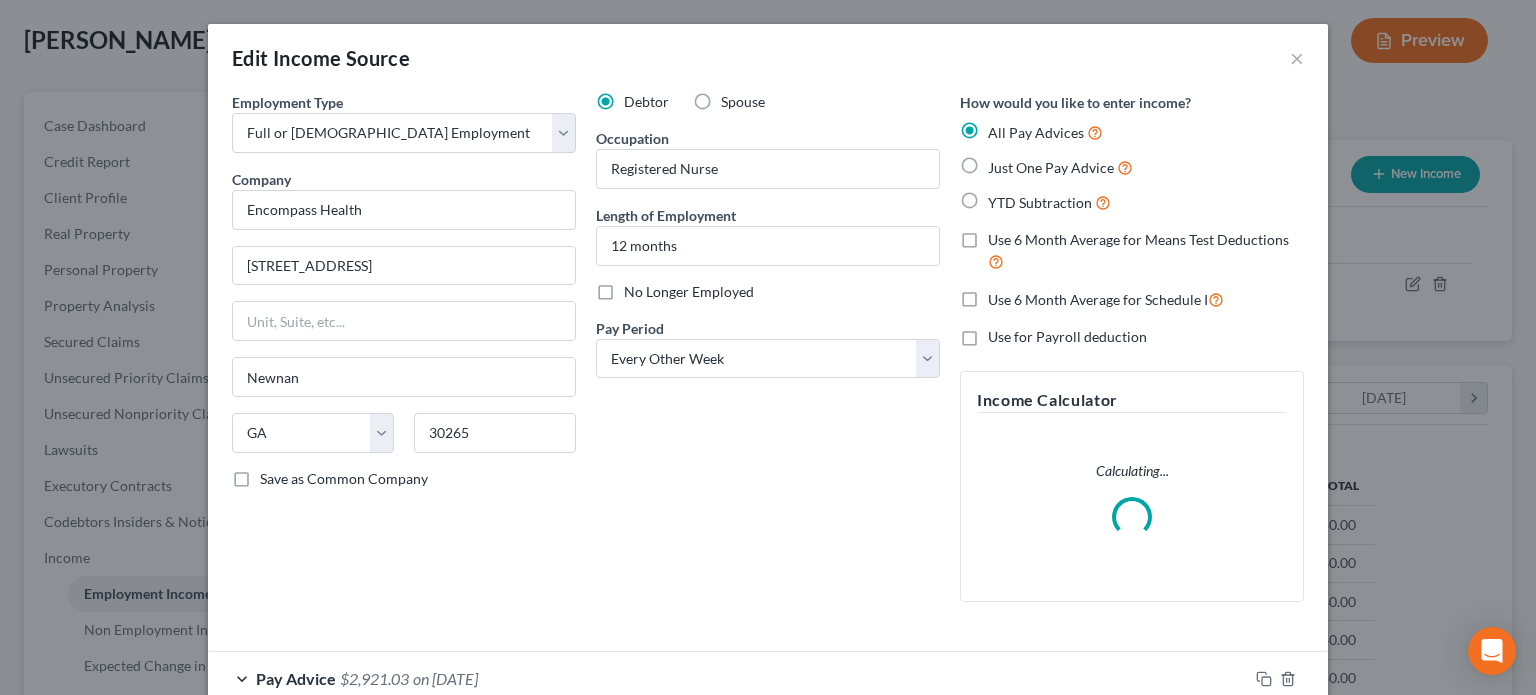 scroll, scrollTop: 999643, scrollLeft: 999375, axis: both 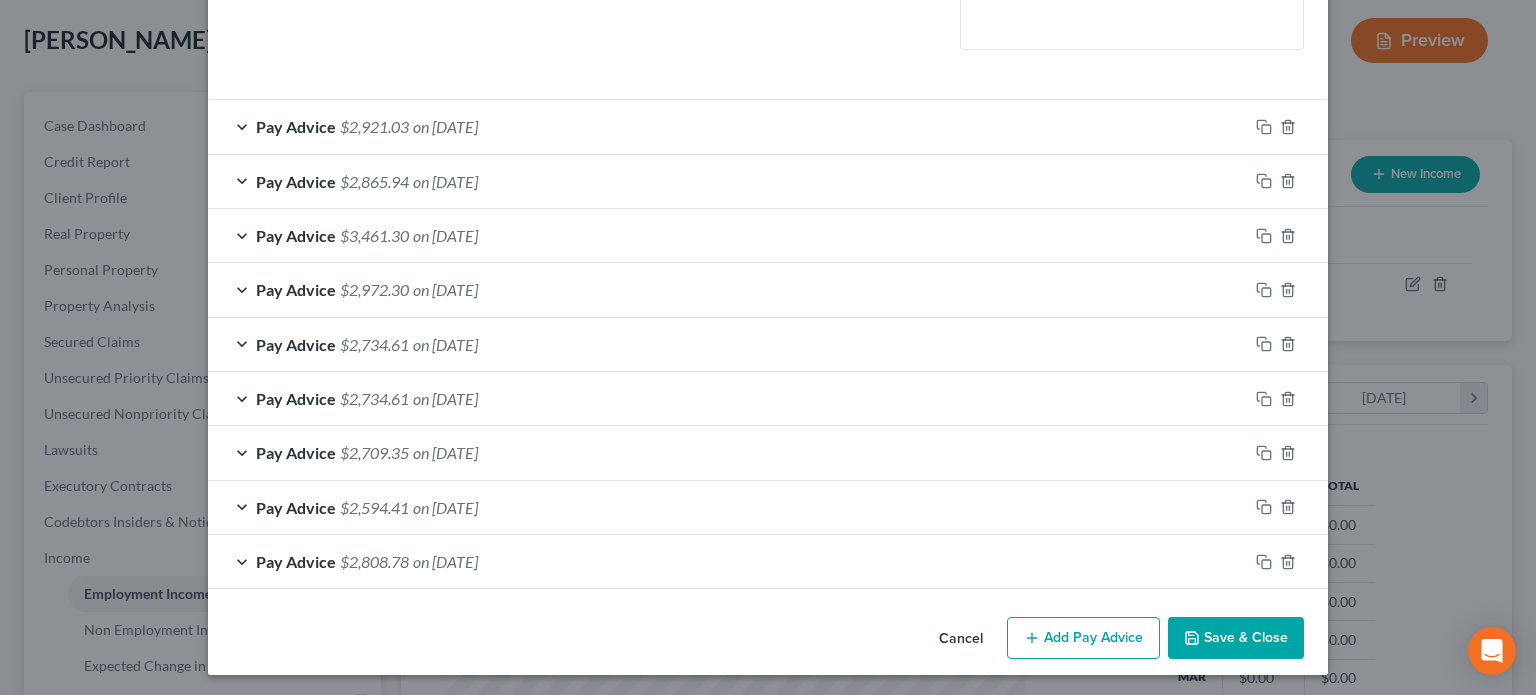 click on "Add Pay Advice" at bounding box center (1083, 638) 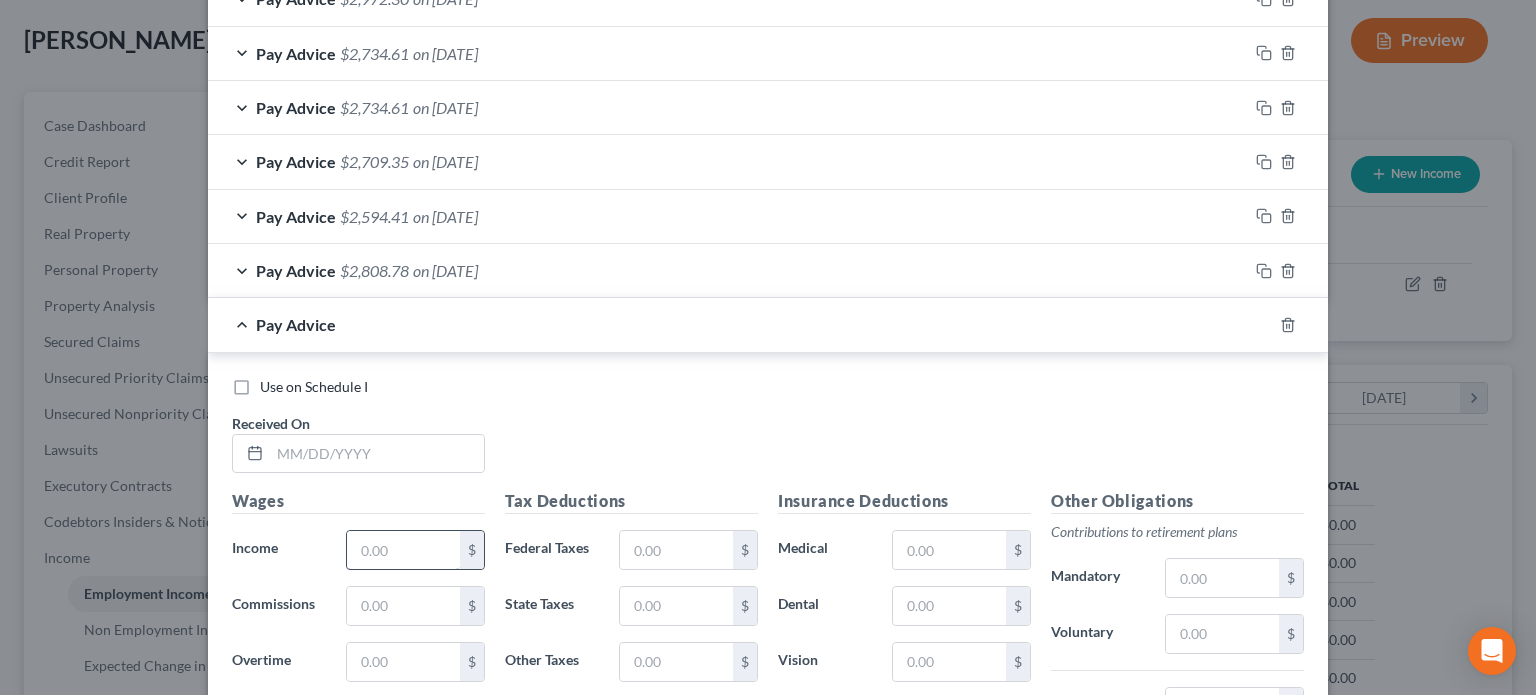scroll, scrollTop: 852, scrollLeft: 0, axis: vertical 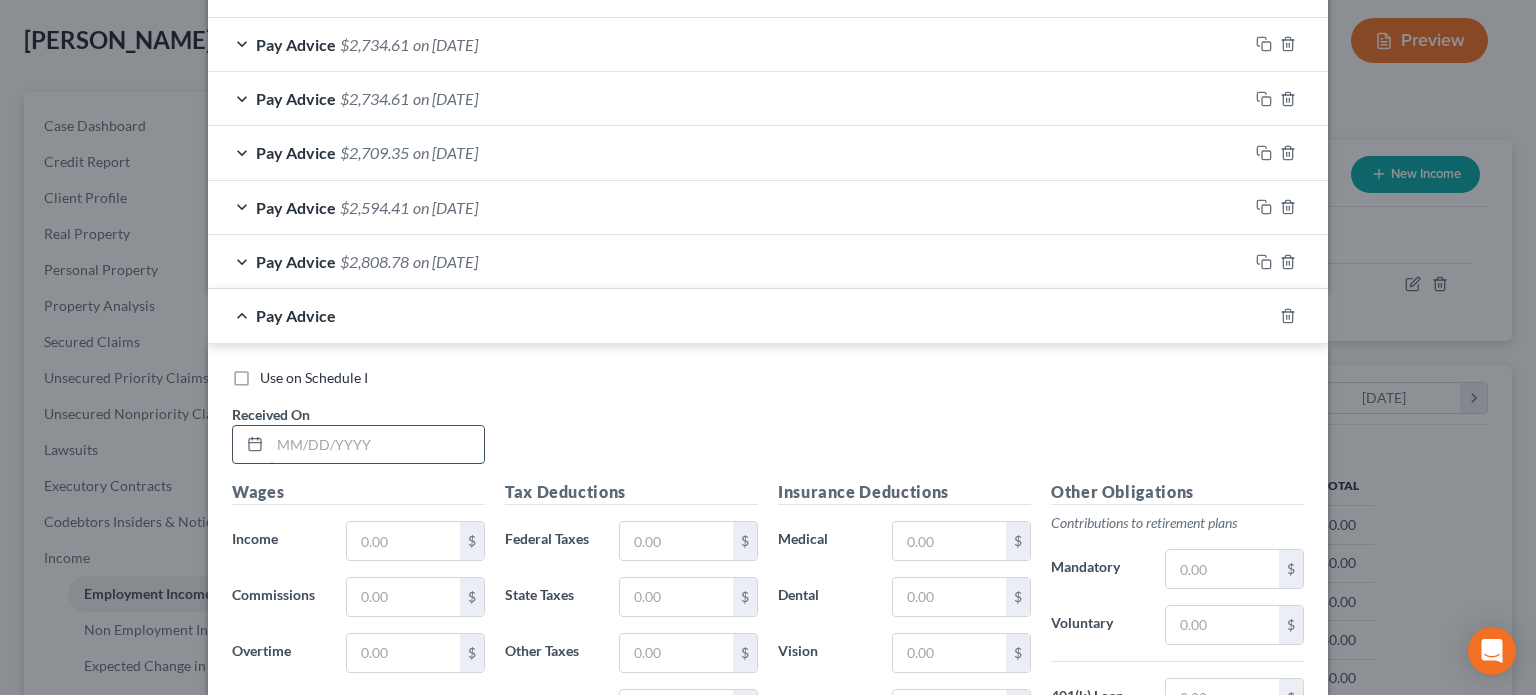click at bounding box center [377, 445] 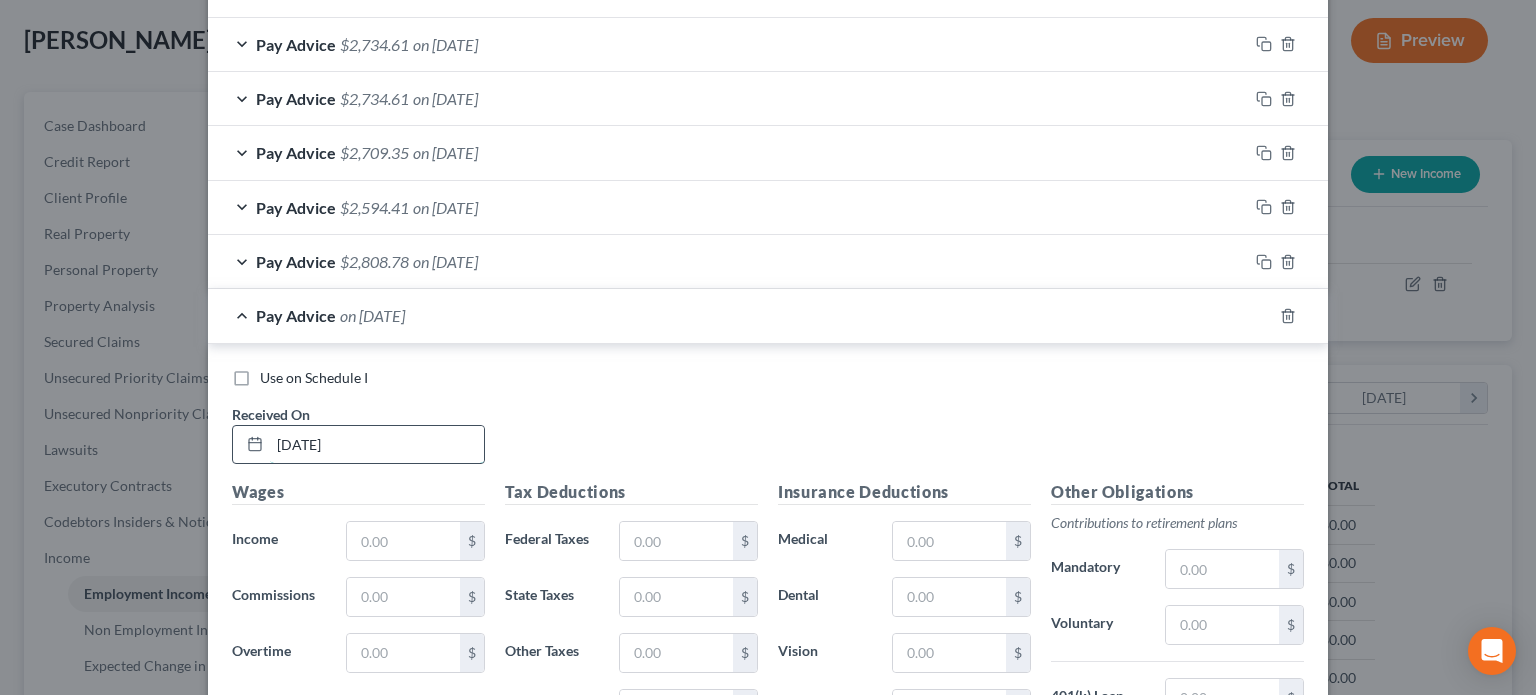 type on "[DATE]" 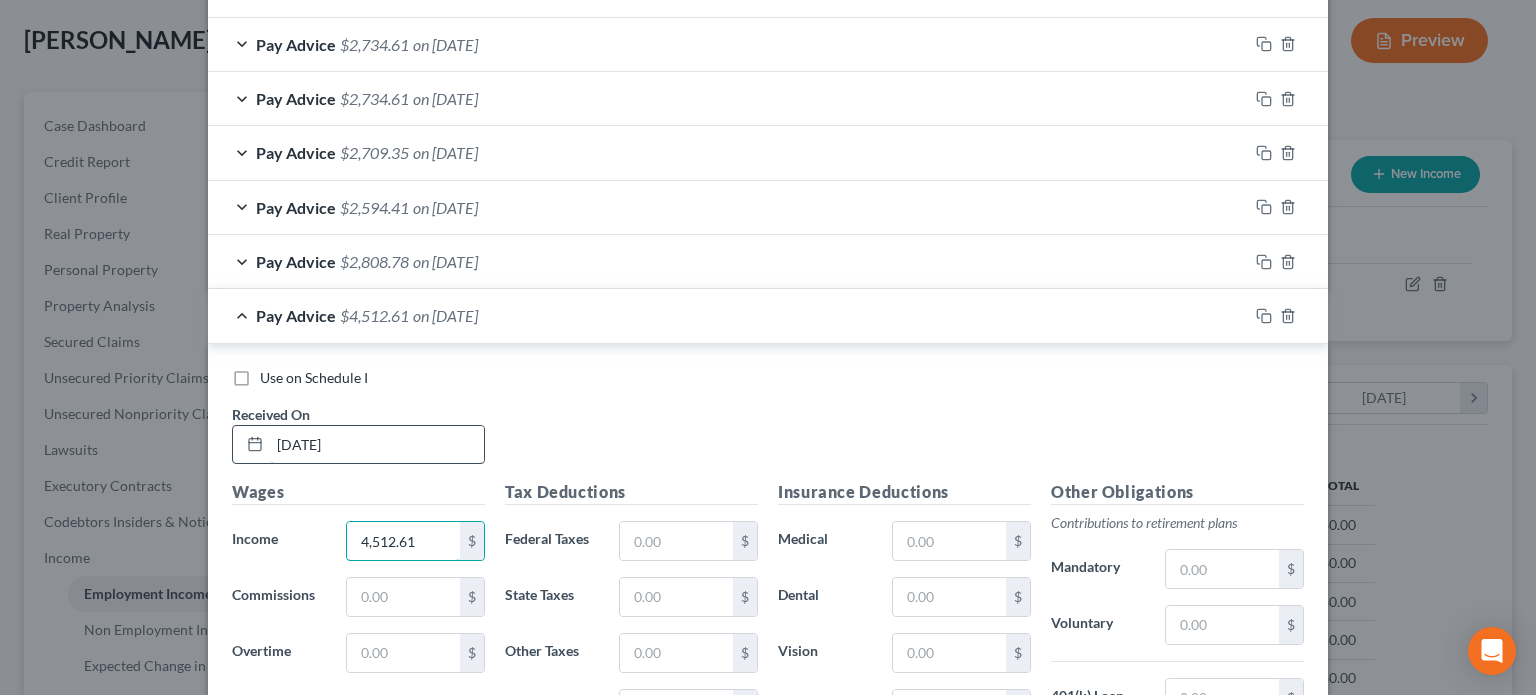 type on "4,512.61" 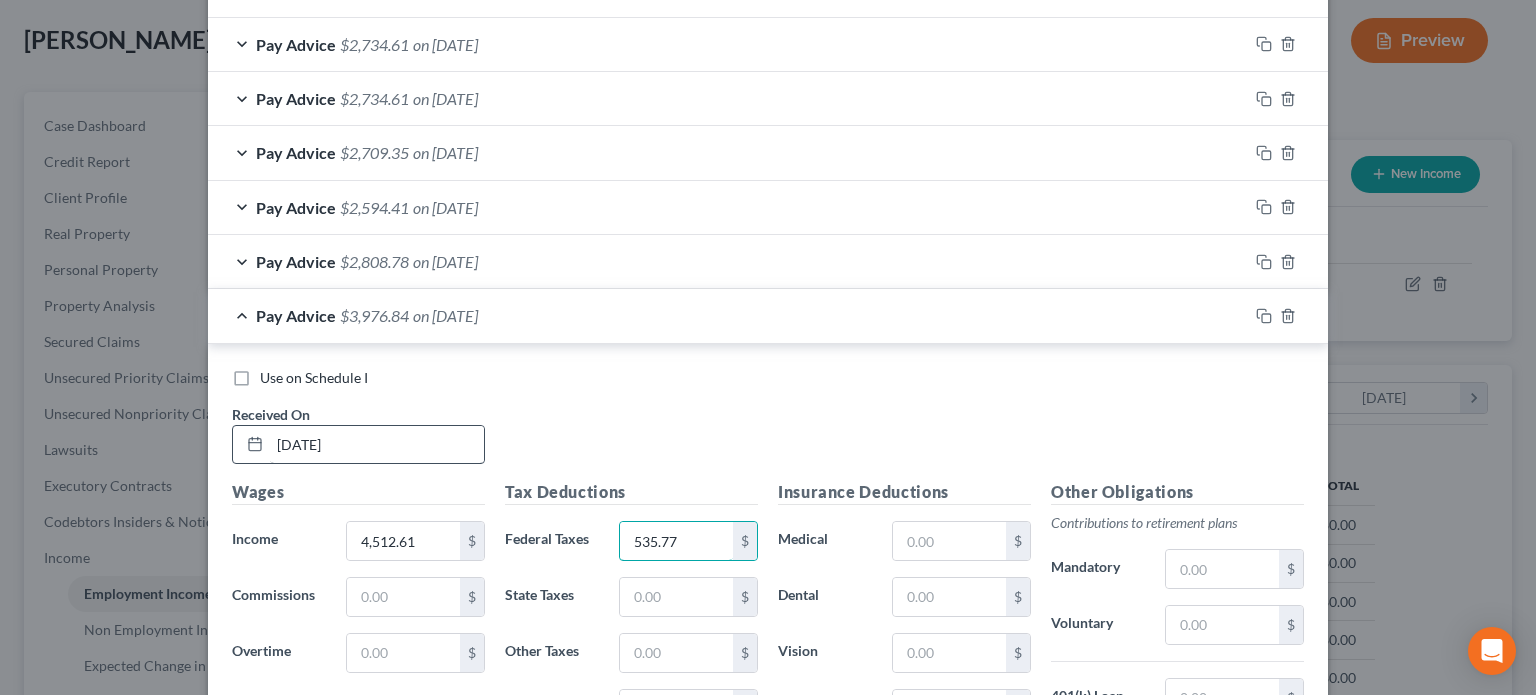 type on "535.77" 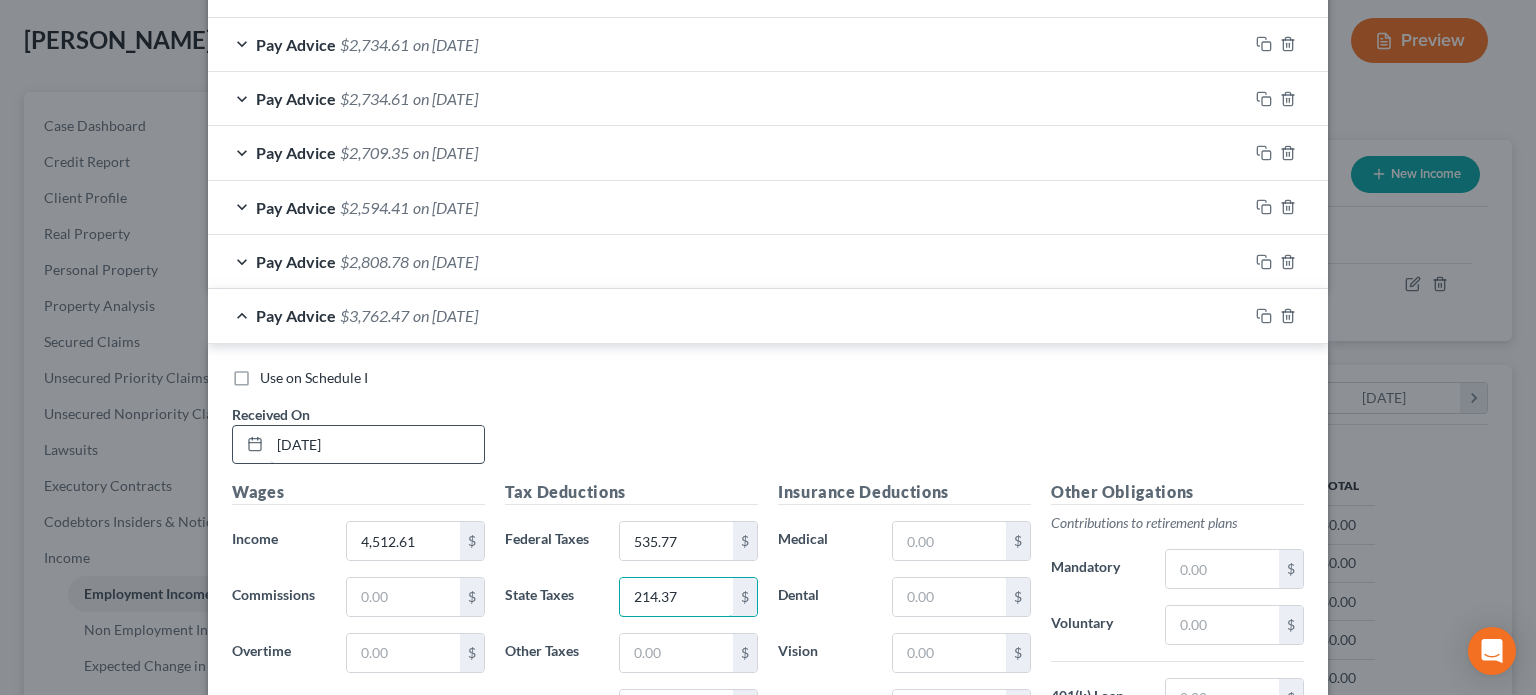 type on "214.37" 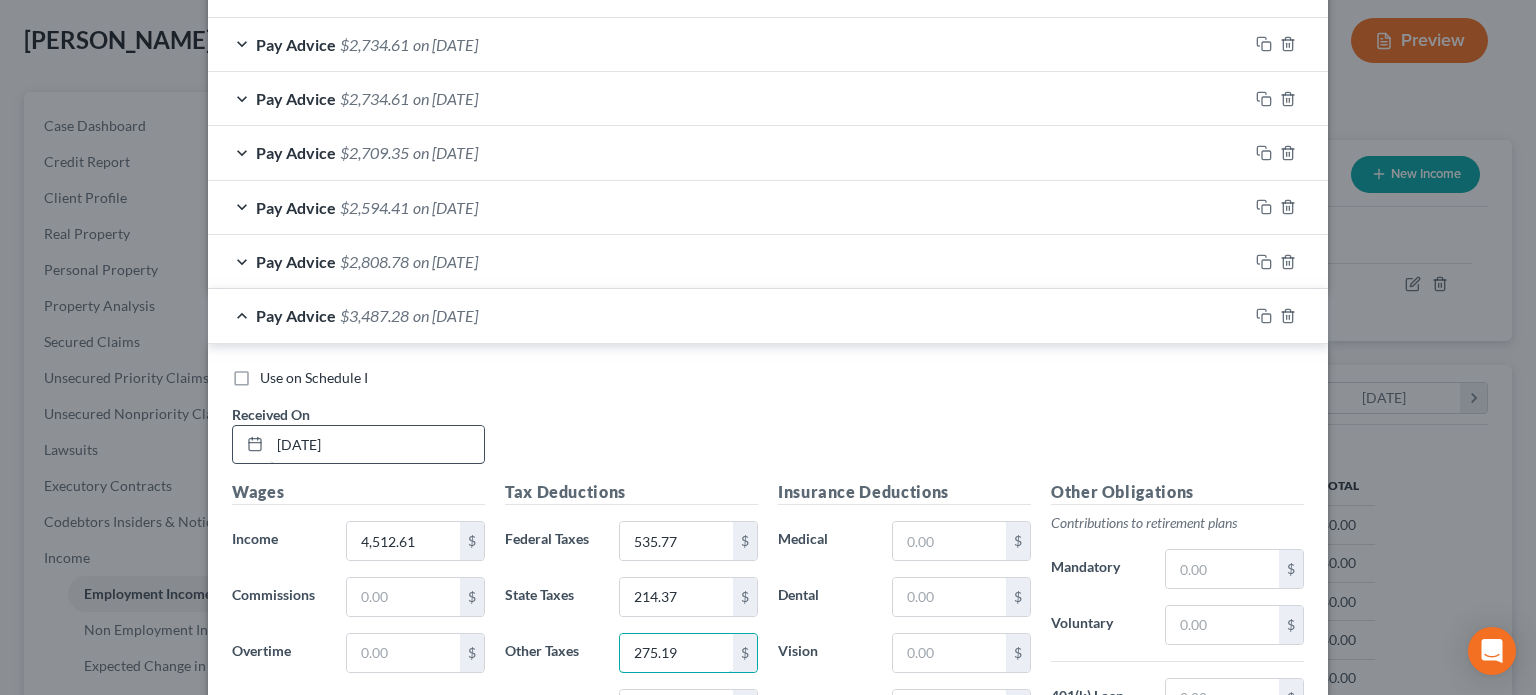 type on "275.19" 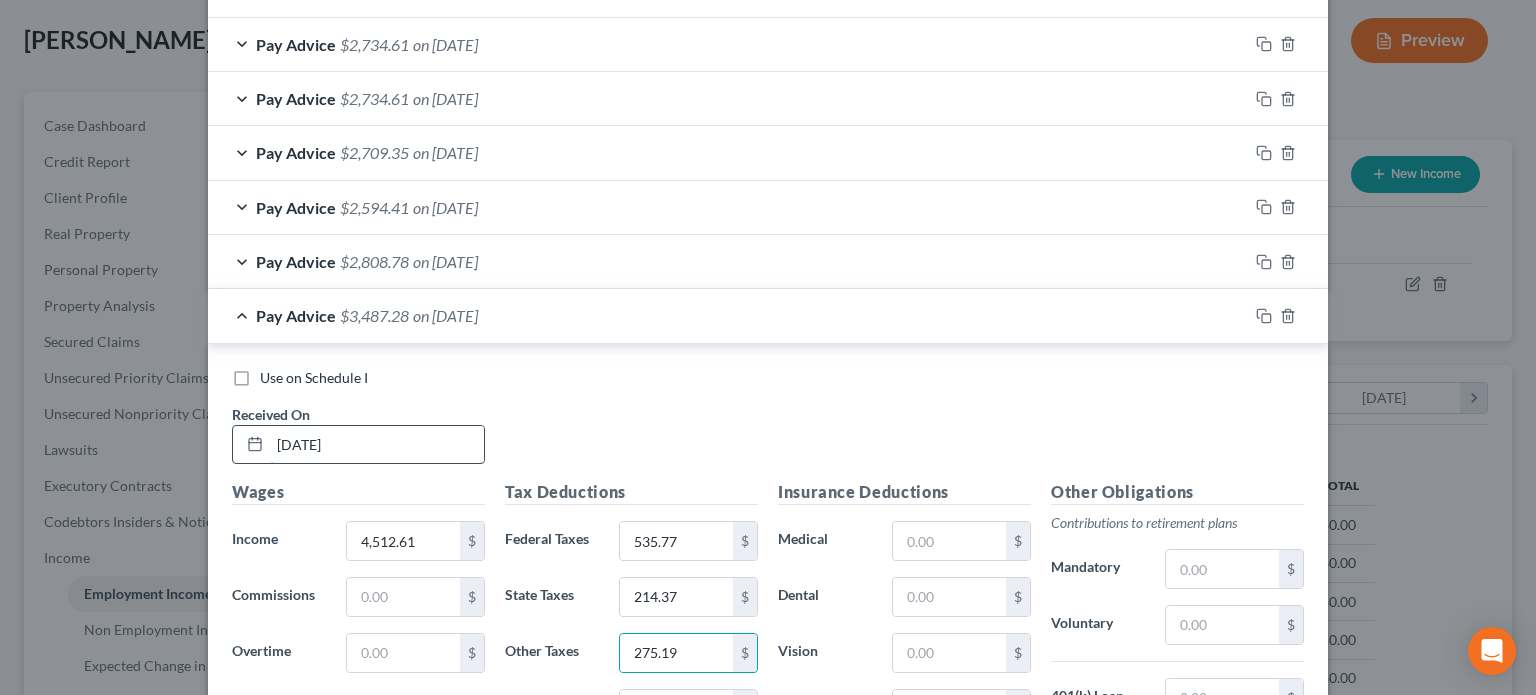scroll, scrollTop: 943, scrollLeft: 0, axis: vertical 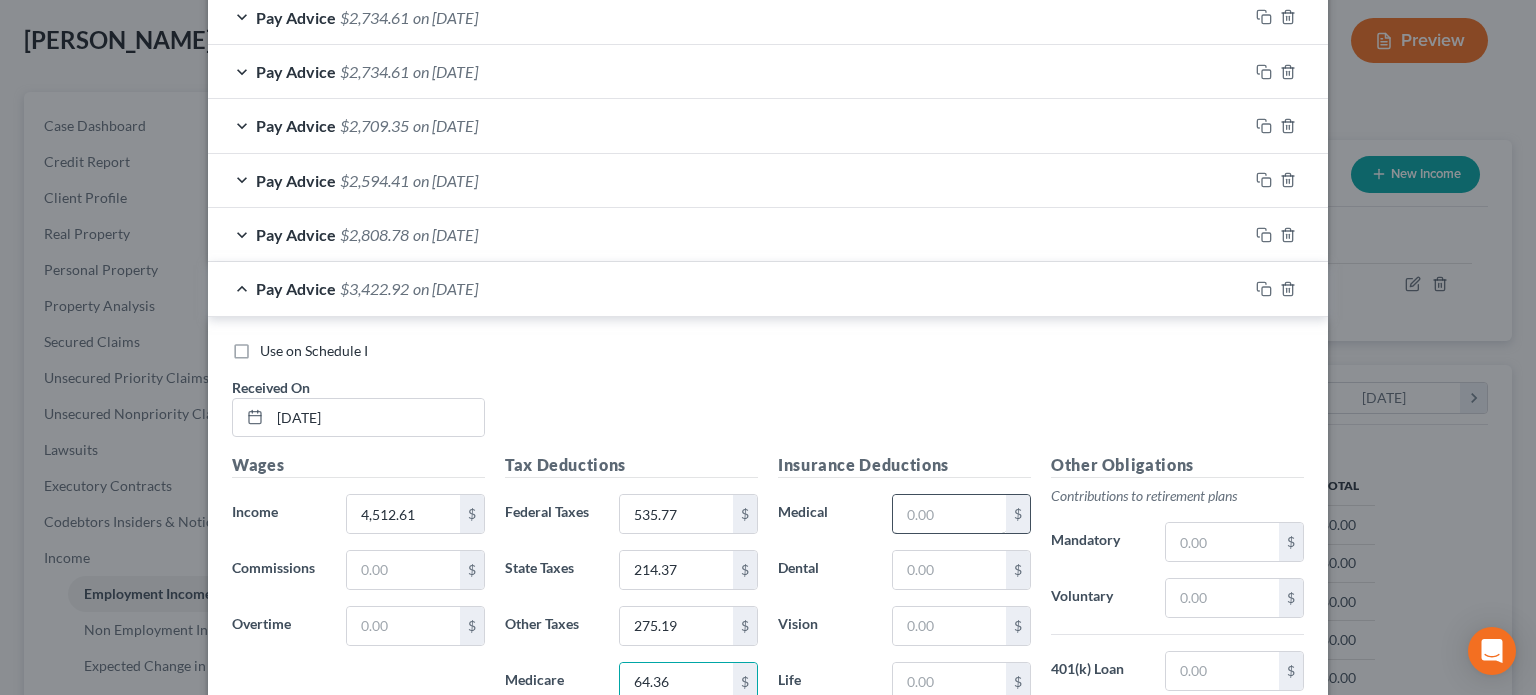 type on "64.36" 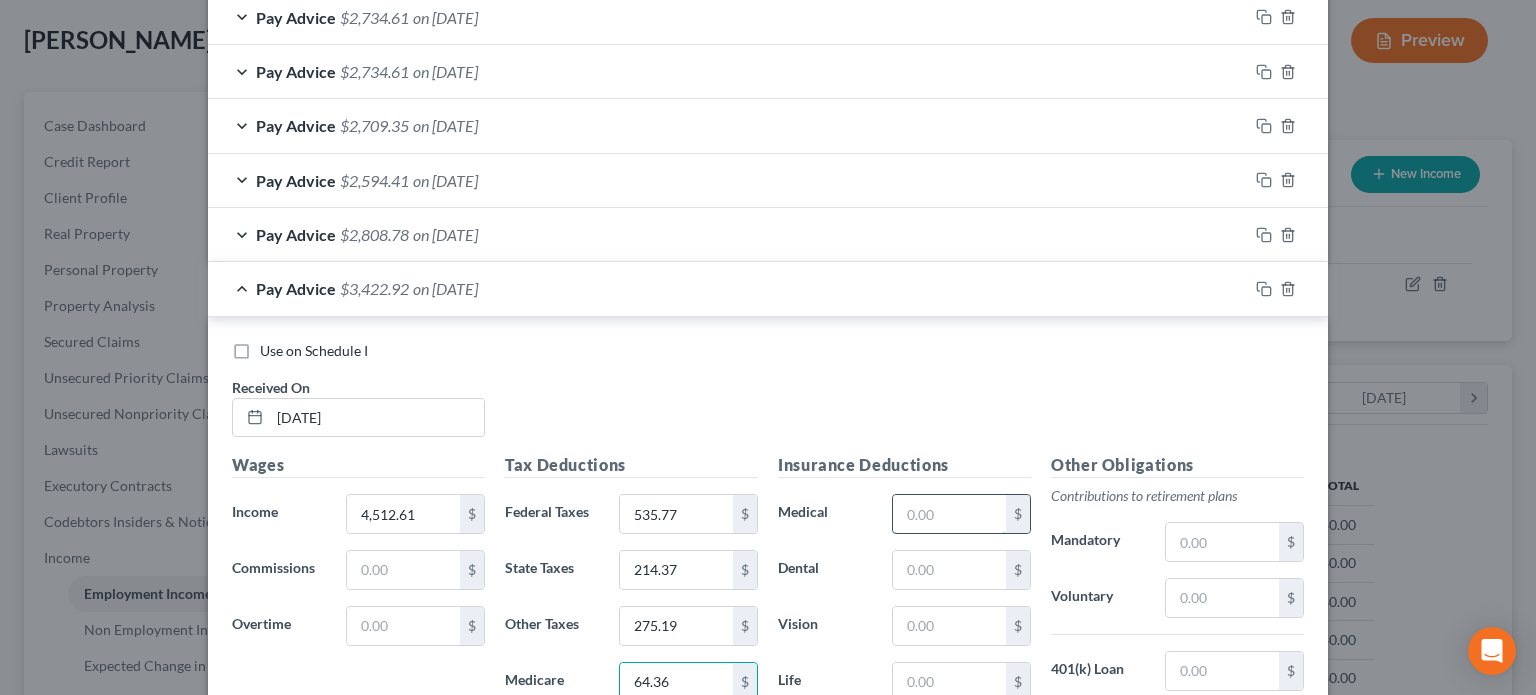 click at bounding box center [949, 514] 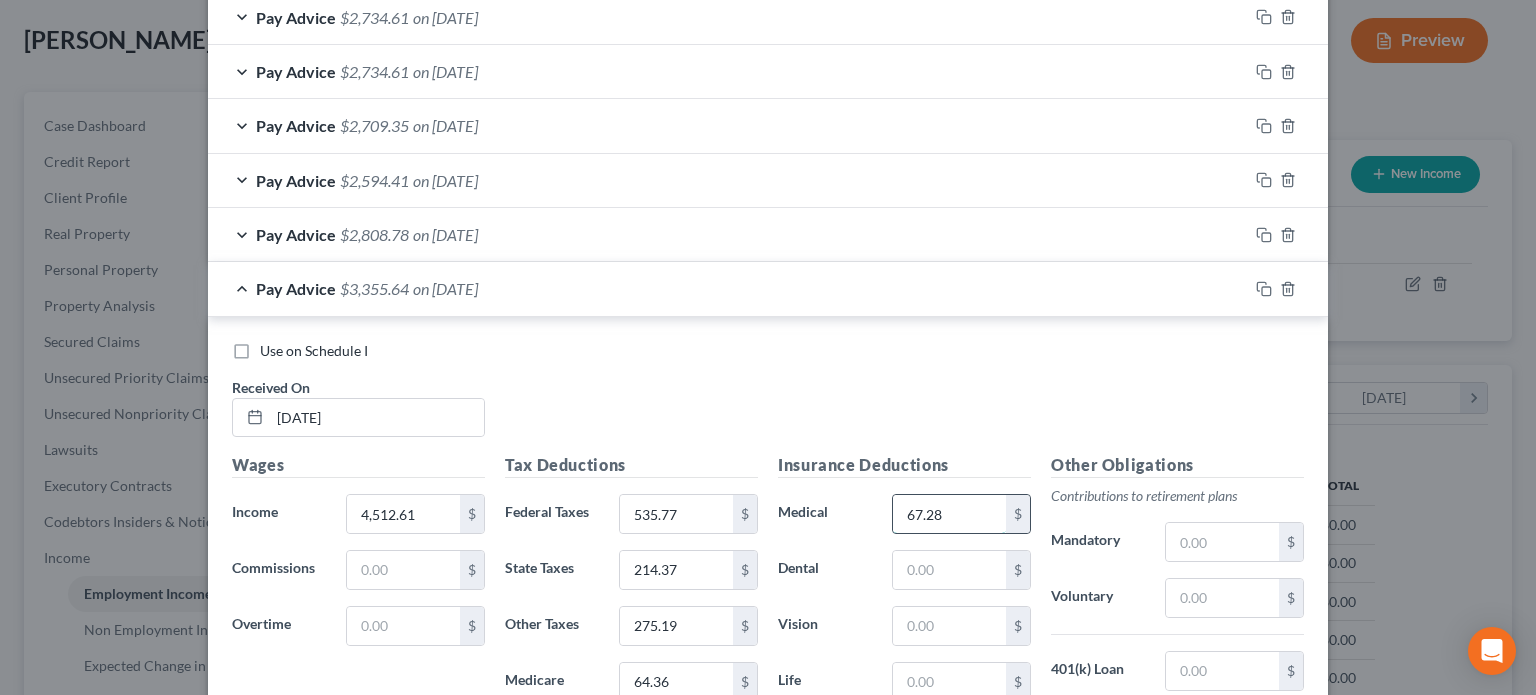 type on "67.28" 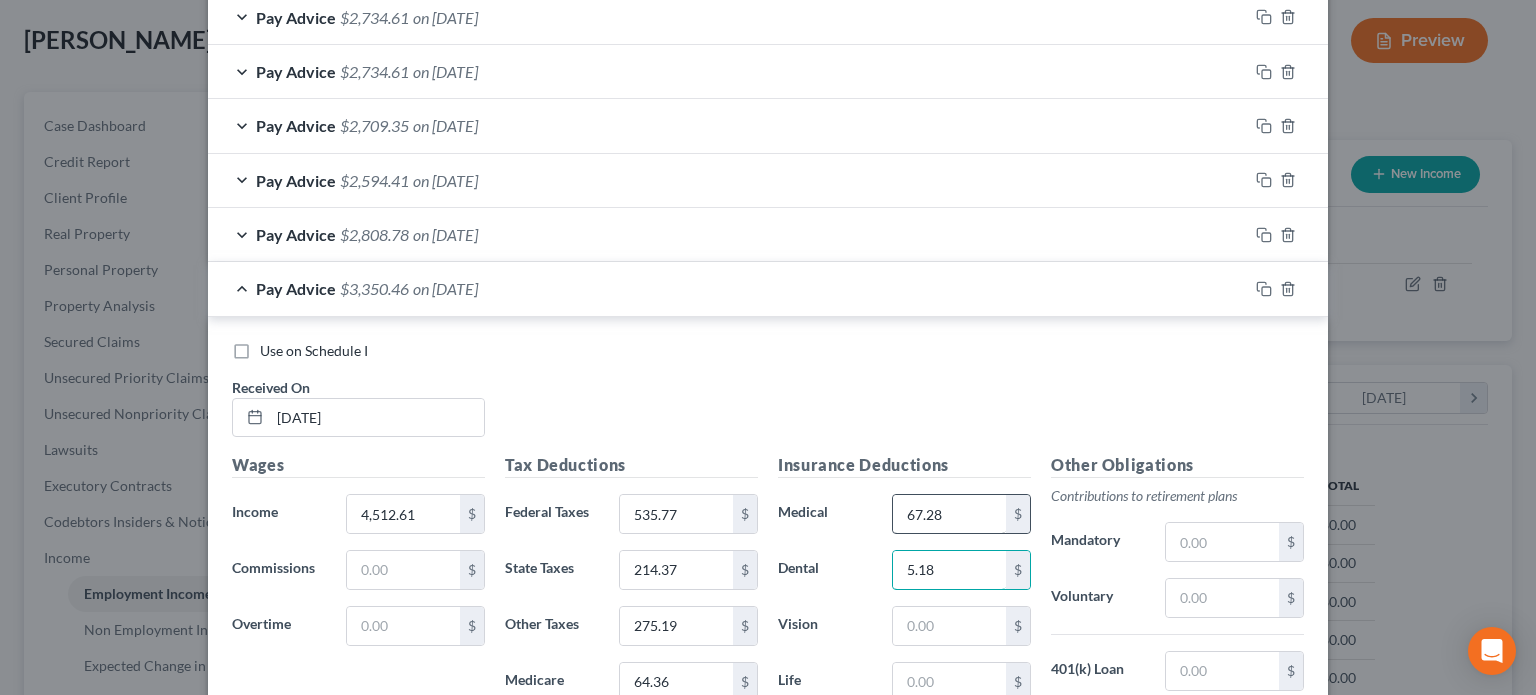 type on "5.18" 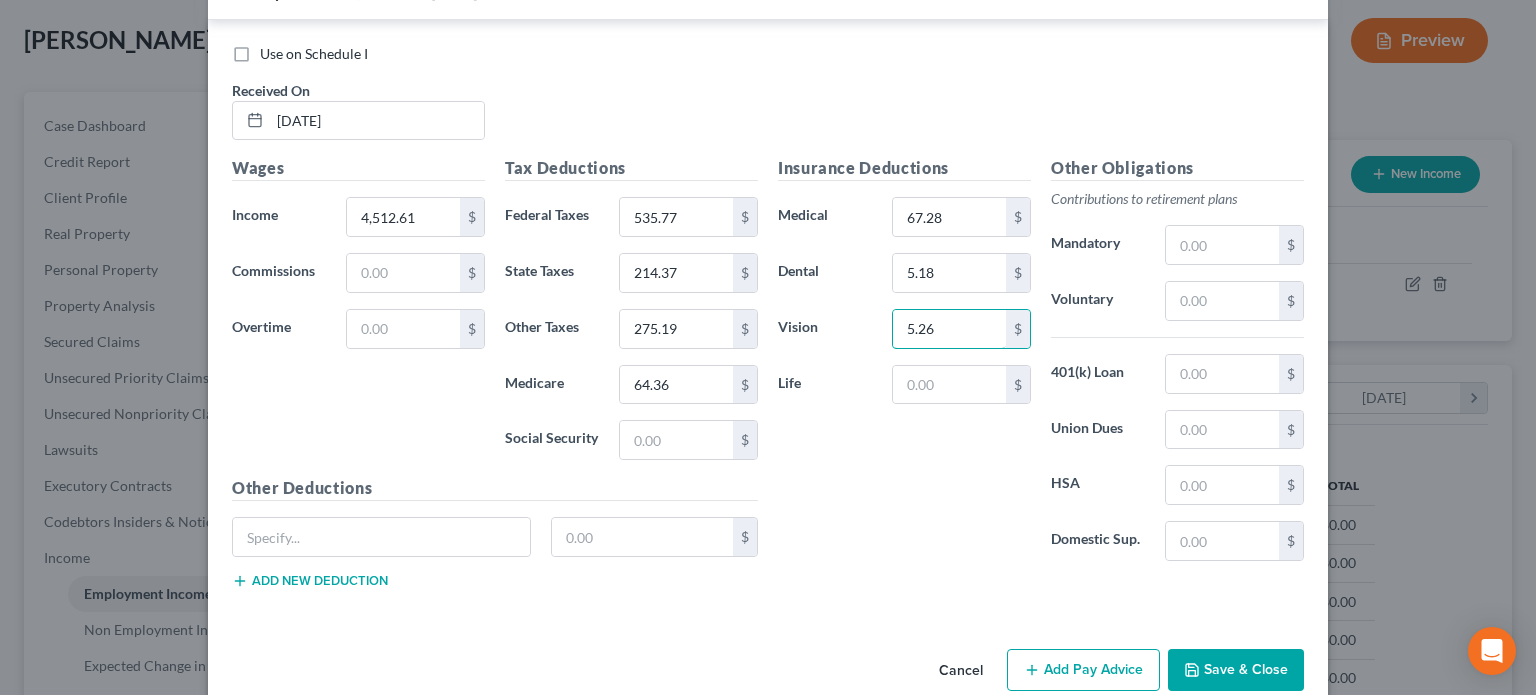 scroll, scrollTop: 1243, scrollLeft: 0, axis: vertical 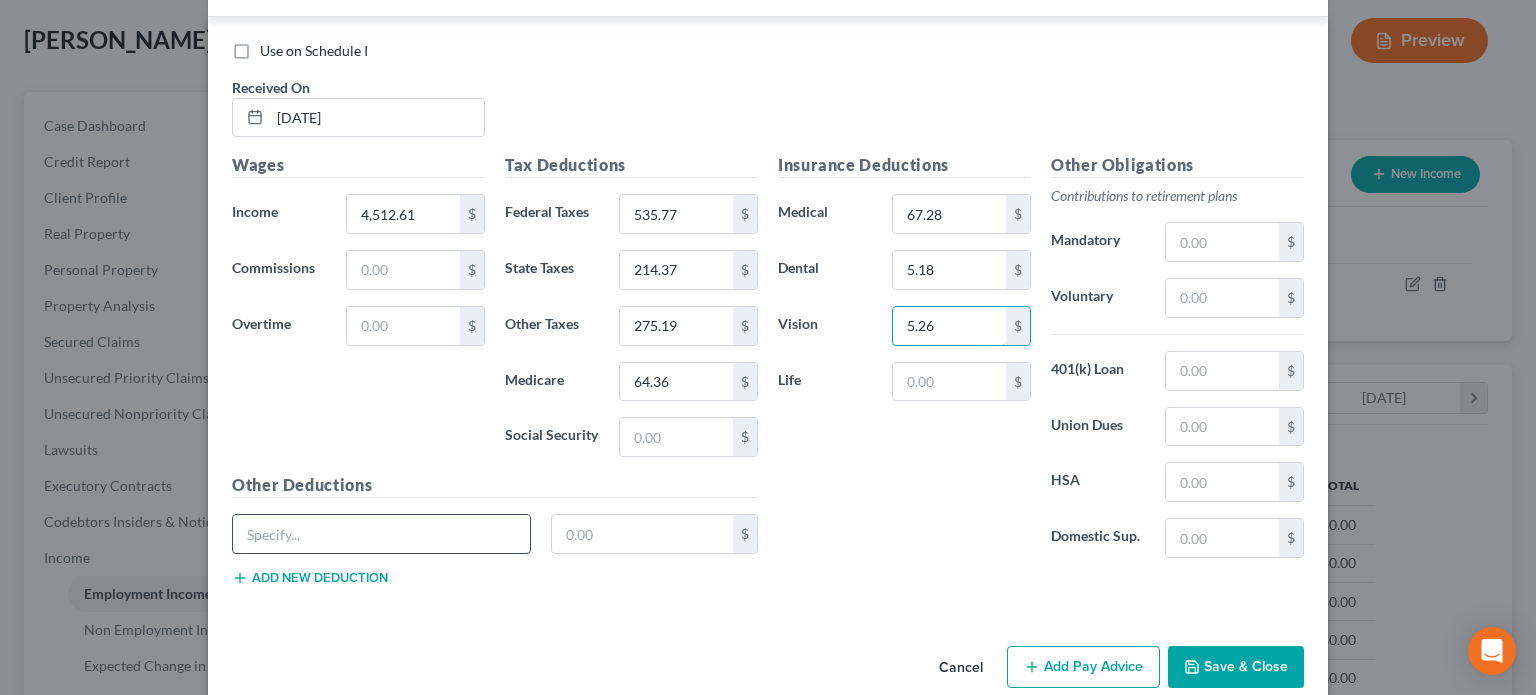 type on "5.26" 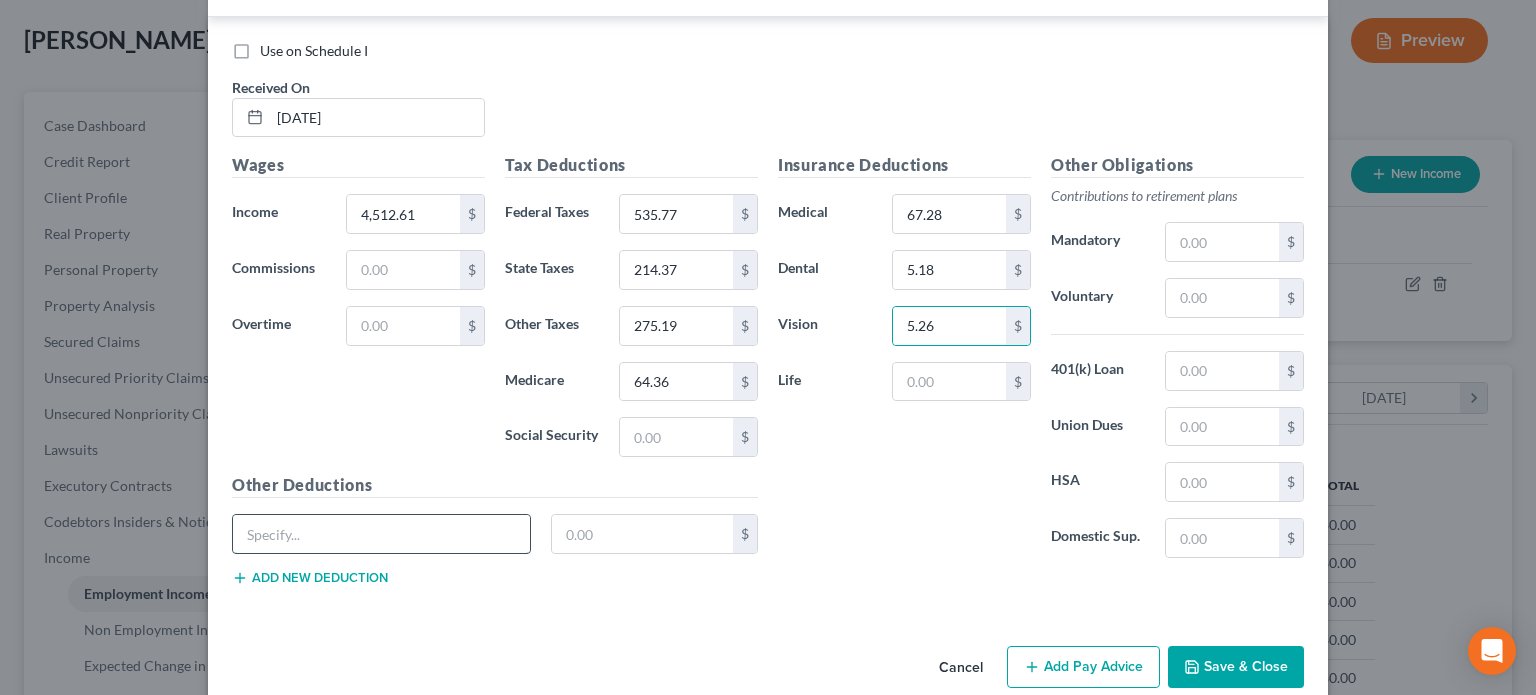 click at bounding box center (381, 534) 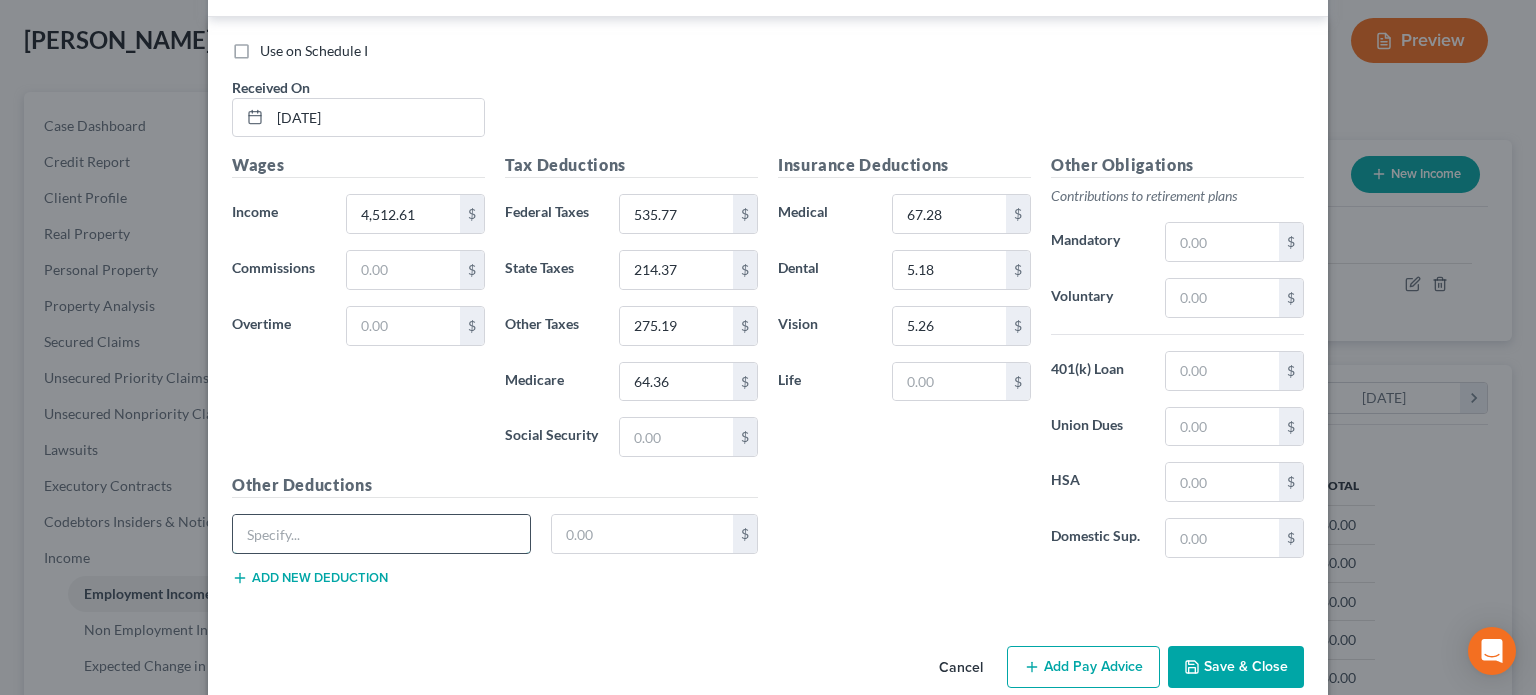 type on "Fitness" 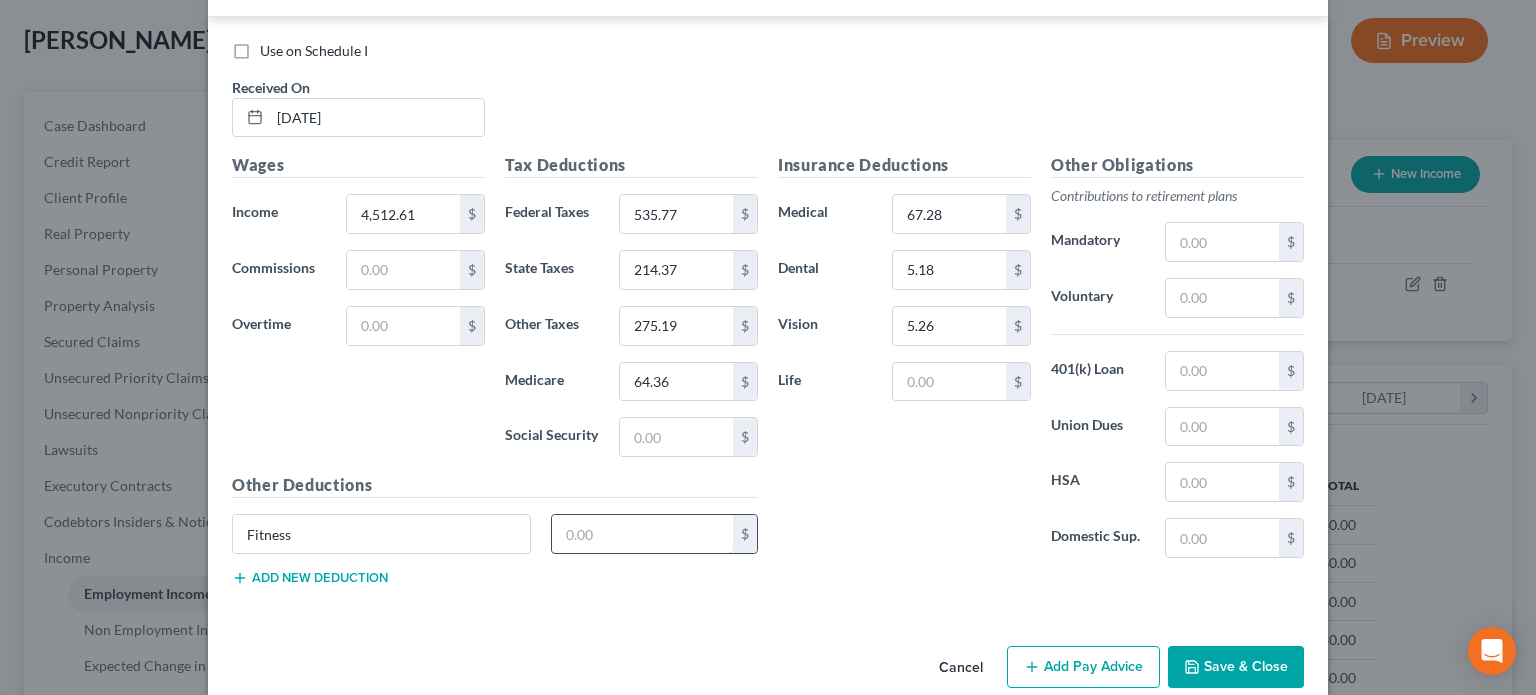 click at bounding box center [643, 534] 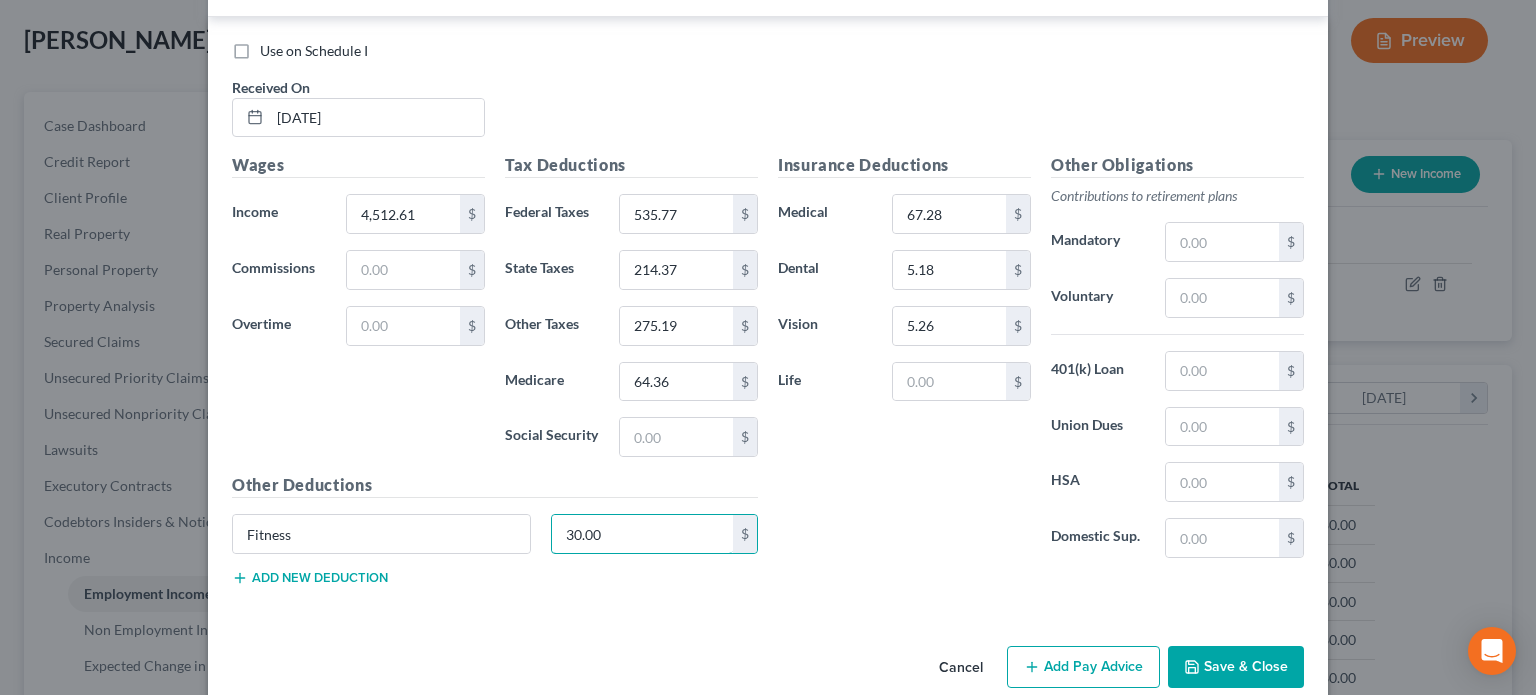type on "30.00" 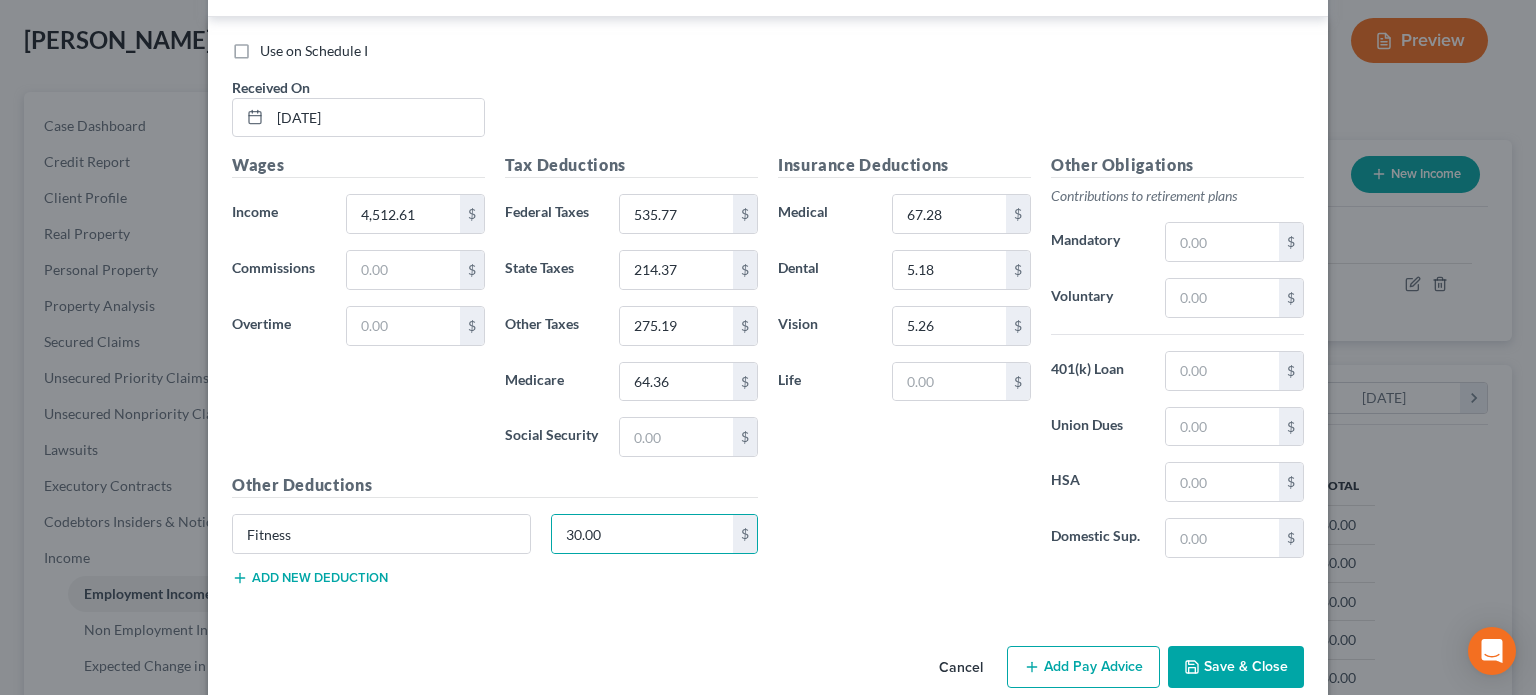 click on "Add new deduction" at bounding box center [310, 578] 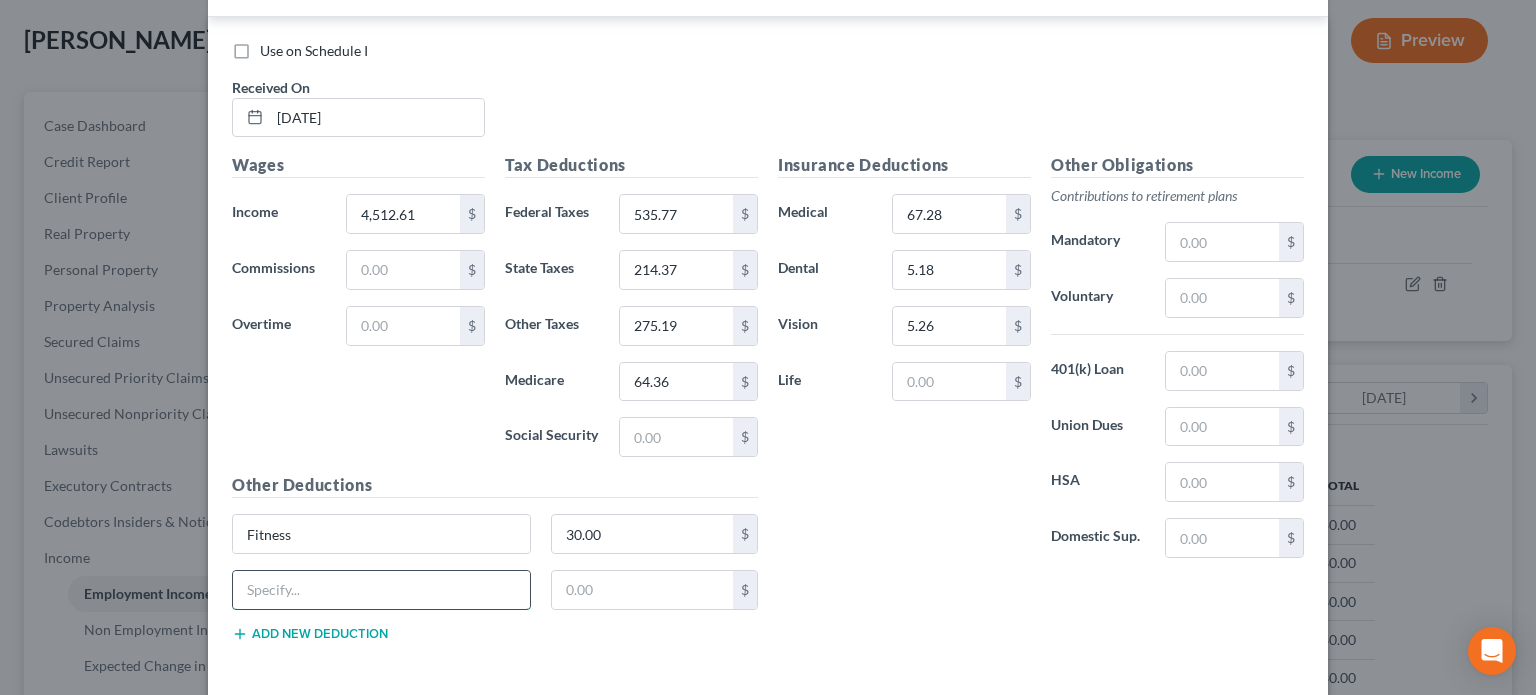 click at bounding box center [381, 590] 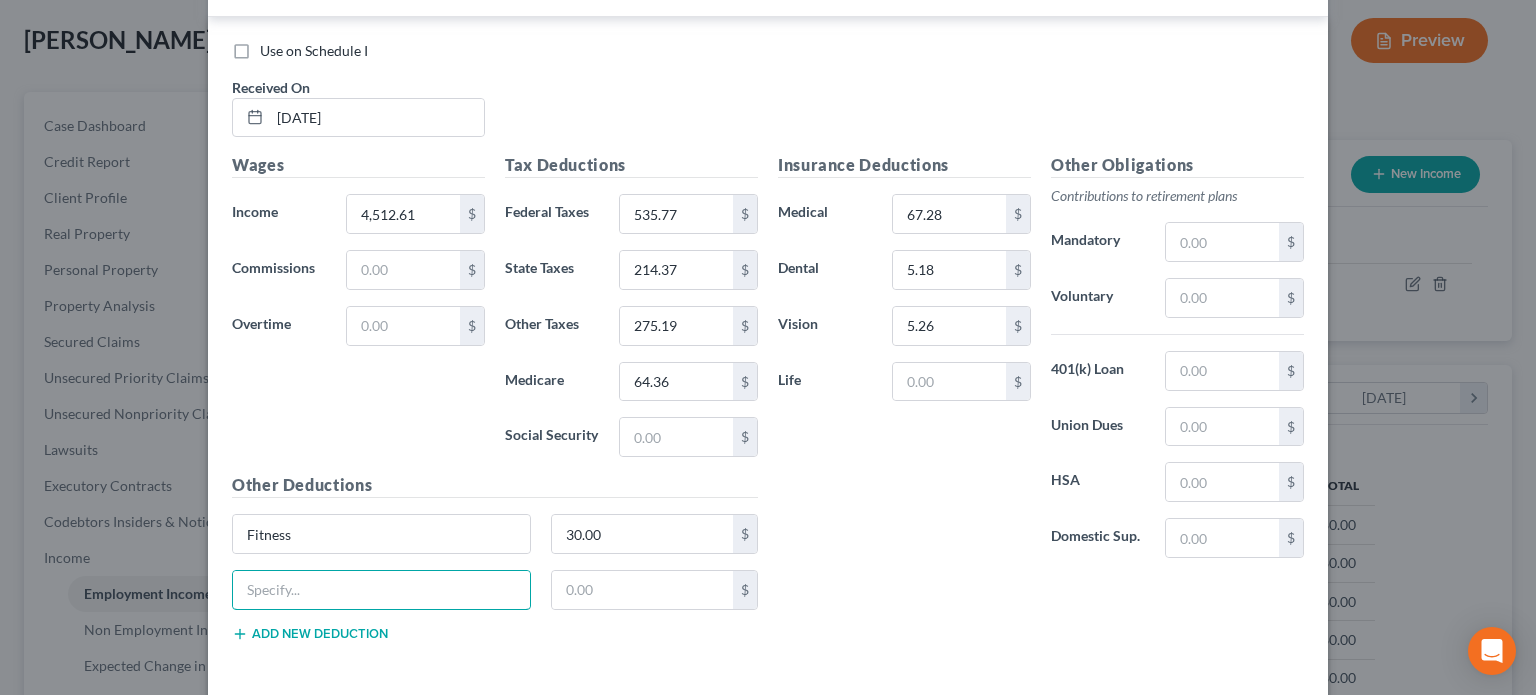 type on "Meals" 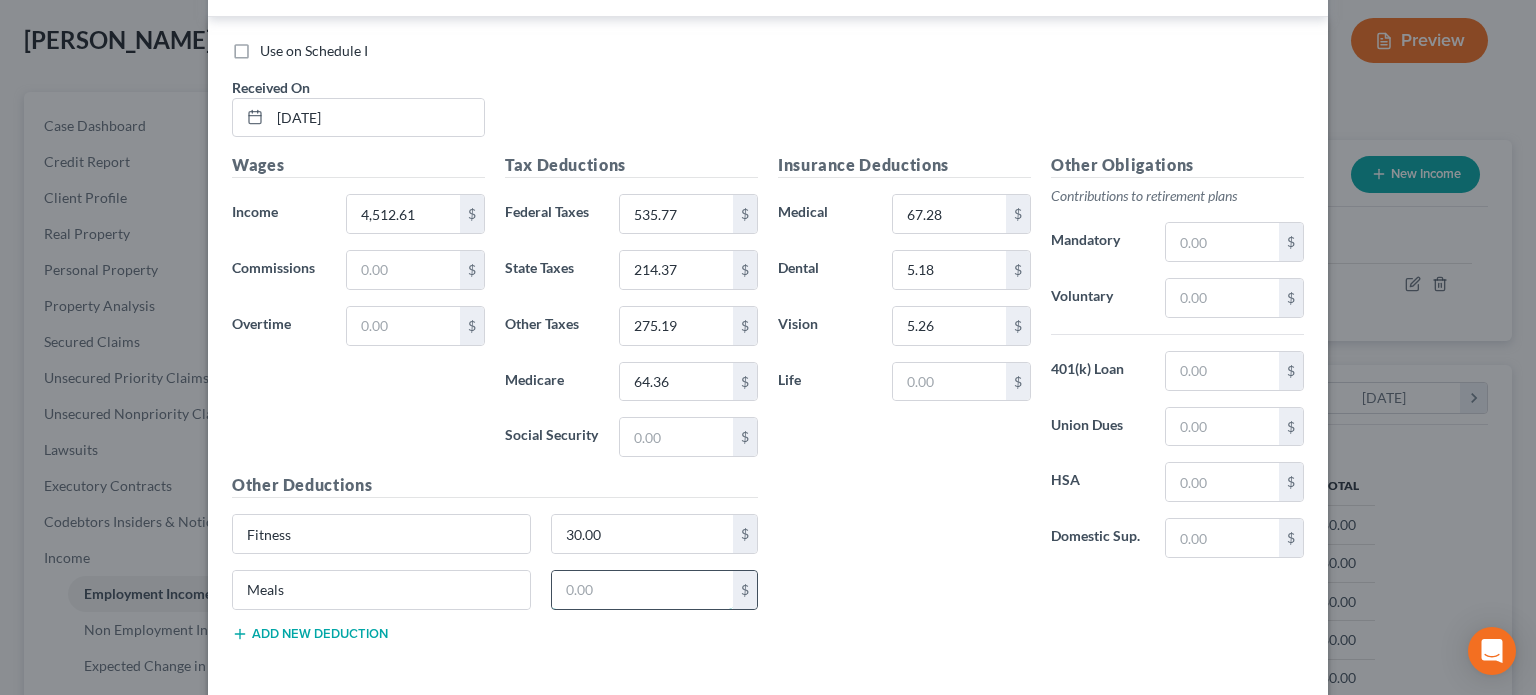 click at bounding box center (643, 590) 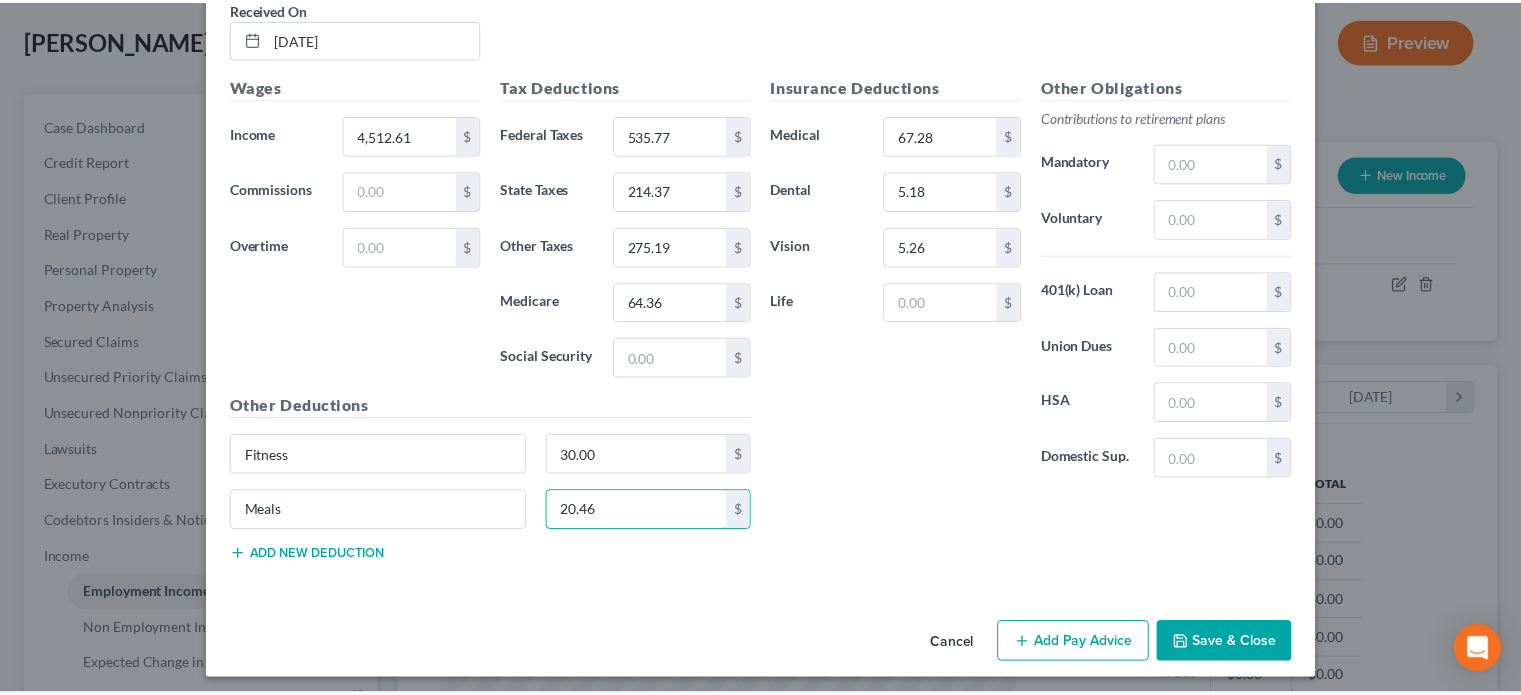 scroll, scrollTop: 1324, scrollLeft: 0, axis: vertical 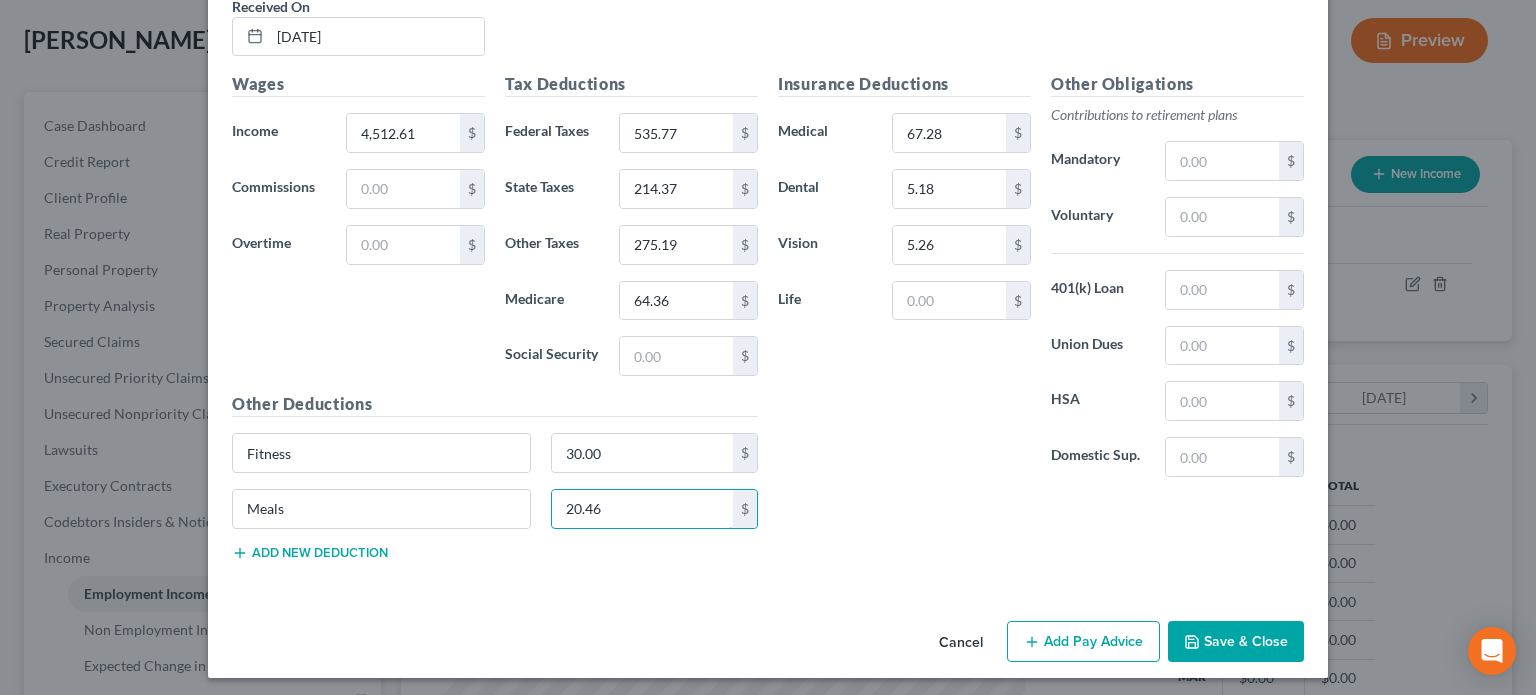 type on "20.46" 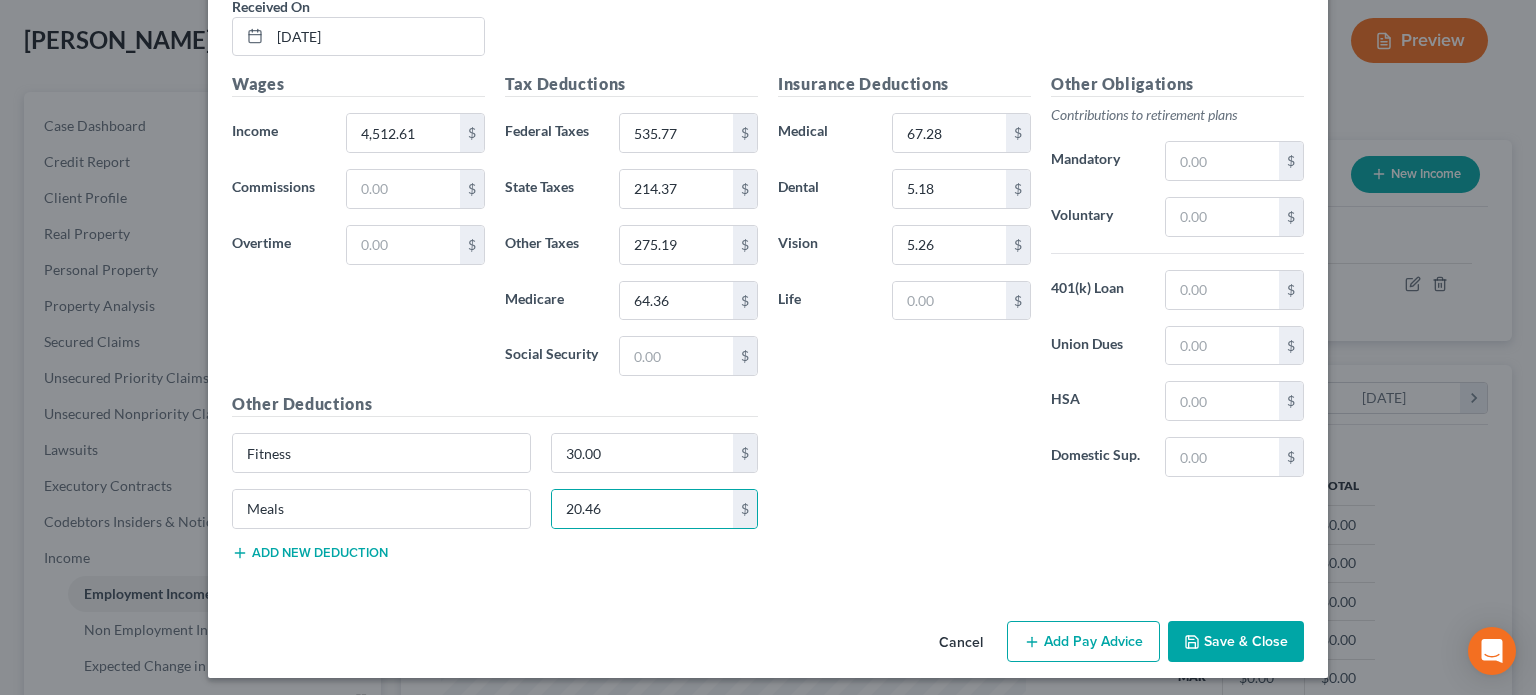 click on "Save & Close" at bounding box center (1236, 642) 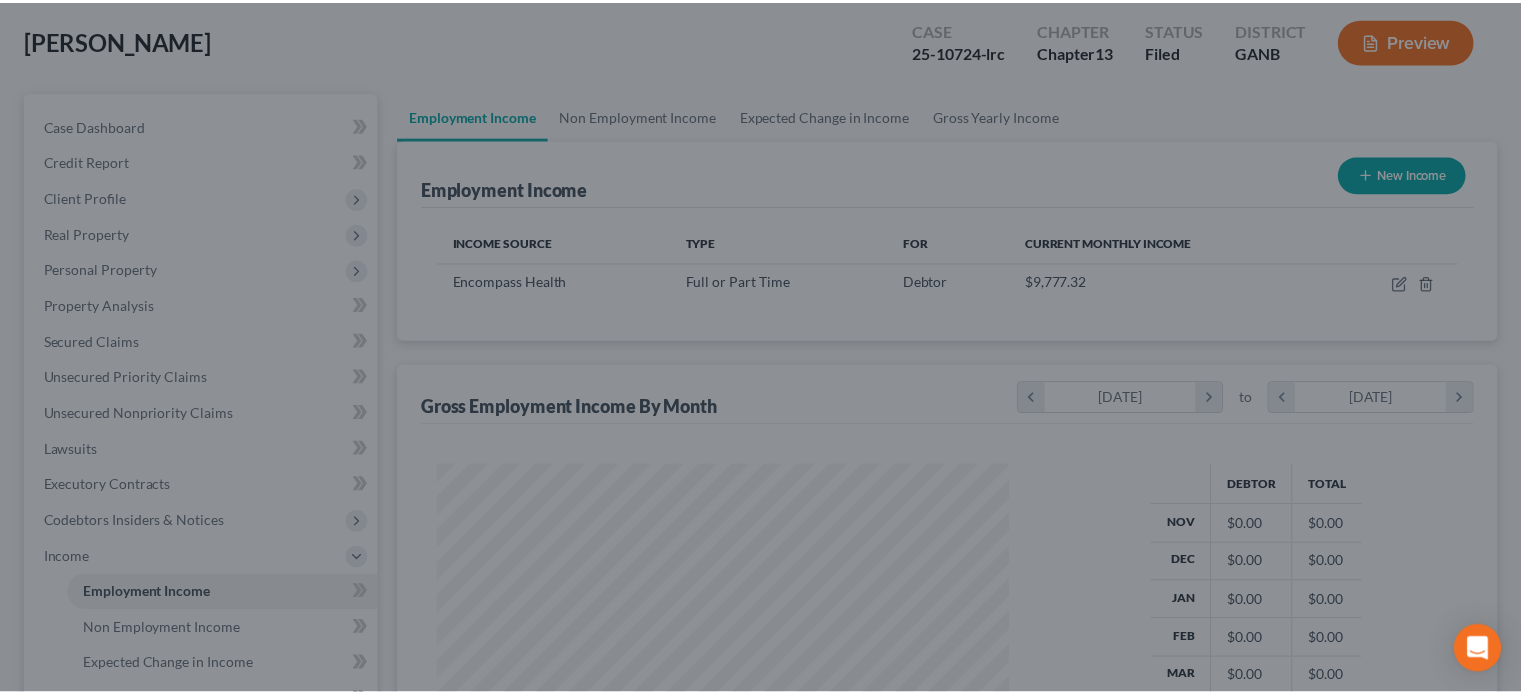 scroll, scrollTop: 356, scrollLeft: 617, axis: both 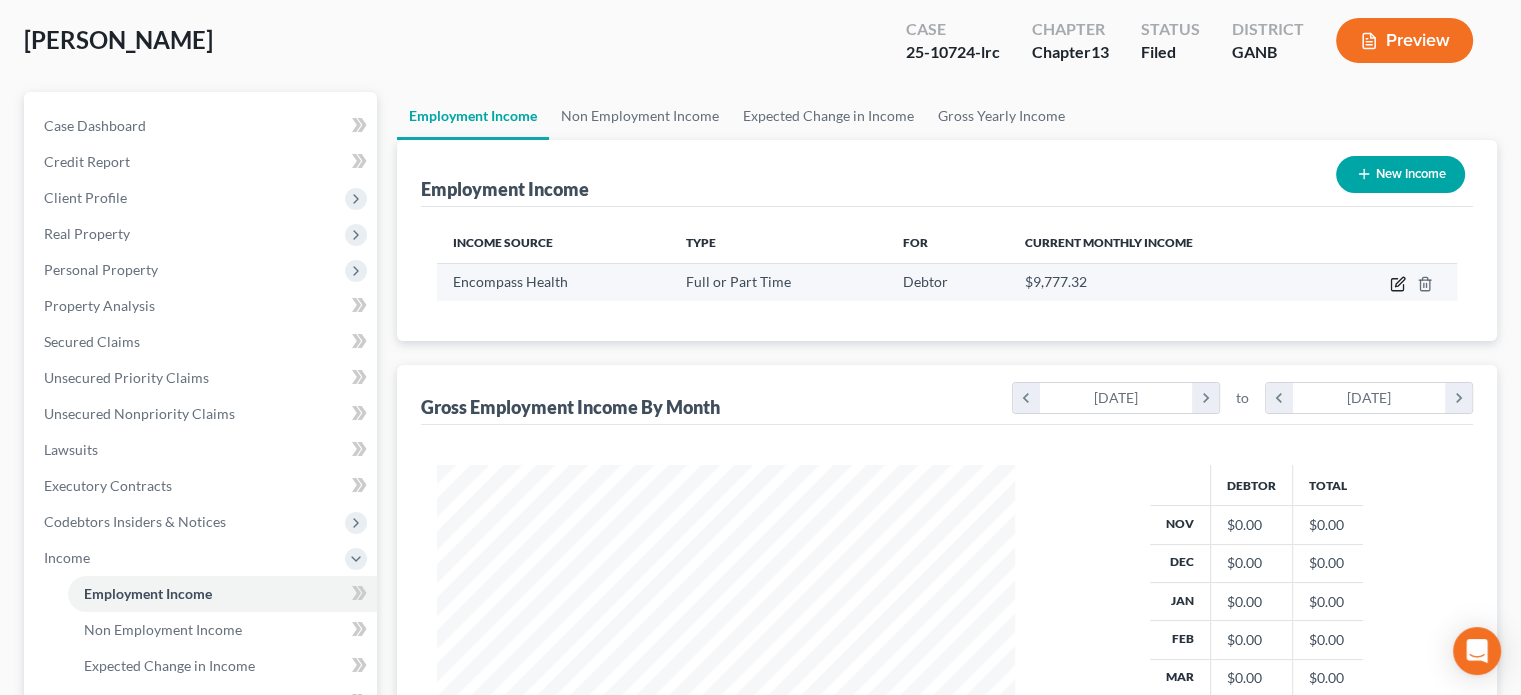 click 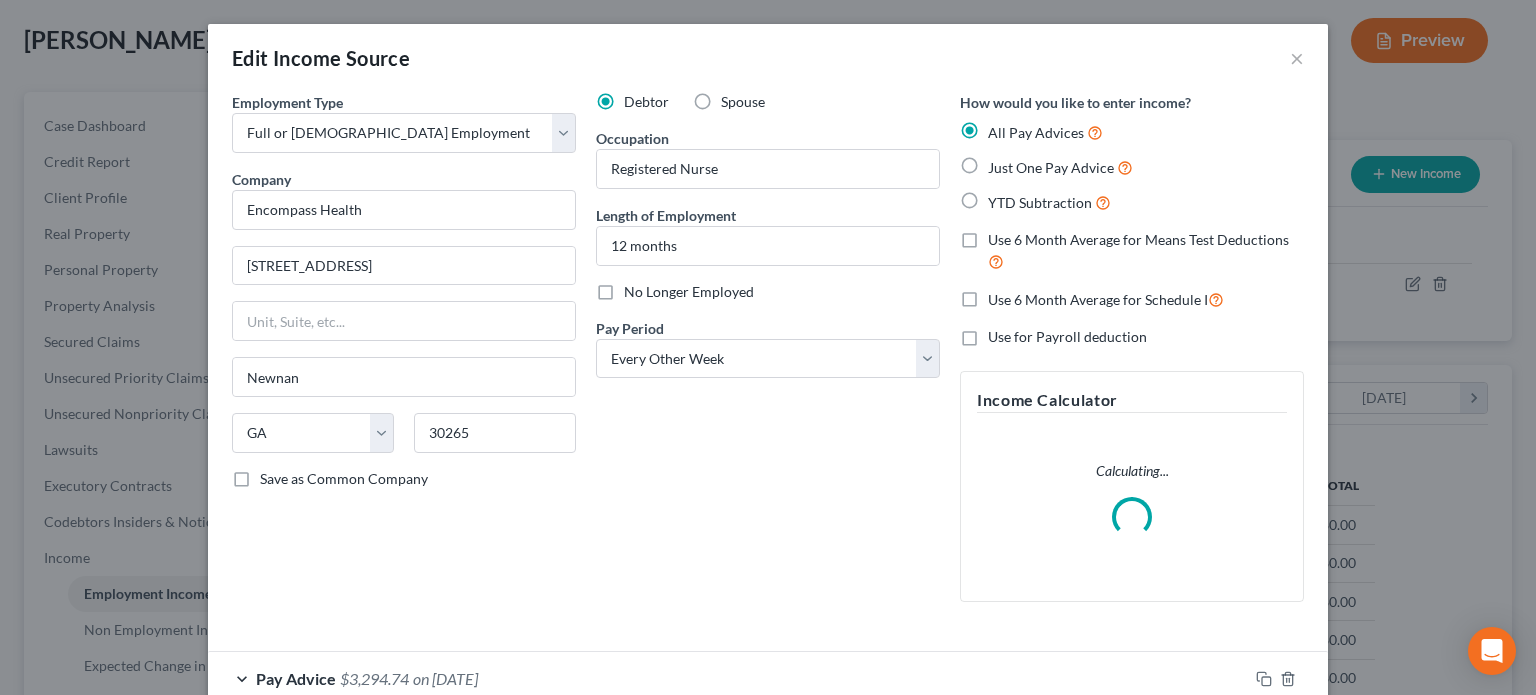 scroll, scrollTop: 999643, scrollLeft: 999375, axis: both 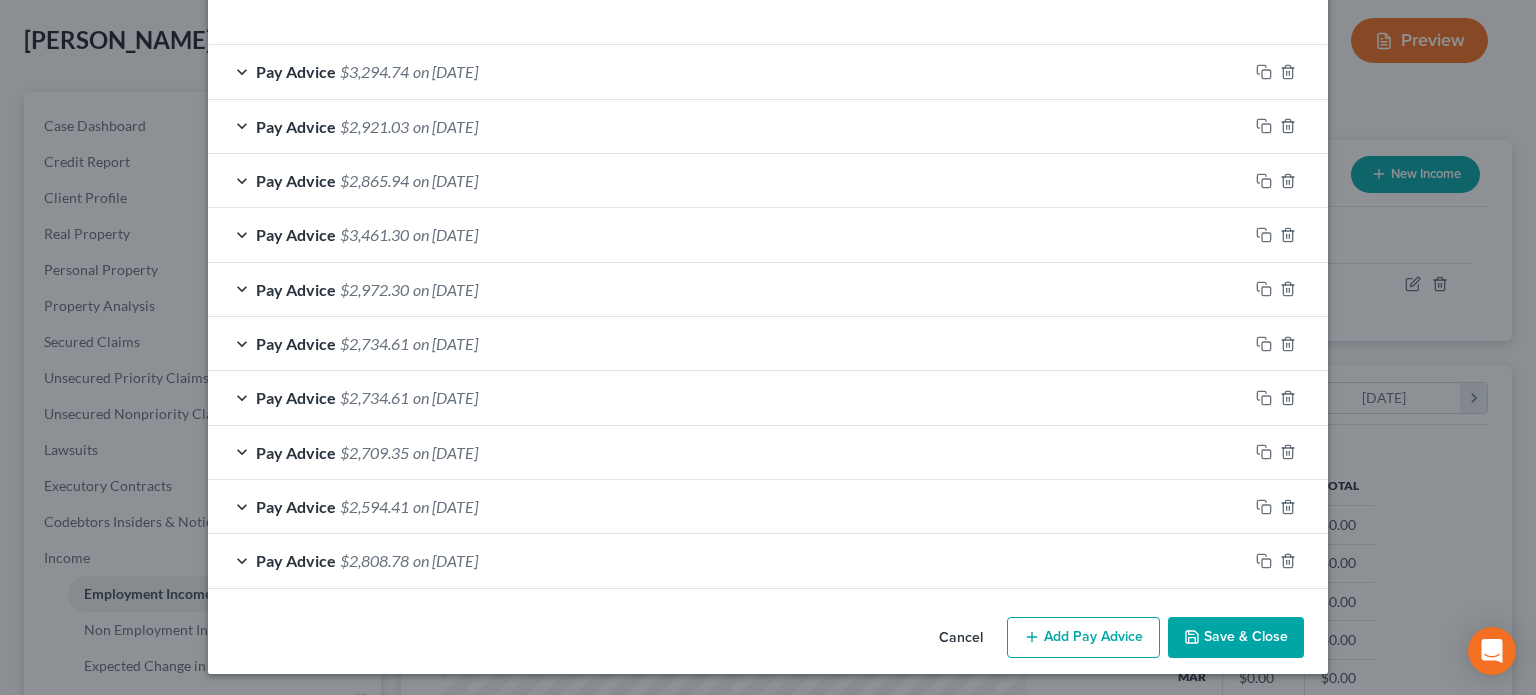 click on "Add Pay Advice" at bounding box center [1083, 638] 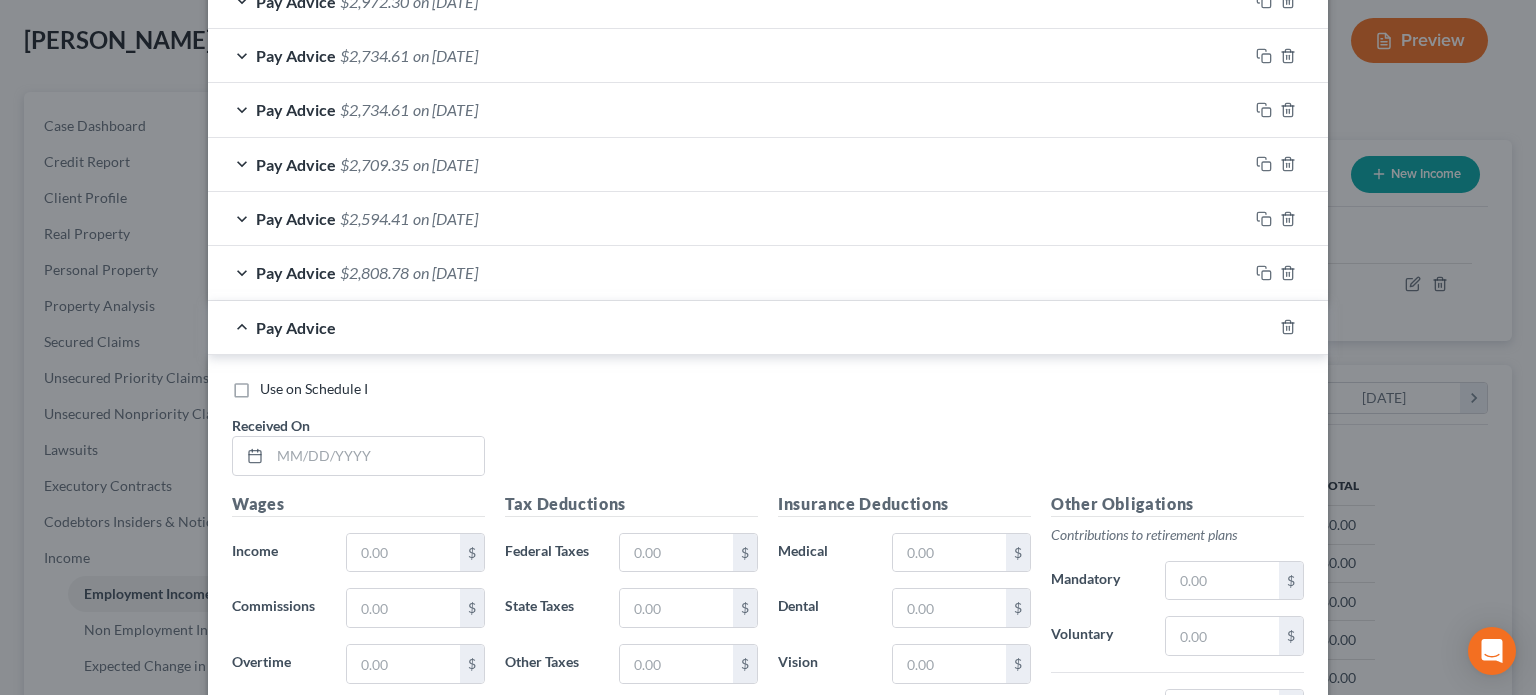scroll, scrollTop: 971, scrollLeft: 0, axis: vertical 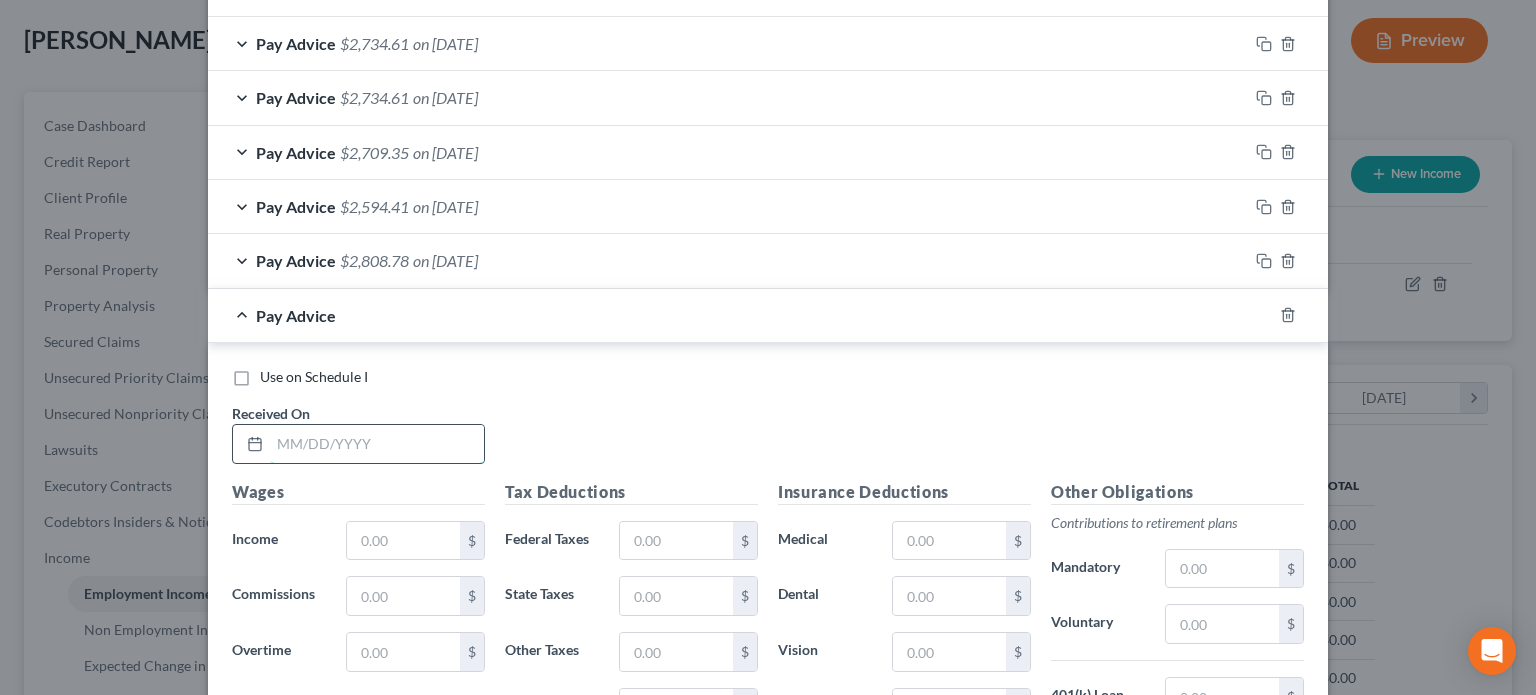click at bounding box center (377, 444) 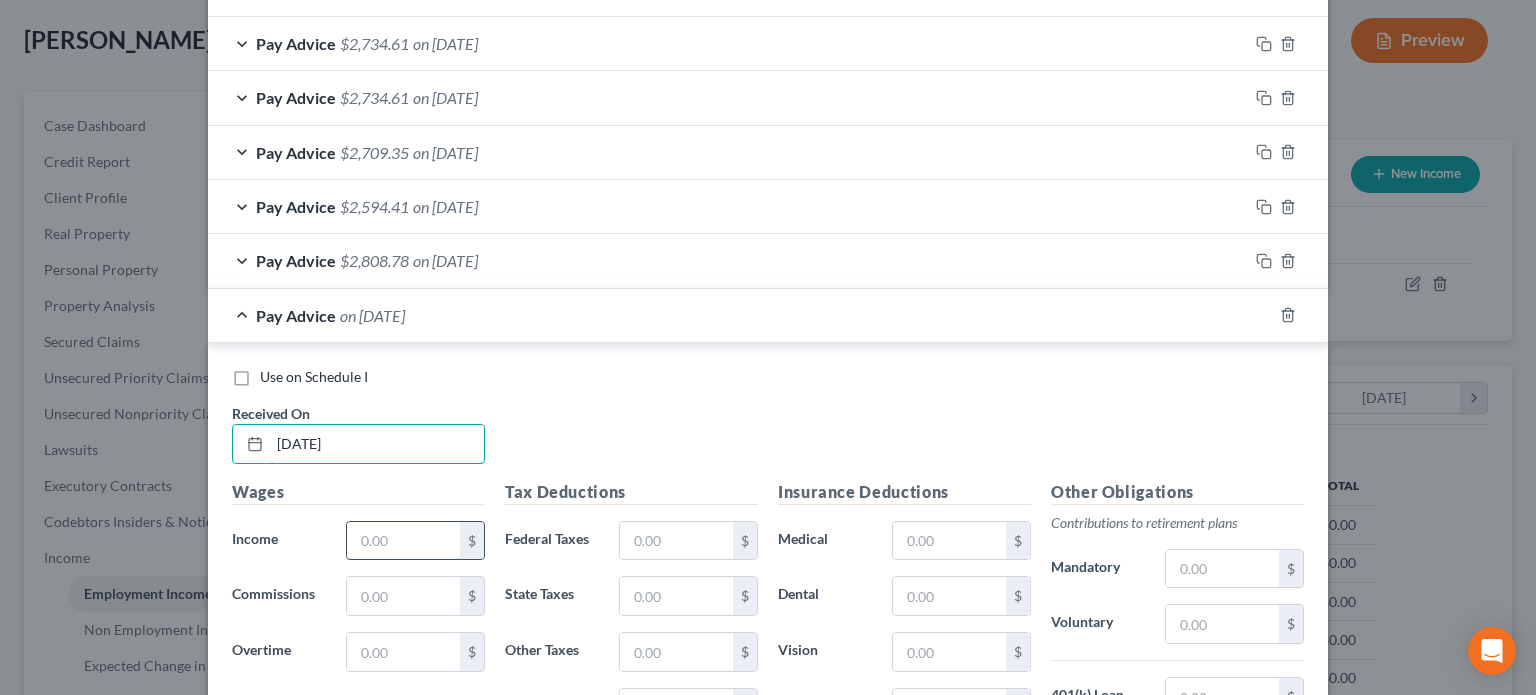 type on "[DATE]" 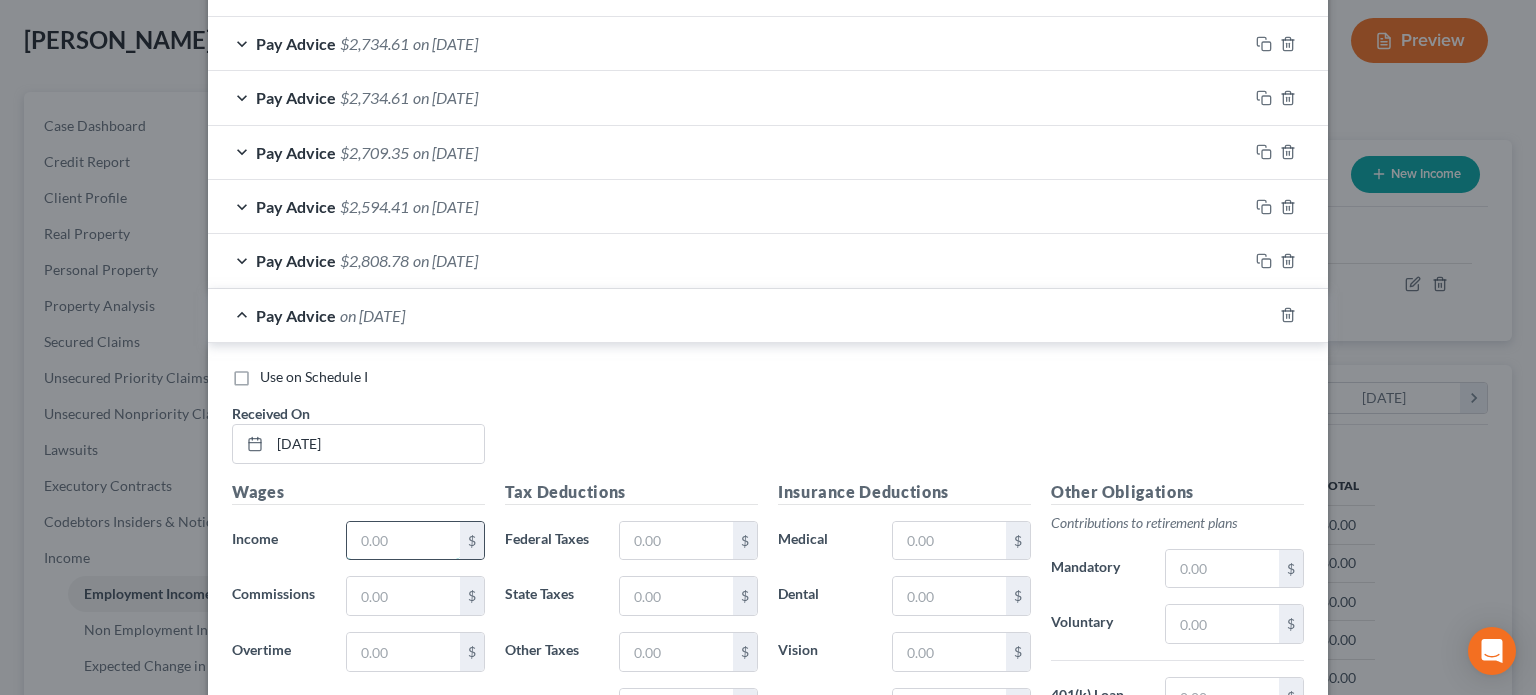 click at bounding box center (403, 541) 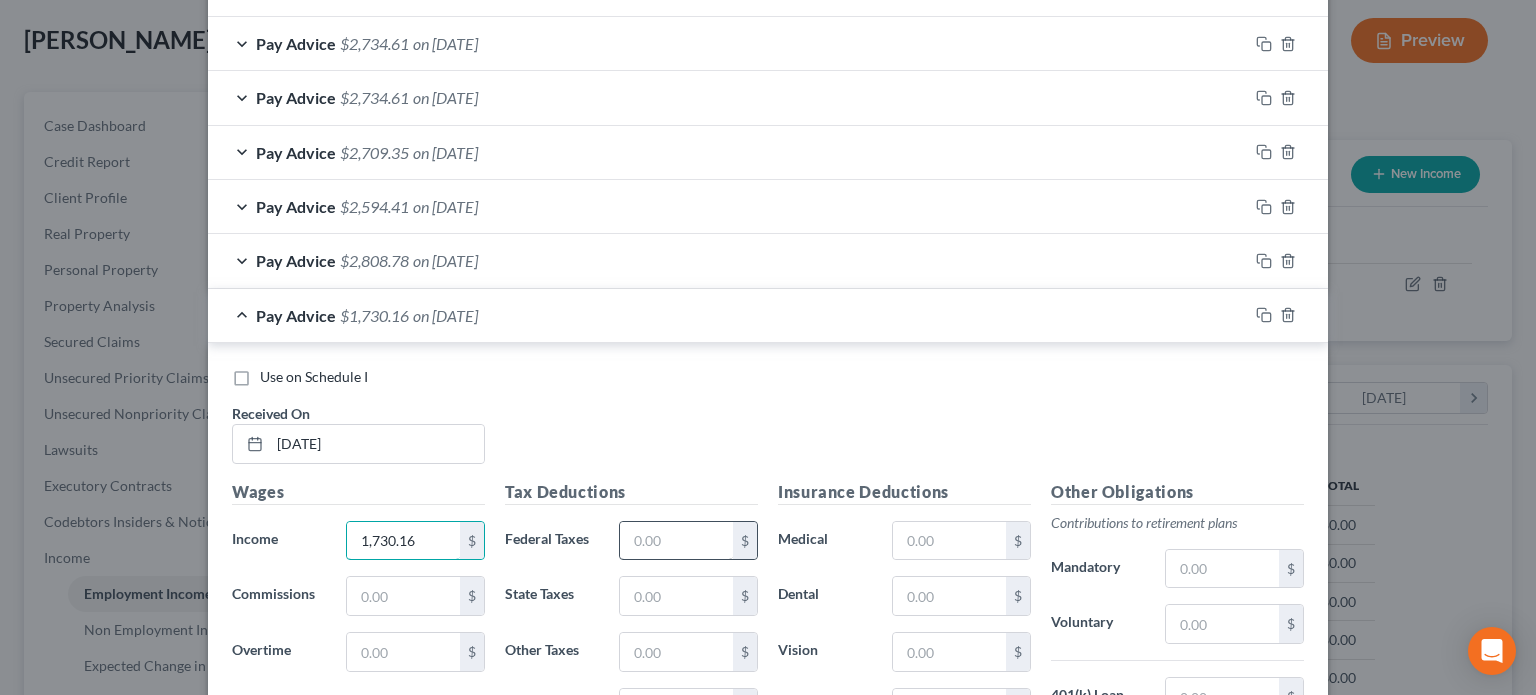 type on "1,730.16" 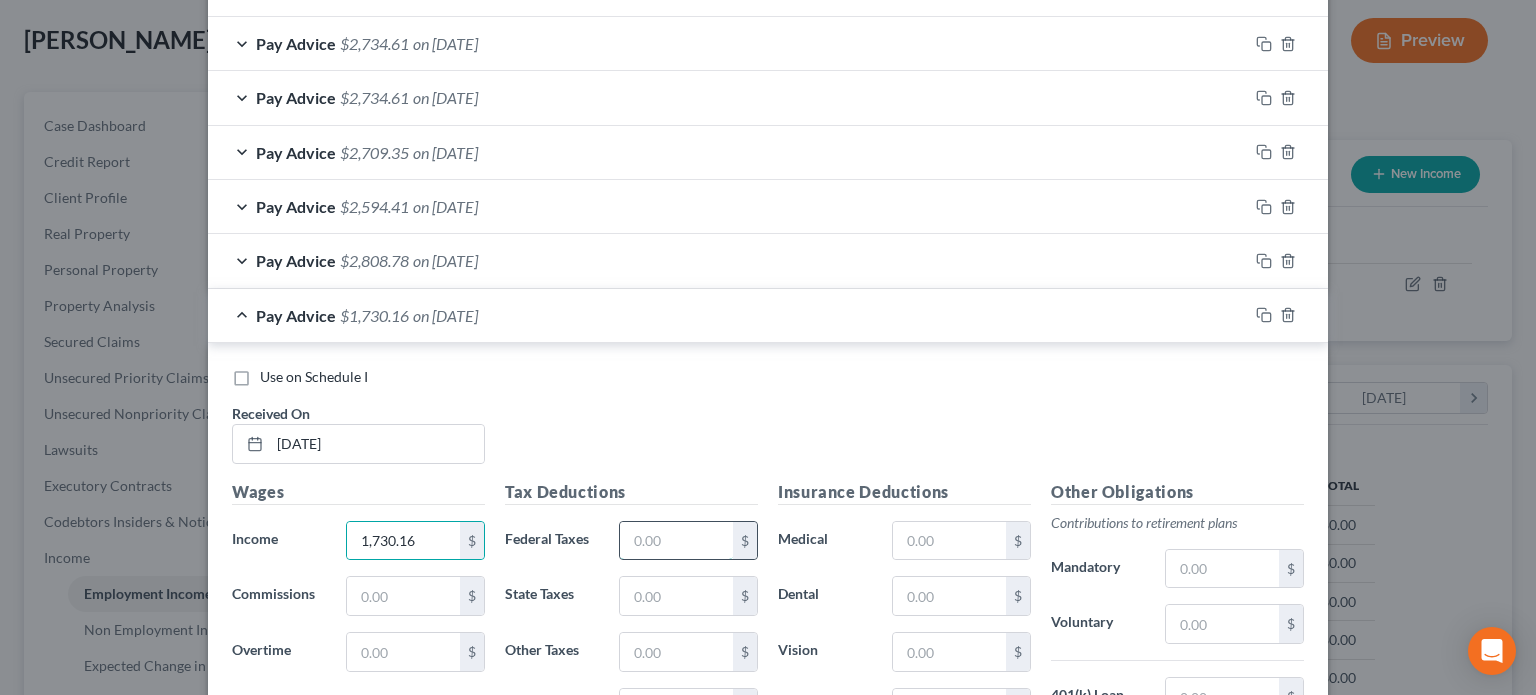click at bounding box center [676, 541] 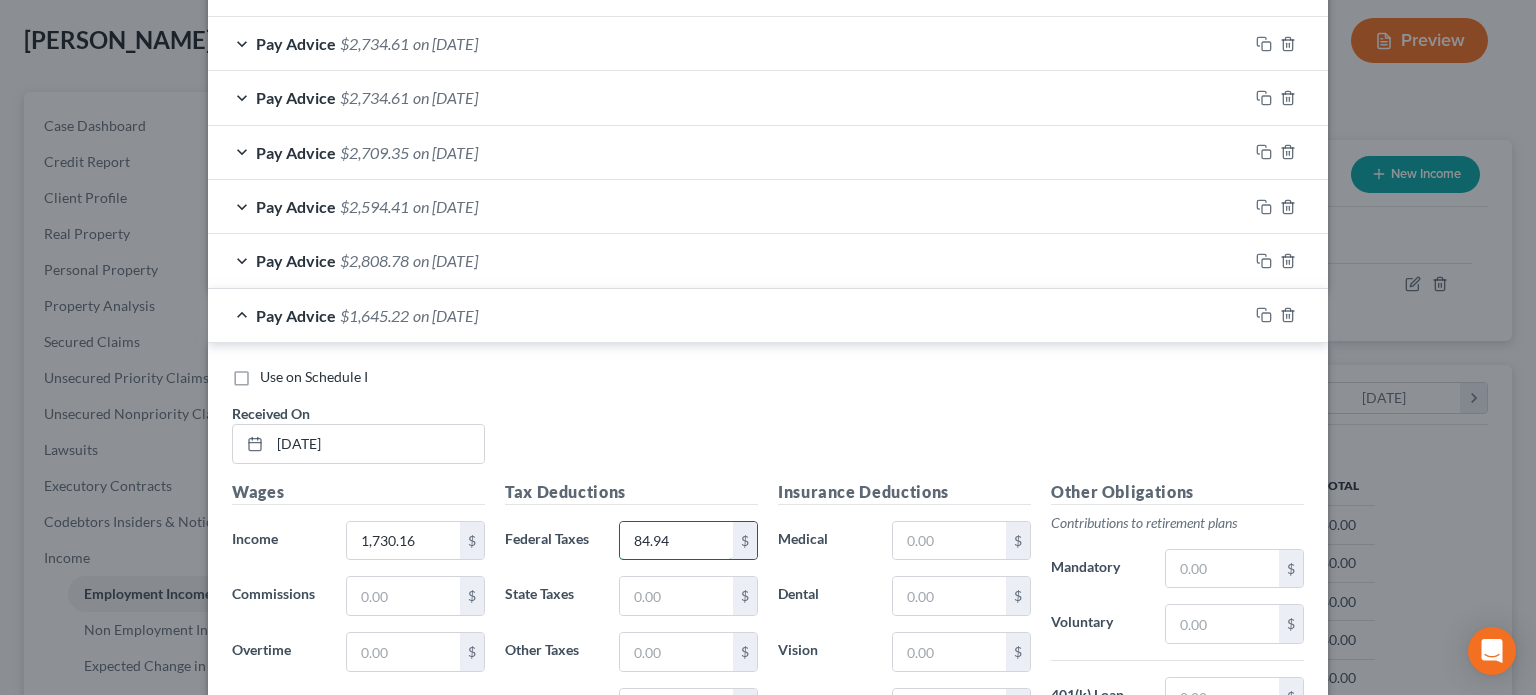 type on "84.94" 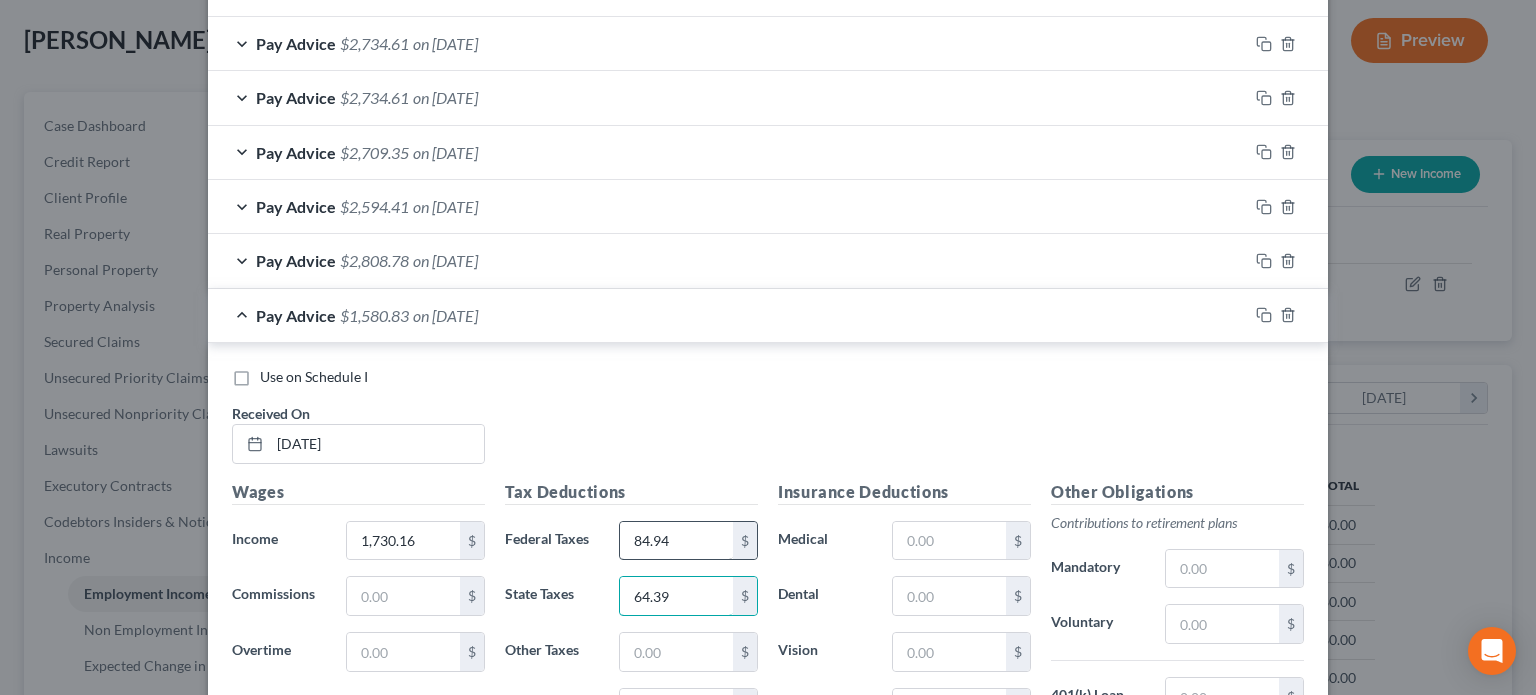 type on "64.39" 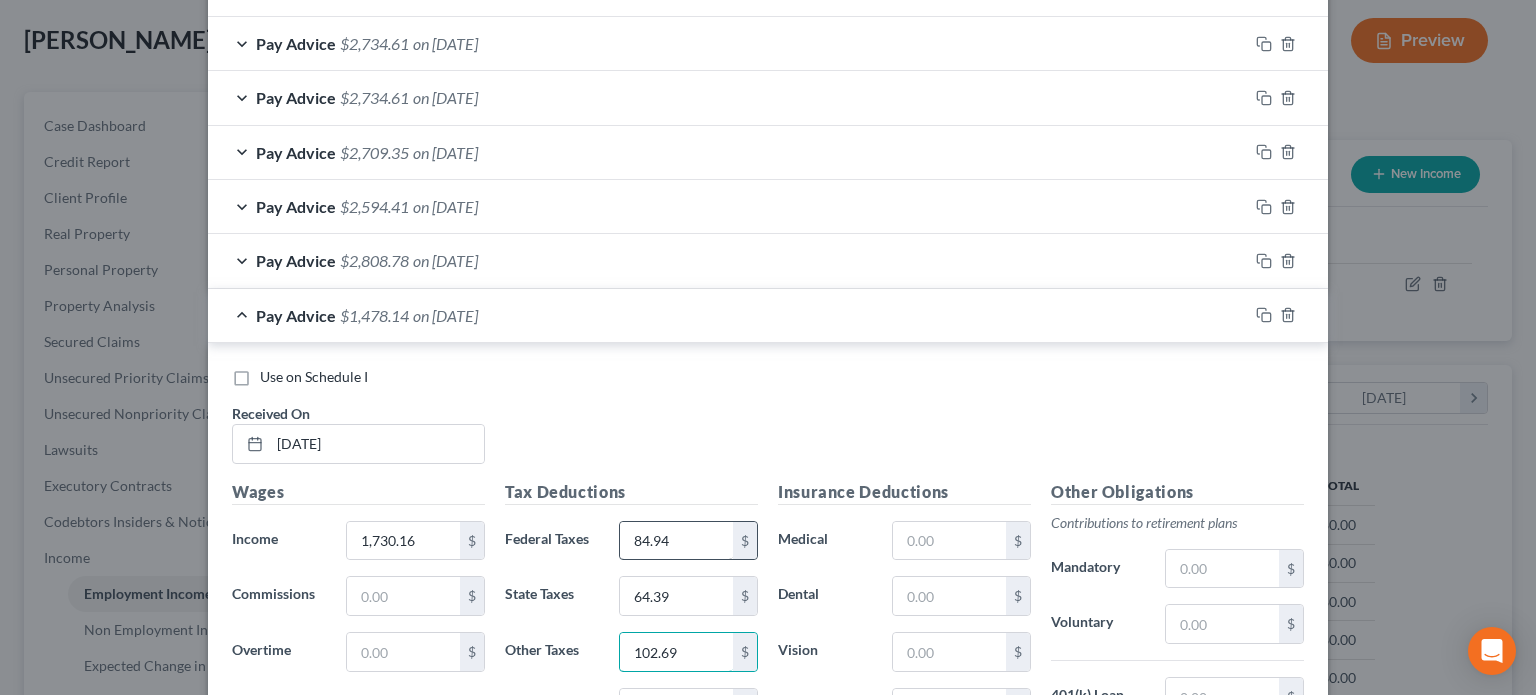 type on "102.69" 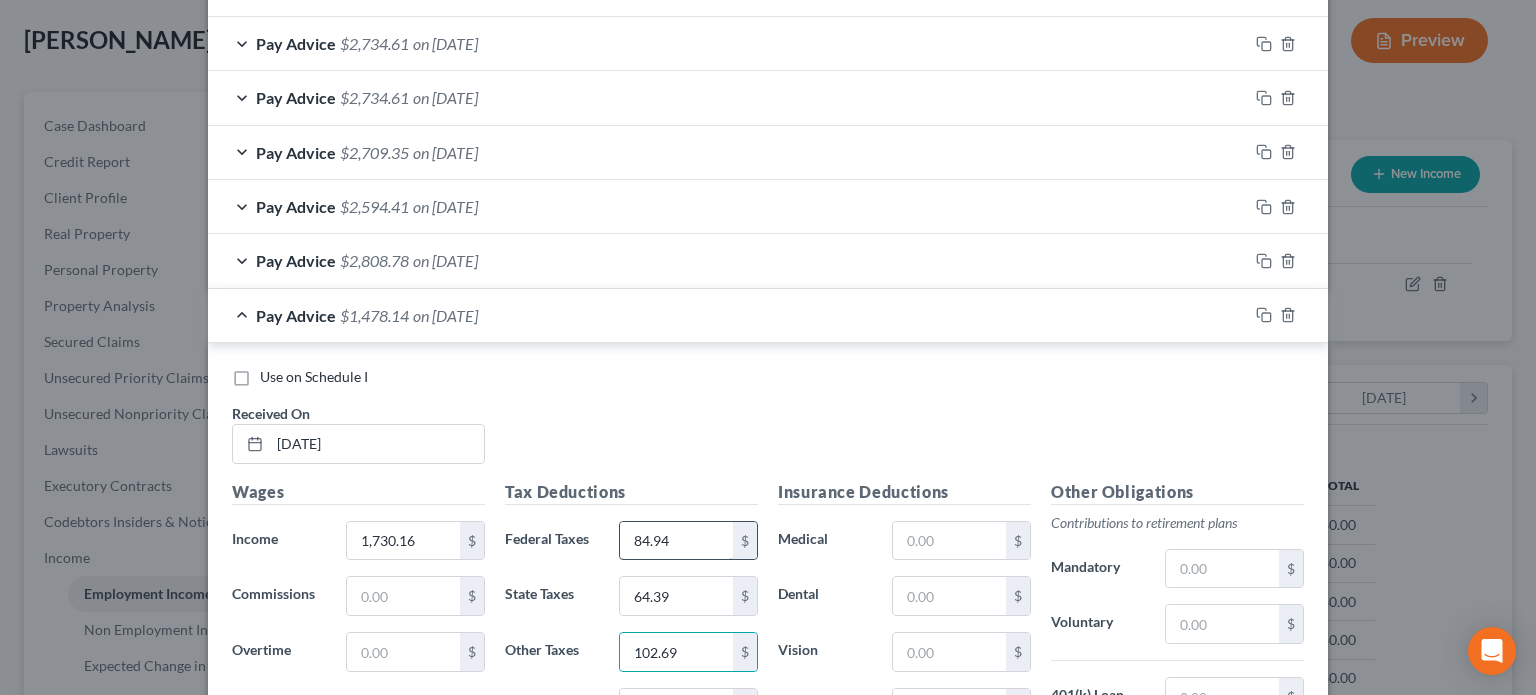 scroll, scrollTop: 997, scrollLeft: 0, axis: vertical 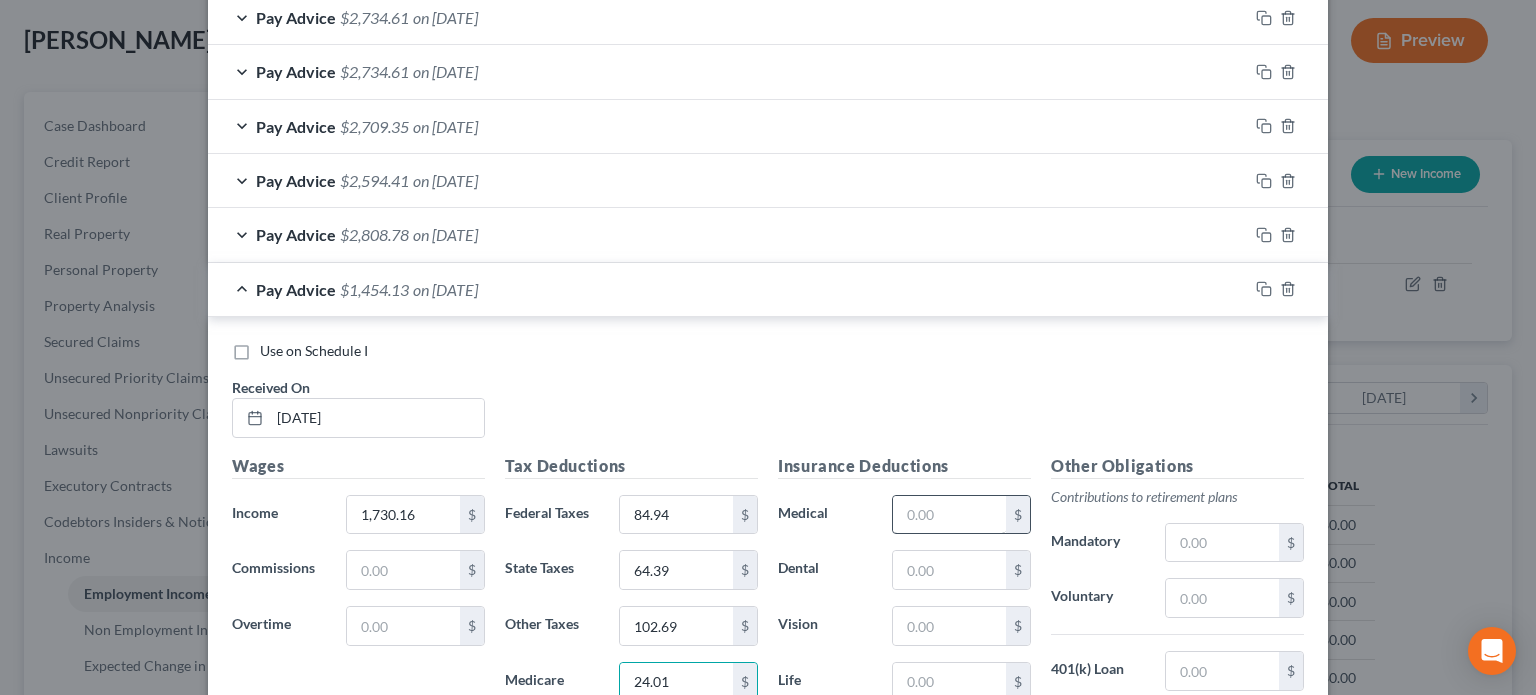 type on "24.01" 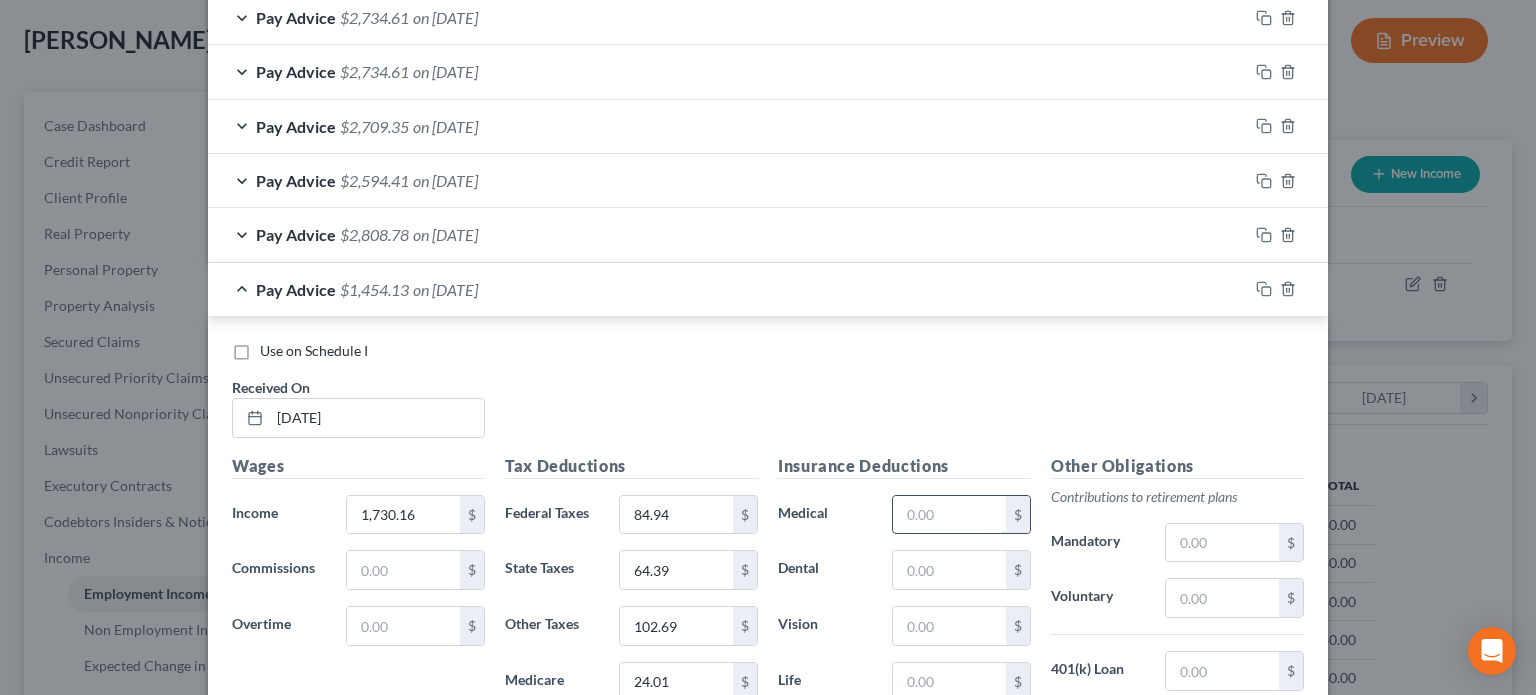 click at bounding box center [949, 515] 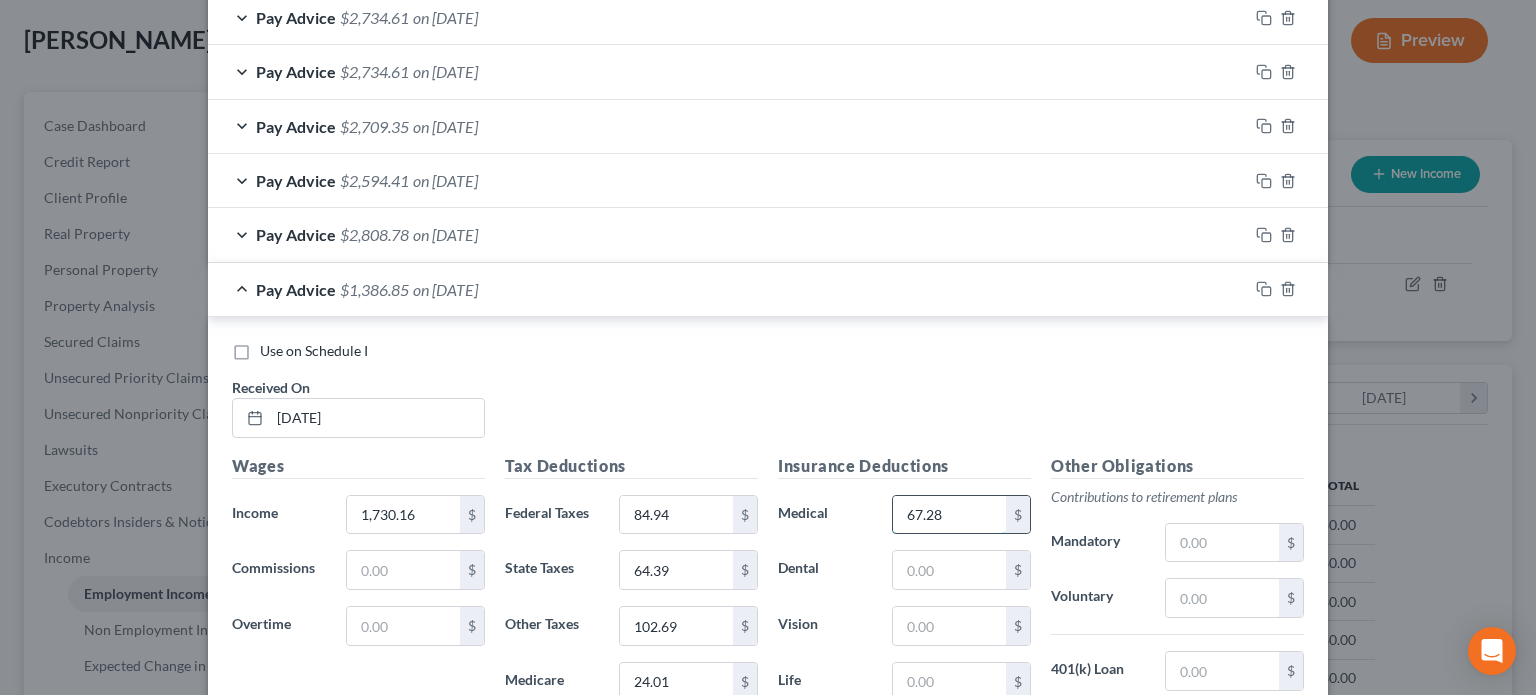 type on "67.28" 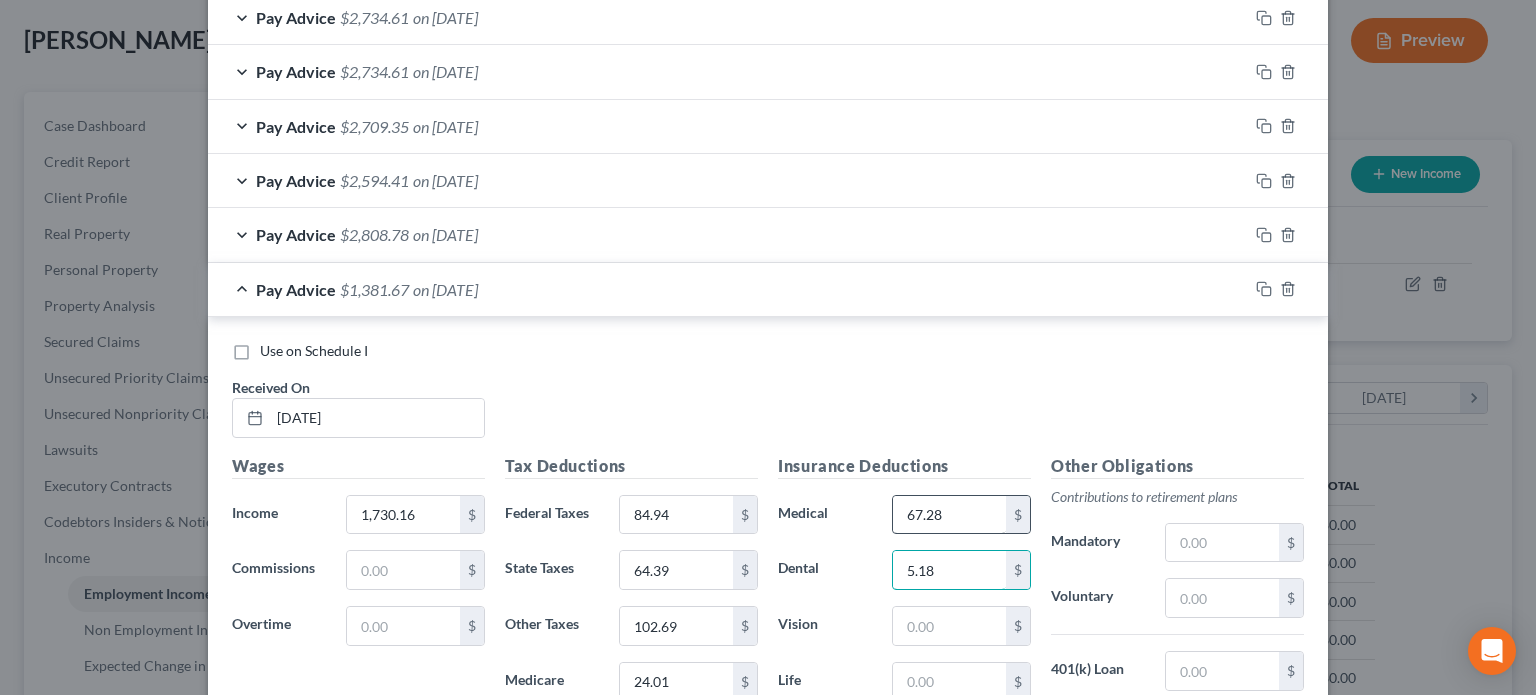 type on "5.18" 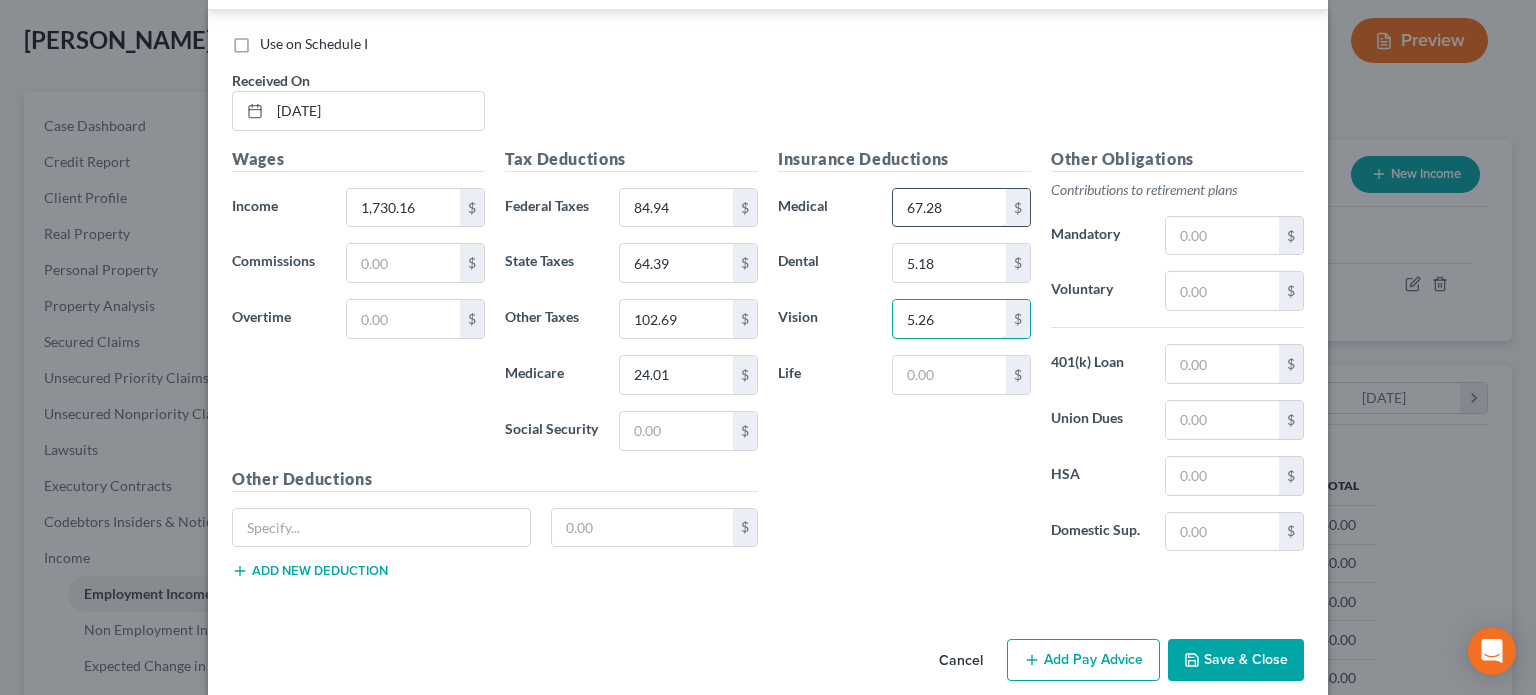 scroll, scrollTop: 1324, scrollLeft: 0, axis: vertical 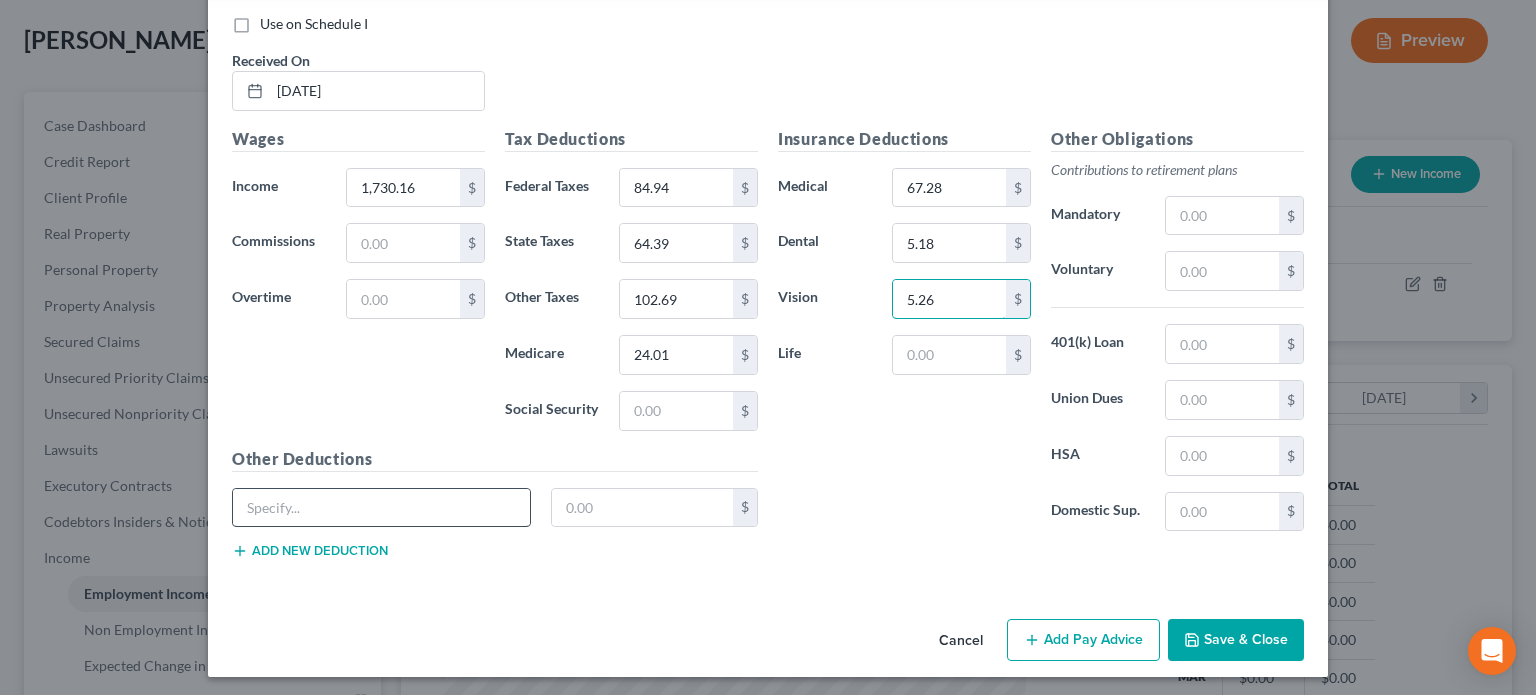 type on "5.26" 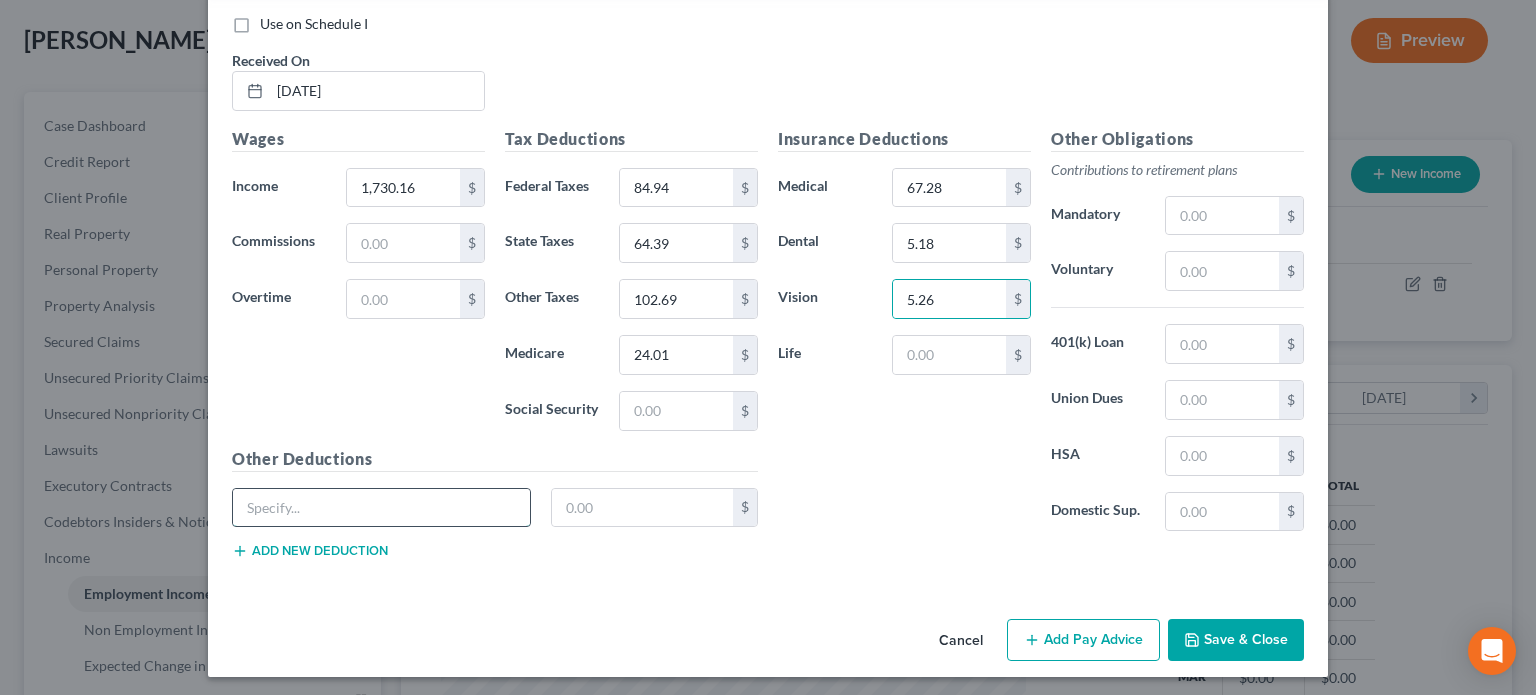 click at bounding box center [381, 508] 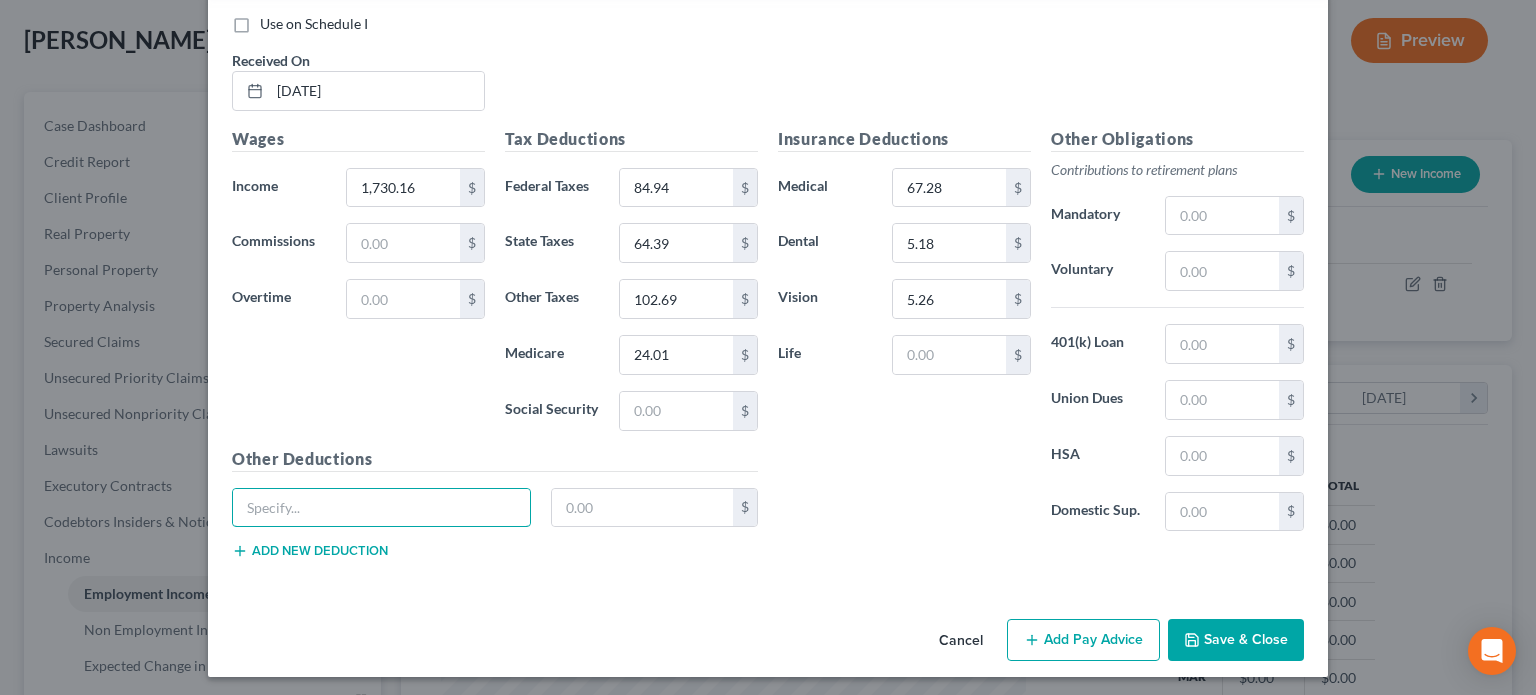 type on "Fitness" 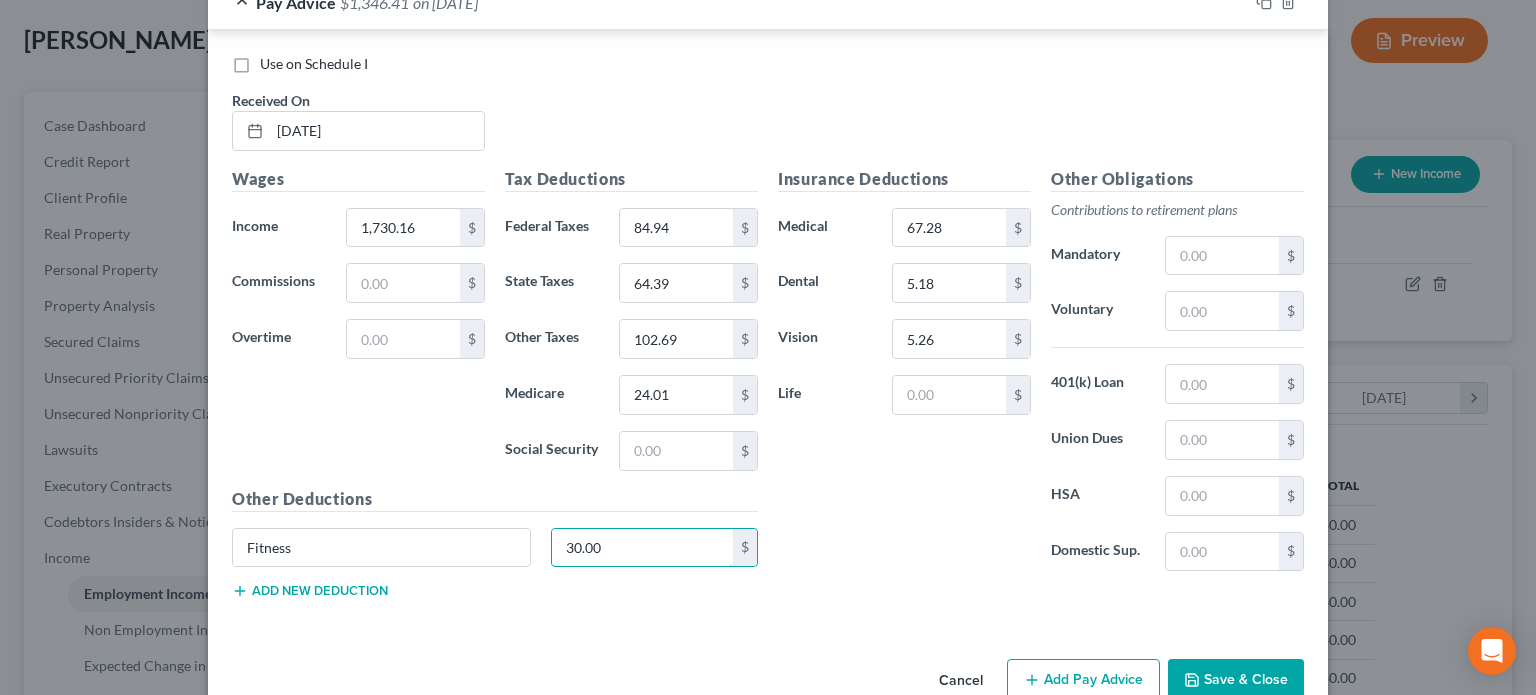 scroll, scrollTop: 1324, scrollLeft: 0, axis: vertical 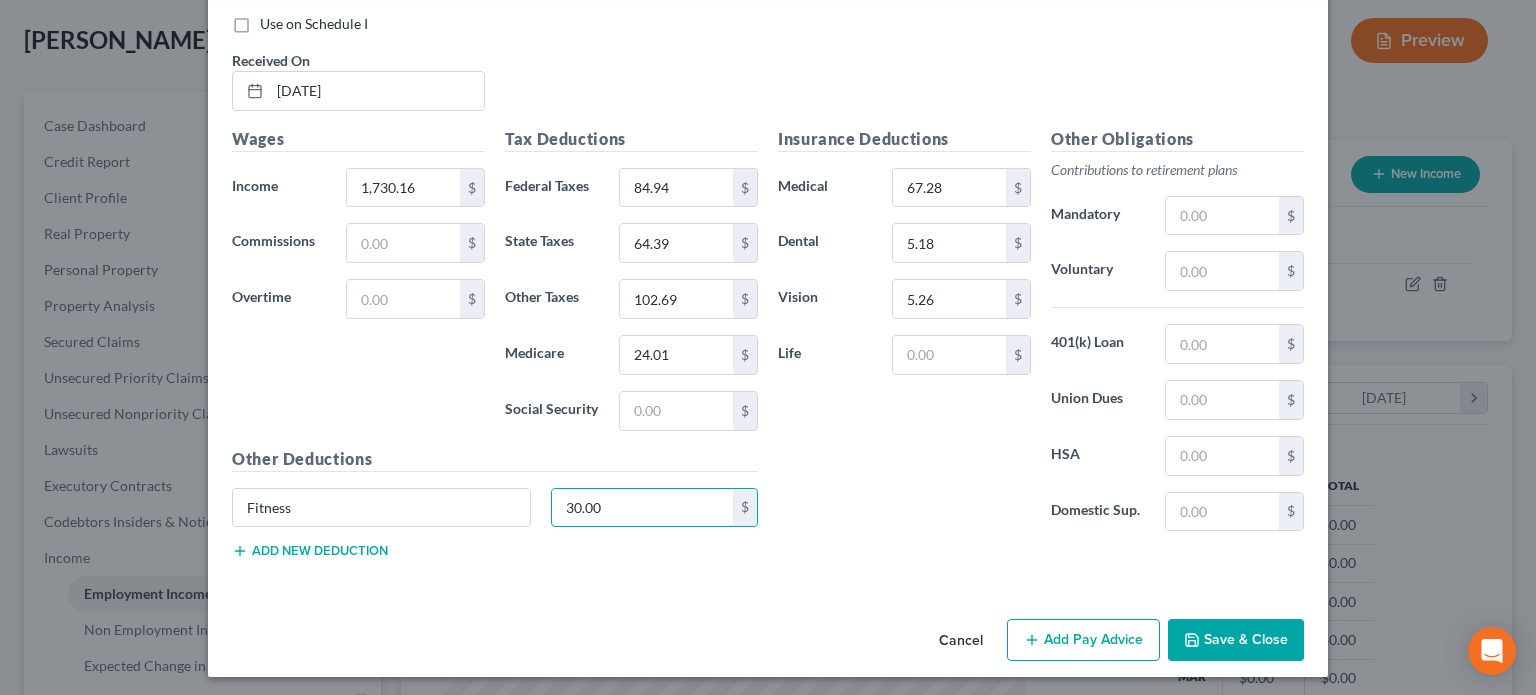 type on "30.00" 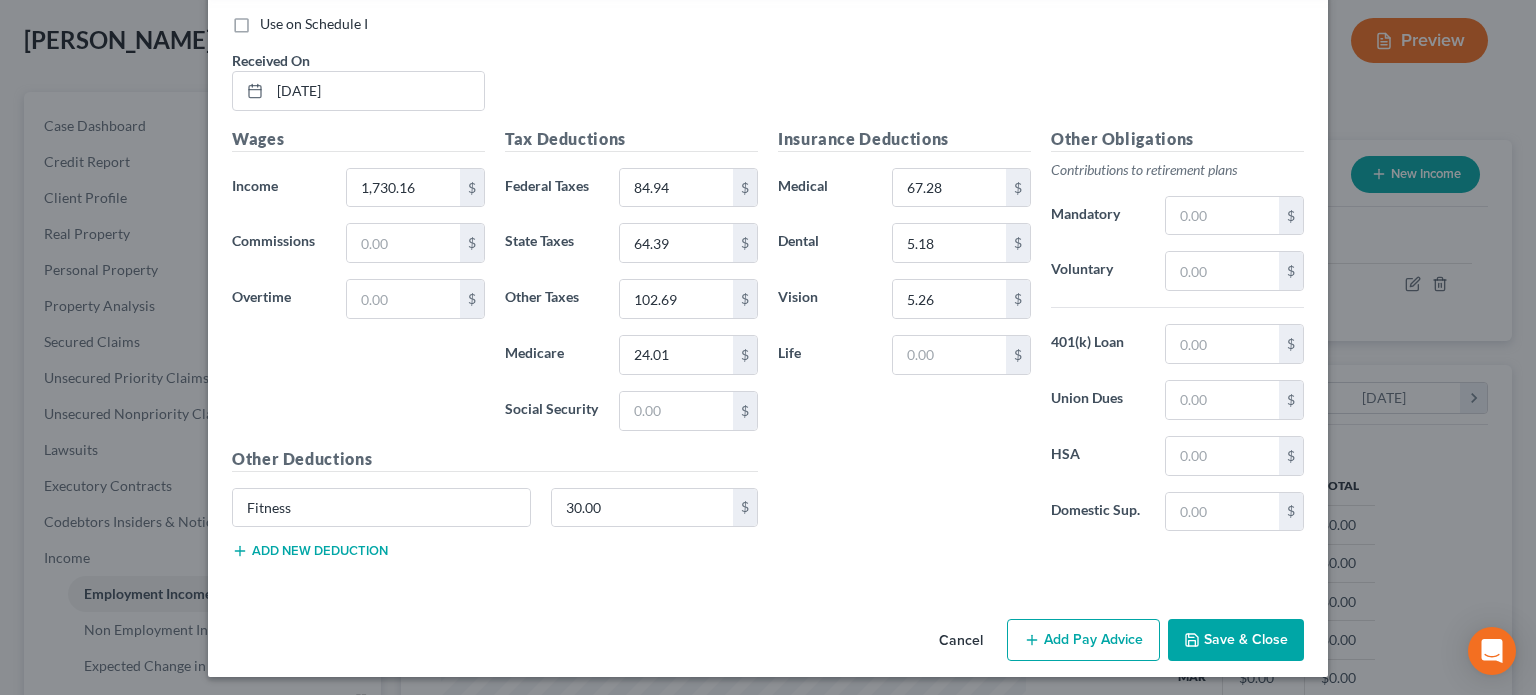 click on "Save & Close" at bounding box center (1236, 640) 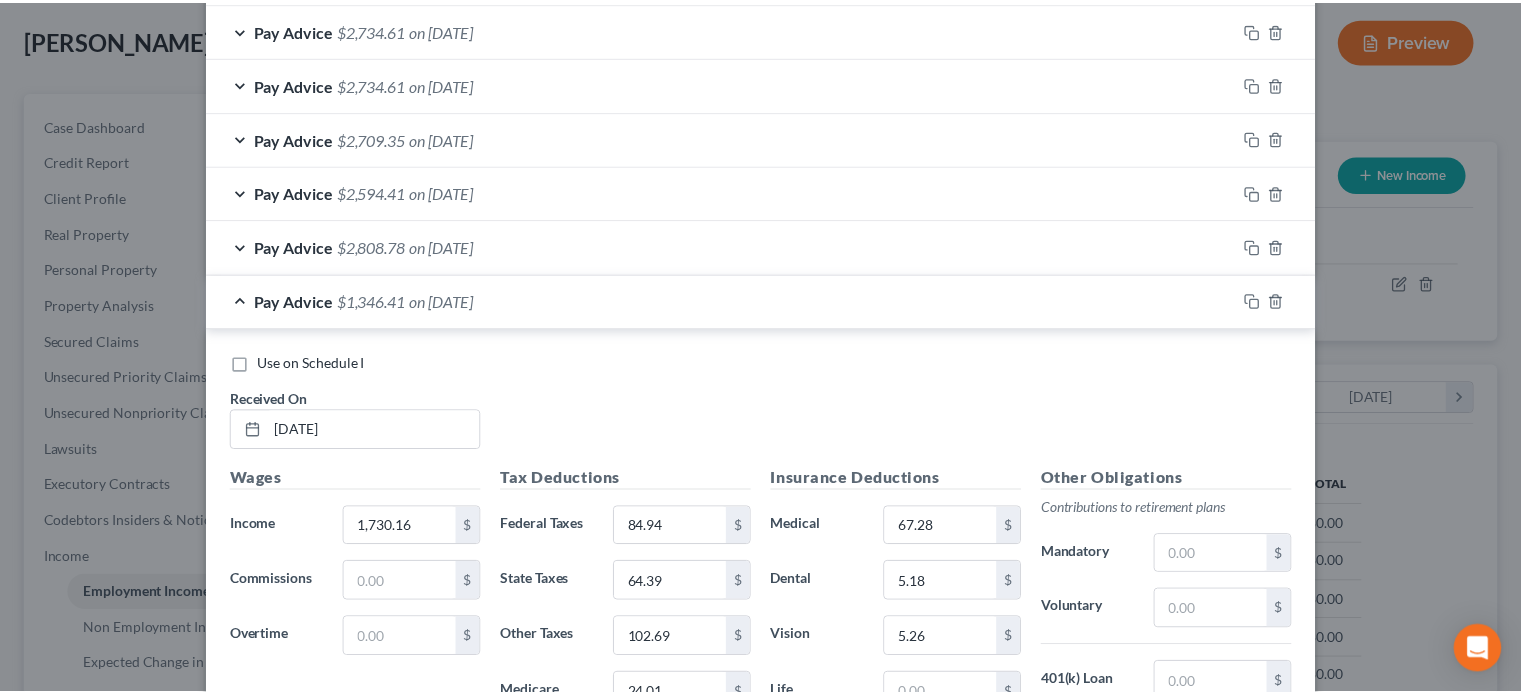 scroll, scrollTop: 1324, scrollLeft: 0, axis: vertical 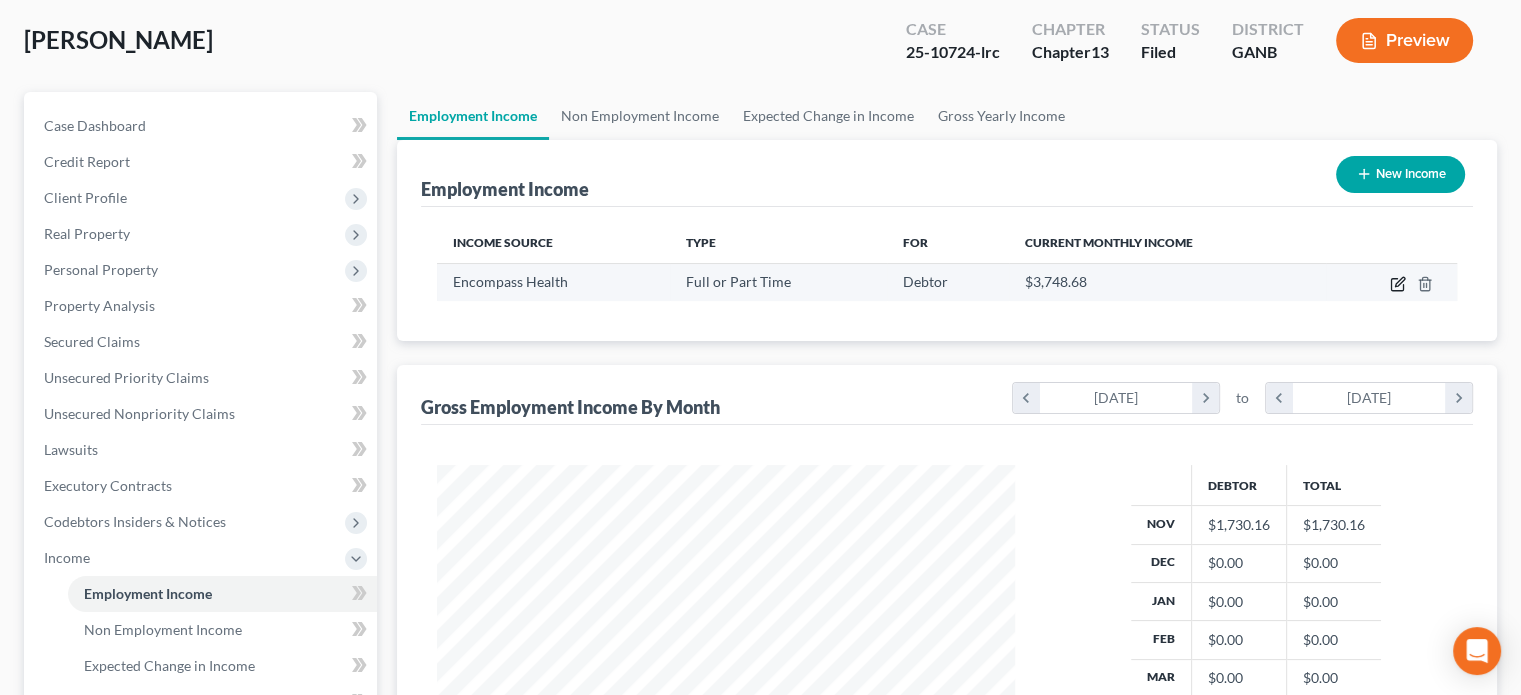 click 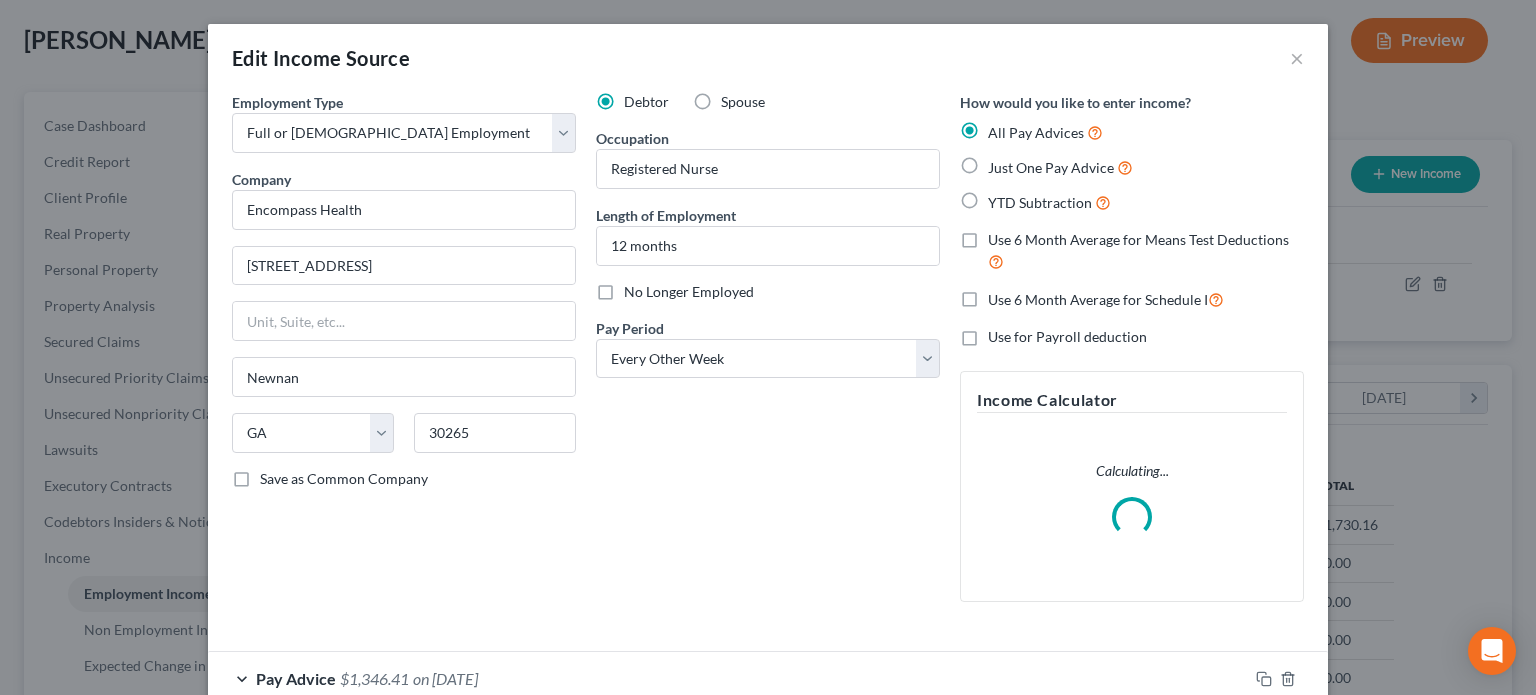 scroll, scrollTop: 999643, scrollLeft: 999375, axis: both 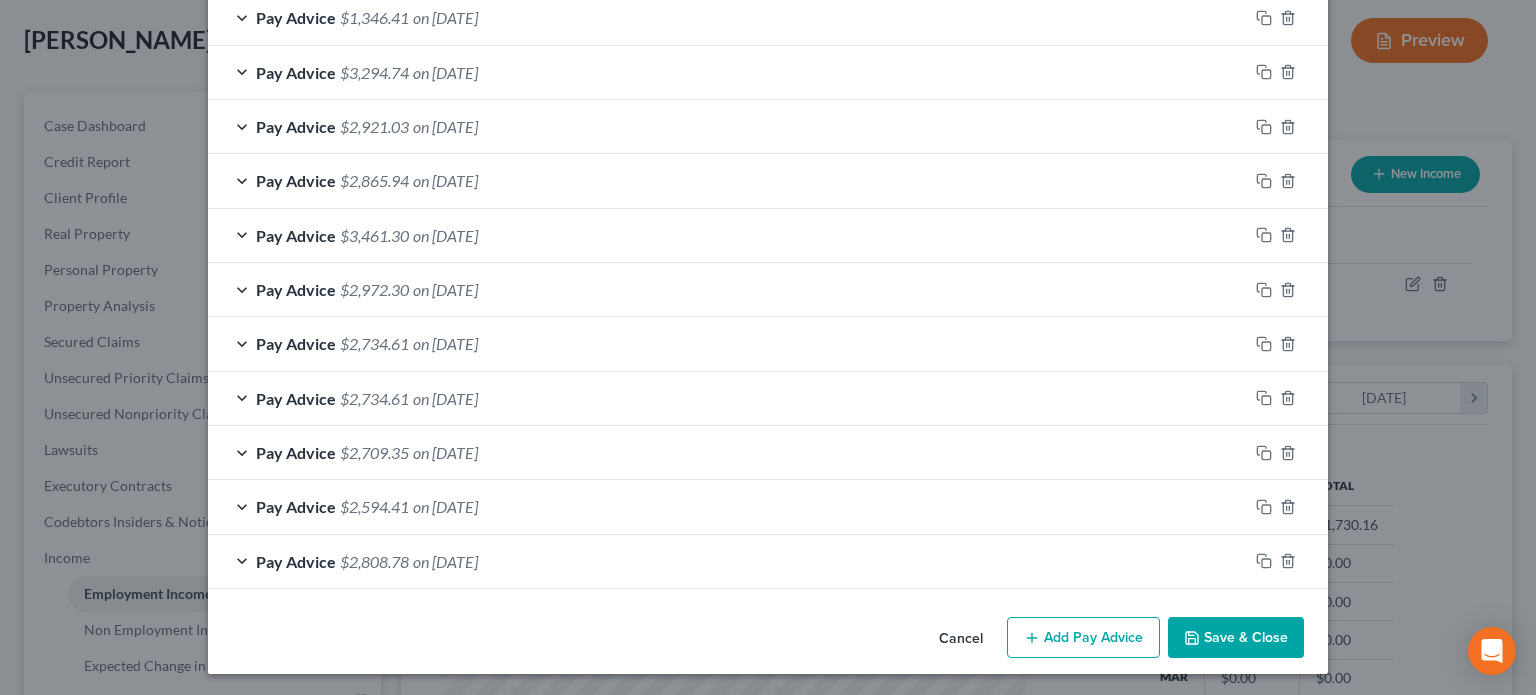 click on "Add Pay Advice" at bounding box center (1083, 638) 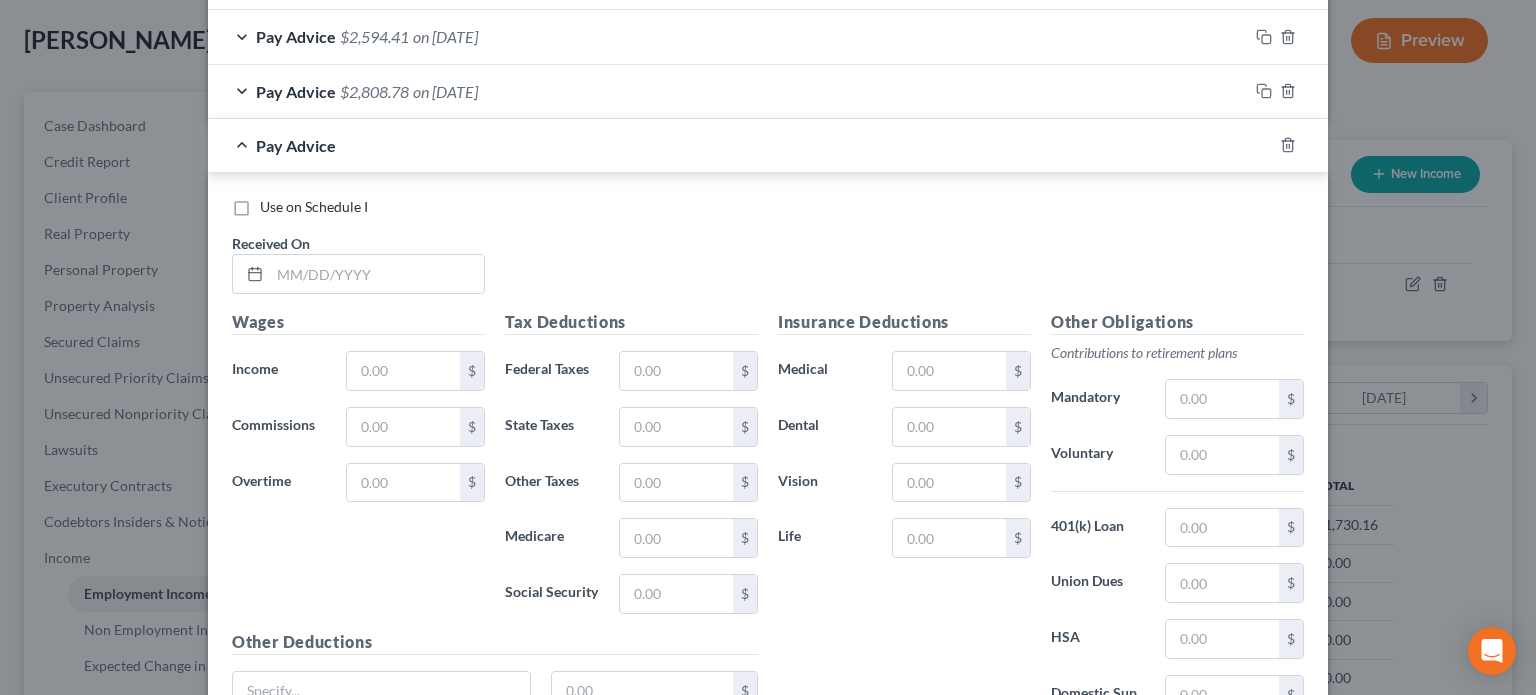 scroll, scrollTop: 1161, scrollLeft: 0, axis: vertical 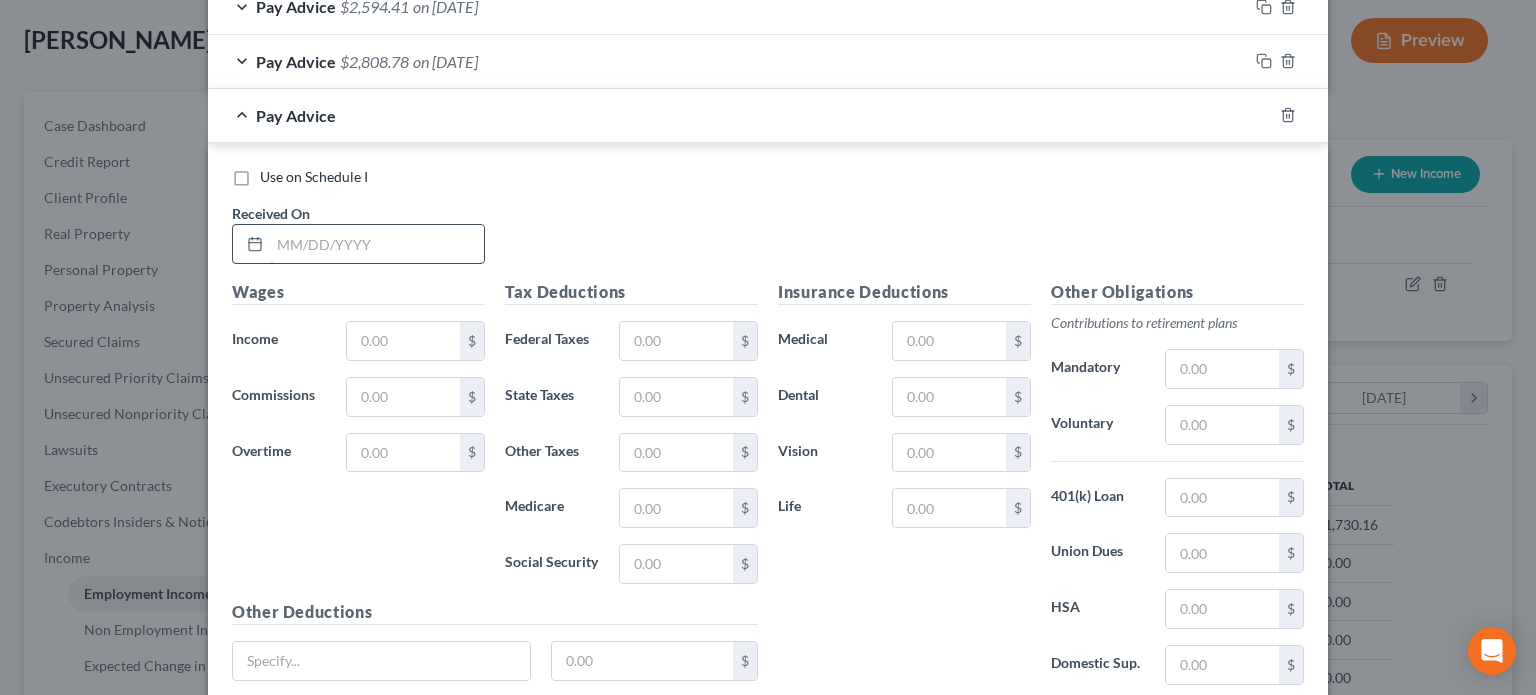 click at bounding box center (377, 244) 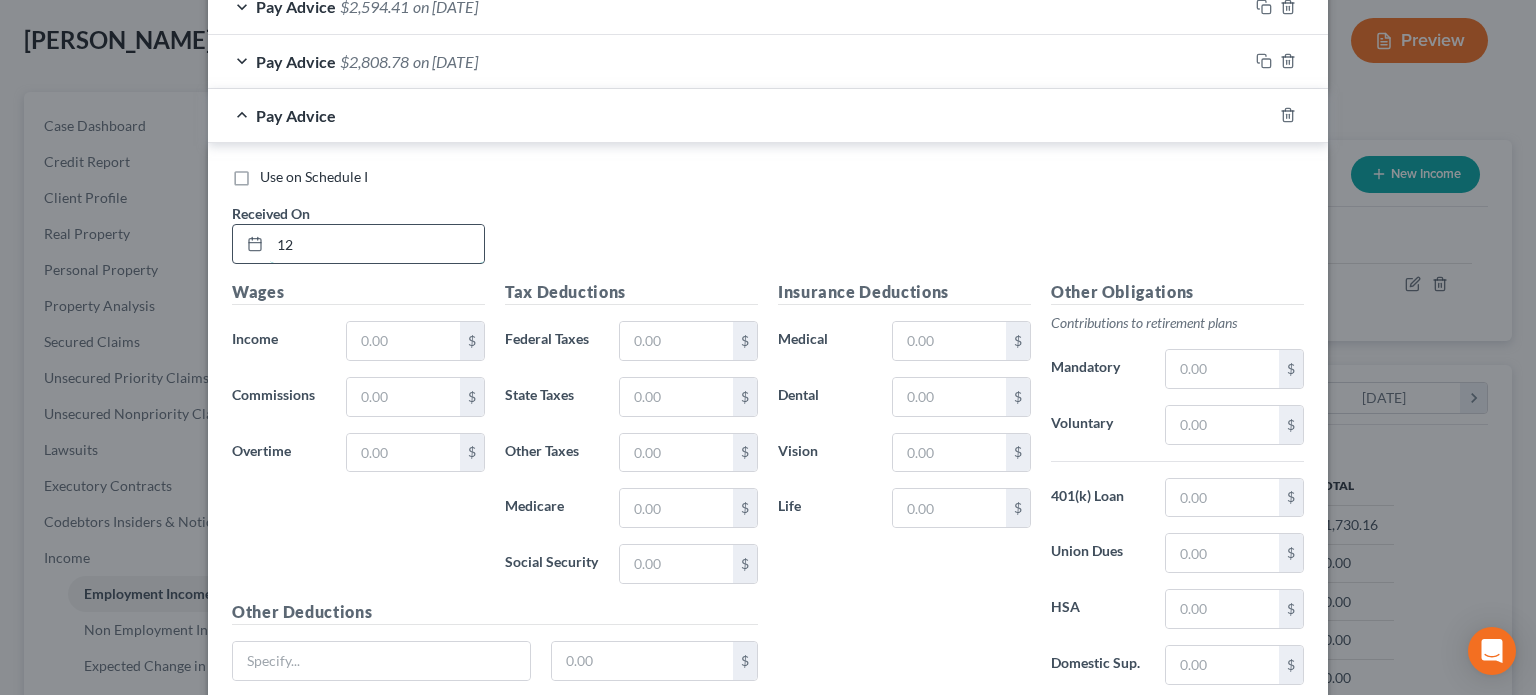scroll, scrollTop: 1225, scrollLeft: 0, axis: vertical 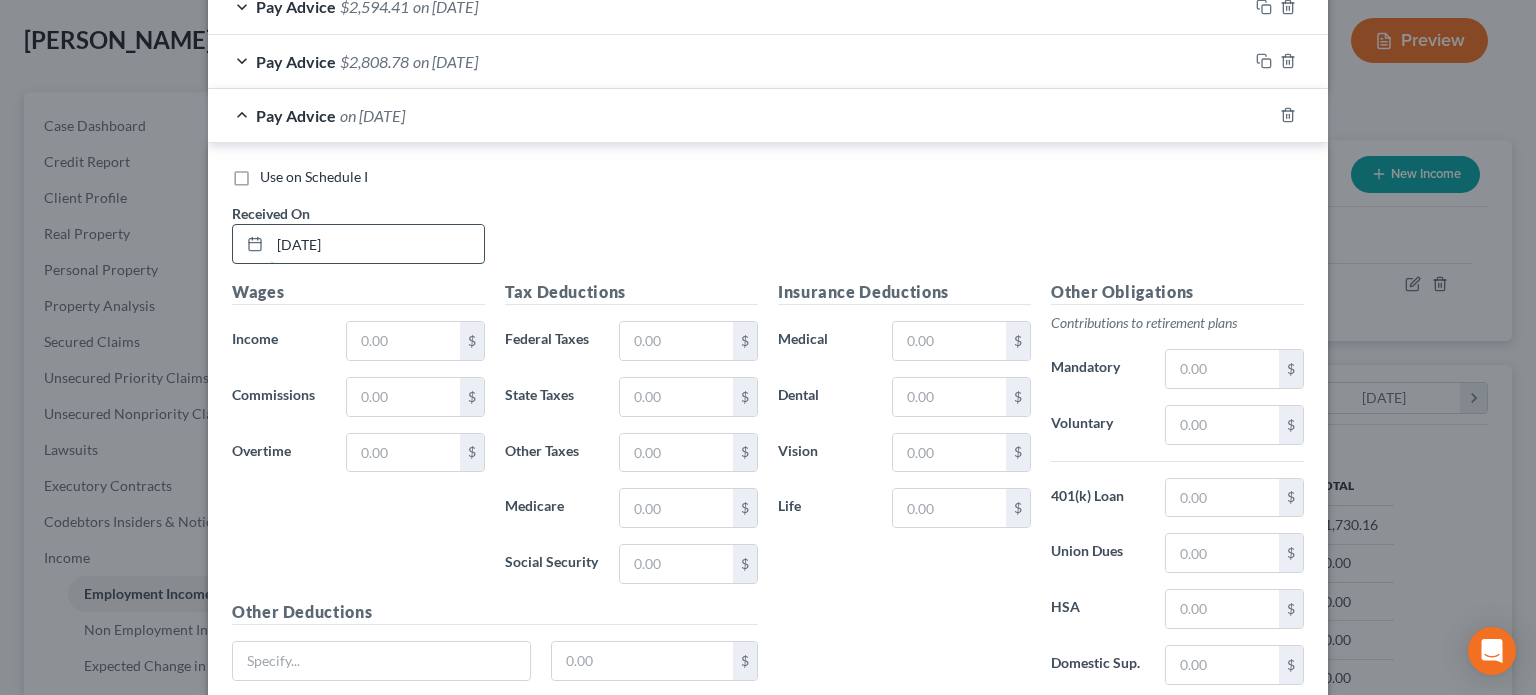 type on "[DATE]" 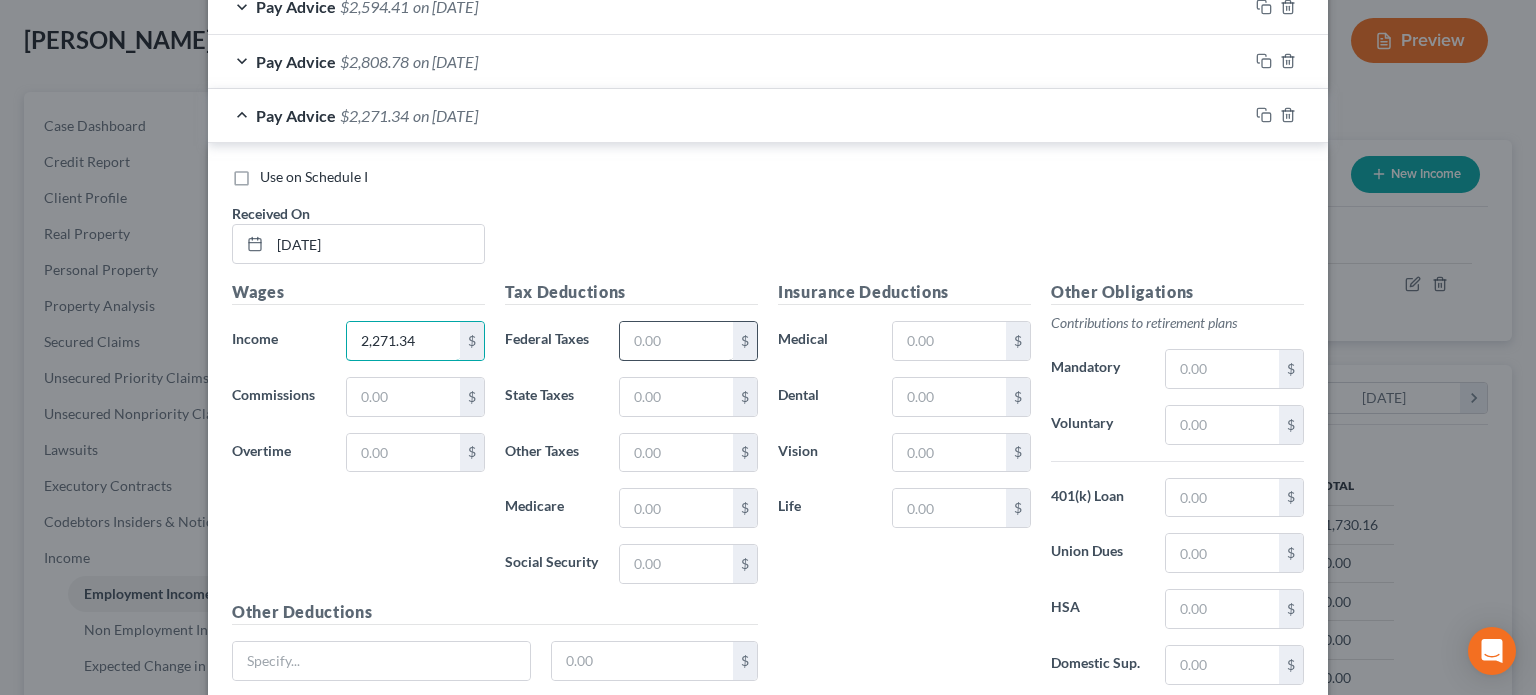 type on "2,271.34" 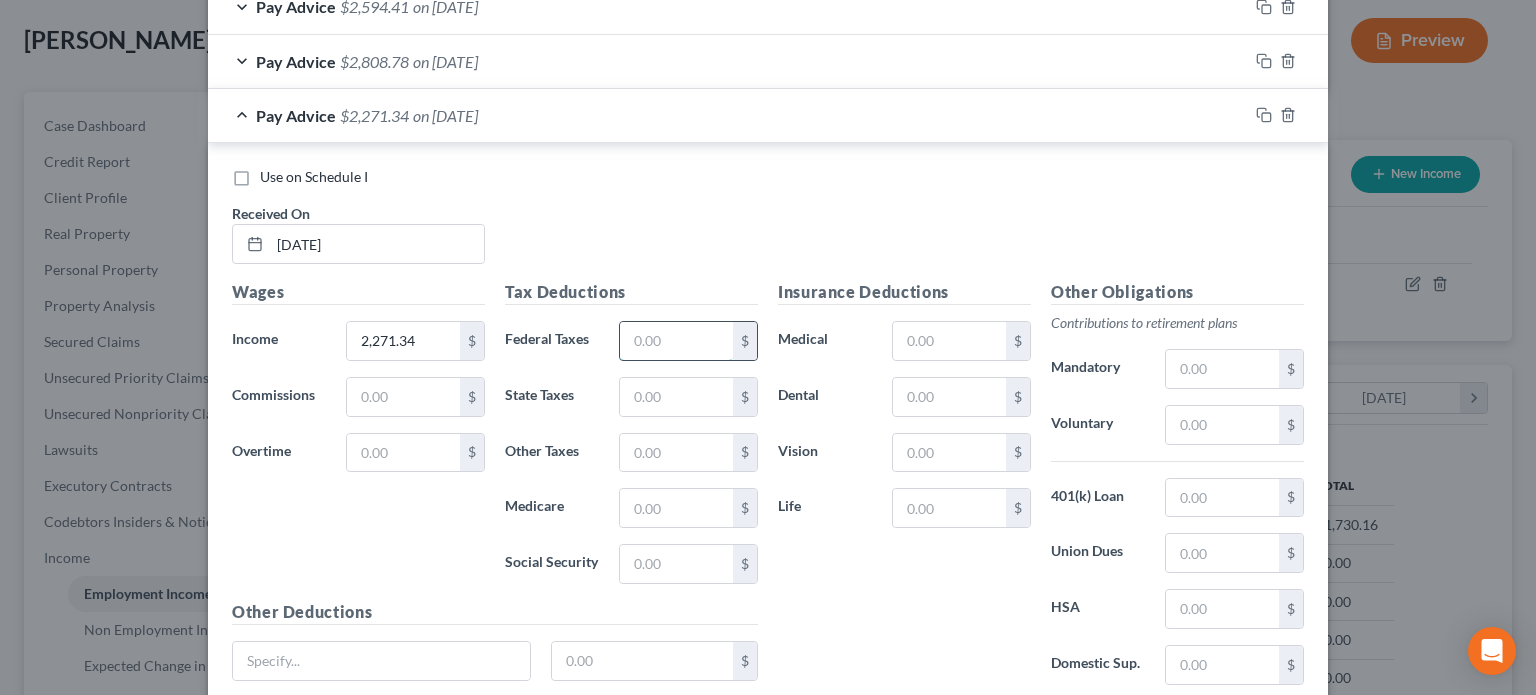 click at bounding box center [676, 341] 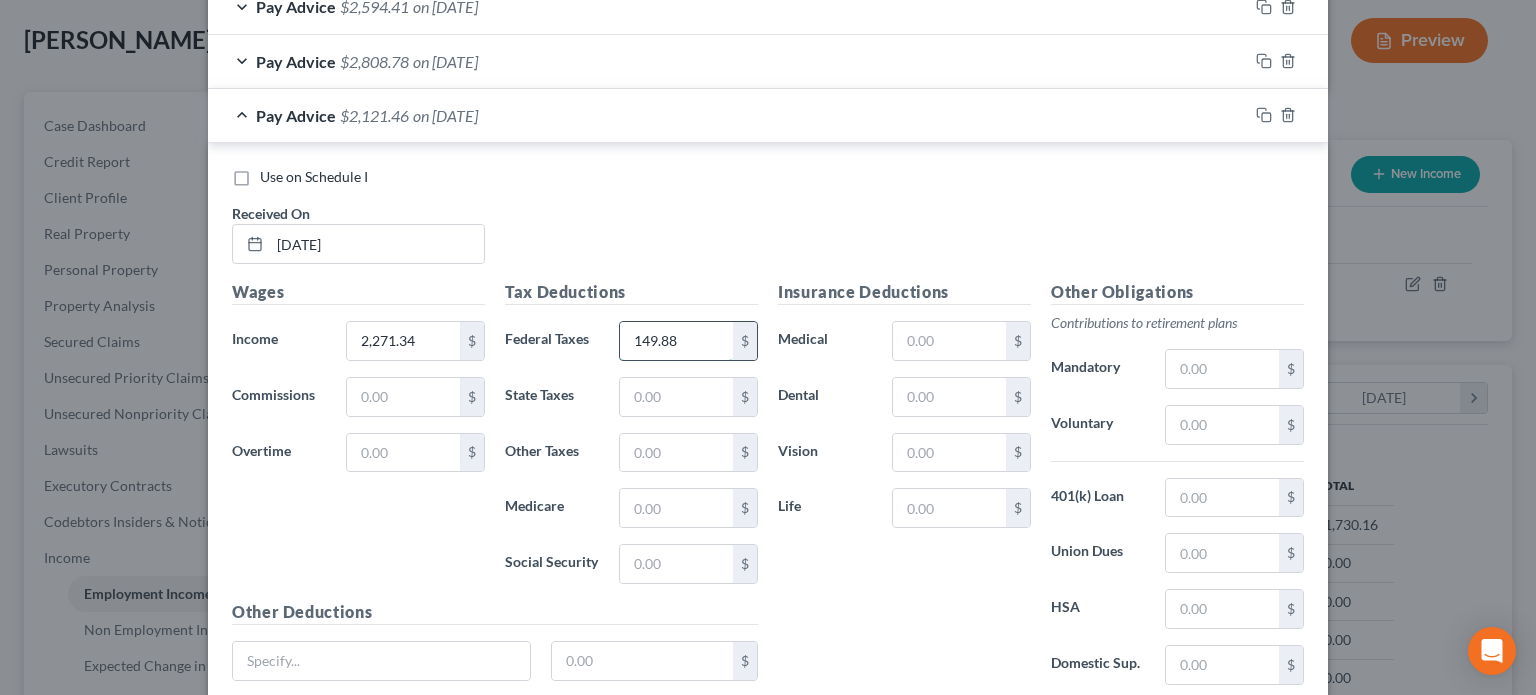 type on "149.88" 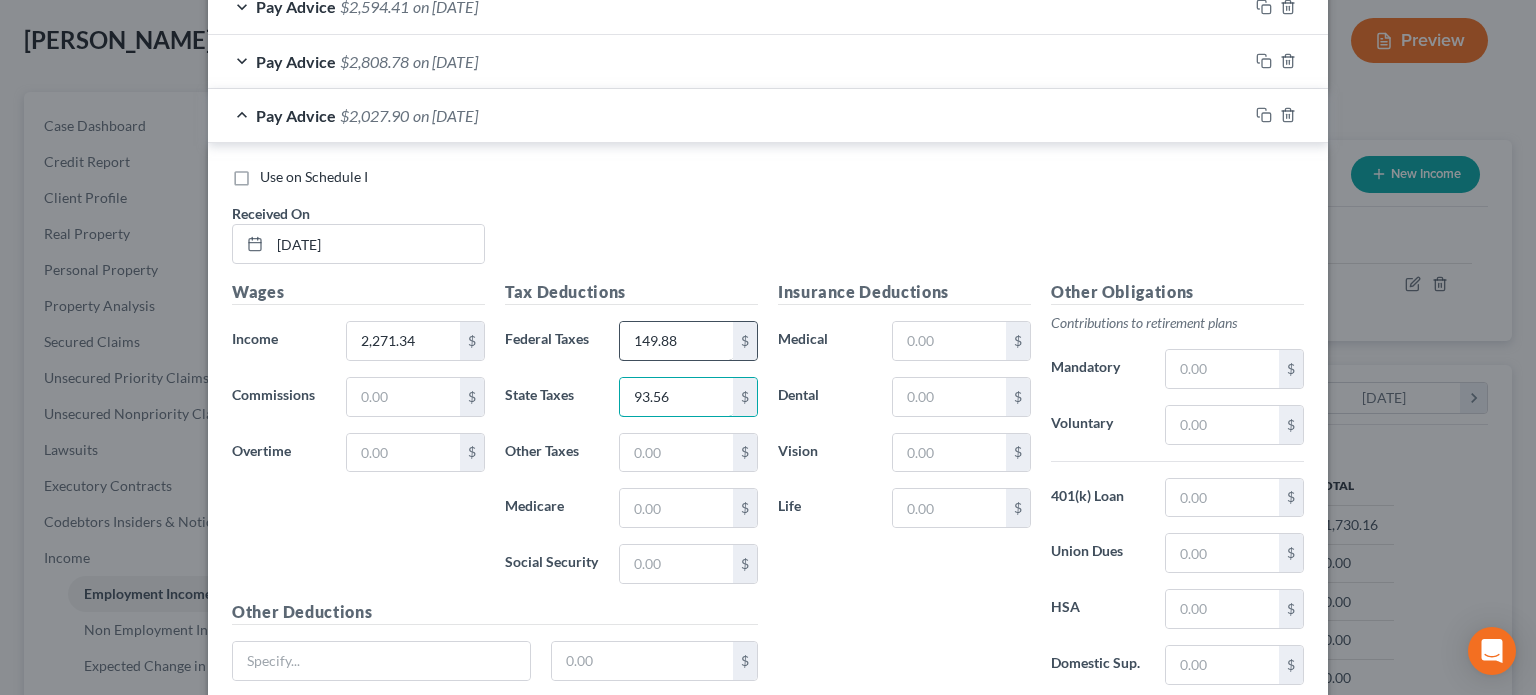 type on "93.56" 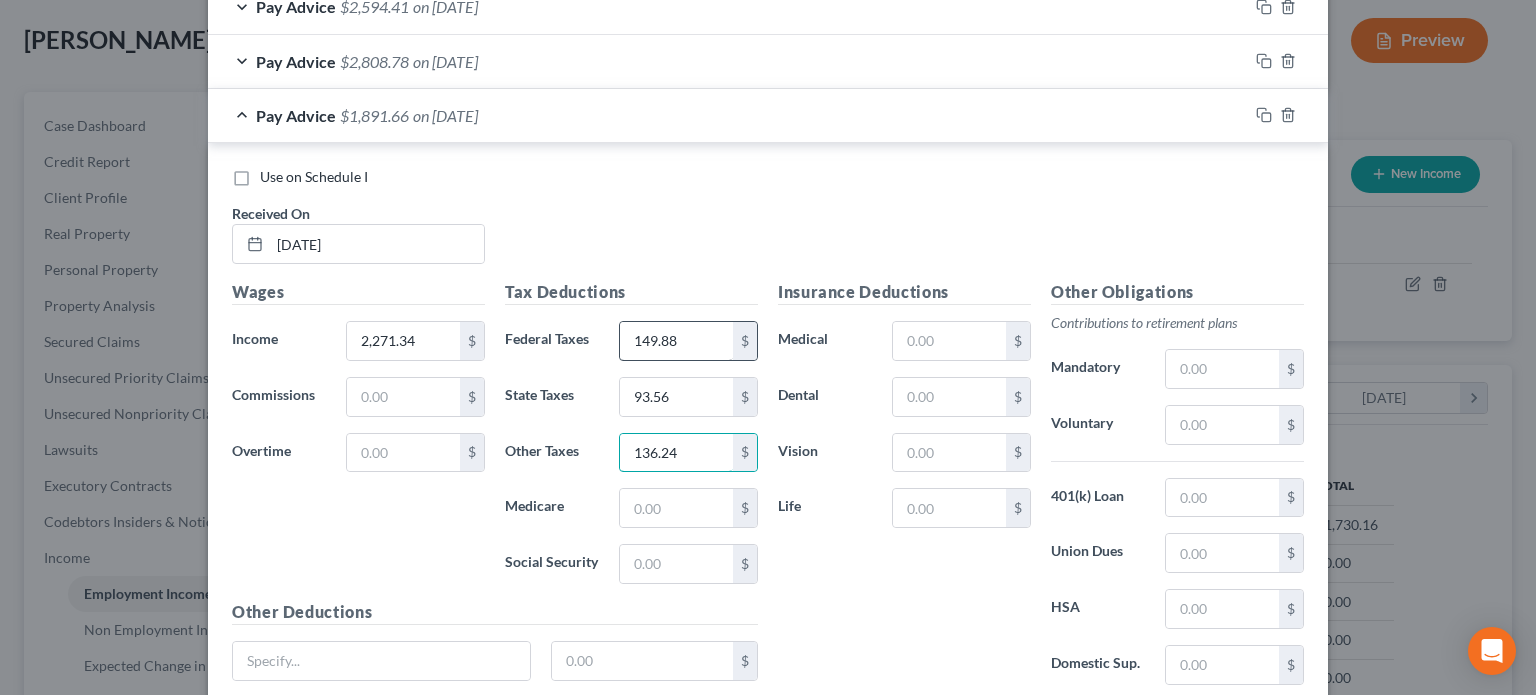 type on "136.24" 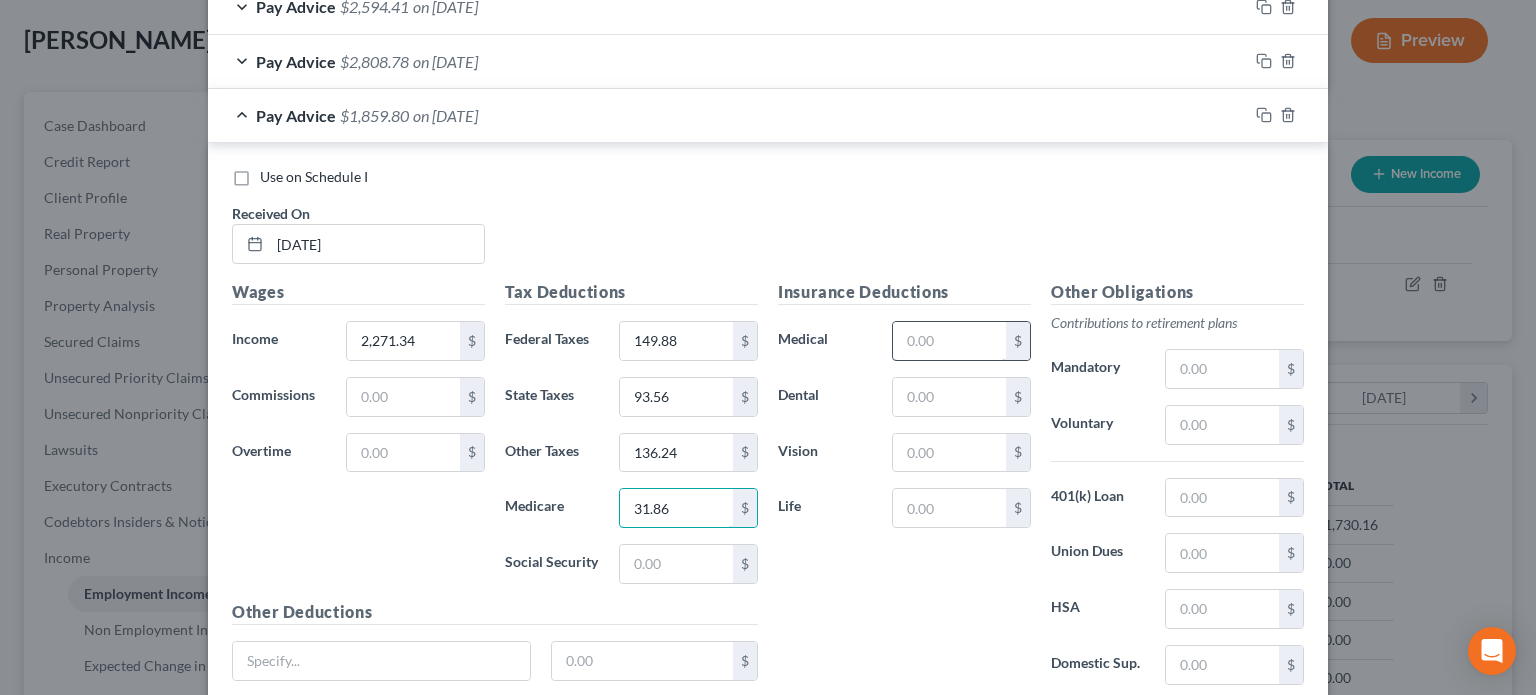type on "31.86" 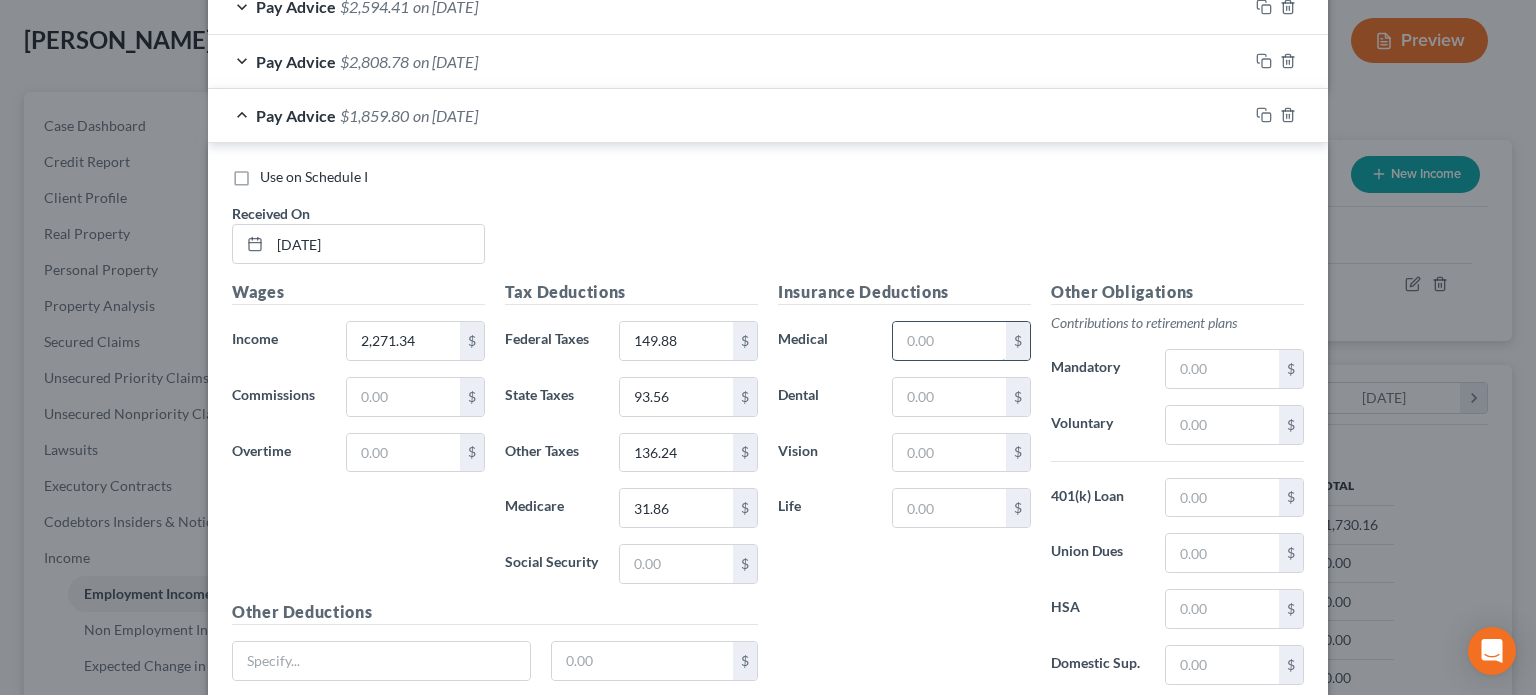 click at bounding box center [949, 341] 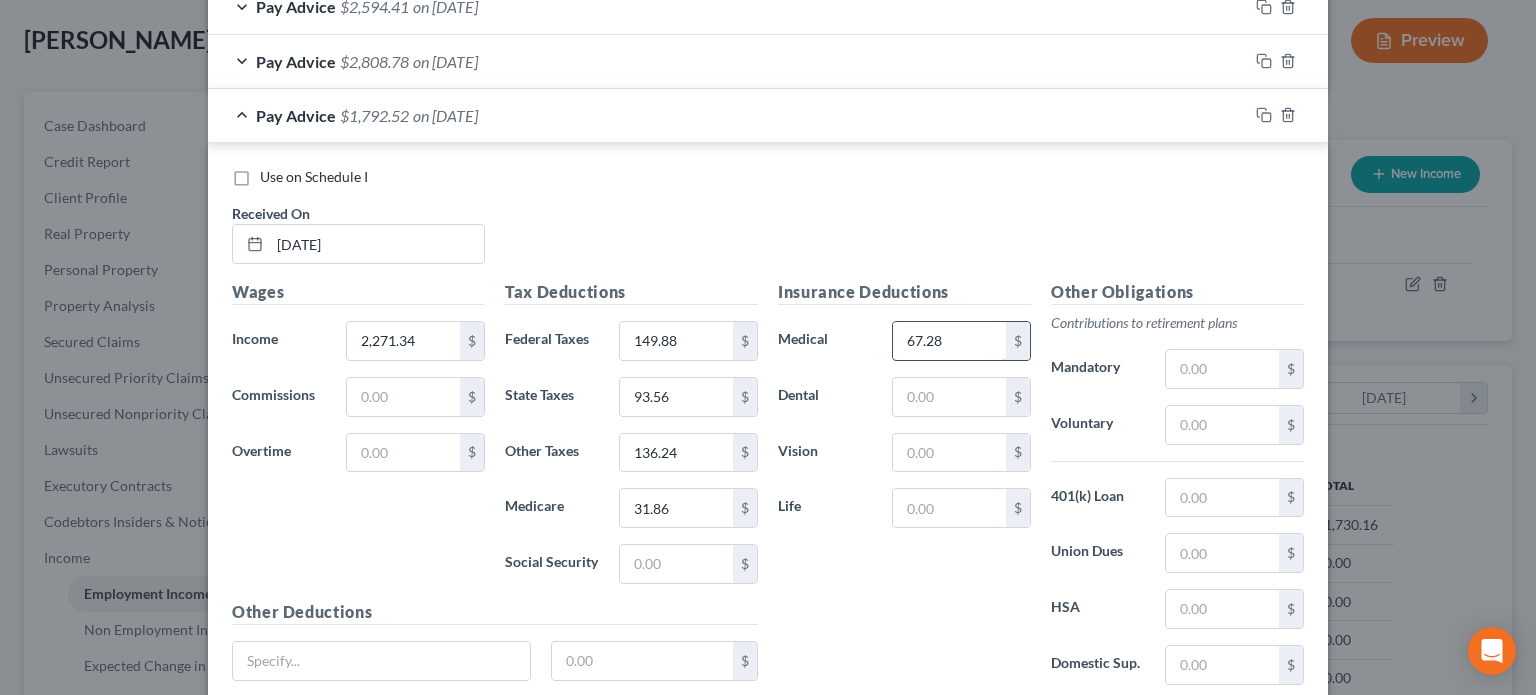 type on "67.28" 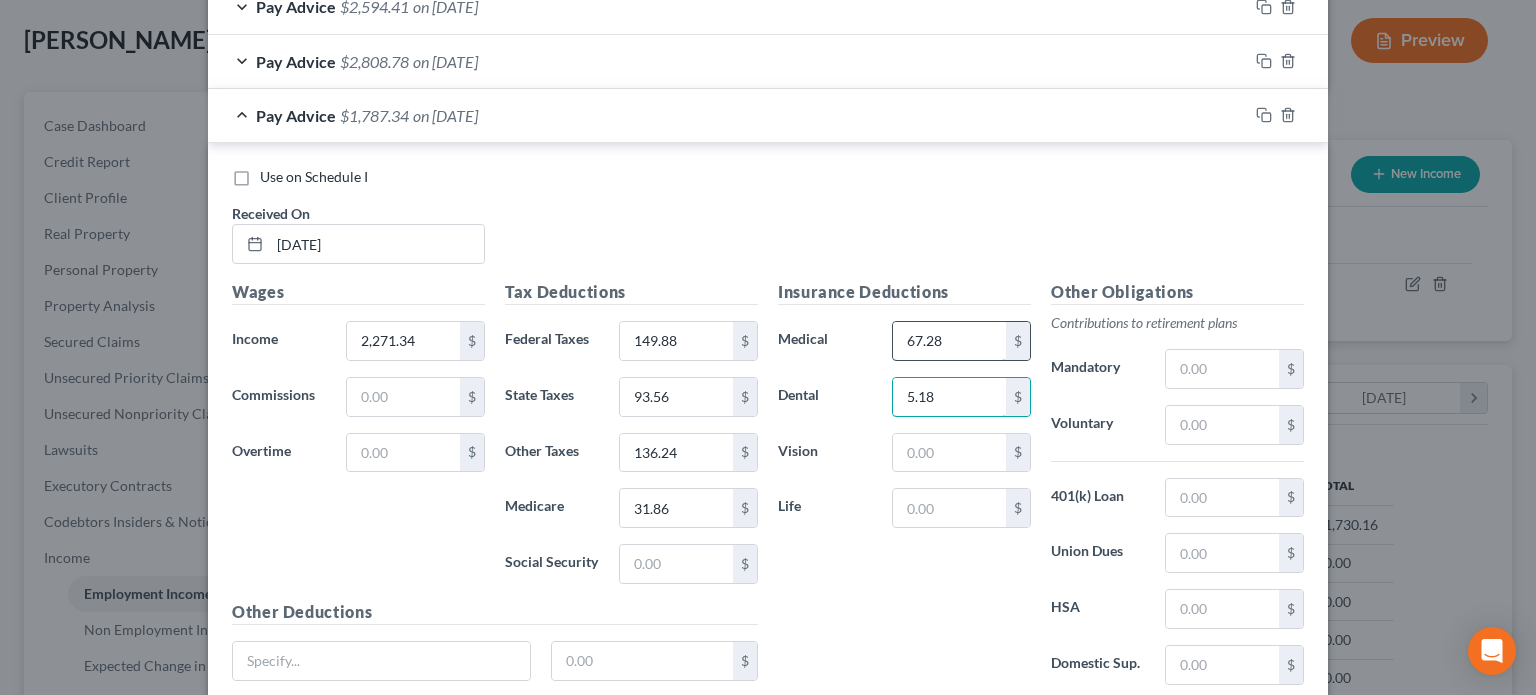 type on "5.18" 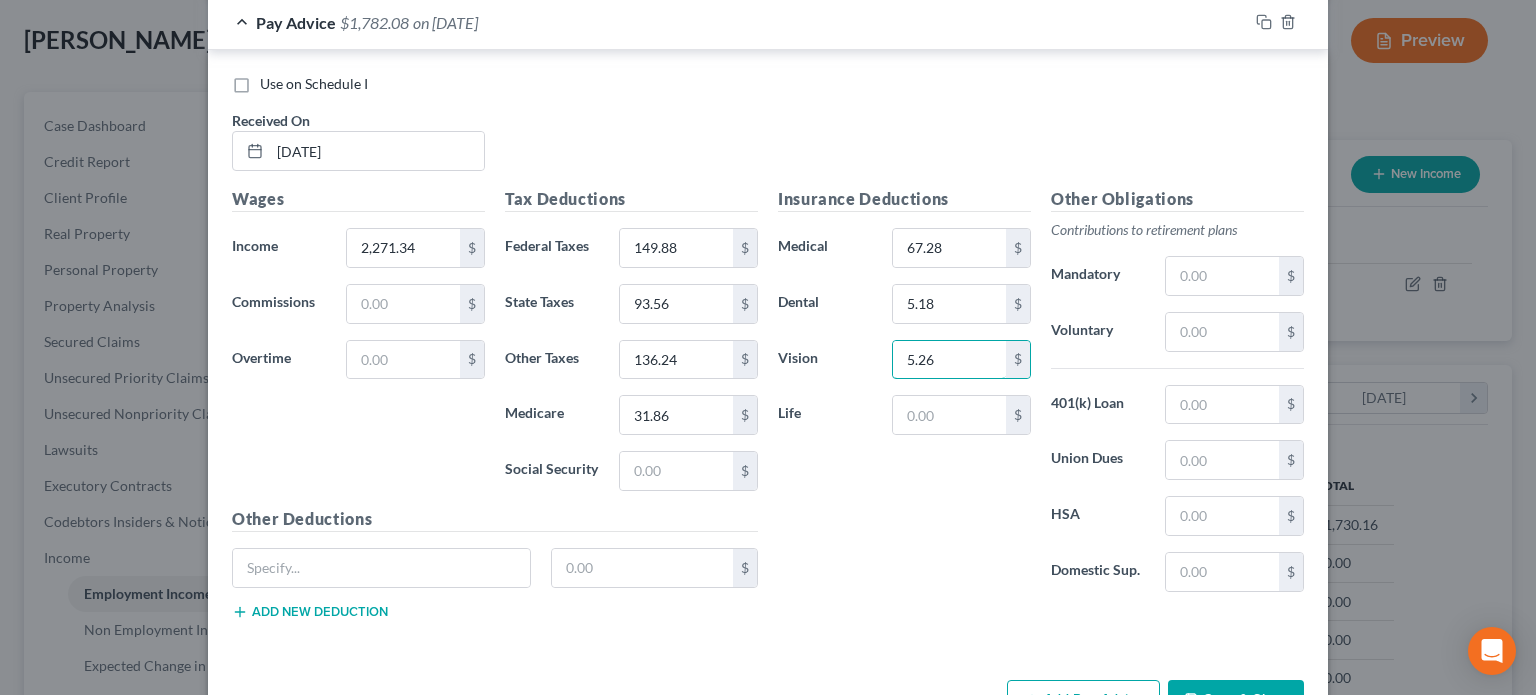 scroll, scrollTop: 1325, scrollLeft: 0, axis: vertical 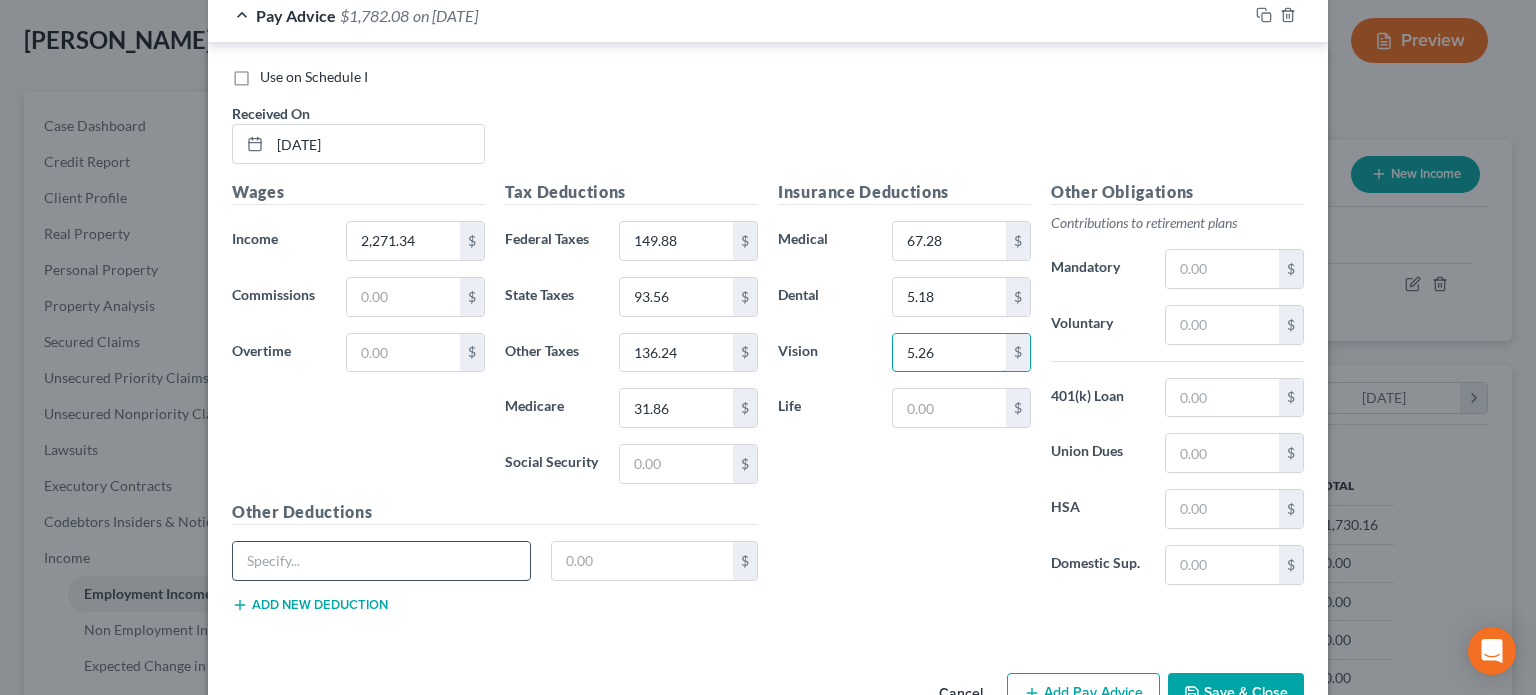 type on "5.26" 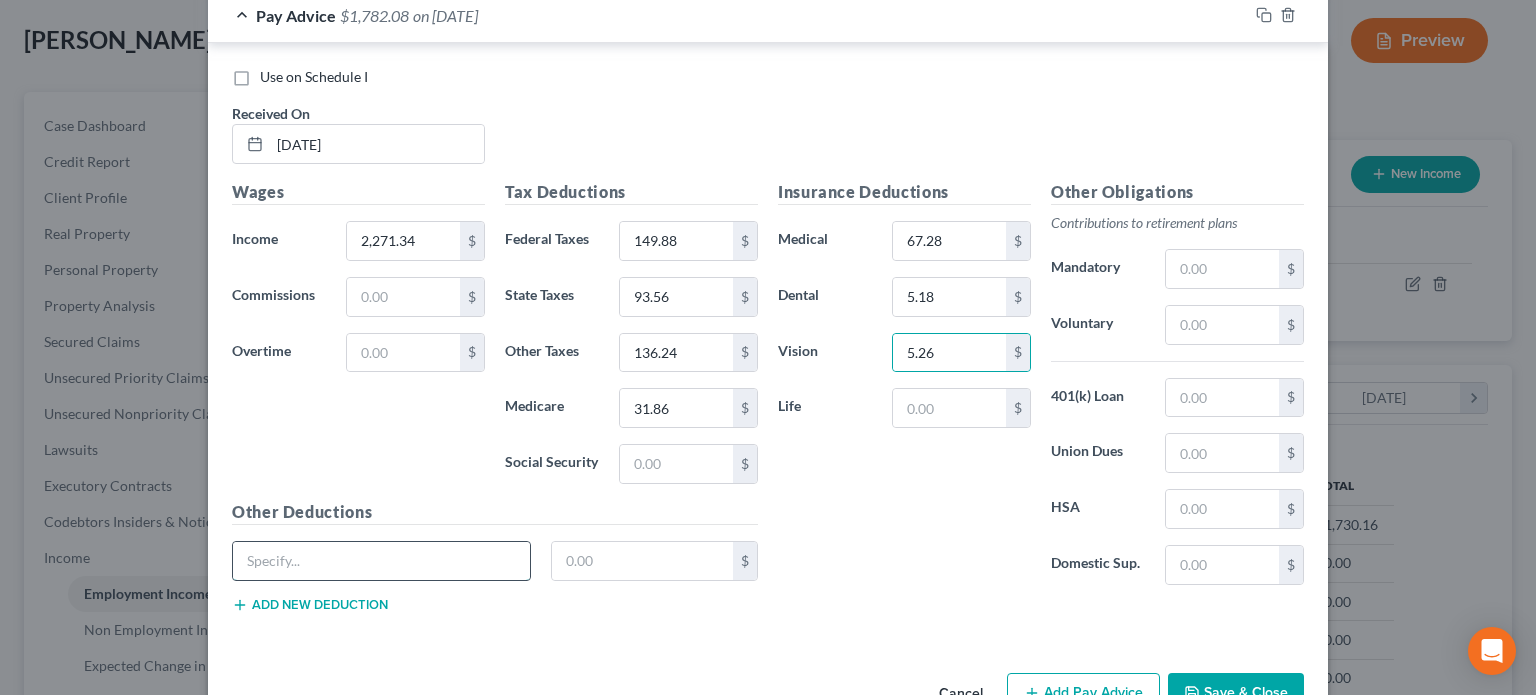 click at bounding box center (381, 561) 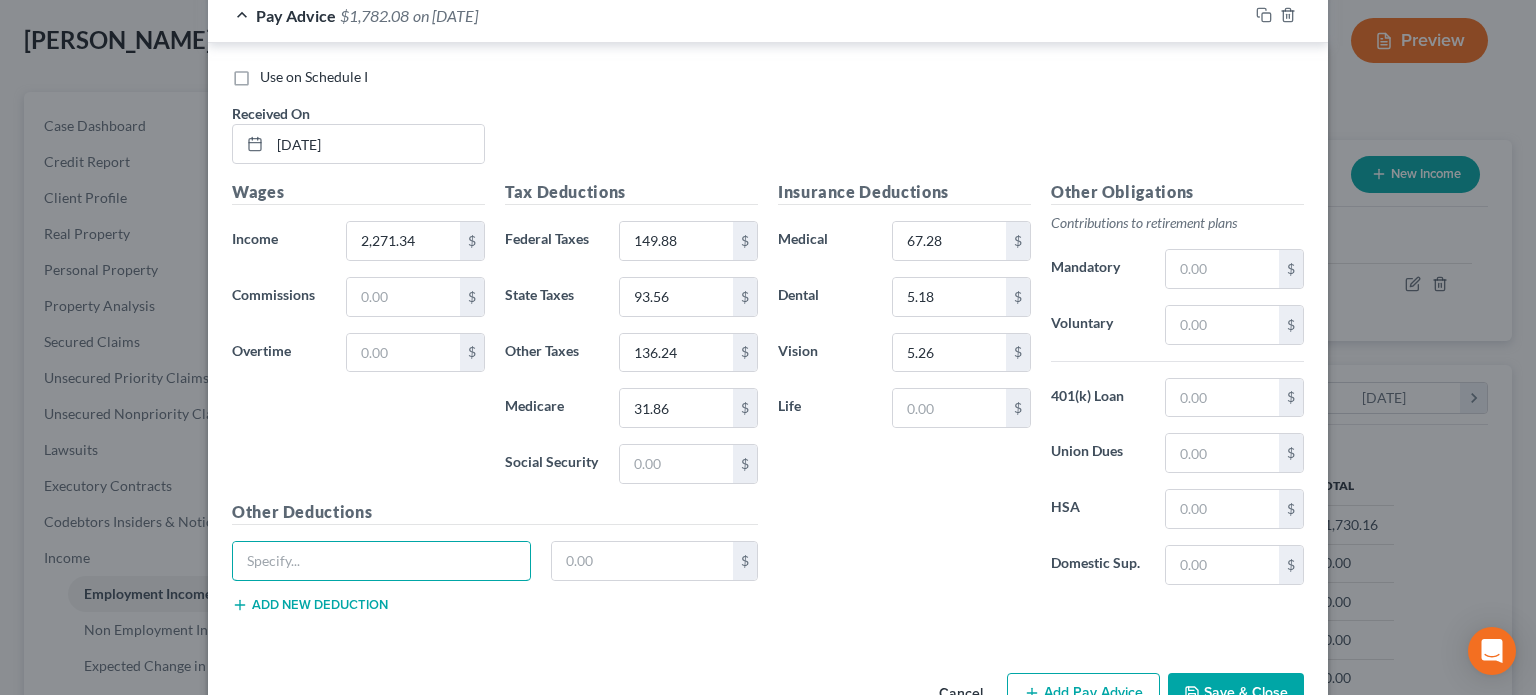 type on "Fitness" 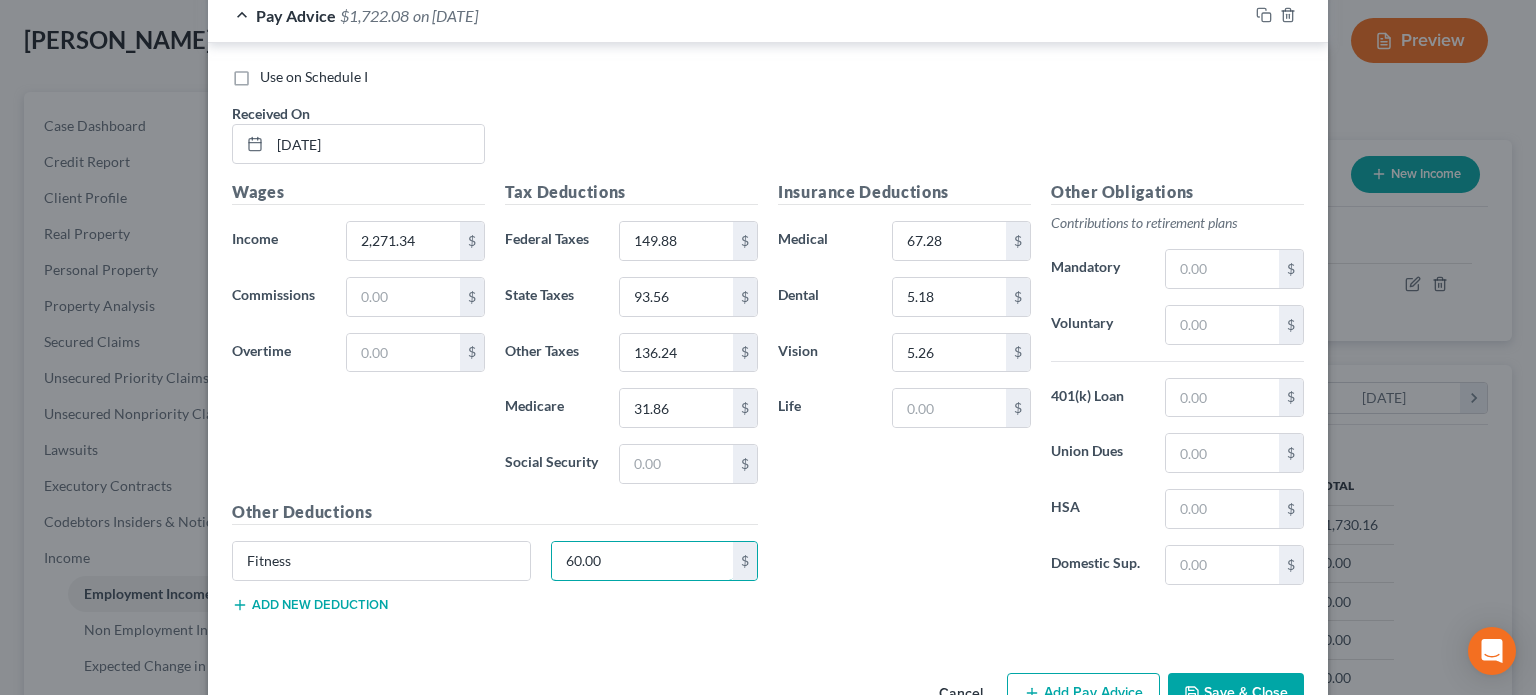 type on "60.00" 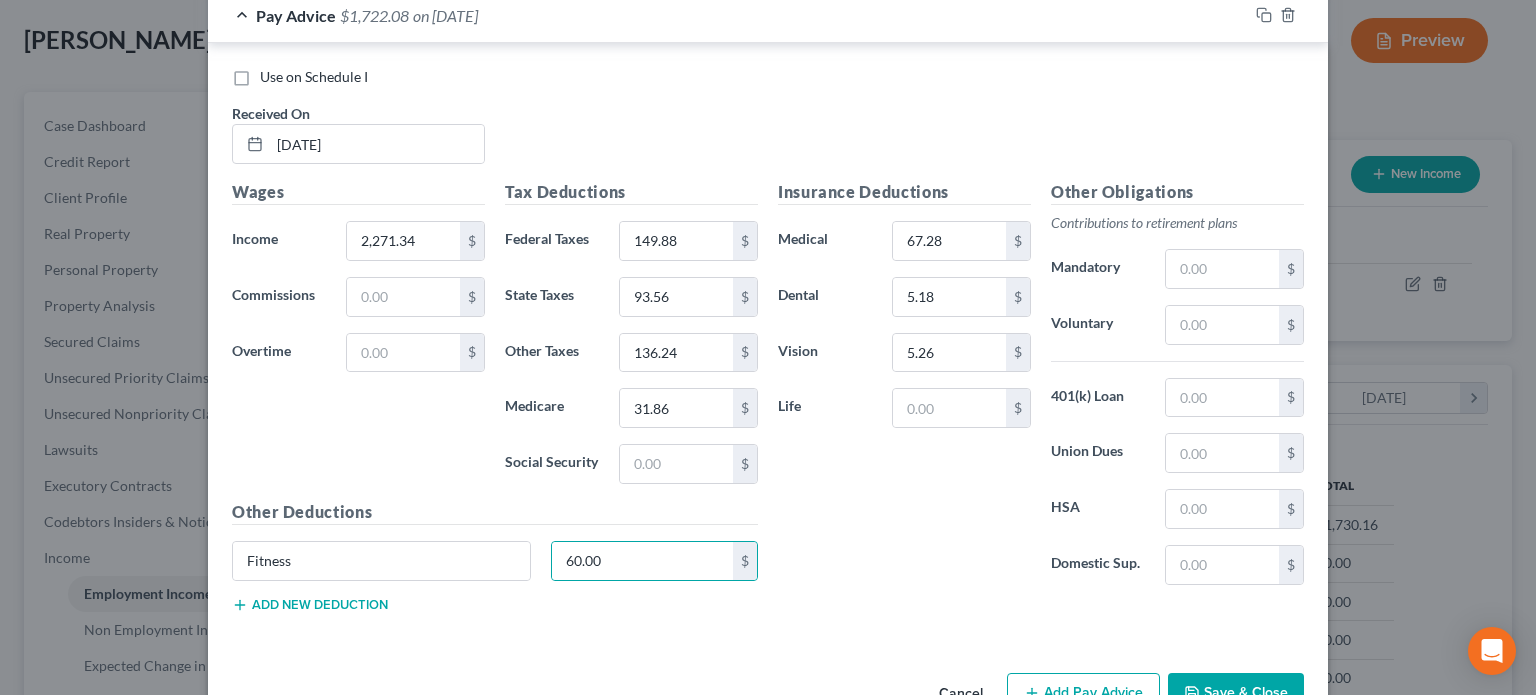 click on "Add new deduction" at bounding box center (310, 605) 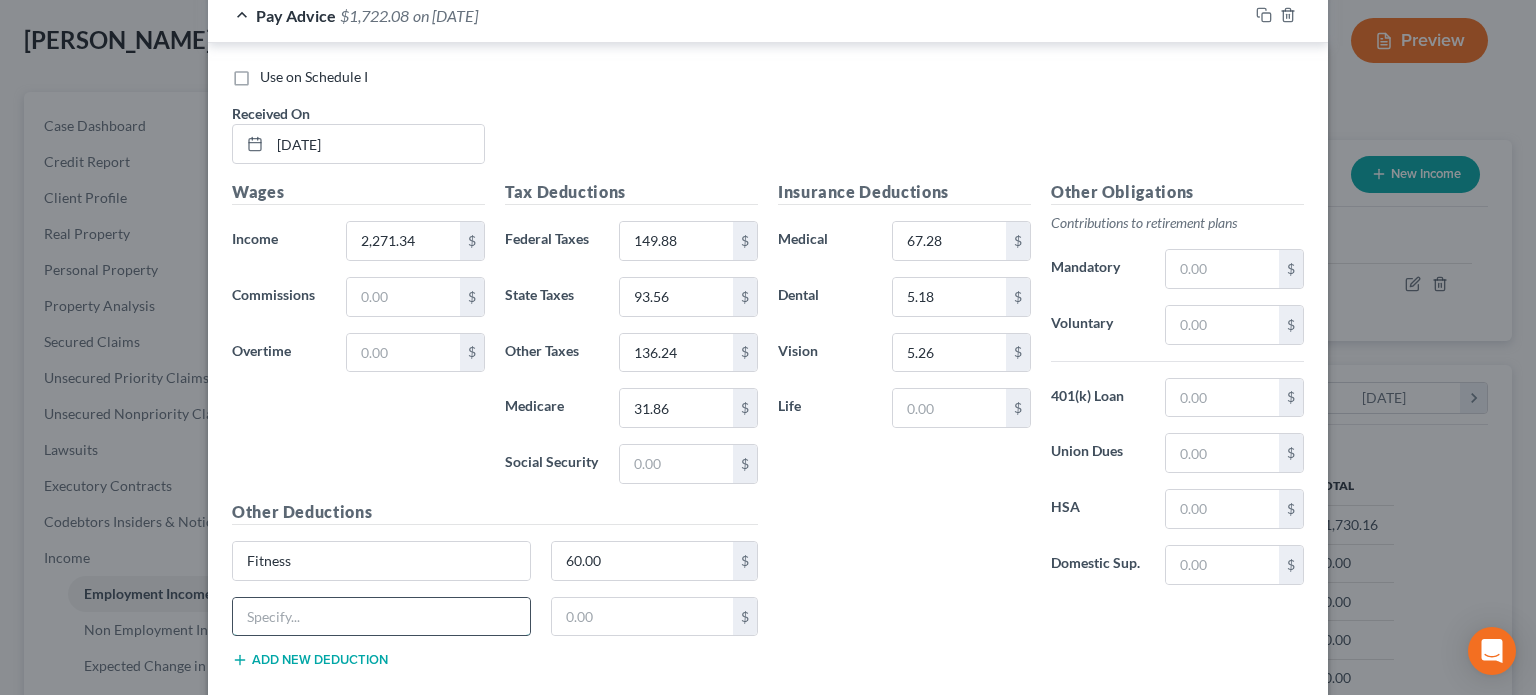 click at bounding box center (381, 617) 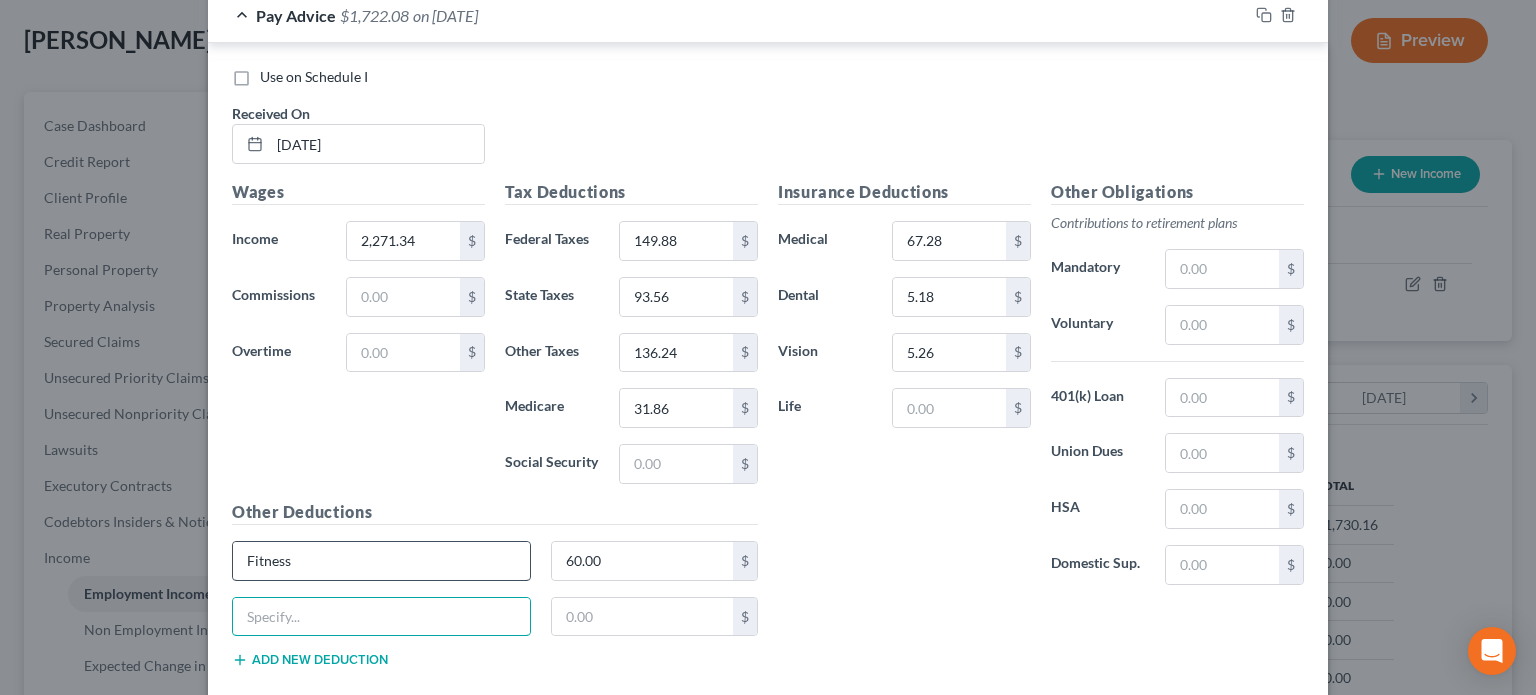 type on "Meals" 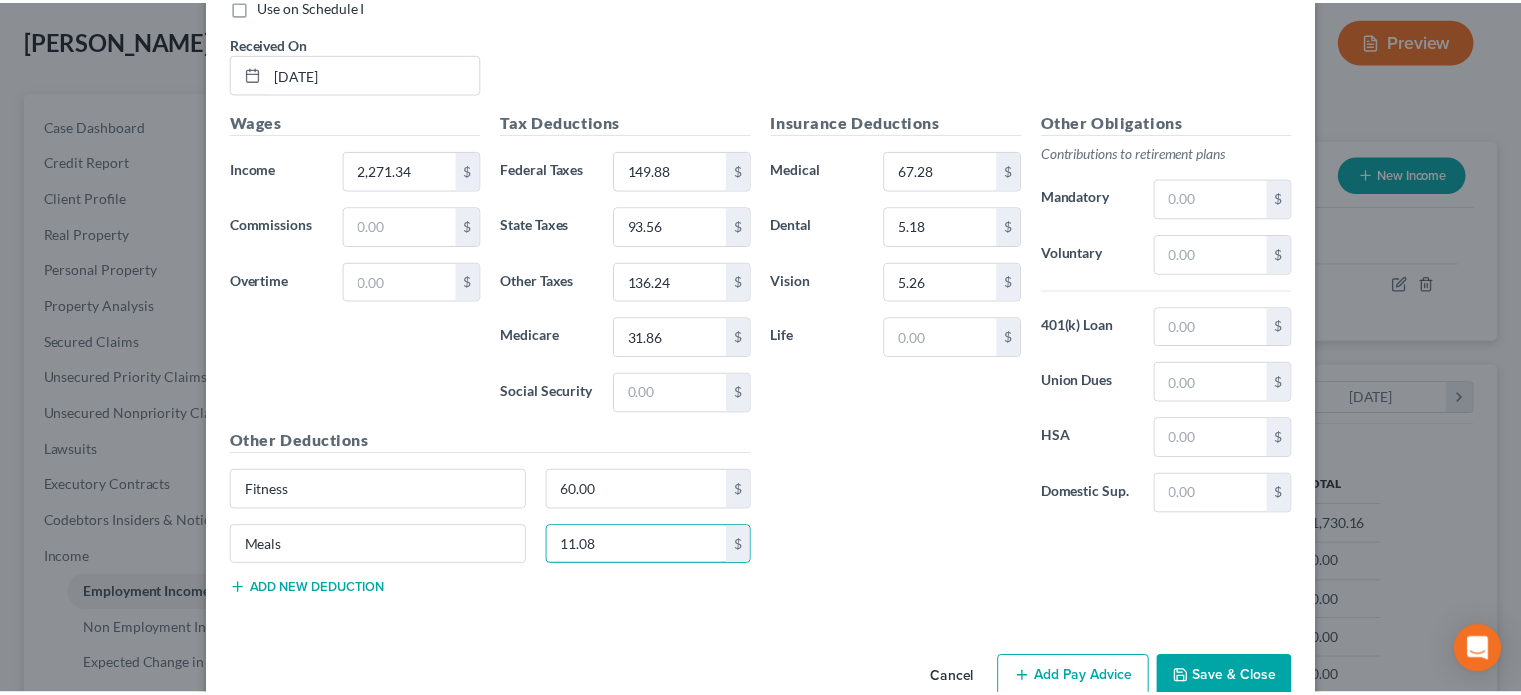 scroll, scrollTop: 1432, scrollLeft: 0, axis: vertical 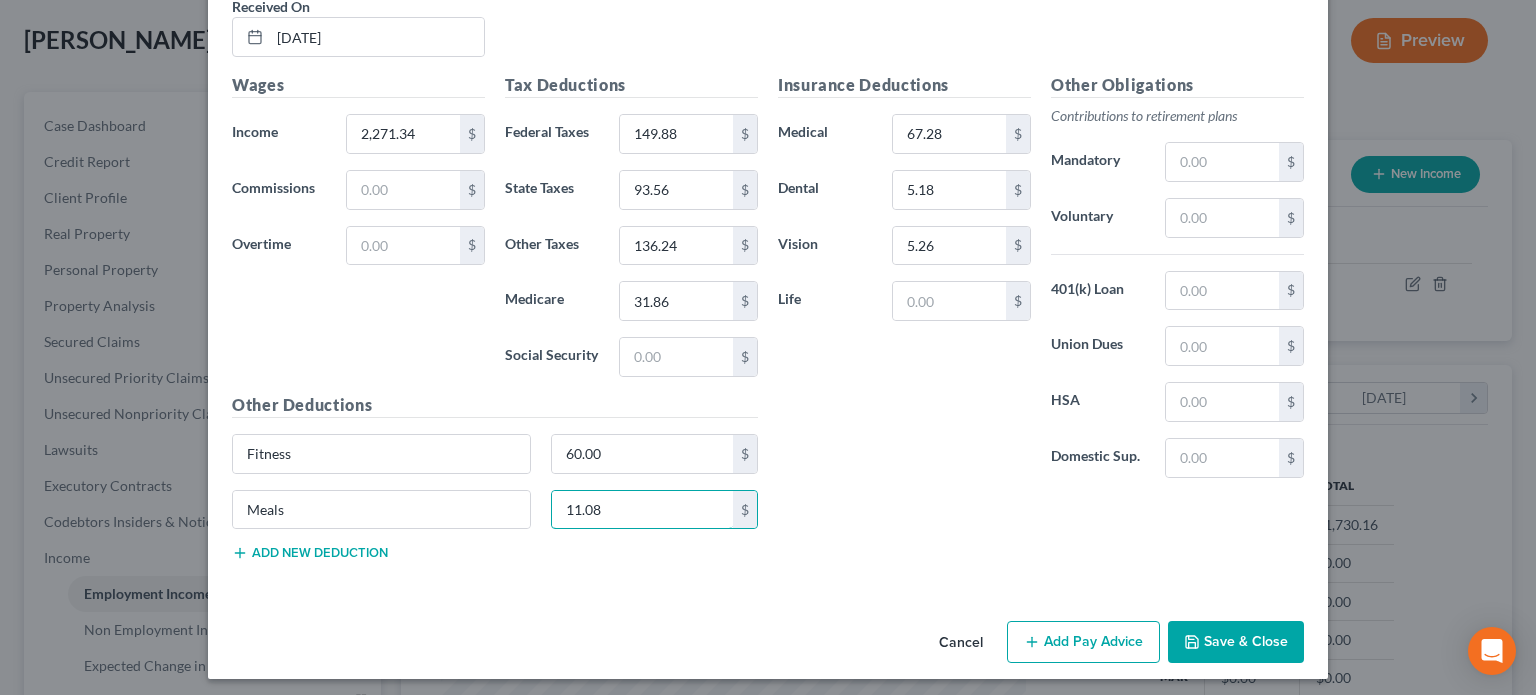 type on "11.08" 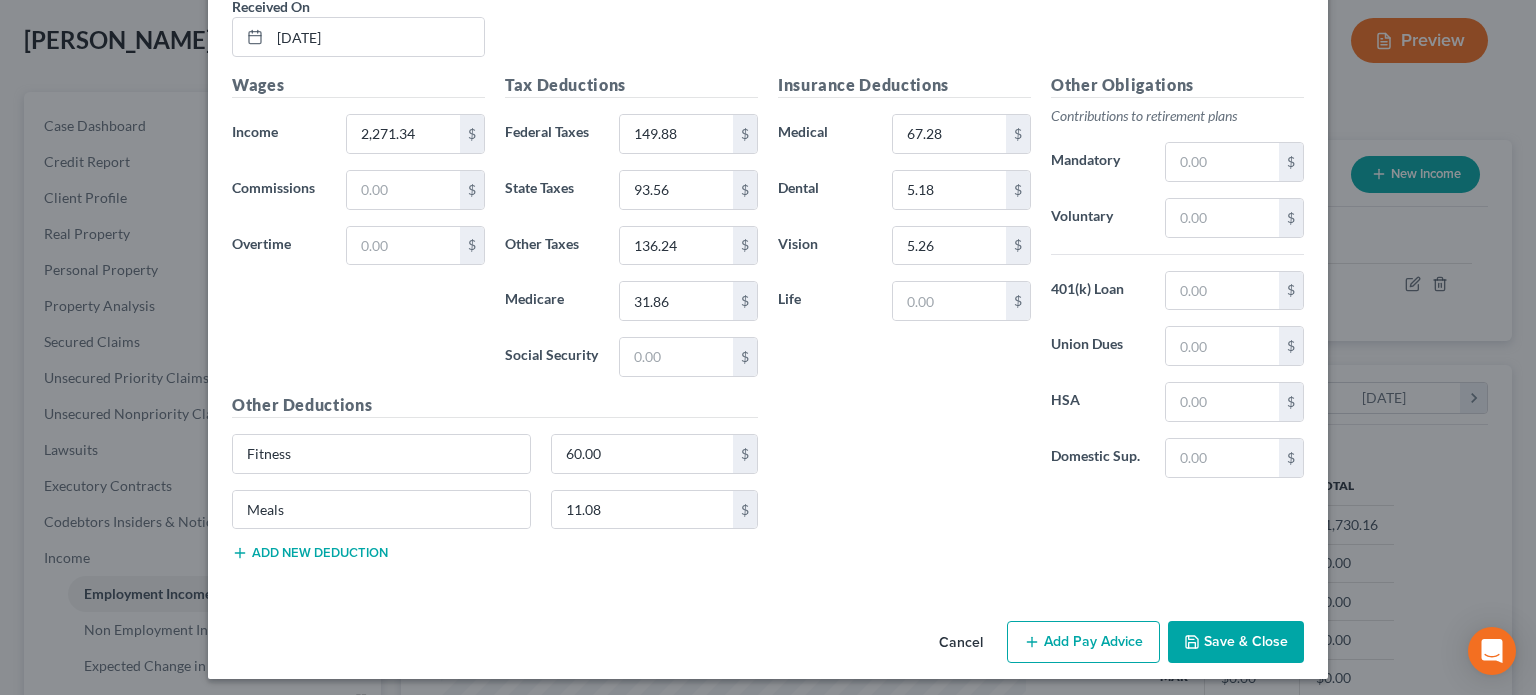 click on "Save & Close" at bounding box center (1236, 642) 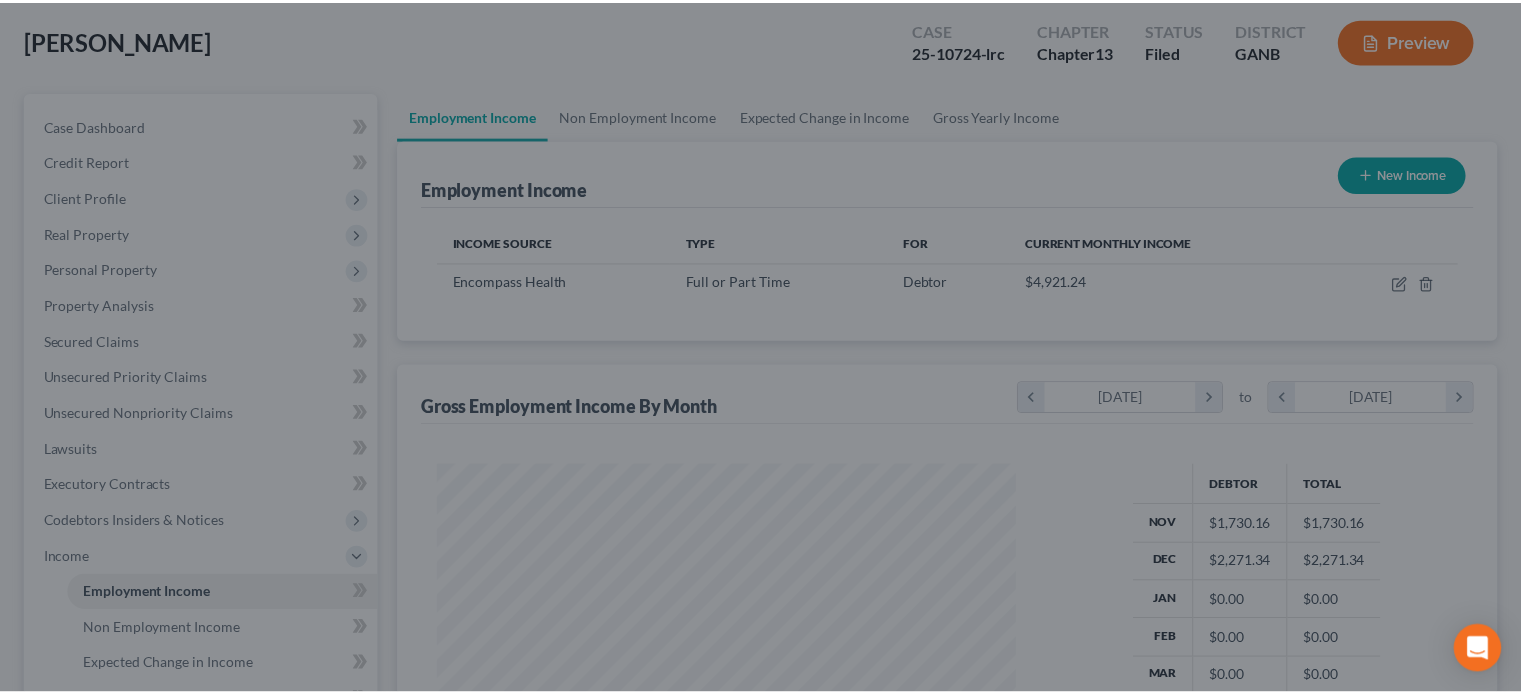 scroll, scrollTop: 356, scrollLeft: 617, axis: both 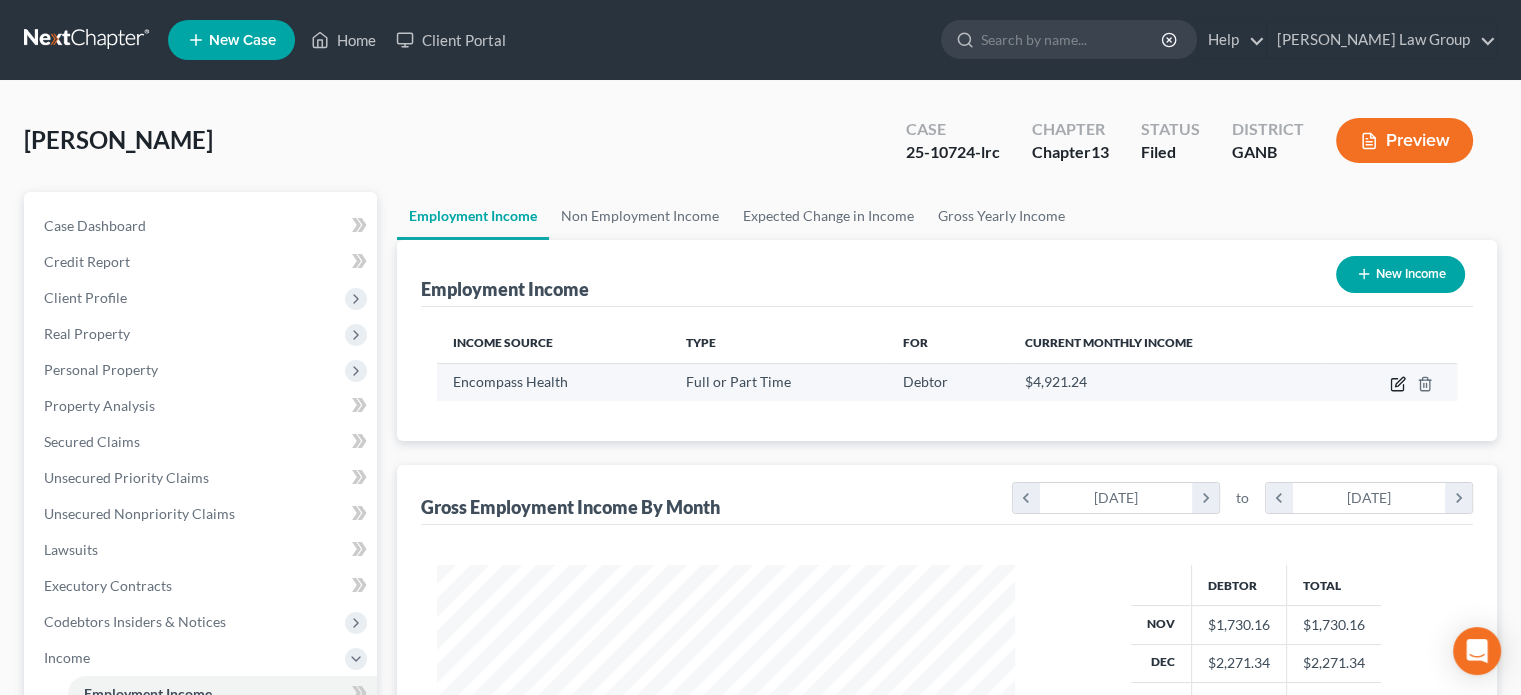 click 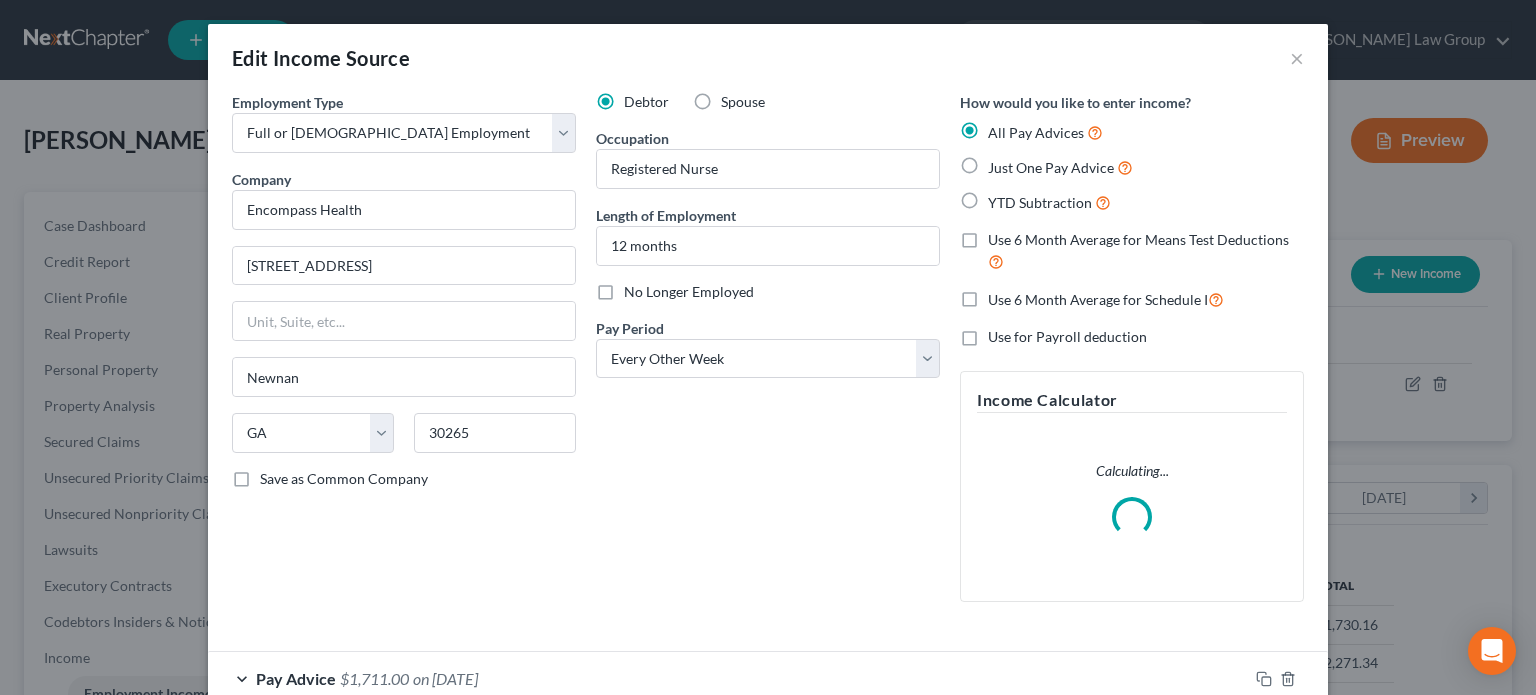 scroll, scrollTop: 999643, scrollLeft: 999375, axis: both 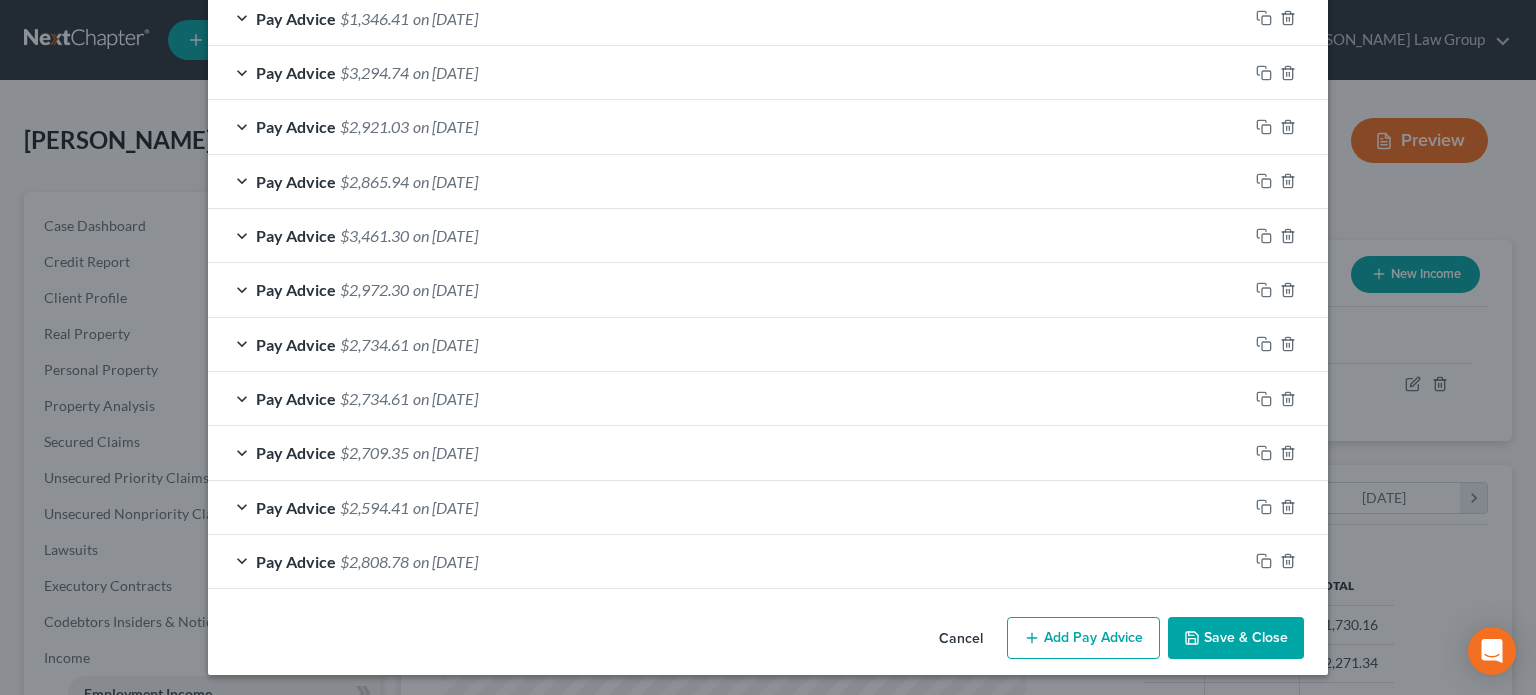 click on "Add Pay Advice" at bounding box center [1083, 638] 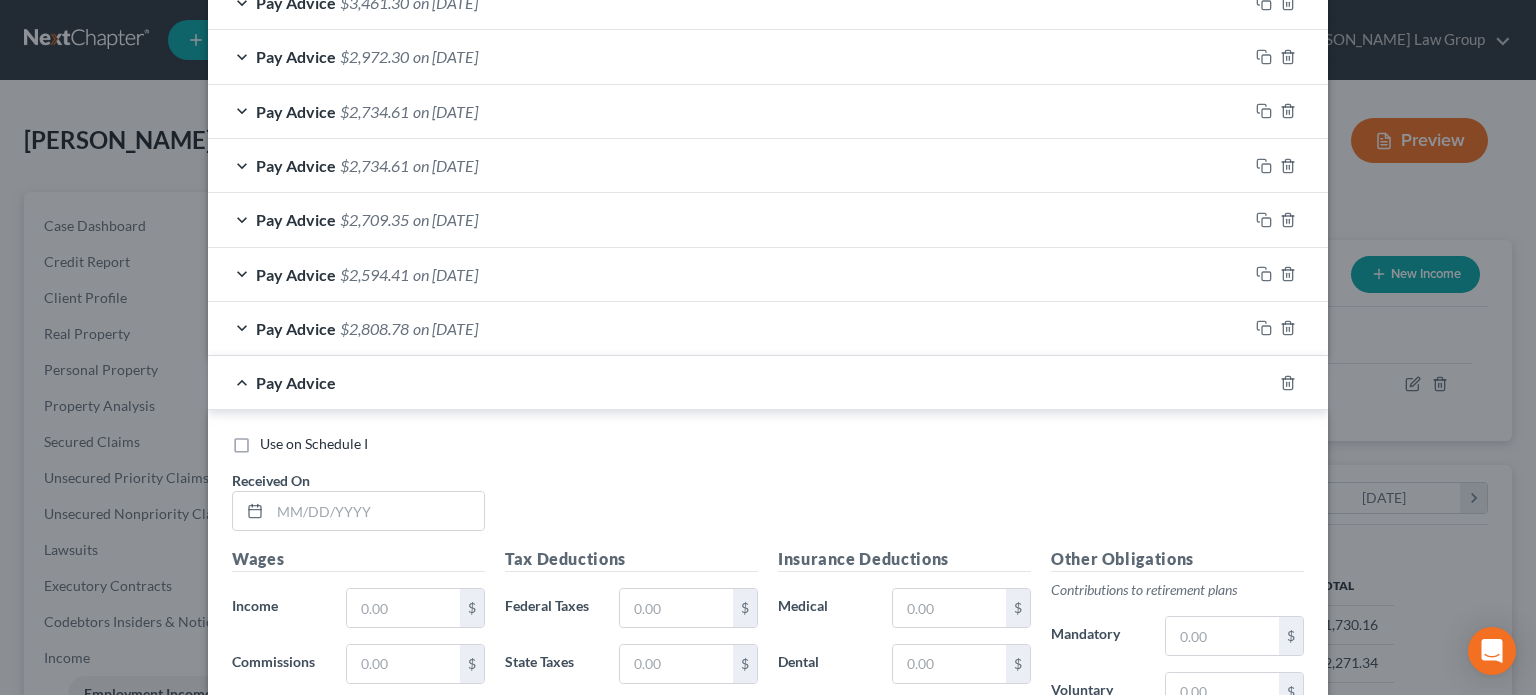 scroll, scrollTop: 1179, scrollLeft: 0, axis: vertical 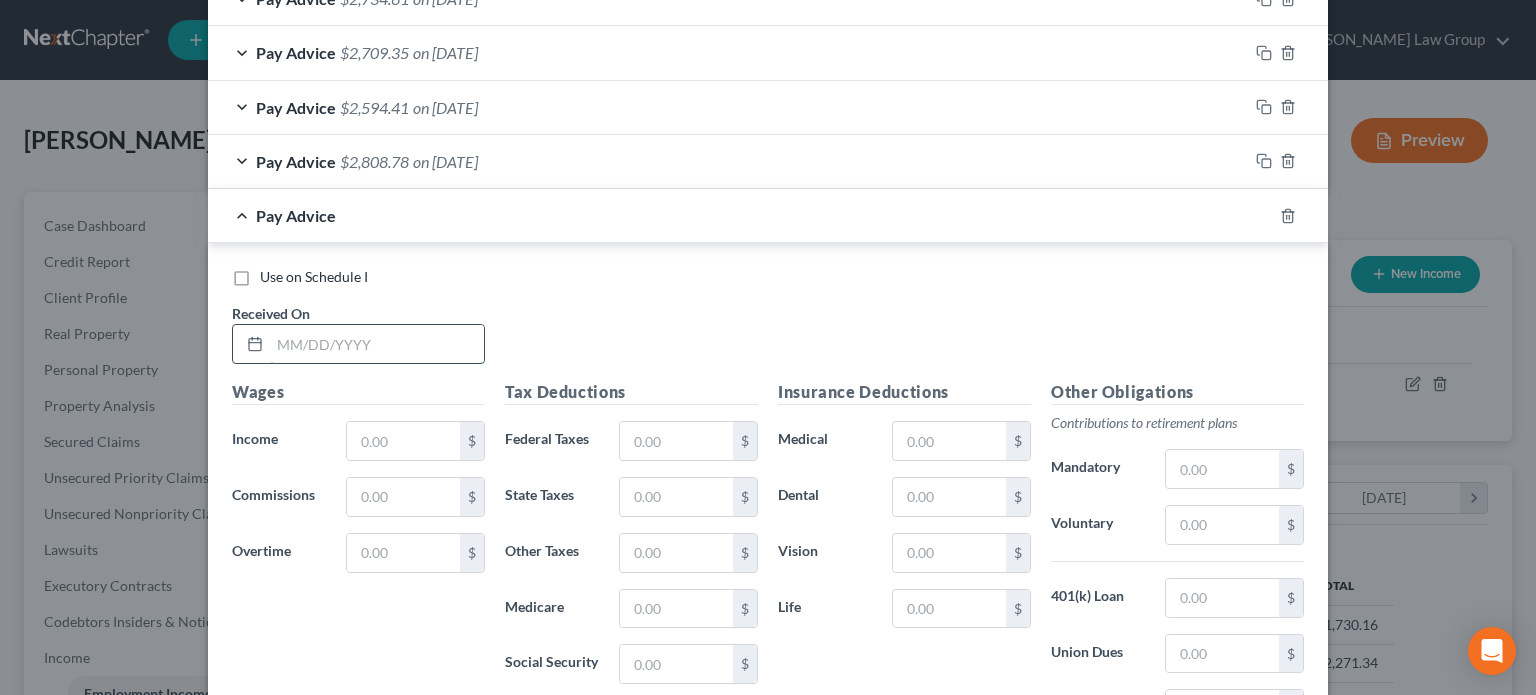 click at bounding box center [377, 344] 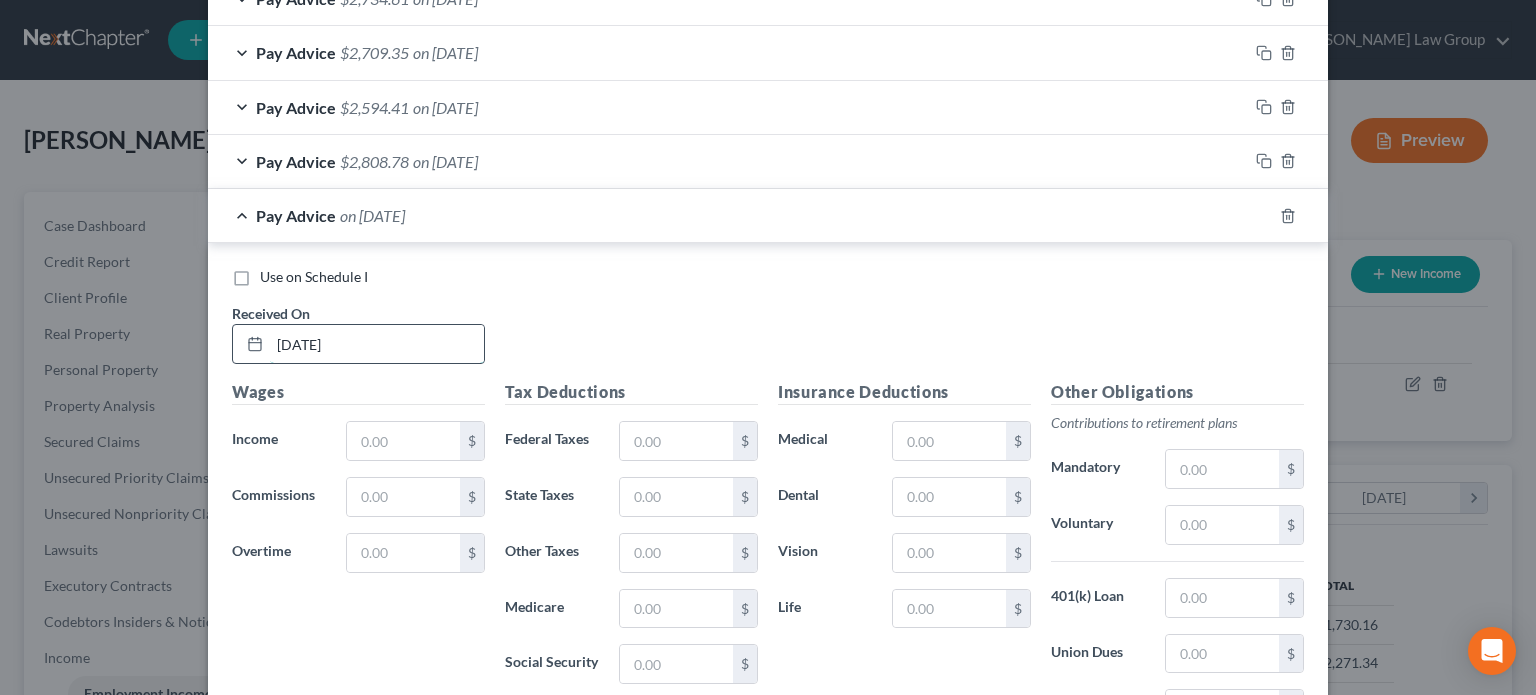 type on "[DATE]" 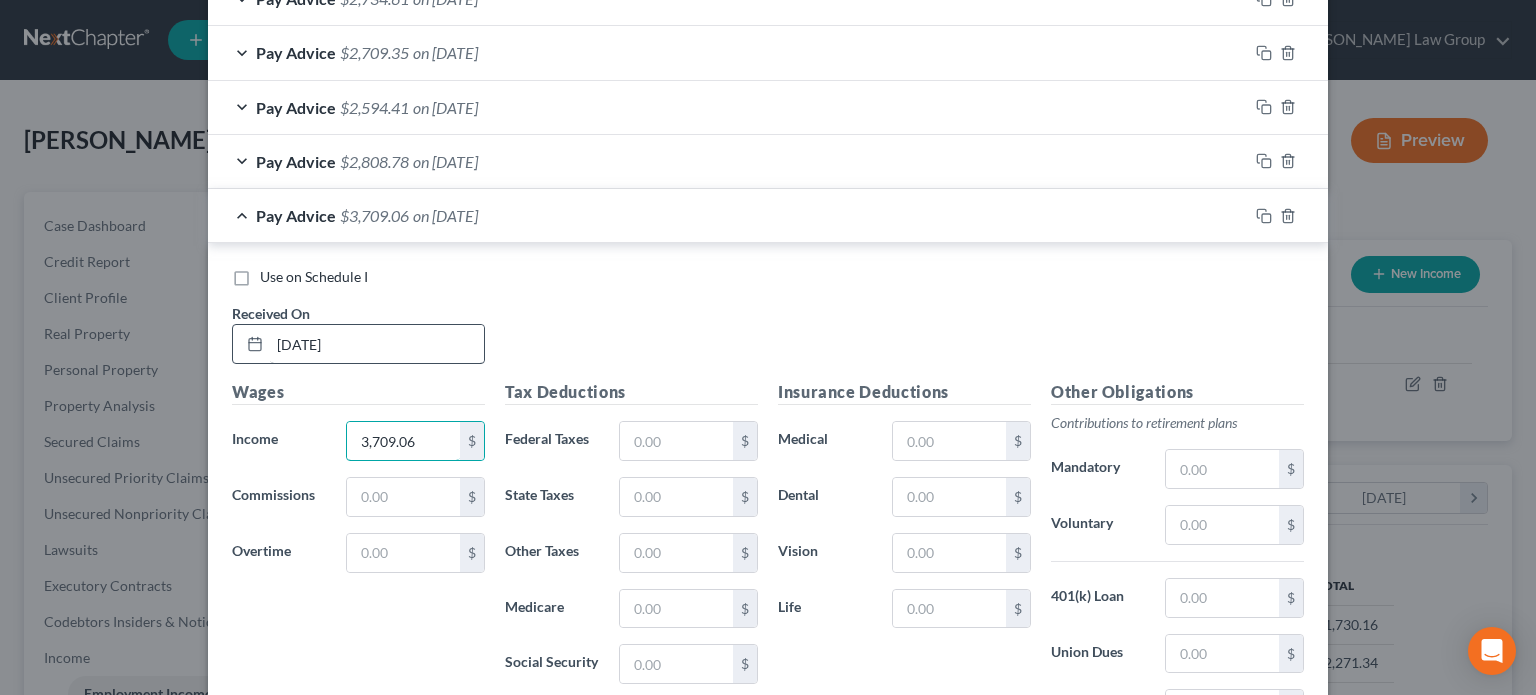 type on "3,709.06" 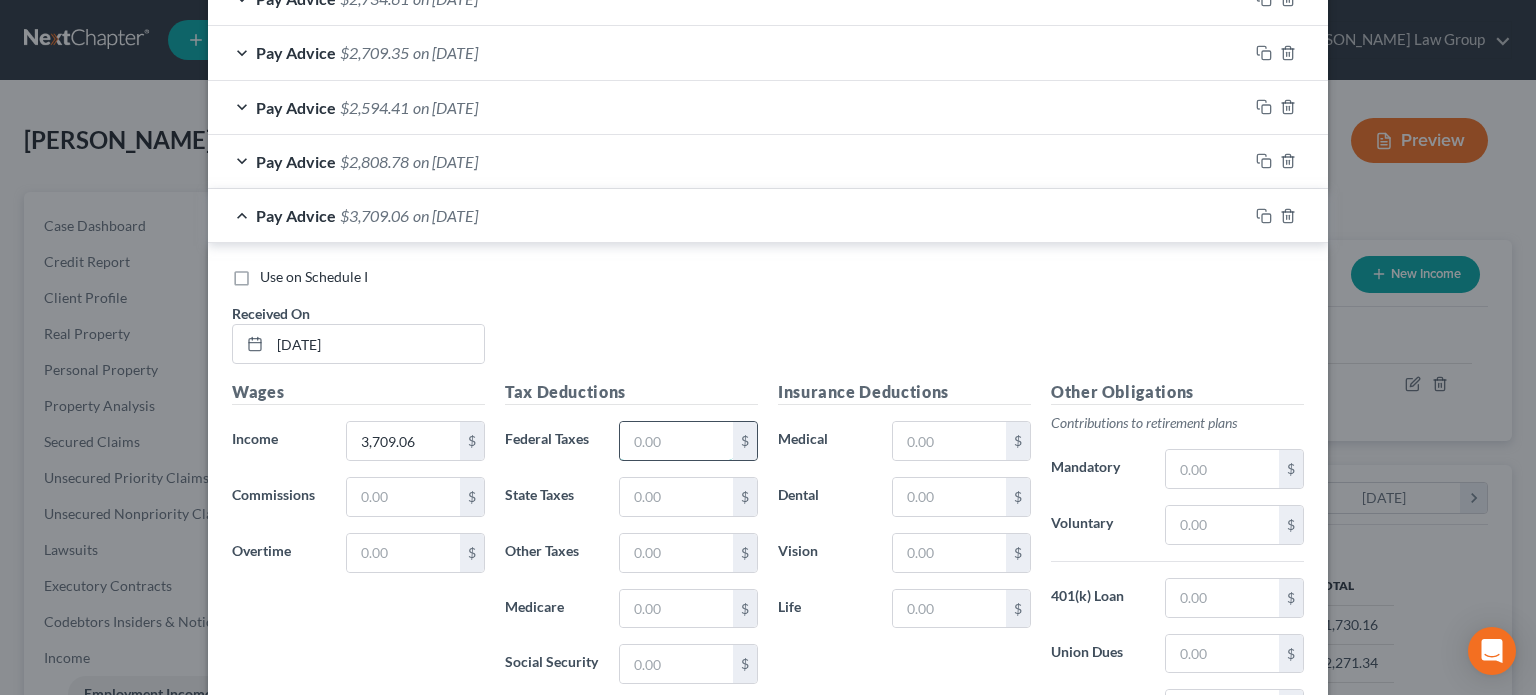 click at bounding box center (676, 441) 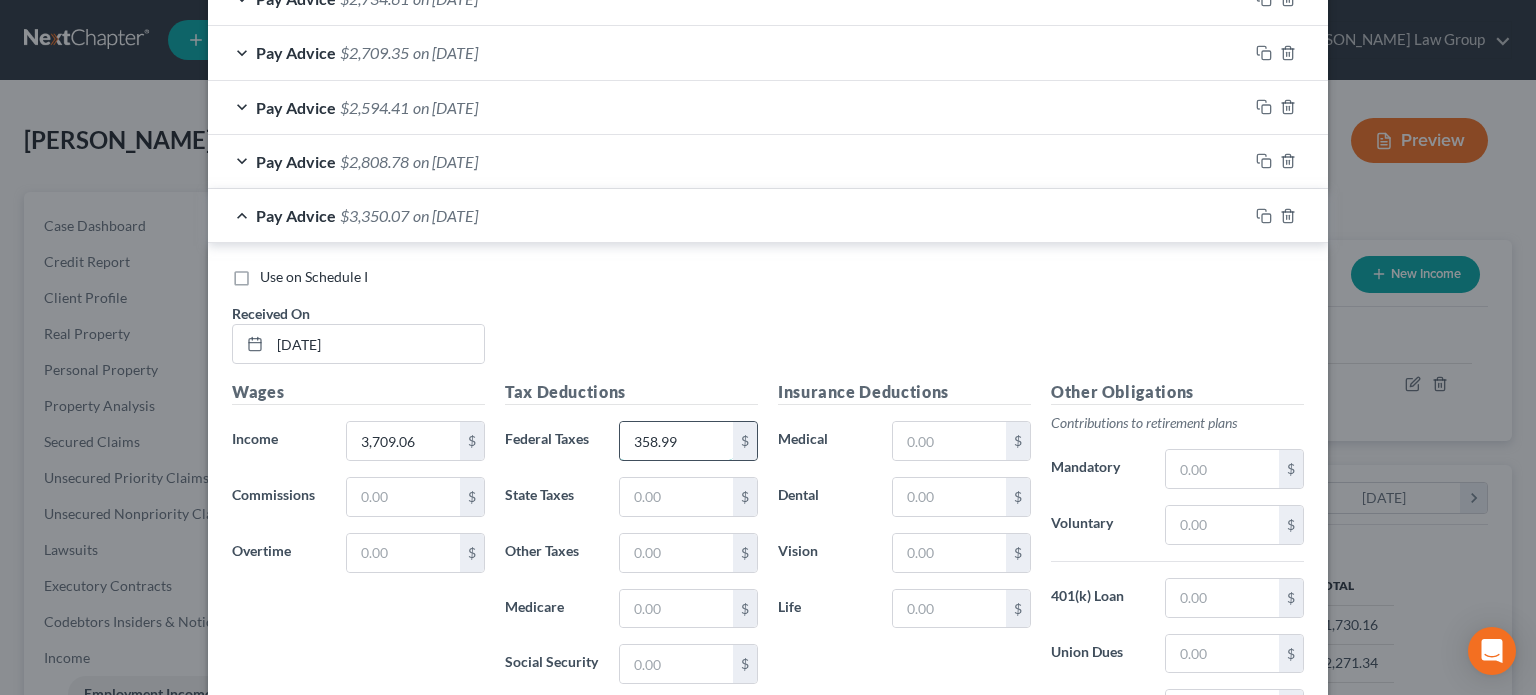 type on "358.99" 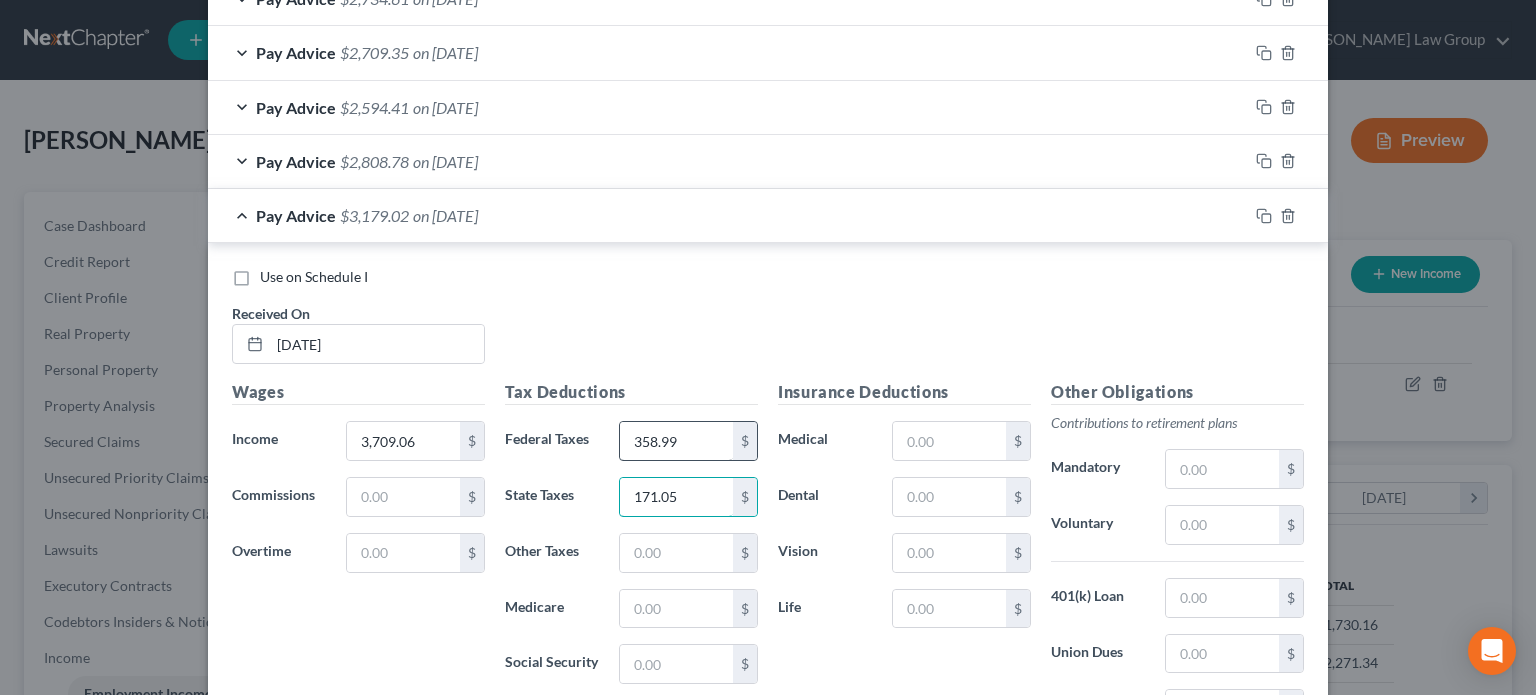 type on "171.05" 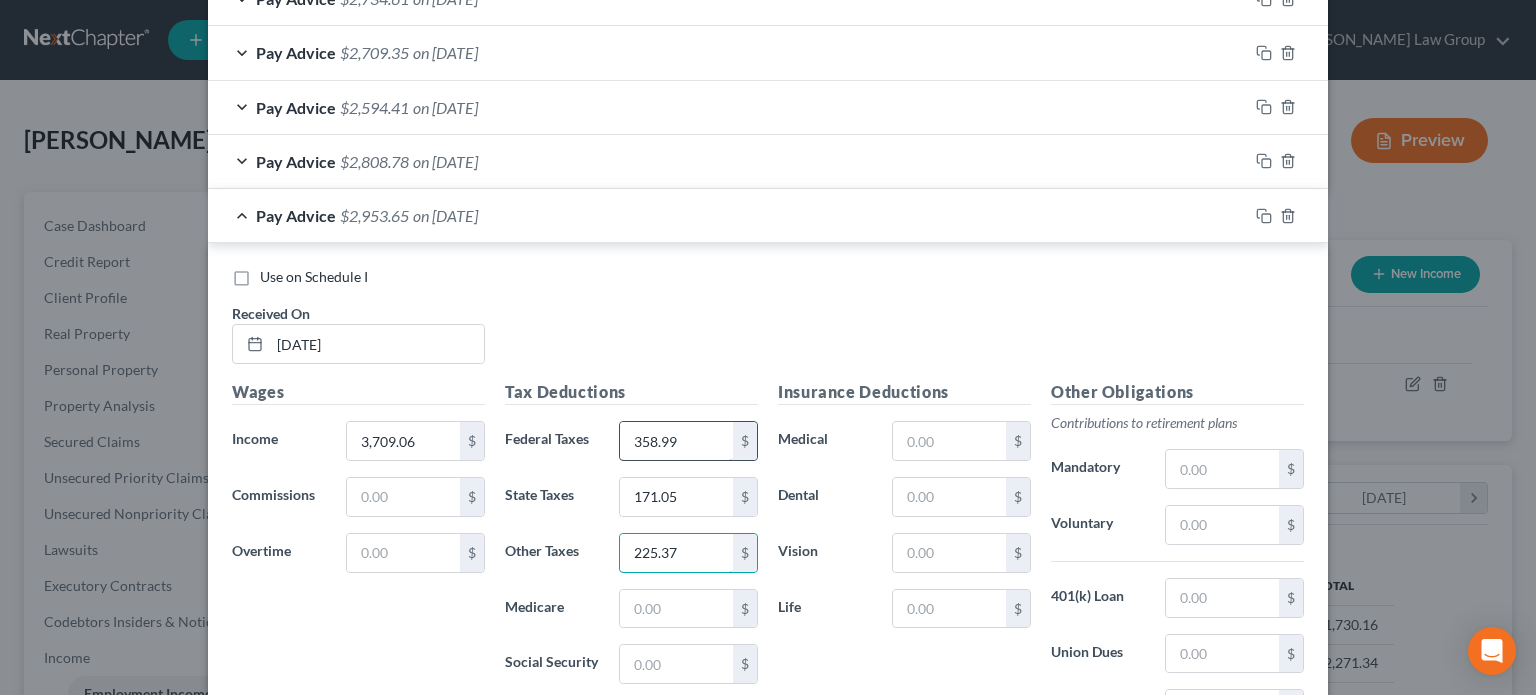 type on "225.37" 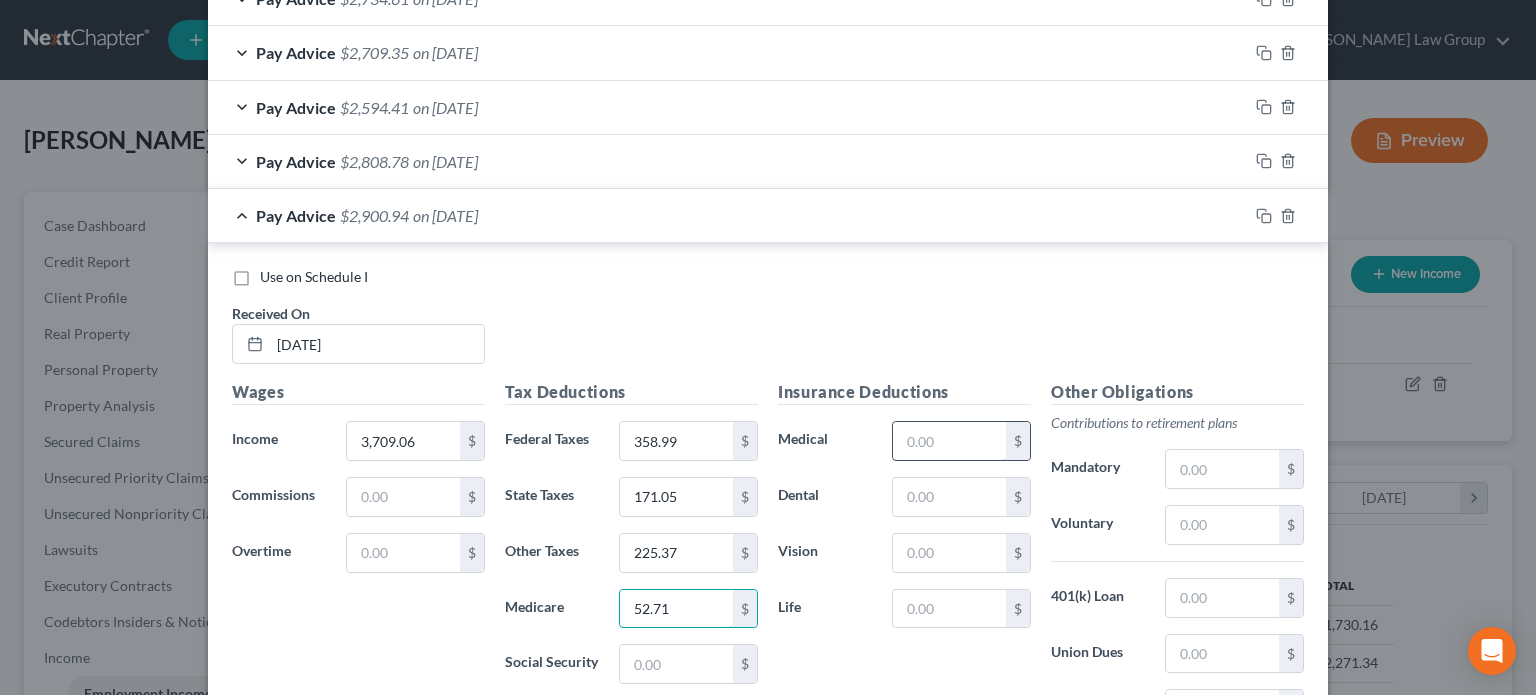type on "52.71" 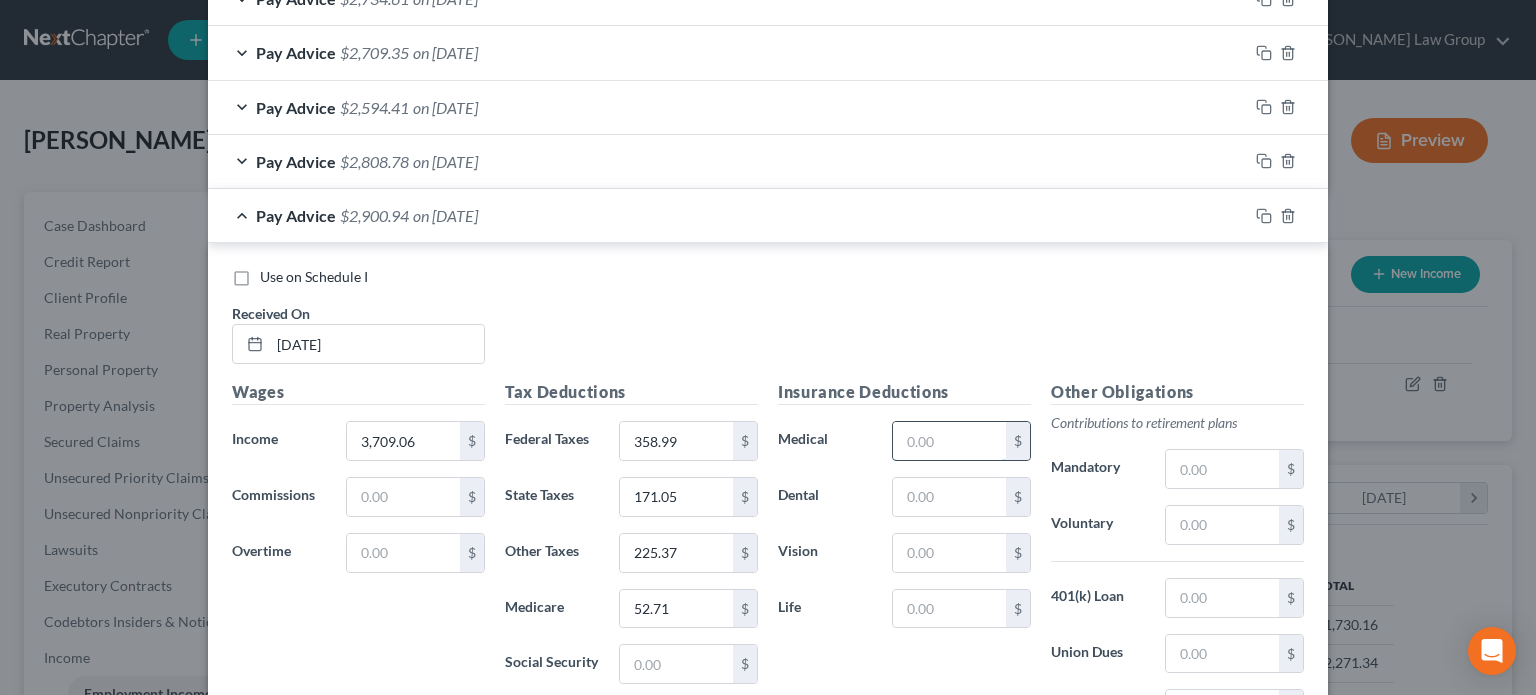 click at bounding box center (949, 441) 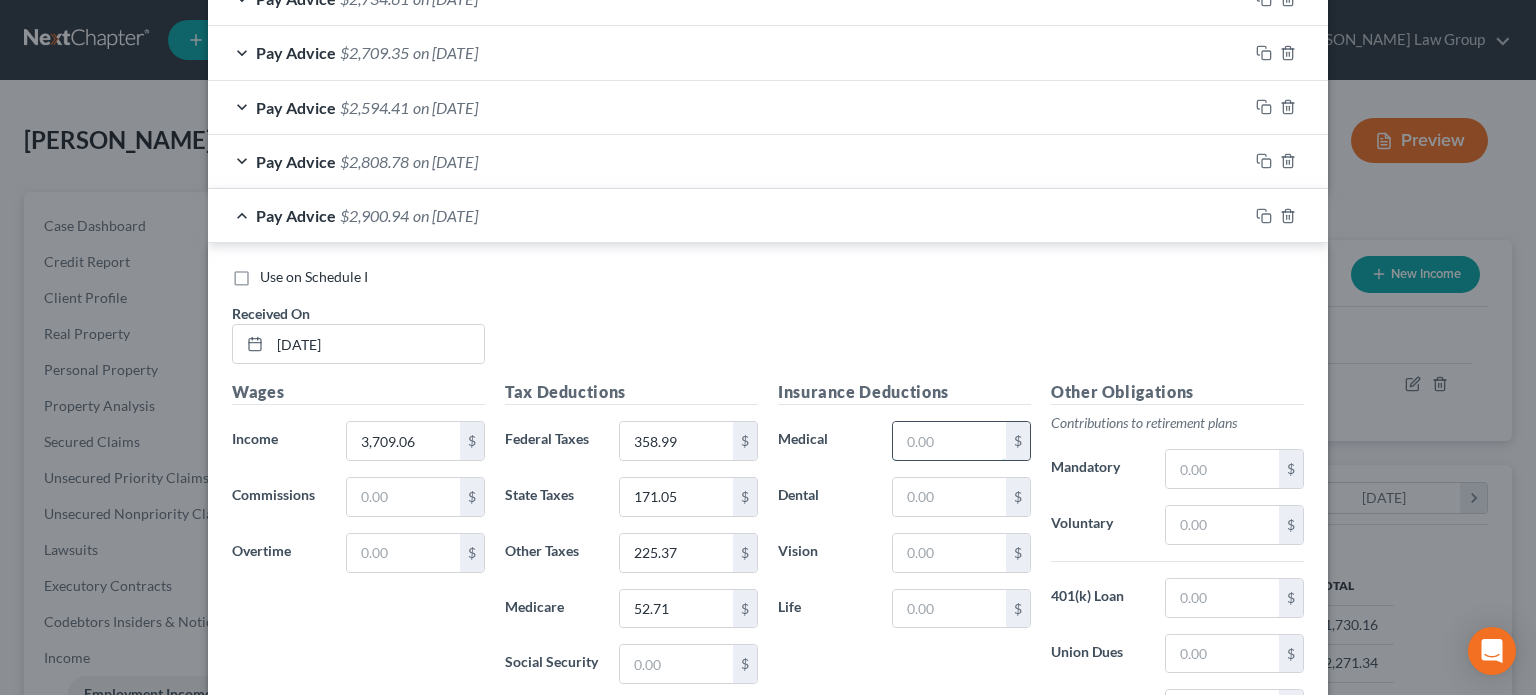 type on "67.28" 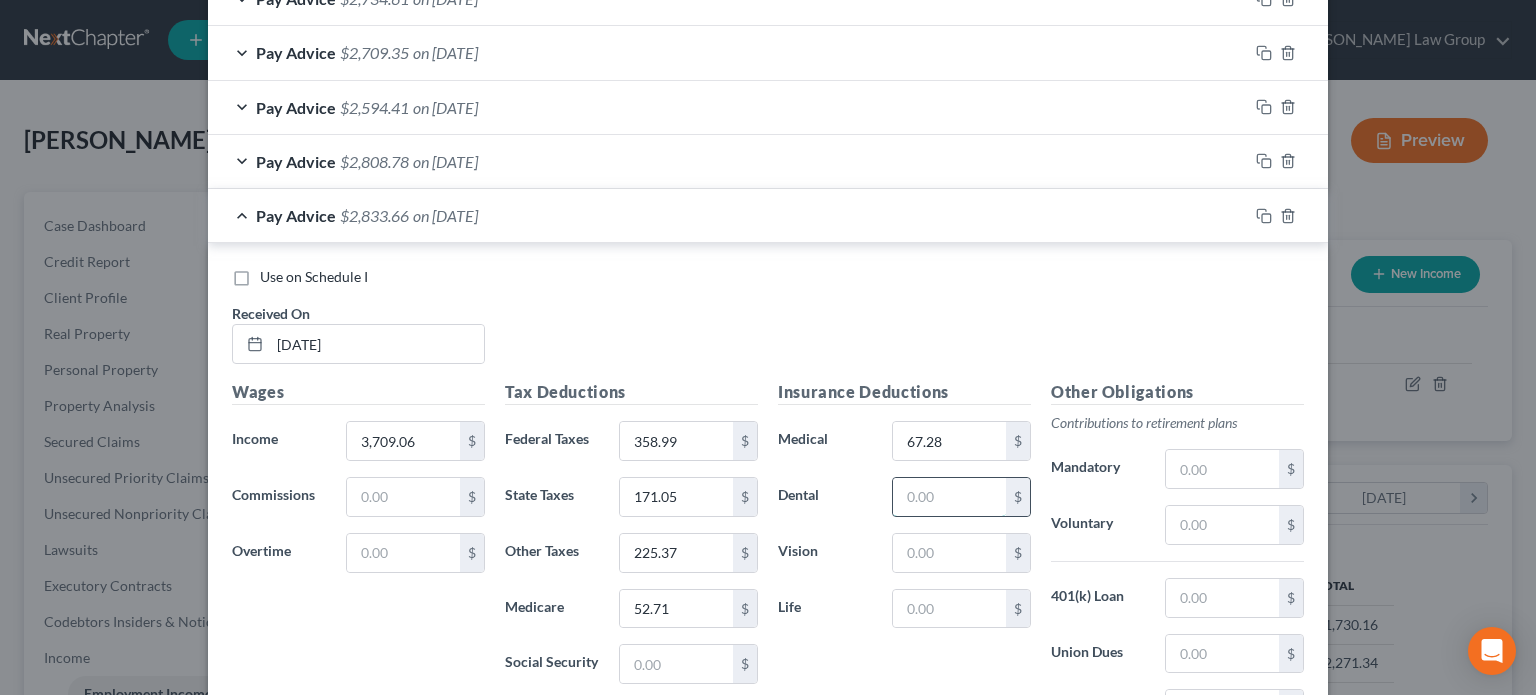 click at bounding box center [949, 497] 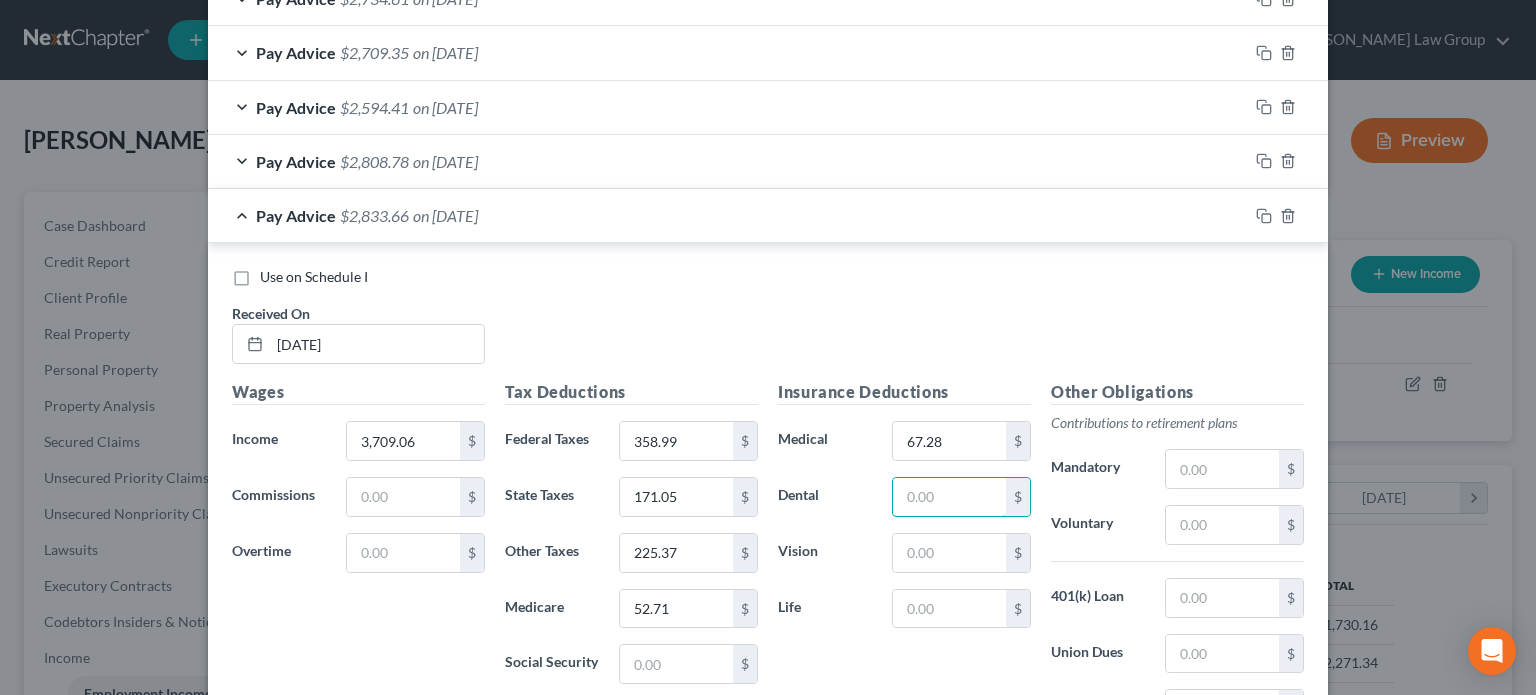 type on "5.18" 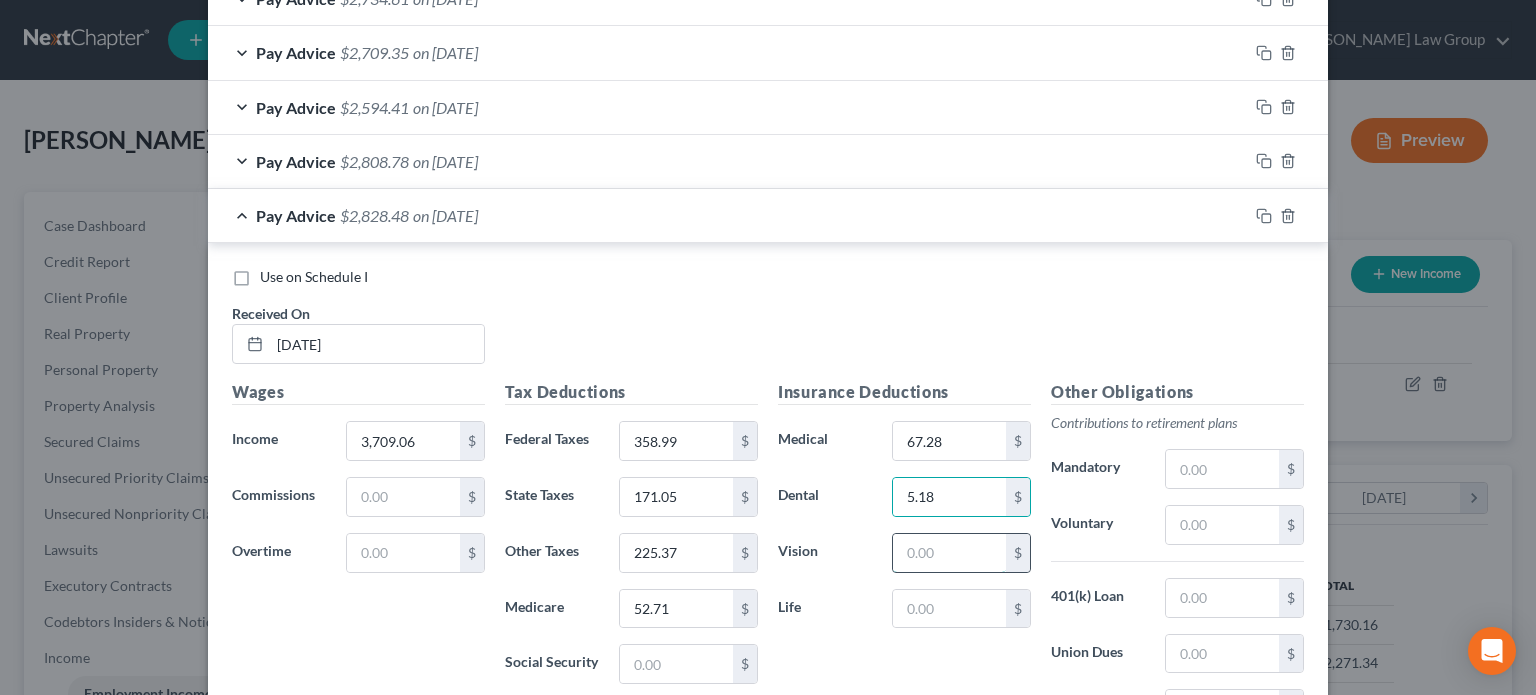 click at bounding box center [949, 553] 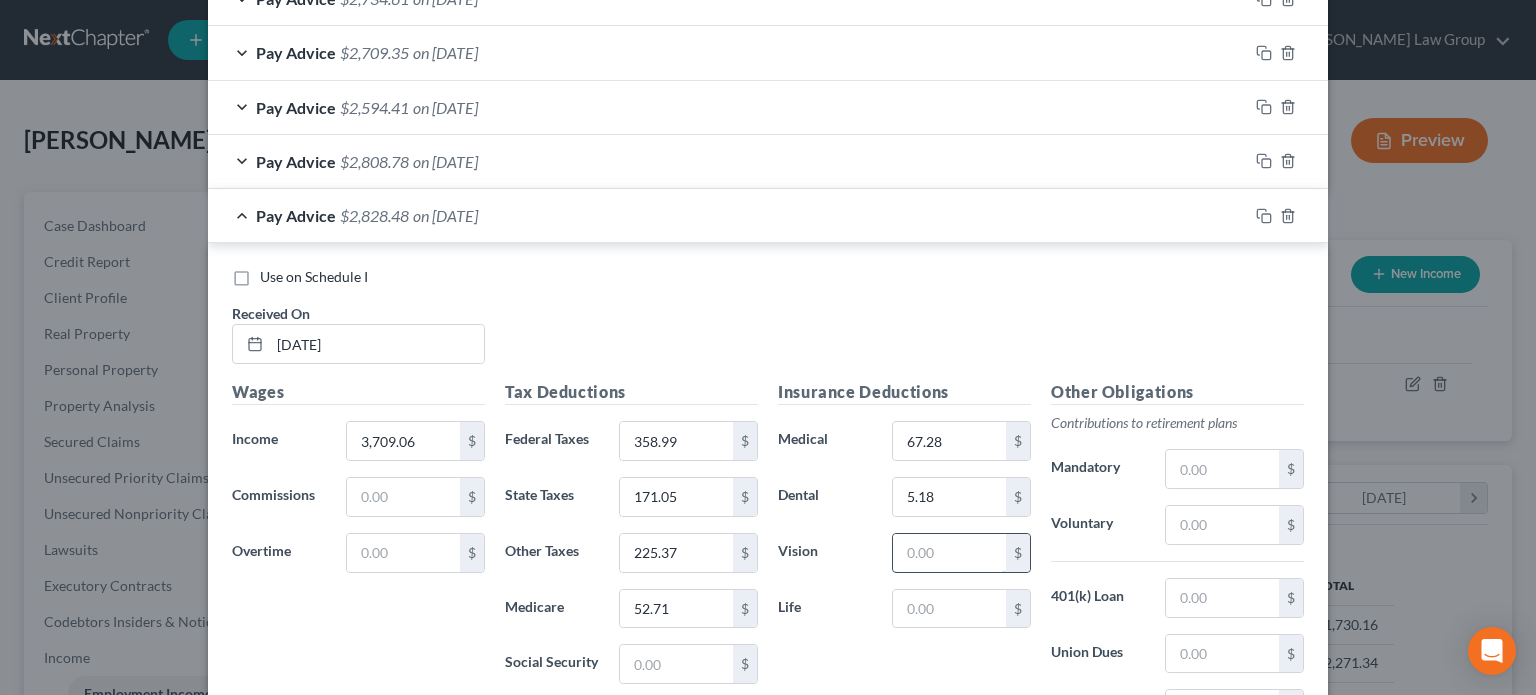 type on "5.26" 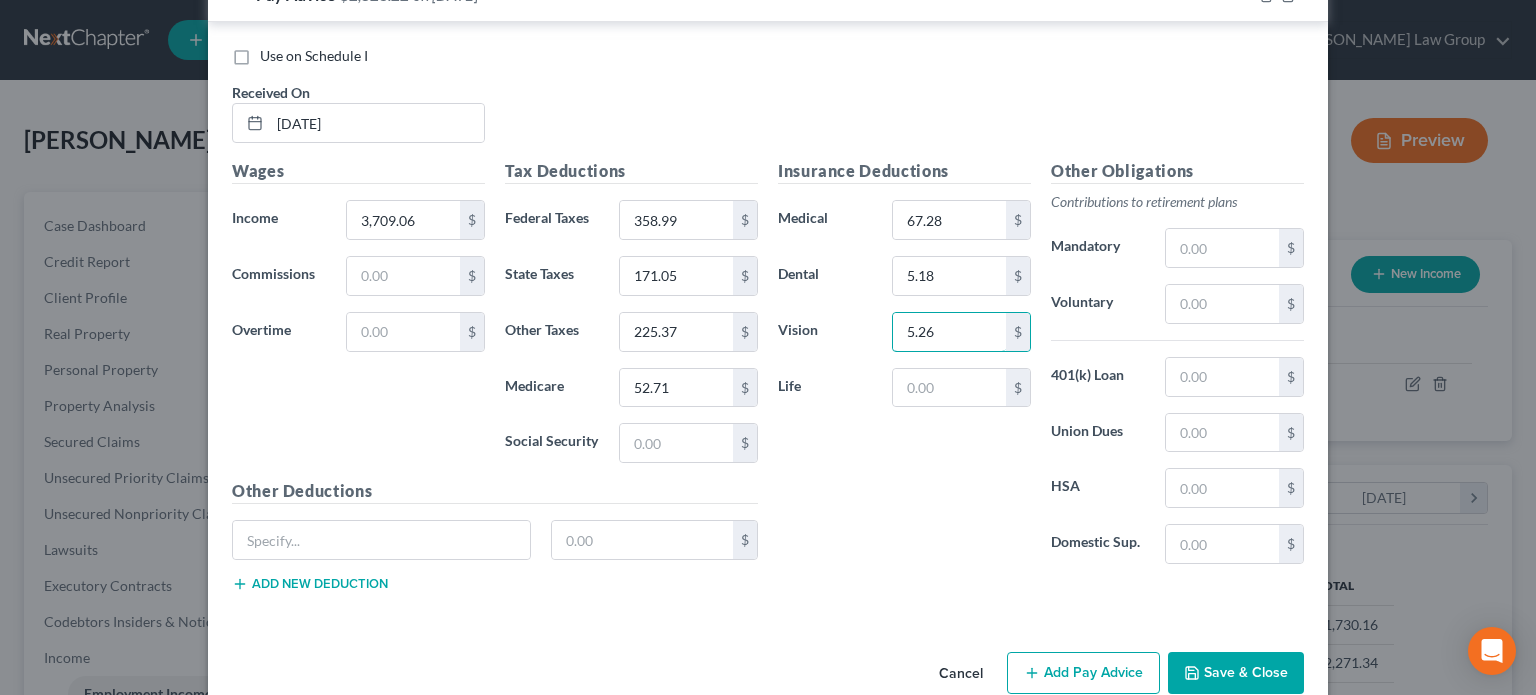 scroll, scrollTop: 1432, scrollLeft: 0, axis: vertical 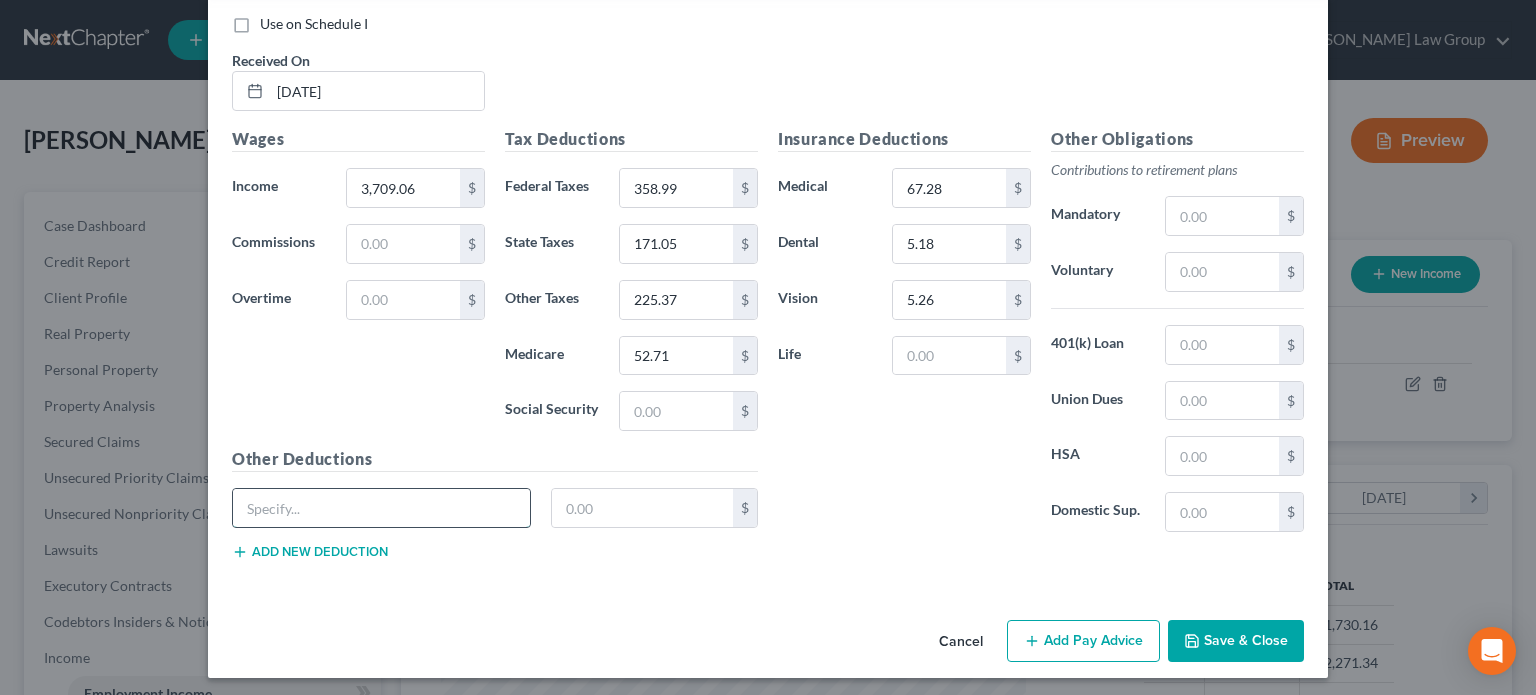 click at bounding box center (381, 508) 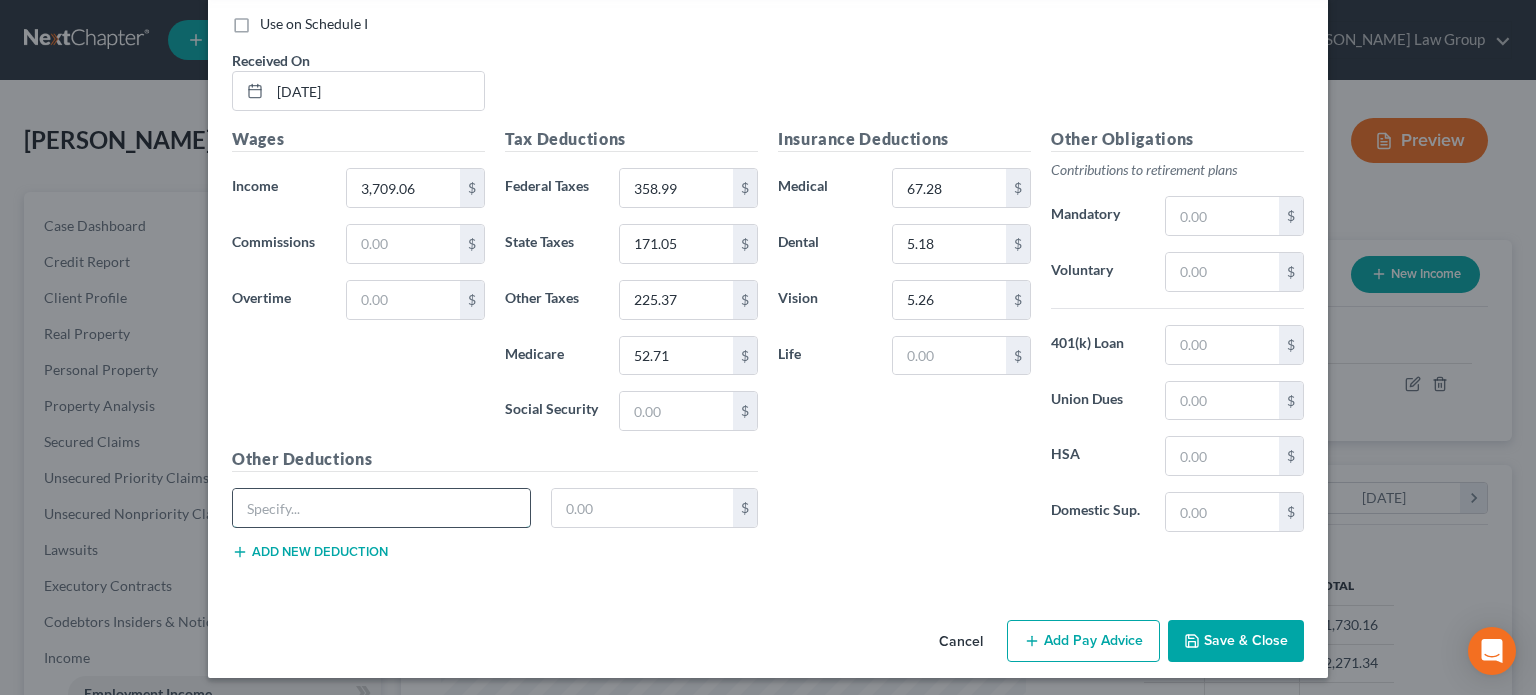 type on "Fitness" 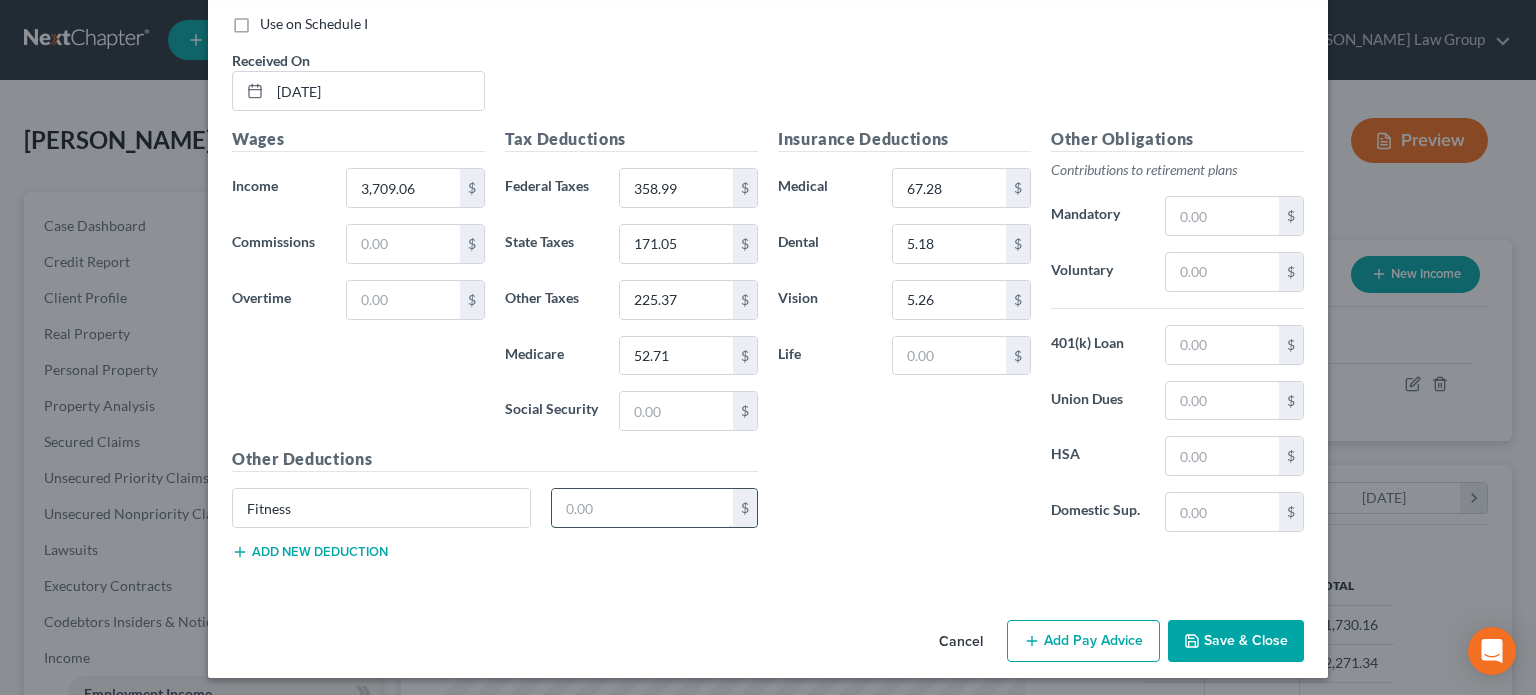 click at bounding box center [643, 508] 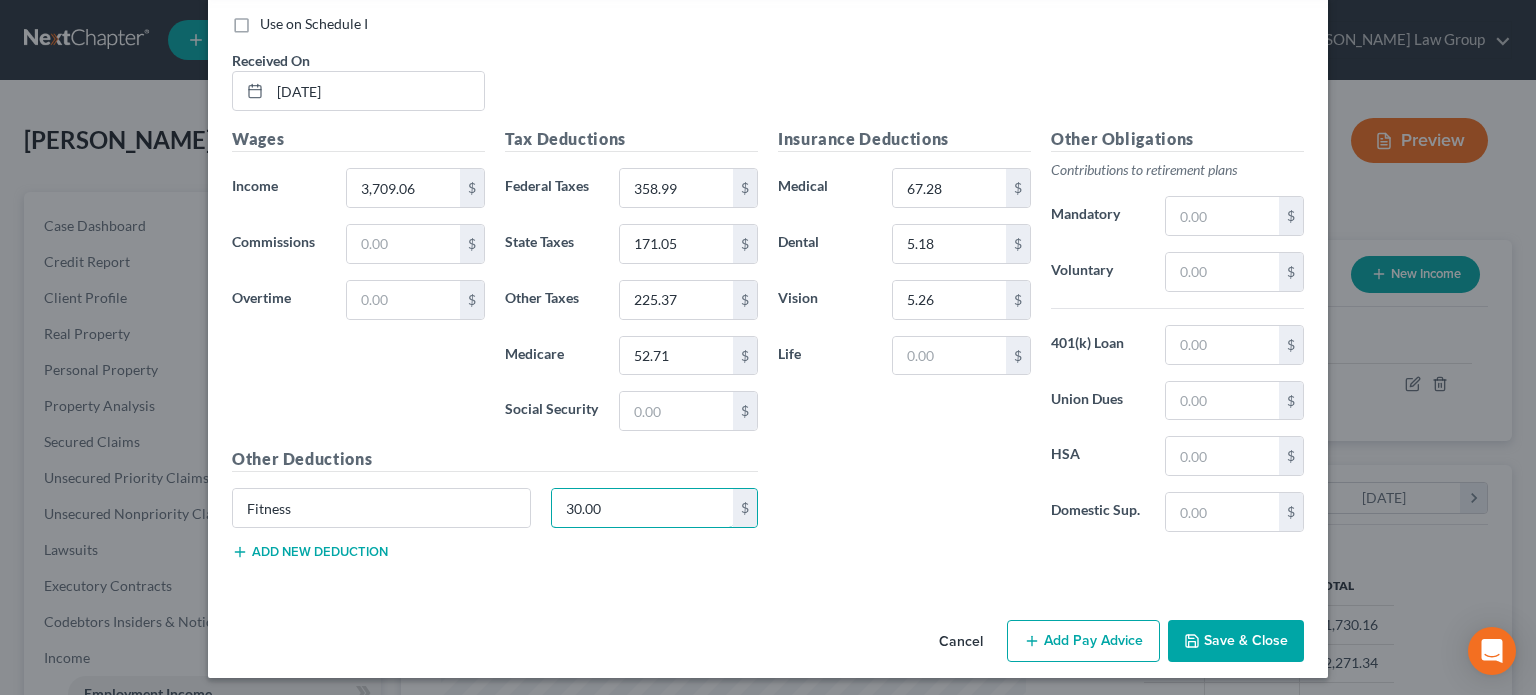 type on "30.00" 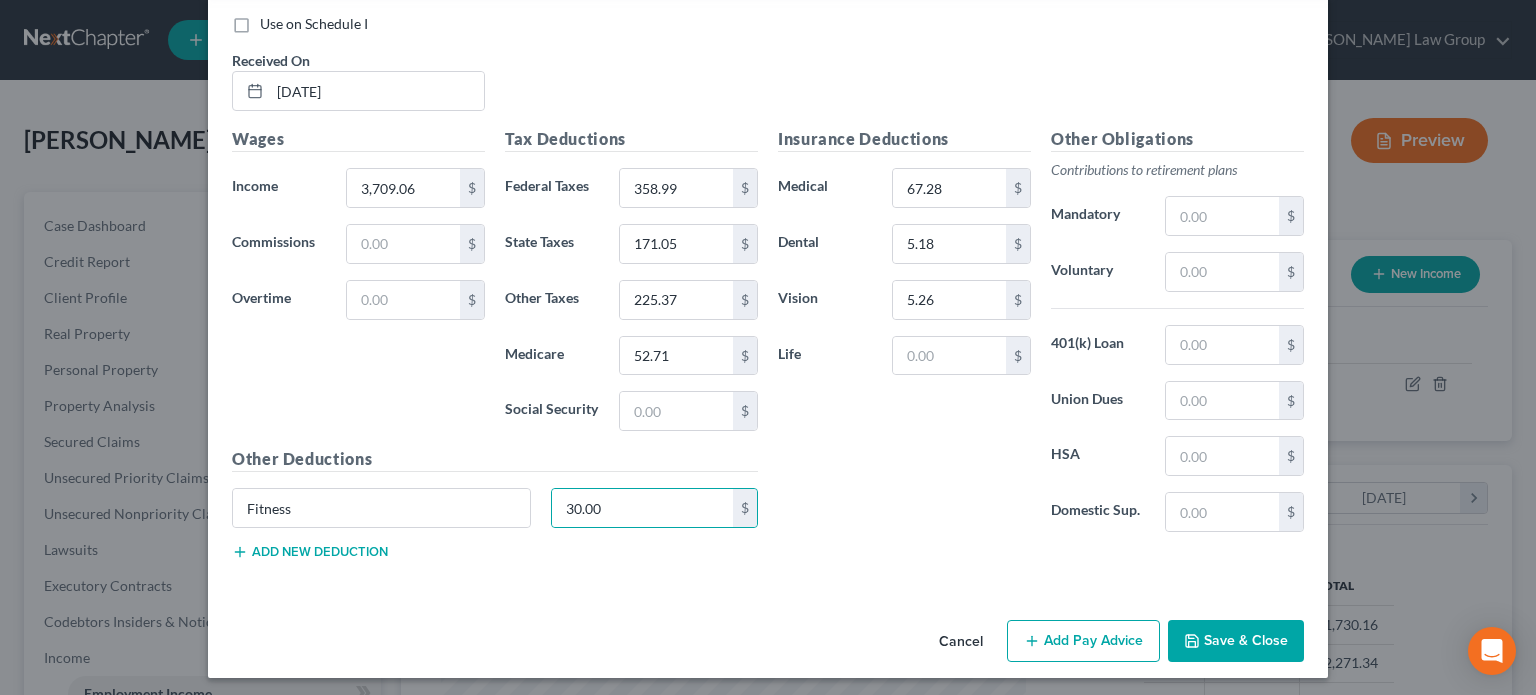 click on "Fitness 30.00 $" at bounding box center (495, 516) 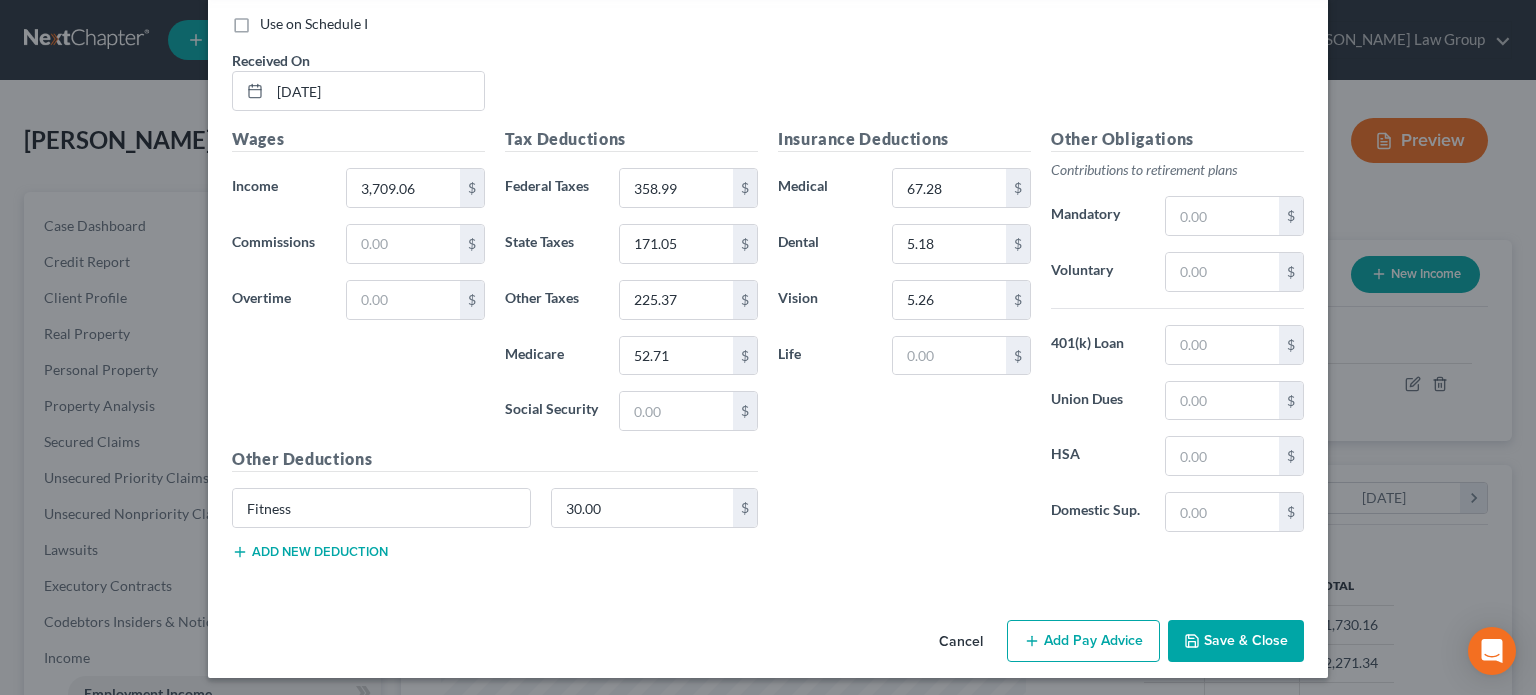 click on "Add new deduction" at bounding box center [310, 552] 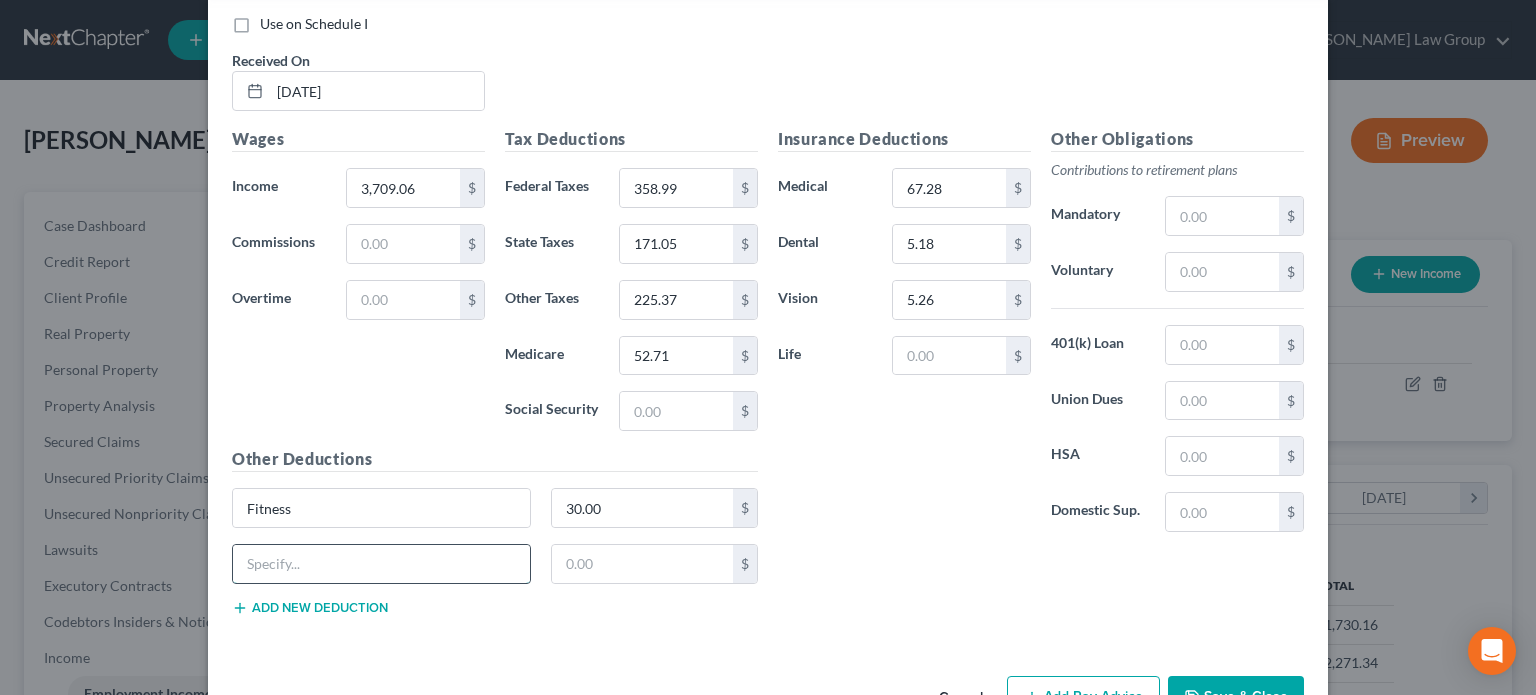 click at bounding box center [381, 564] 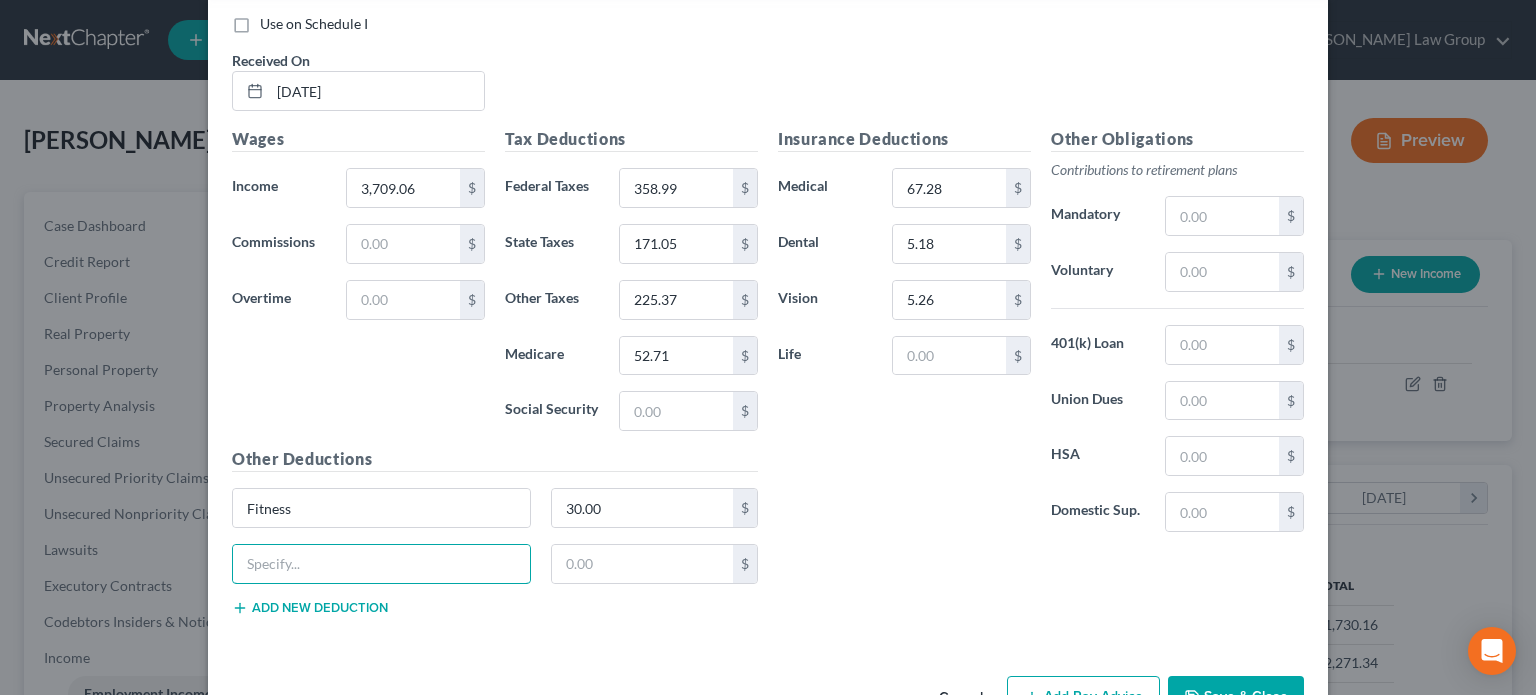 type on "Meals" 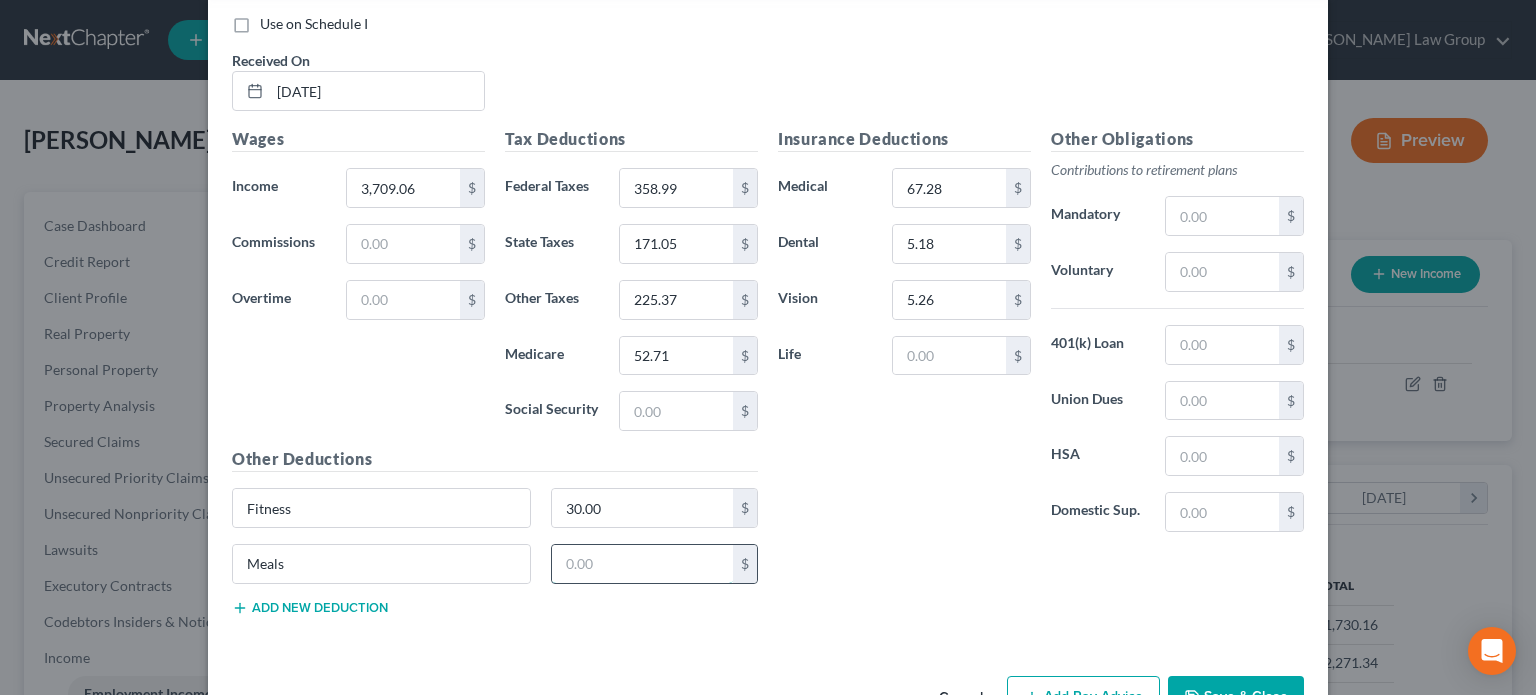 click at bounding box center [643, 564] 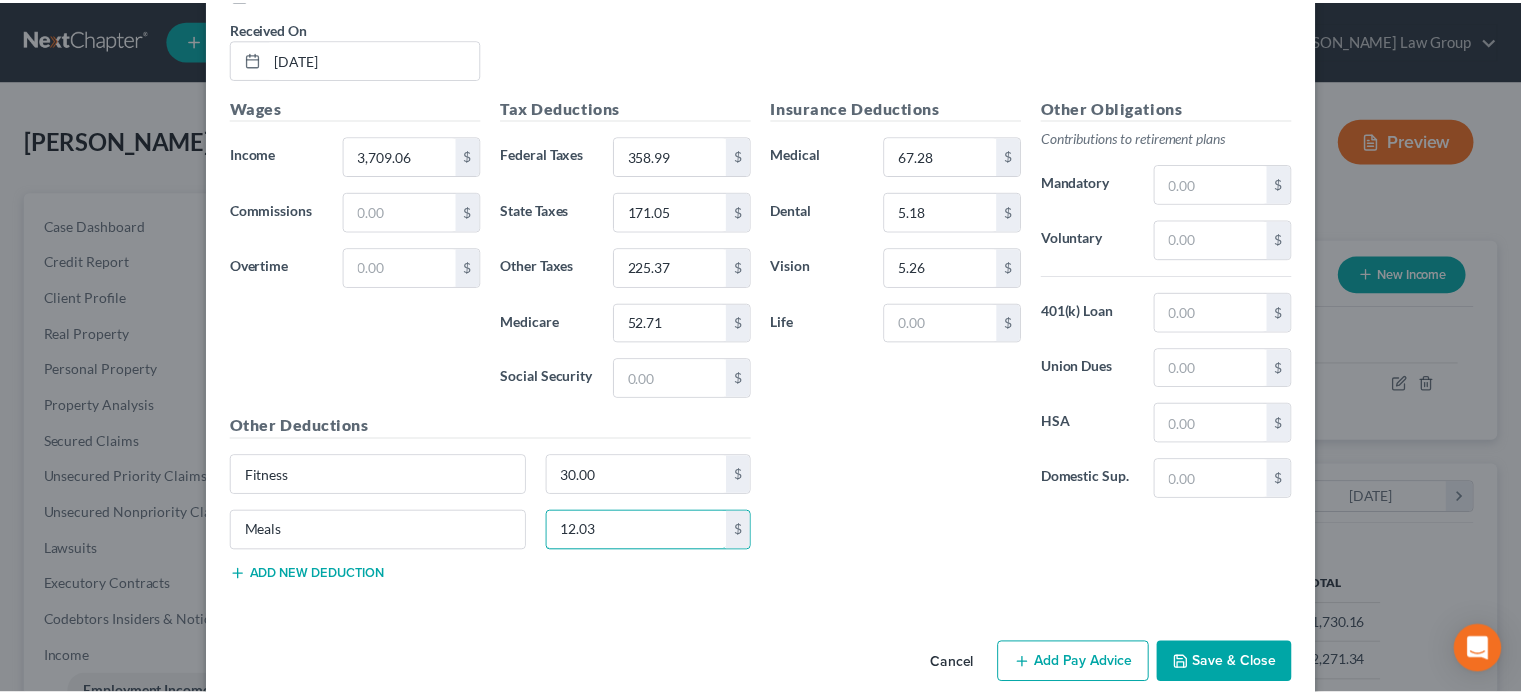 scroll, scrollTop: 1487, scrollLeft: 0, axis: vertical 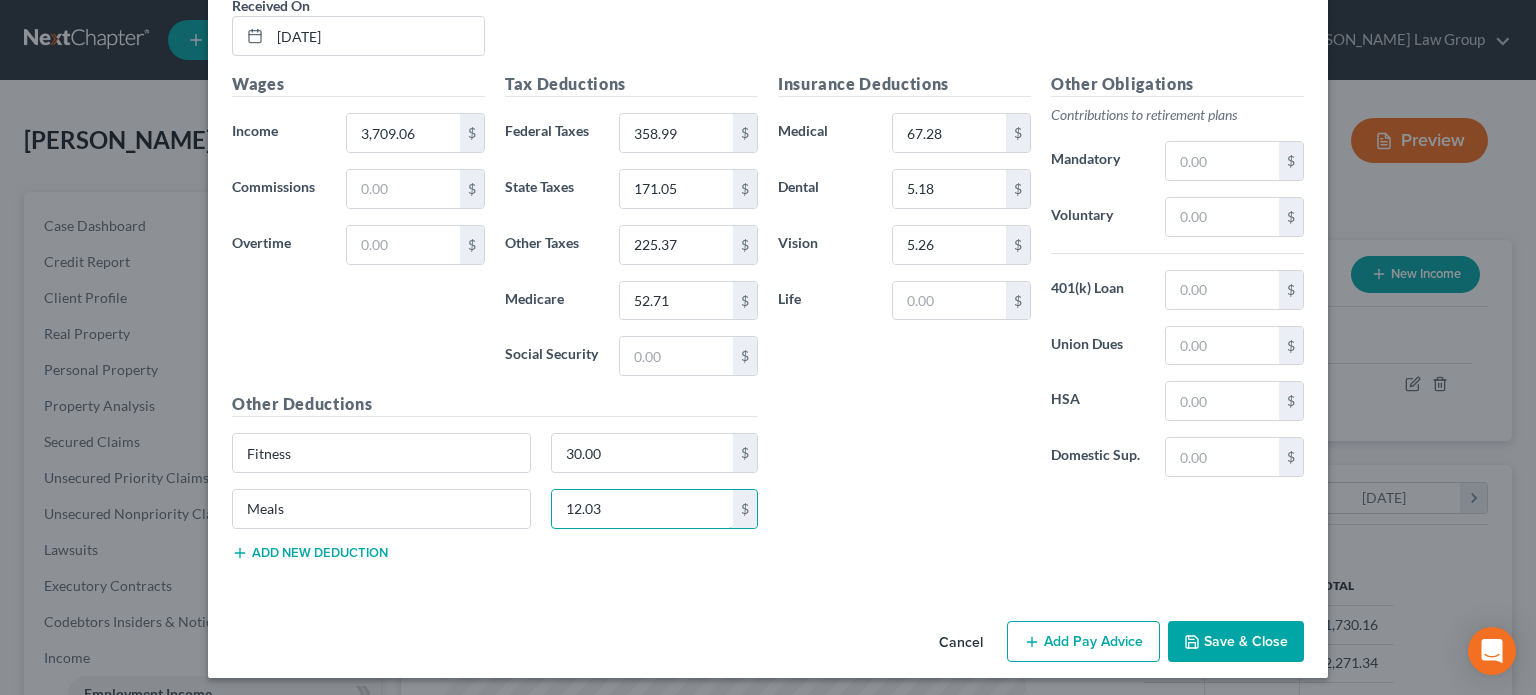 type on "12.03" 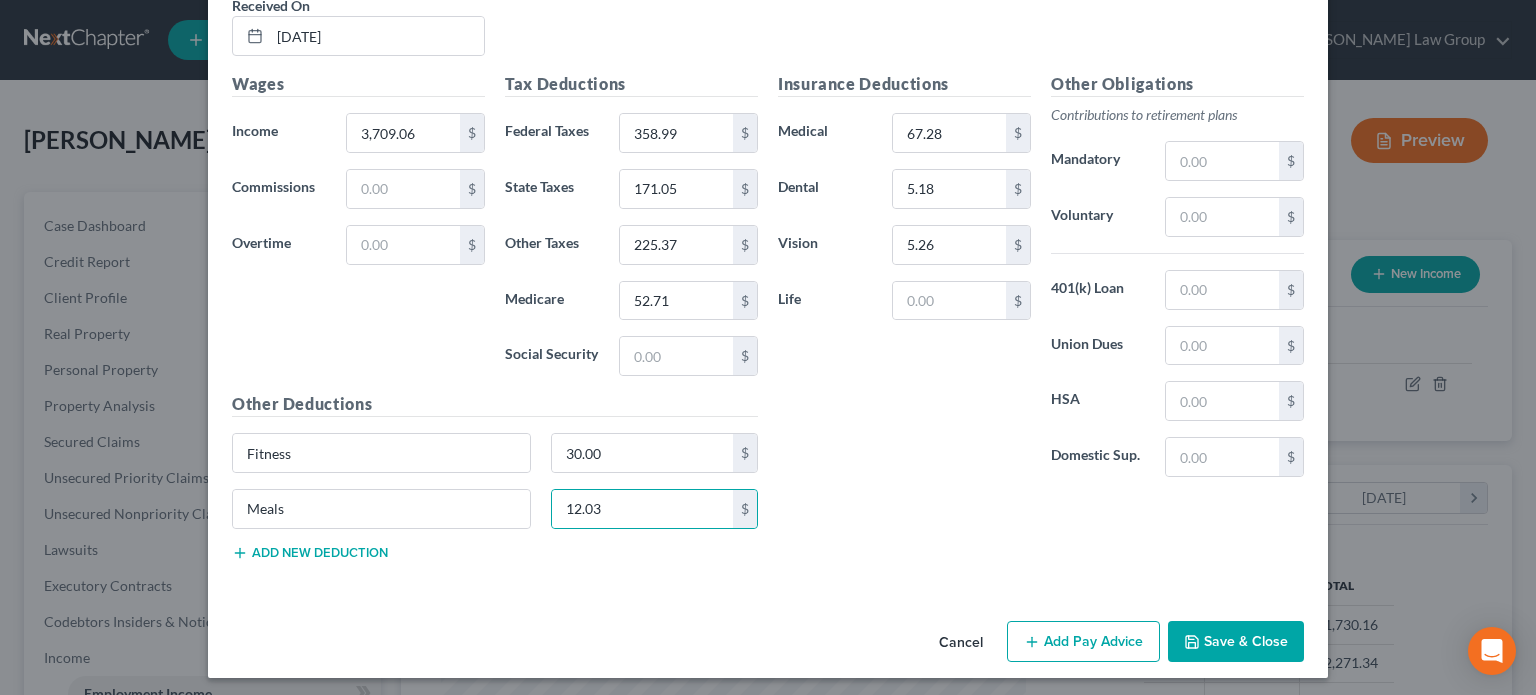 click on "Save & Close" at bounding box center (1236, 642) 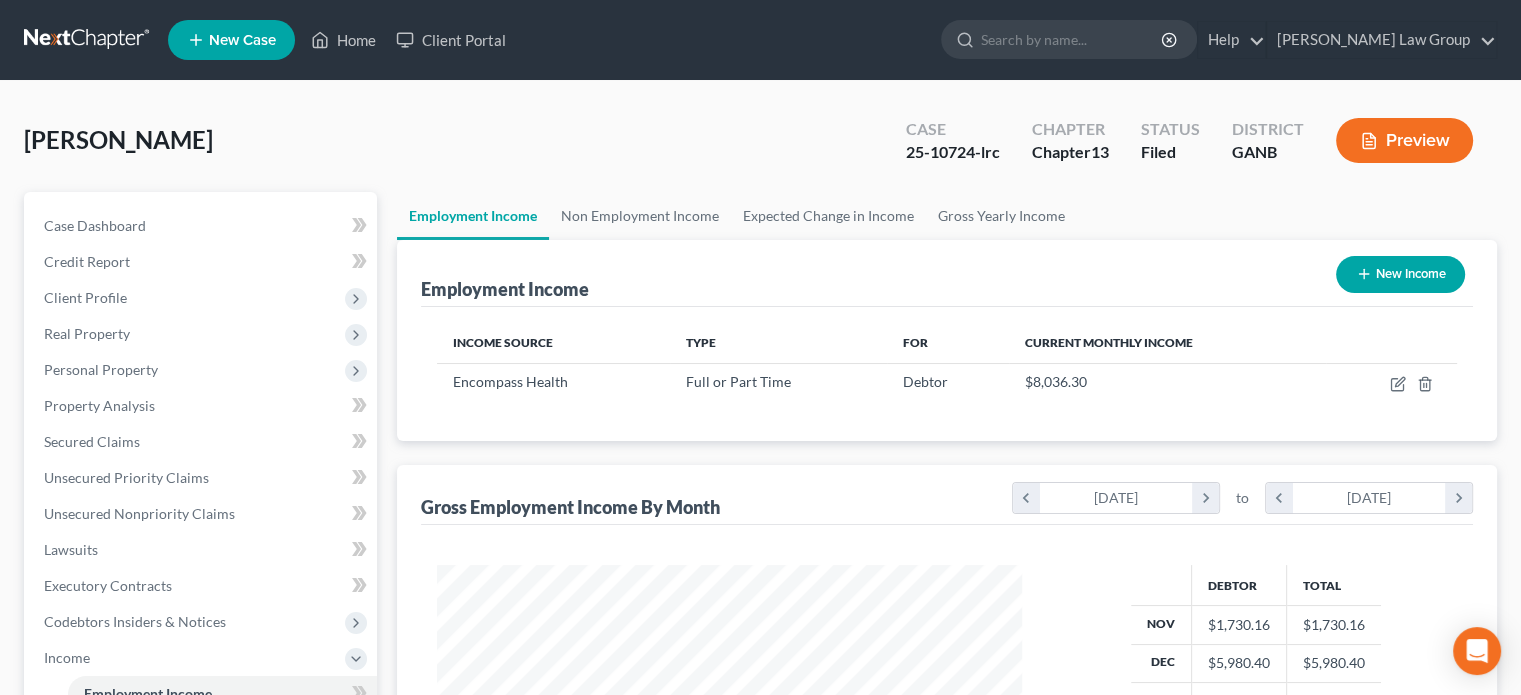 scroll, scrollTop: 356, scrollLeft: 617, axis: both 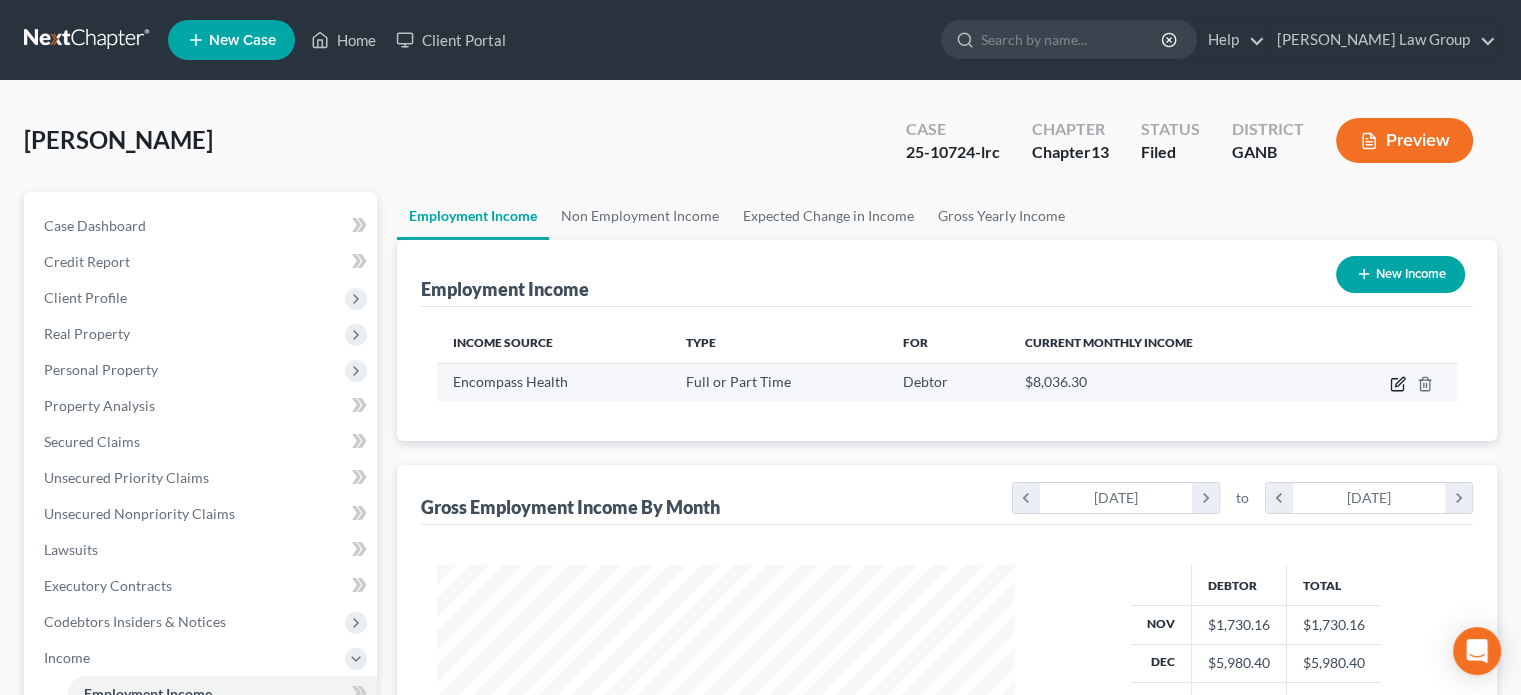 click 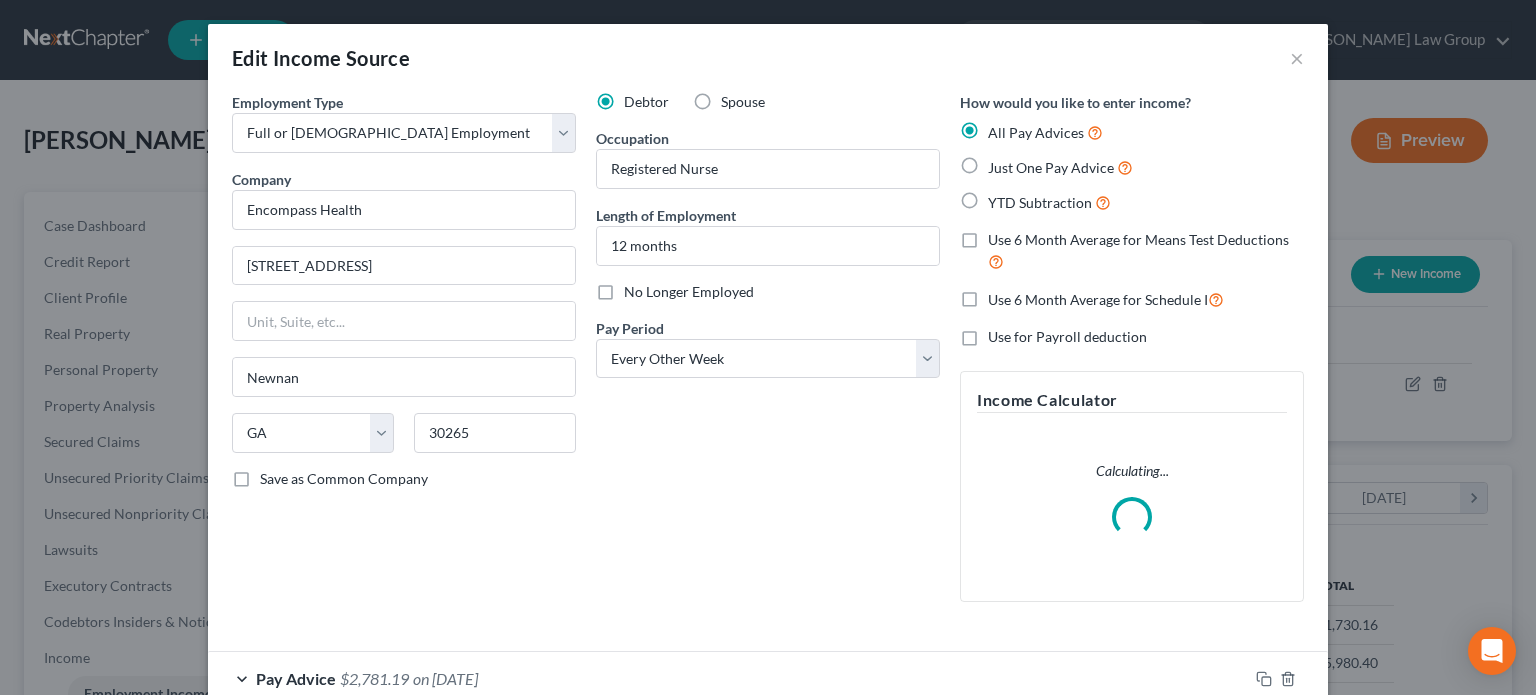 scroll, scrollTop: 999643, scrollLeft: 999375, axis: both 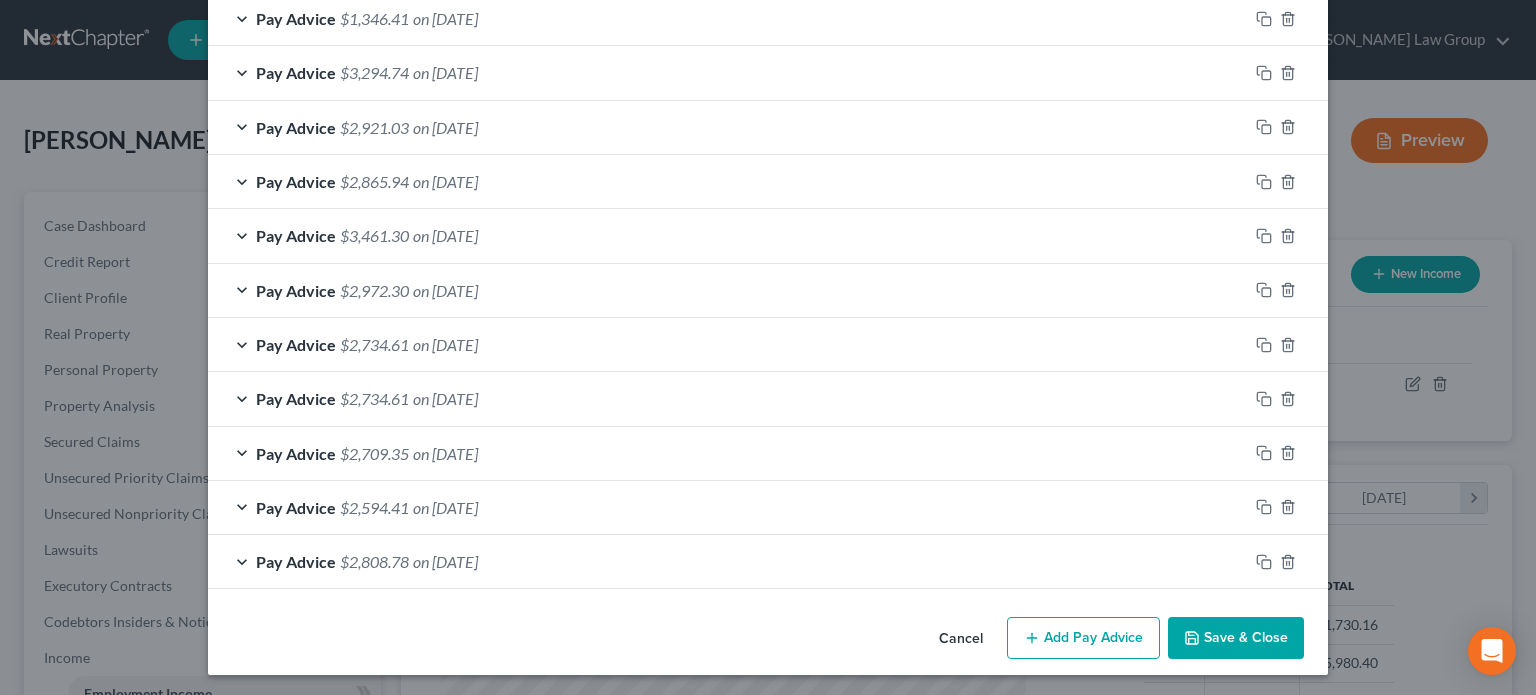 click on "Add Pay Advice" at bounding box center [1083, 638] 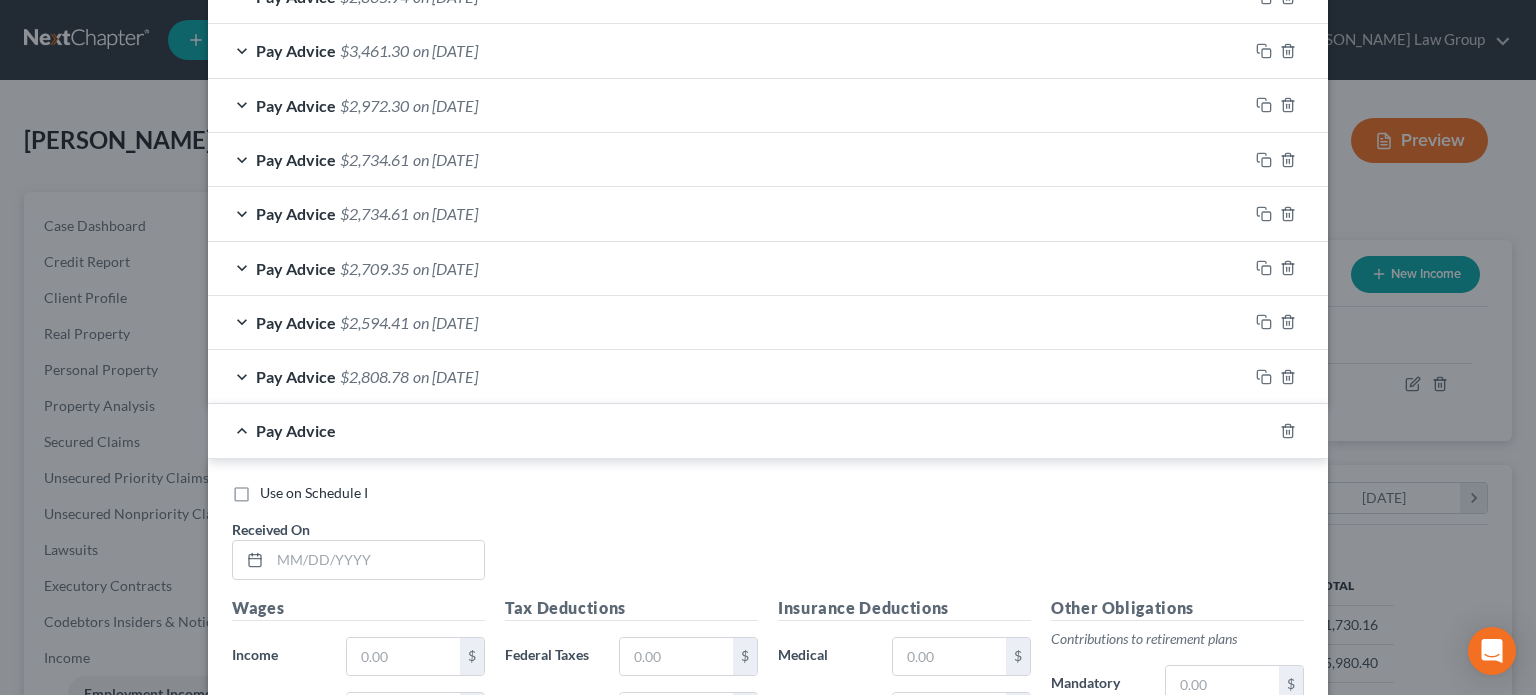 scroll, scrollTop: 1033, scrollLeft: 0, axis: vertical 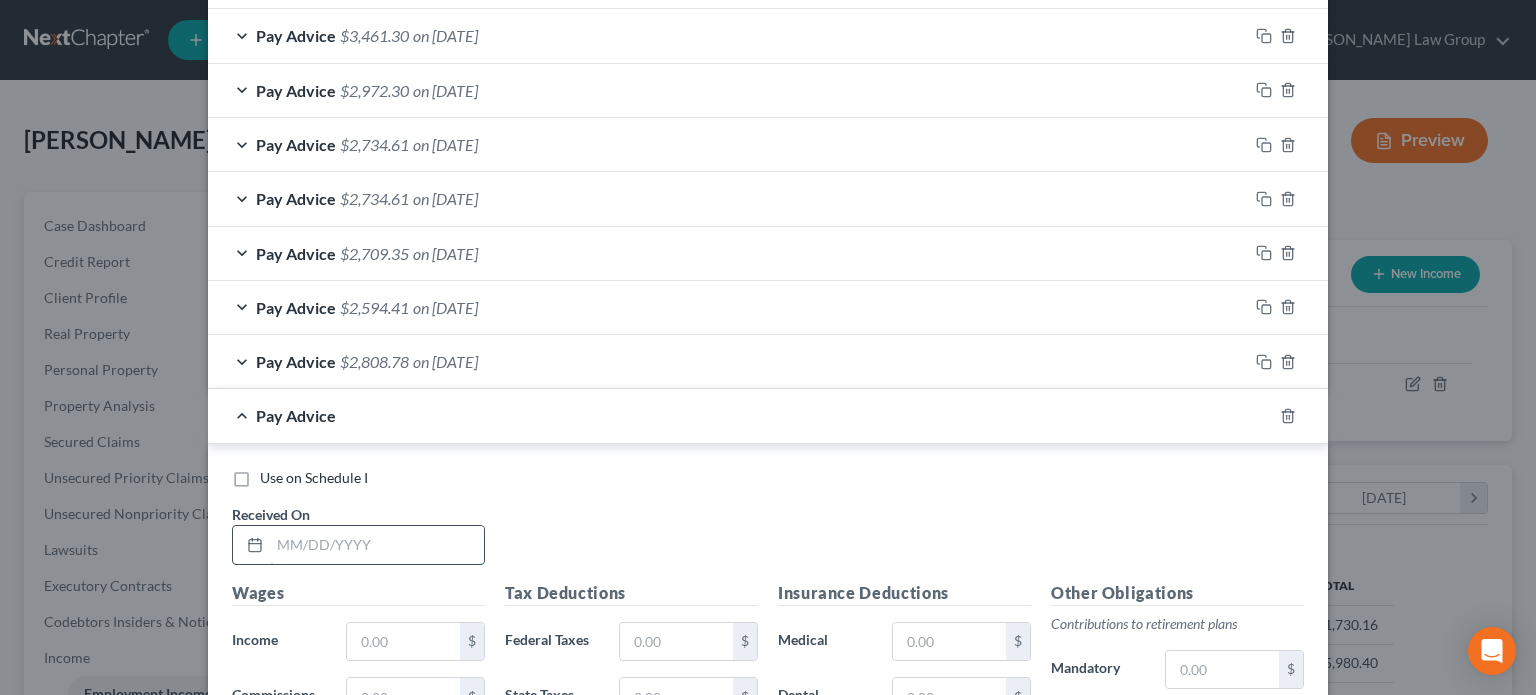 click at bounding box center (377, 545) 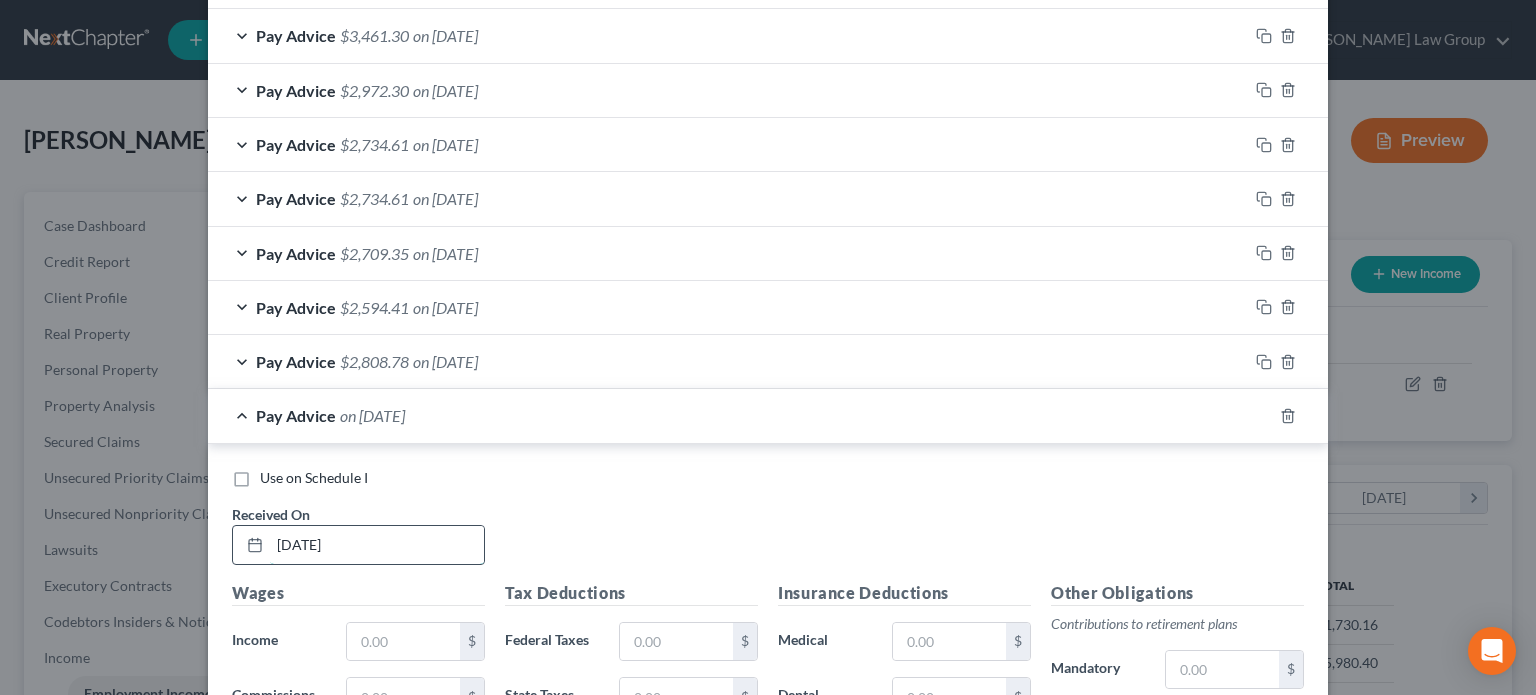 type on "[DATE]" 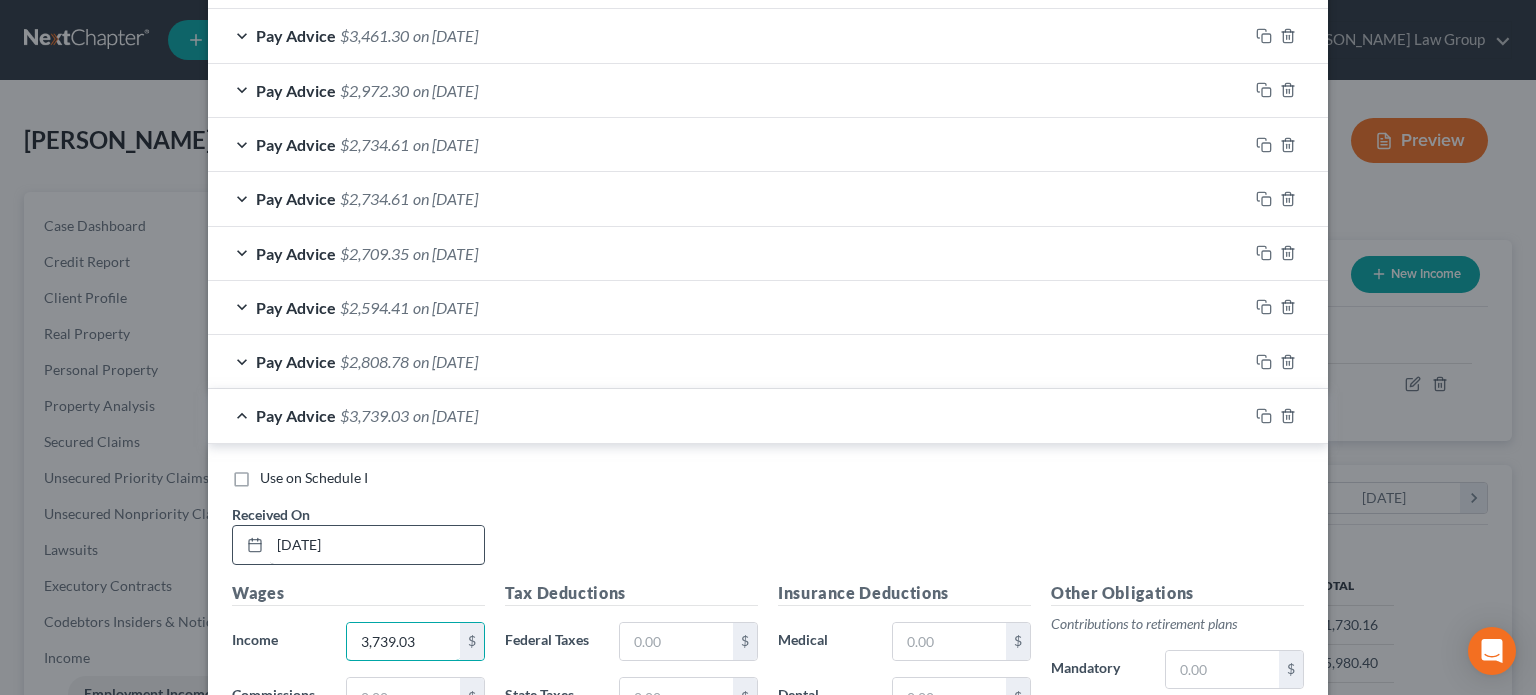 type on "3,739.03" 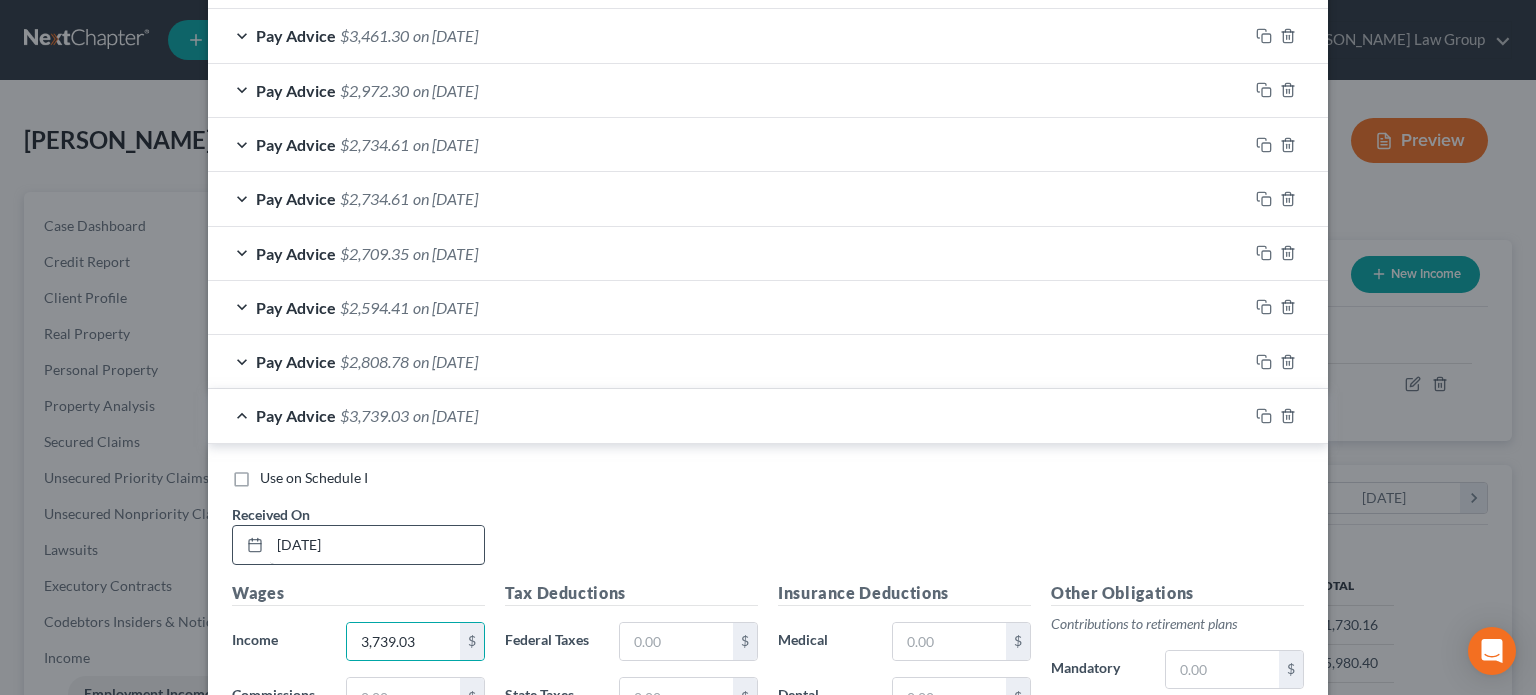 scroll, scrollTop: 1049, scrollLeft: 0, axis: vertical 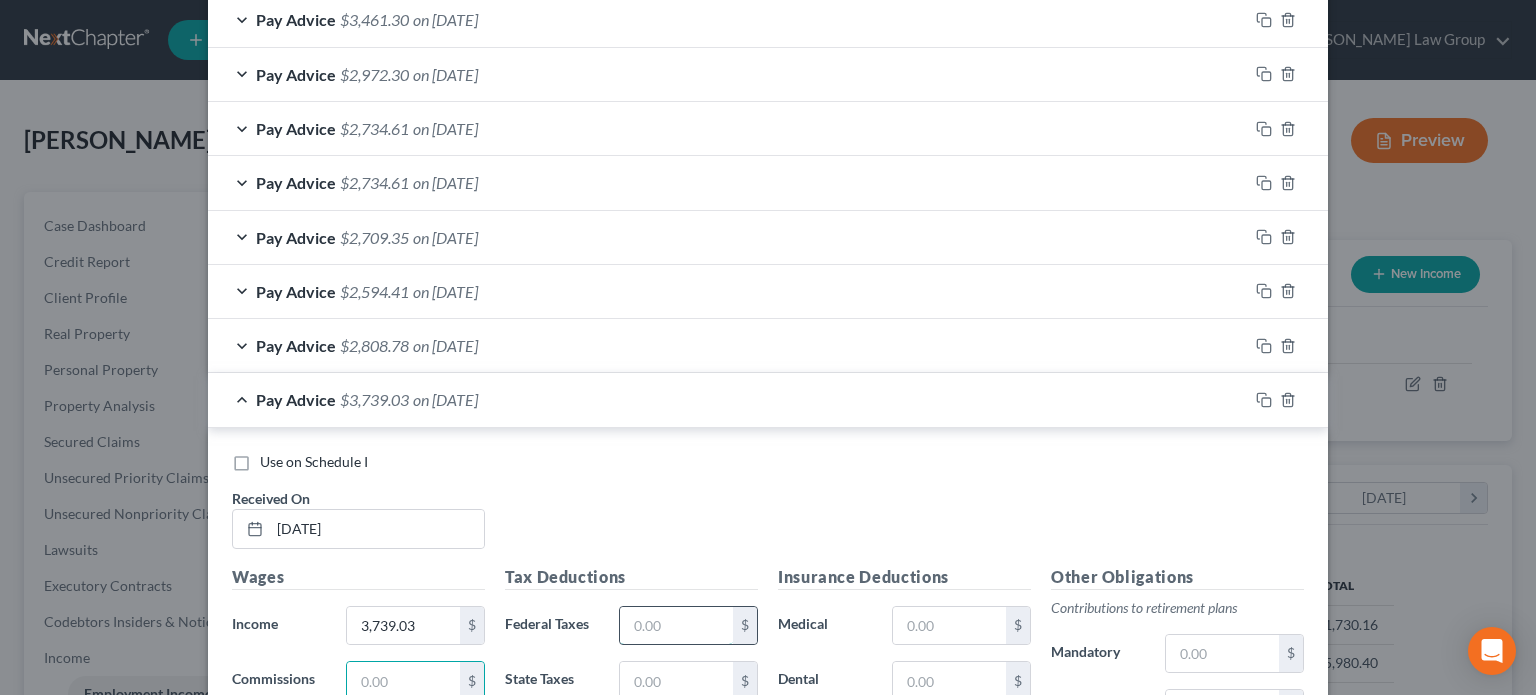 click at bounding box center [676, 626] 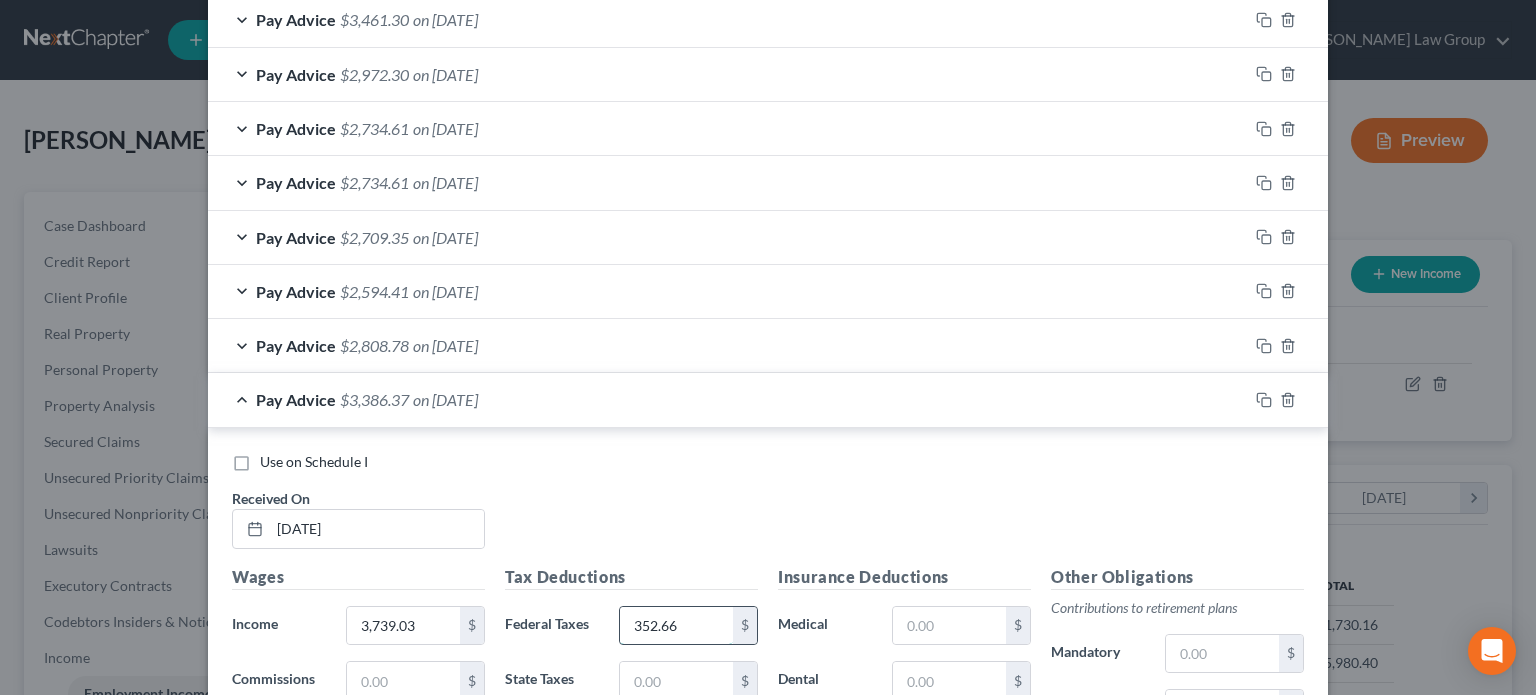 type on "352.66" 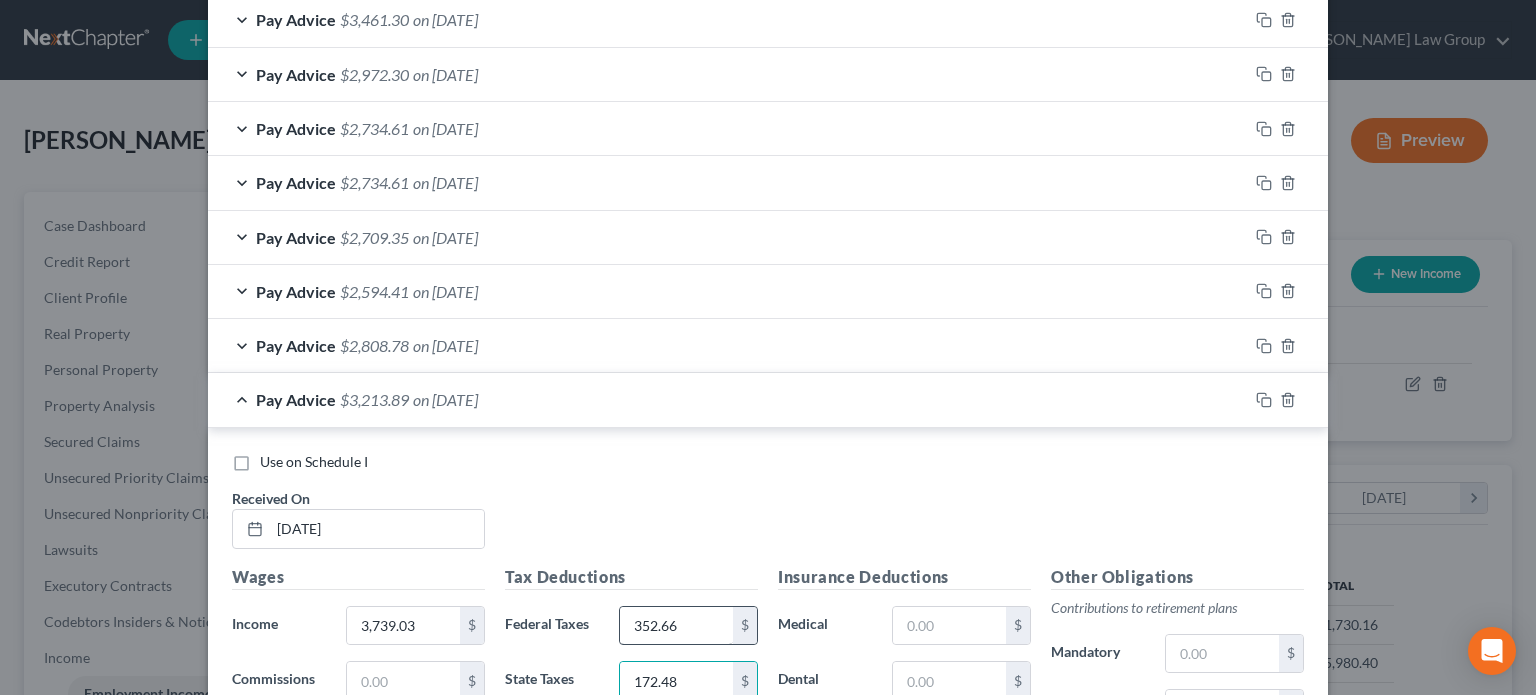 type on "172.48" 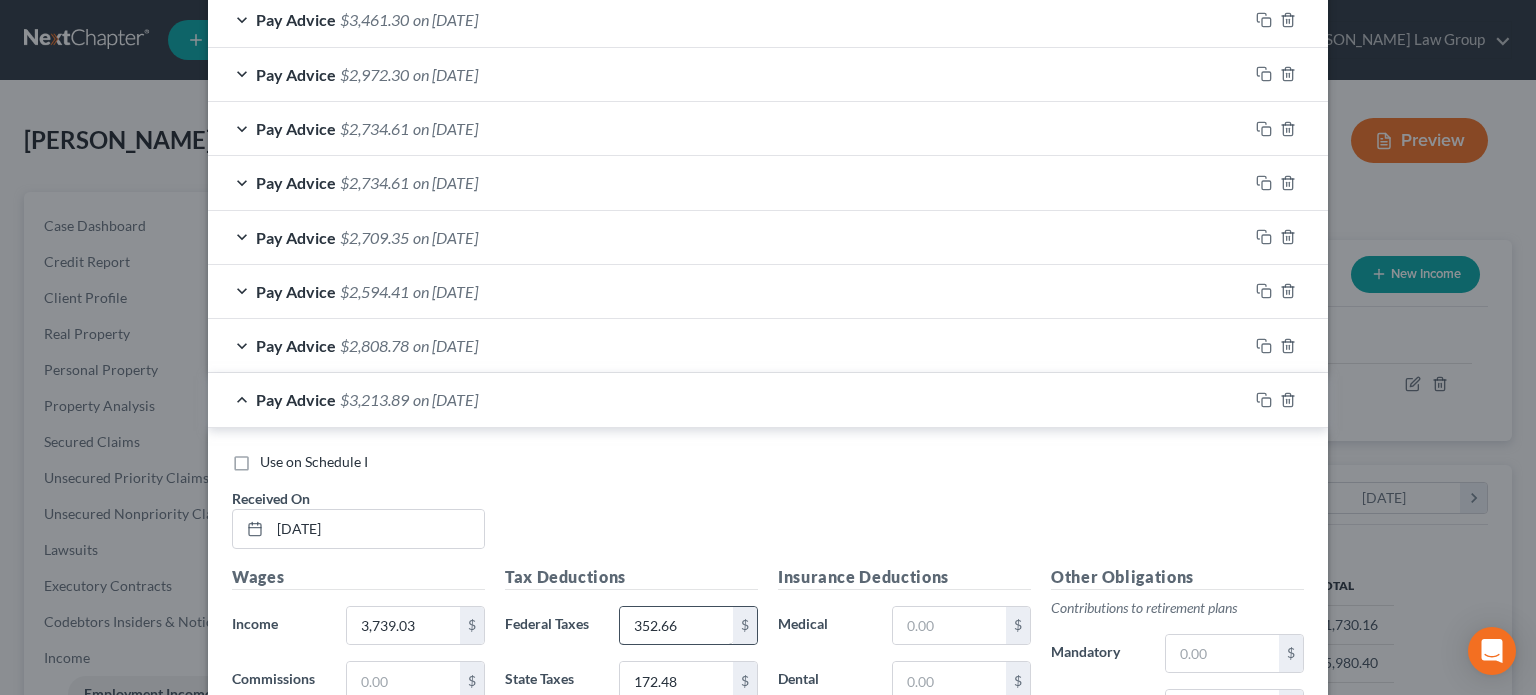scroll, scrollTop: 1433, scrollLeft: 0, axis: vertical 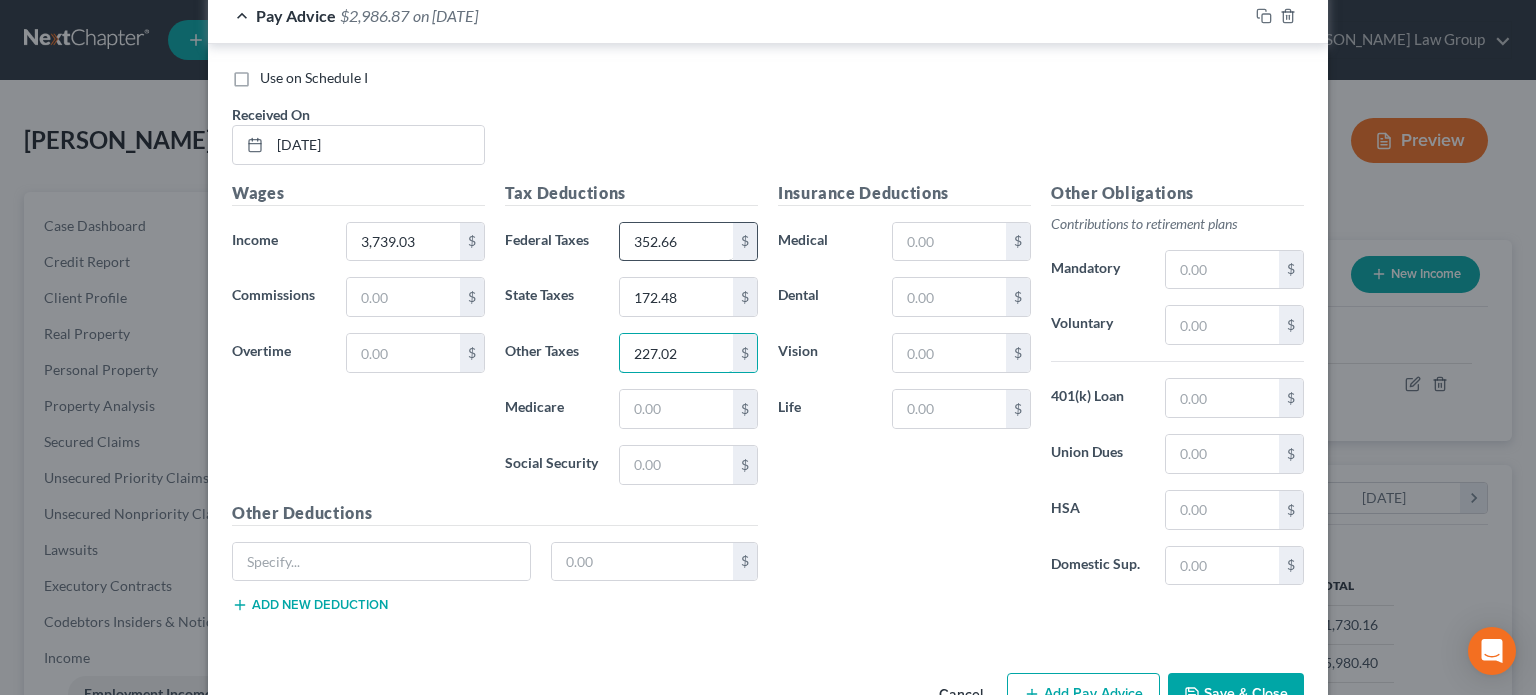 type on "227.02" 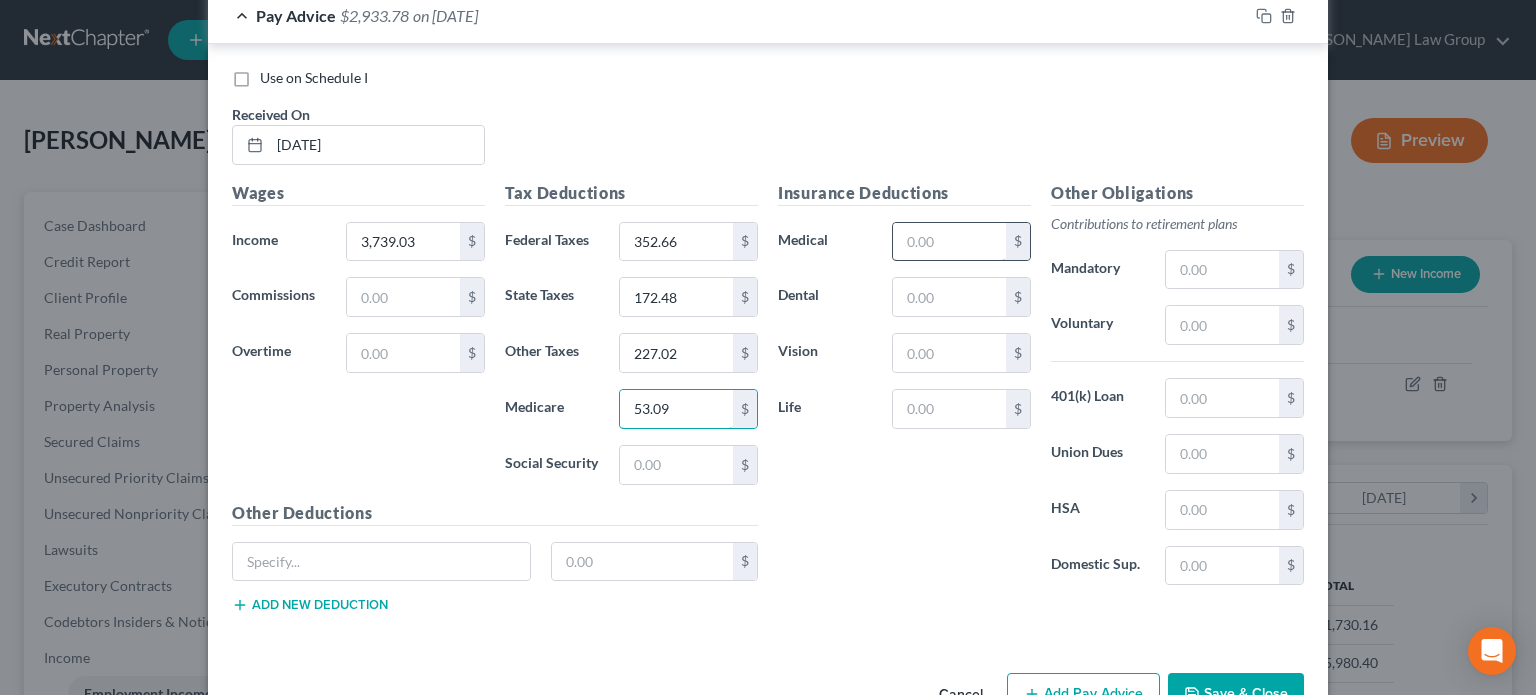 type on "53.09" 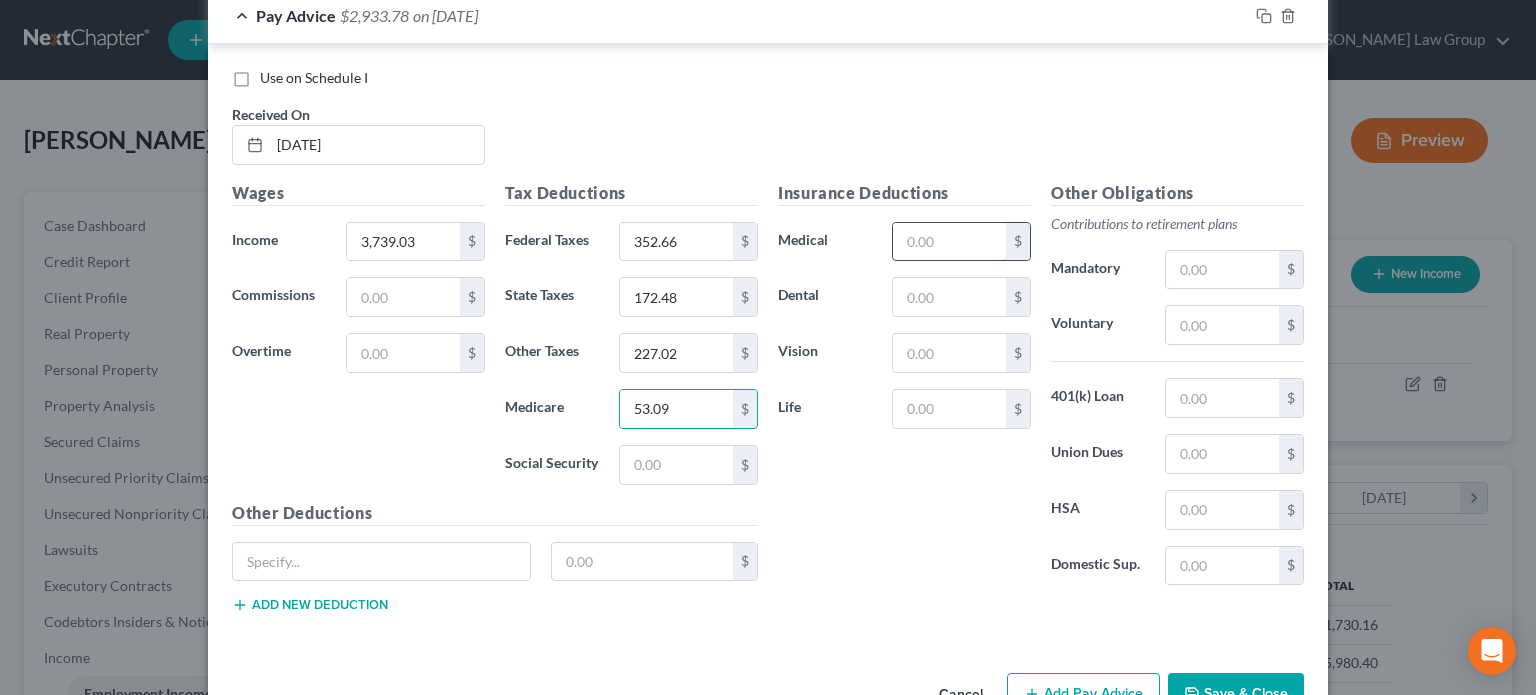click at bounding box center (949, 242) 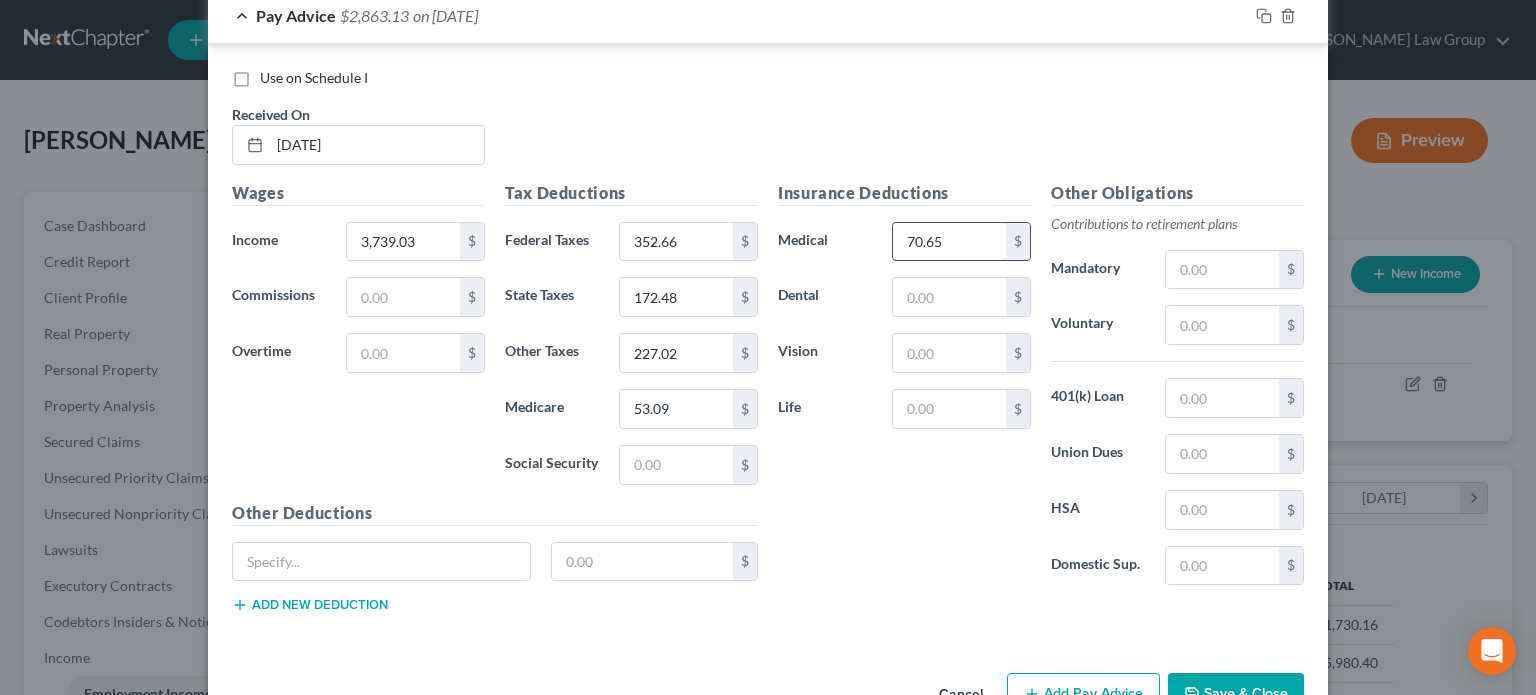 type on "70.65" 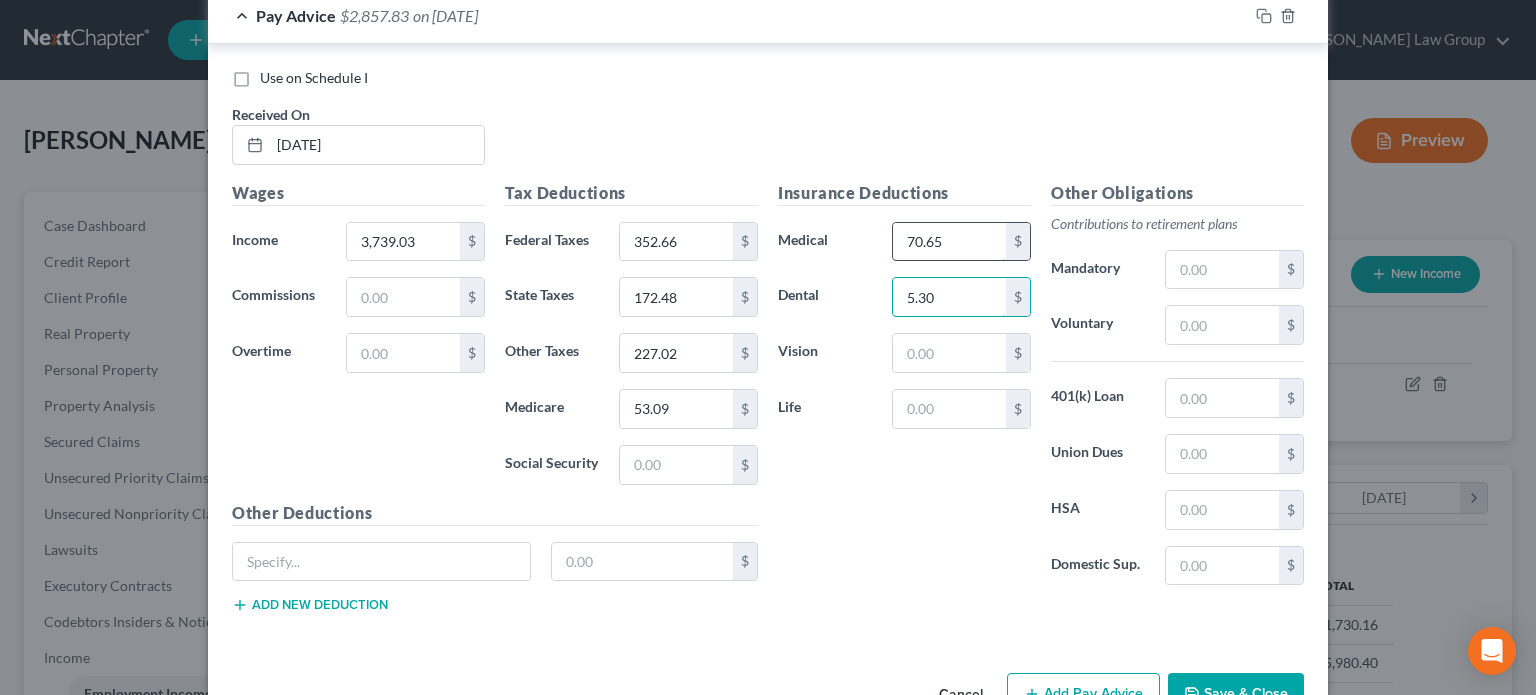 type on "5.30" 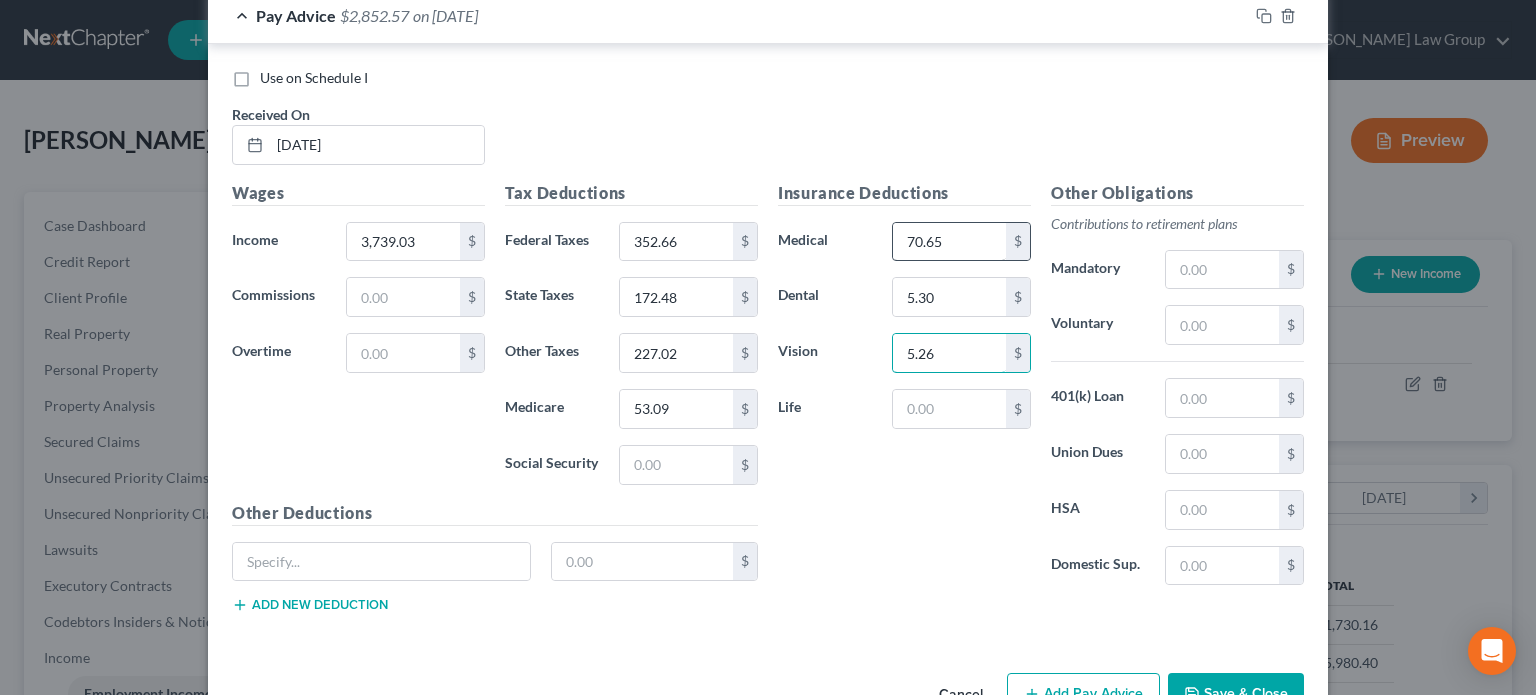 type on "5.26" 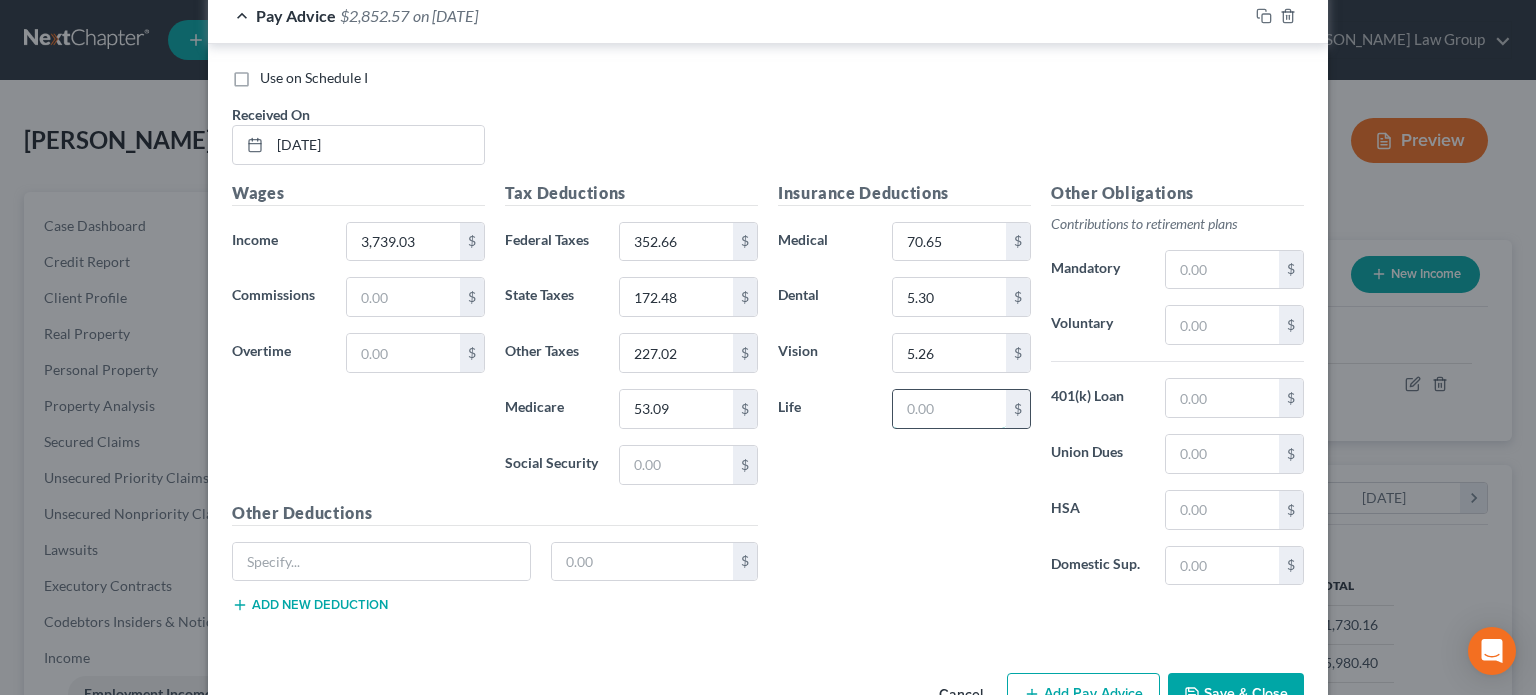 click at bounding box center (949, 409) 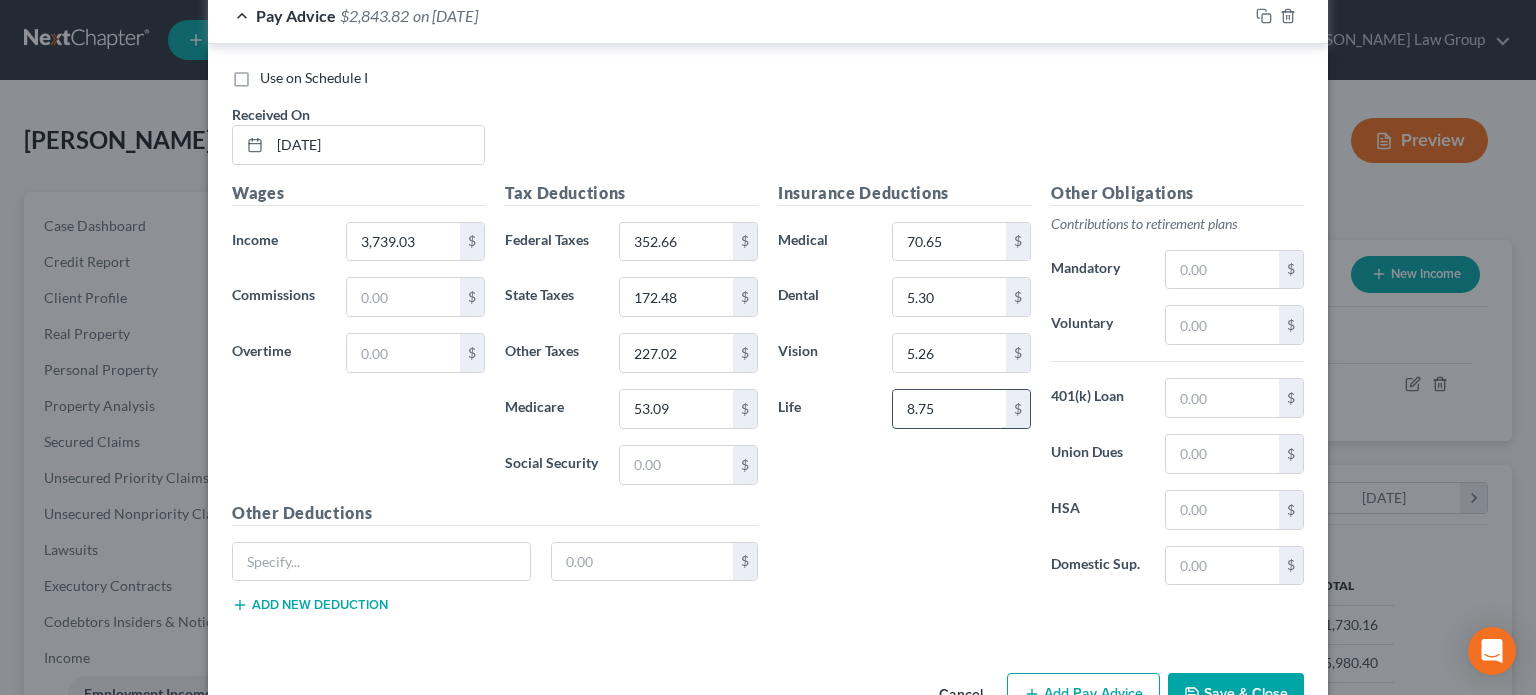 type on "8.75" 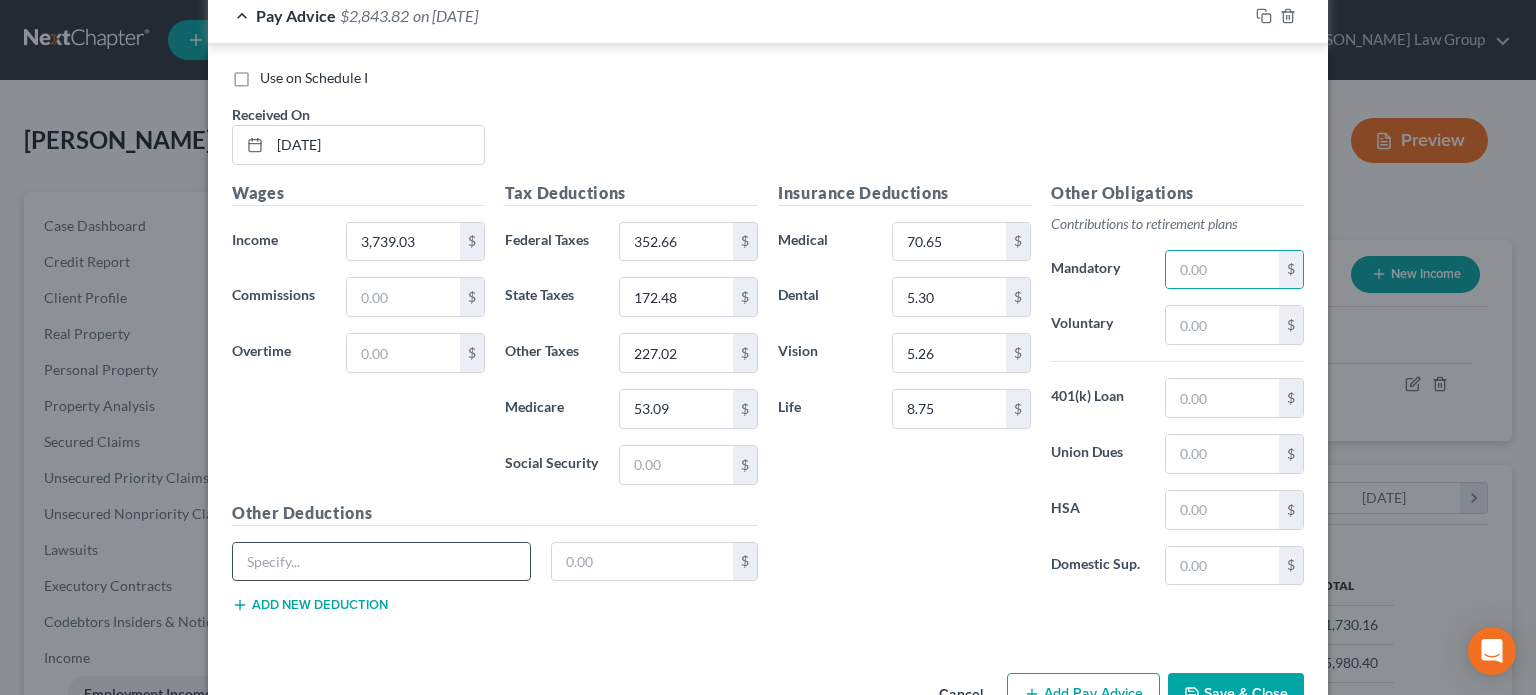 click at bounding box center [381, 562] 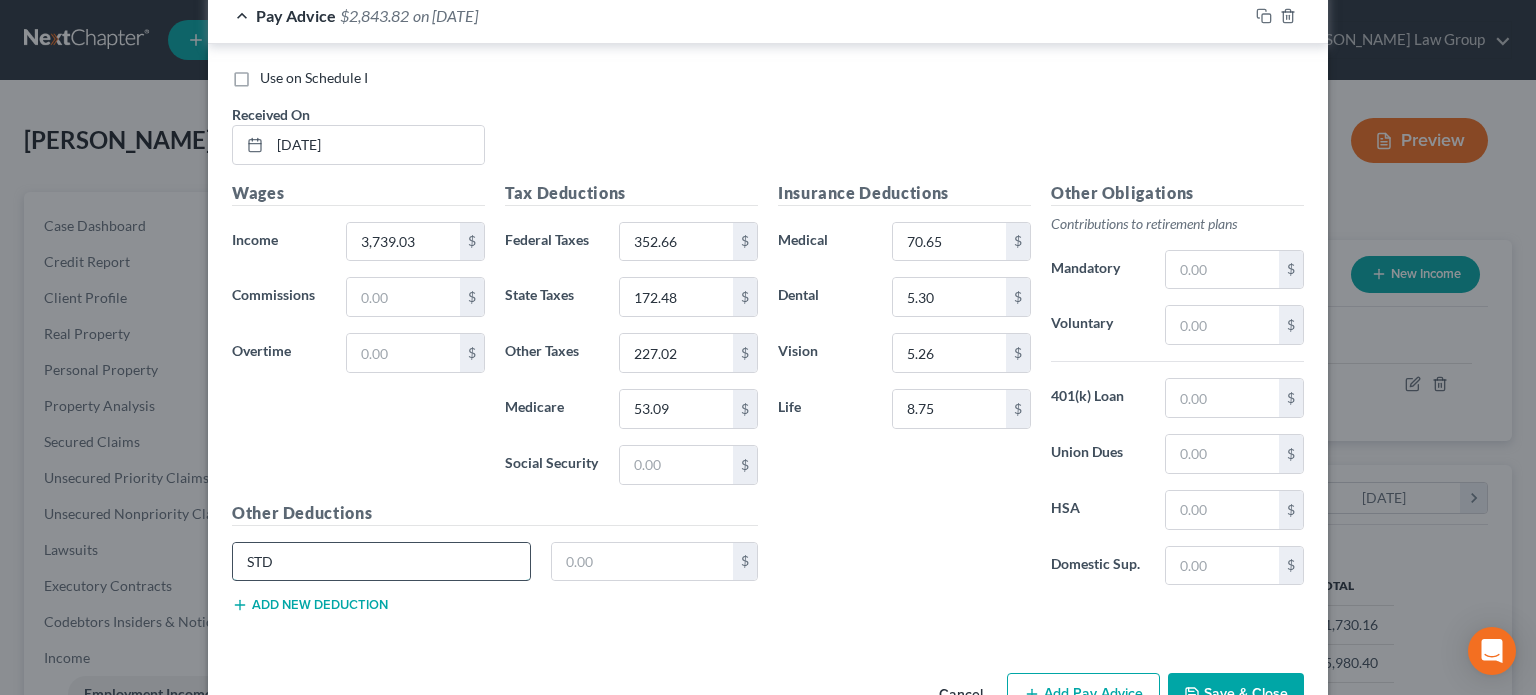 type on "STD" 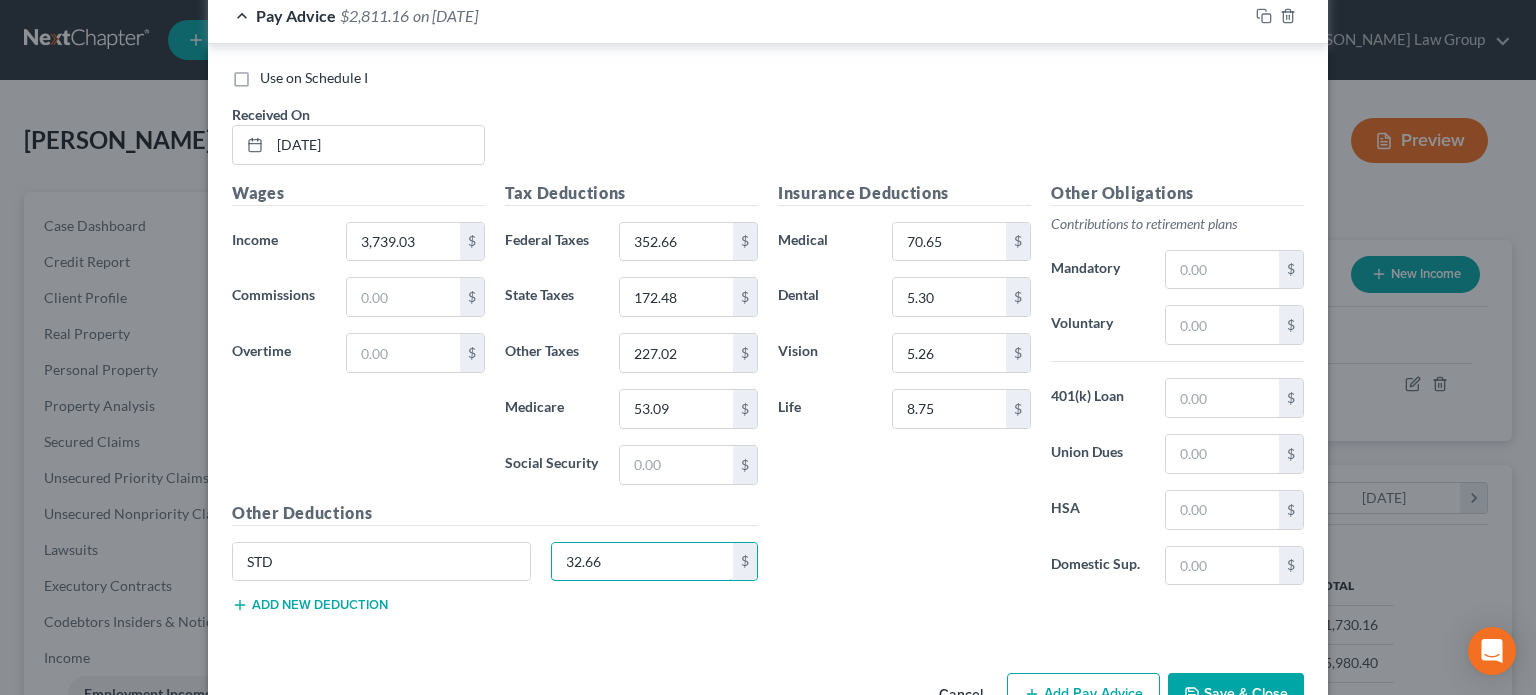 type on "32.66" 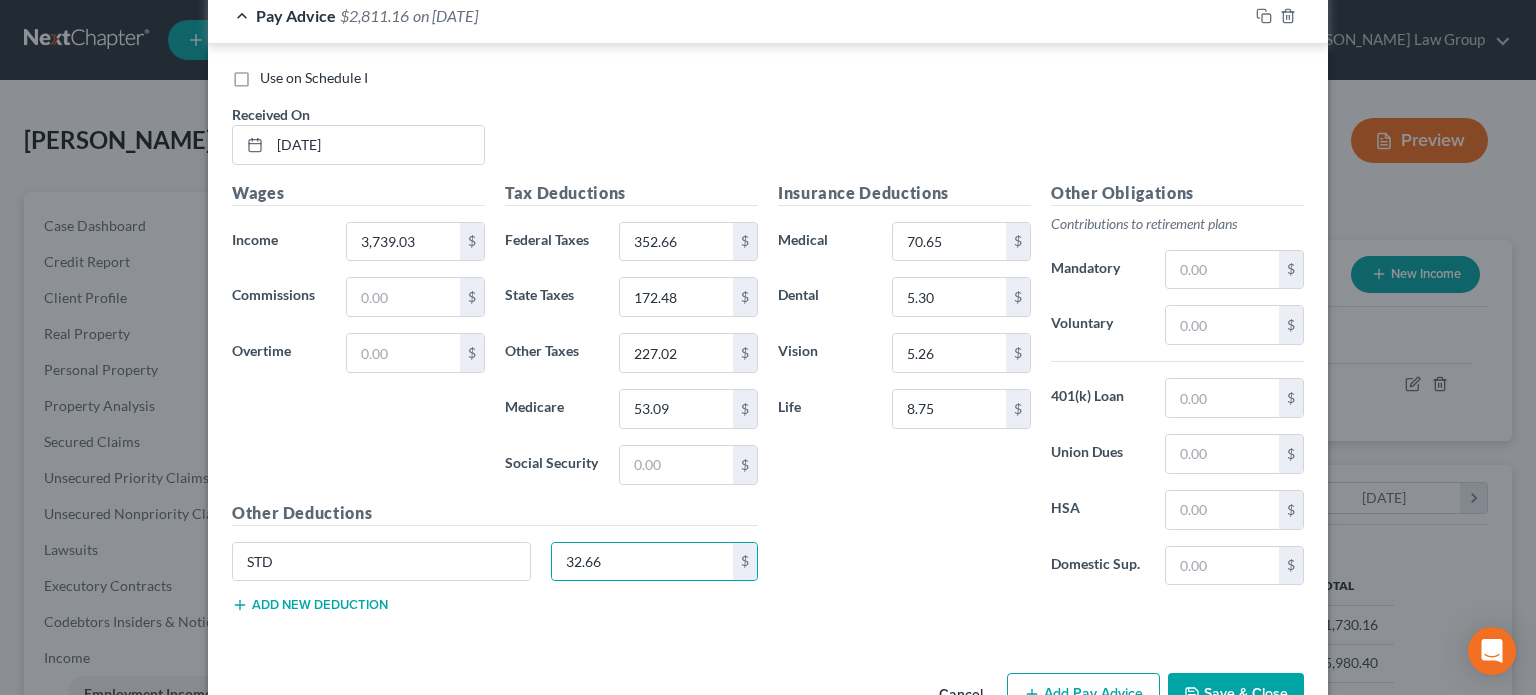 click on "Add new deduction" at bounding box center [310, 605] 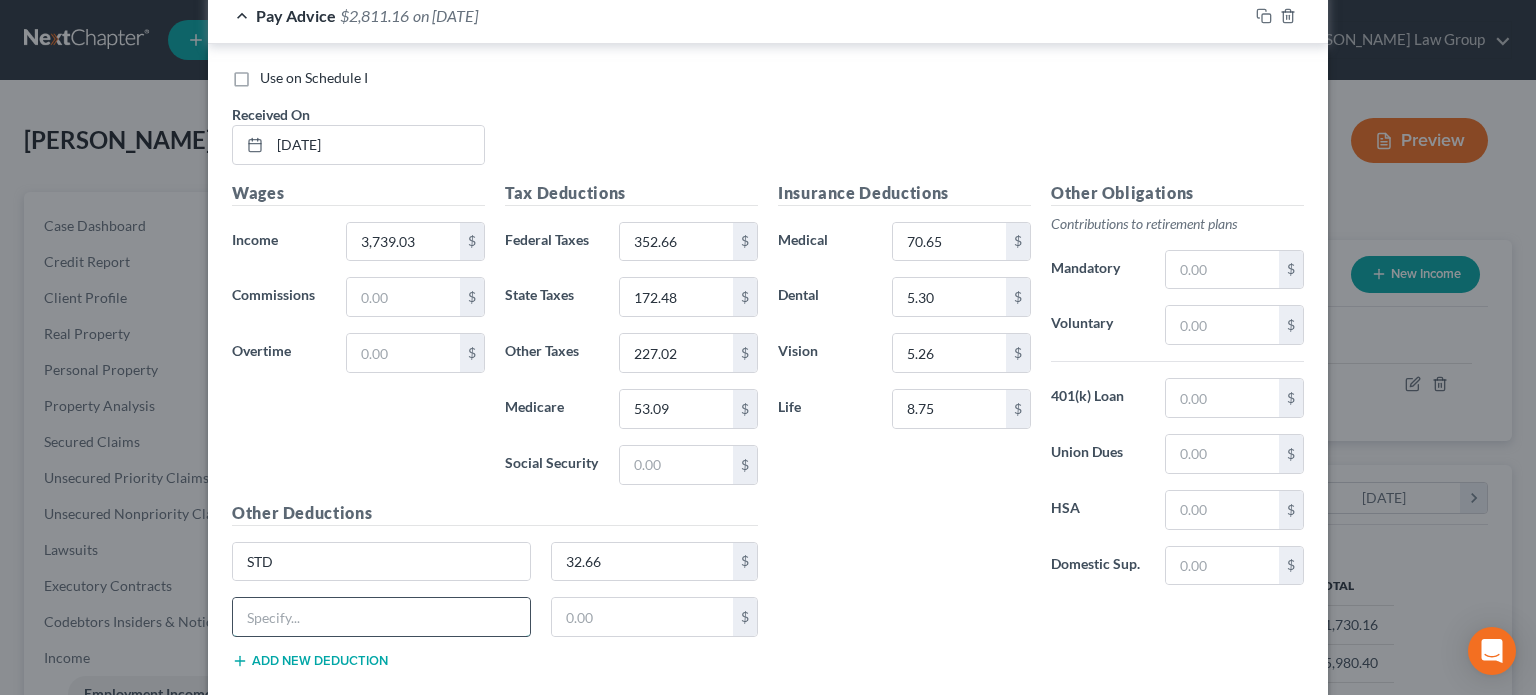 click at bounding box center [381, 617] 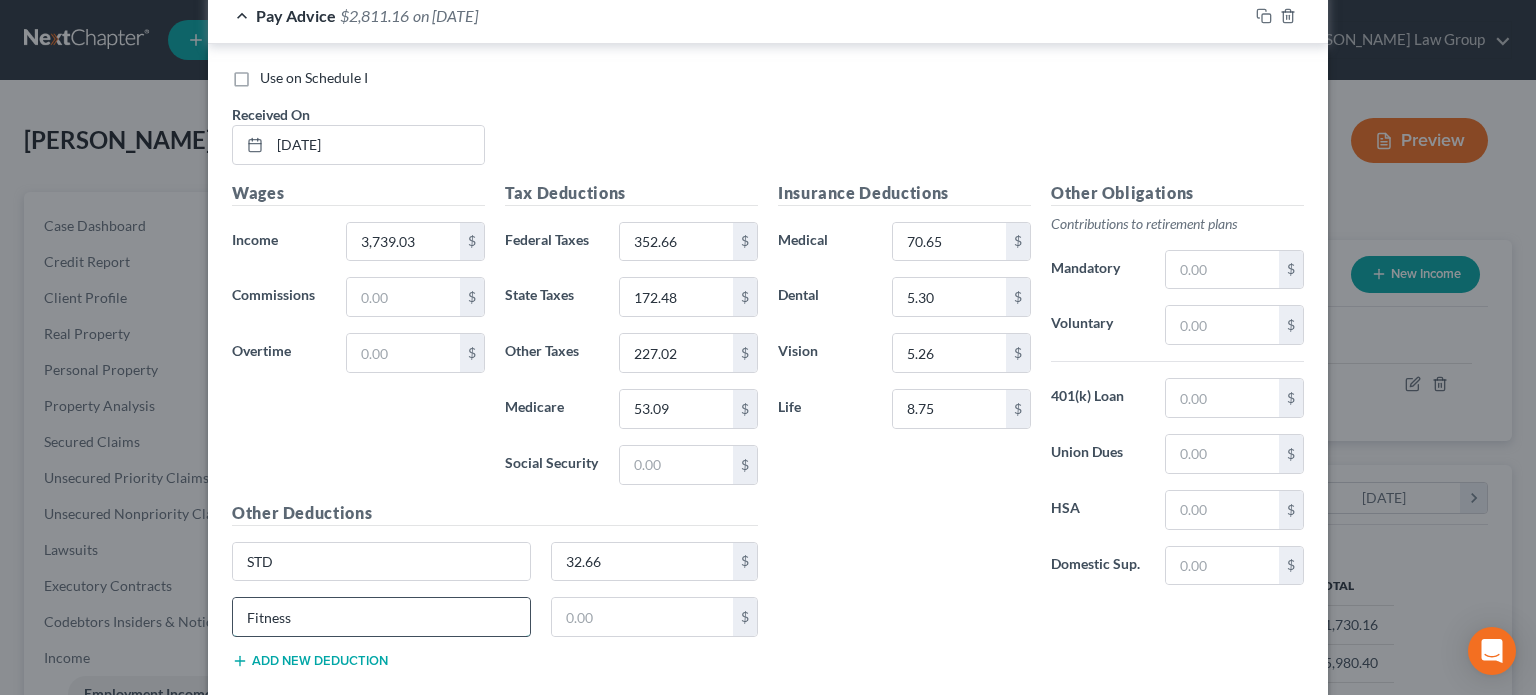 type on "Fitness" 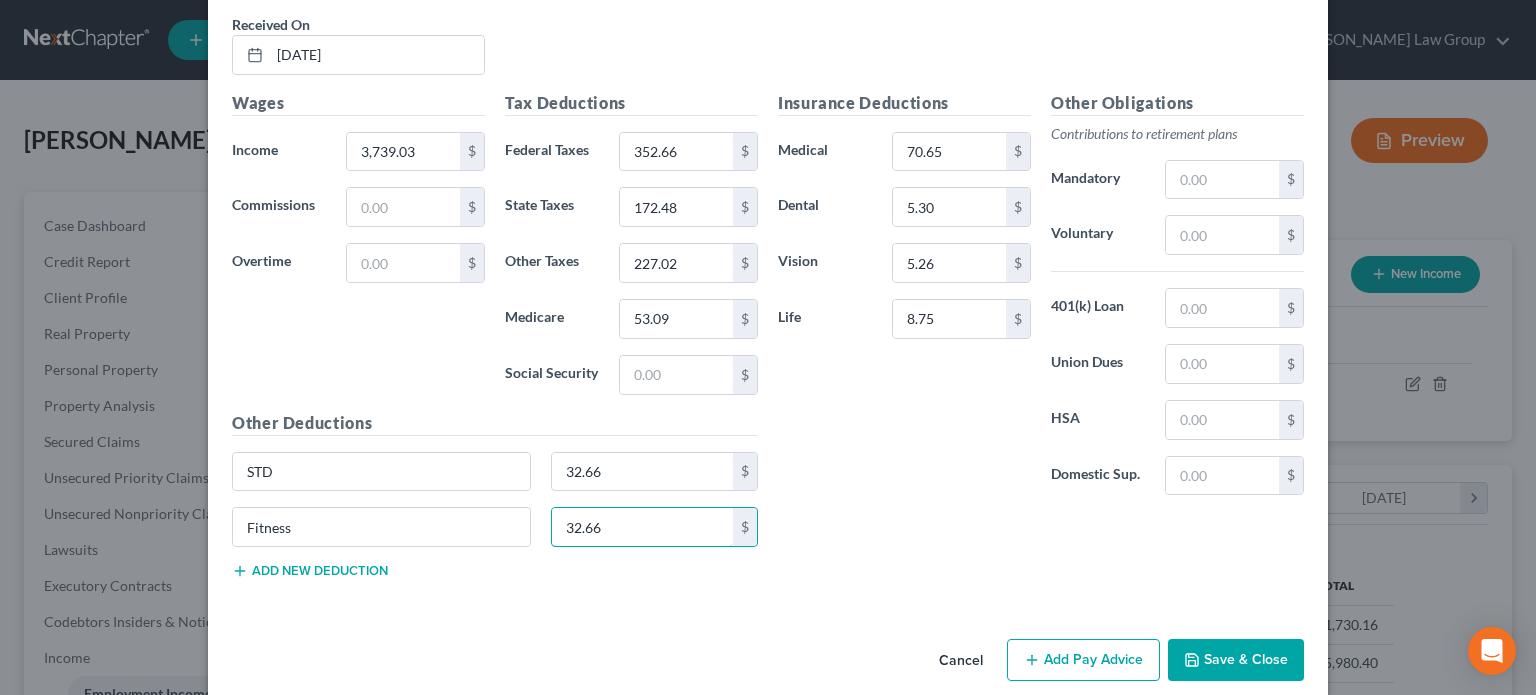 scroll, scrollTop: 1541, scrollLeft: 0, axis: vertical 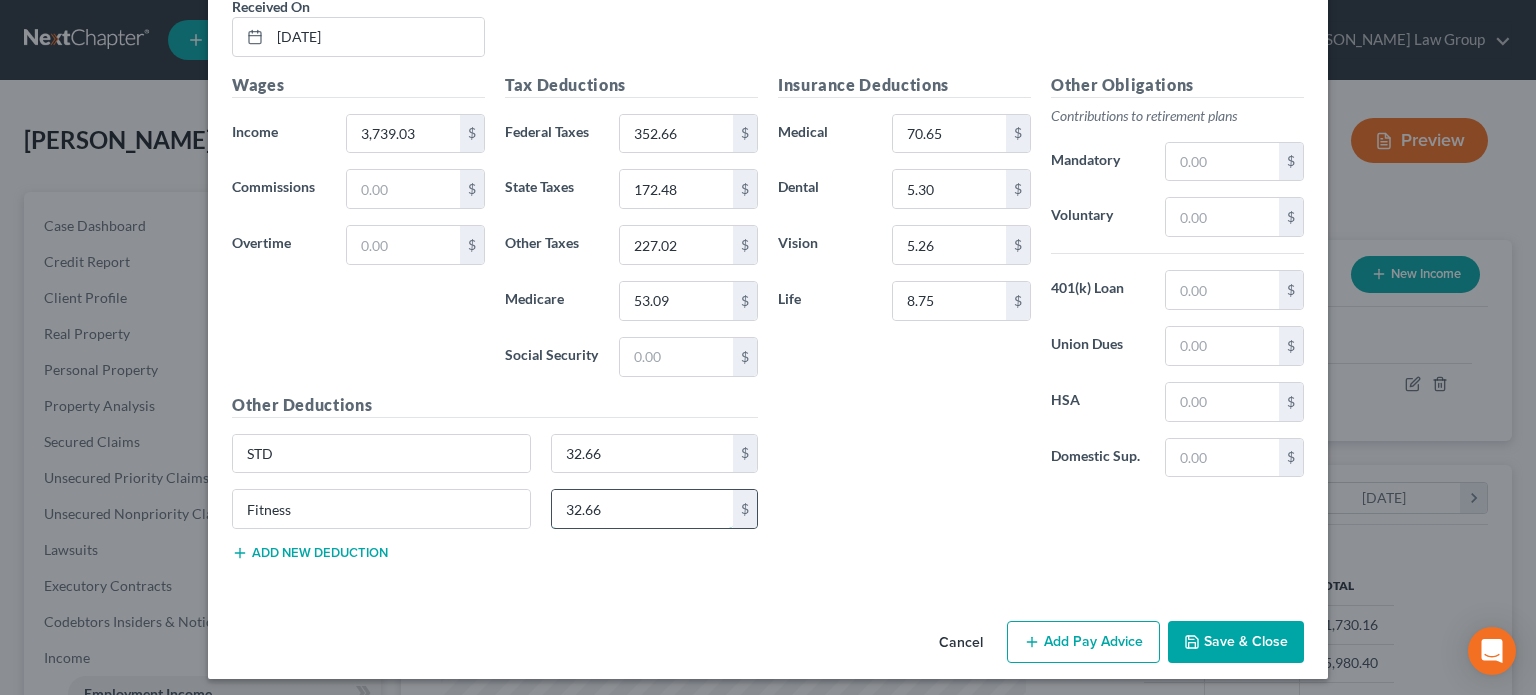 click on "32.66" at bounding box center (643, 509) 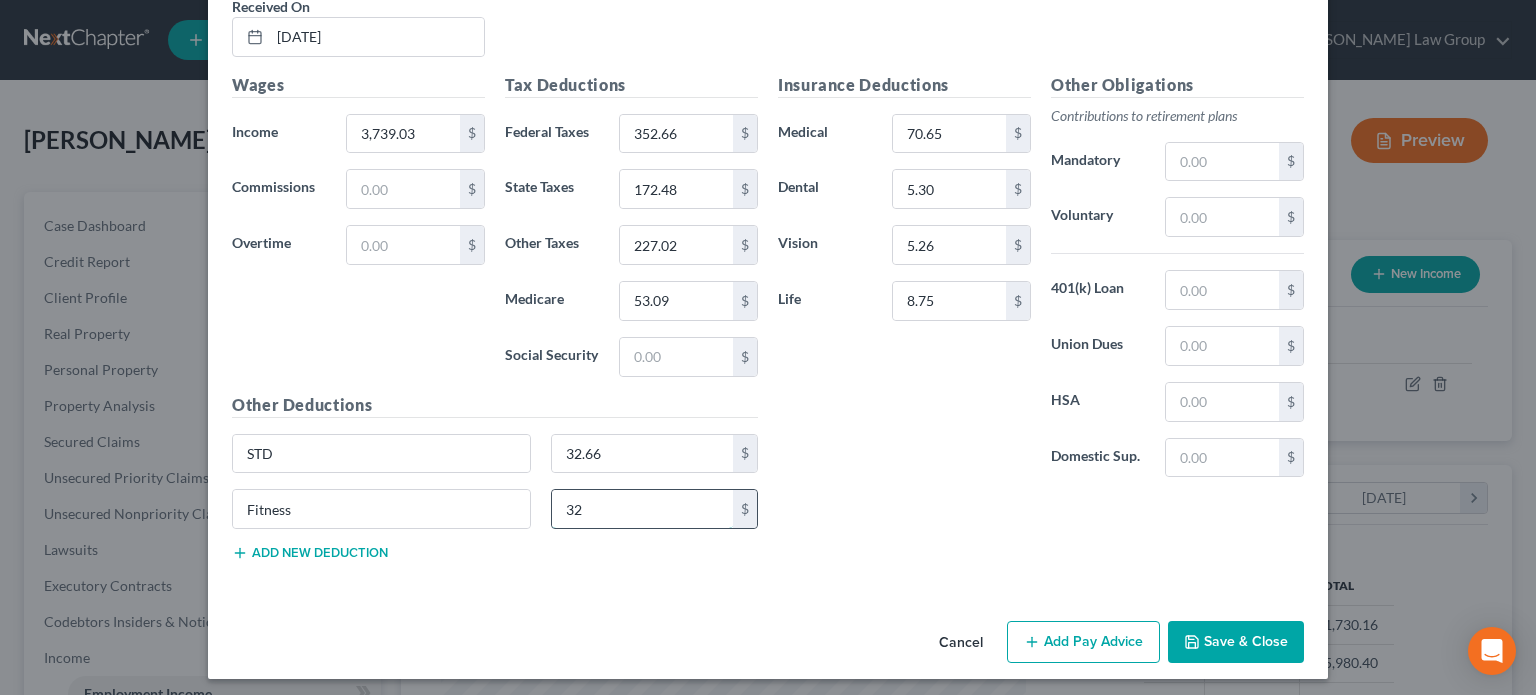 type on "3" 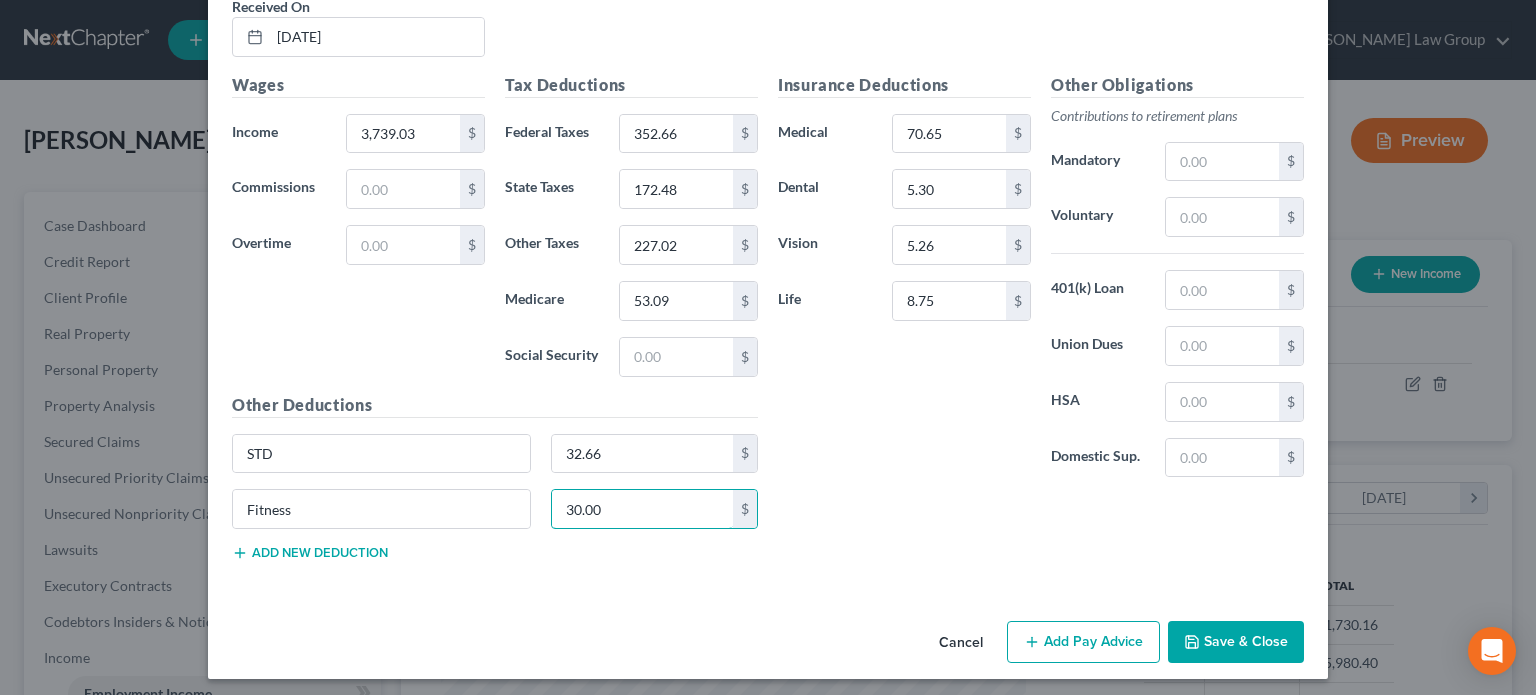 type on "30.00" 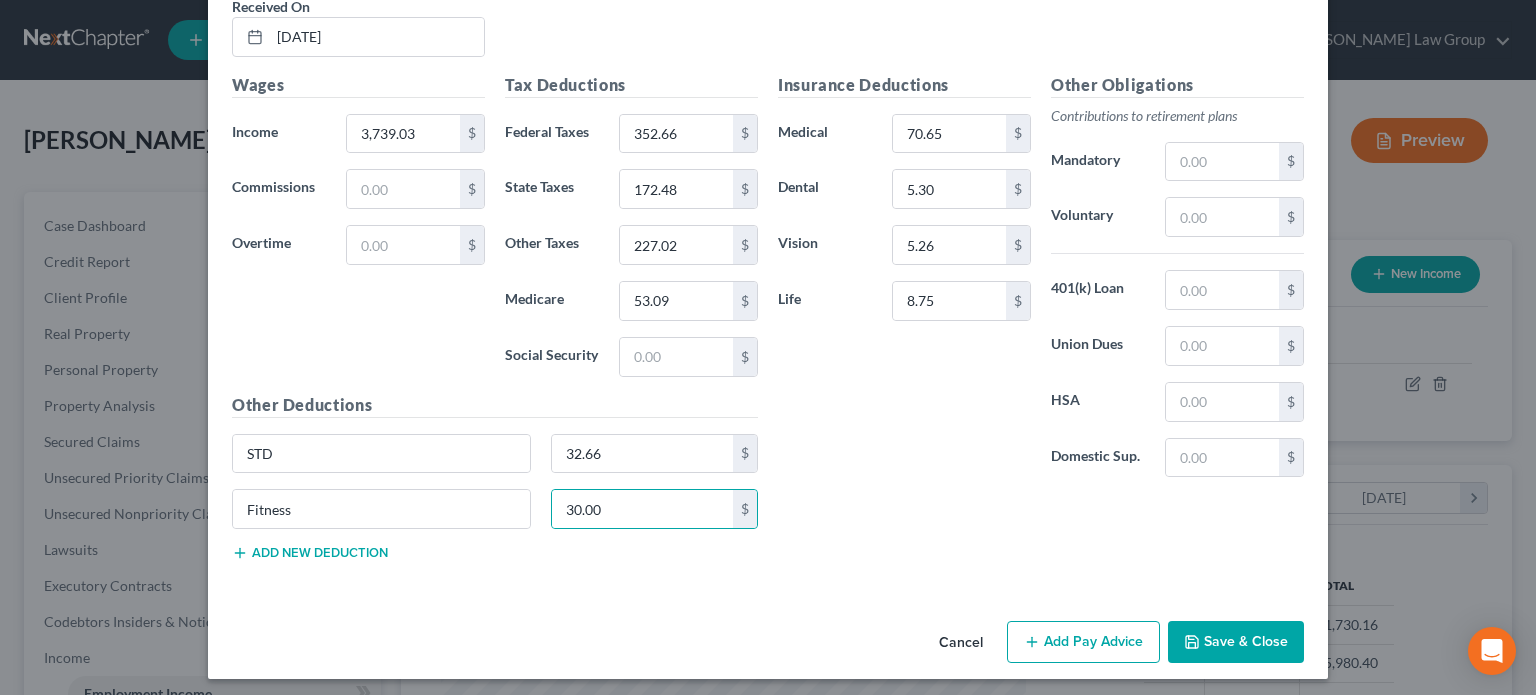 click on "Add new deduction" at bounding box center (310, 553) 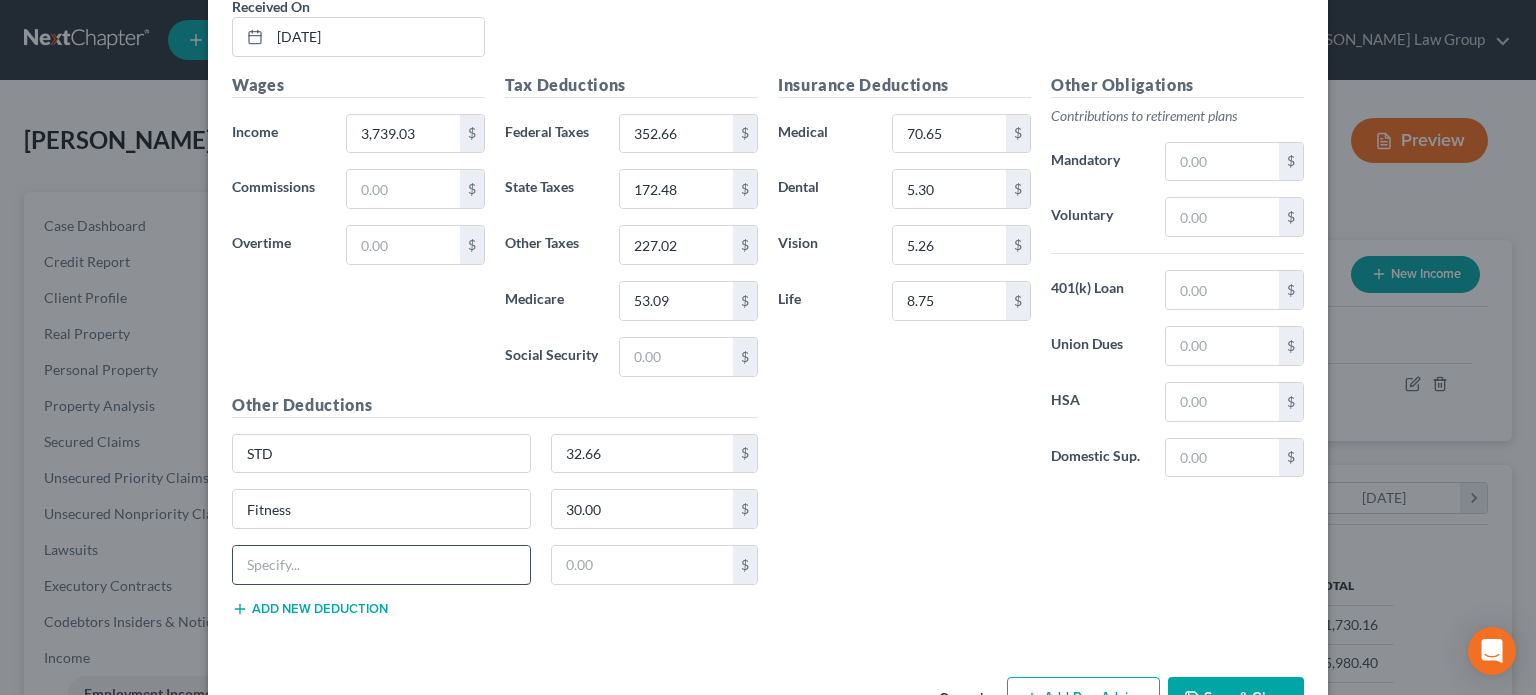 click at bounding box center [381, 565] 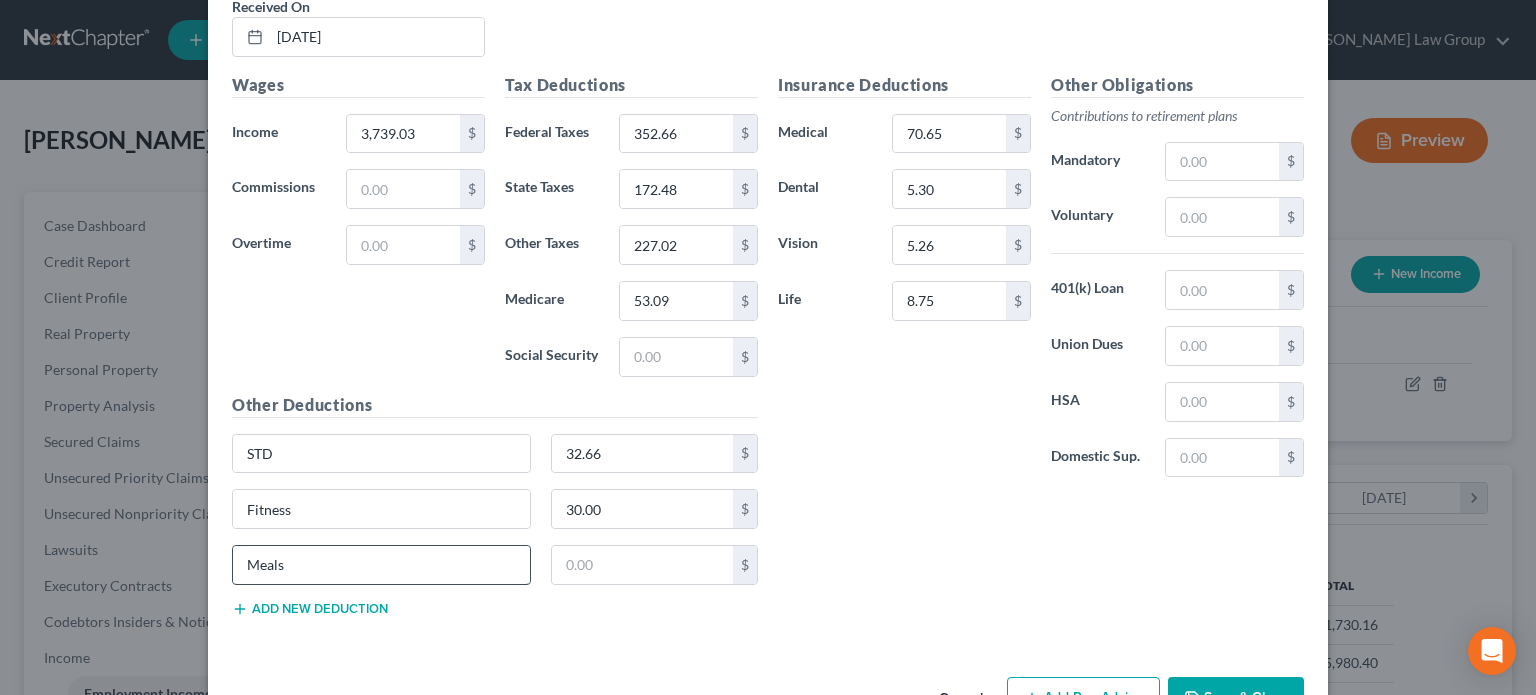 type on "Meals" 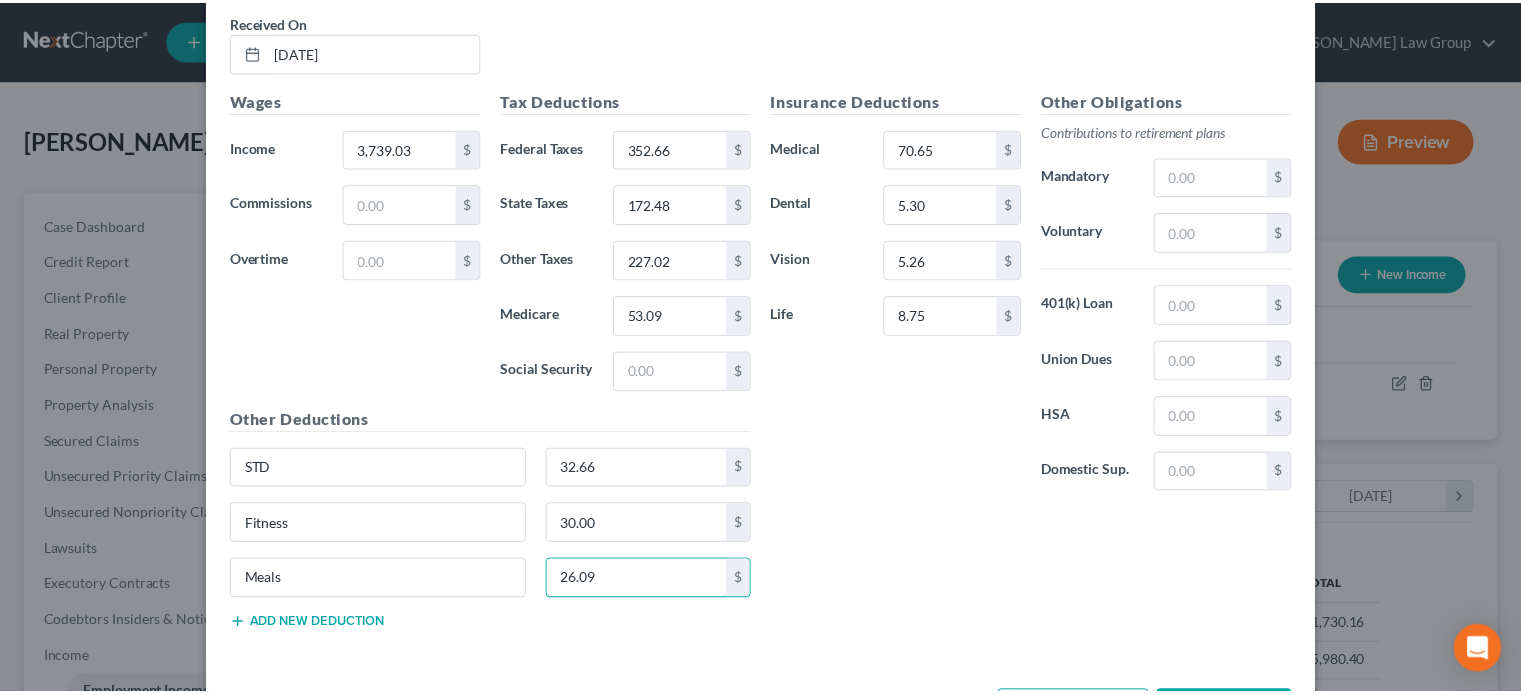 scroll, scrollTop: 1596, scrollLeft: 0, axis: vertical 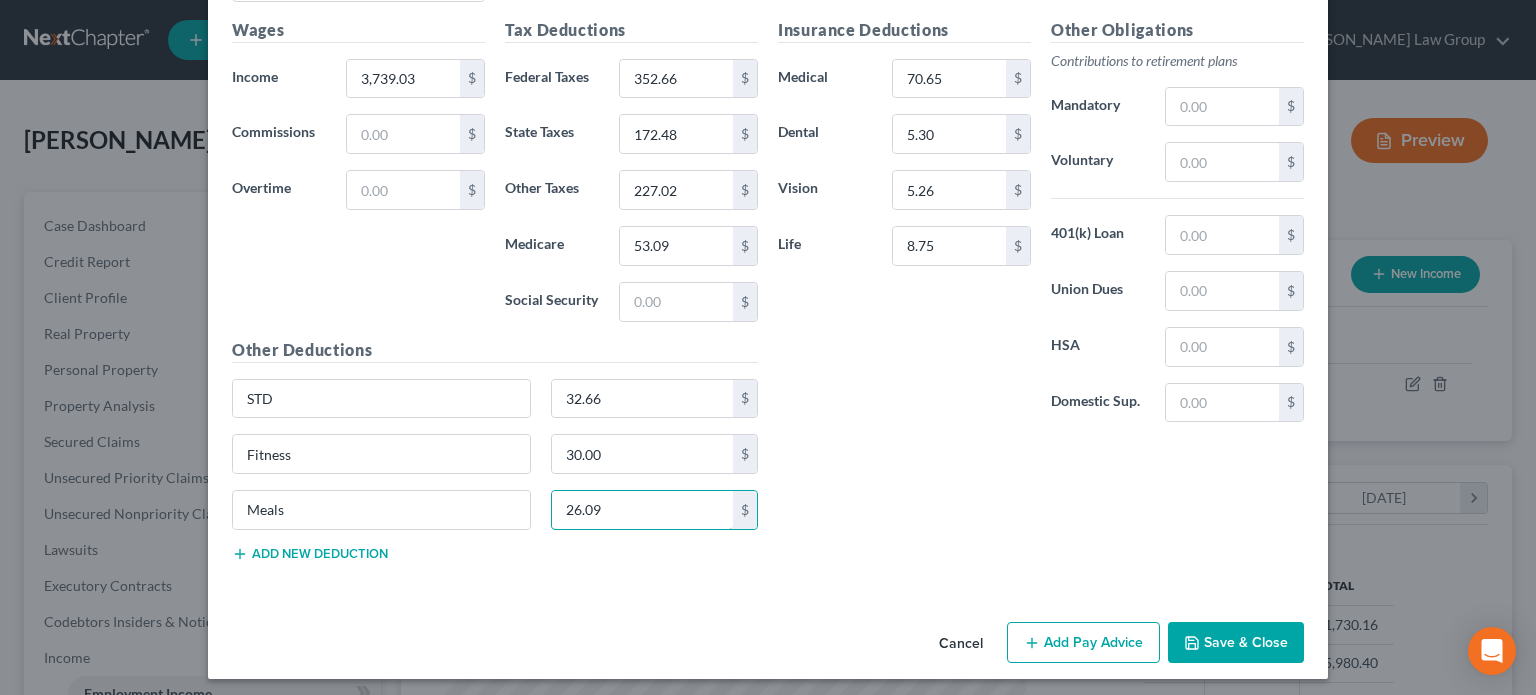 type on "26.09" 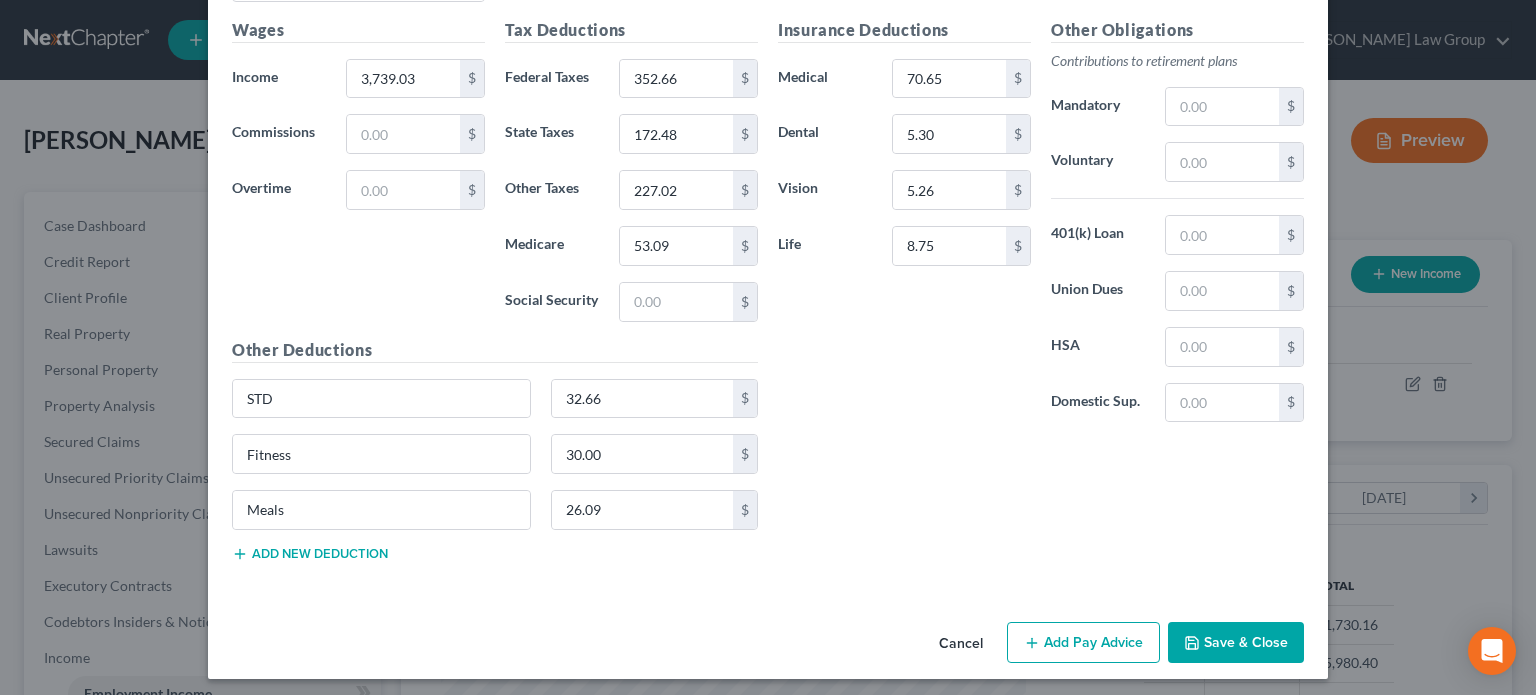 click on "Save & Close" at bounding box center [1236, 643] 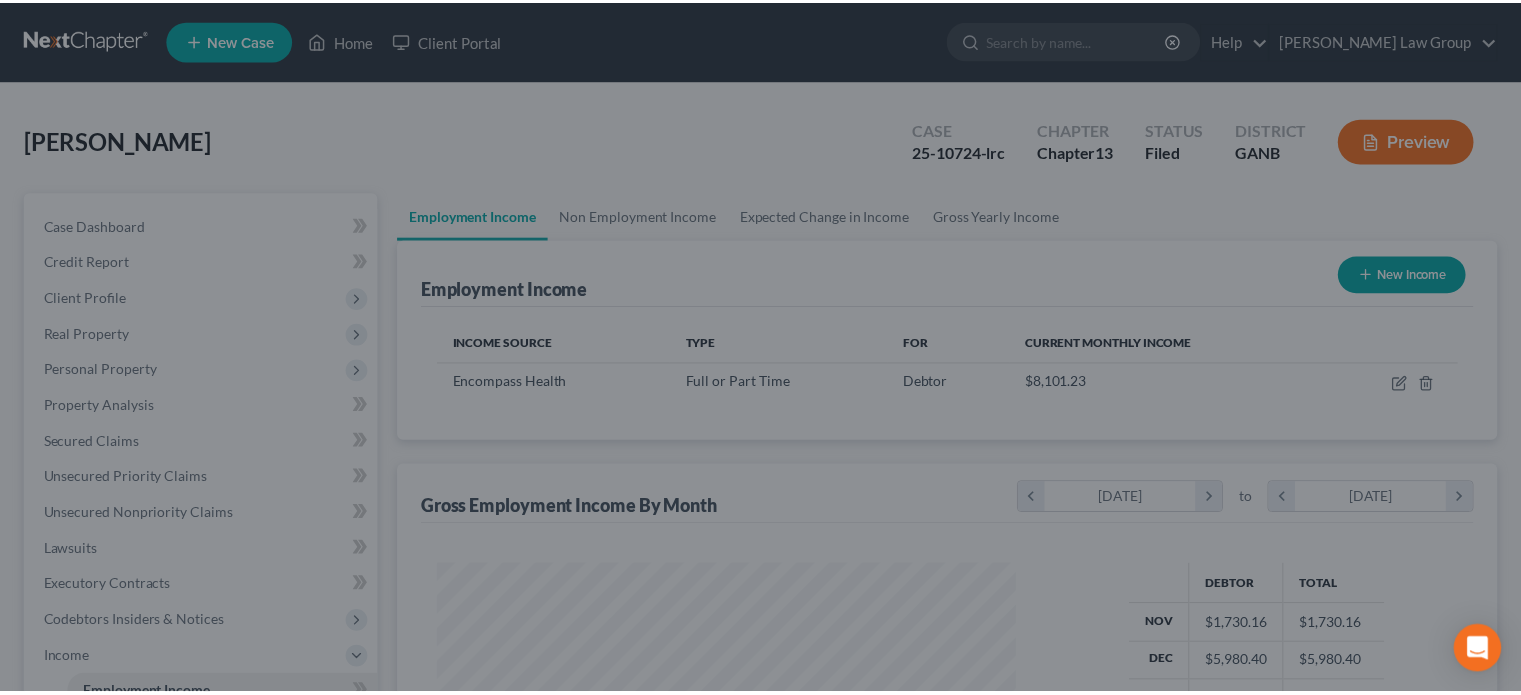 scroll, scrollTop: 356, scrollLeft: 617, axis: both 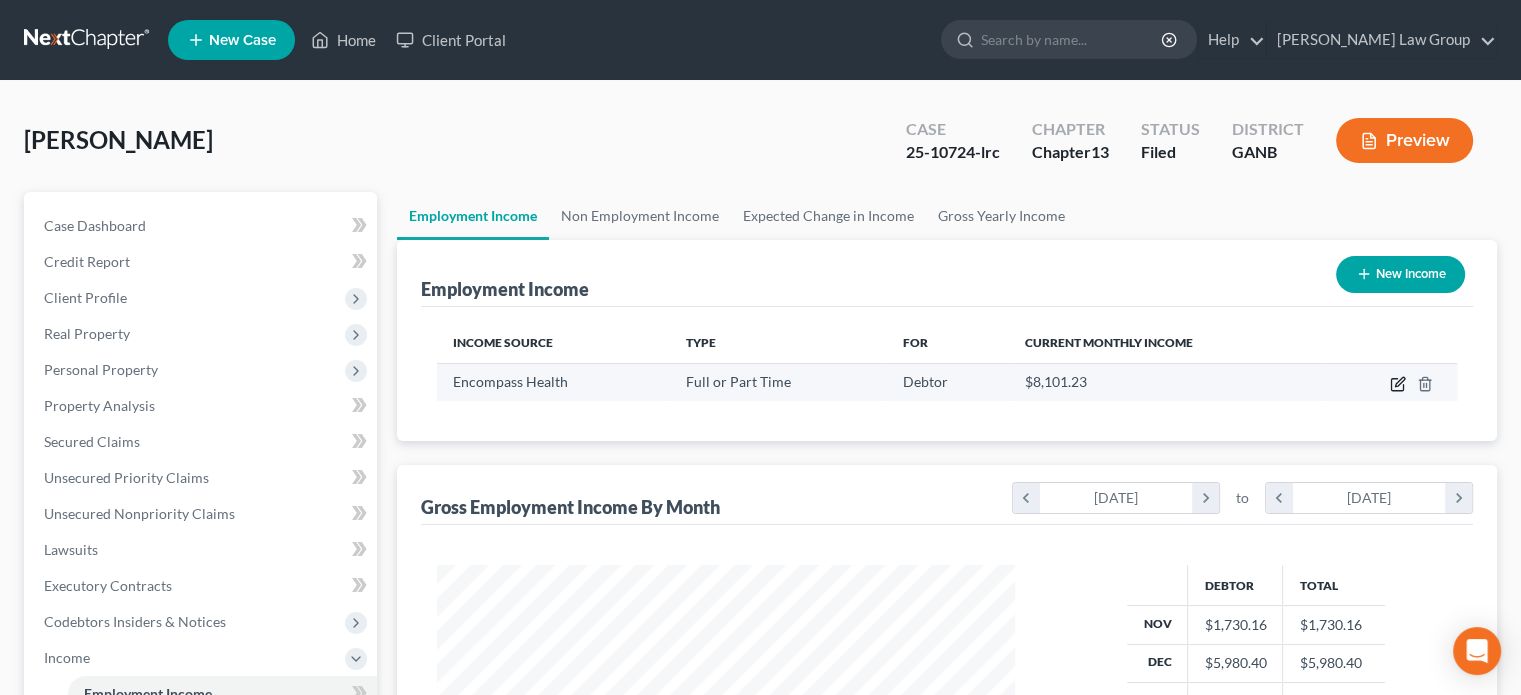 click 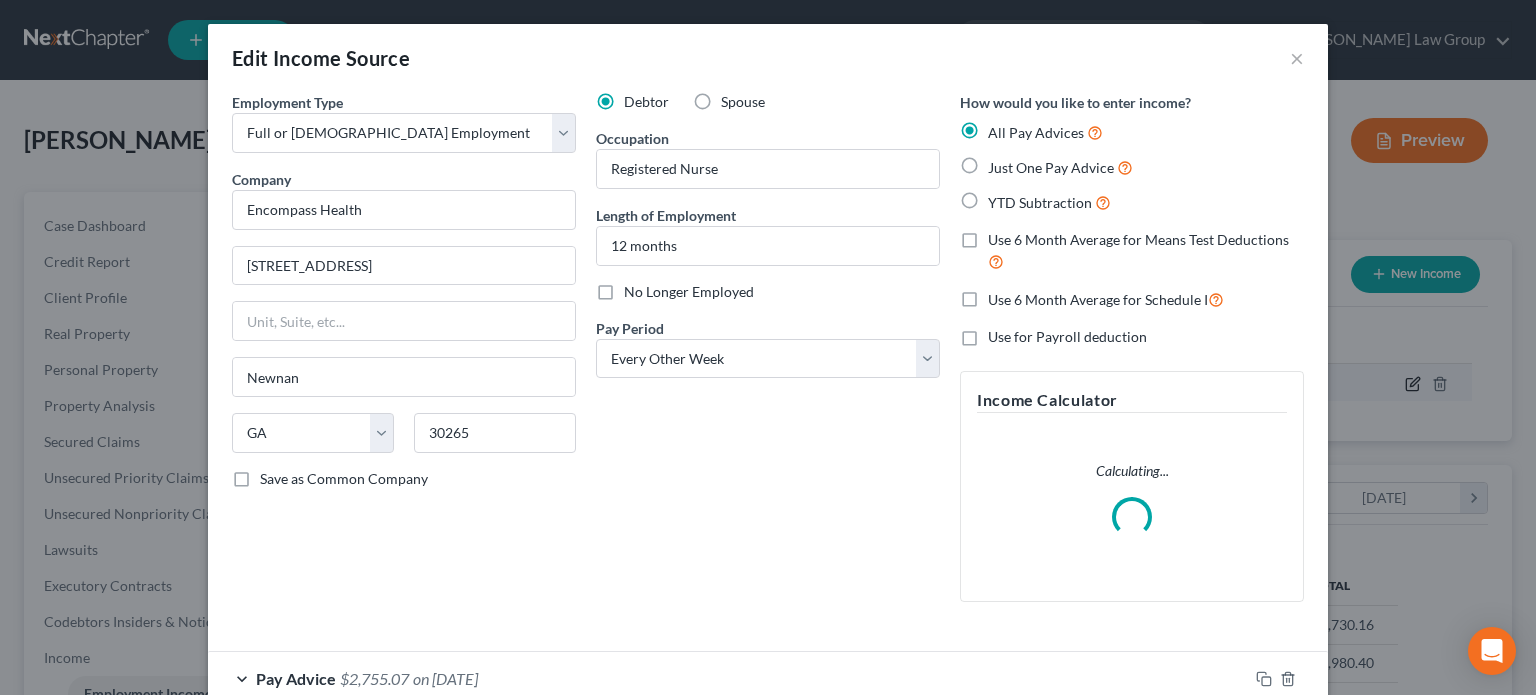 scroll, scrollTop: 999643, scrollLeft: 999375, axis: both 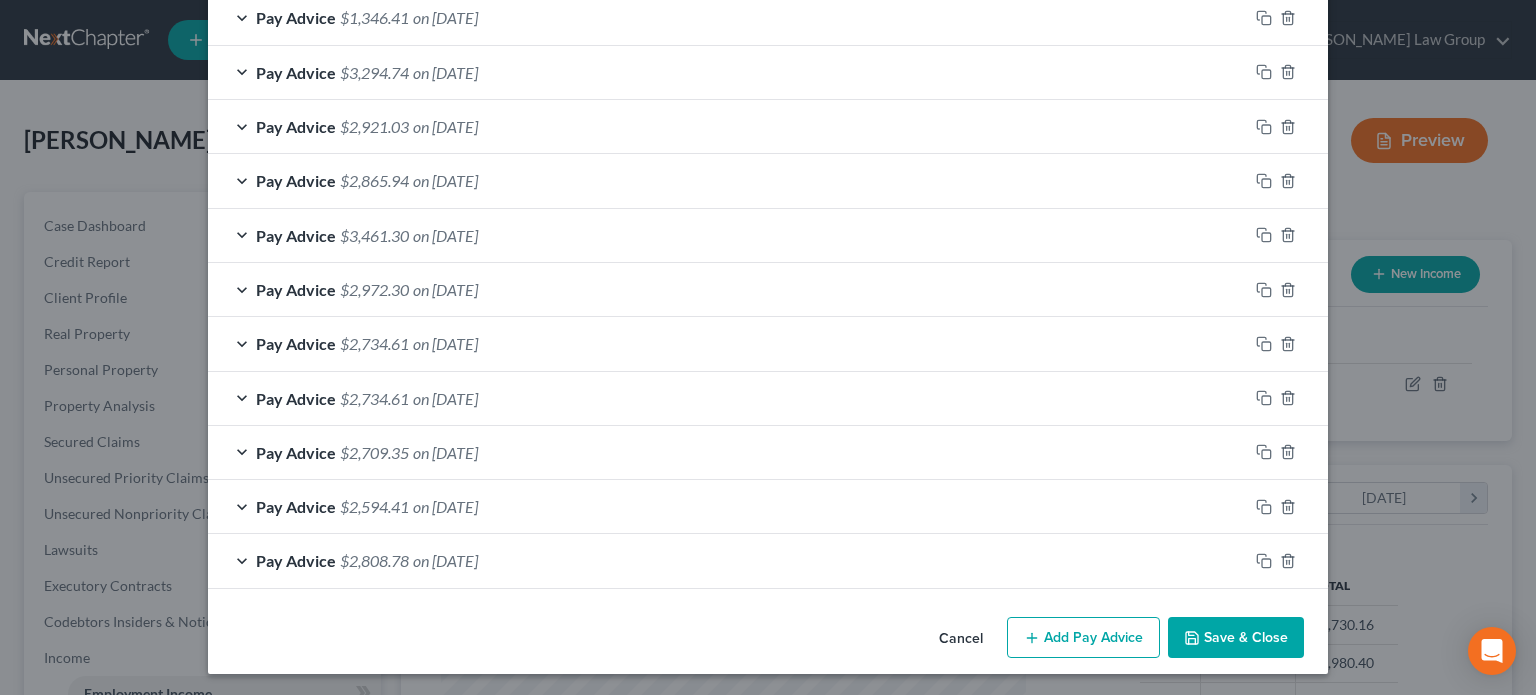 click on "Add Pay Advice" at bounding box center (1083, 638) 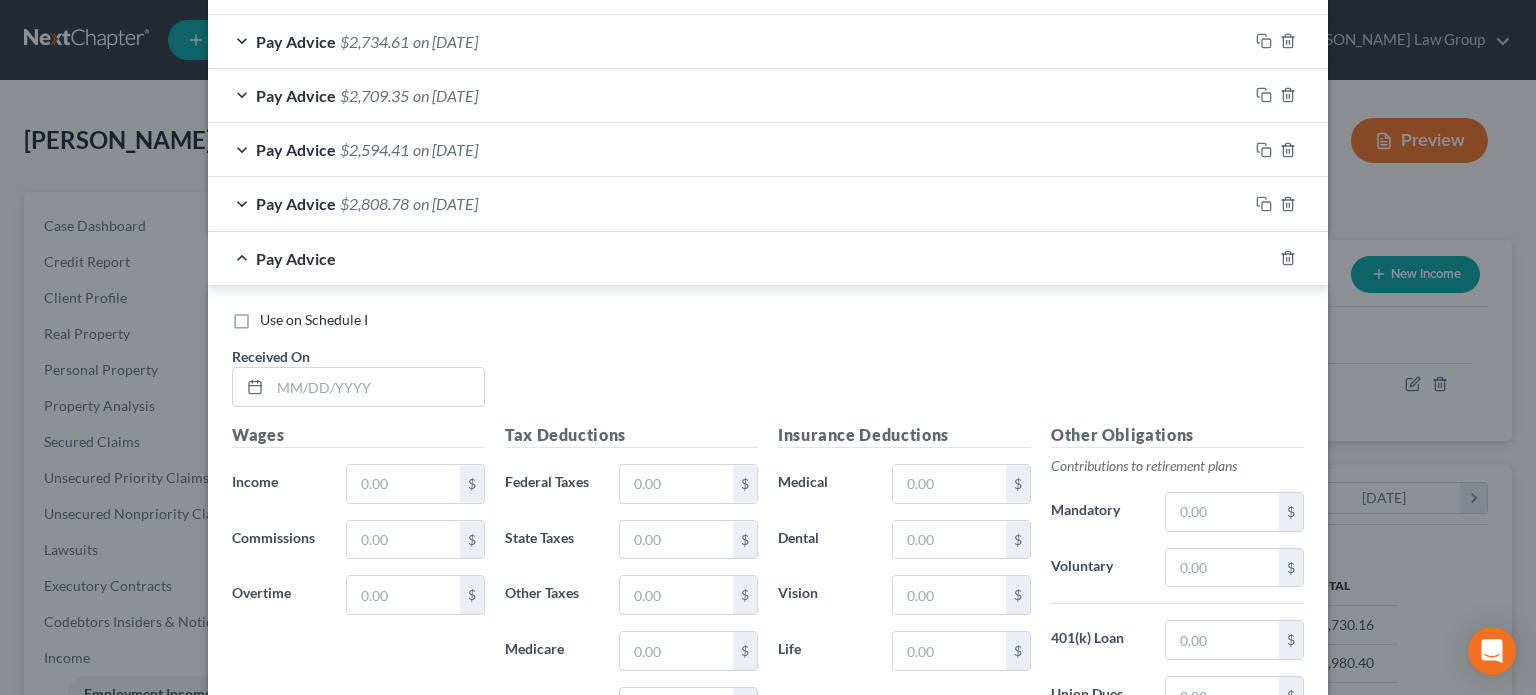 scroll, scrollTop: 1224, scrollLeft: 0, axis: vertical 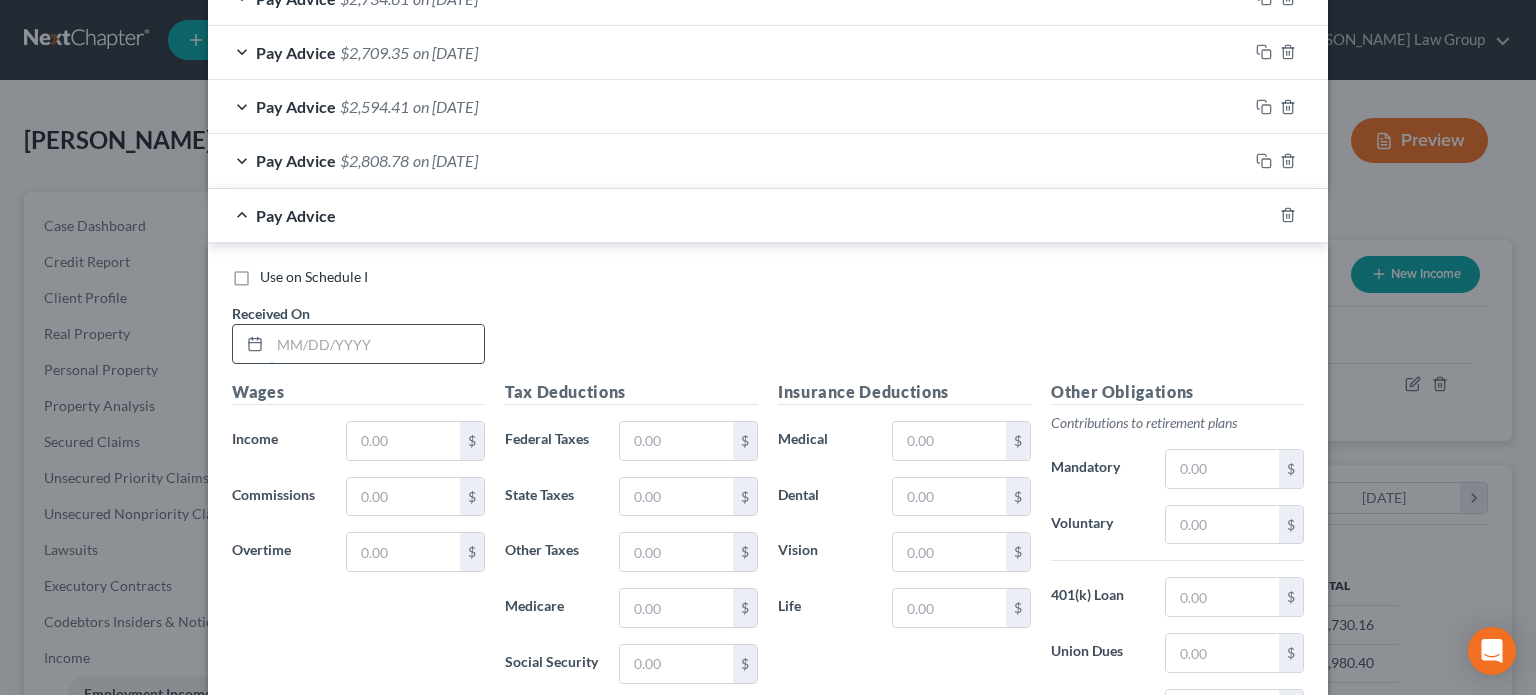 click at bounding box center (377, 344) 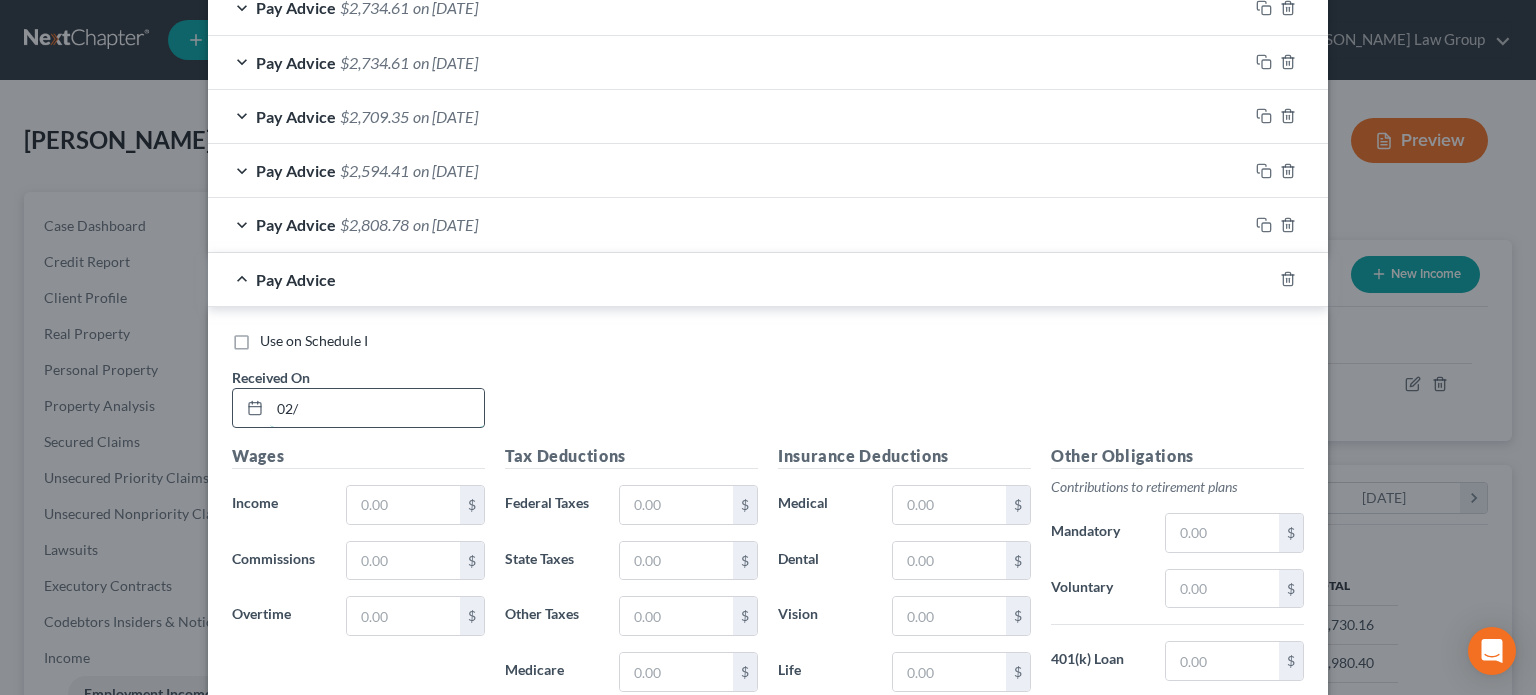 scroll, scrollTop: 1288, scrollLeft: 0, axis: vertical 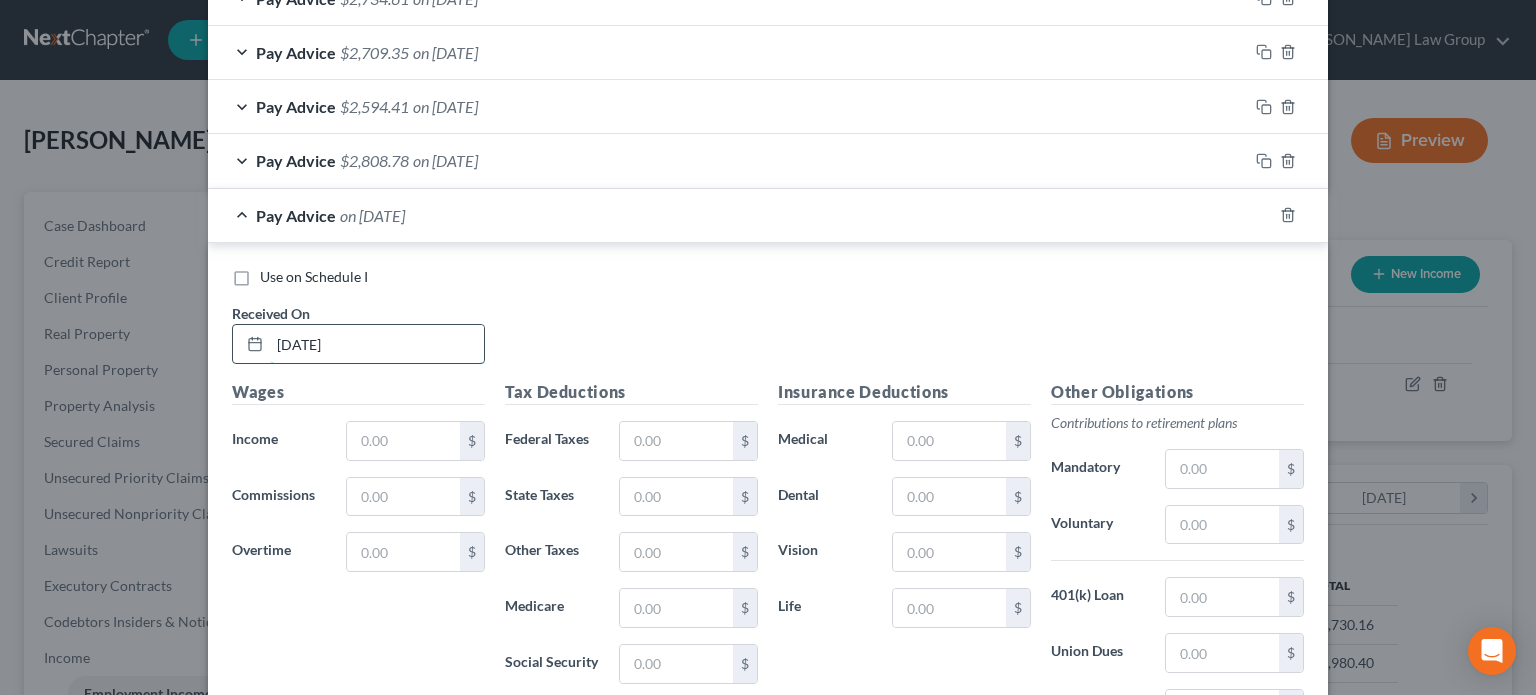 type on "[DATE]" 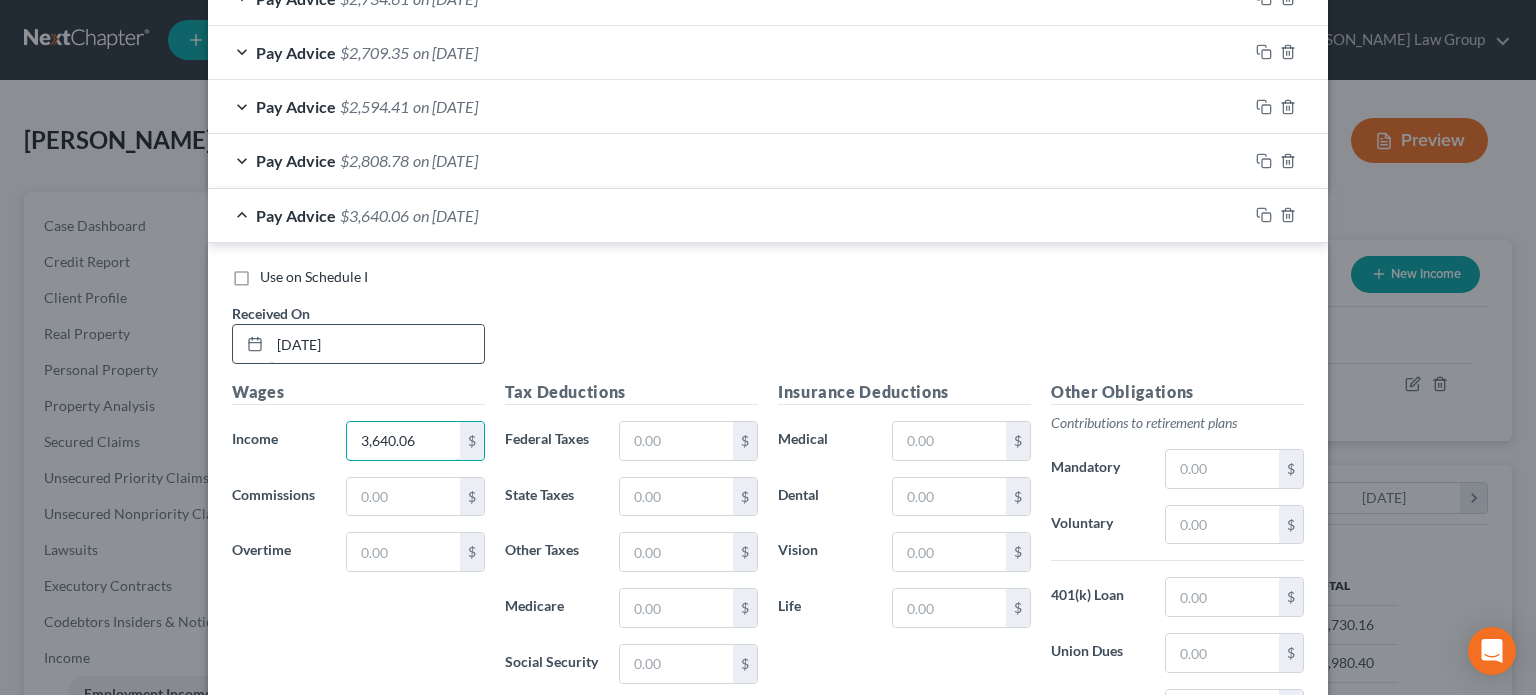 type on "3,640.06" 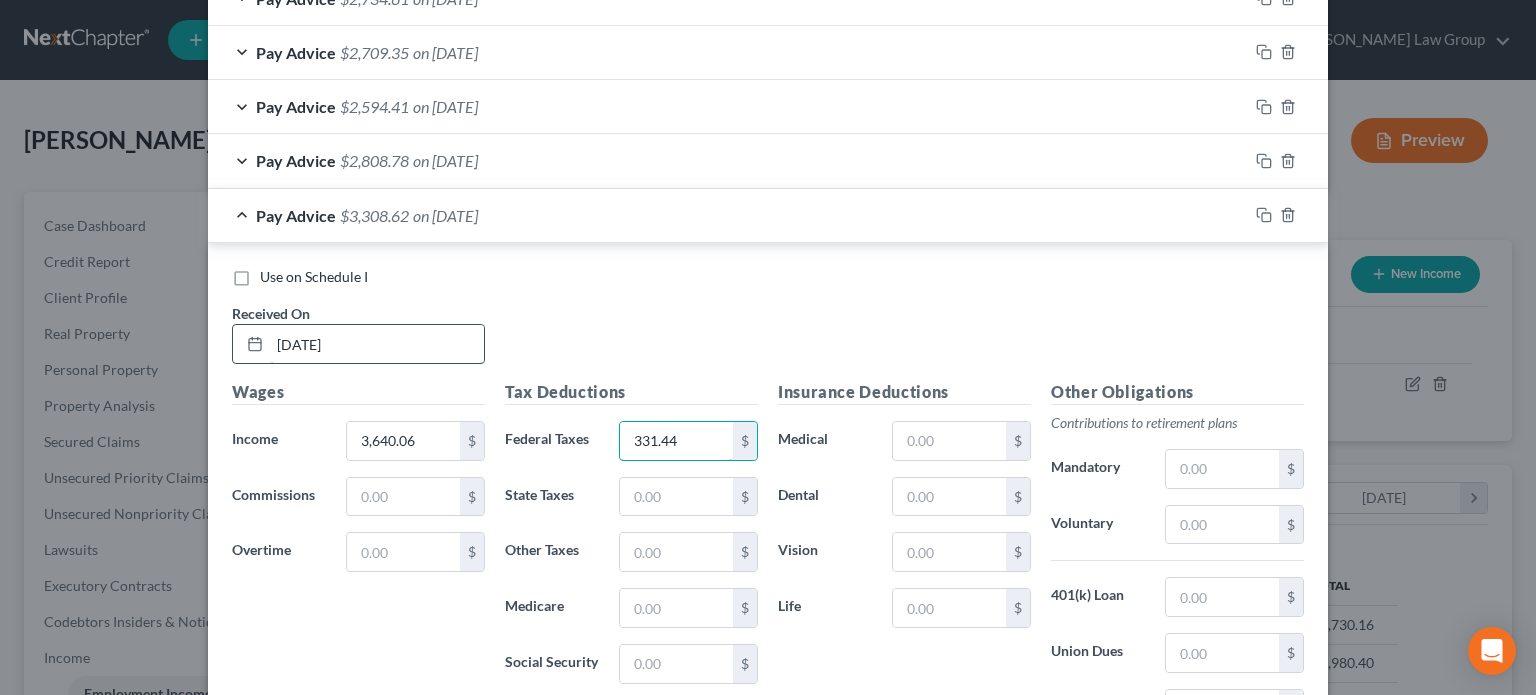type 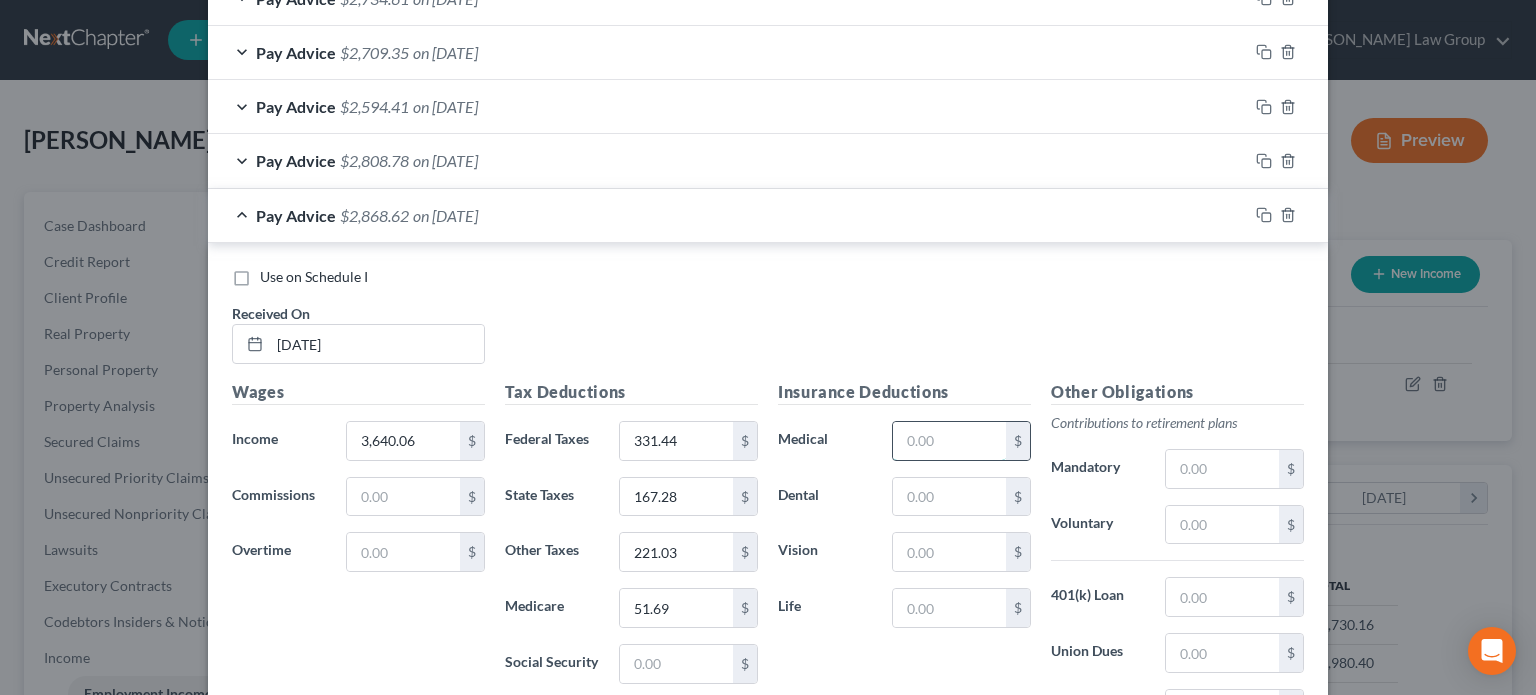 click at bounding box center (949, 441) 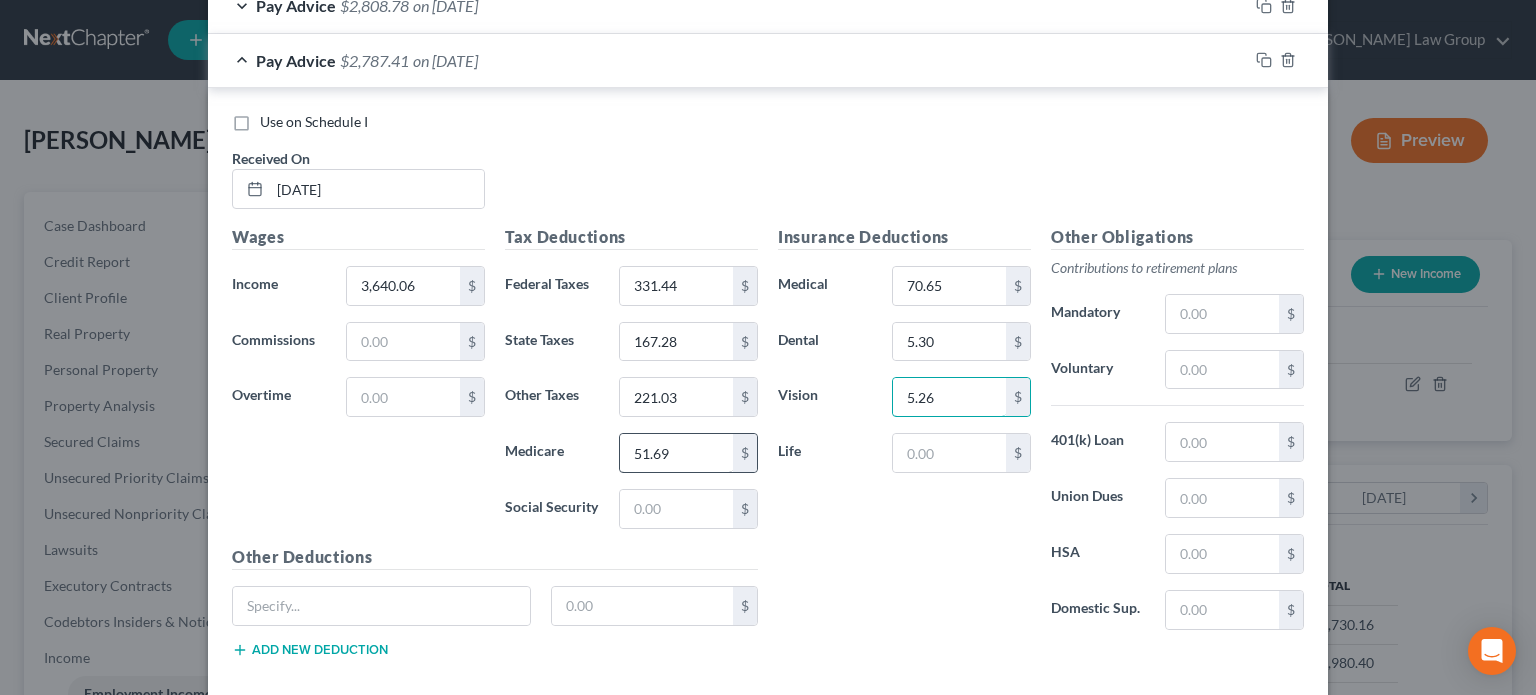 scroll, scrollTop: 1440, scrollLeft: 0, axis: vertical 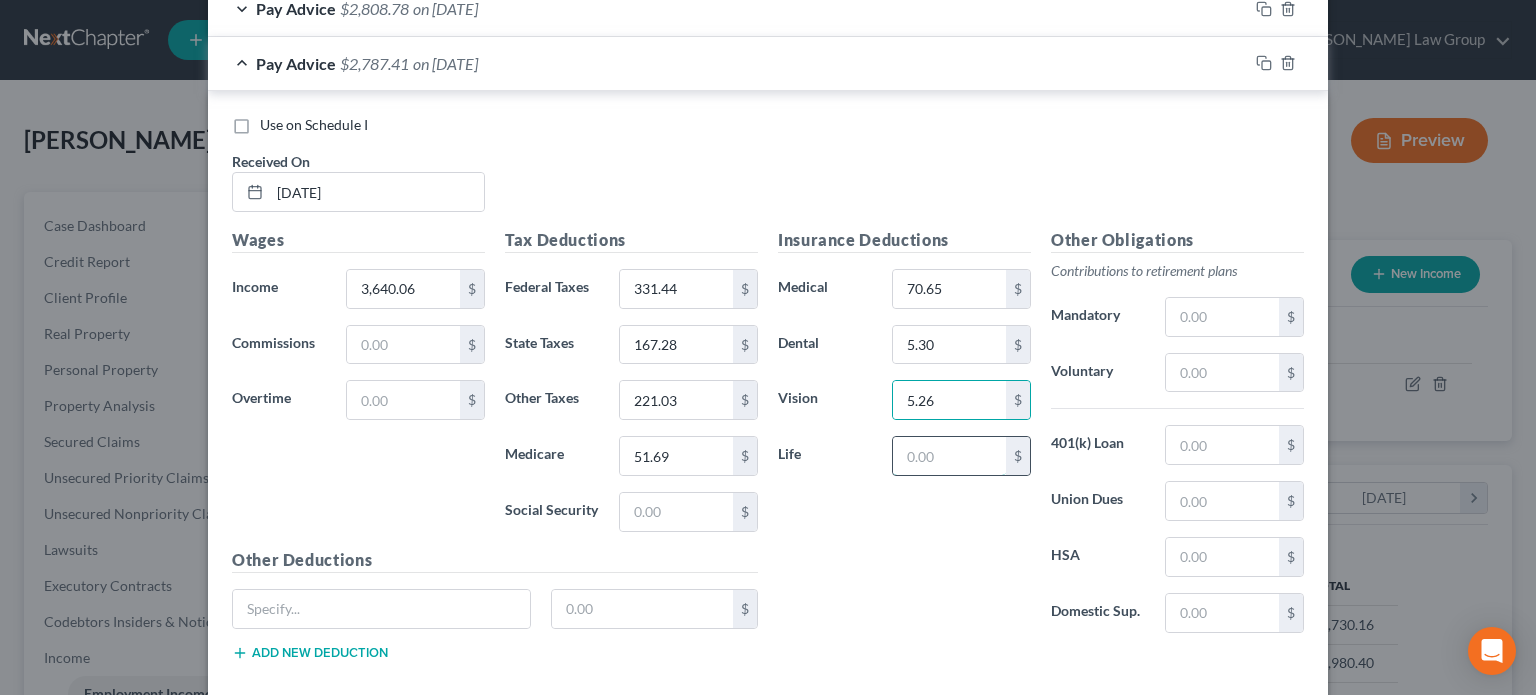 click at bounding box center [949, 456] 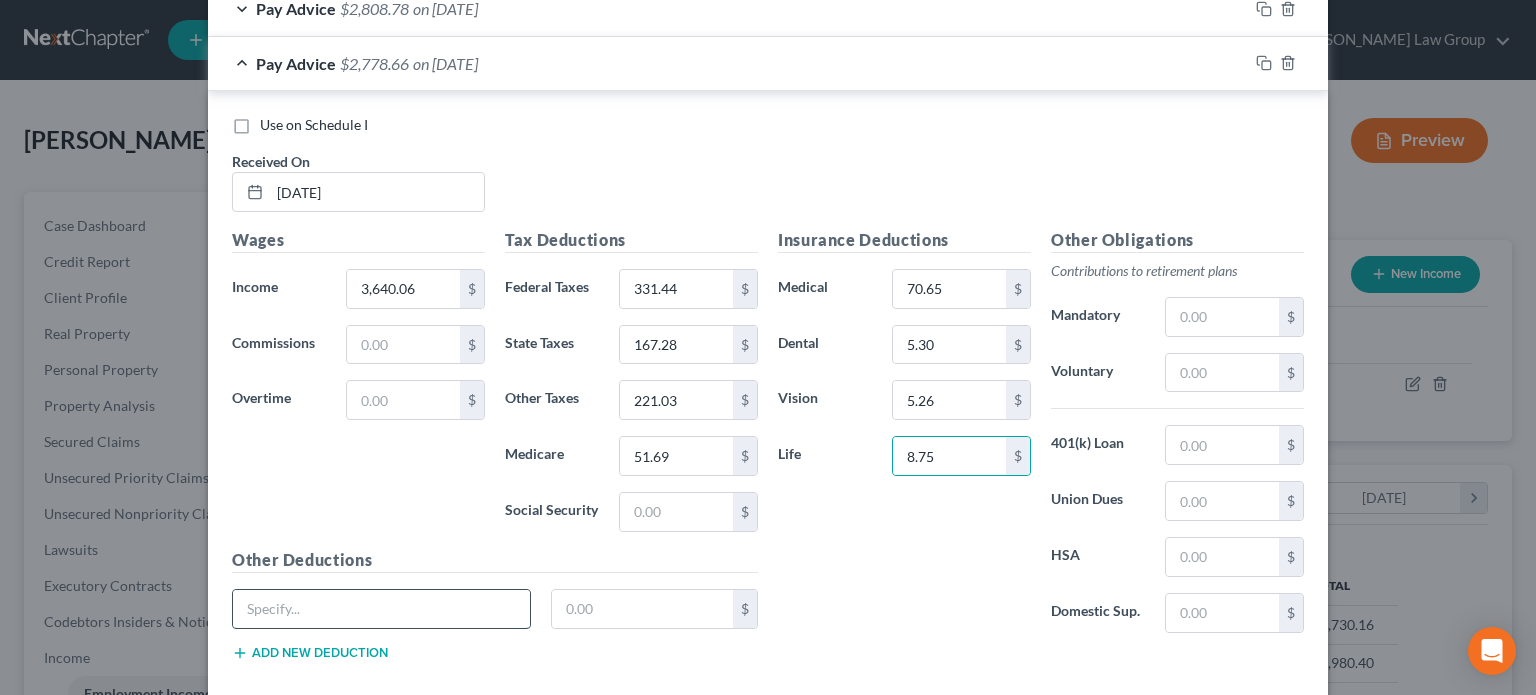 click at bounding box center [381, 609] 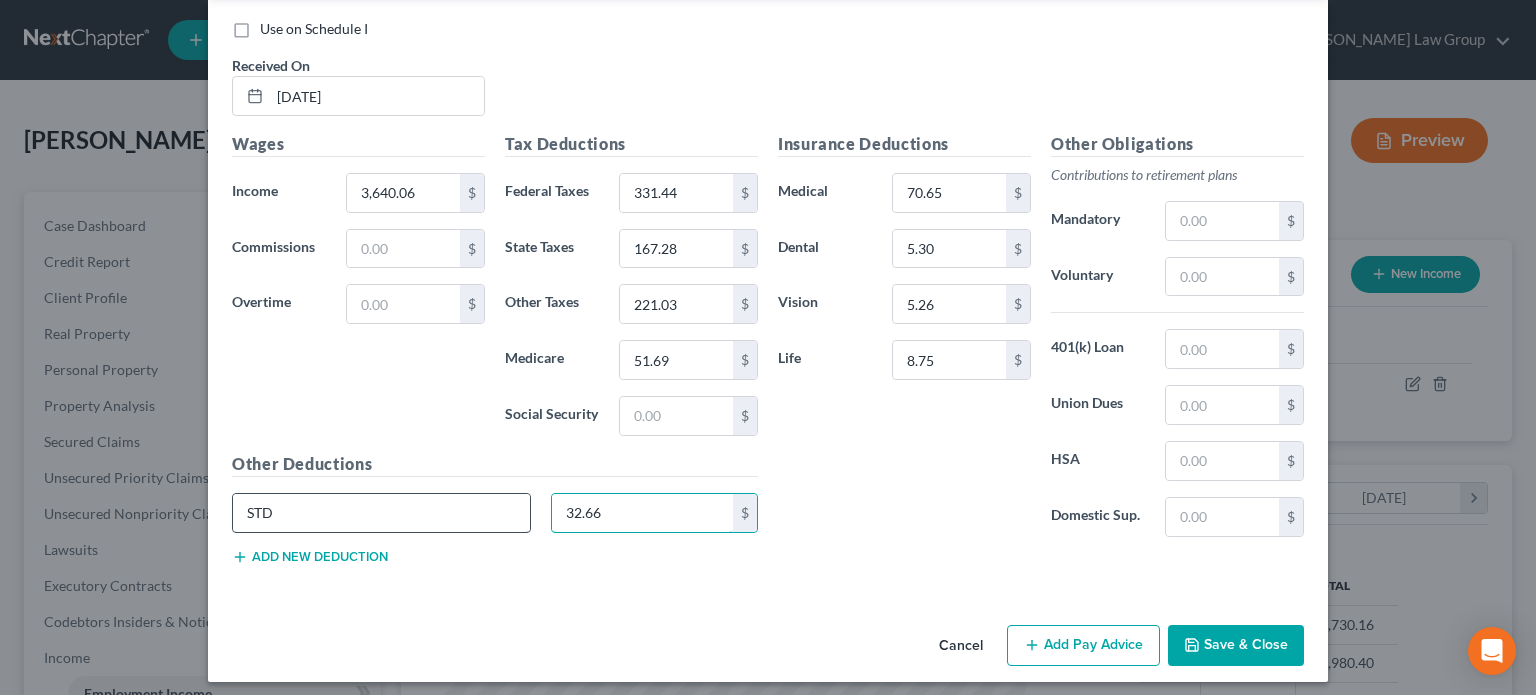 scroll, scrollTop: 1540, scrollLeft: 0, axis: vertical 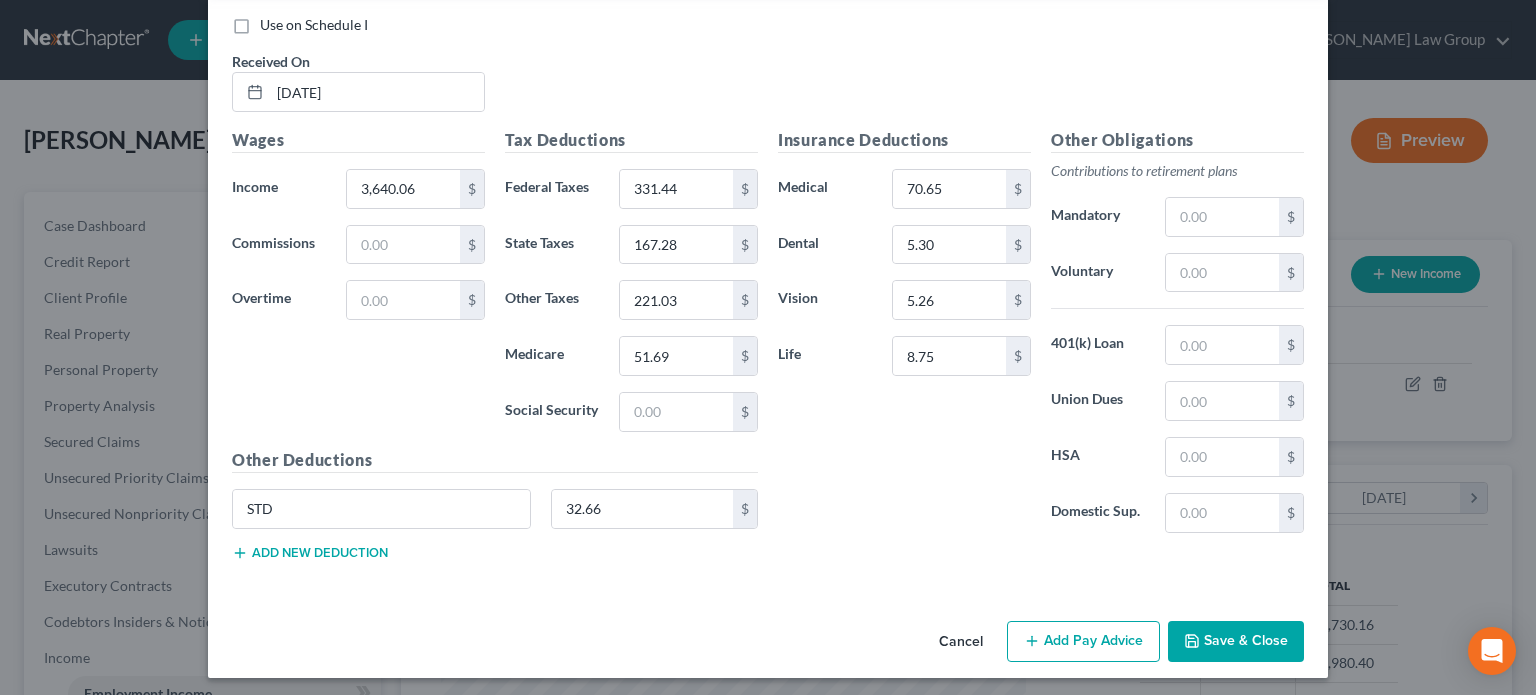 click on "Add new deduction" at bounding box center (310, 553) 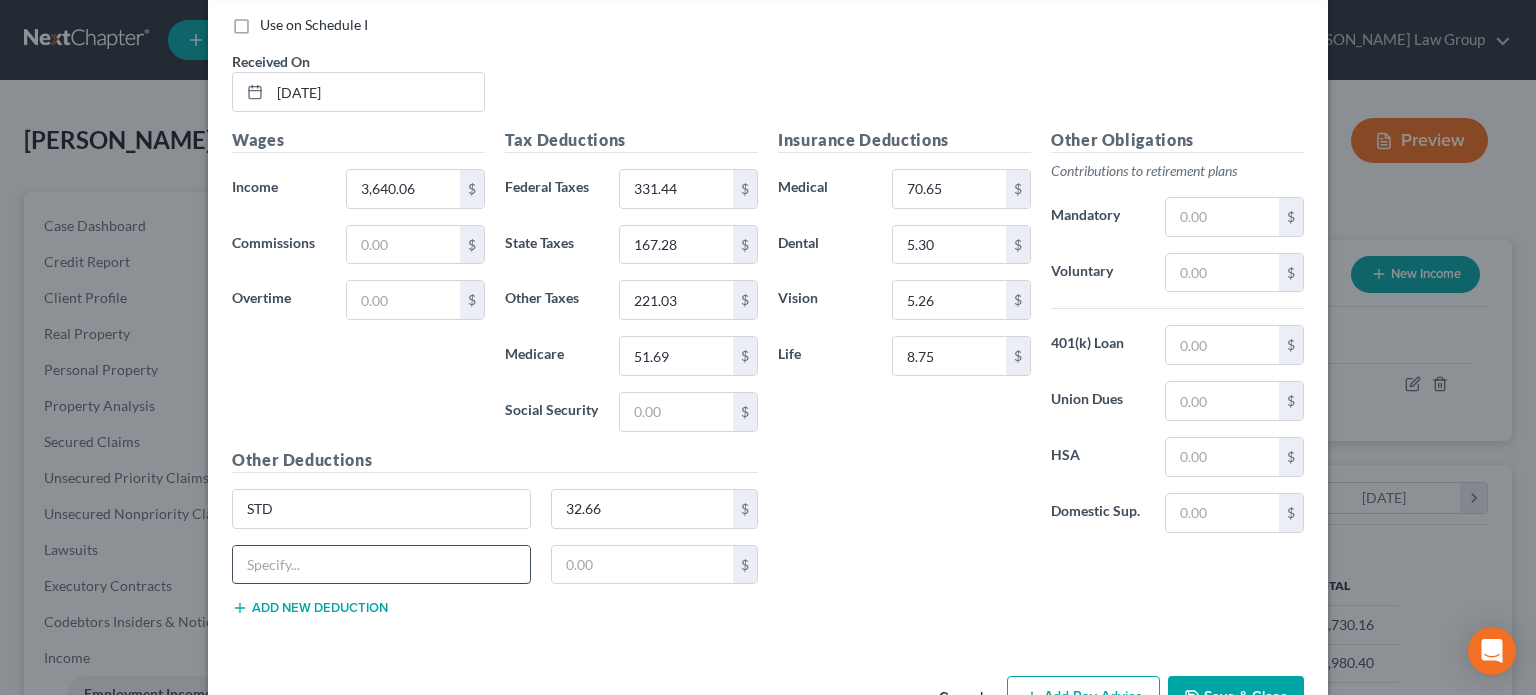 click at bounding box center [381, 565] 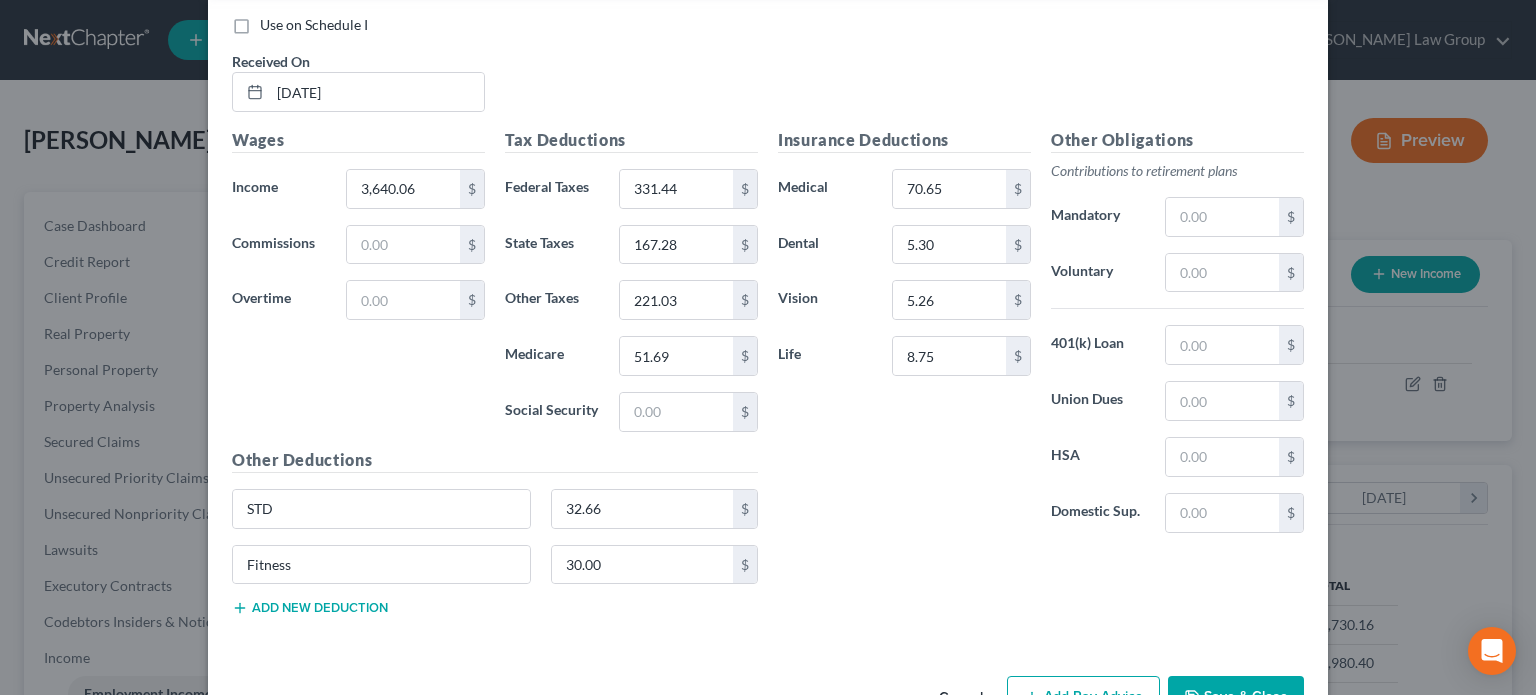 click on "Add new deduction" at bounding box center [310, 608] 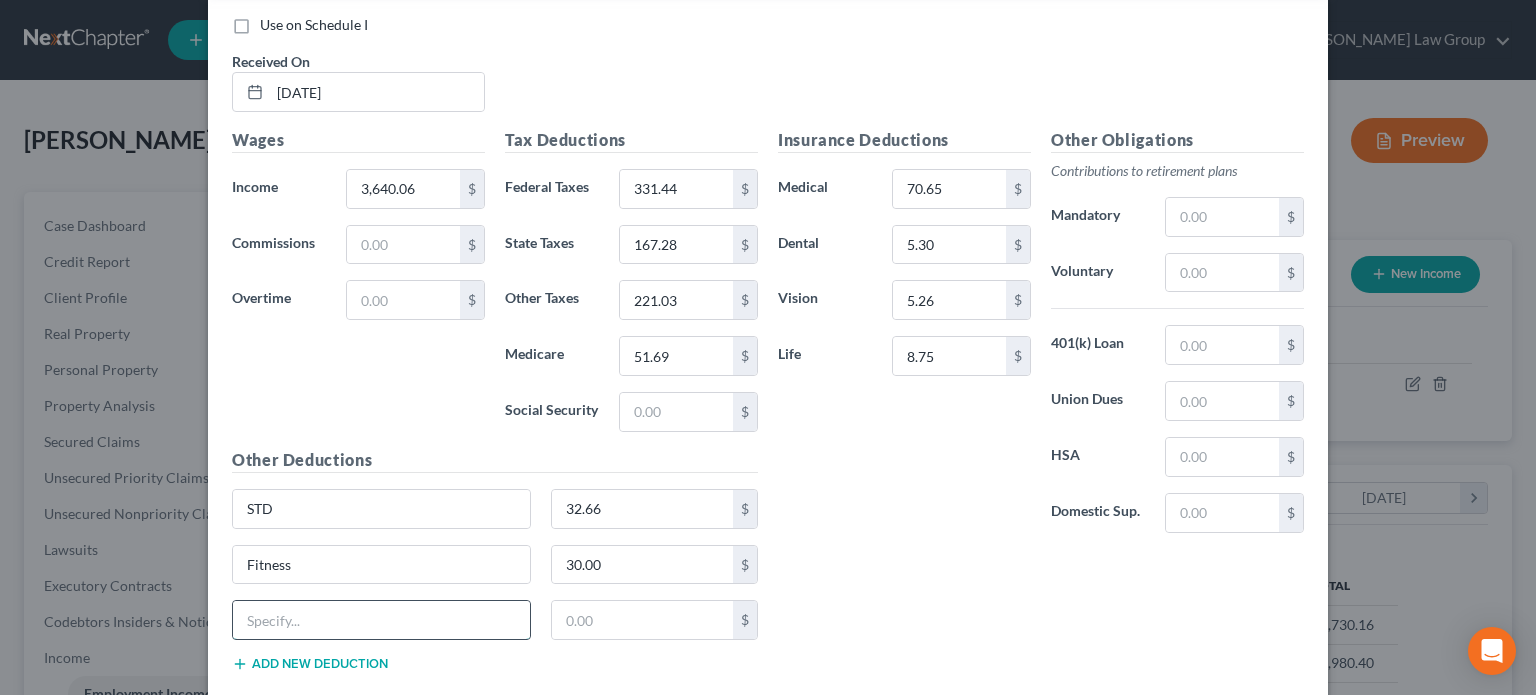 click at bounding box center (381, 620) 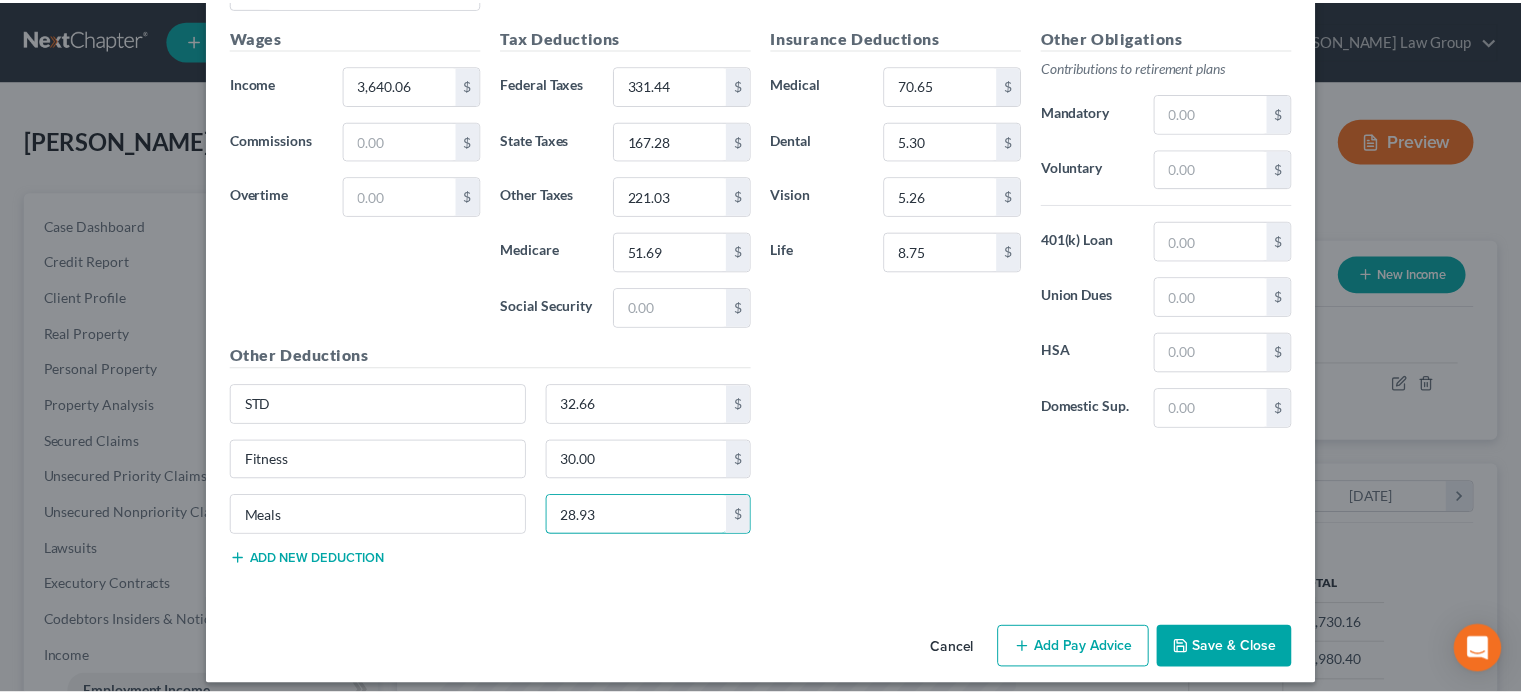scroll, scrollTop: 1651, scrollLeft: 0, axis: vertical 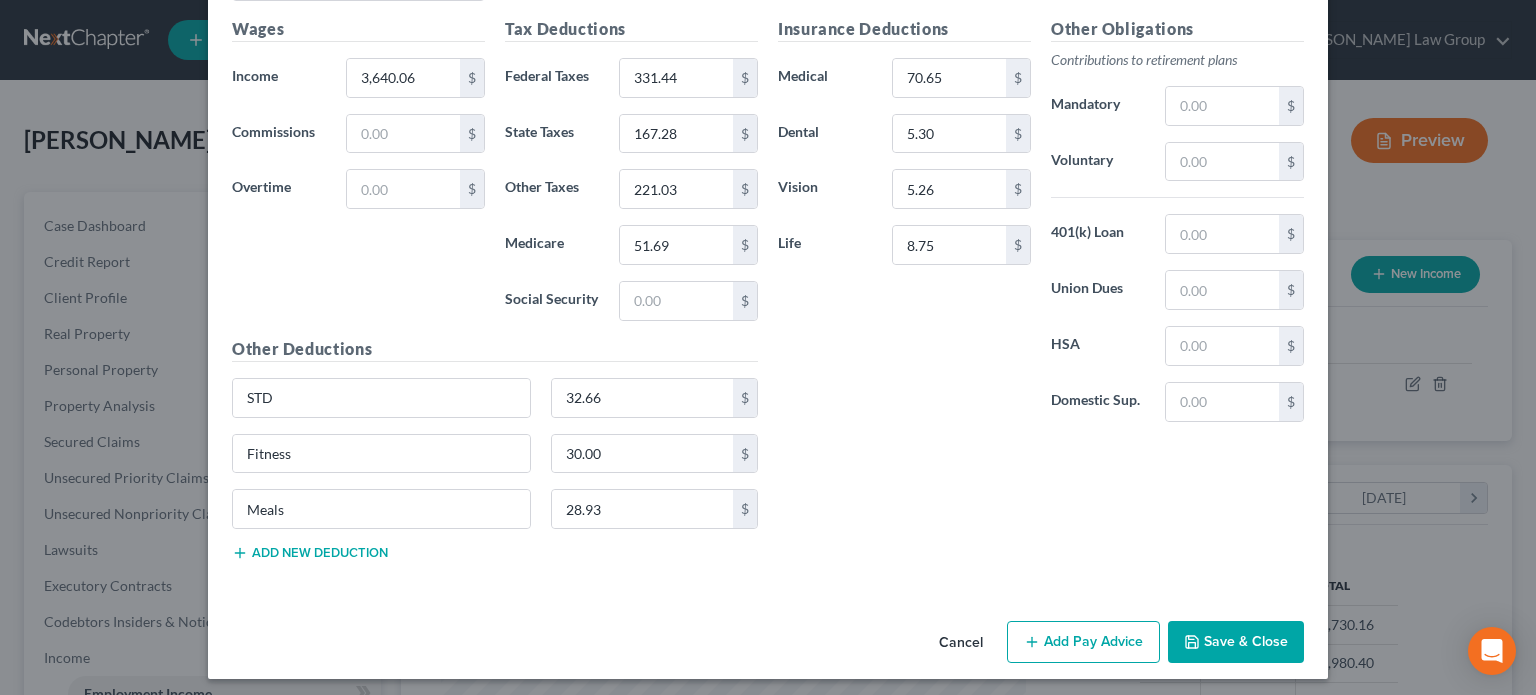 click on "Save & Close" at bounding box center [1236, 642] 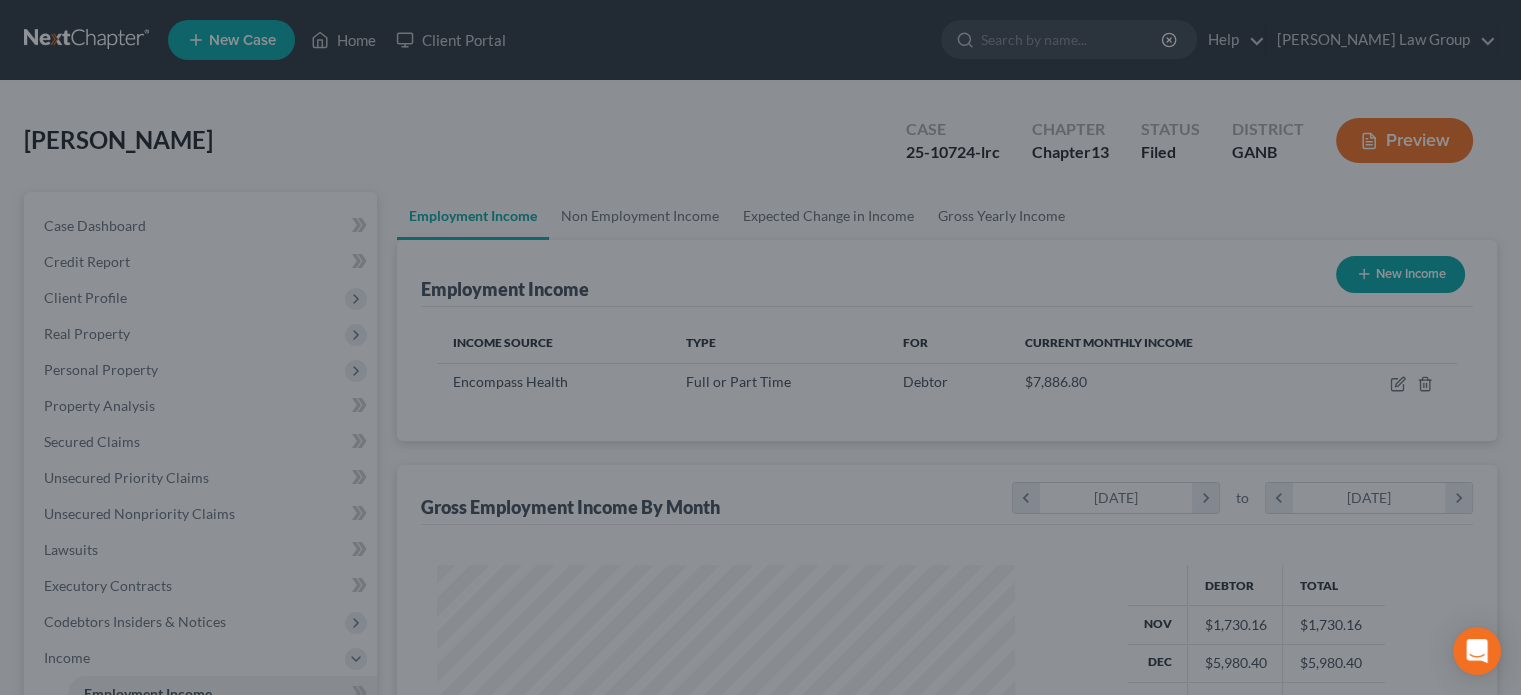 scroll, scrollTop: 356, scrollLeft: 617, axis: both 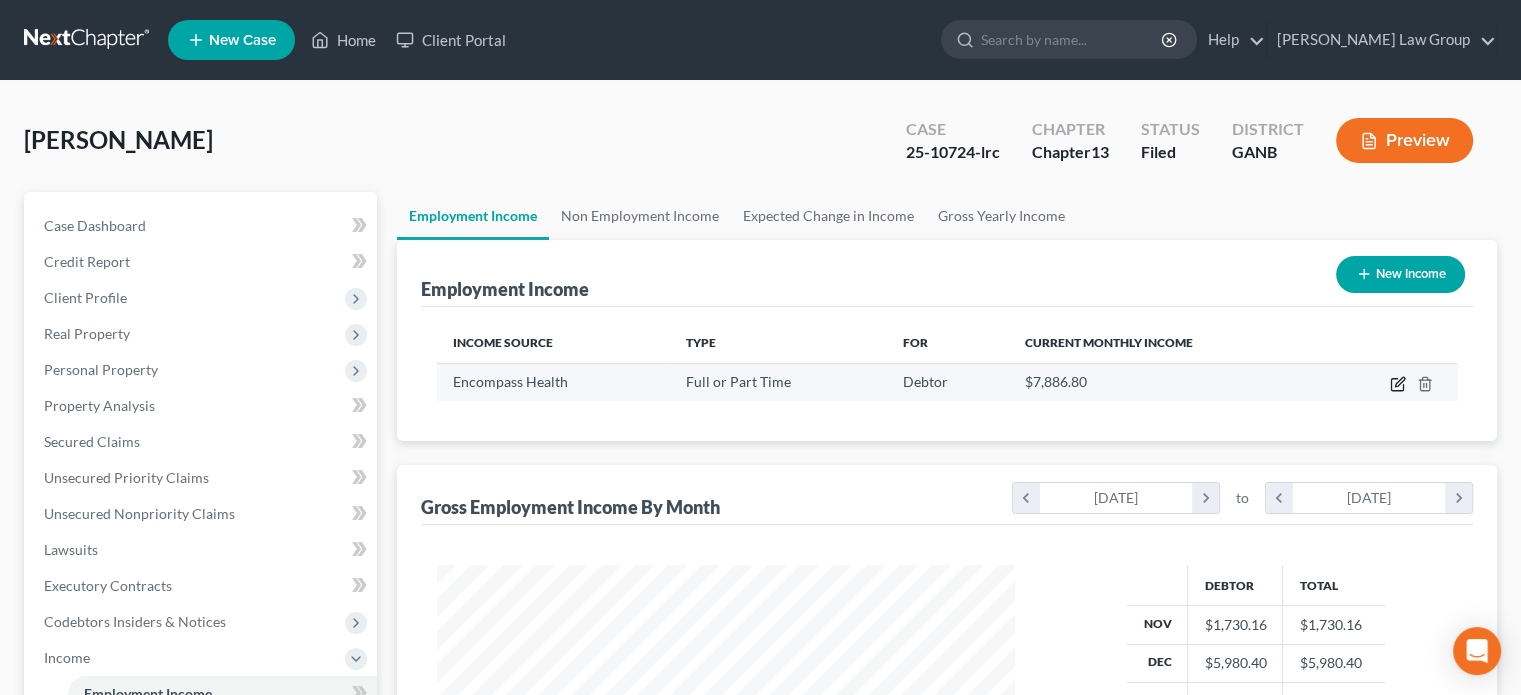 click 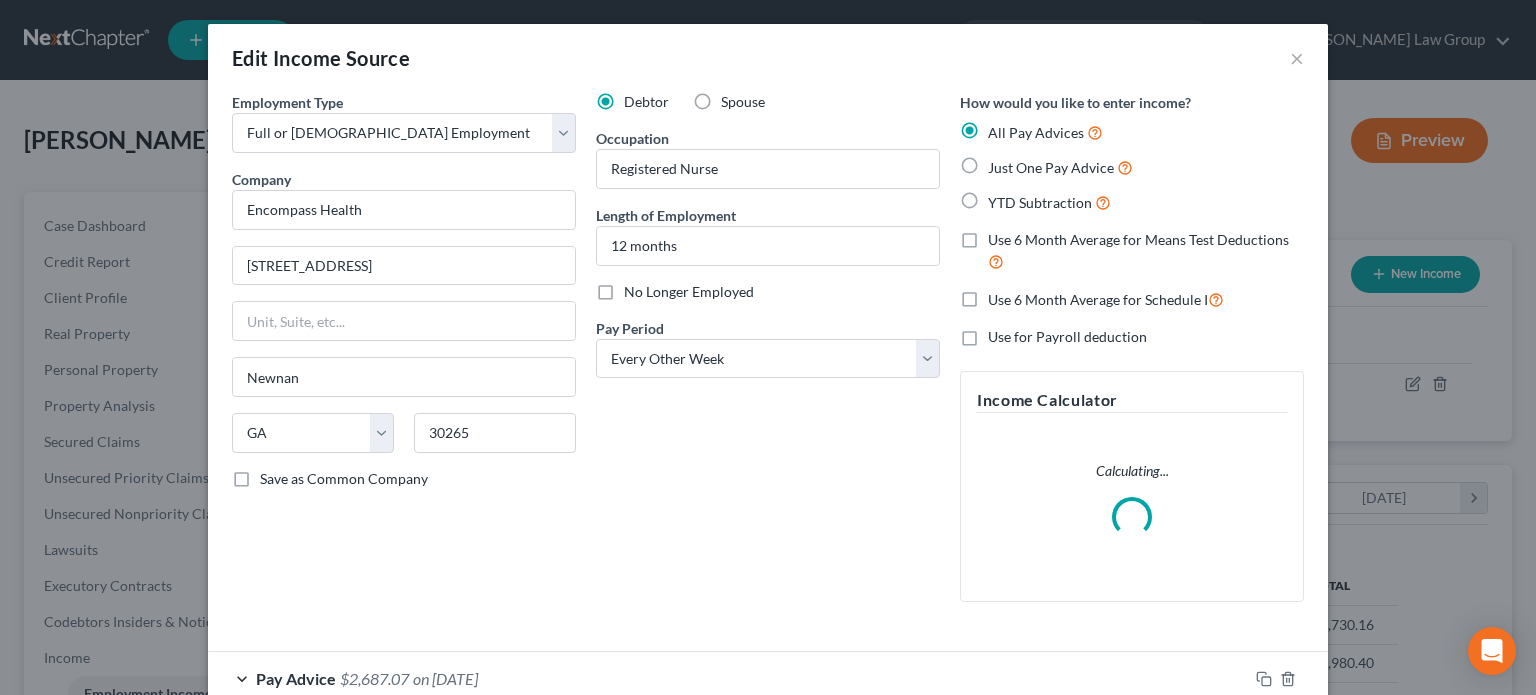 scroll, scrollTop: 999643, scrollLeft: 999375, axis: both 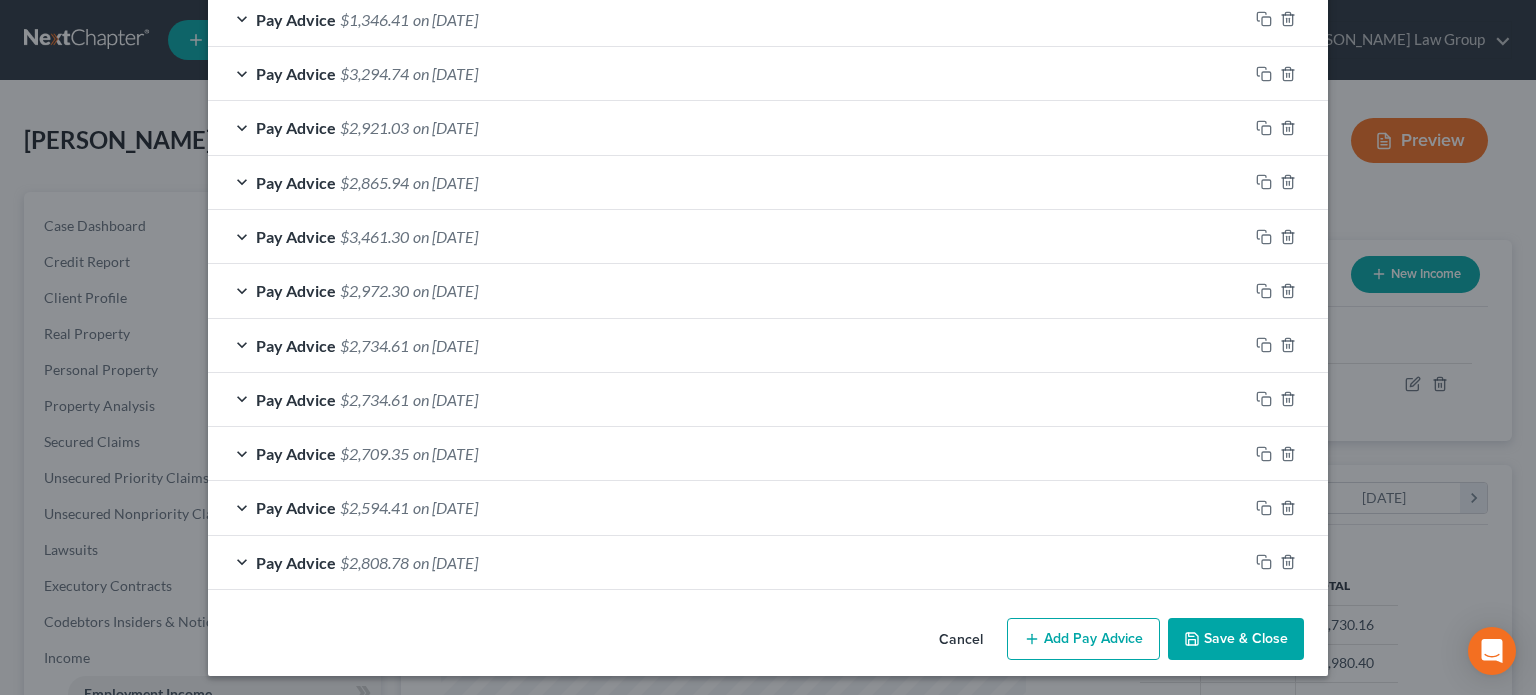 click on "Add Pay Advice" at bounding box center (1083, 639) 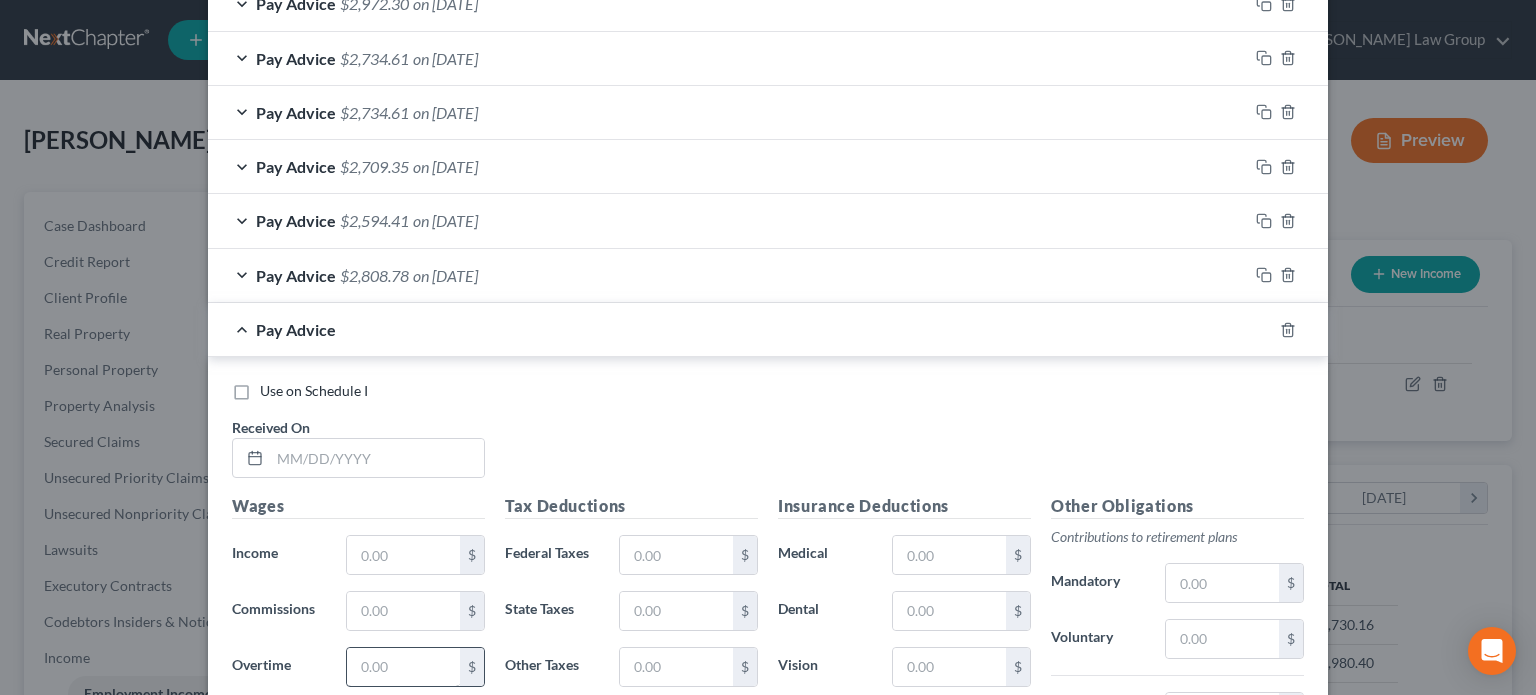 scroll, scrollTop: 1341, scrollLeft: 0, axis: vertical 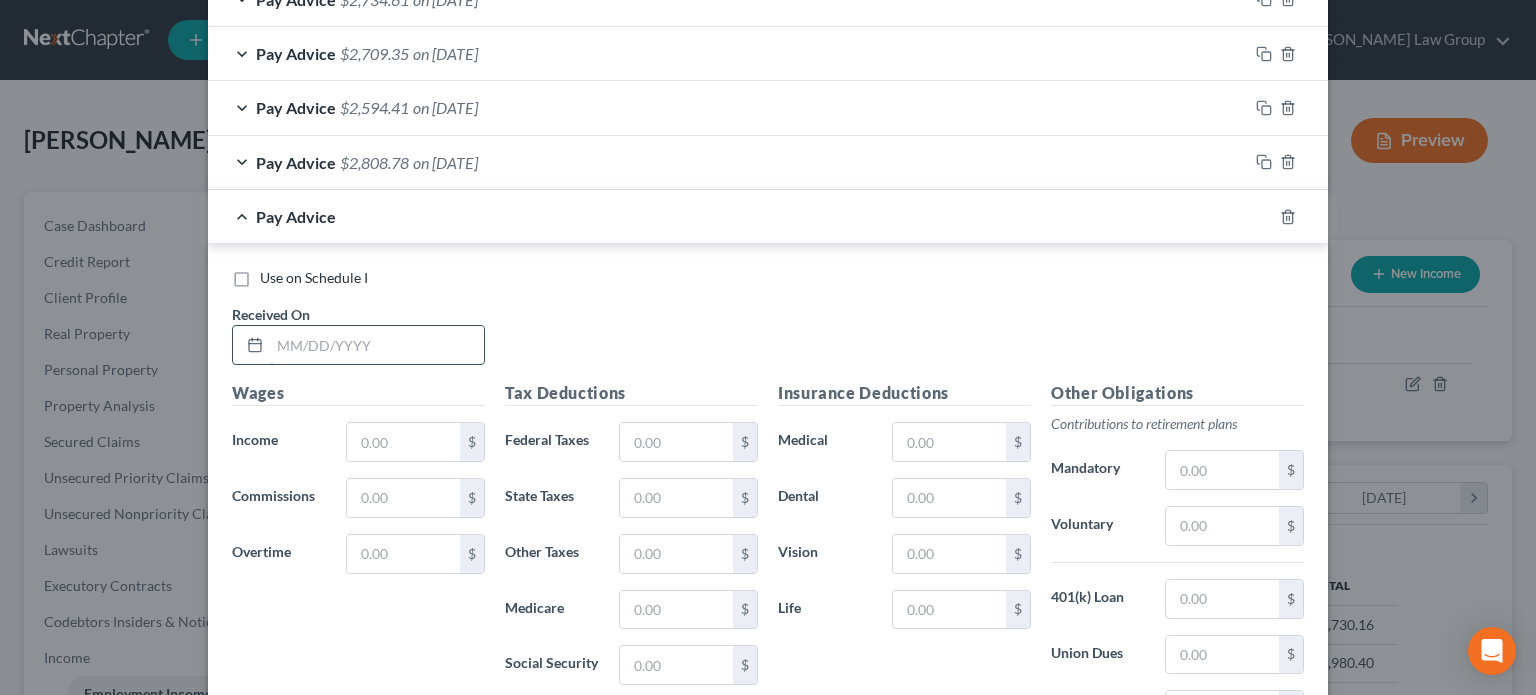 click at bounding box center (377, 345) 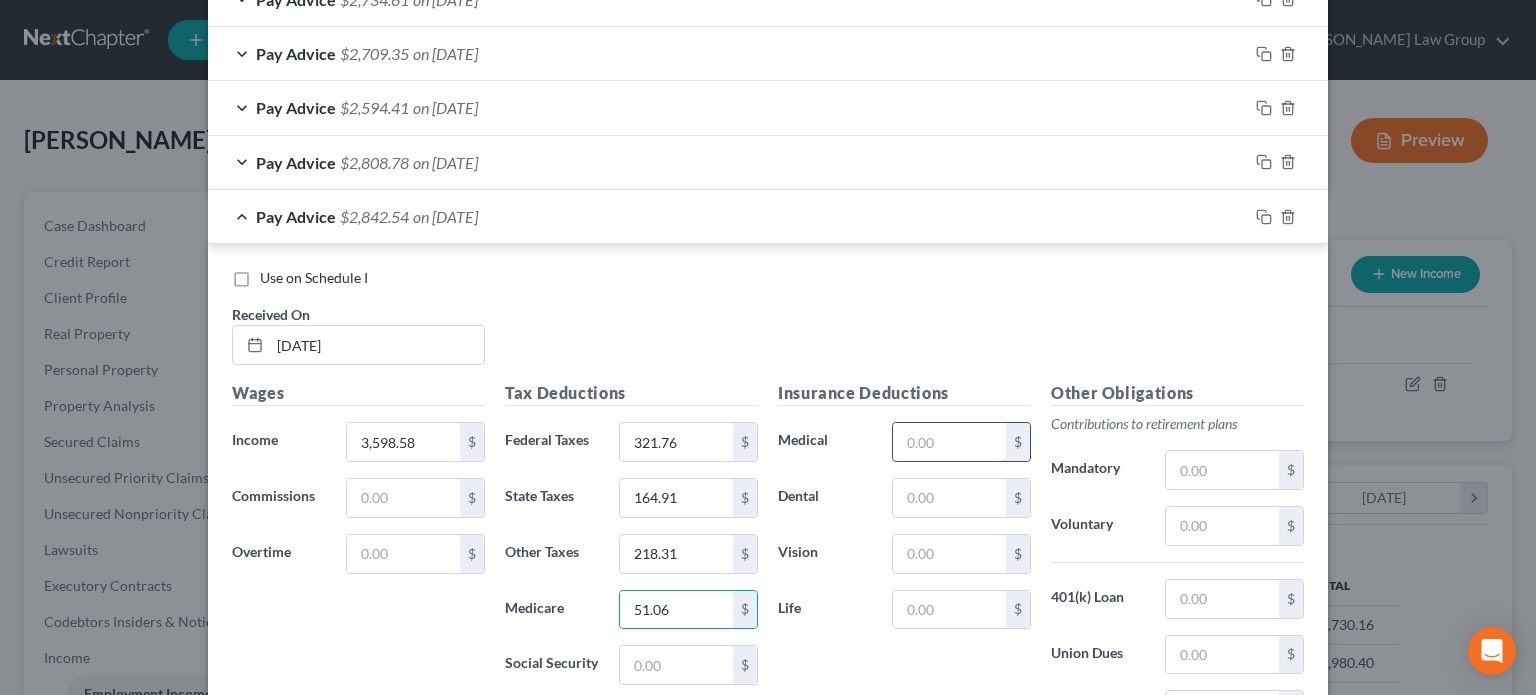 click at bounding box center [949, 442] 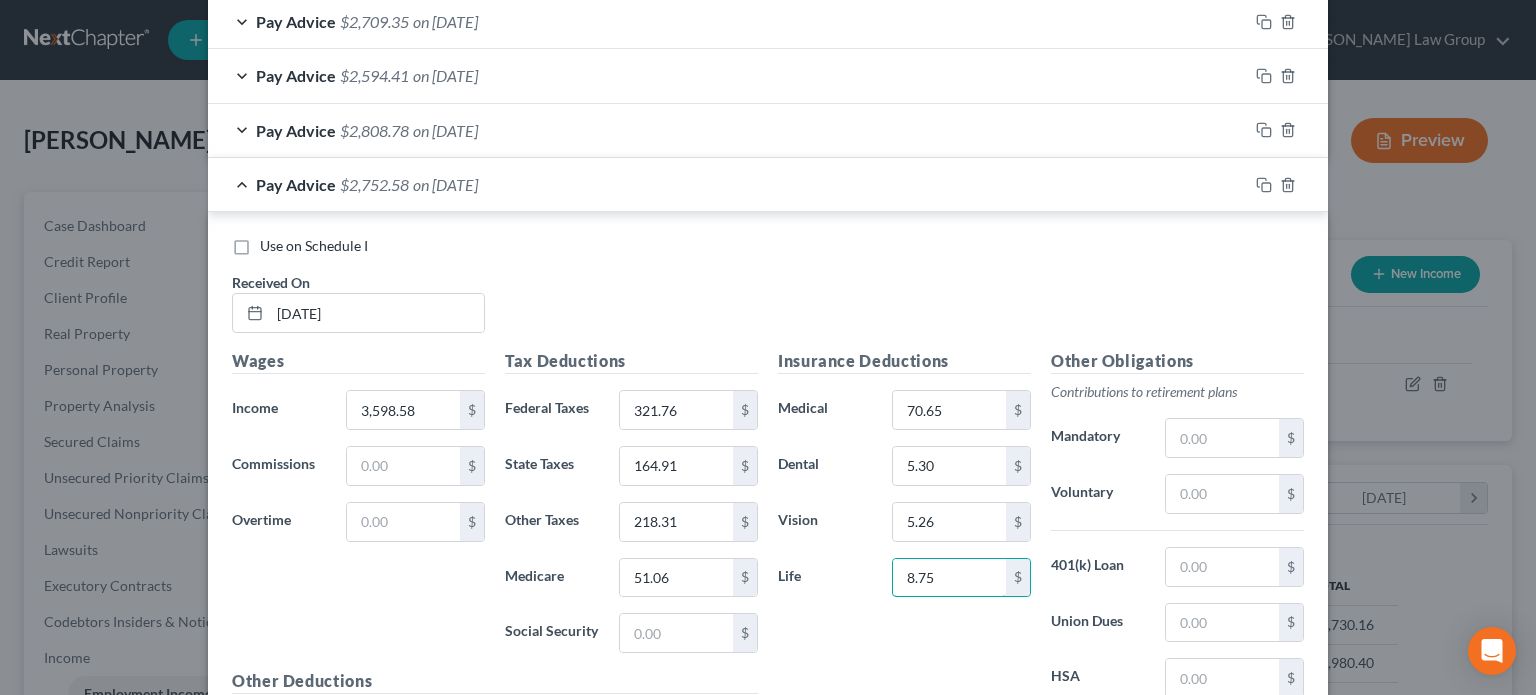 scroll, scrollTop: 1594, scrollLeft: 0, axis: vertical 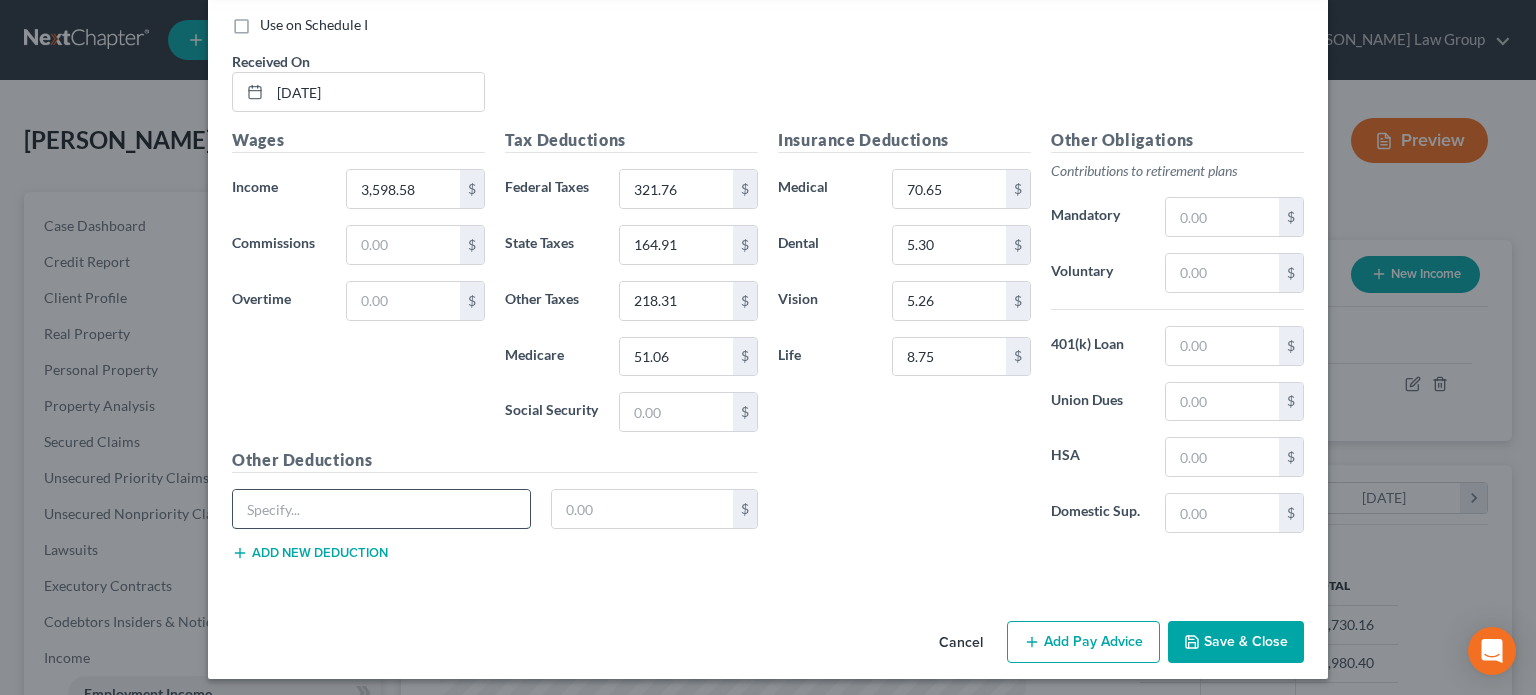 click at bounding box center (381, 509) 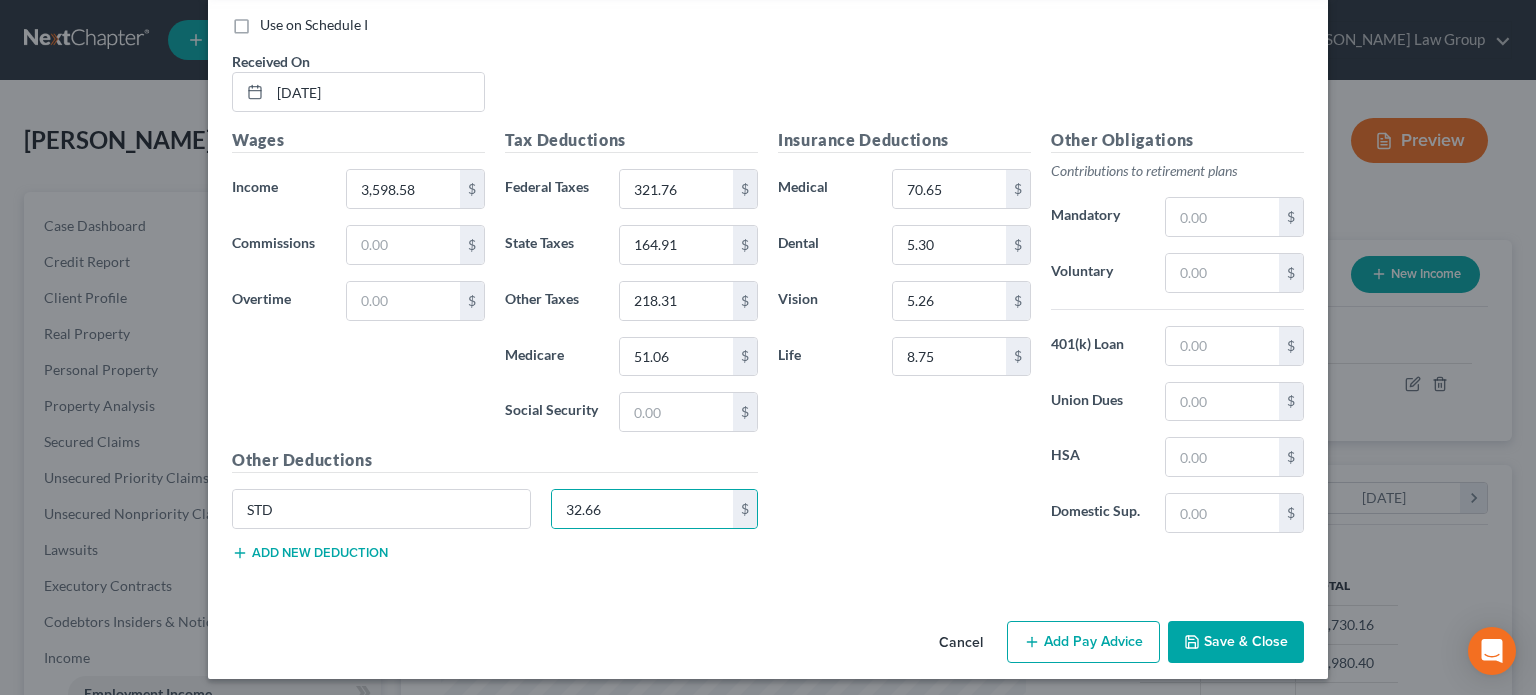 click on "Add new deduction" at bounding box center [310, 553] 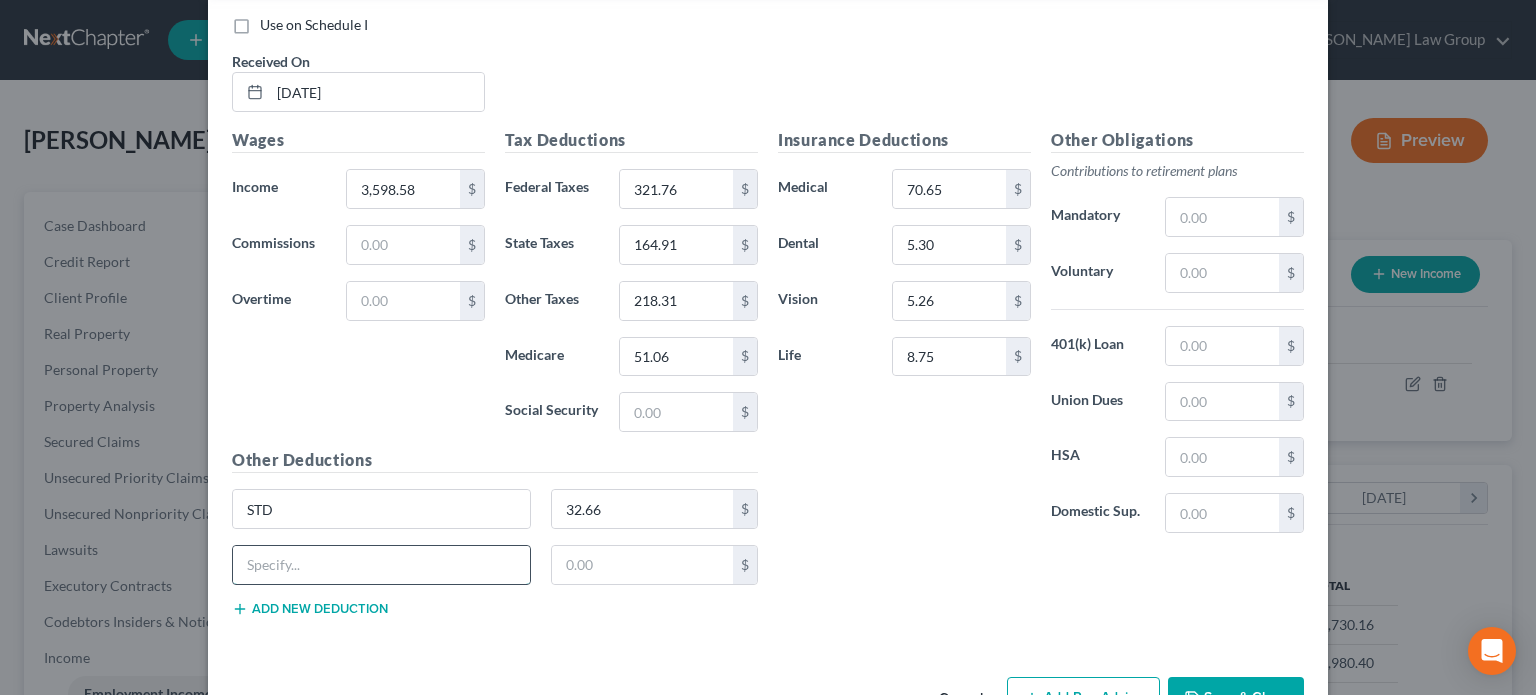 click at bounding box center [381, 565] 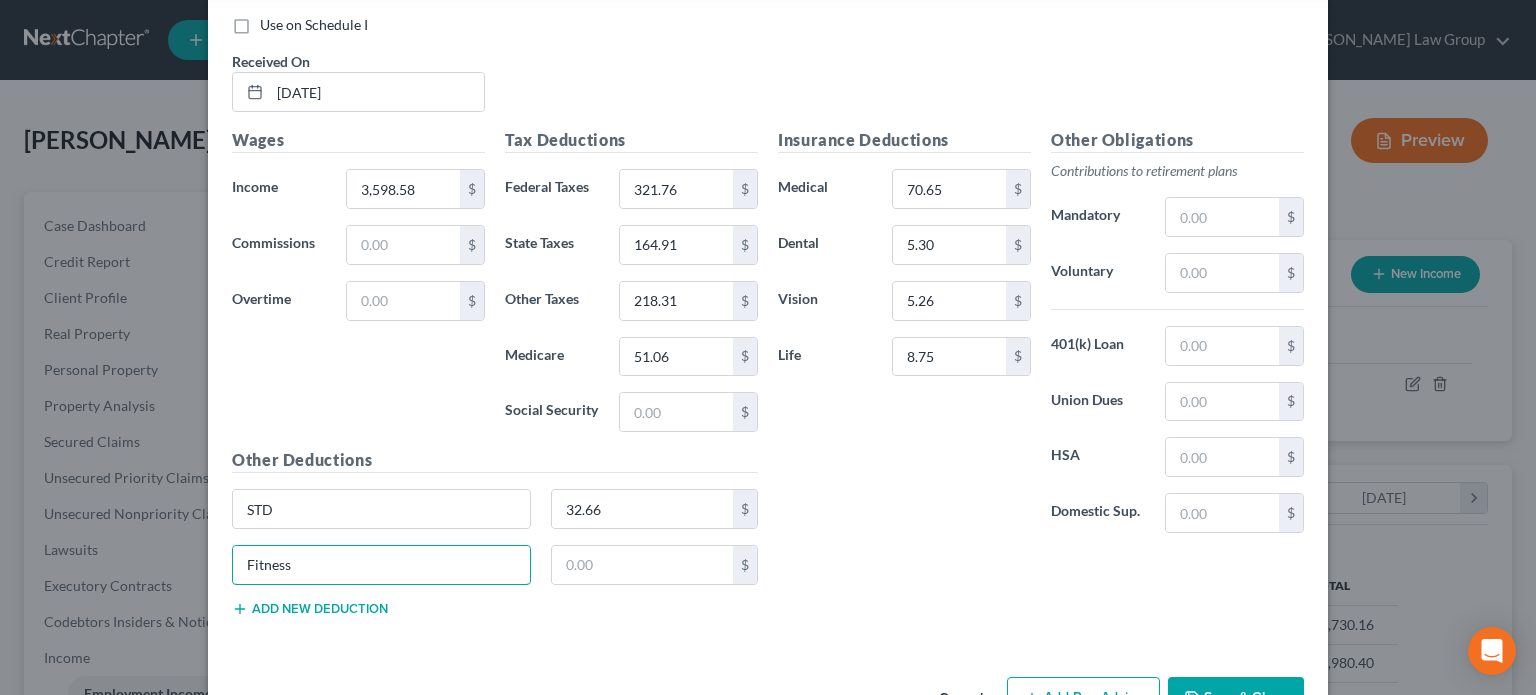 drag, startPoint x: 287, startPoint y: 562, endPoint x: 159, endPoint y: 546, distance: 128.99612 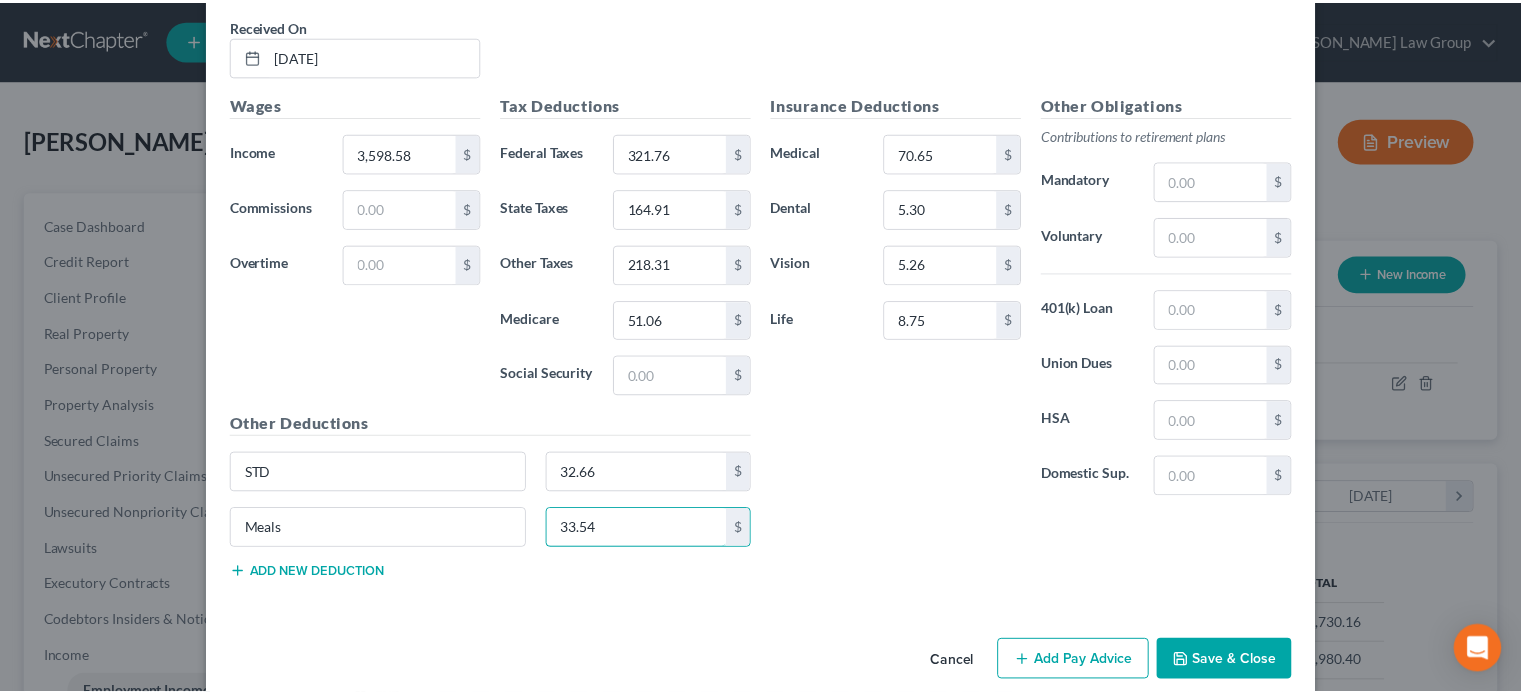 scroll, scrollTop: 1649, scrollLeft: 0, axis: vertical 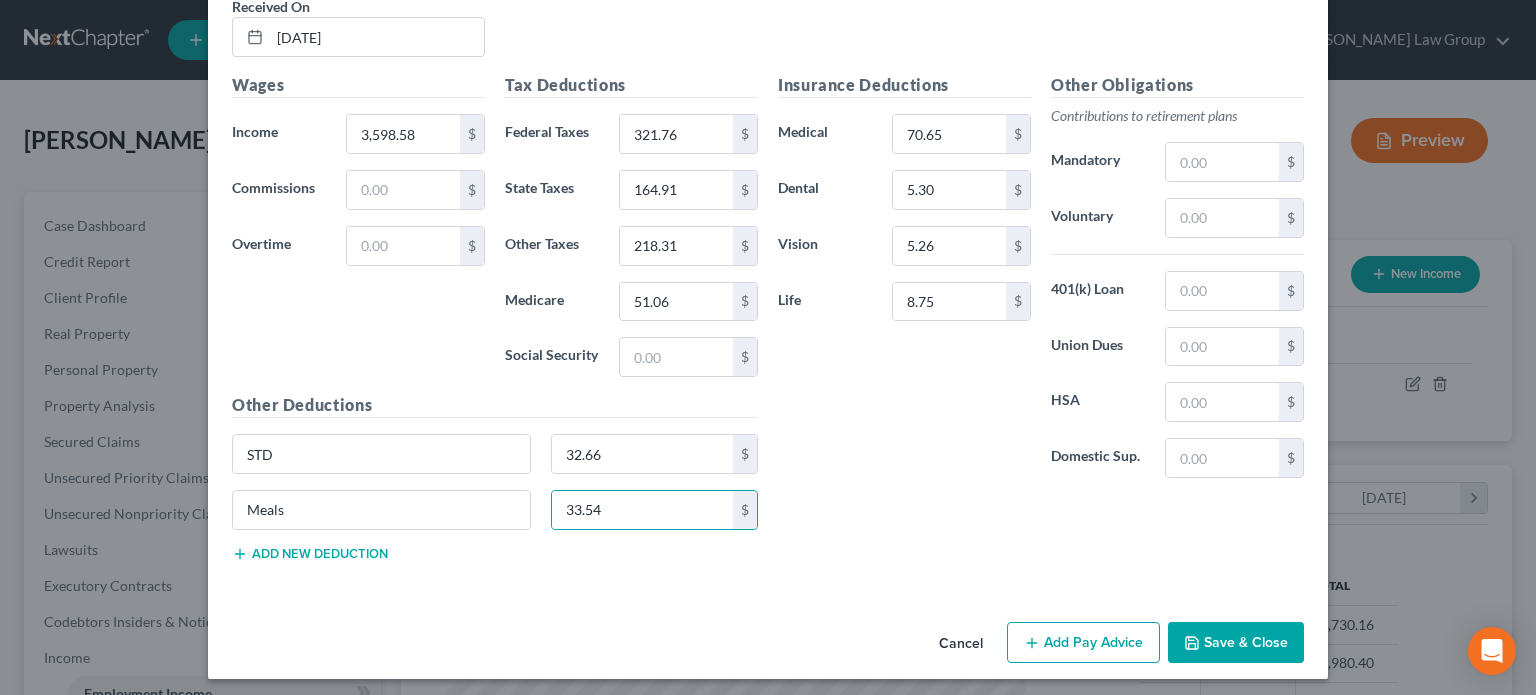 click on "Save & Close" at bounding box center (1236, 643) 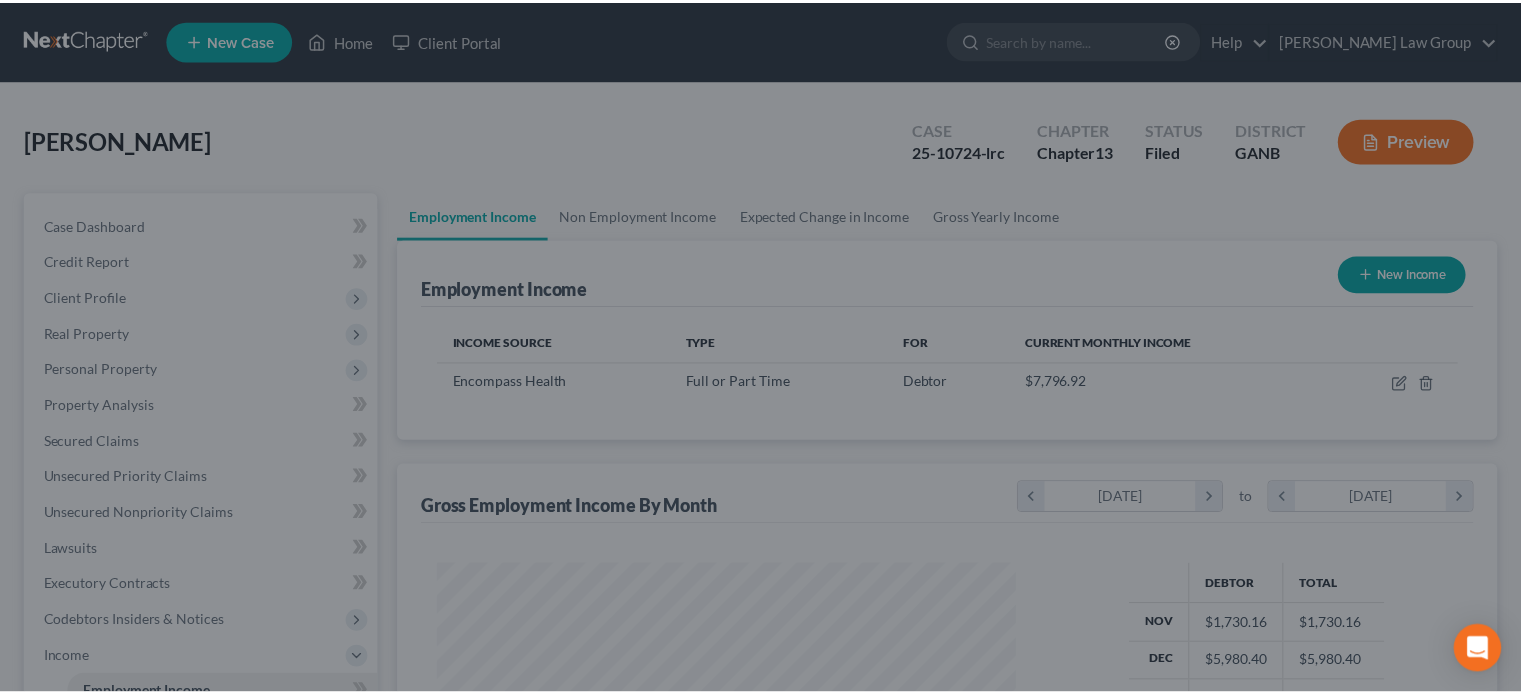 scroll, scrollTop: 356, scrollLeft: 617, axis: both 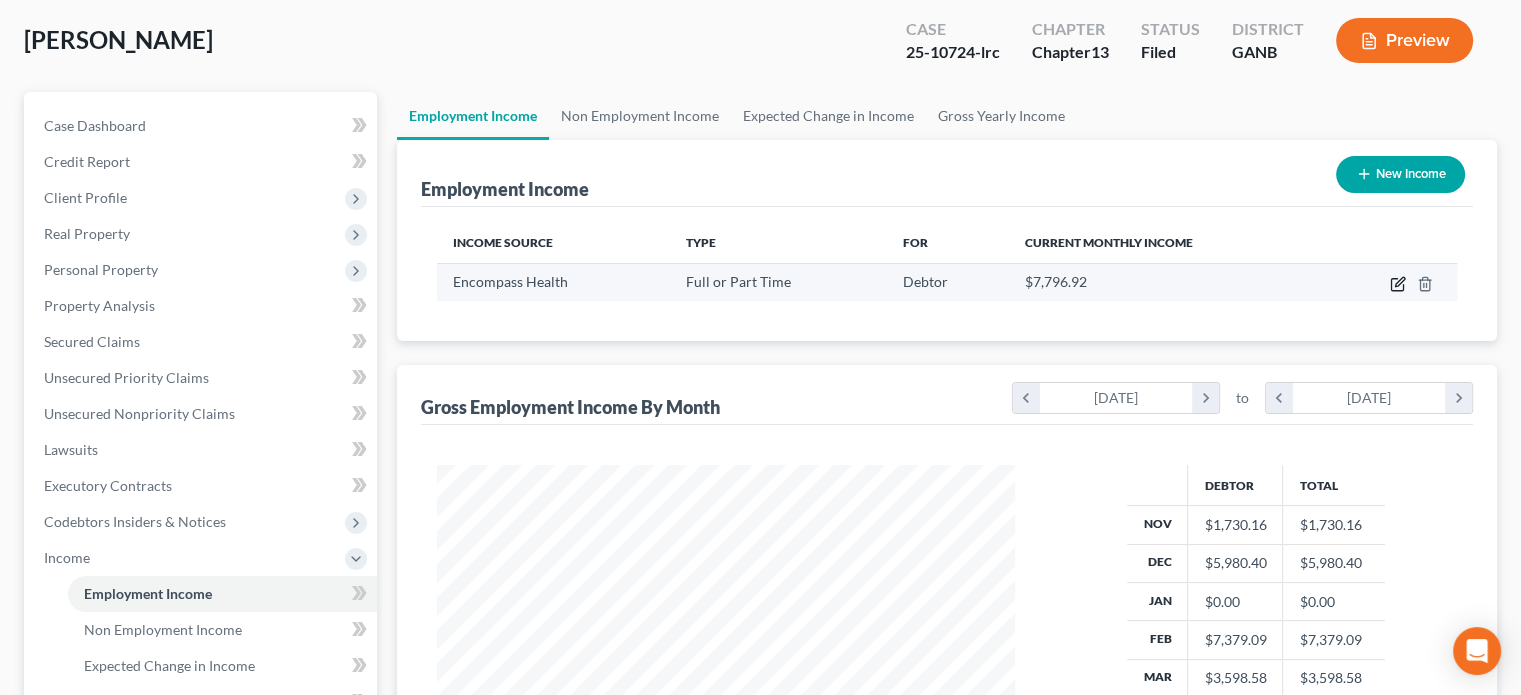 click 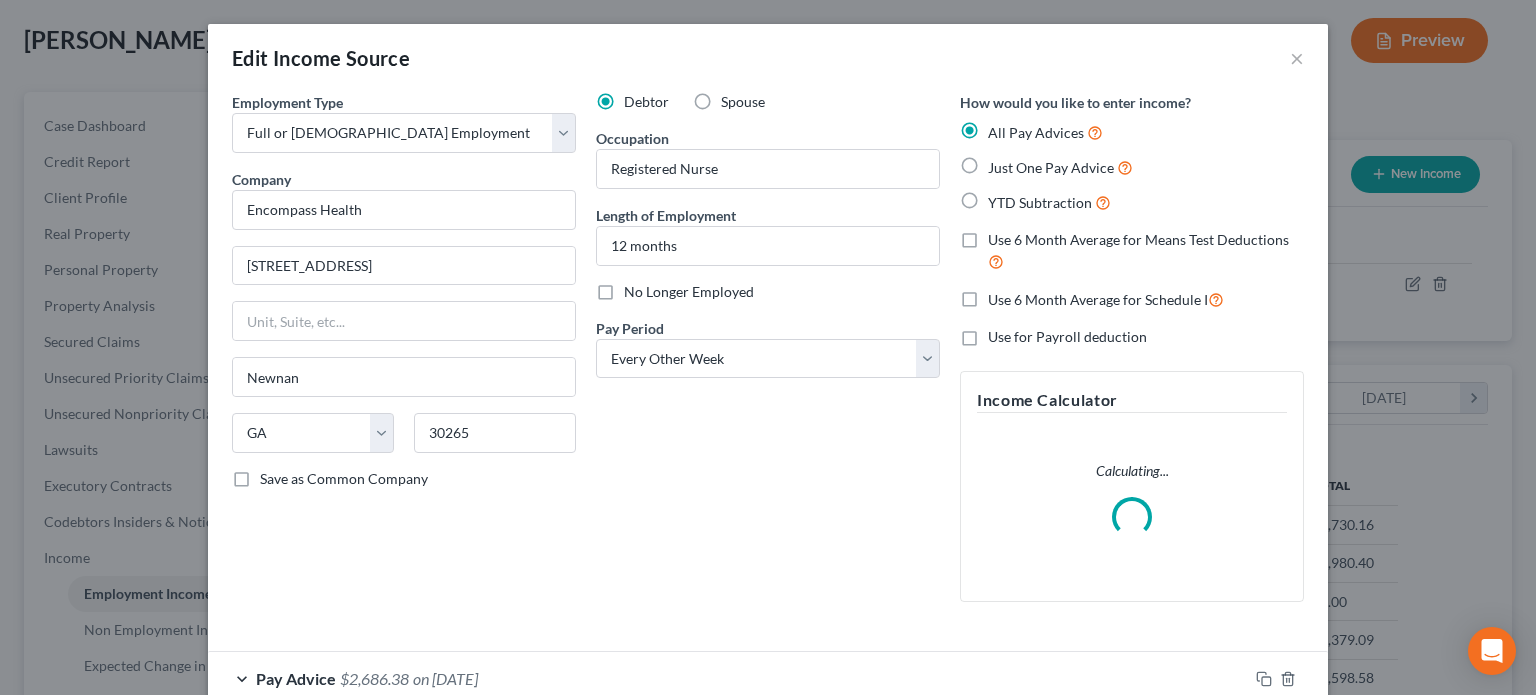 scroll, scrollTop: 999643, scrollLeft: 999375, axis: both 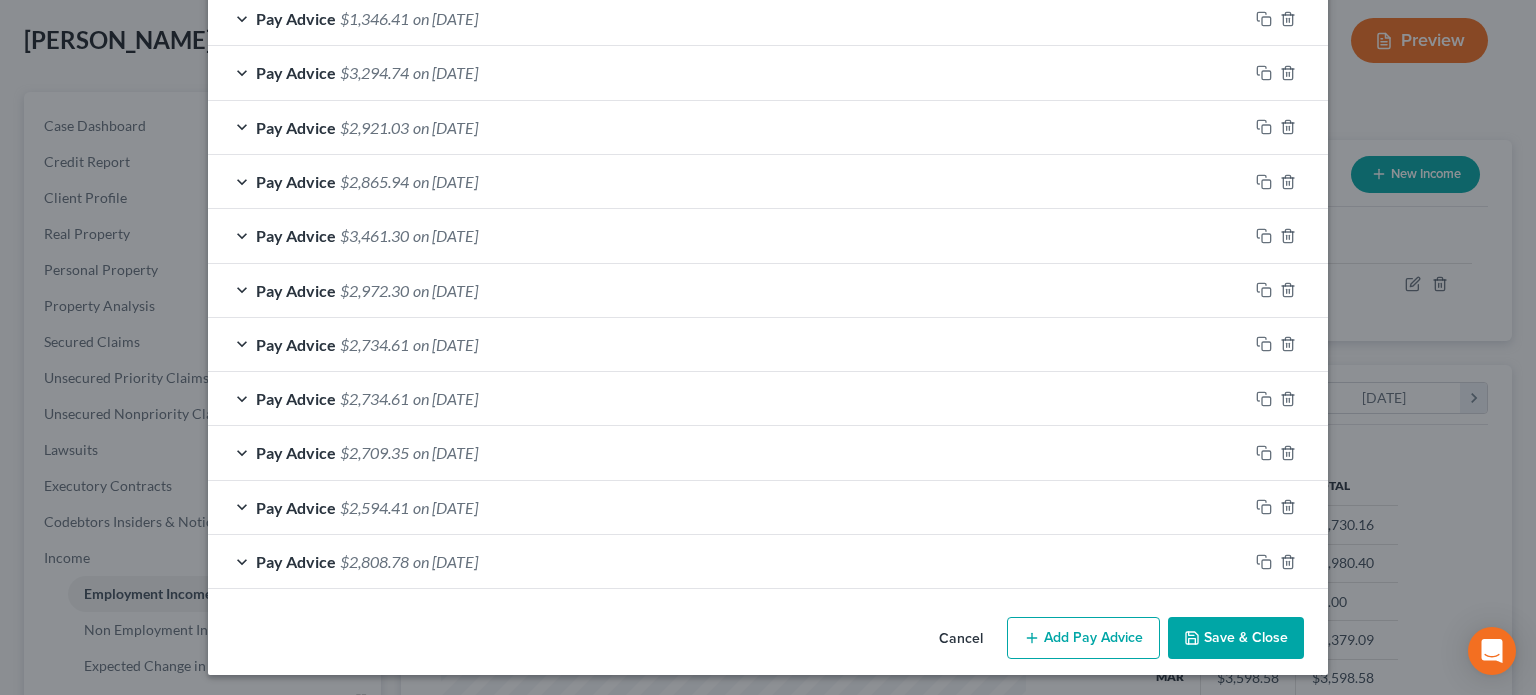 click on "Add Pay Advice" at bounding box center [1083, 638] 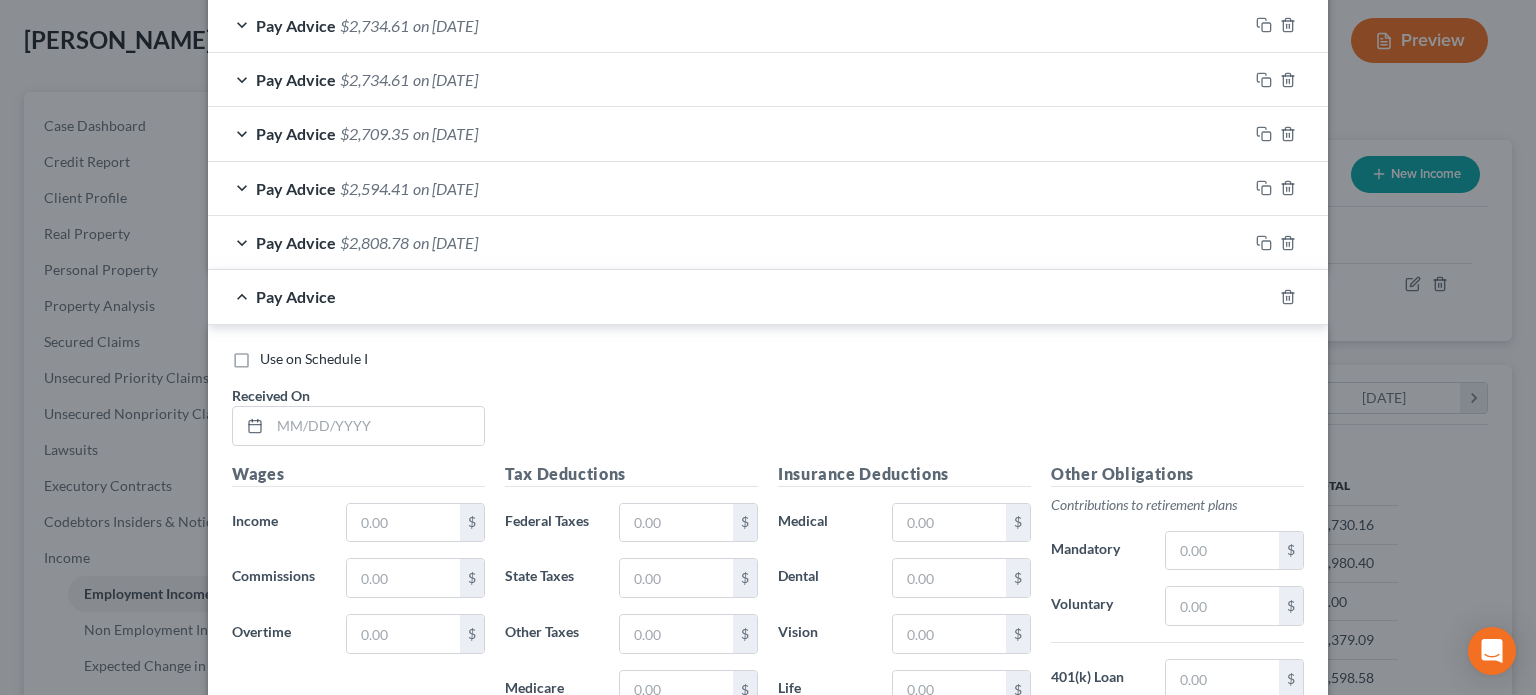 scroll, scrollTop: 1332, scrollLeft: 0, axis: vertical 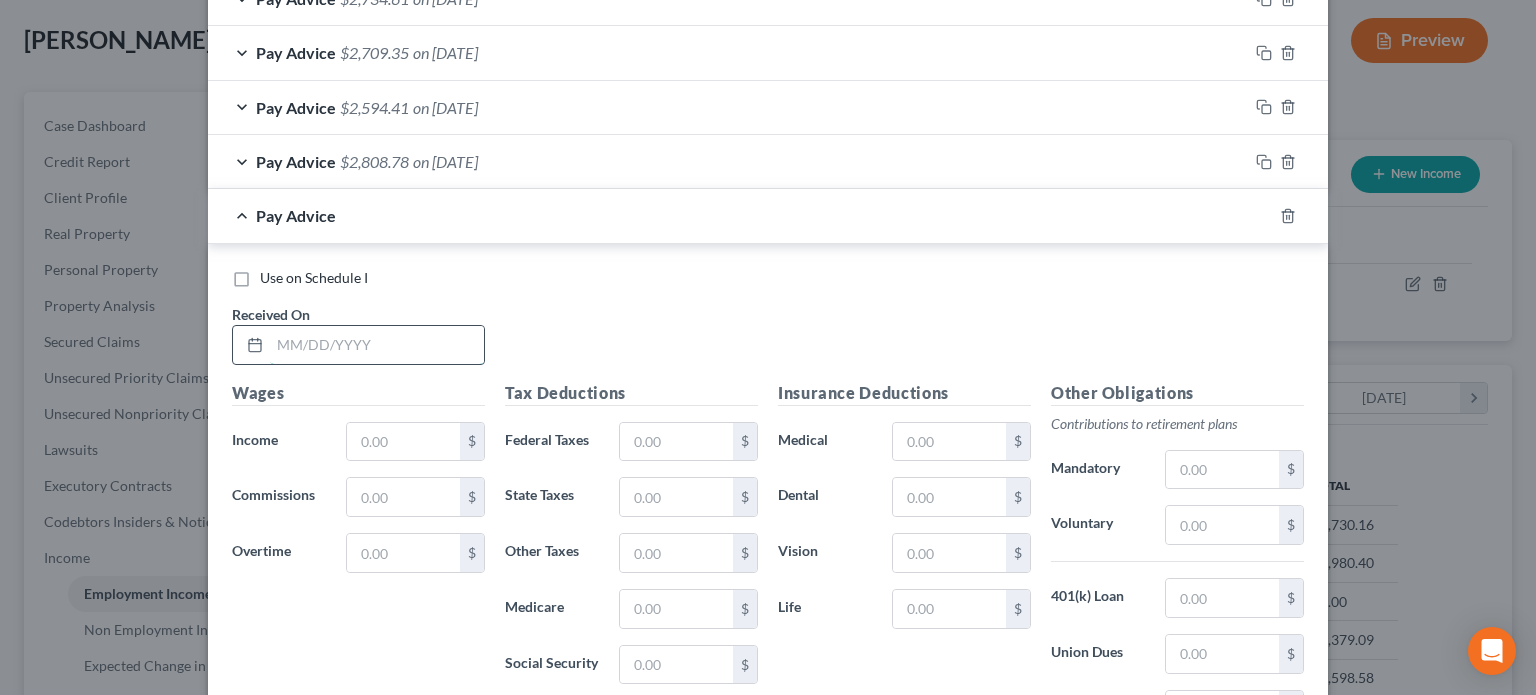 click at bounding box center [377, 345] 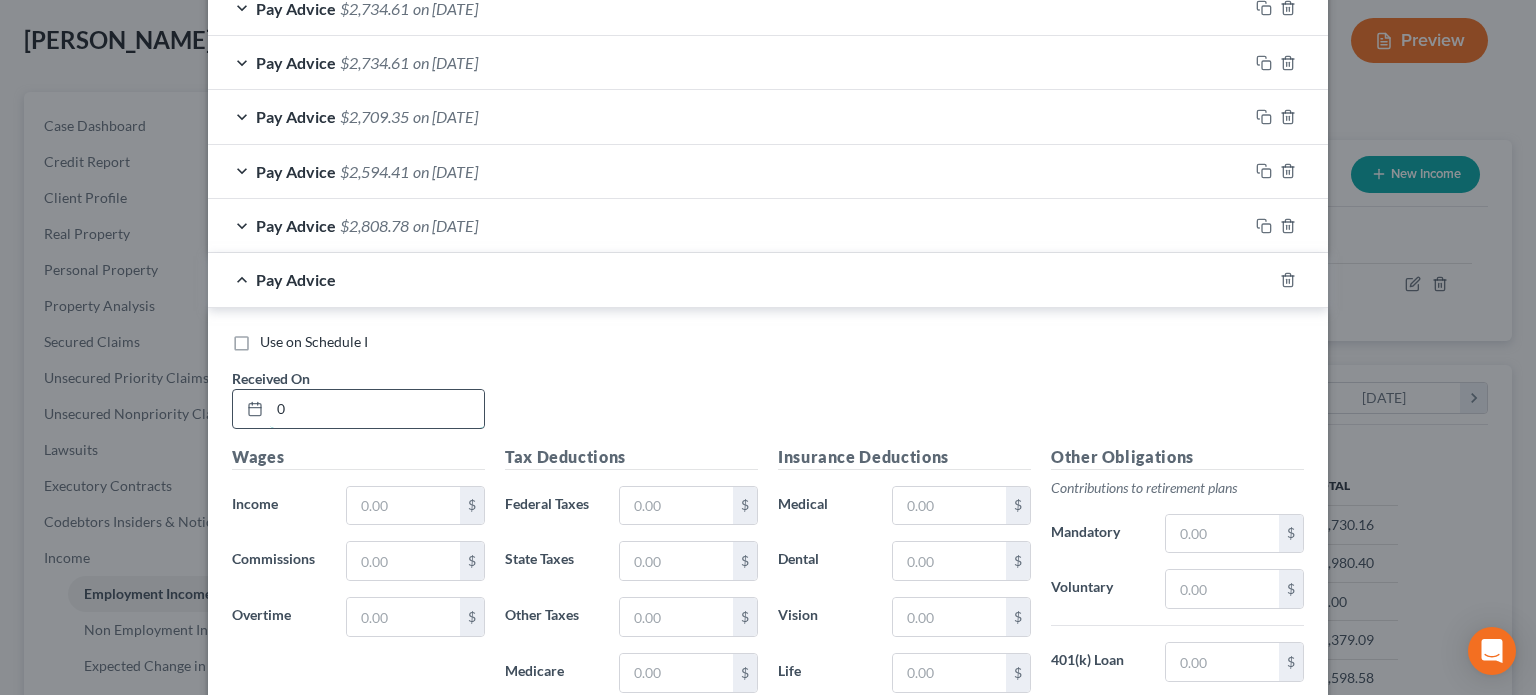scroll, scrollTop: 1396, scrollLeft: 0, axis: vertical 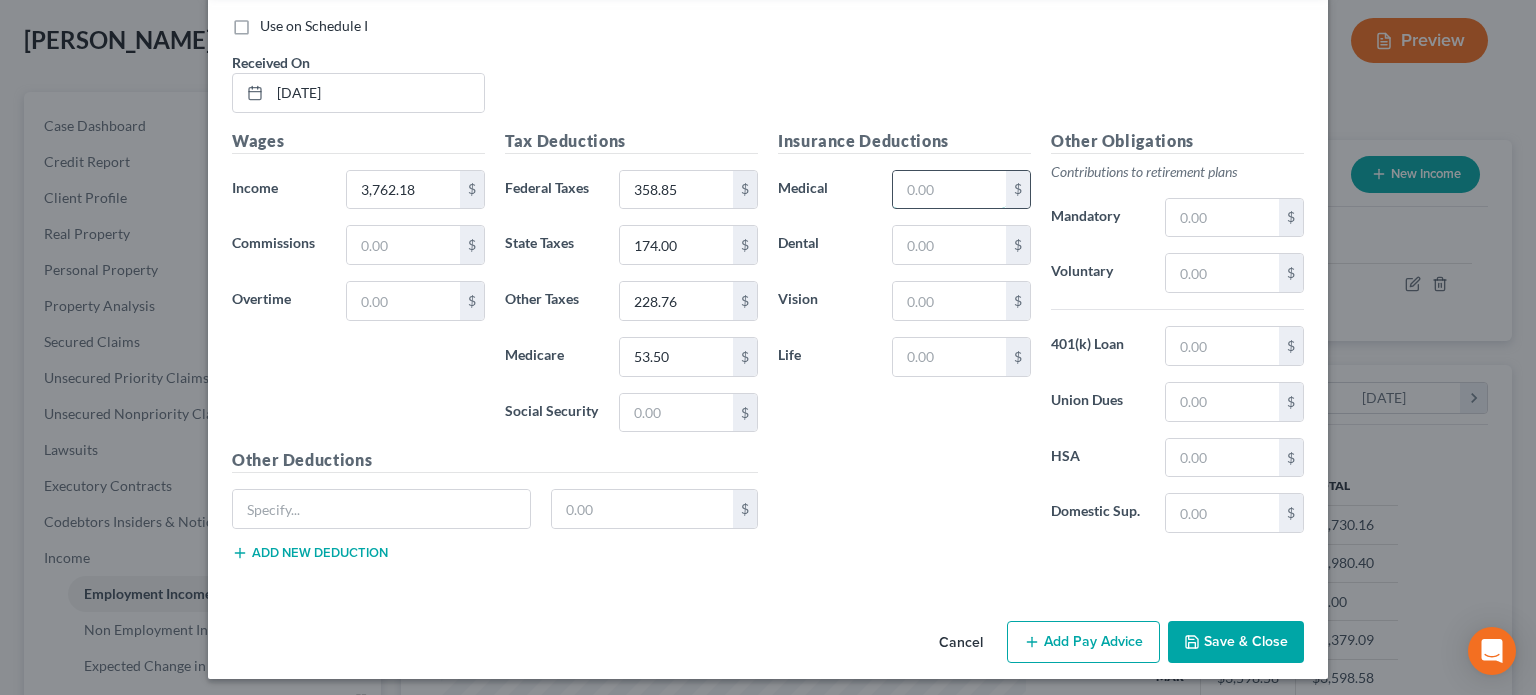 click at bounding box center (949, 190) 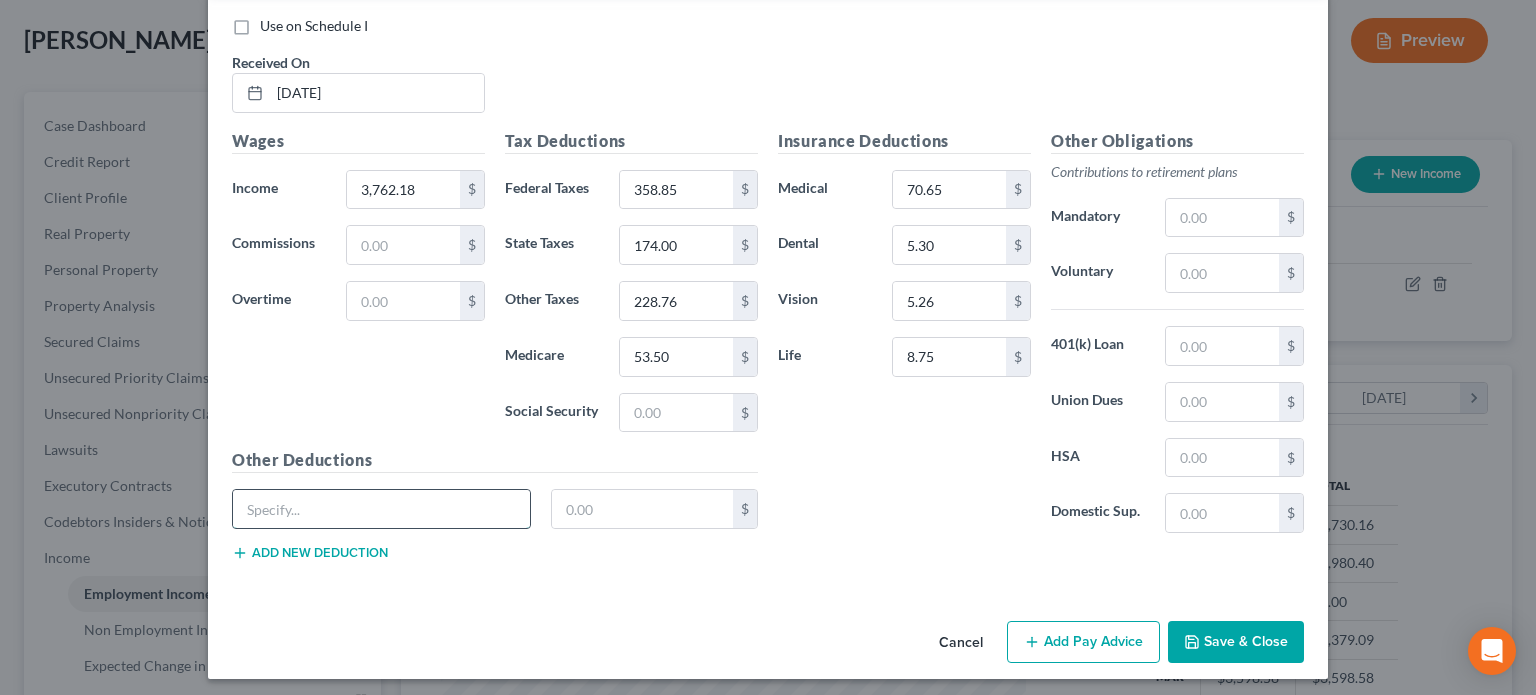click at bounding box center [381, 509] 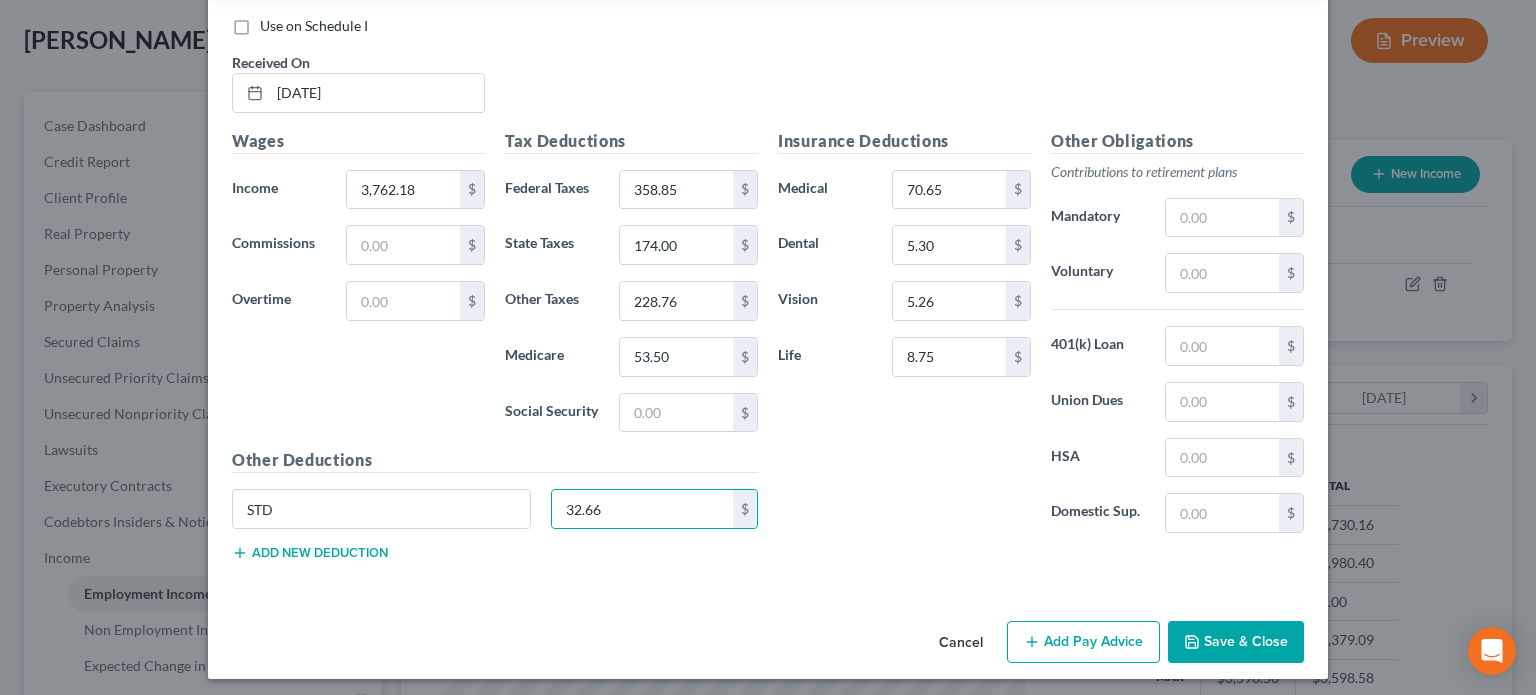 click on "Add new deduction" at bounding box center (310, 553) 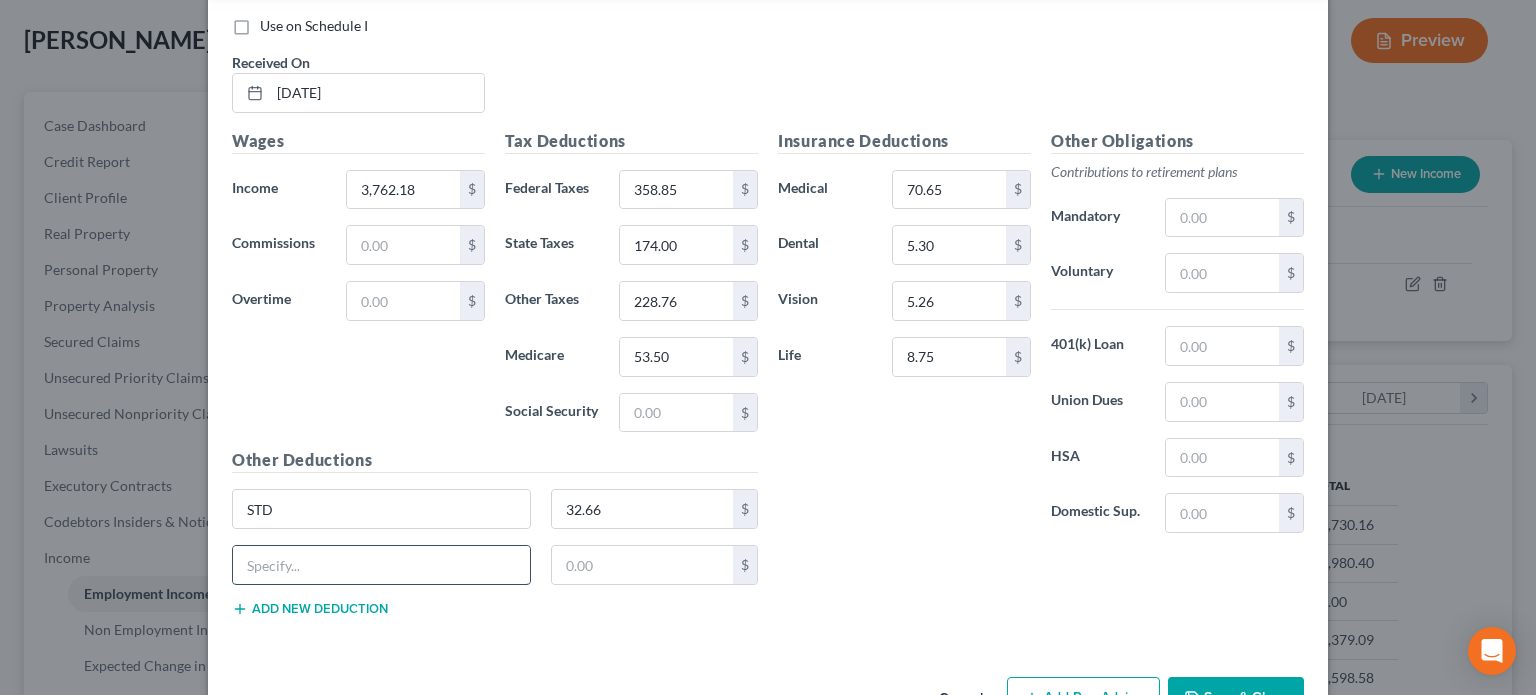 click at bounding box center [381, 565] 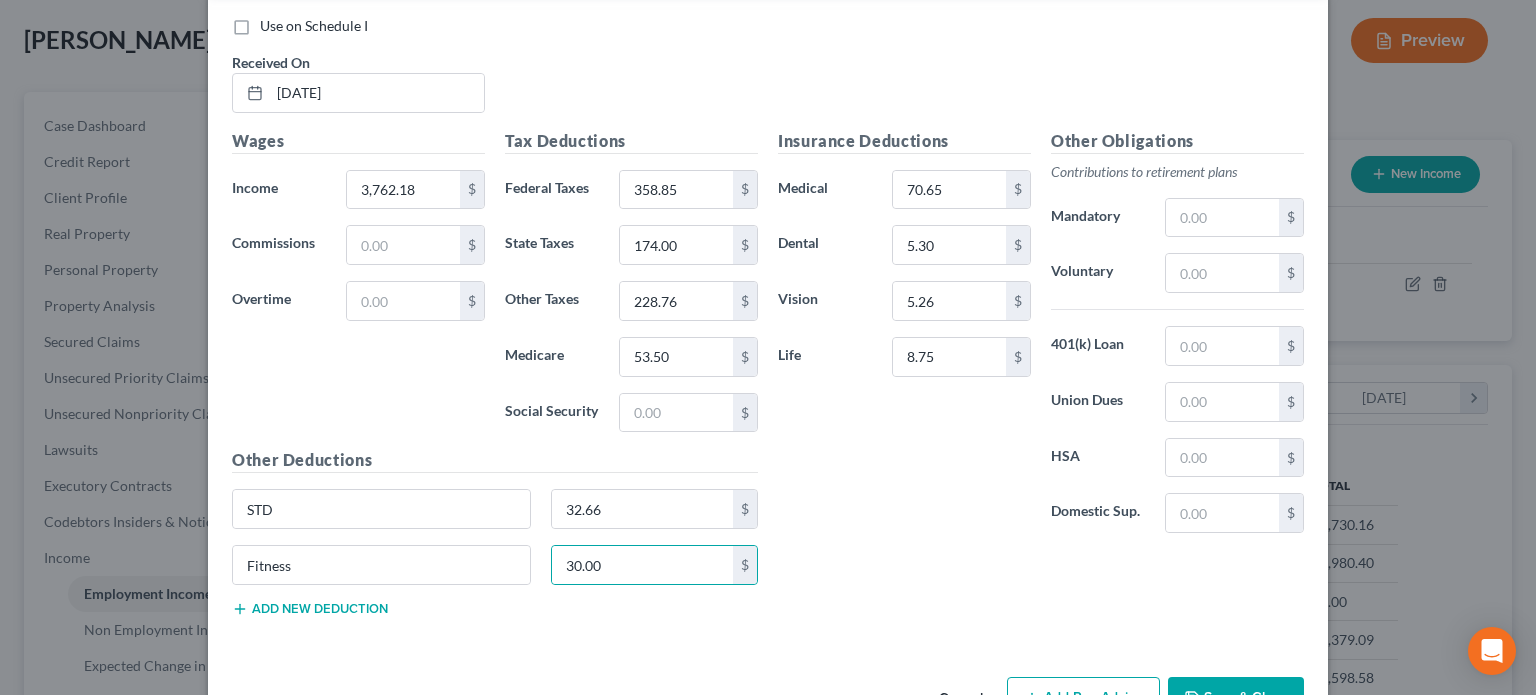 click on "Add new deduction" at bounding box center (310, 609) 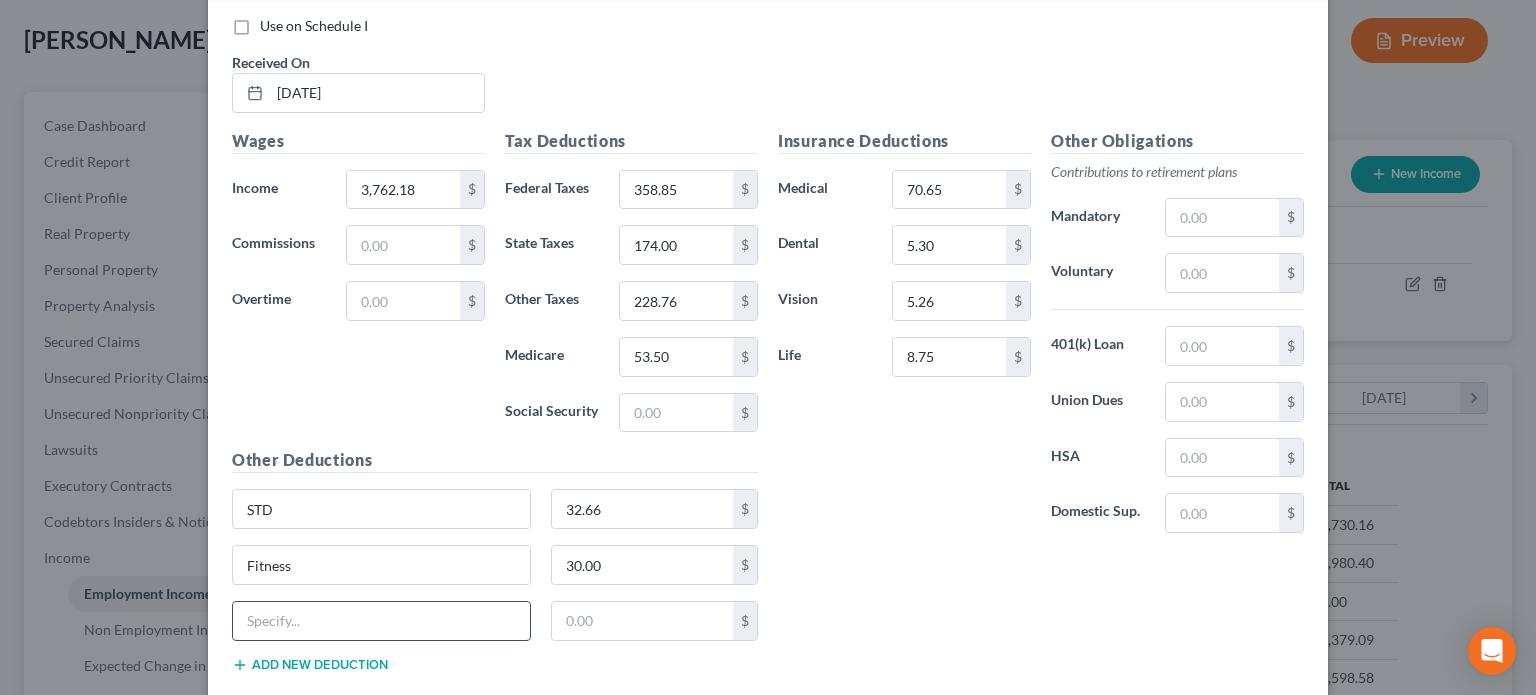 click at bounding box center [381, 621] 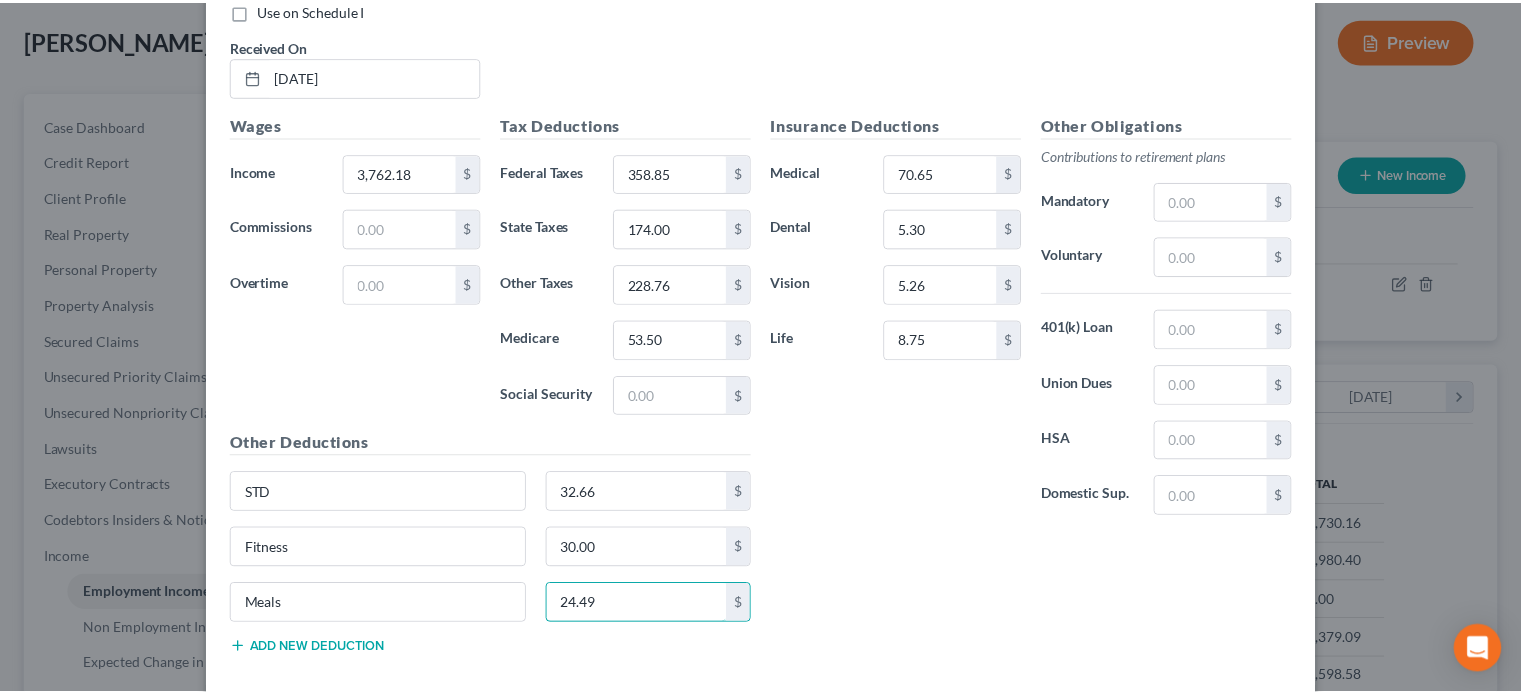 scroll, scrollTop: 1759, scrollLeft: 0, axis: vertical 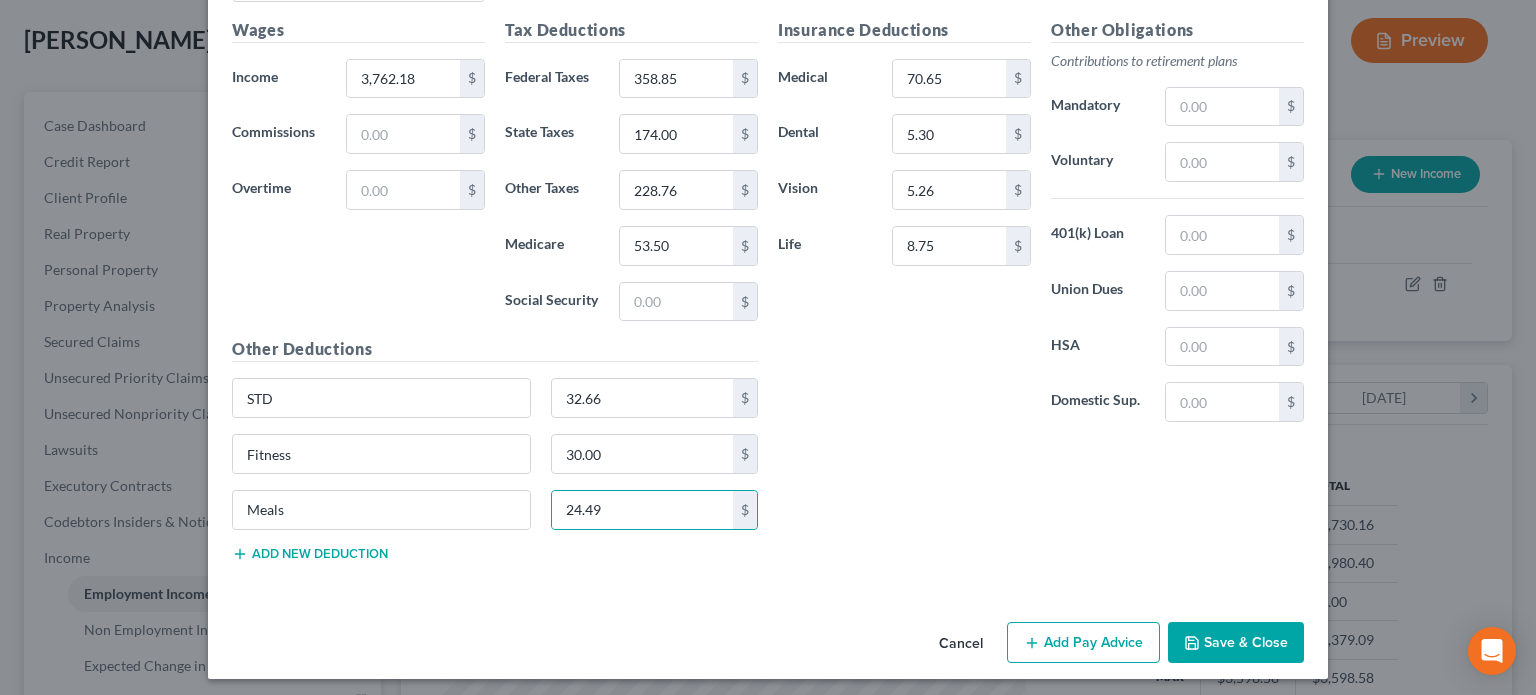 click on "Save & Close" at bounding box center (1236, 643) 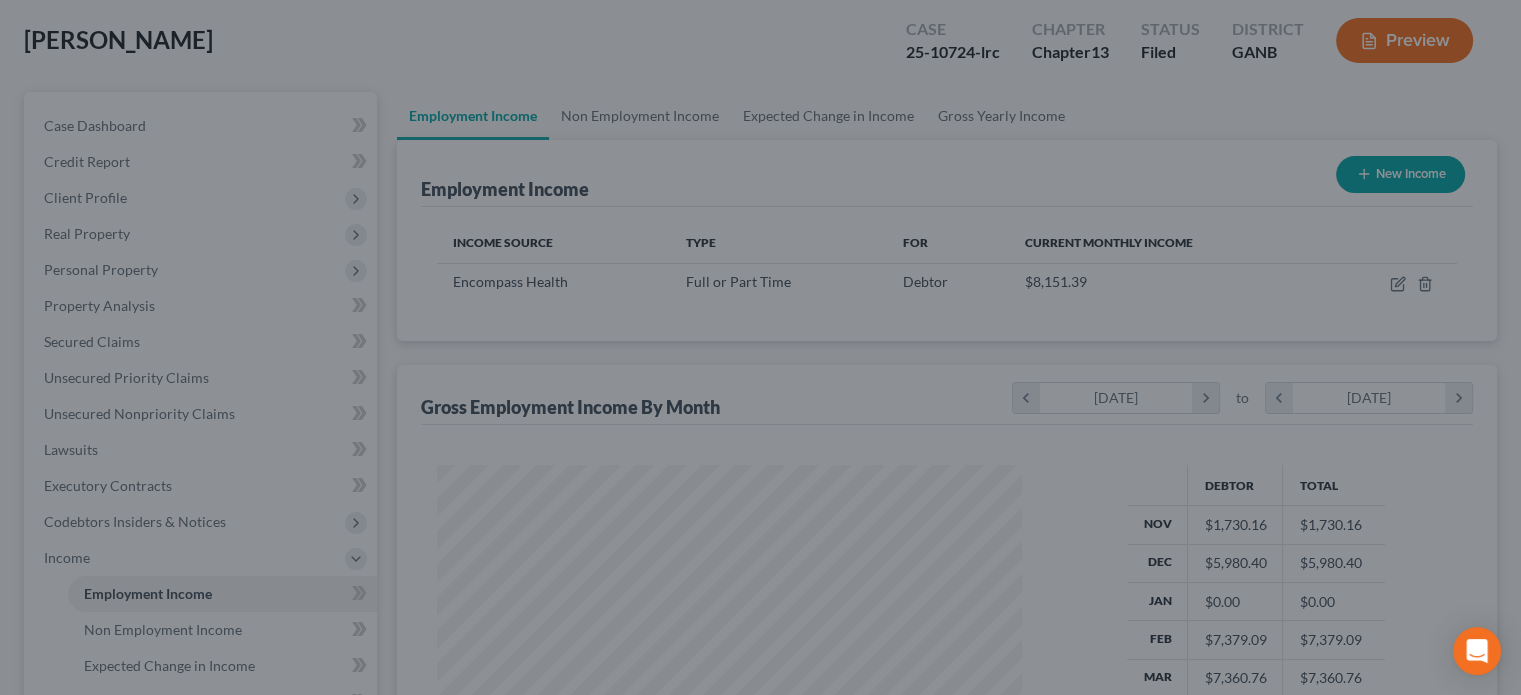 scroll, scrollTop: 356, scrollLeft: 617, axis: both 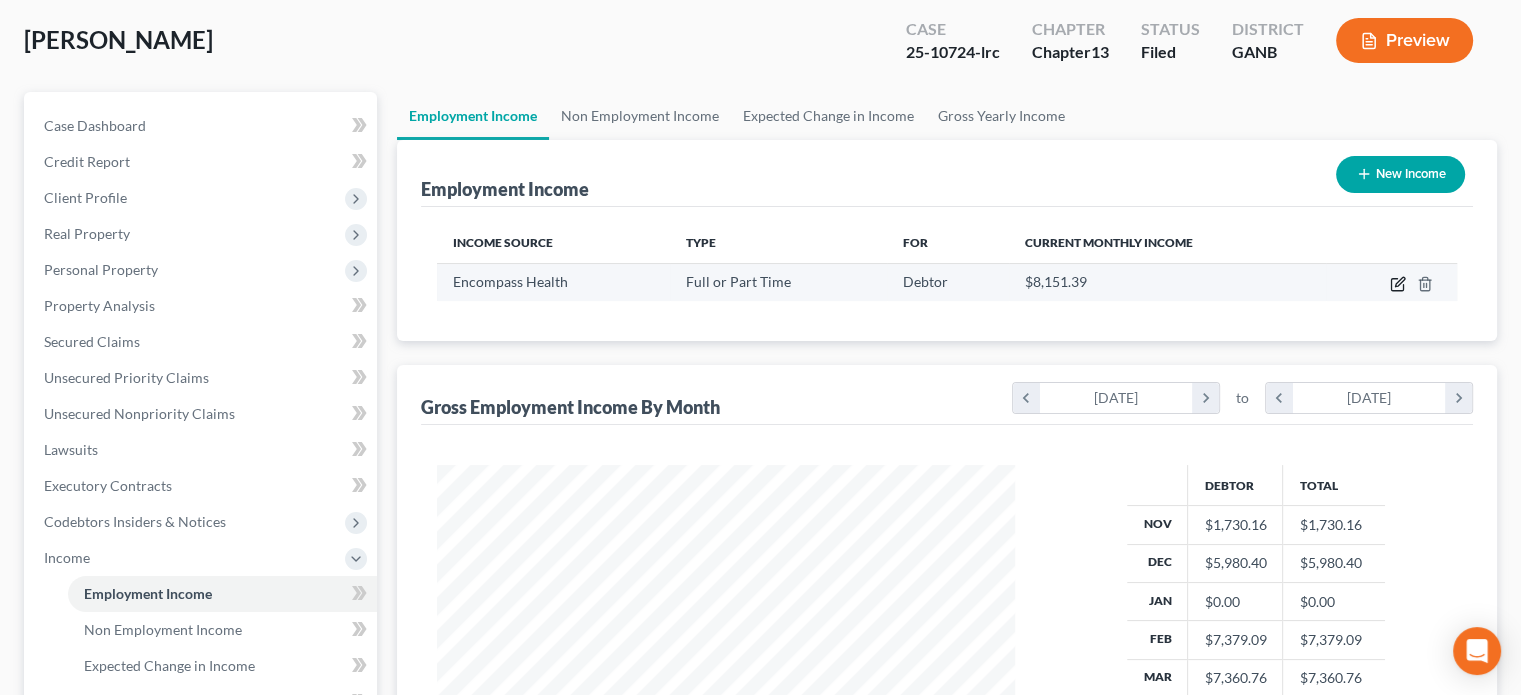 click 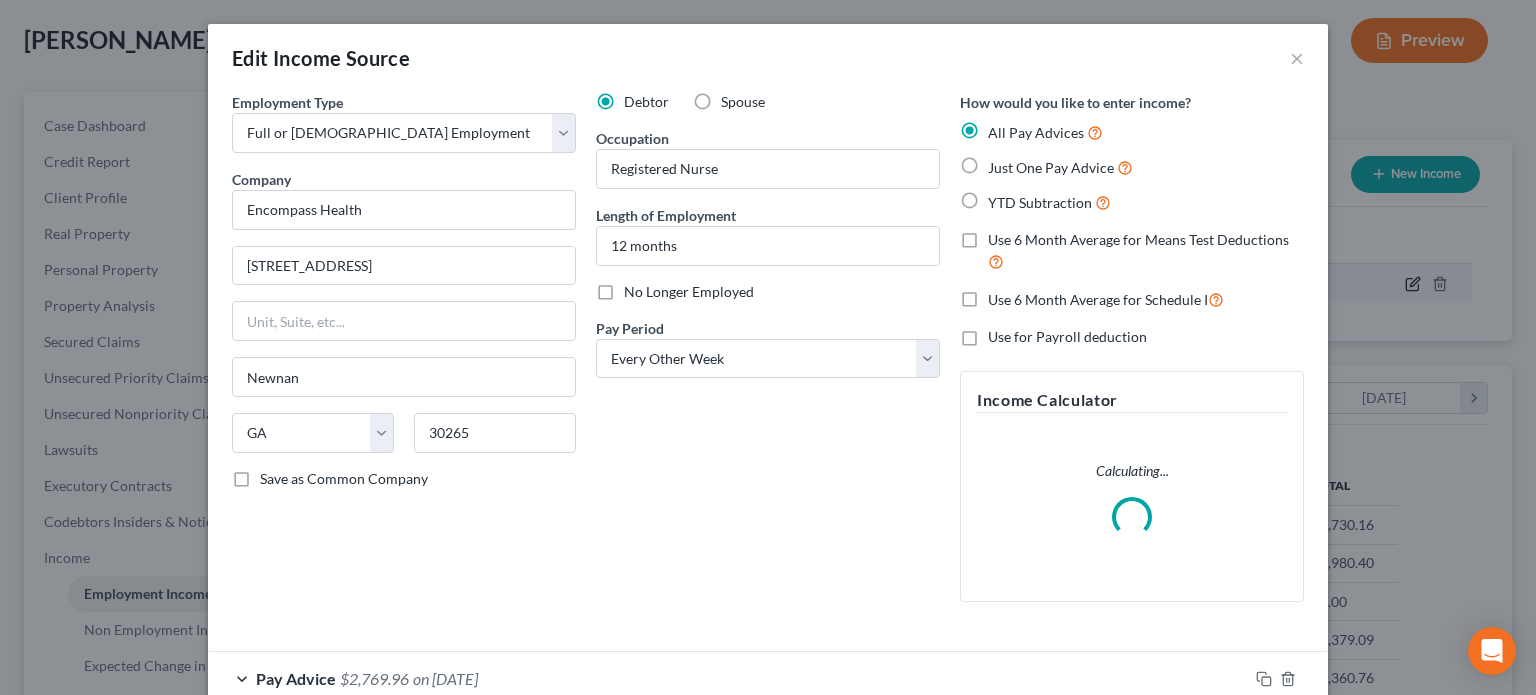 scroll, scrollTop: 999643, scrollLeft: 999375, axis: both 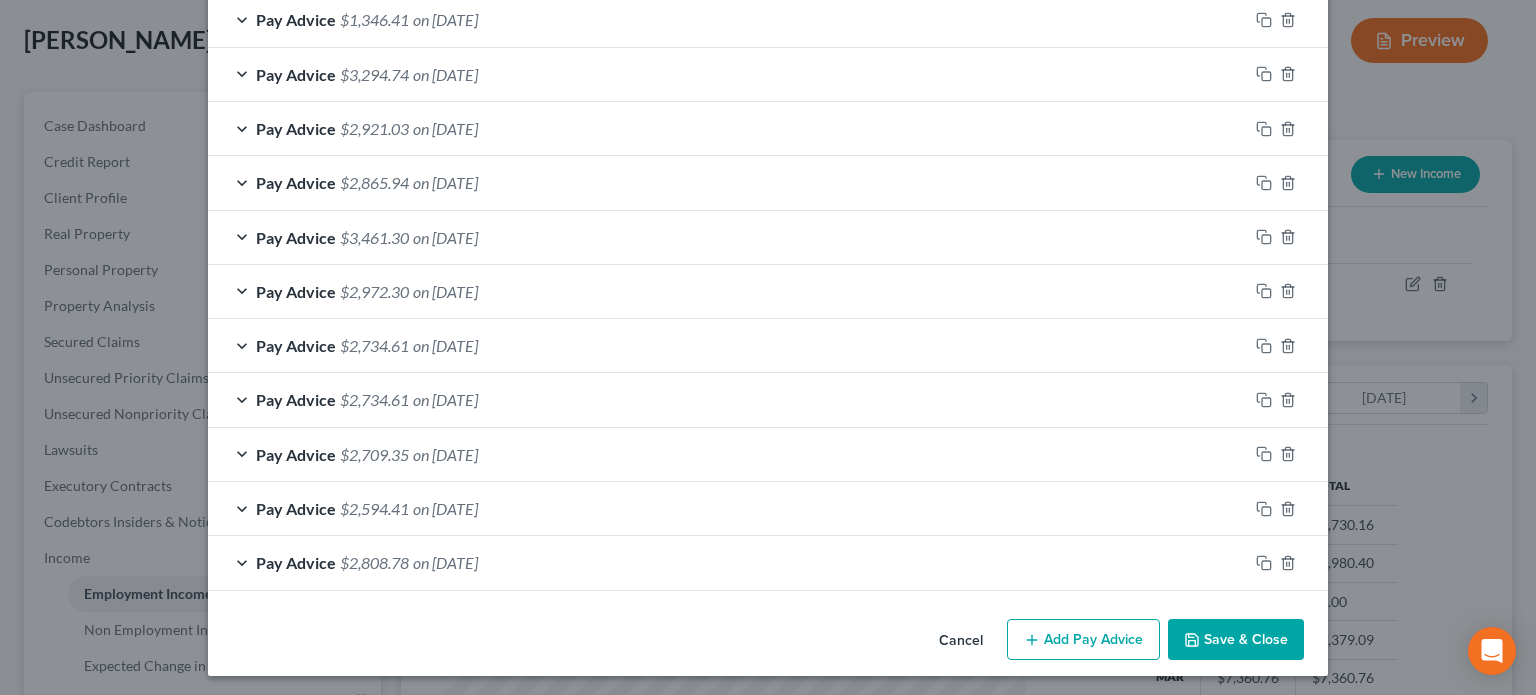 click on "Add Pay Advice" at bounding box center (1083, 640) 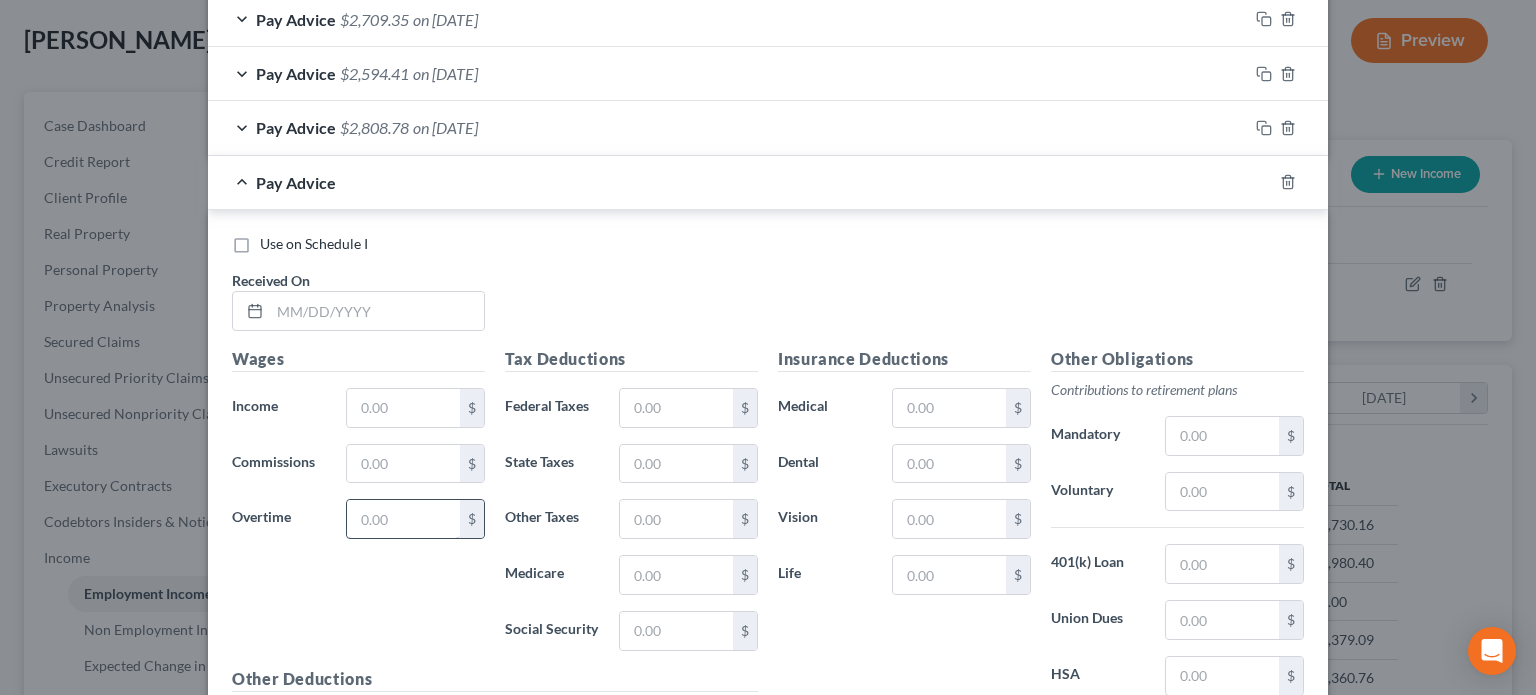 scroll, scrollTop: 1485, scrollLeft: 0, axis: vertical 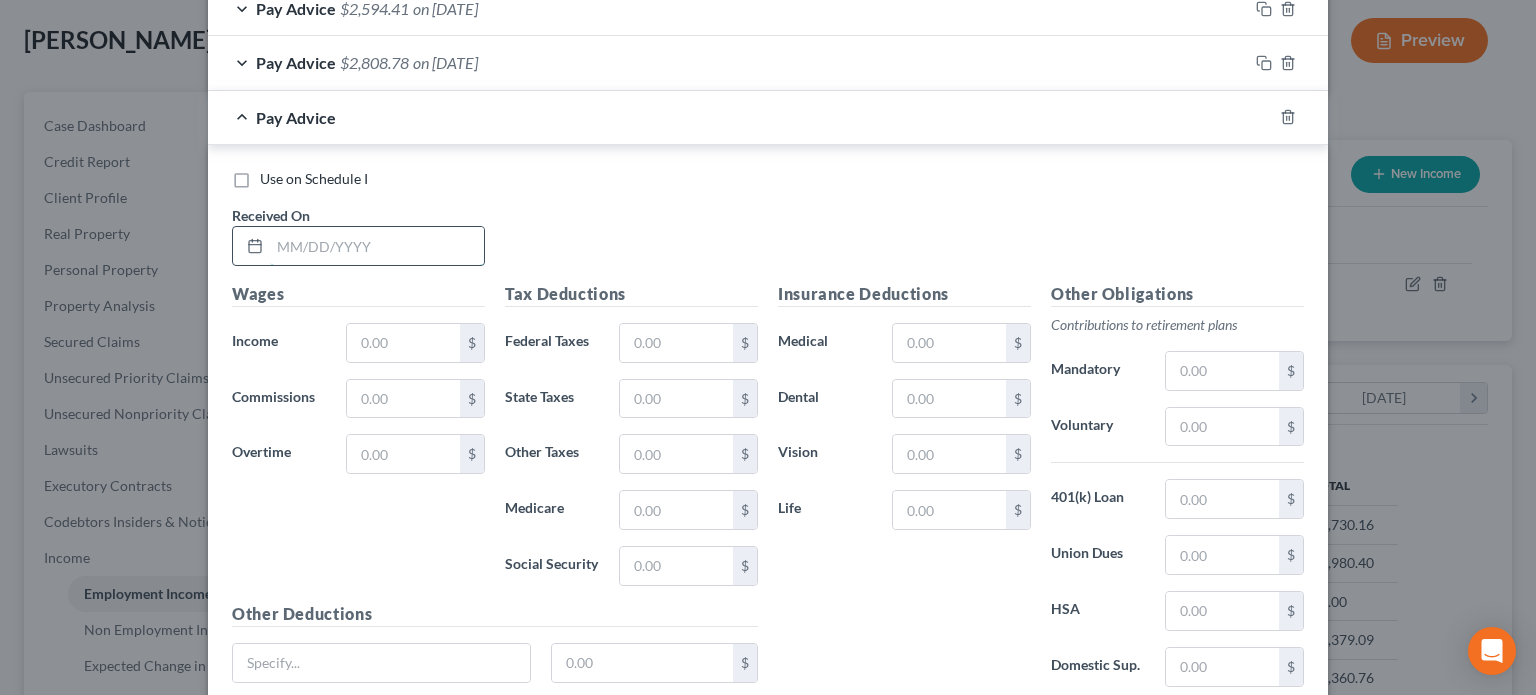 click at bounding box center [377, 246] 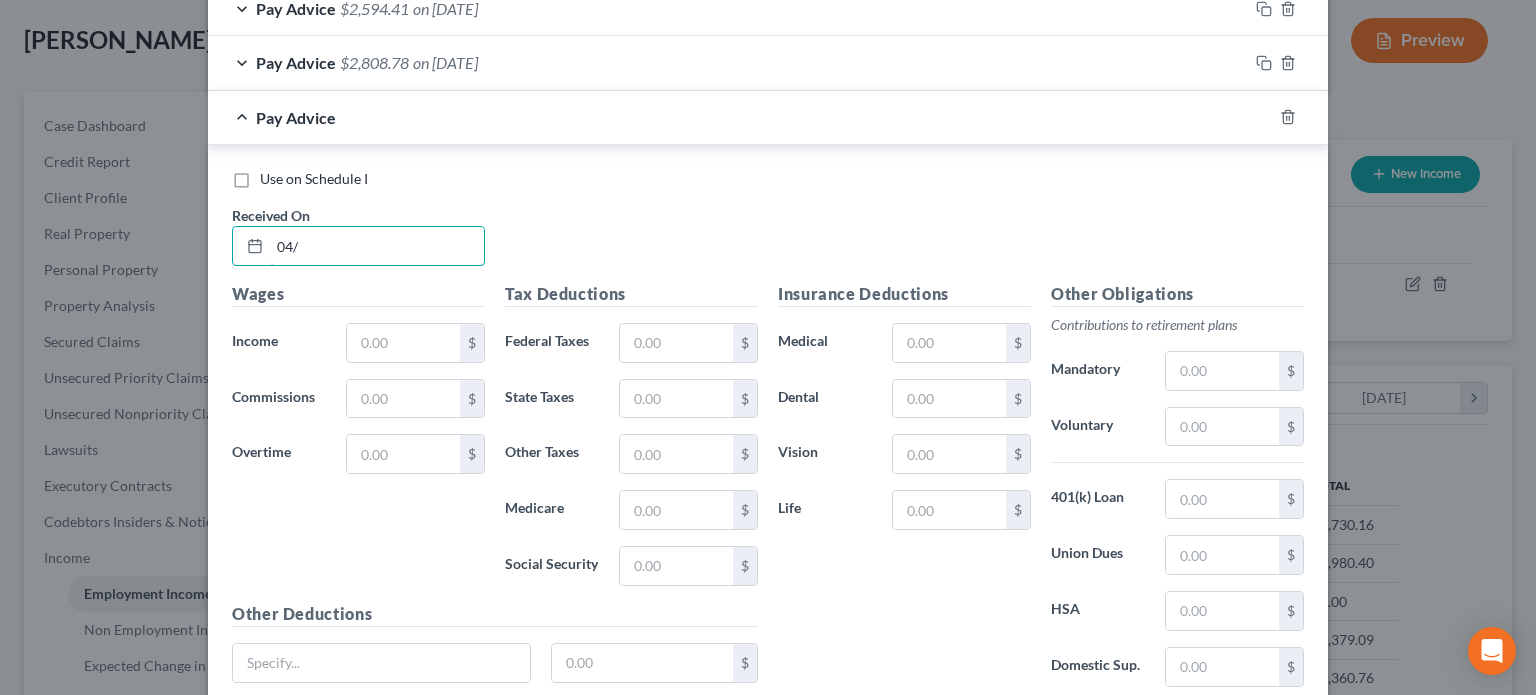 scroll, scrollTop: 1549, scrollLeft: 0, axis: vertical 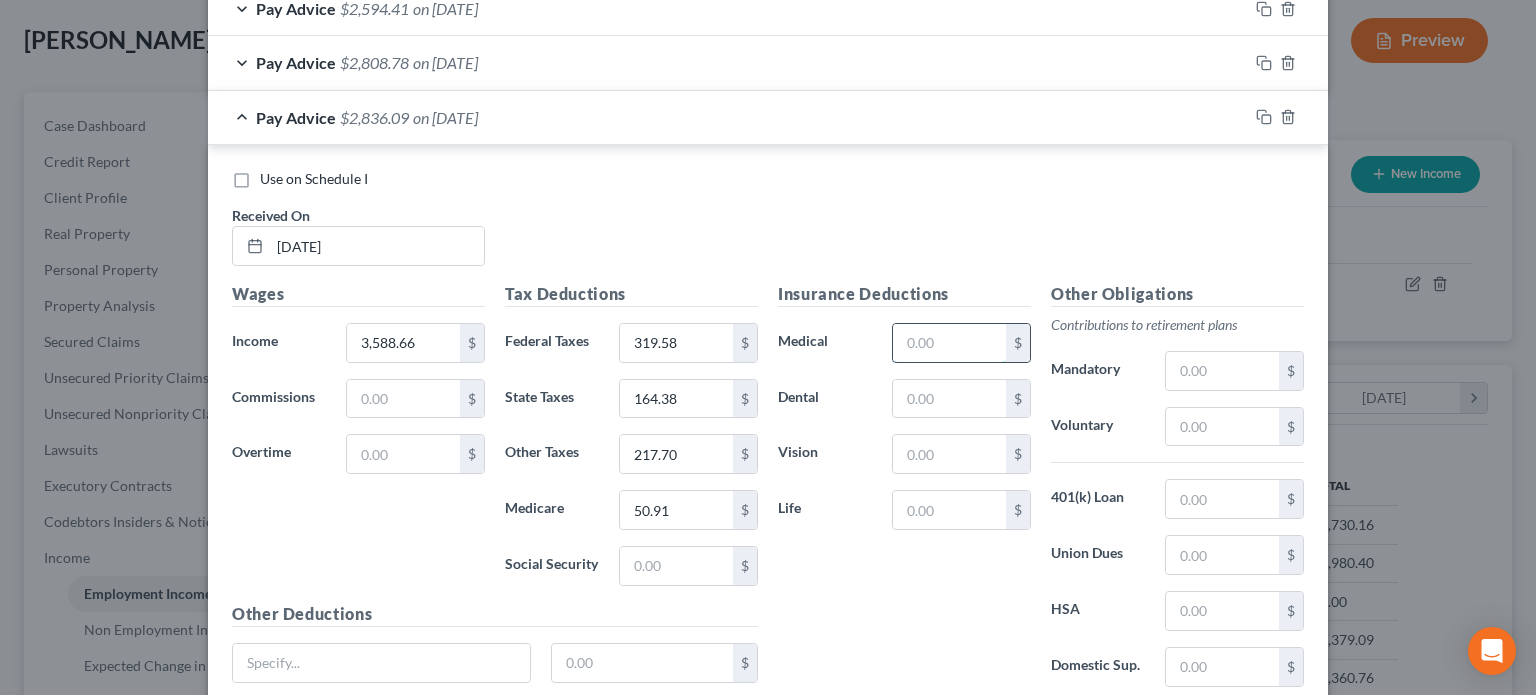 click at bounding box center [949, 343] 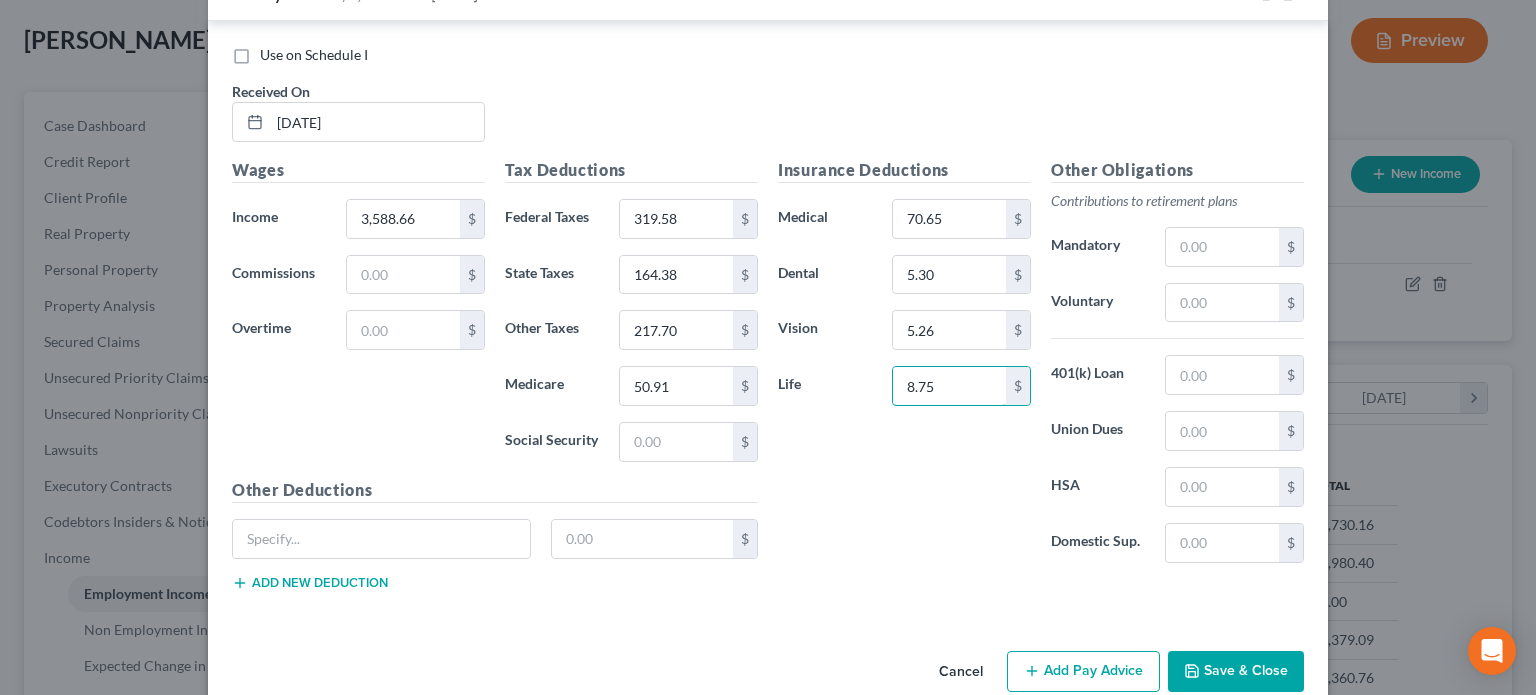 scroll, scrollTop: 1702, scrollLeft: 0, axis: vertical 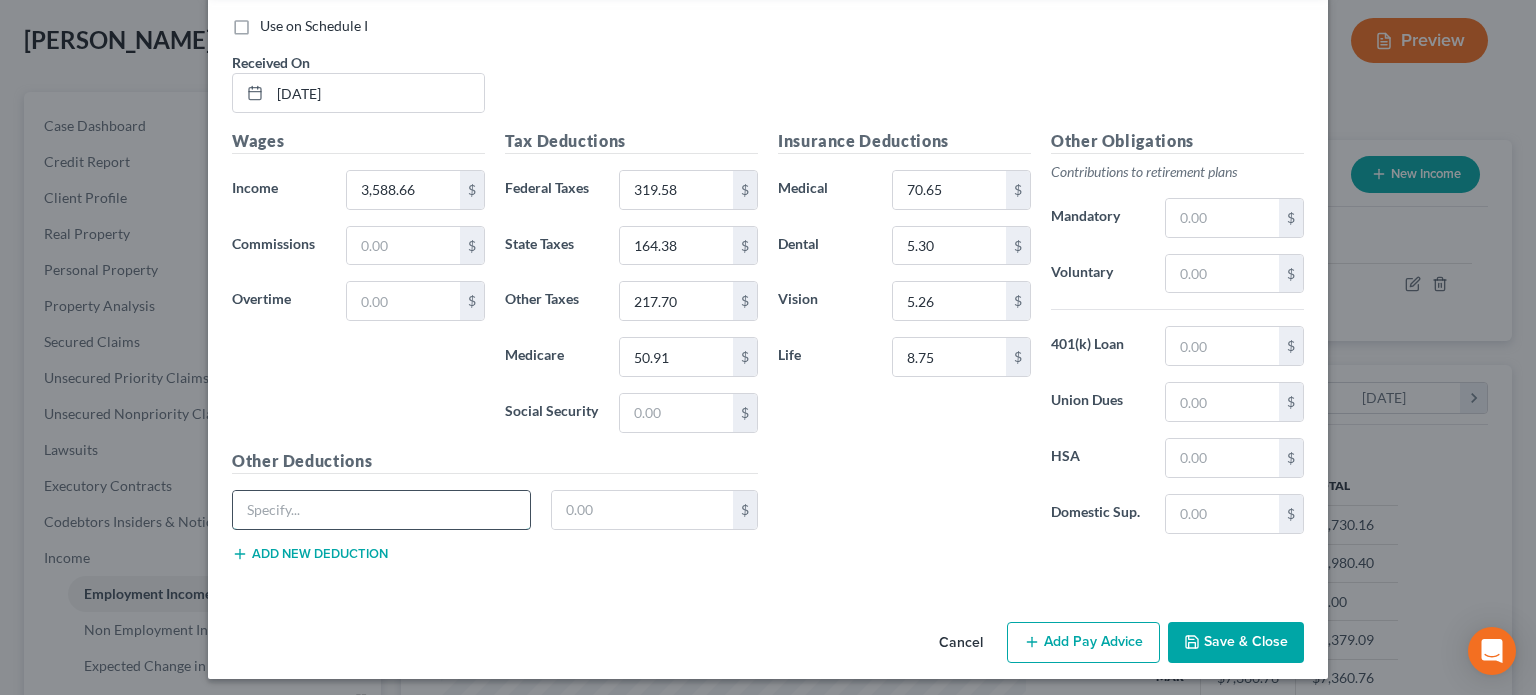 click at bounding box center [381, 510] 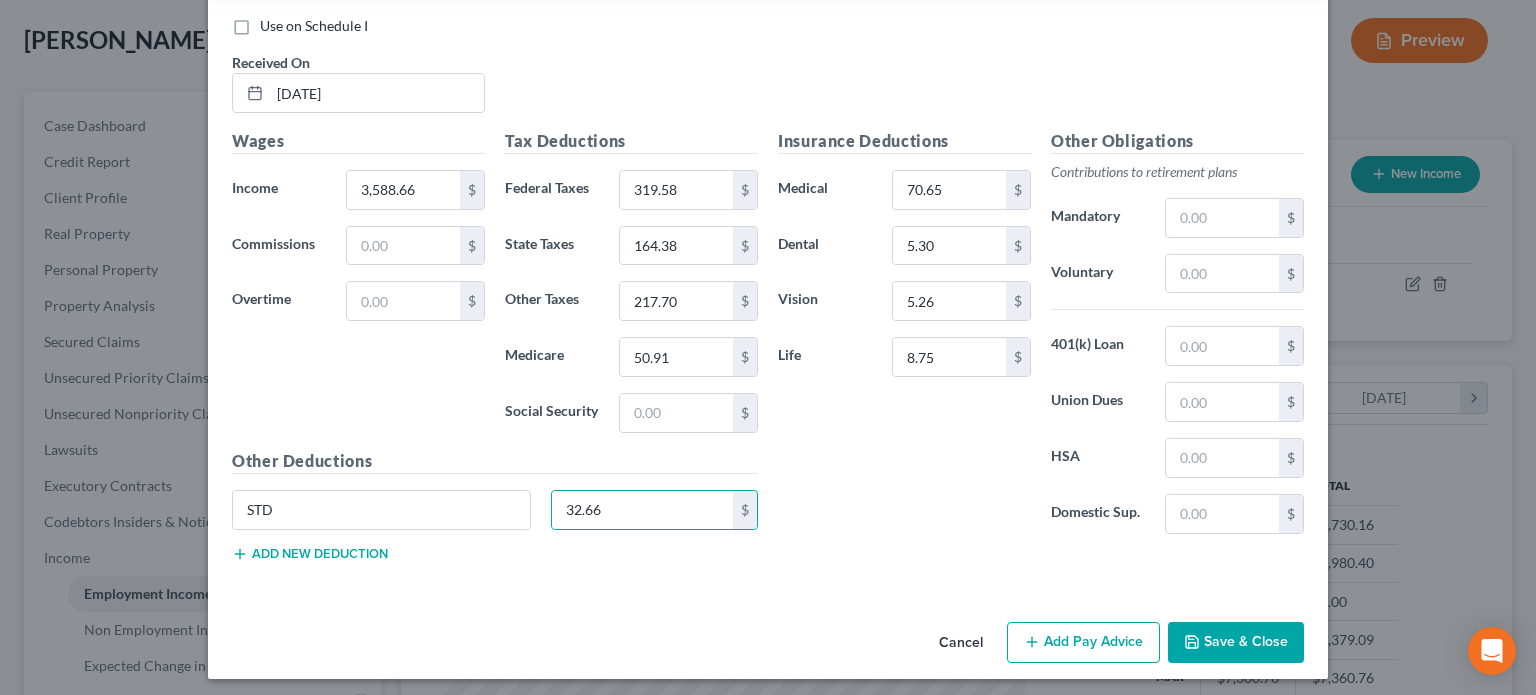 click on "Add new deduction" at bounding box center (310, 554) 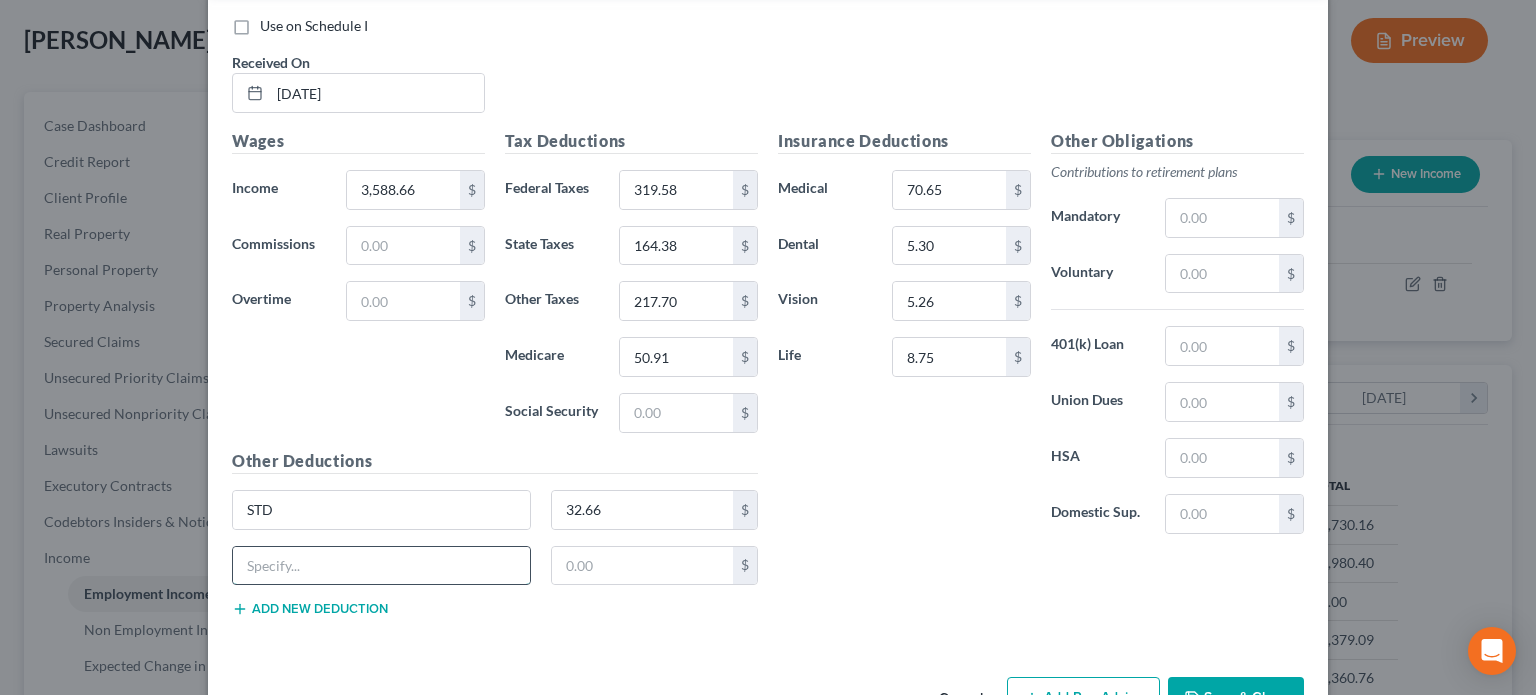 click at bounding box center [381, 566] 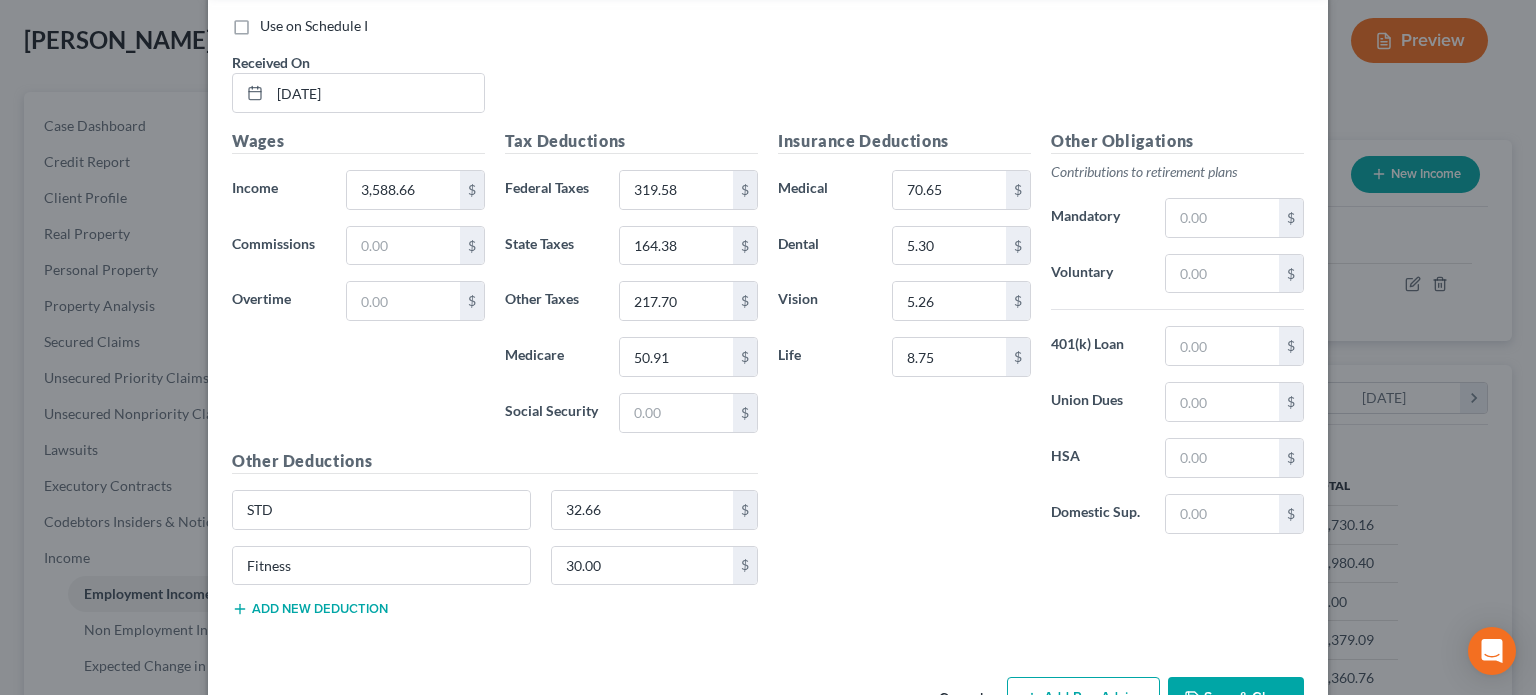 click on "Add new deduction" at bounding box center [310, 609] 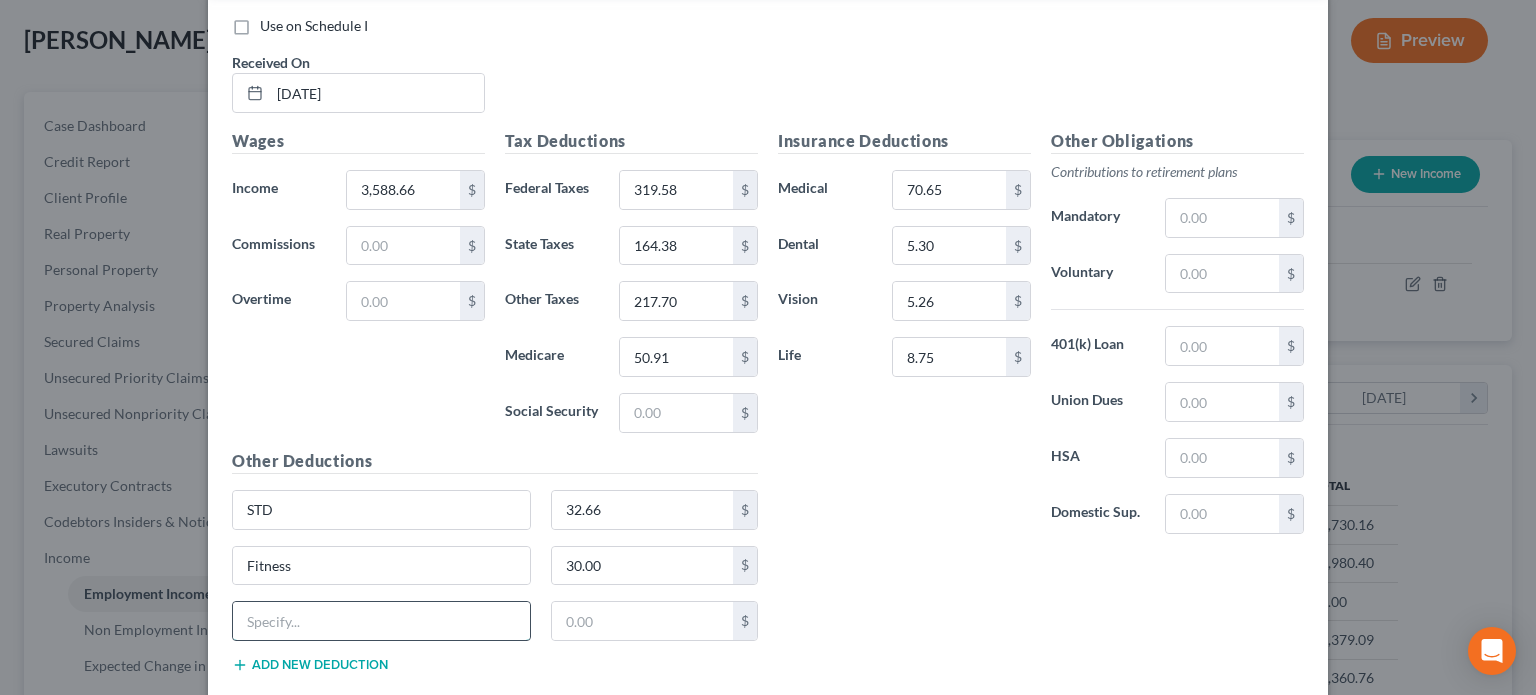 click at bounding box center (381, 621) 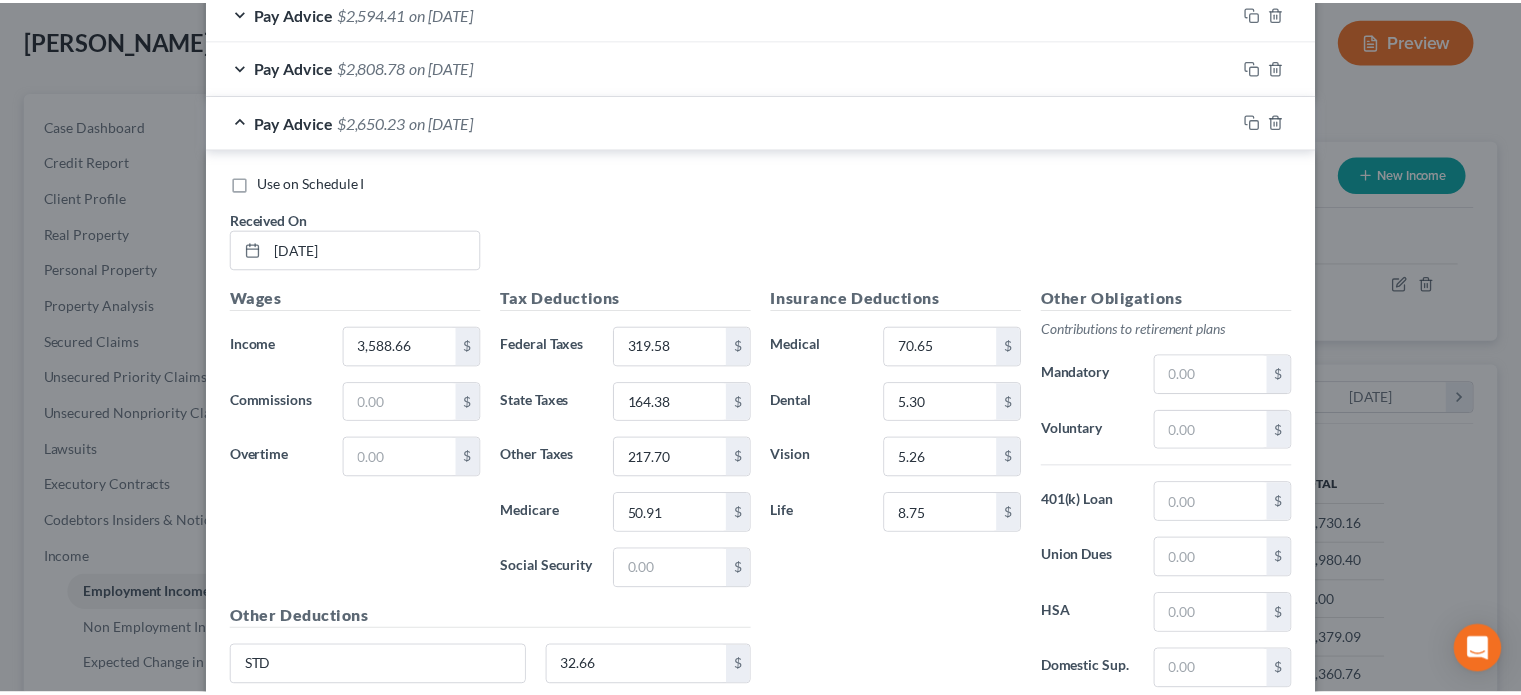 scroll, scrollTop: 1802, scrollLeft: 0, axis: vertical 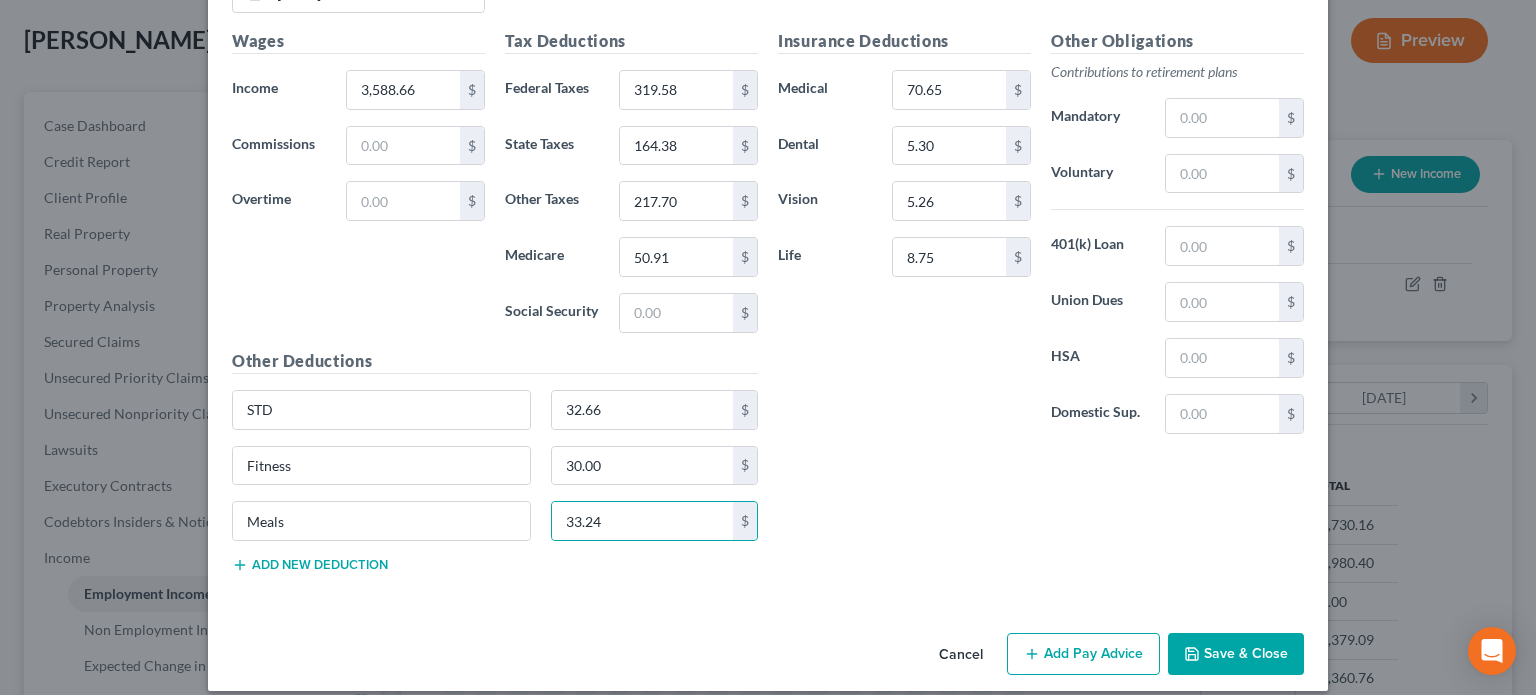 click on "Save & Close" at bounding box center (1236, 654) 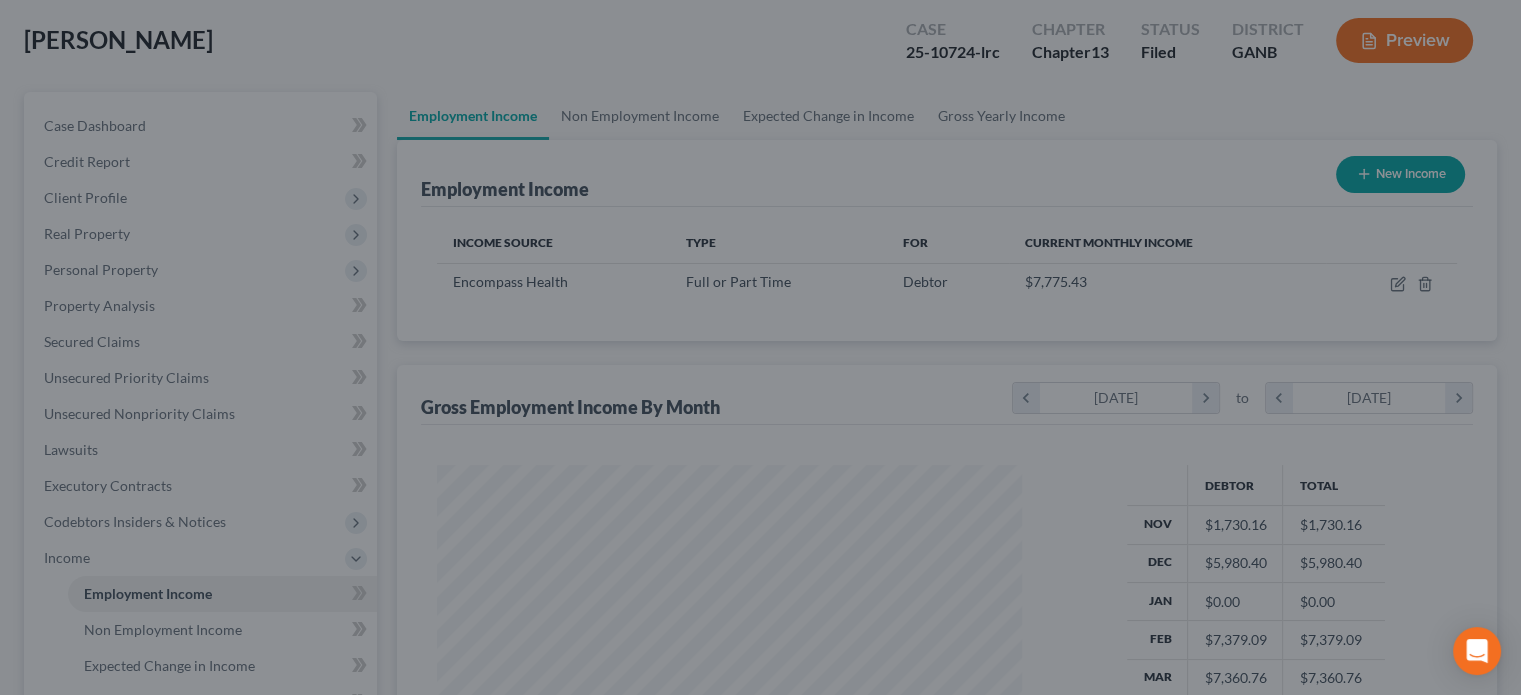 scroll, scrollTop: 356, scrollLeft: 617, axis: both 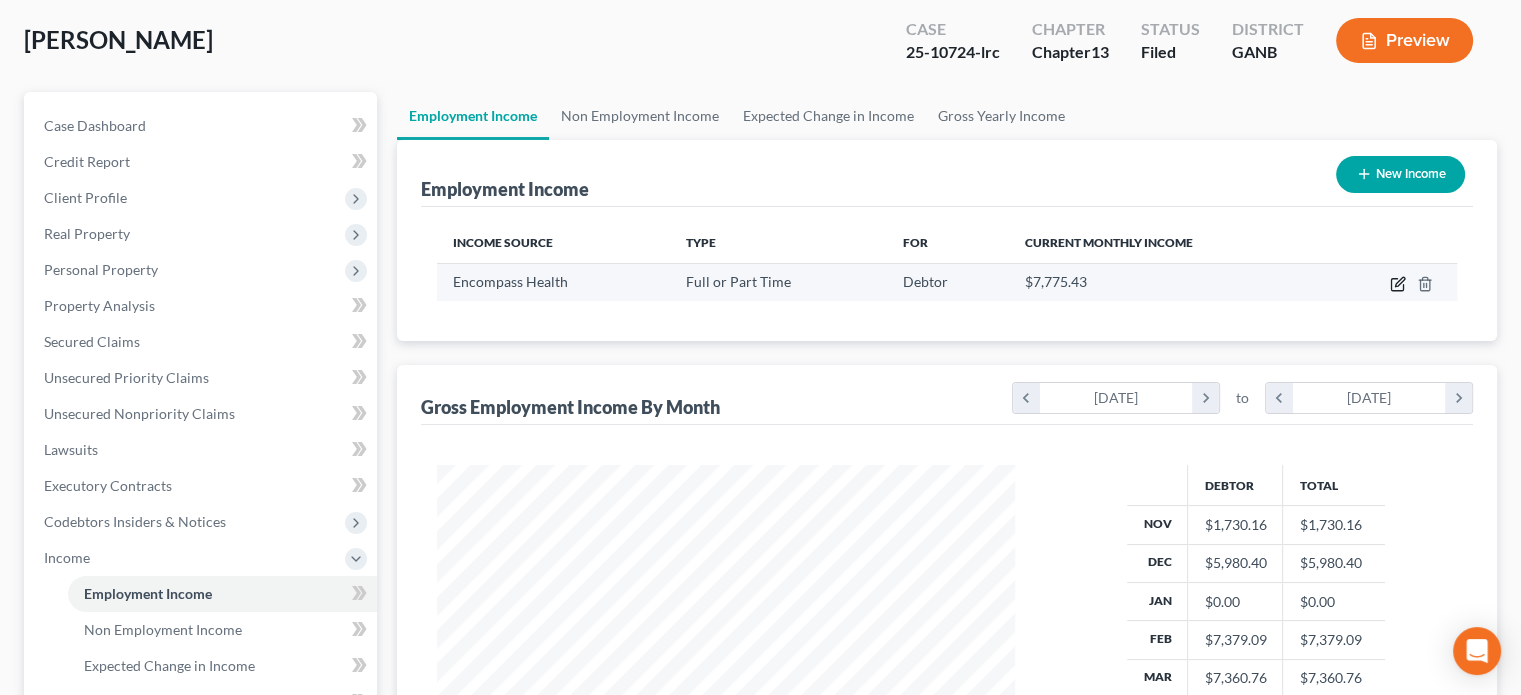 click 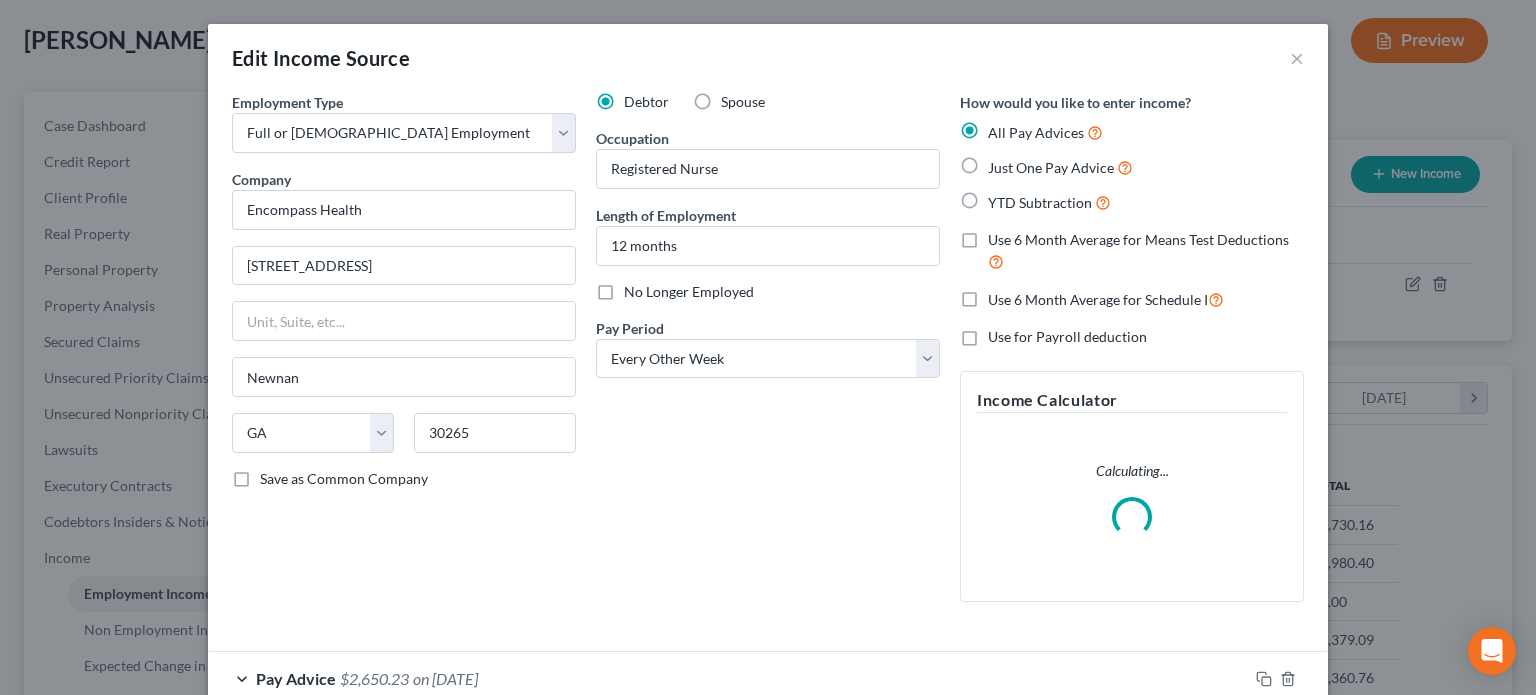 scroll, scrollTop: 999643, scrollLeft: 999375, axis: both 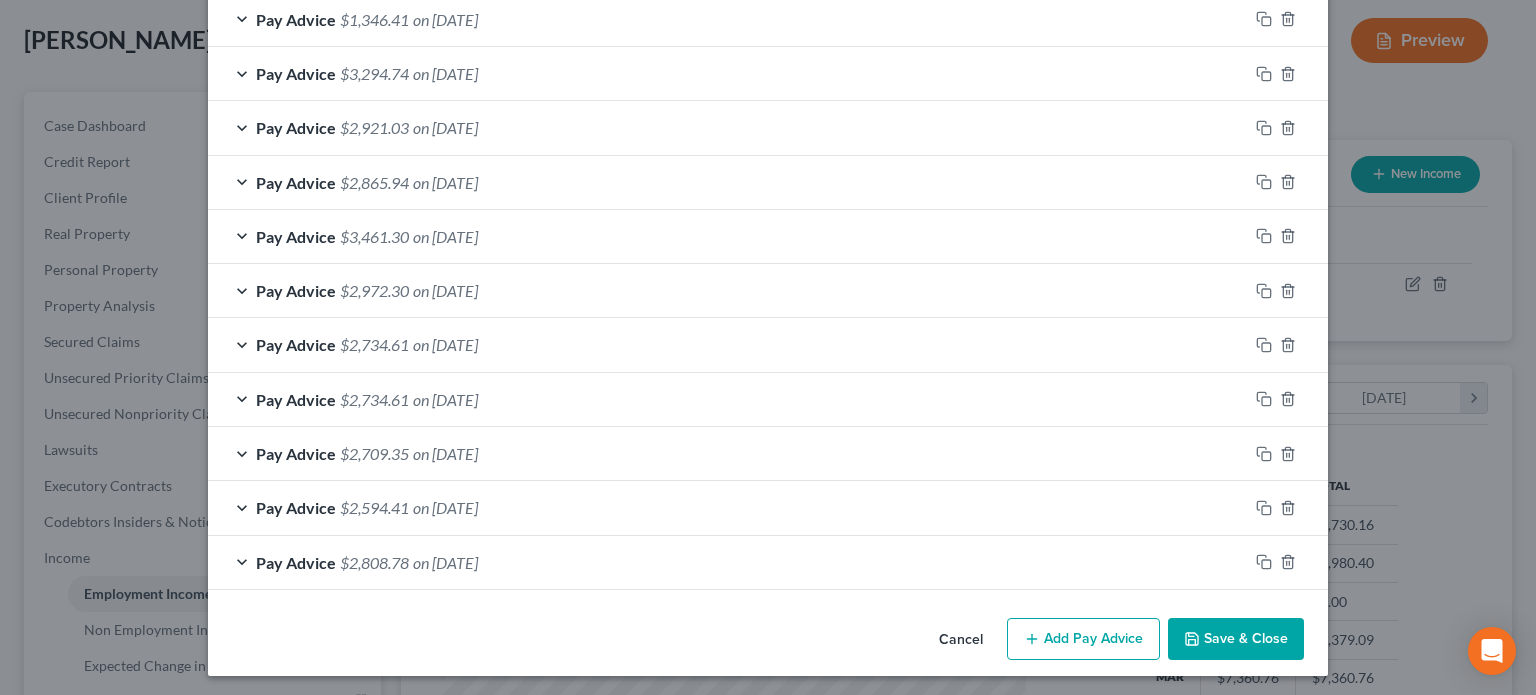 click on "Add Pay Advice" at bounding box center (1083, 639) 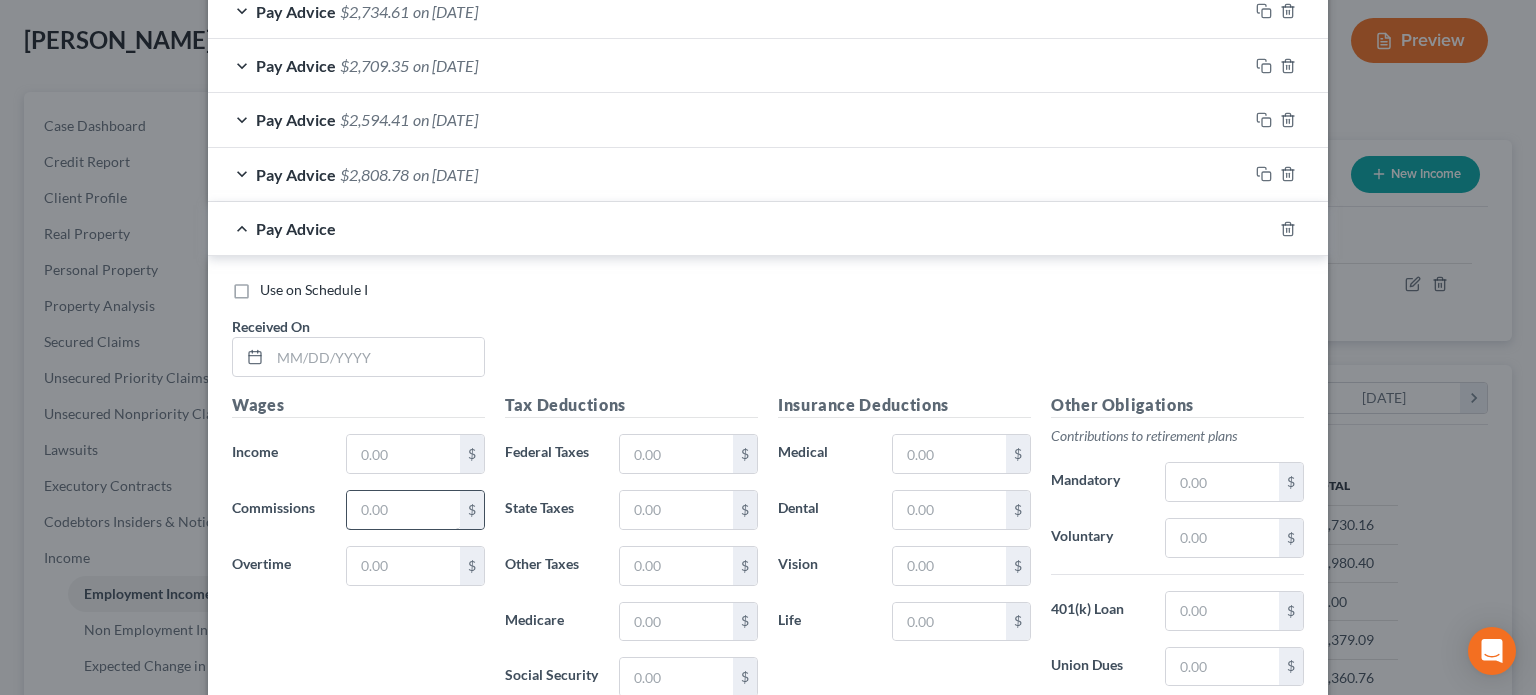 scroll, scrollTop: 1440, scrollLeft: 0, axis: vertical 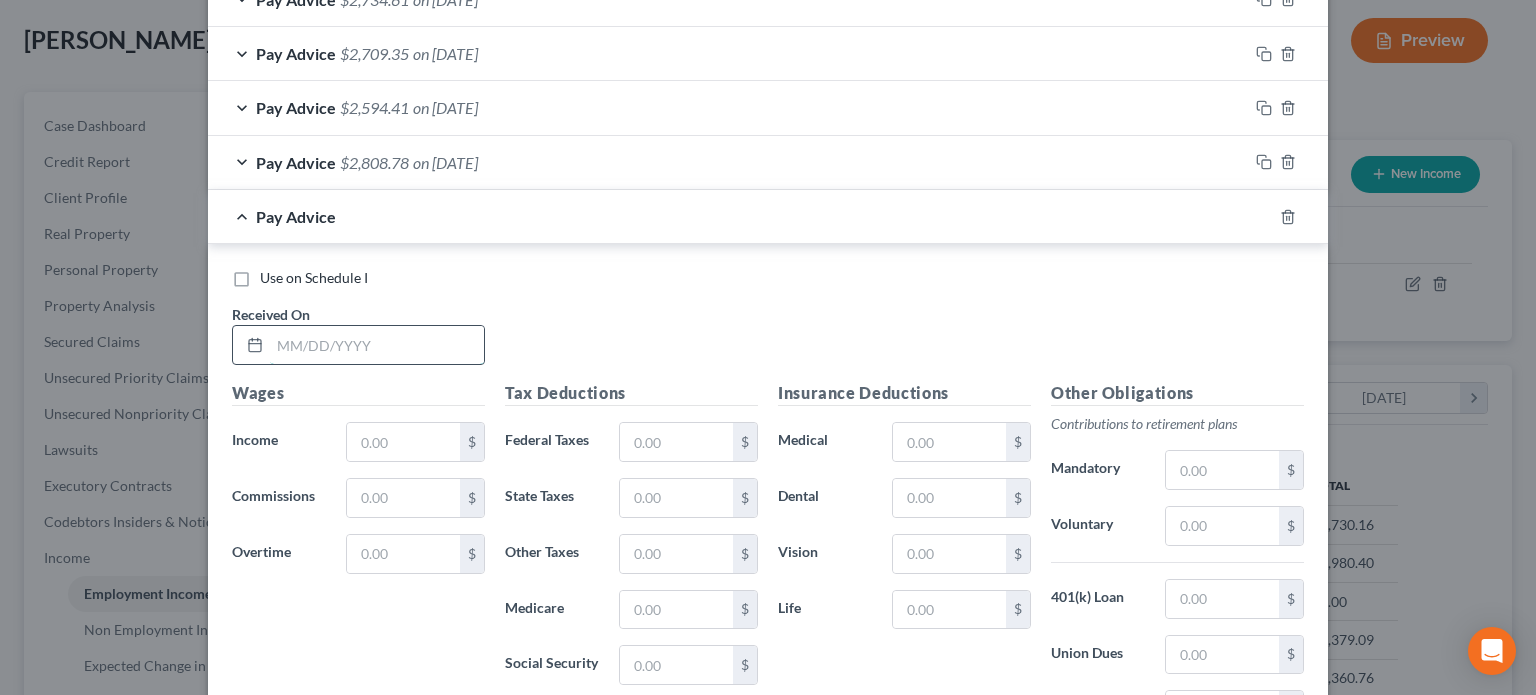 click at bounding box center (377, 345) 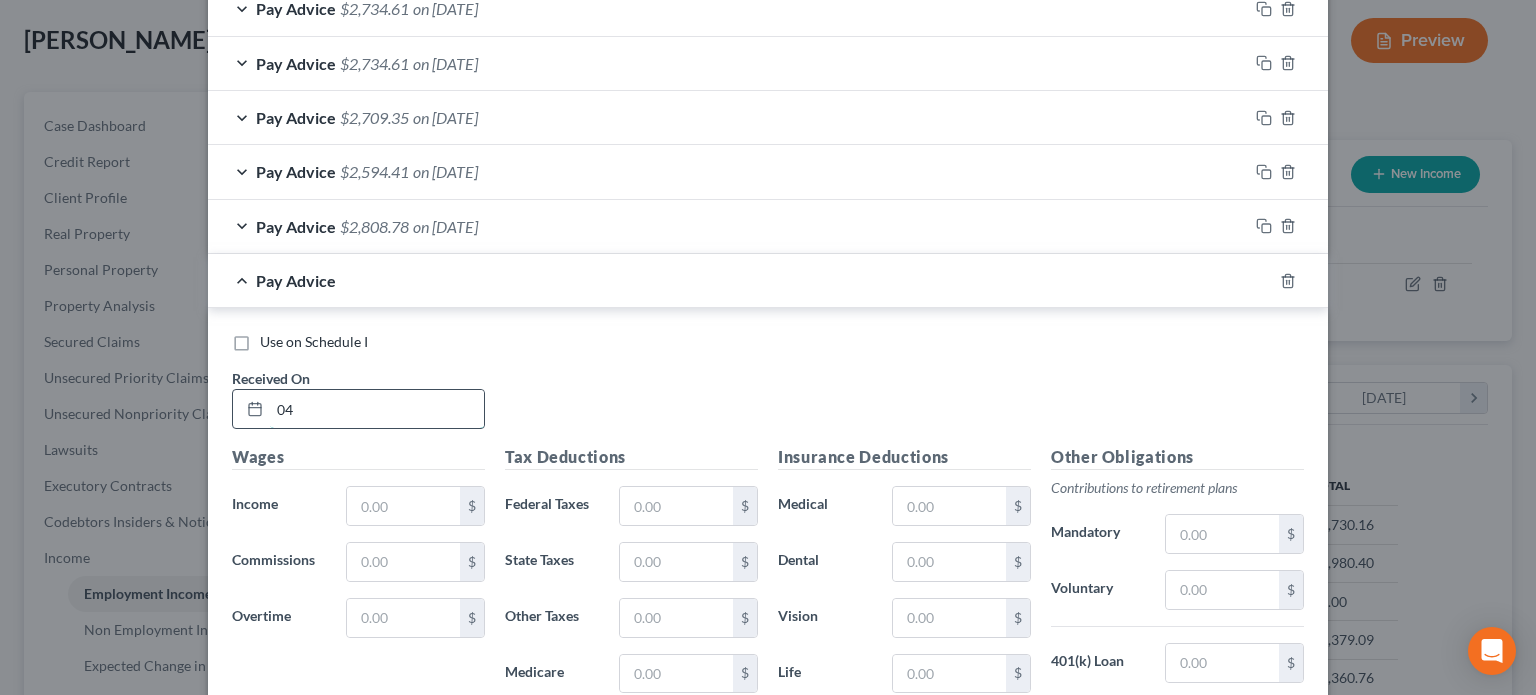 scroll, scrollTop: 1504, scrollLeft: 0, axis: vertical 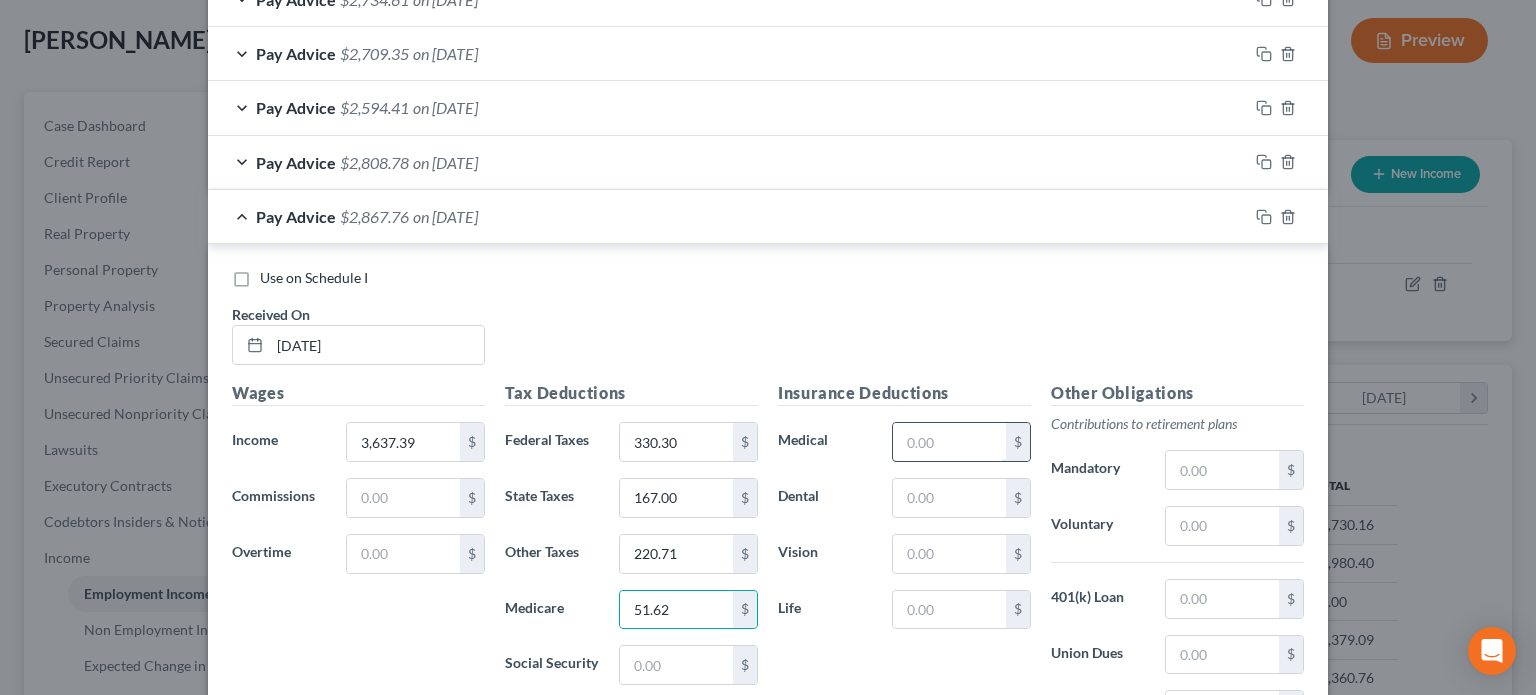 click at bounding box center (949, 442) 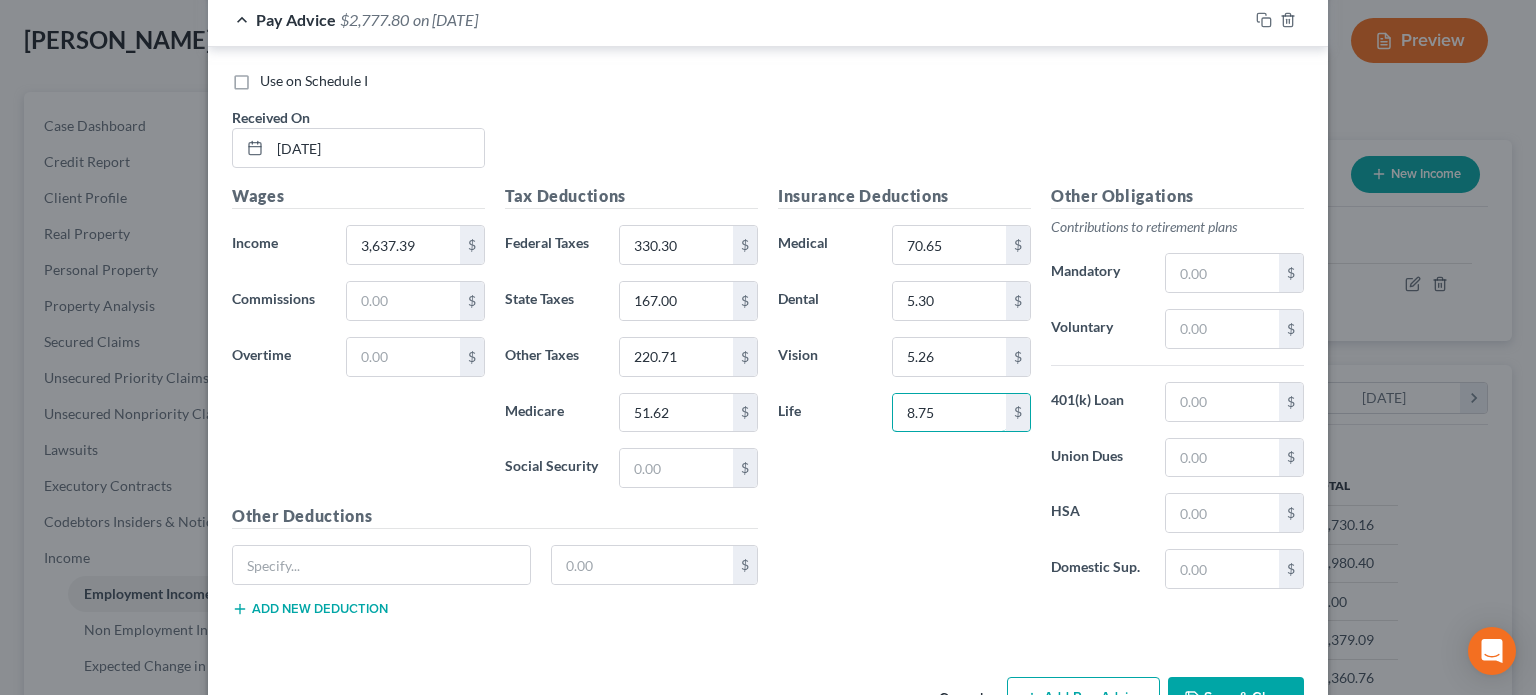 scroll, scrollTop: 1704, scrollLeft: 0, axis: vertical 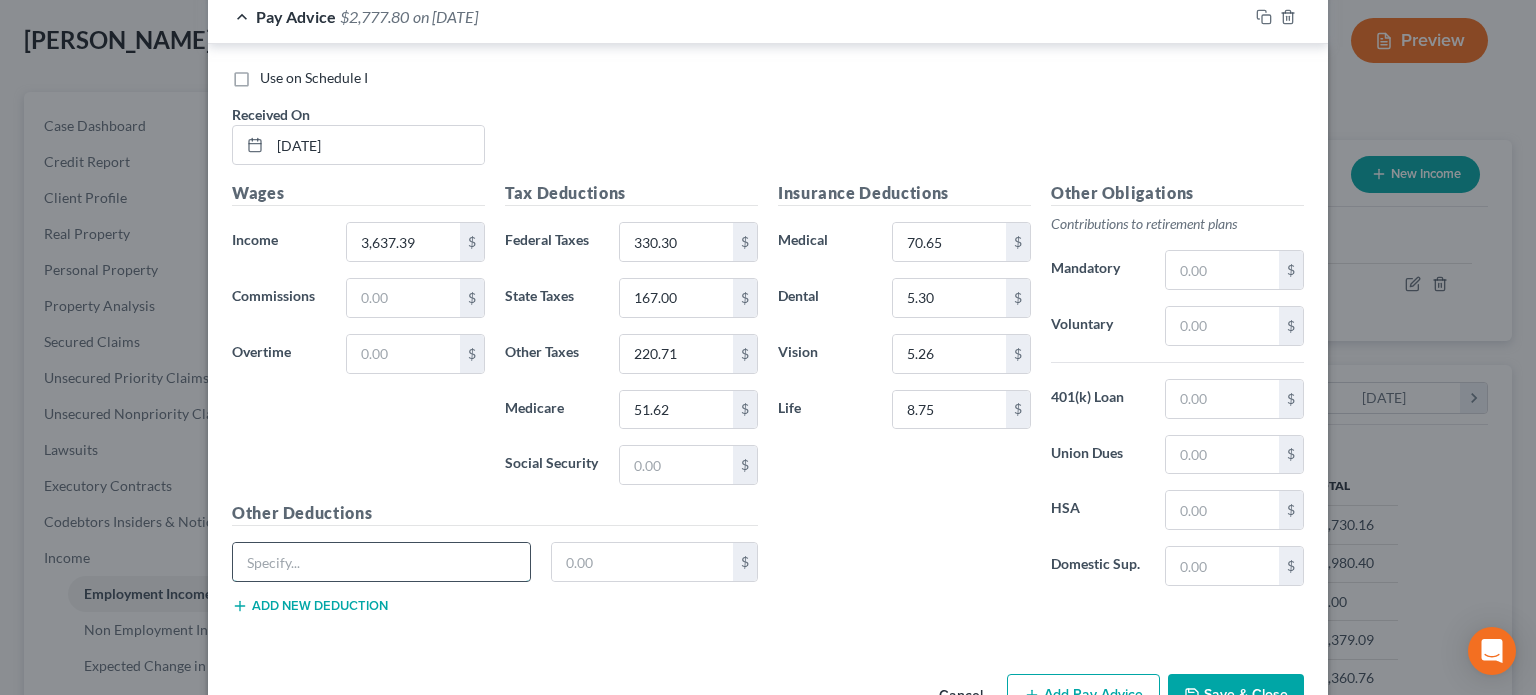 click at bounding box center [381, 562] 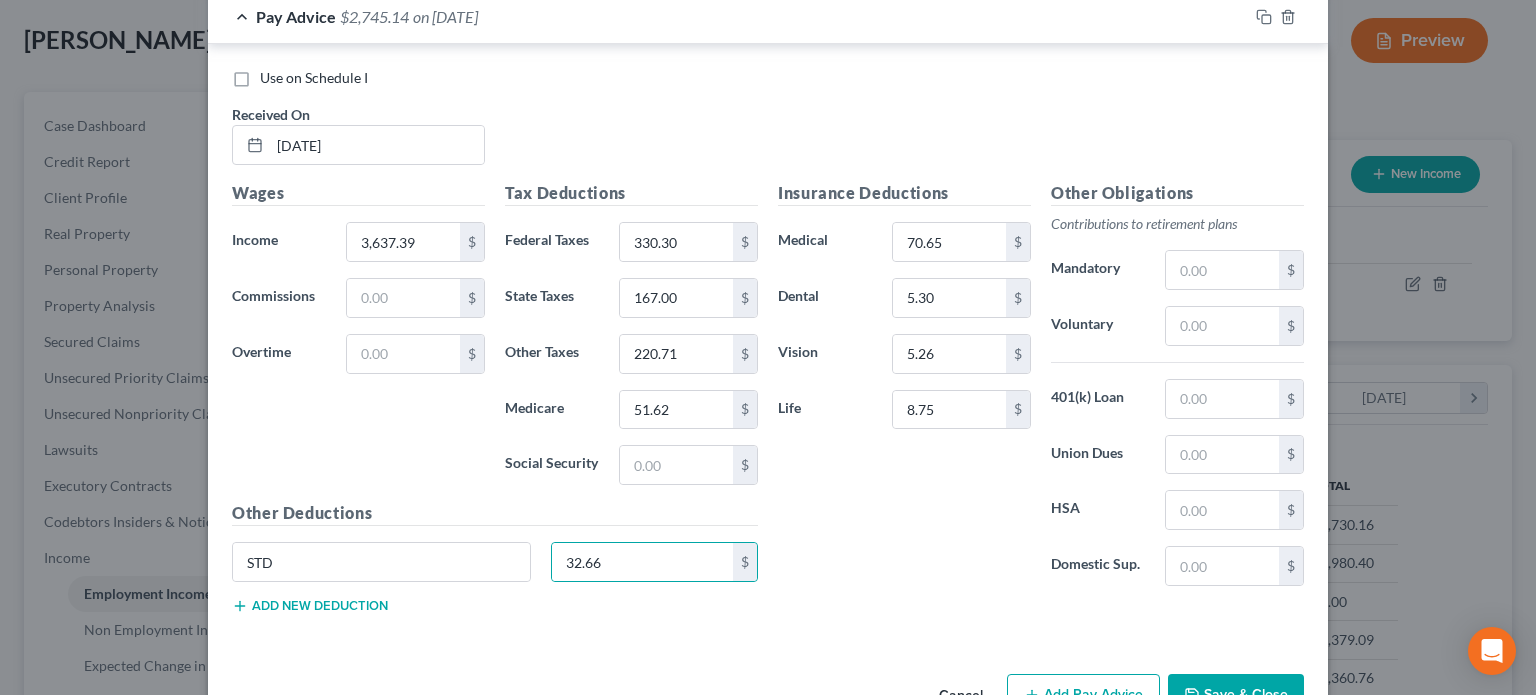 click on "Add new deduction" at bounding box center (310, 606) 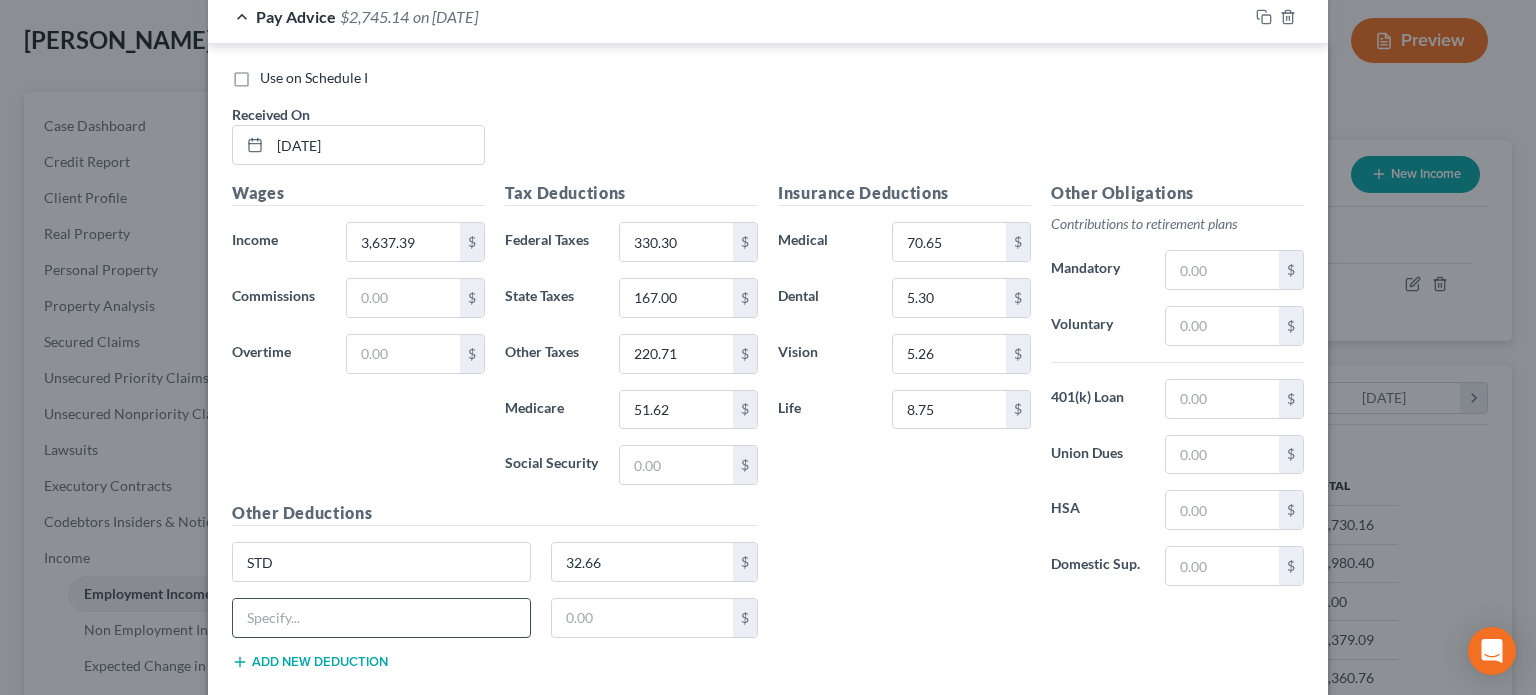 click at bounding box center [381, 618] 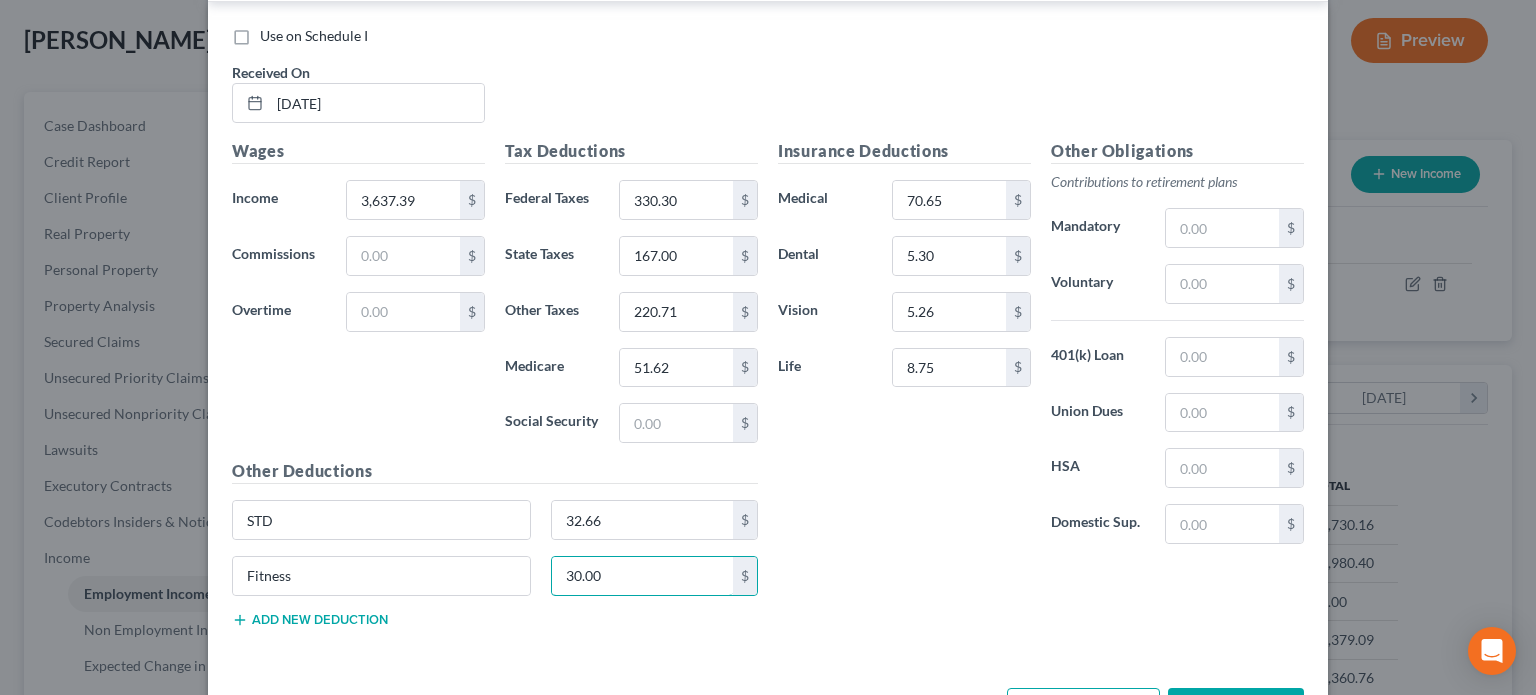 scroll, scrollTop: 1804, scrollLeft: 0, axis: vertical 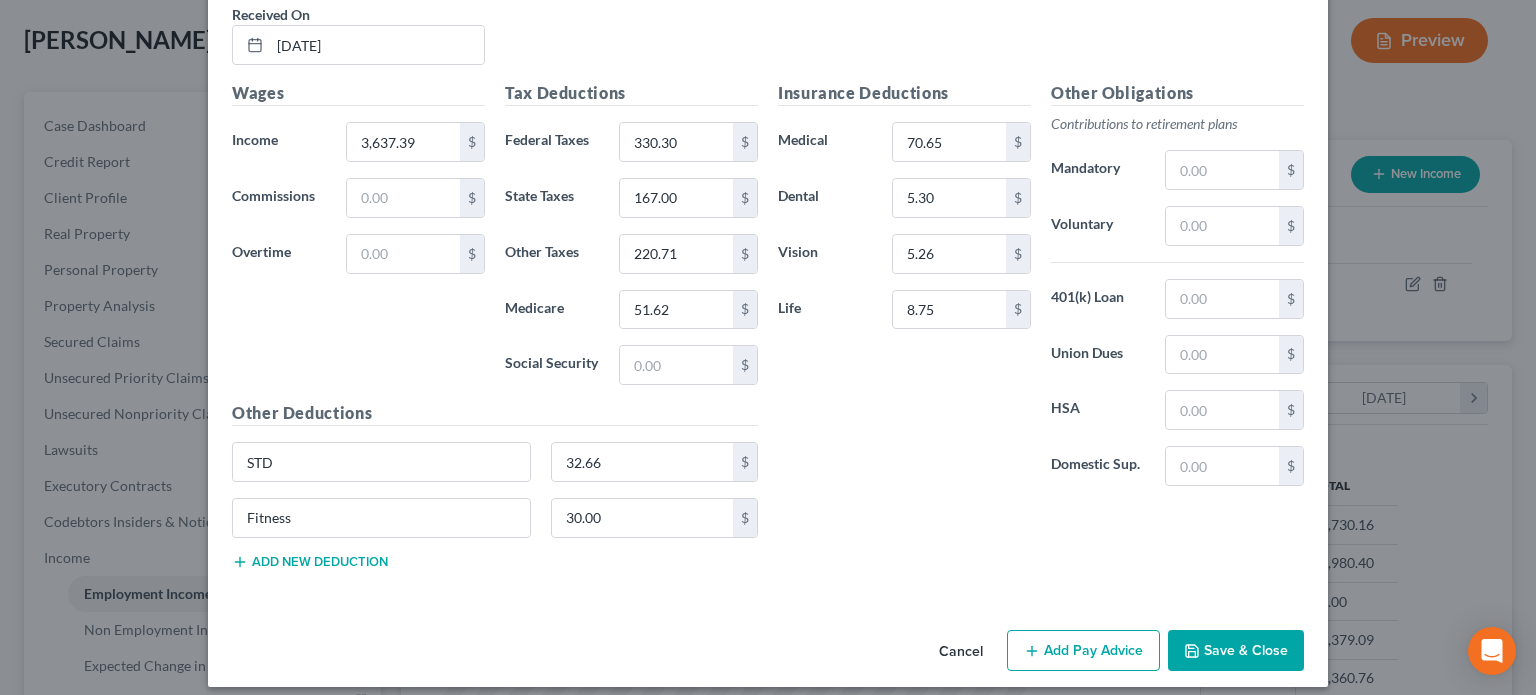 click on "Add new deduction" at bounding box center [310, 562] 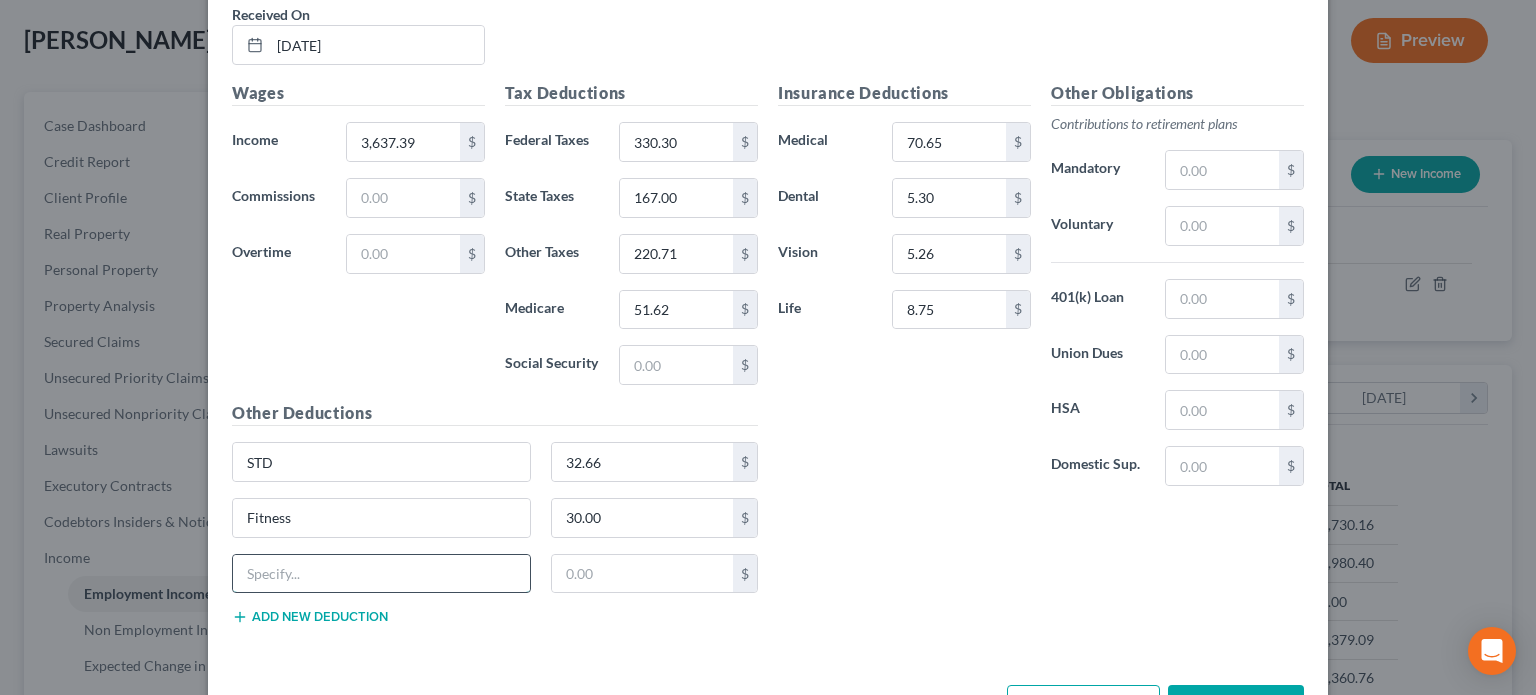 click at bounding box center (381, 574) 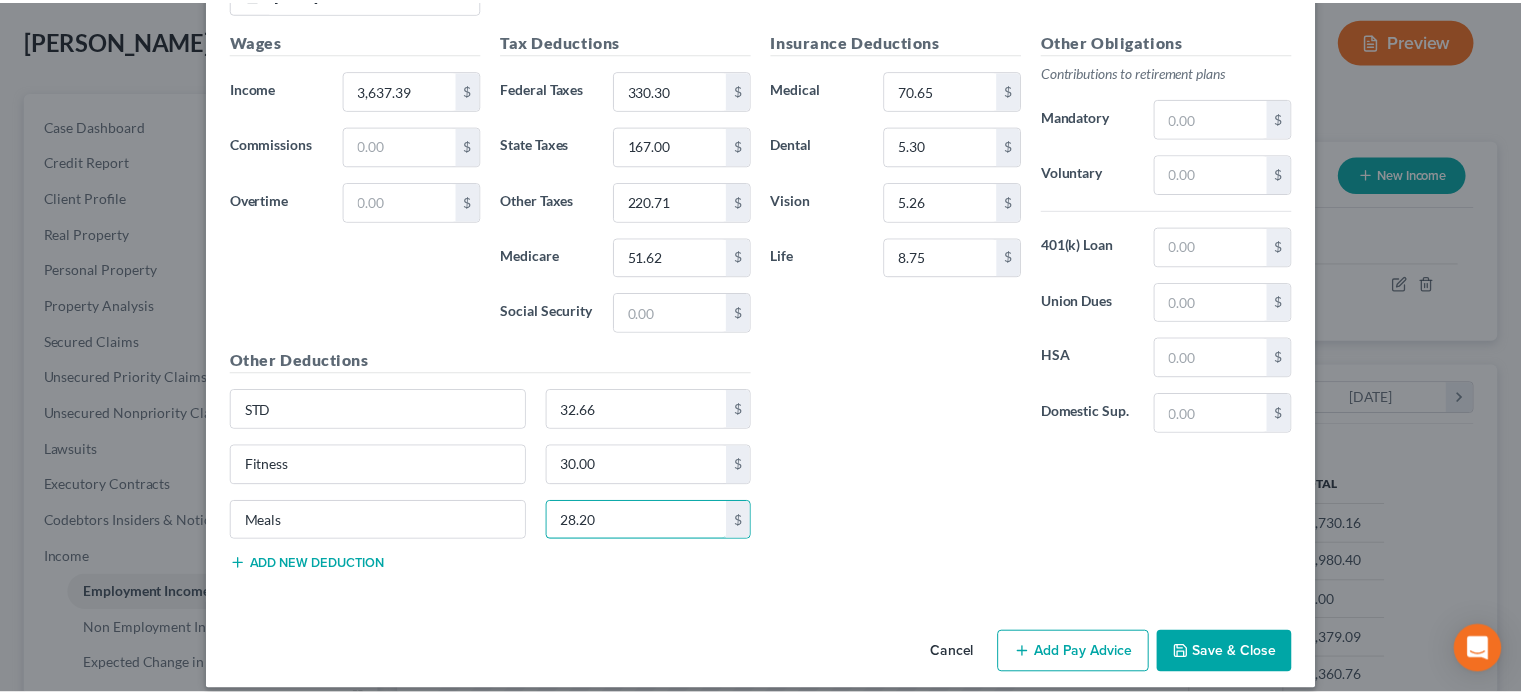 scroll, scrollTop: 1867, scrollLeft: 0, axis: vertical 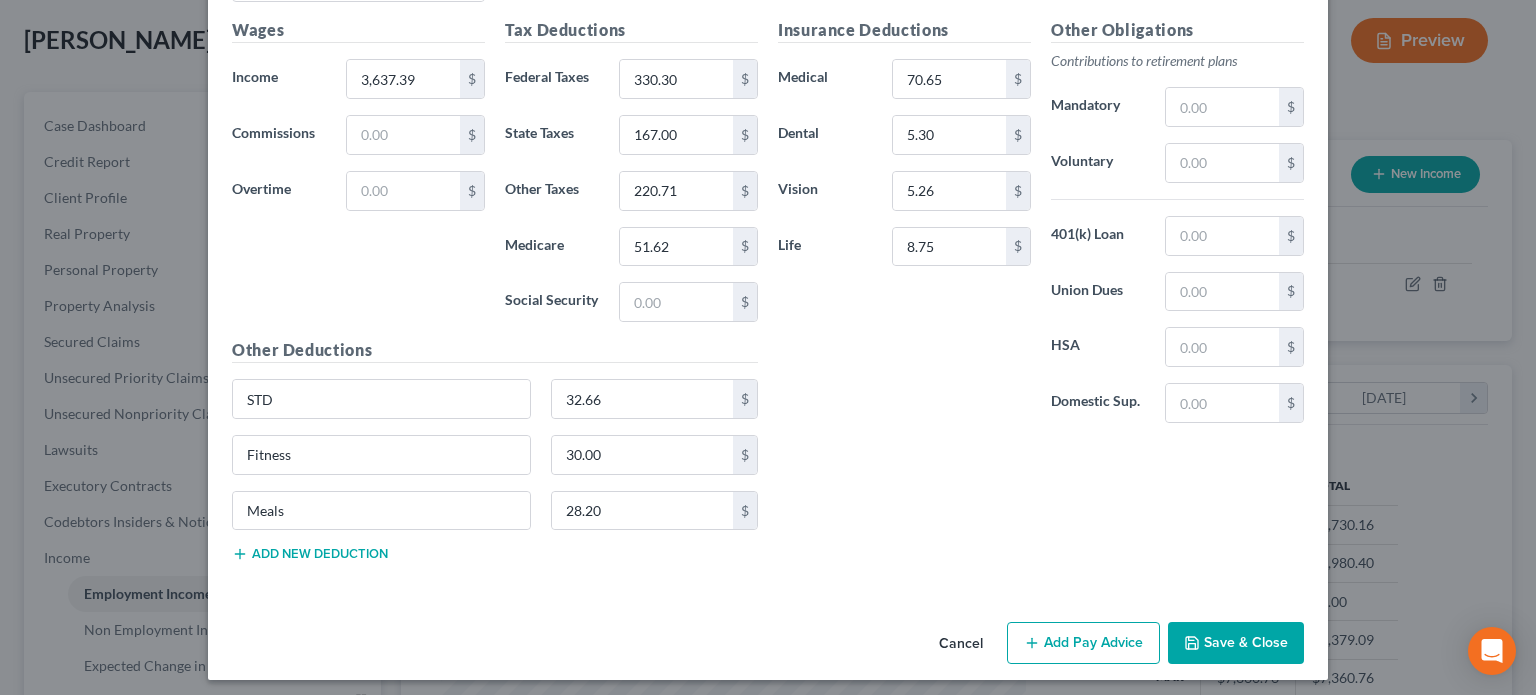 click on "Save & Close" at bounding box center (1236, 643) 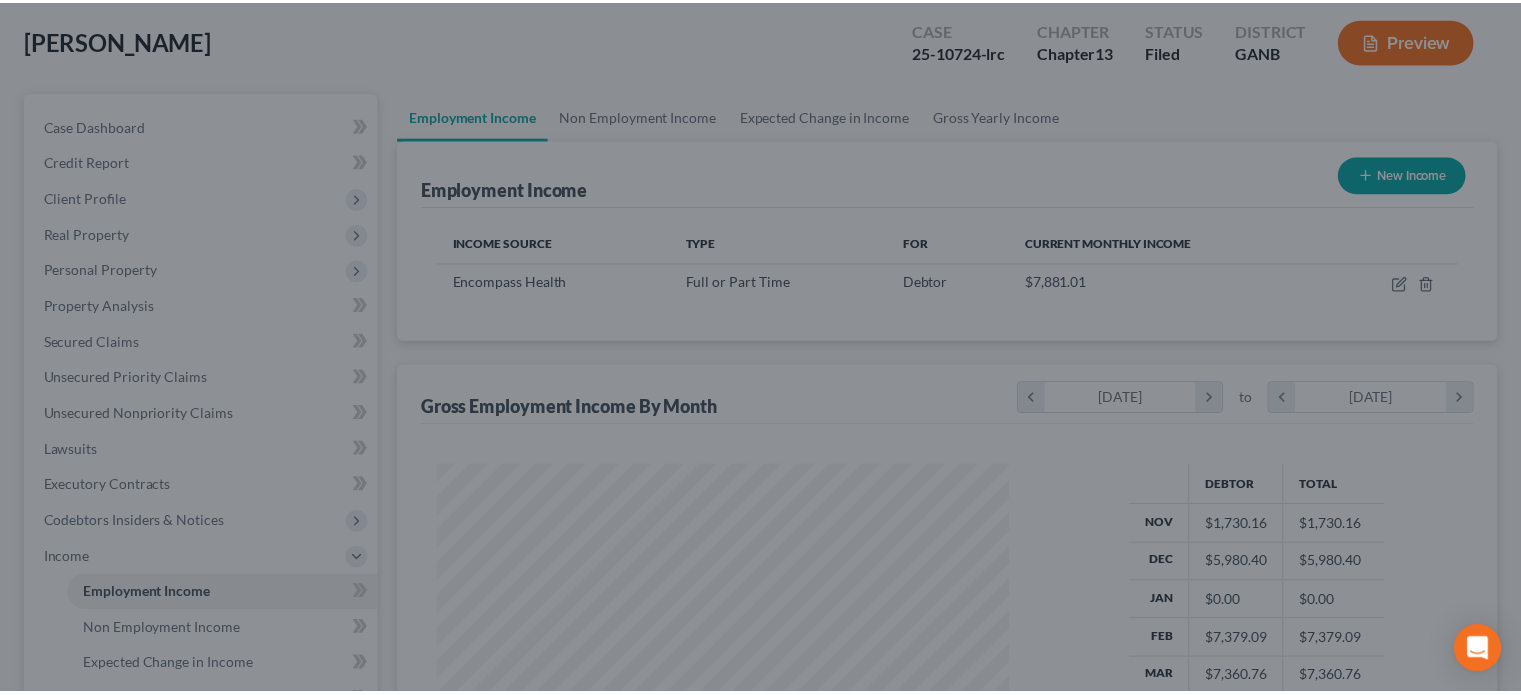 scroll, scrollTop: 356, scrollLeft: 617, axis: both 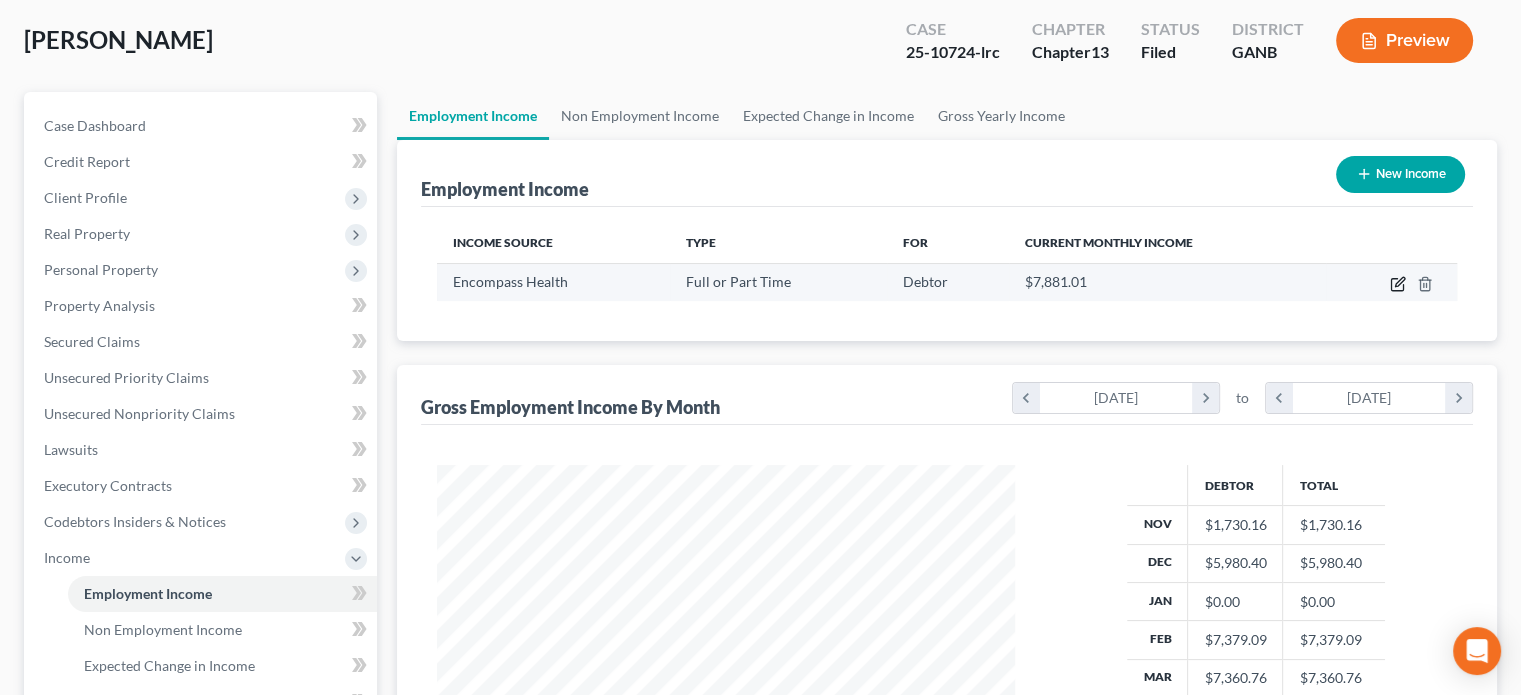 click 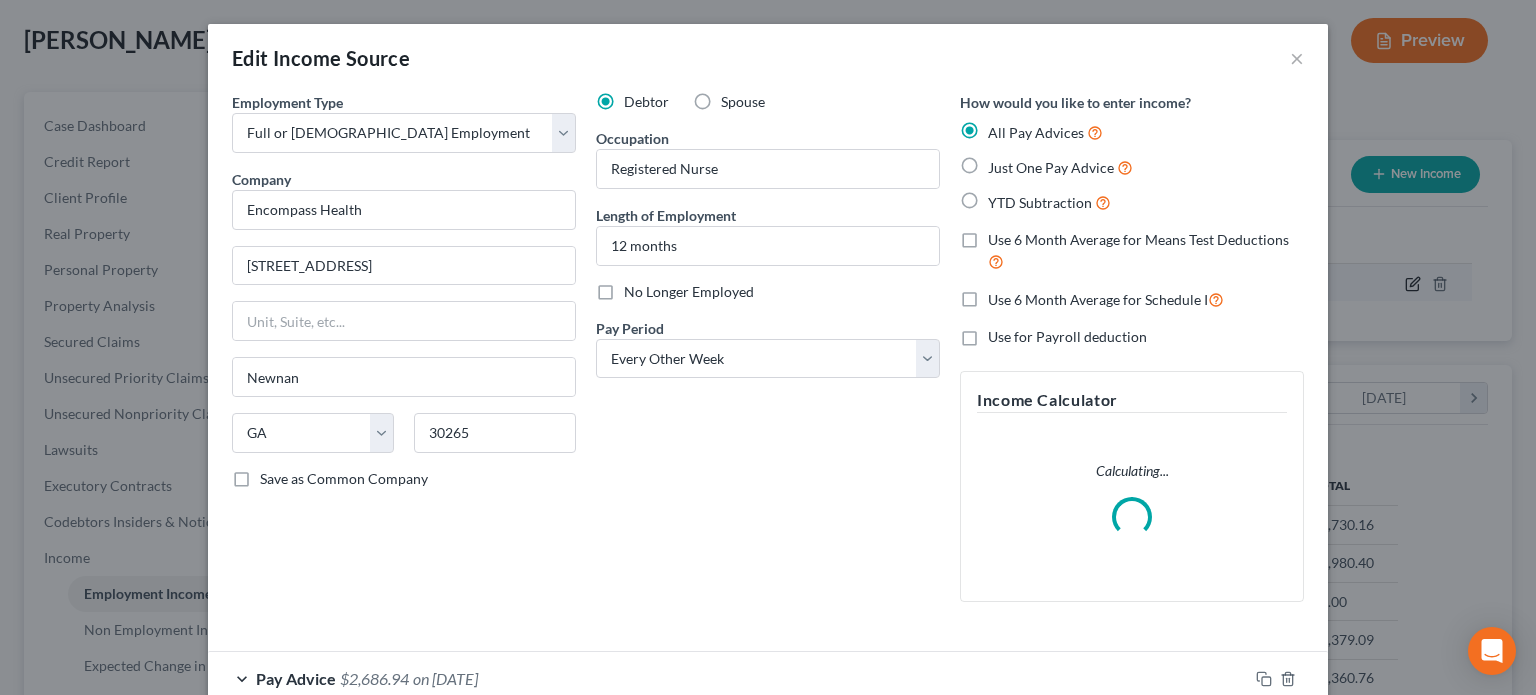scroll, scrollTop: 999643, scrollLeft: 999375, axis: both 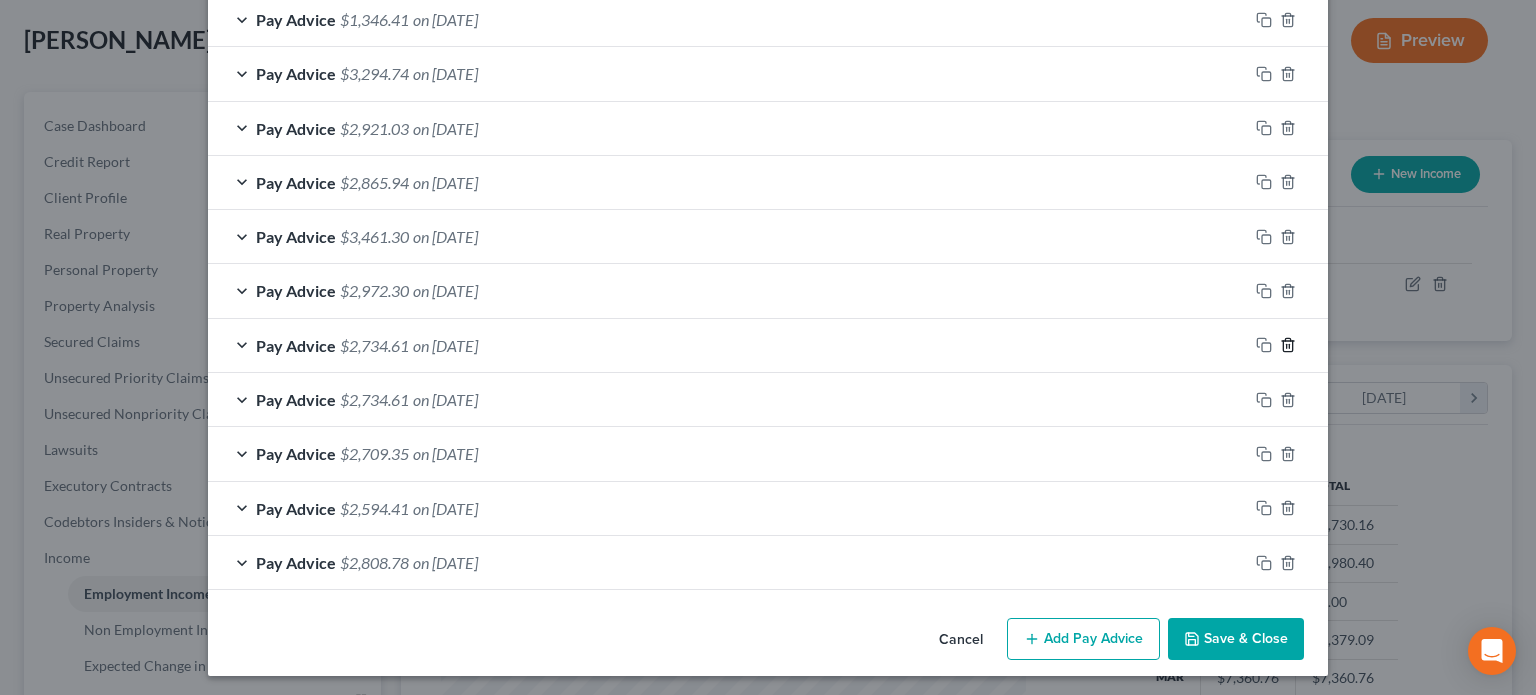 click 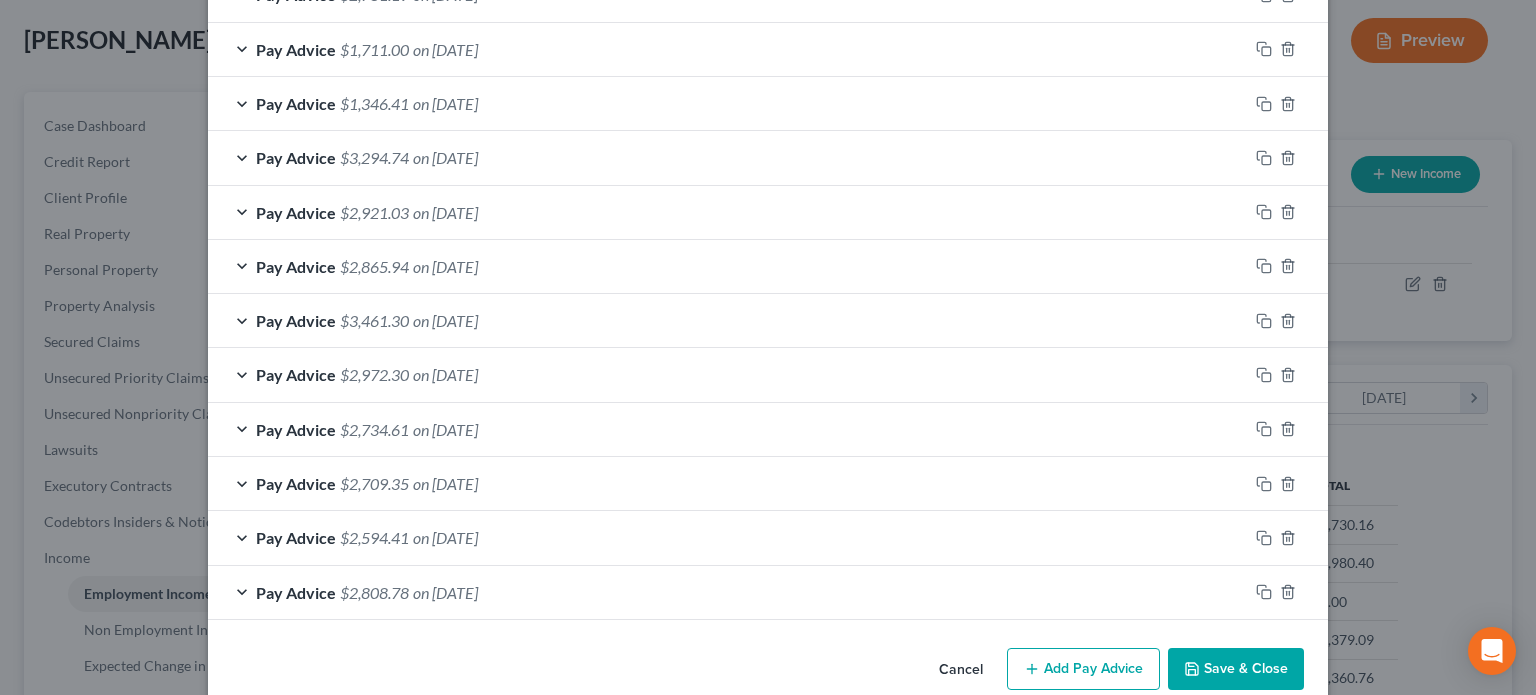 scroll, scrollTop: 1104, scrollLeft: 0, axis: vertical 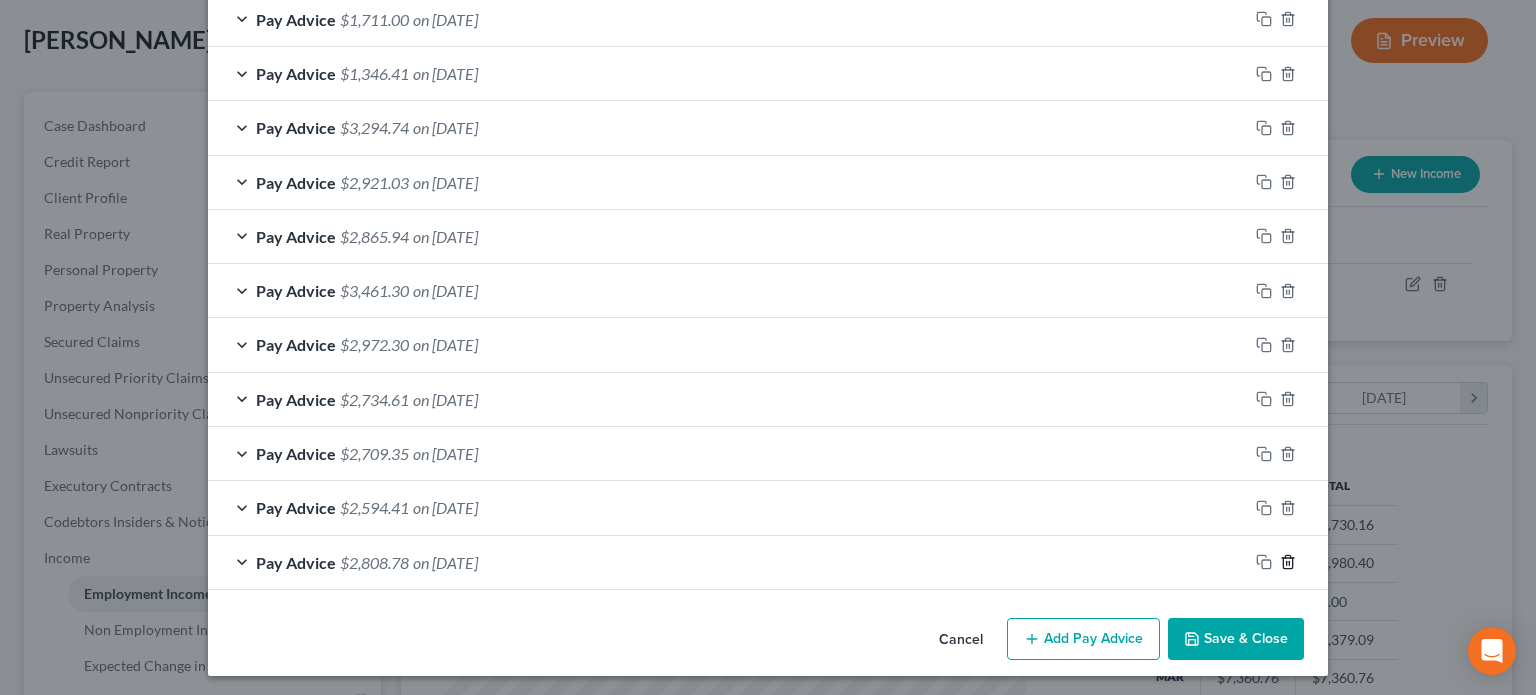 click 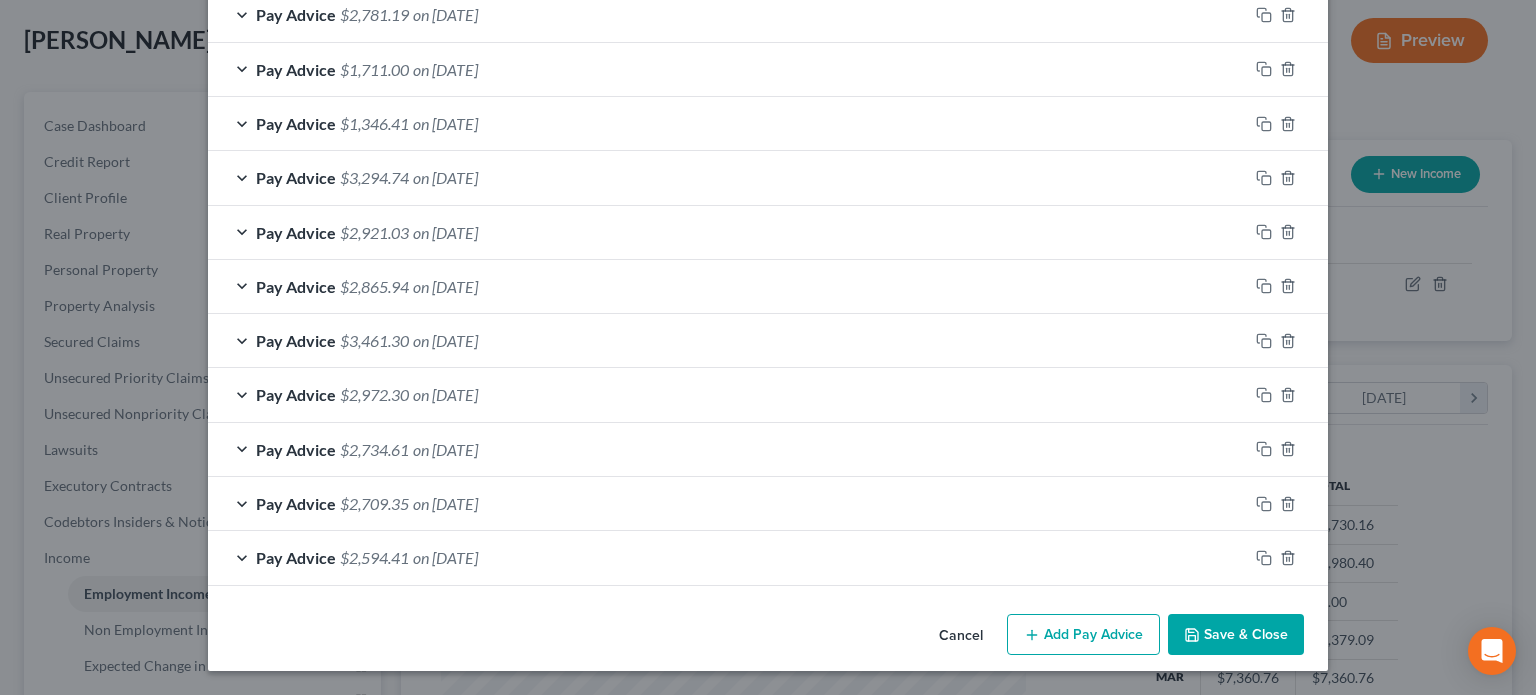 scroll, scrollTop: 1049, scrollLeft: 0, axis: vertical 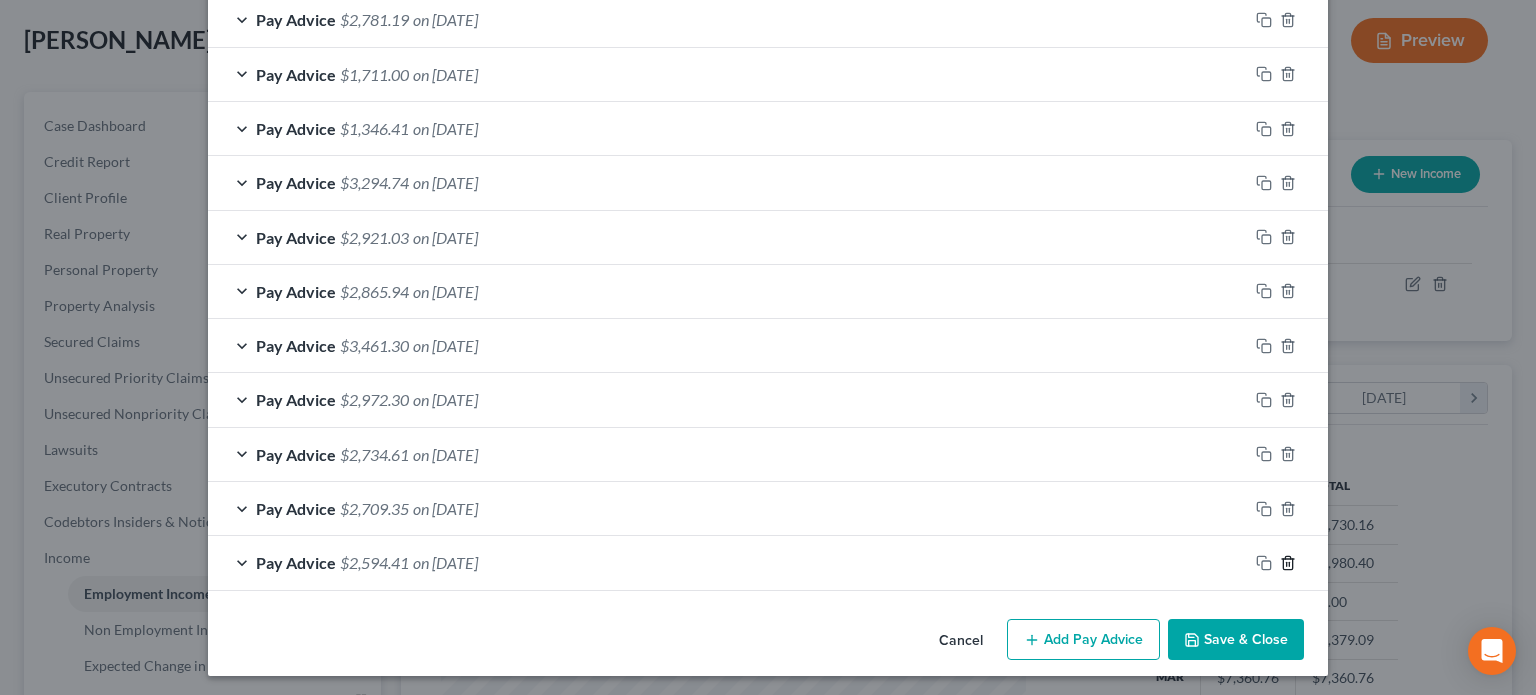 click 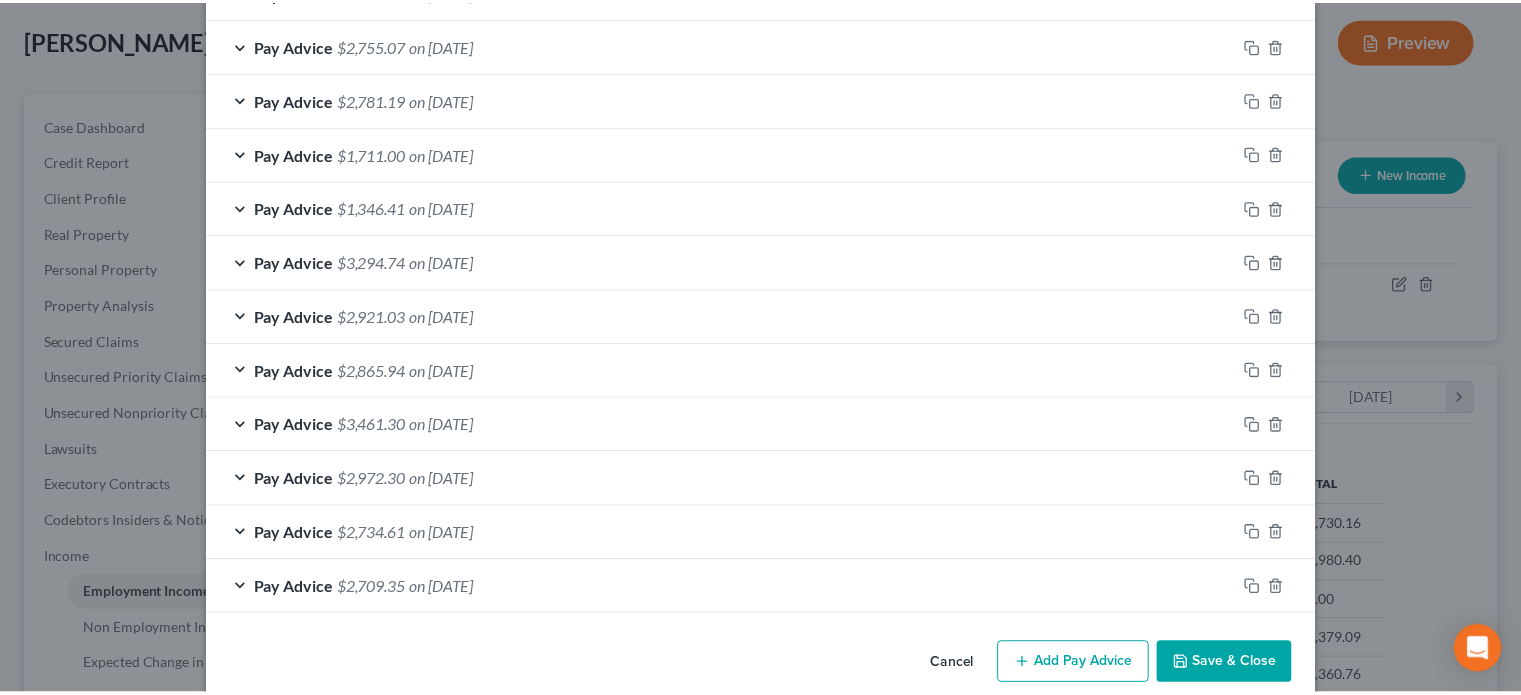 scroll, scrollTop: 996, scrollLeft: 0, axis: vertical 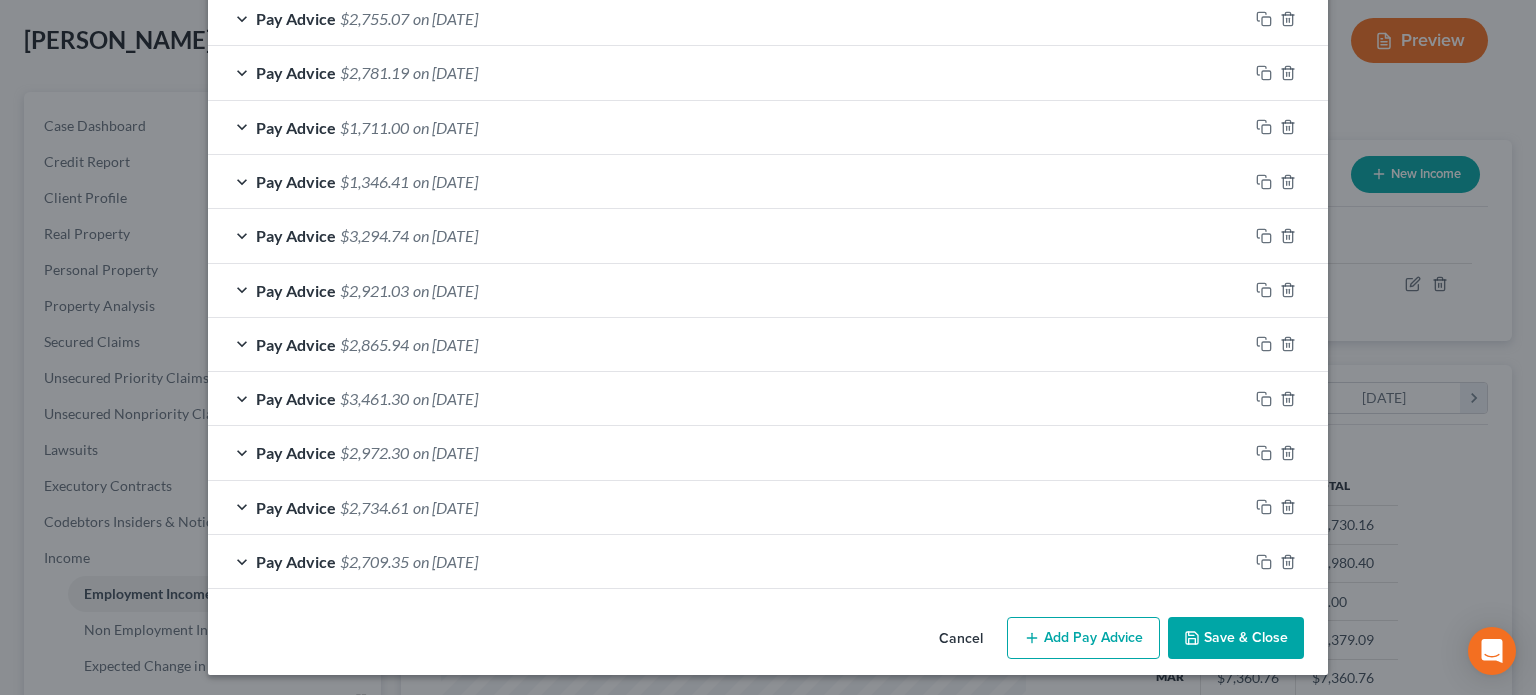 click on "Save & Close" at bounding box center [1236, 638] 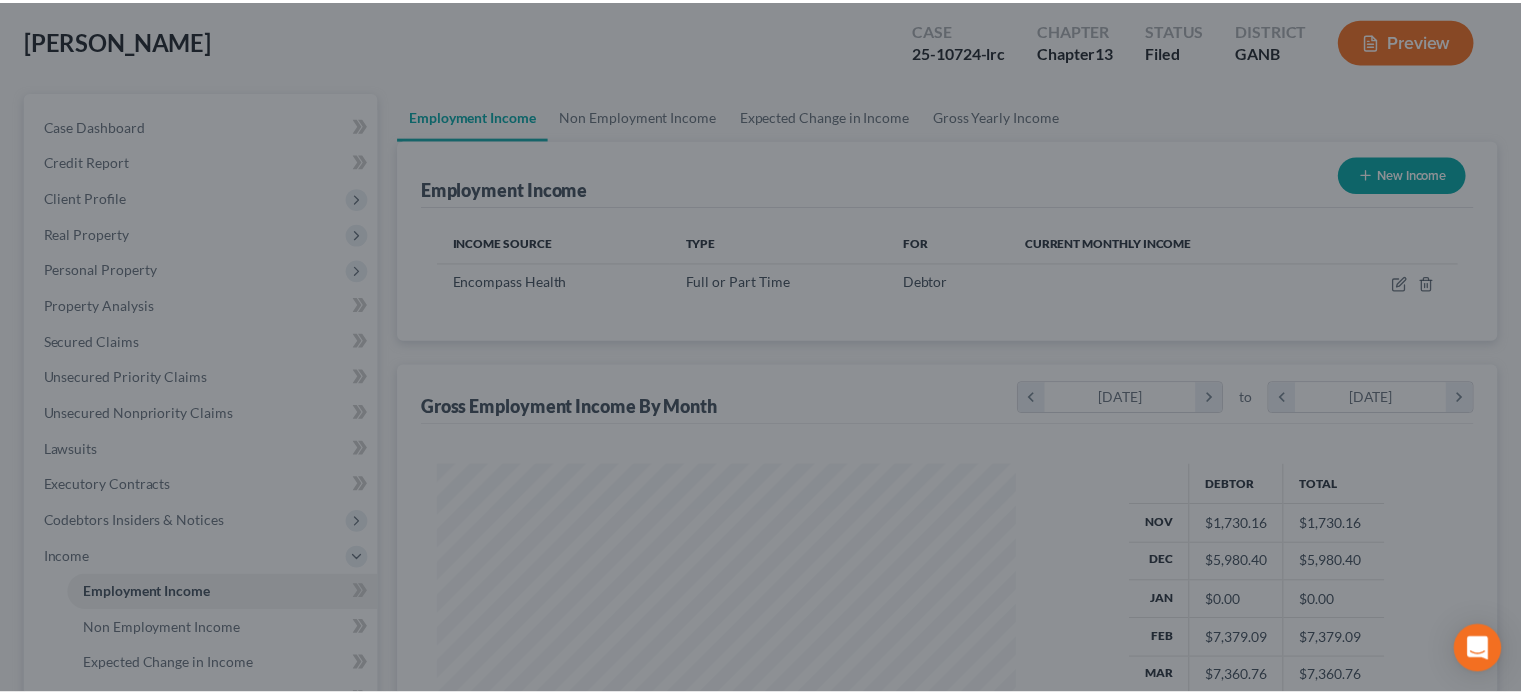 scroll, scrollTop: 356, scrollLeft: 617, axis: both 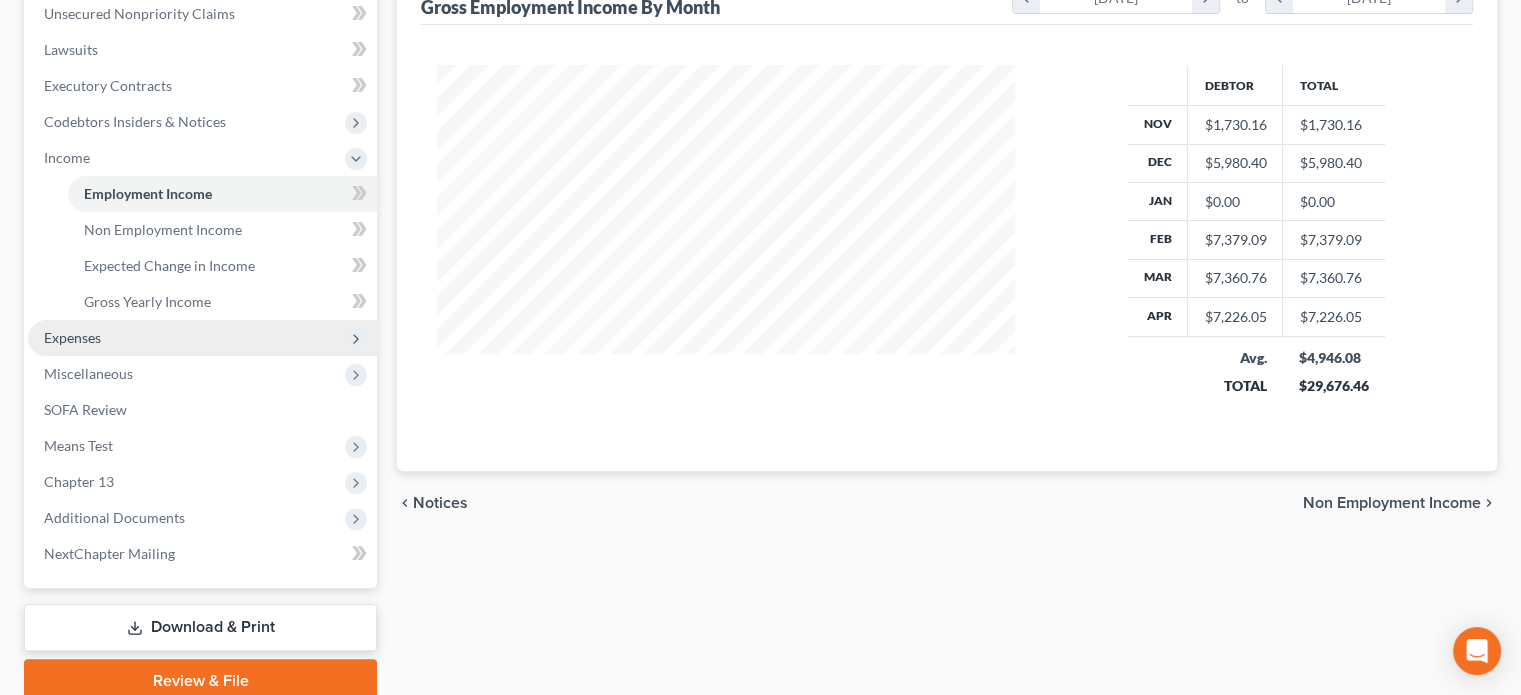 click on "Expenses" at bounding box center [72, 337] 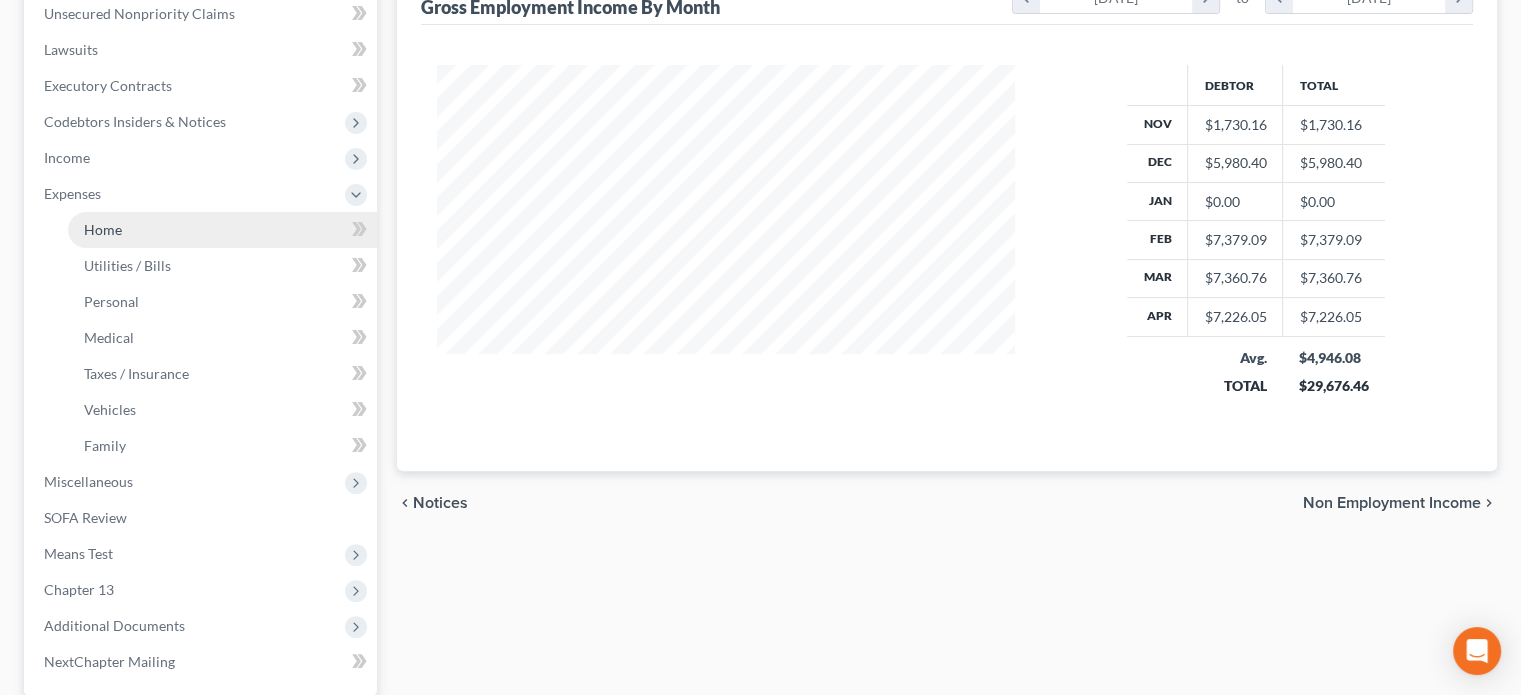 click on "Home" at bounding box center [103, 229] 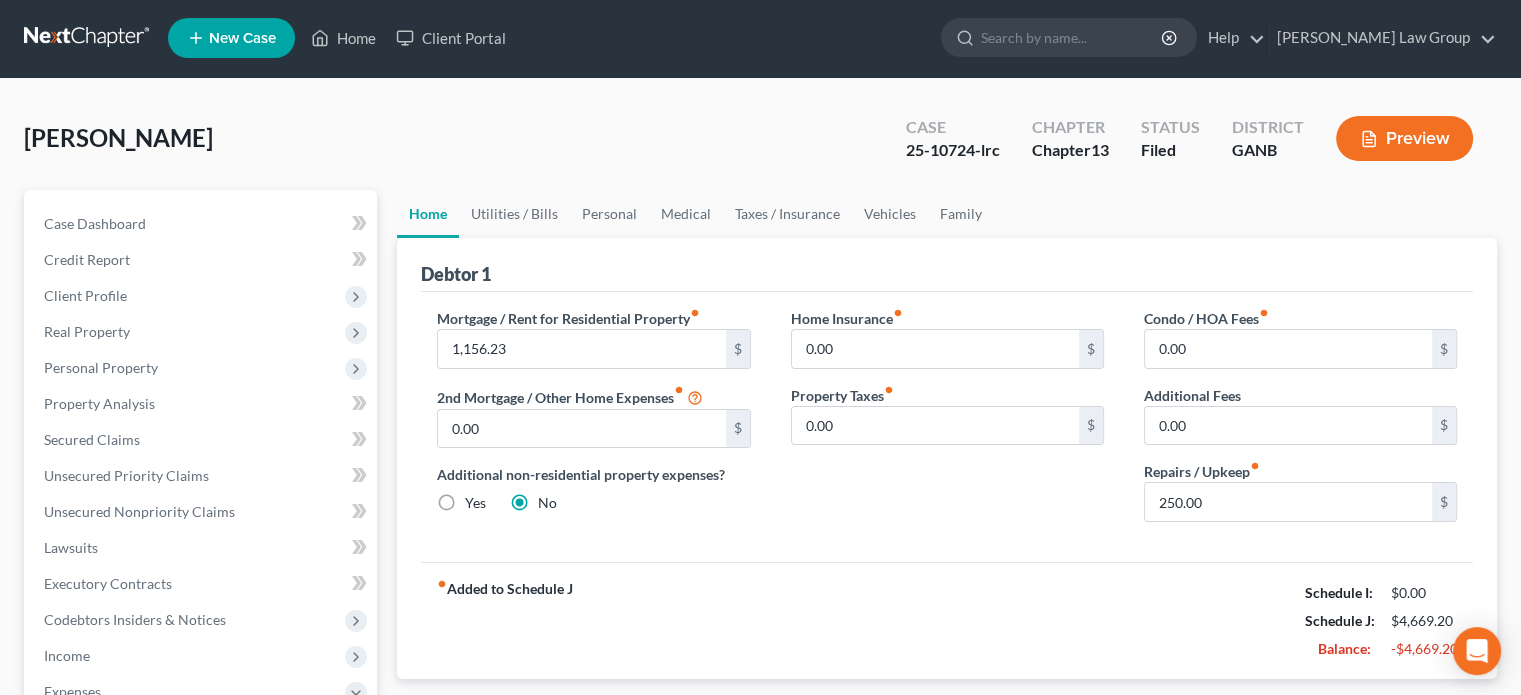 scroll, scrollTop: 0, scrollLeft: 0, axis: both 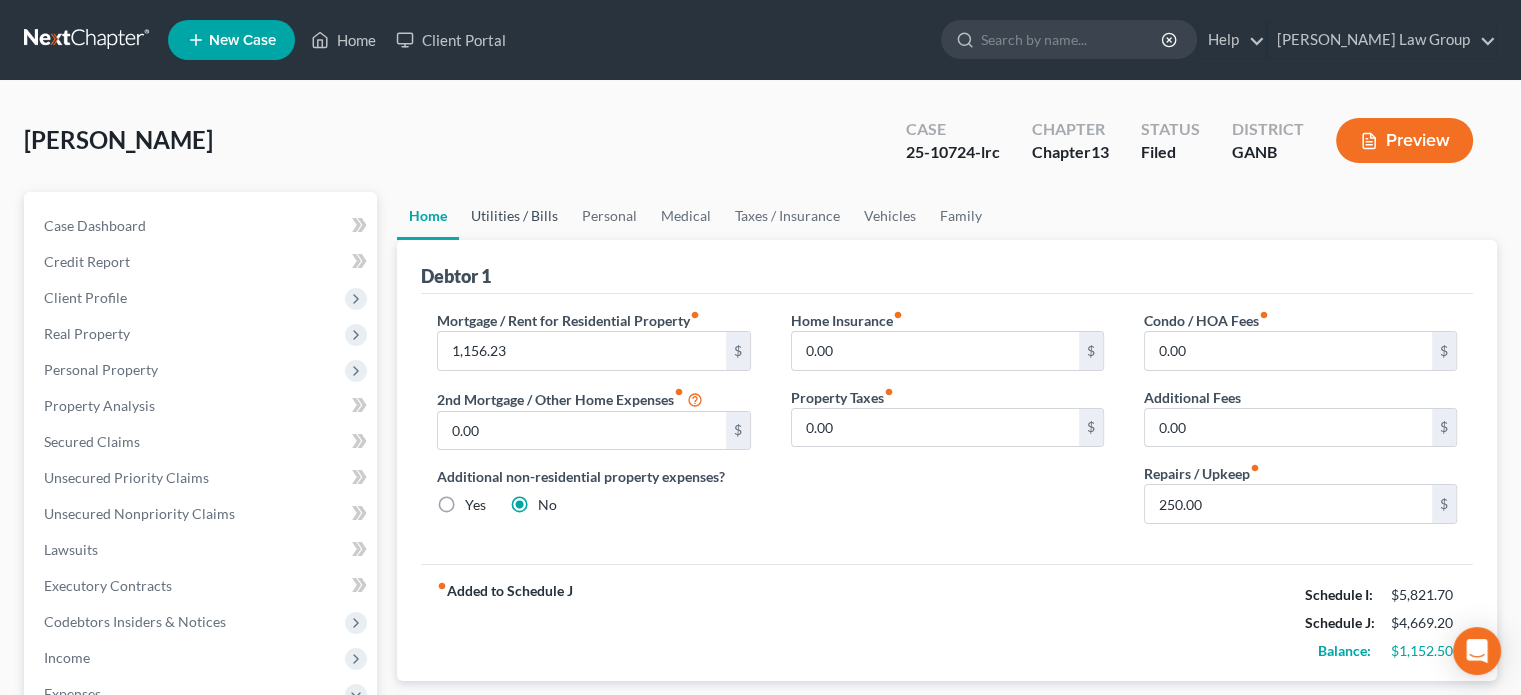 click on "Utilities / Bills" at bounding box center [514, 216] 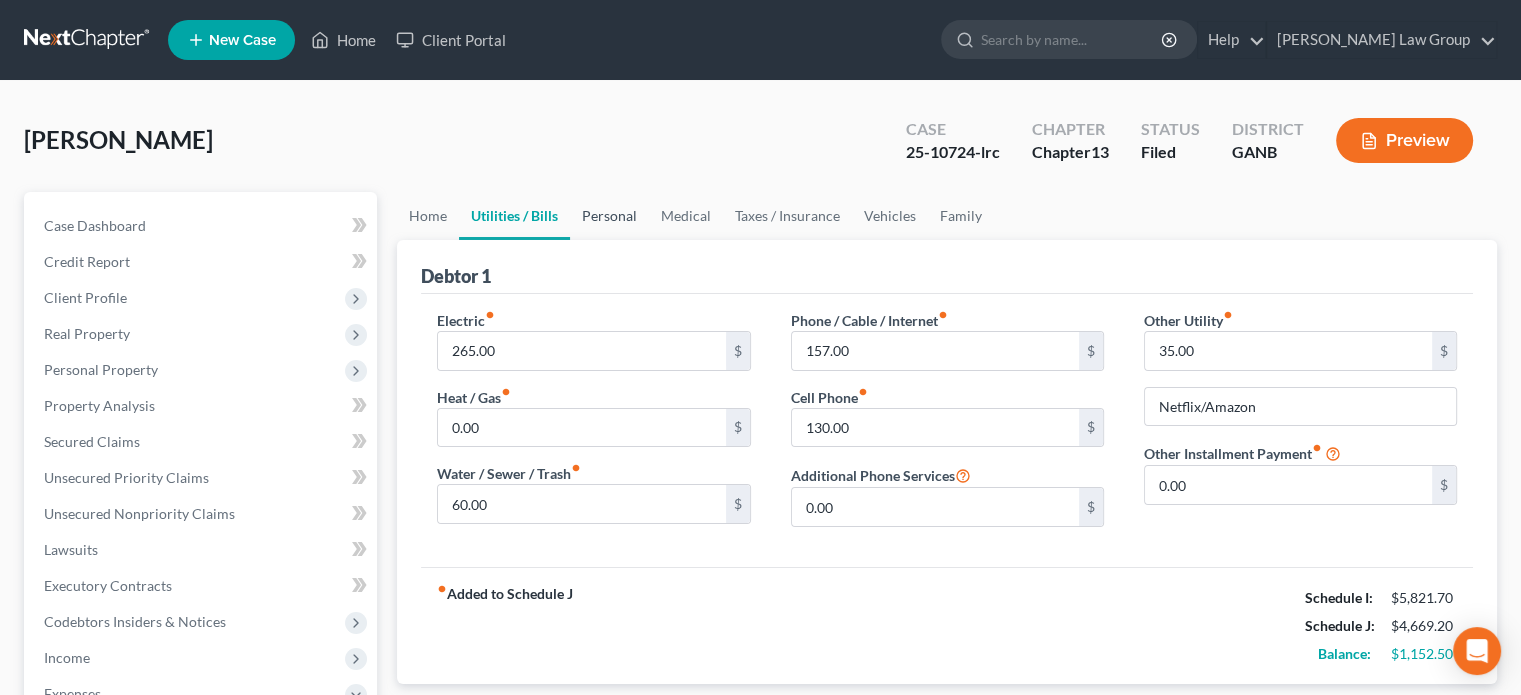 click on "Personal" at bounding box center [609, 216] 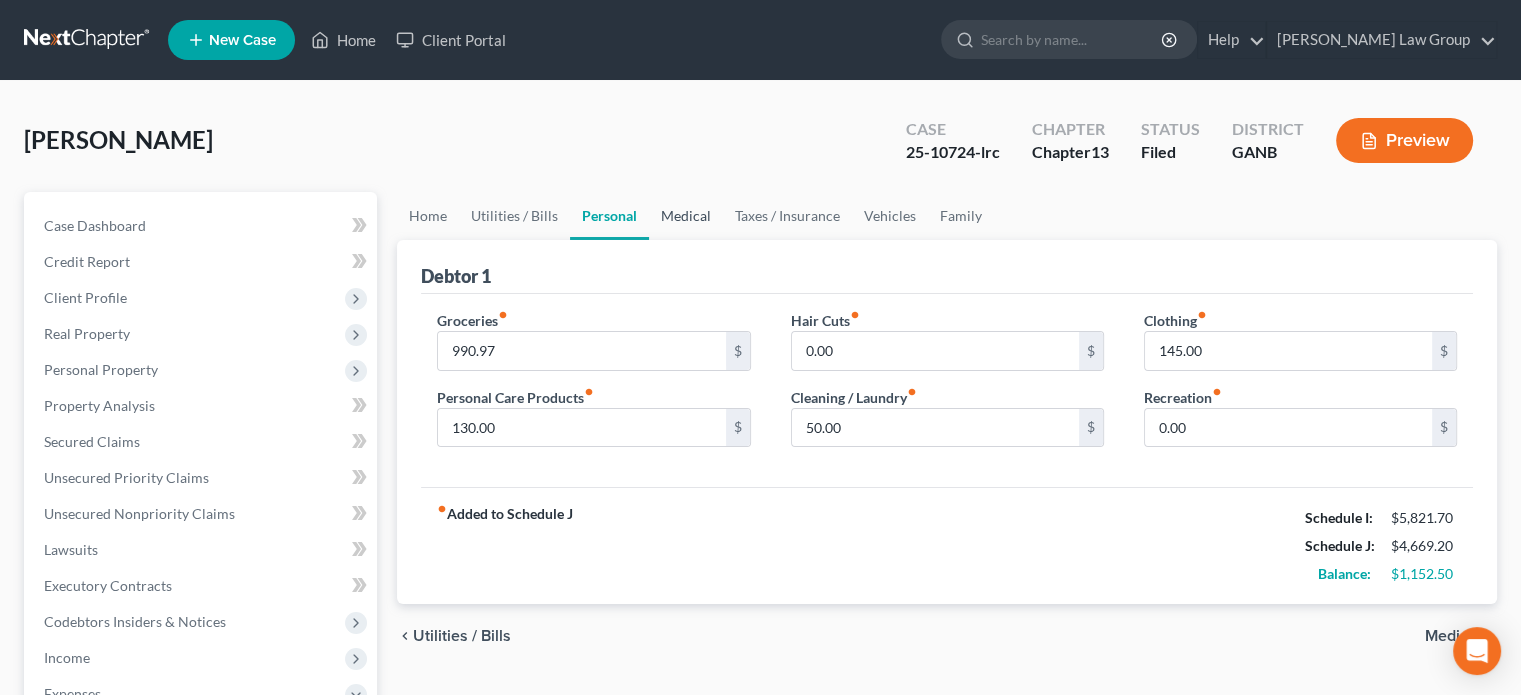 click on "Medical" at bounding box center (686, 216) 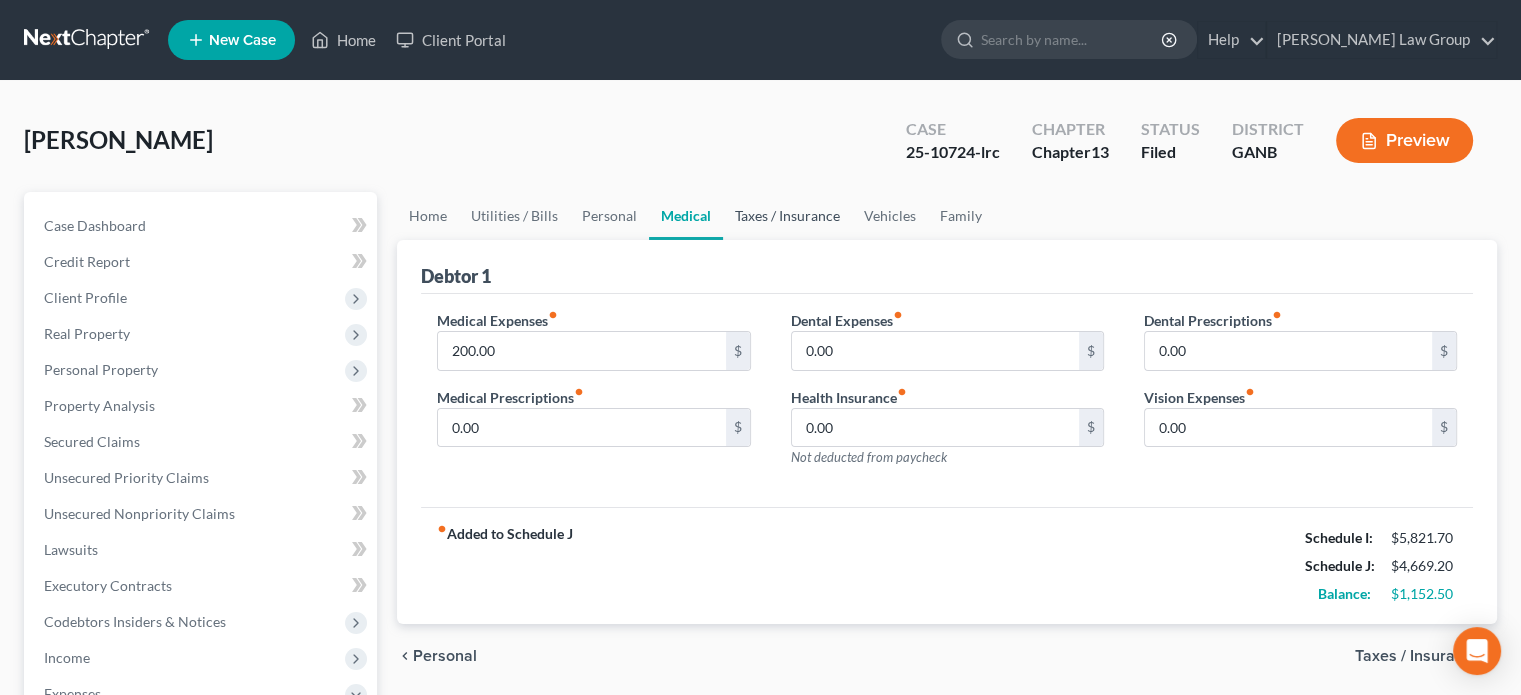 click on "Taxes / Insurance" at bounding box center (787, 216) 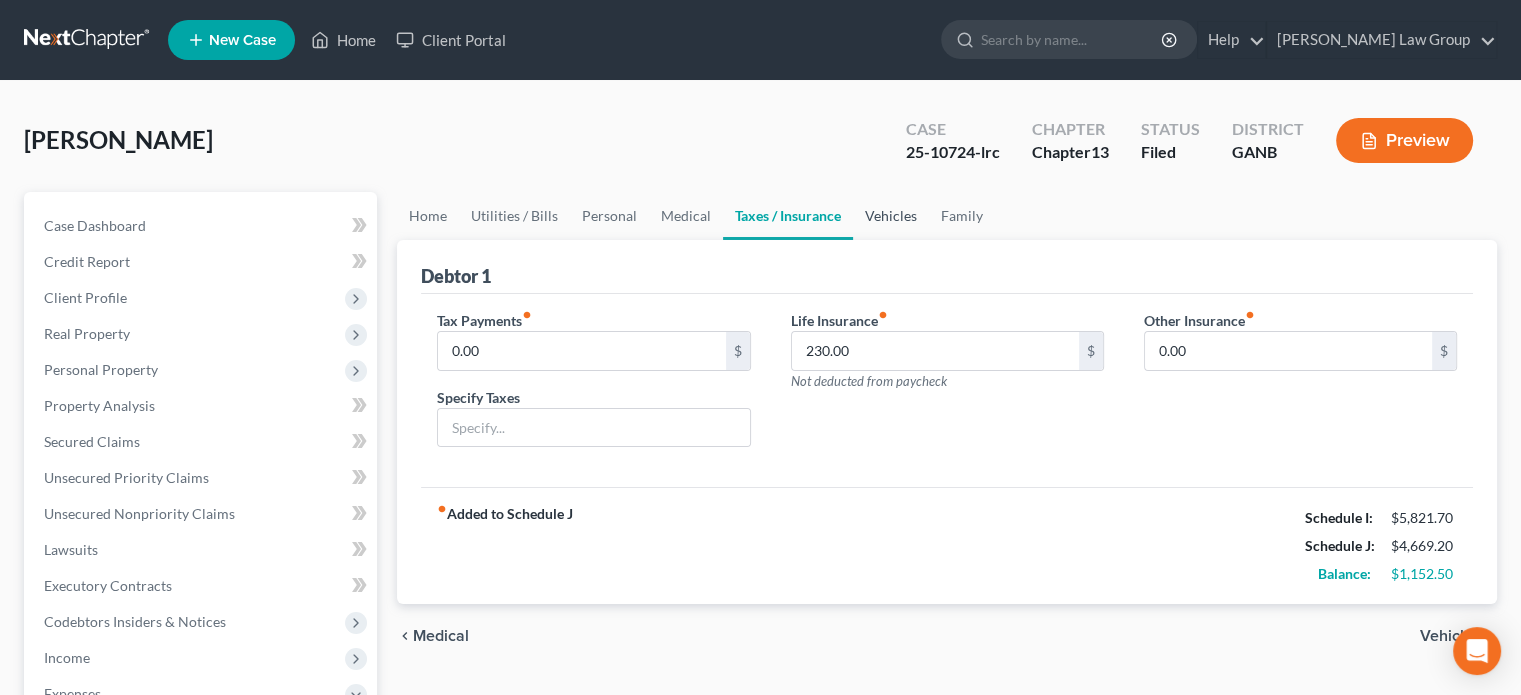 click on "Vehicles" at bounding box center [891, 216] 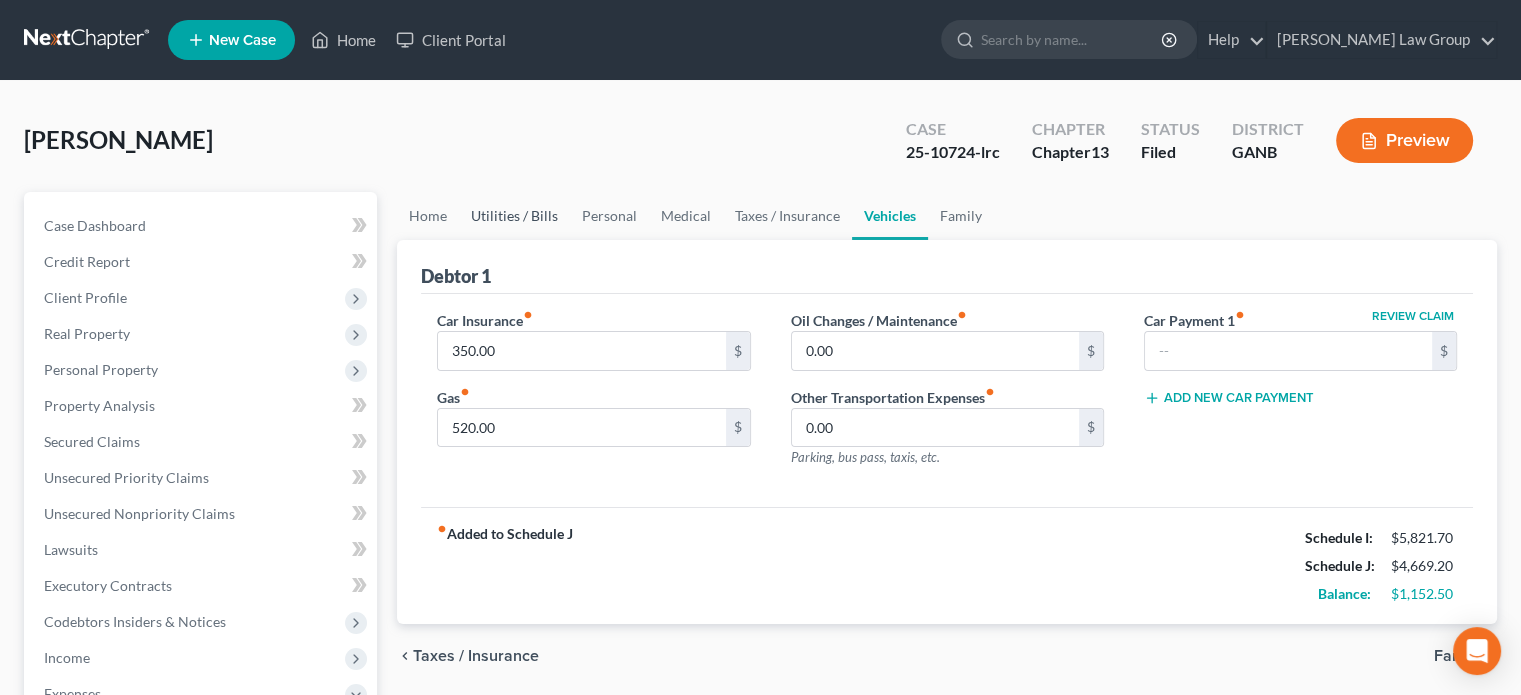 click on "Utilities / Bills" at bounding box center [514, 216] 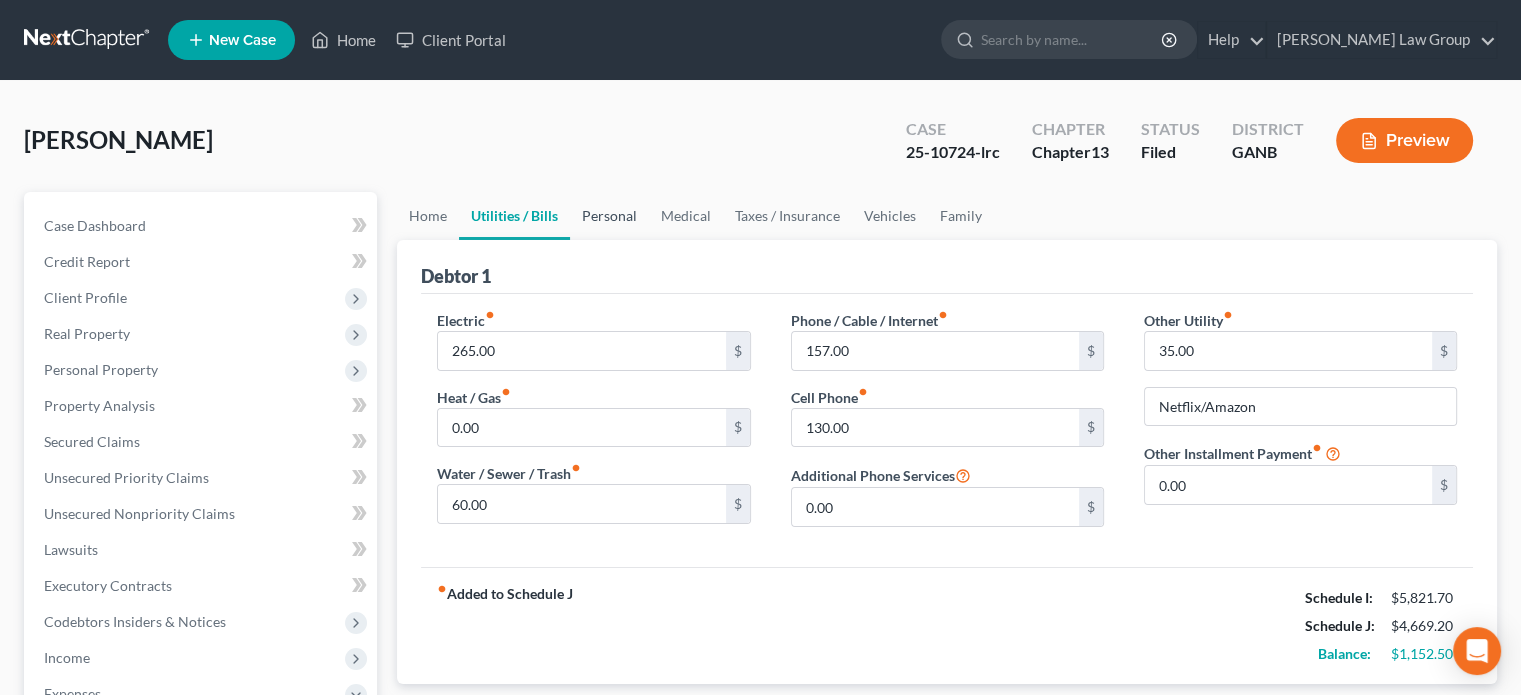 click on "Personal" at bounding box center (609, 216) 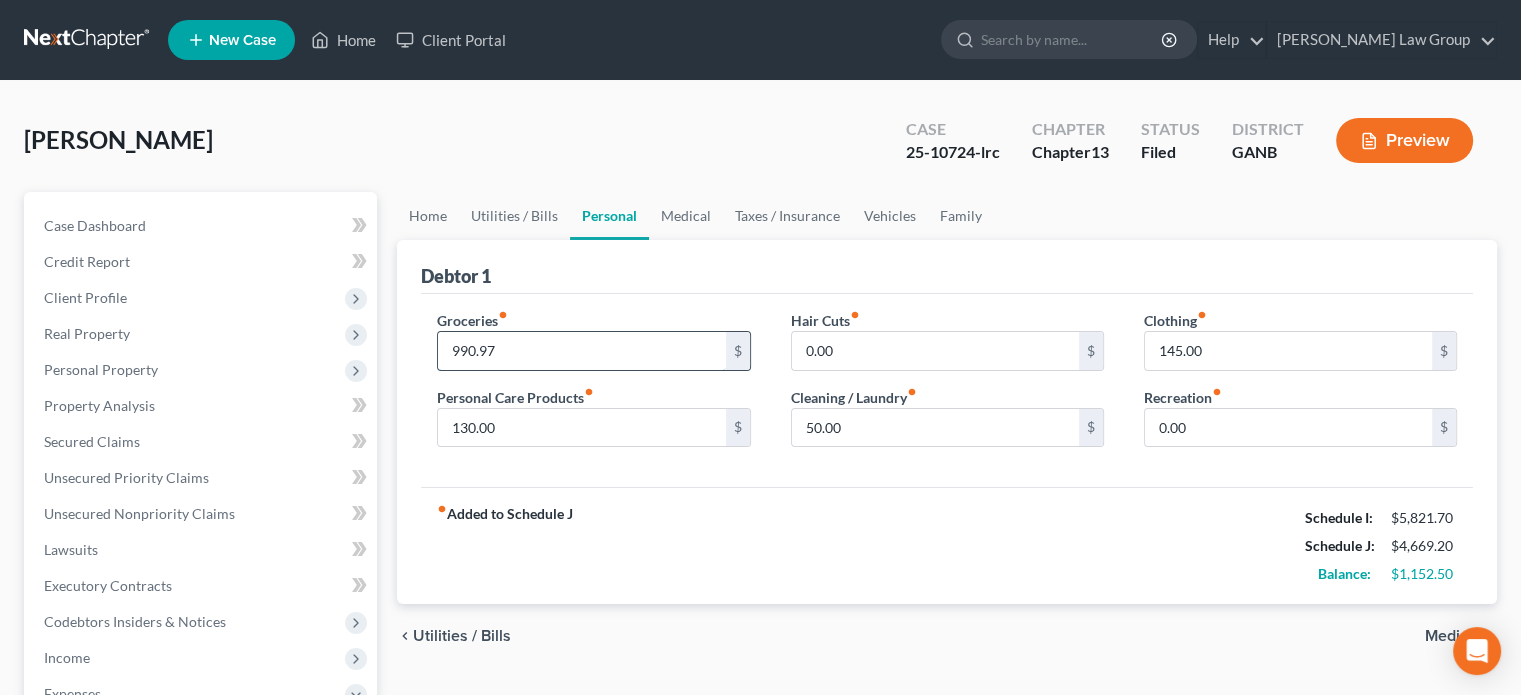 click on "990.97" at bounding box center [581, 351] 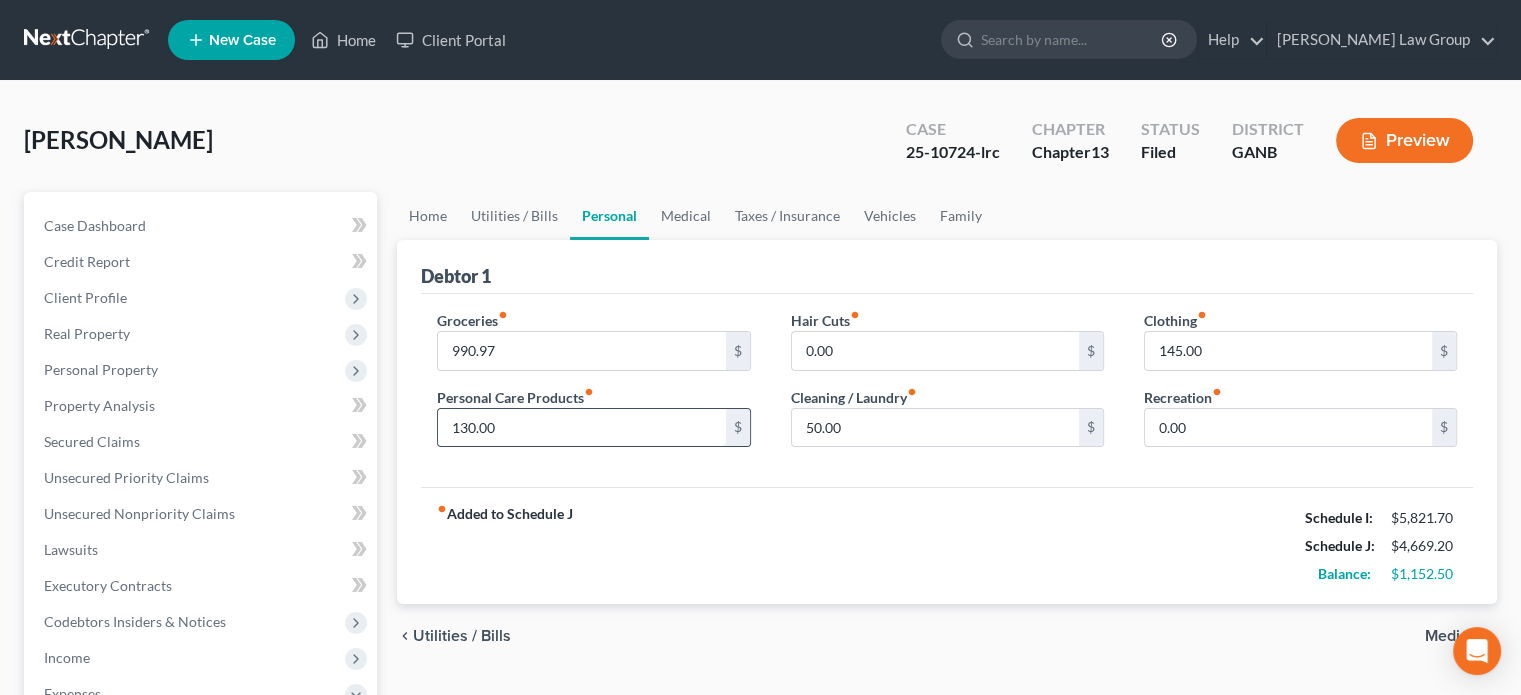 click on "130.00" at bounding box center (581, 428) 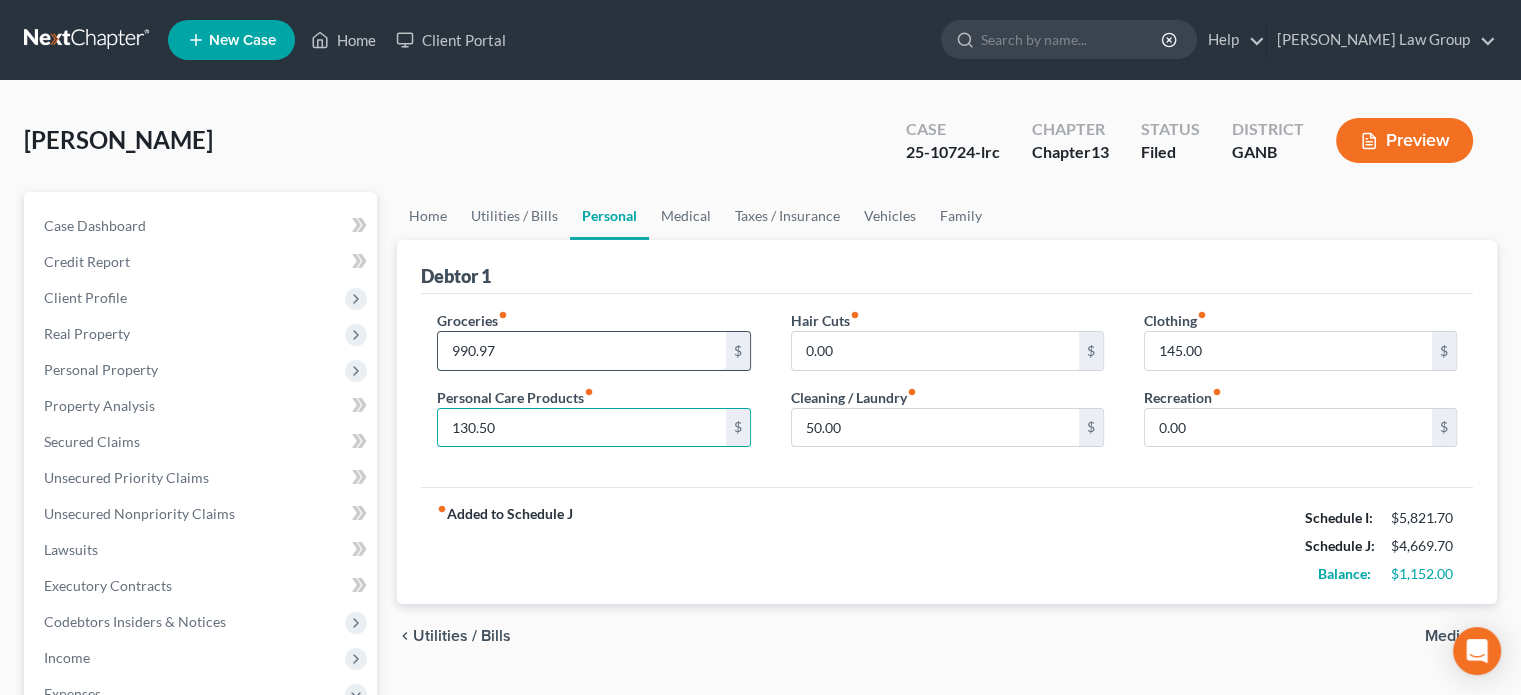 click on "990.97" at bounding box center (581, 351) 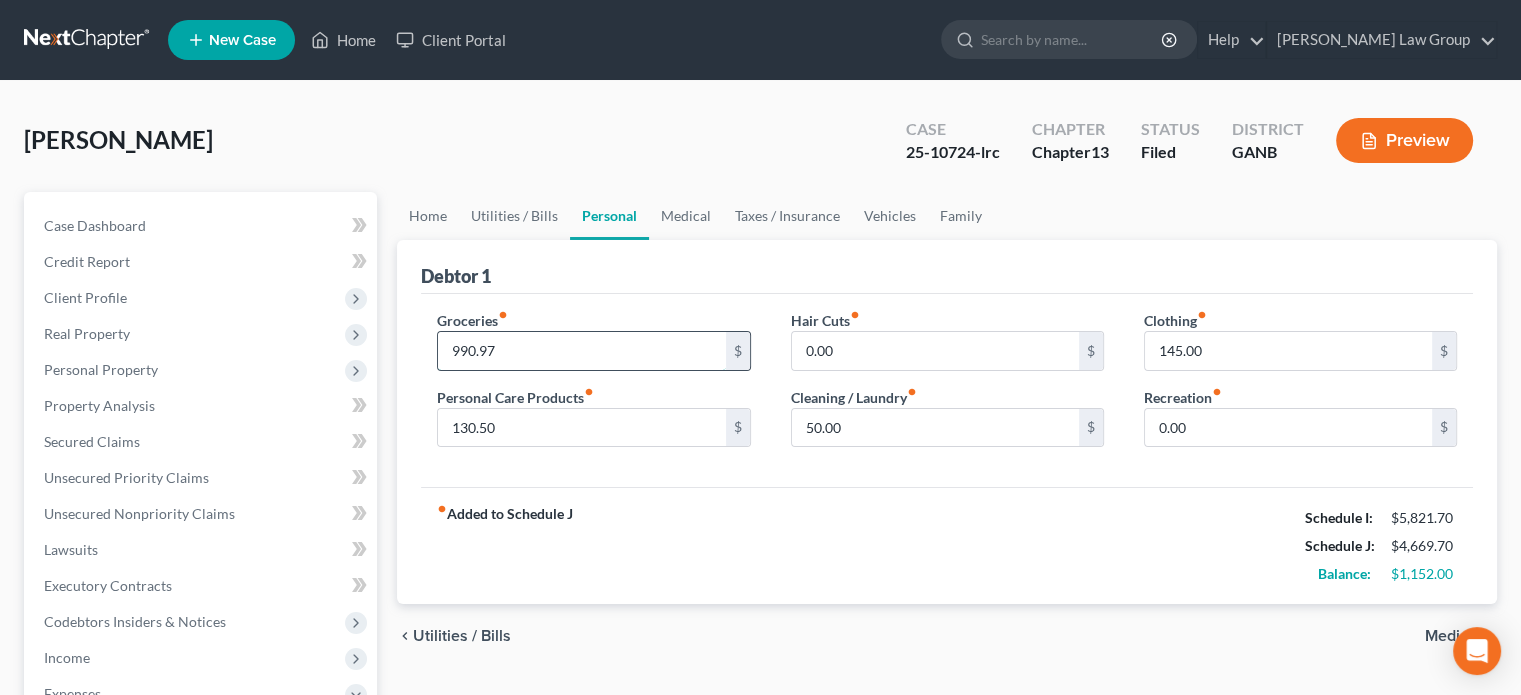 click on "990.97" at bounding box center (581, 351) 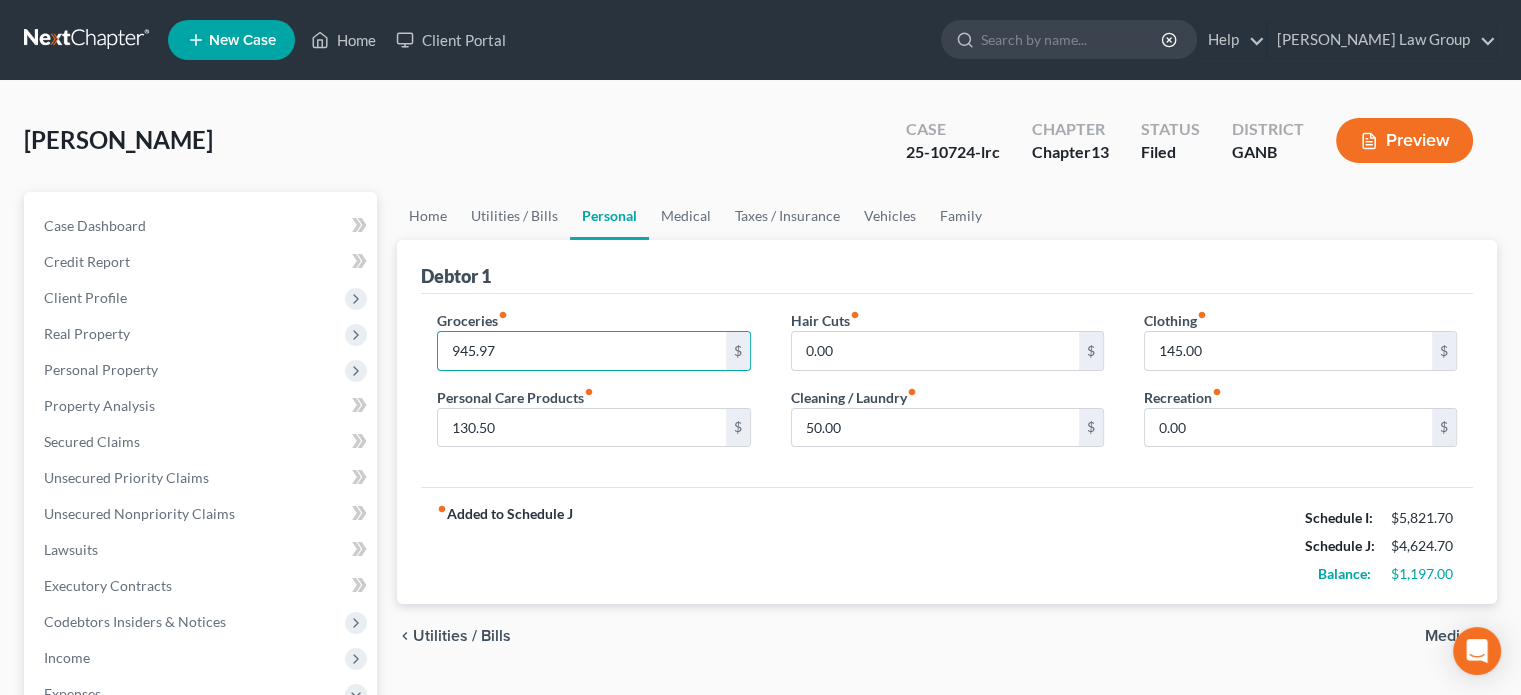 click on "fiber_manual_record  Added to Schedule J Schedule I: $5,821.70 Schedule J: $4,624.70 Balance: $1,197.00" at bounding box center [947, 545] 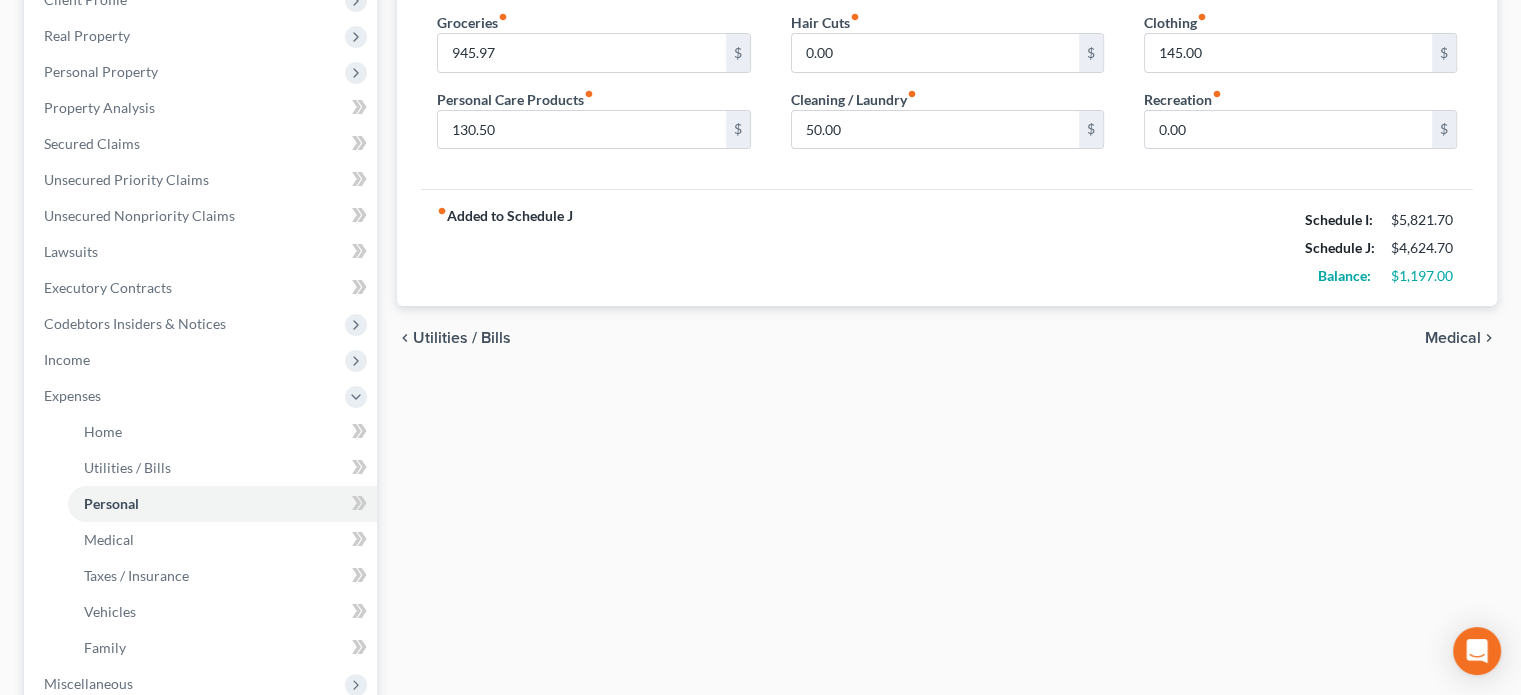 scroll, scrollTop: 300, scrollLeft: 0, axis: vertical 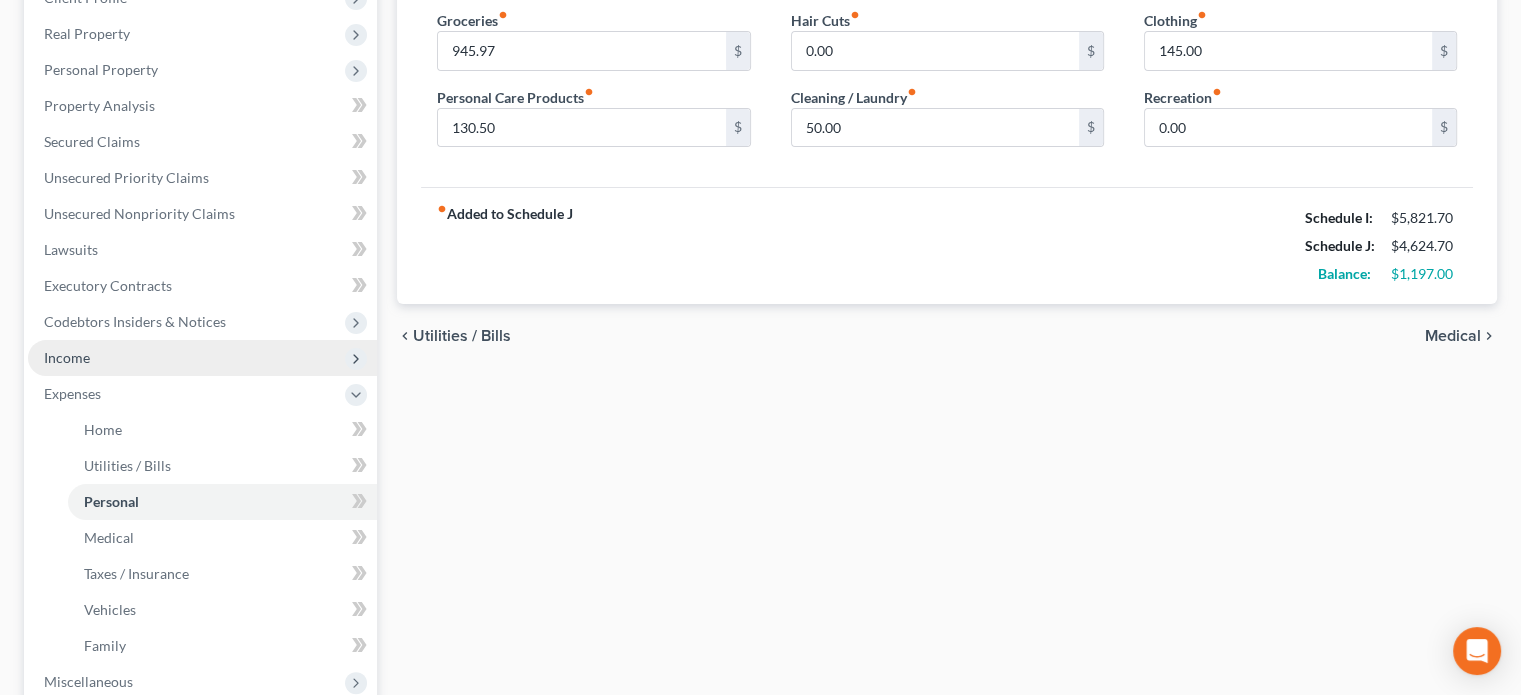 click on "Income" at bounding box center [67, 357] 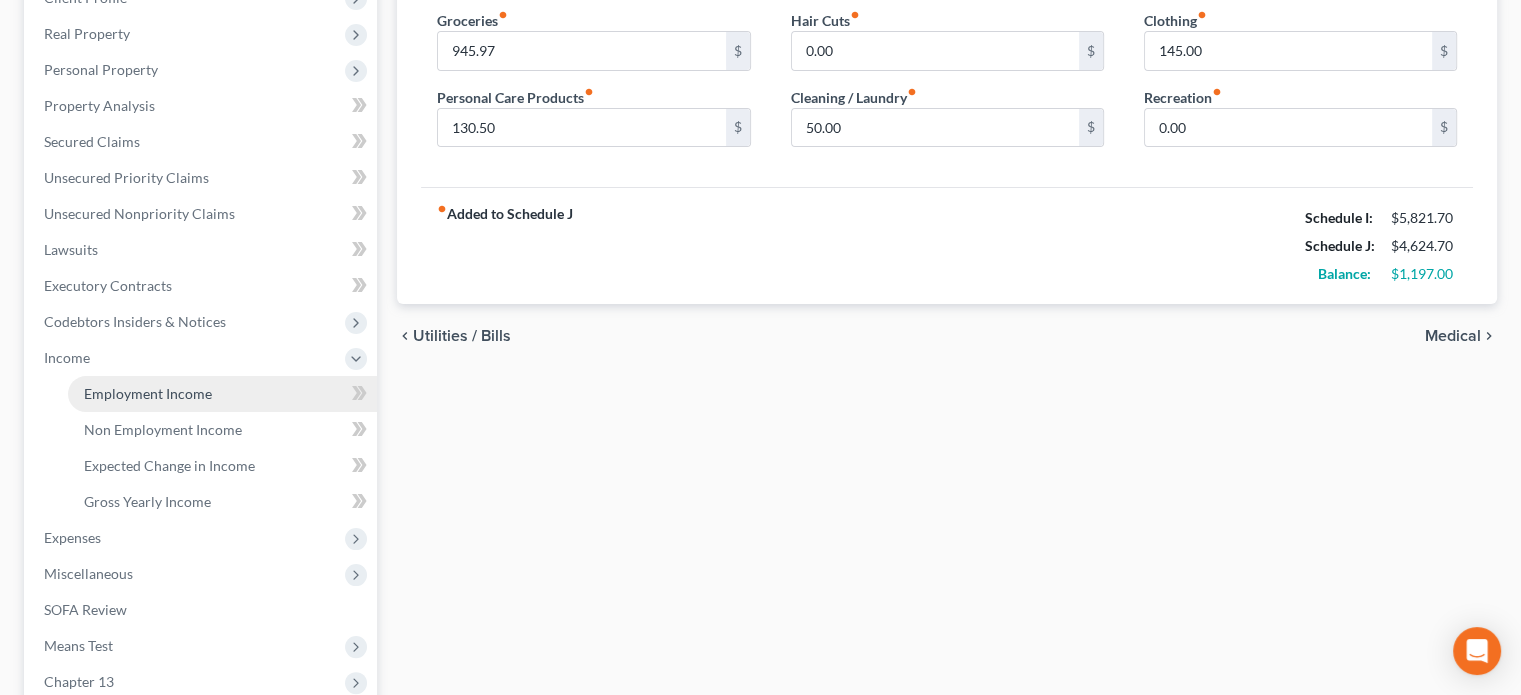 click on "Employment Income" at bounding box center (148, 393) 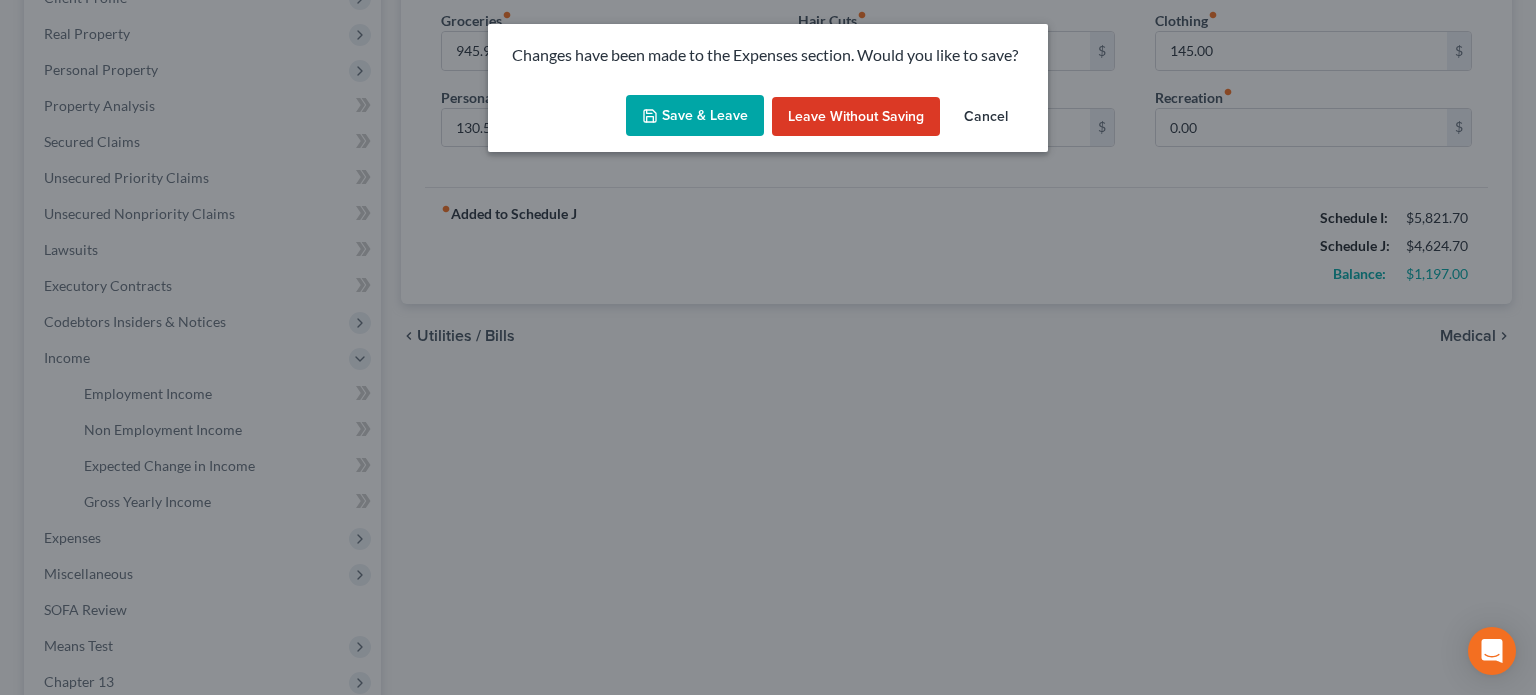 click on "Save & Leave" at bounding box center [695, 116] 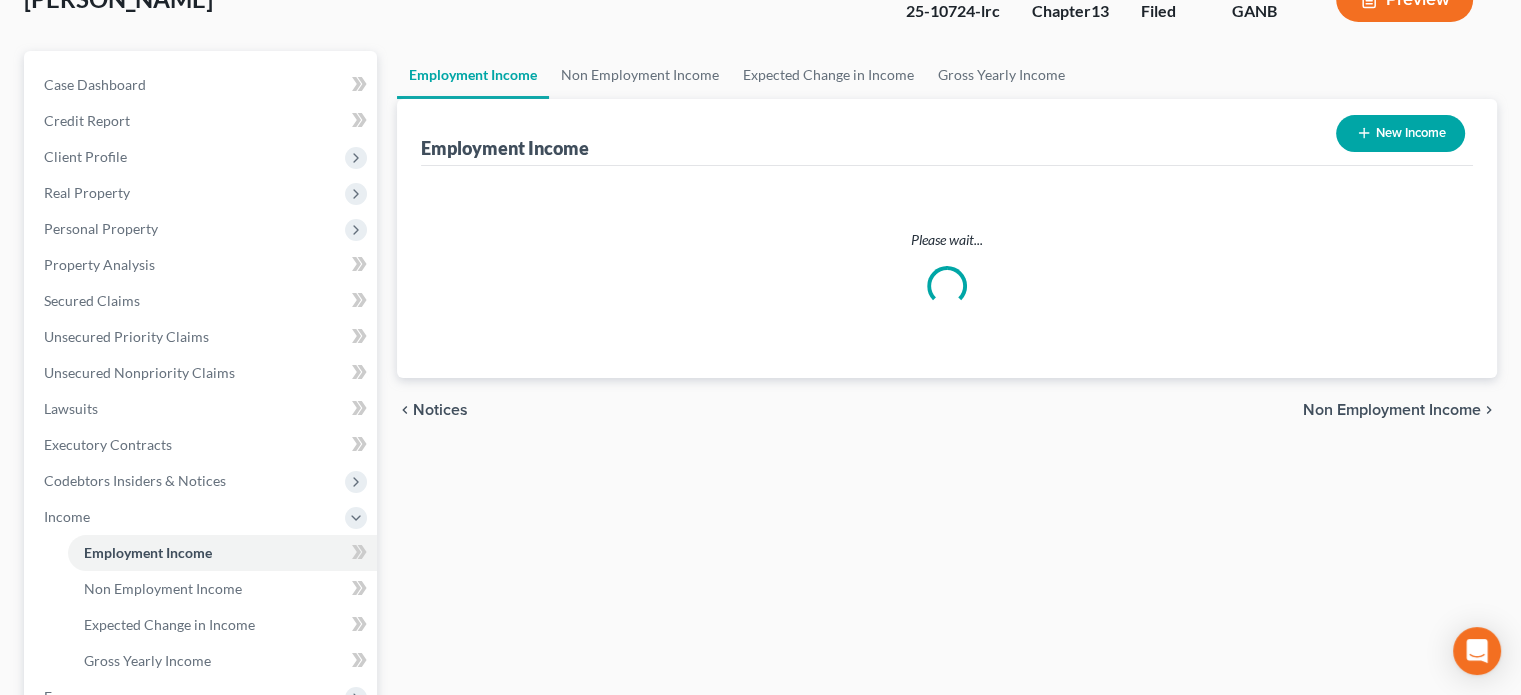scroll, scrollTop: 0, scrollLeft: 0, axis: both 